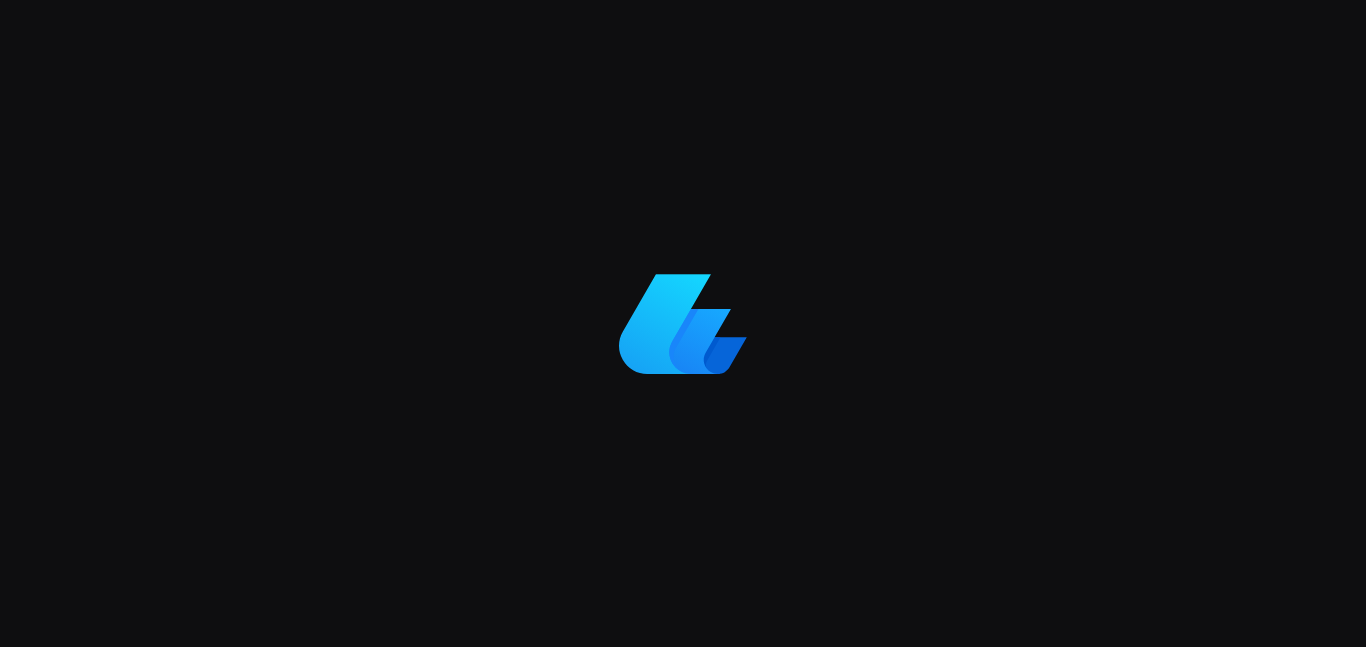 scroll, scrollTop: 0, scrollLeft: 0, axis: both 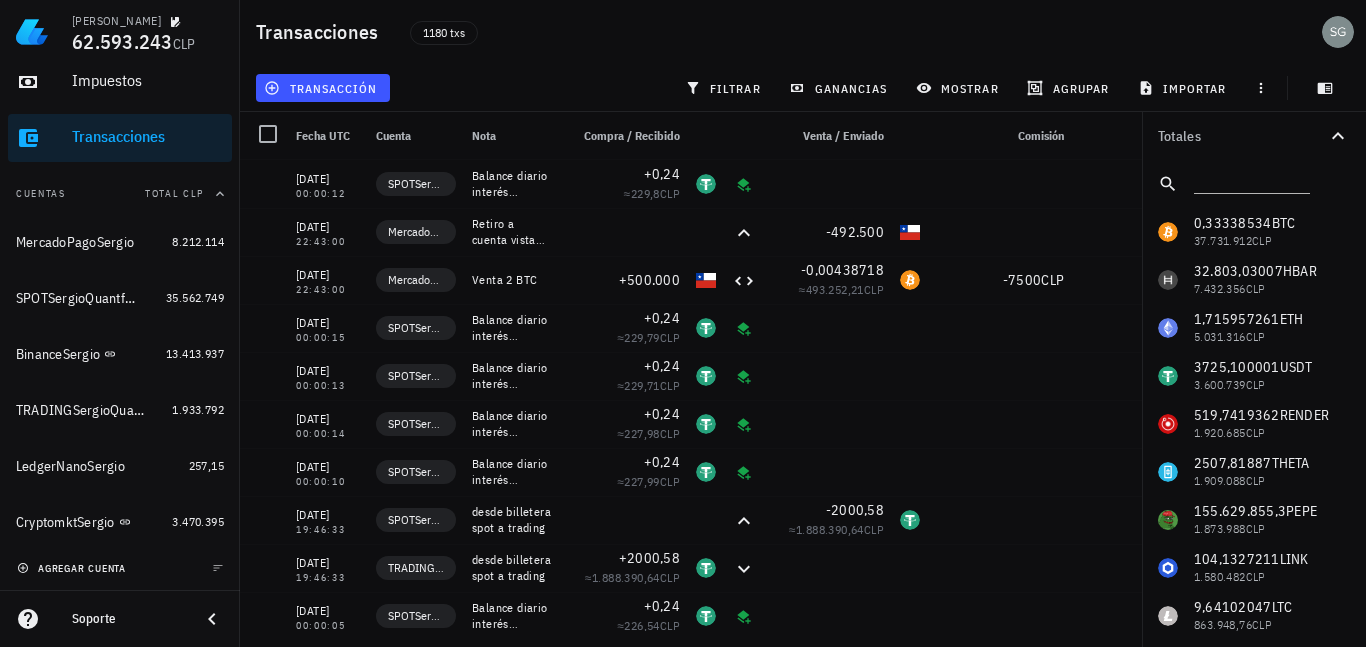 click on "agregar cuenta" at bounding box center (73, 568) 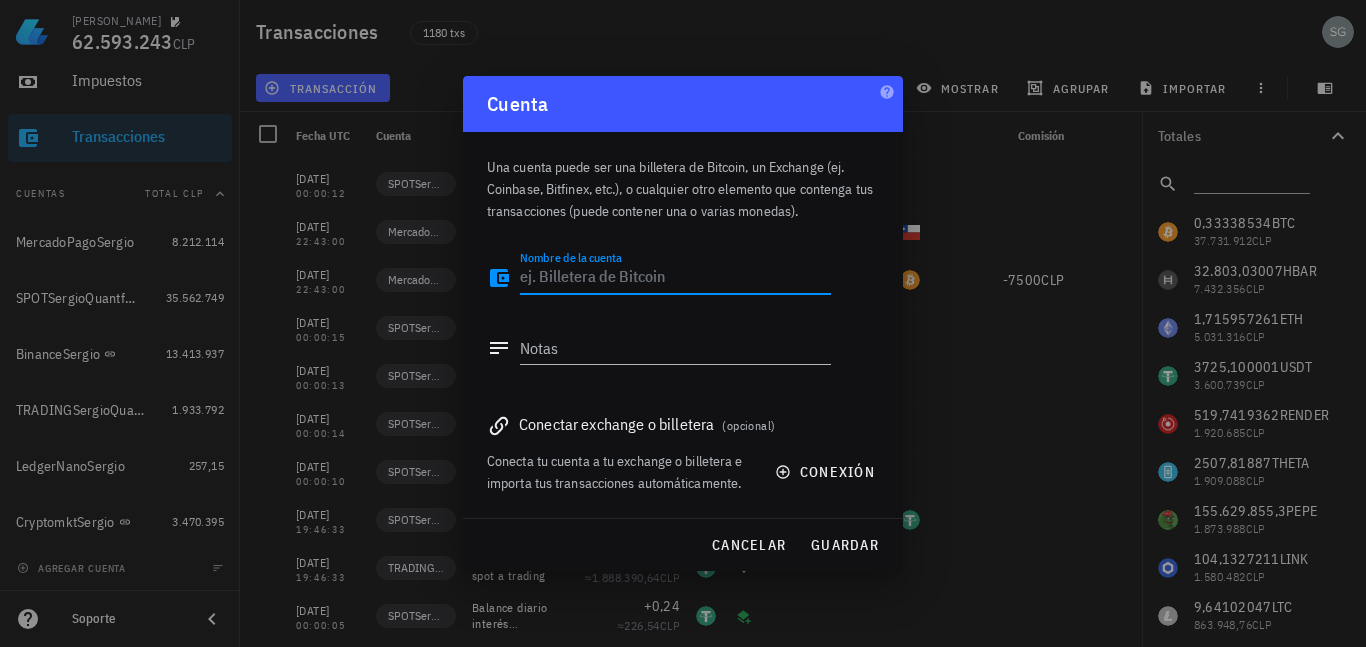 click on "Nombre de la cuenta" at bounding box center [675, 278] 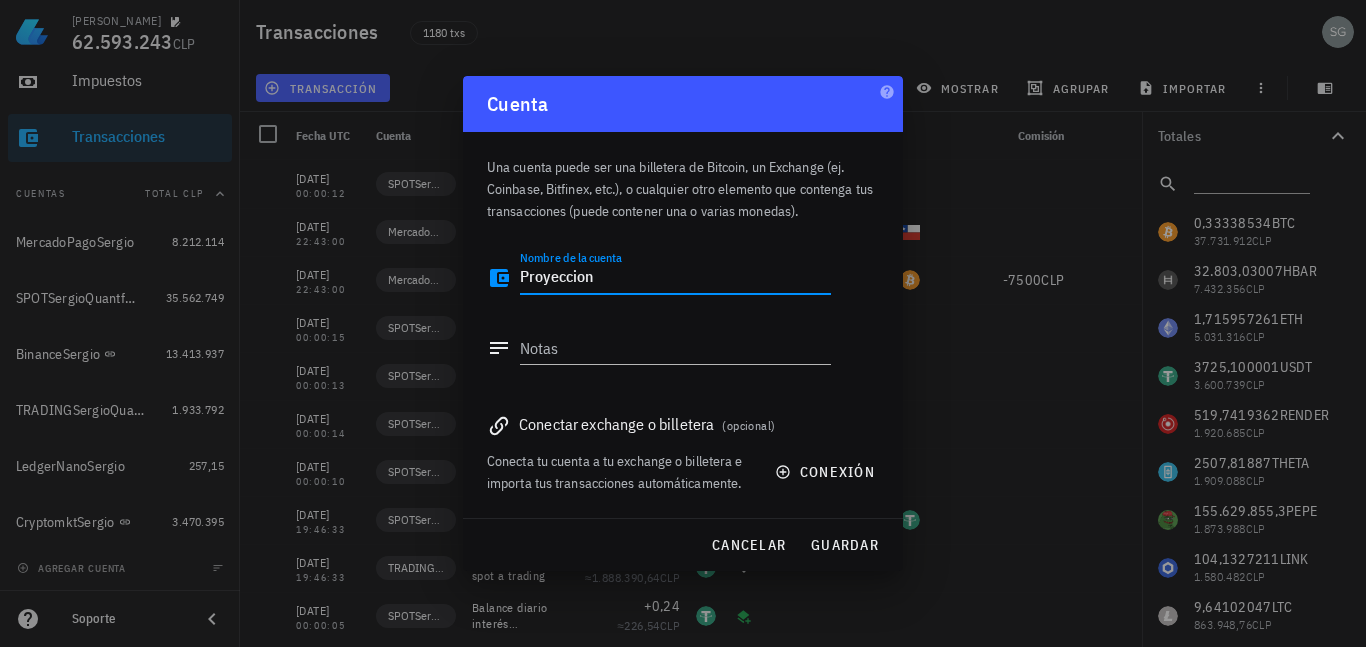 click on "Nombre de la cuenta Proyeccion" at bounding box center (659, 283) 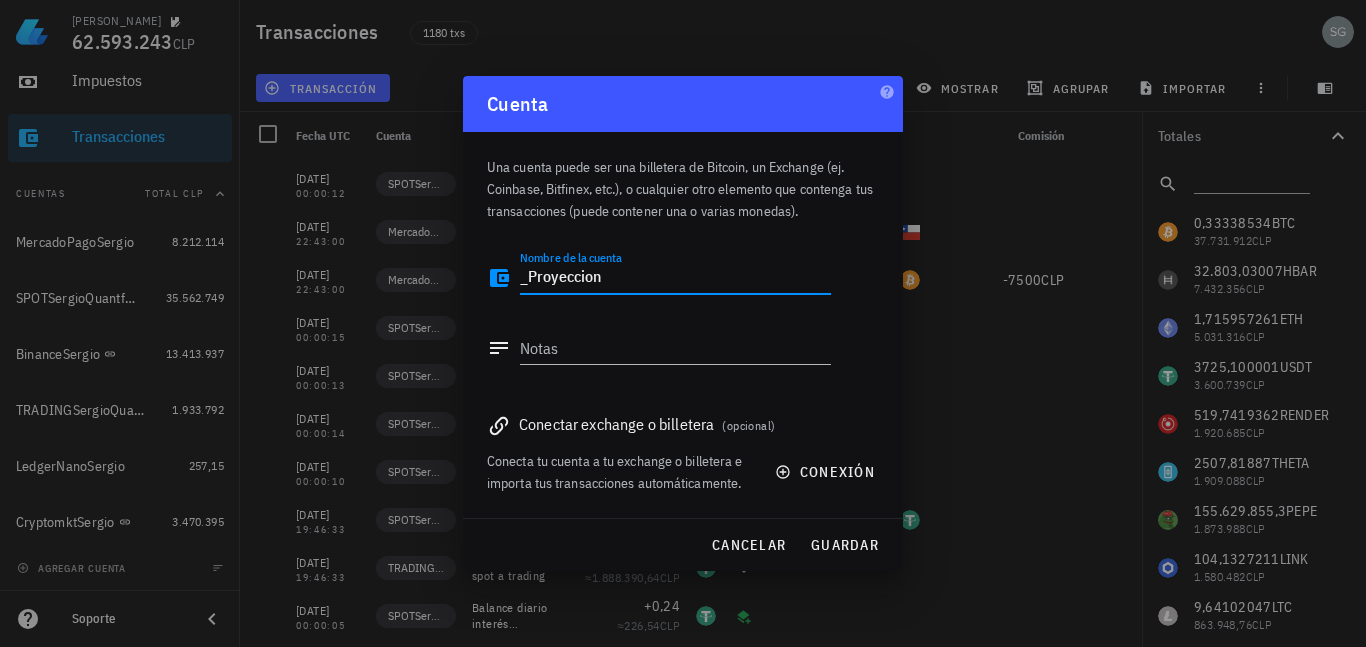 click on "_Proyeccion" at bounding box center (675, 278) 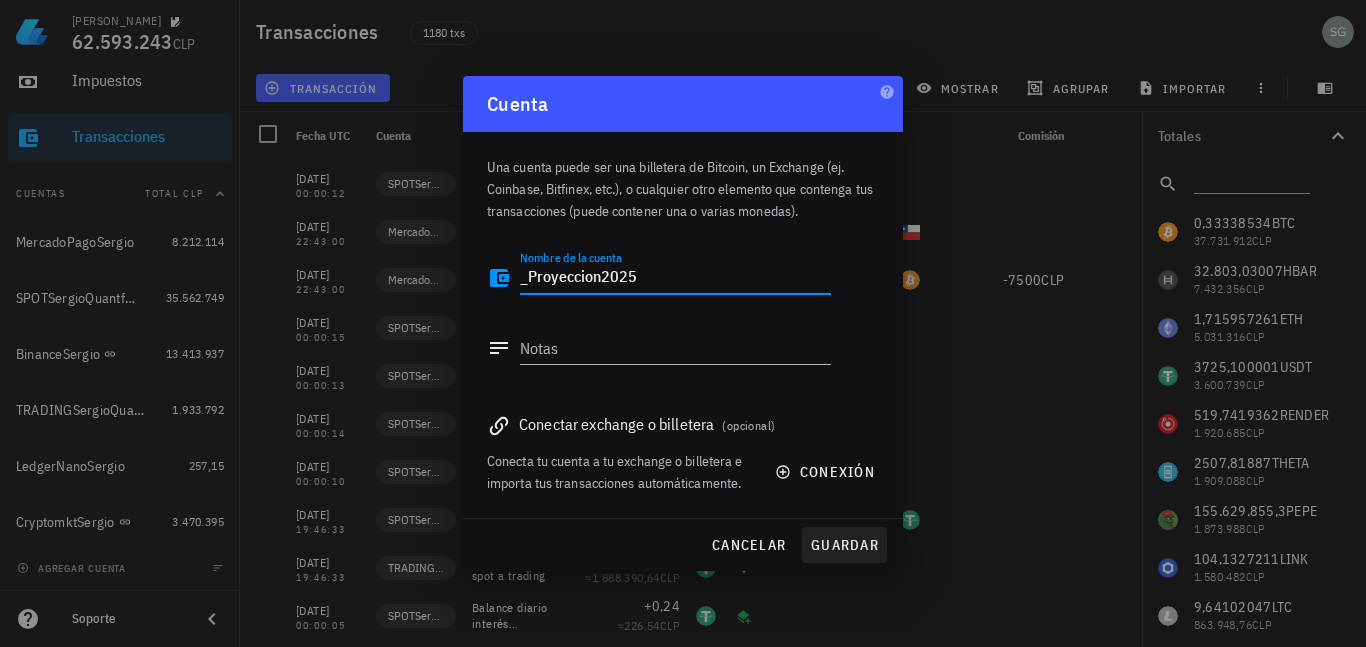 type on "_Proyeccion2025" 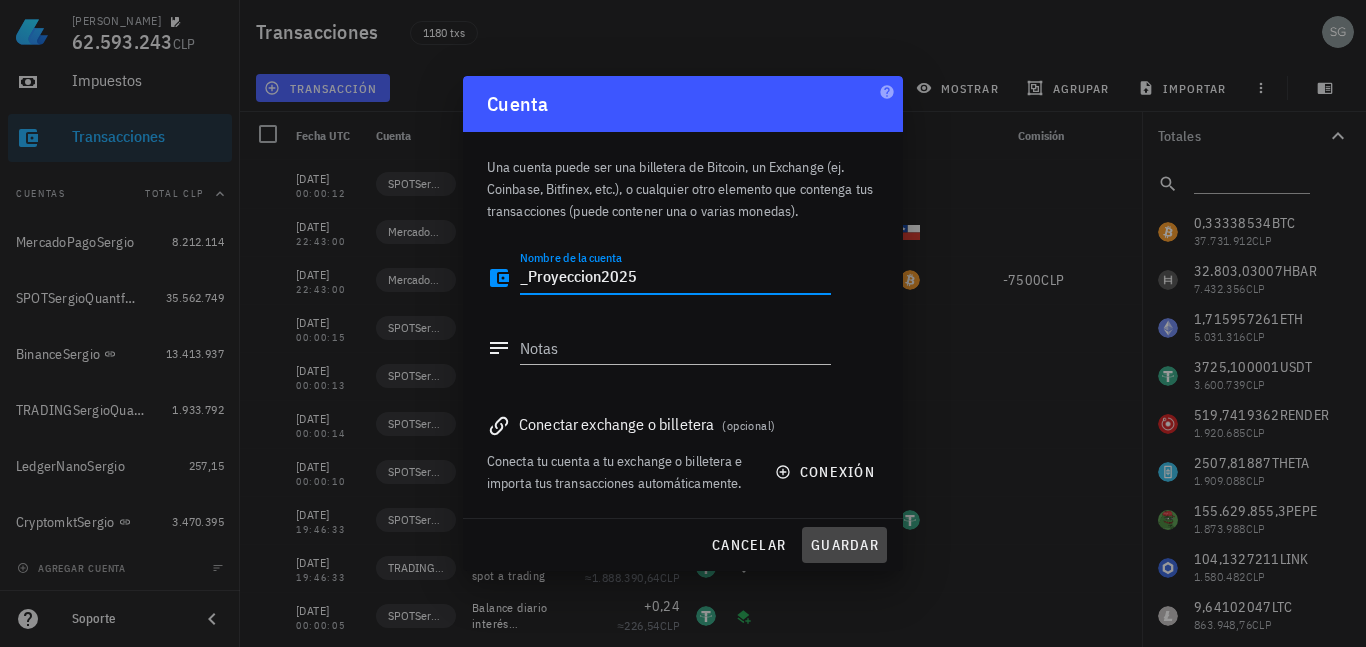 click on "guardar" at bounding box center [844, 545] 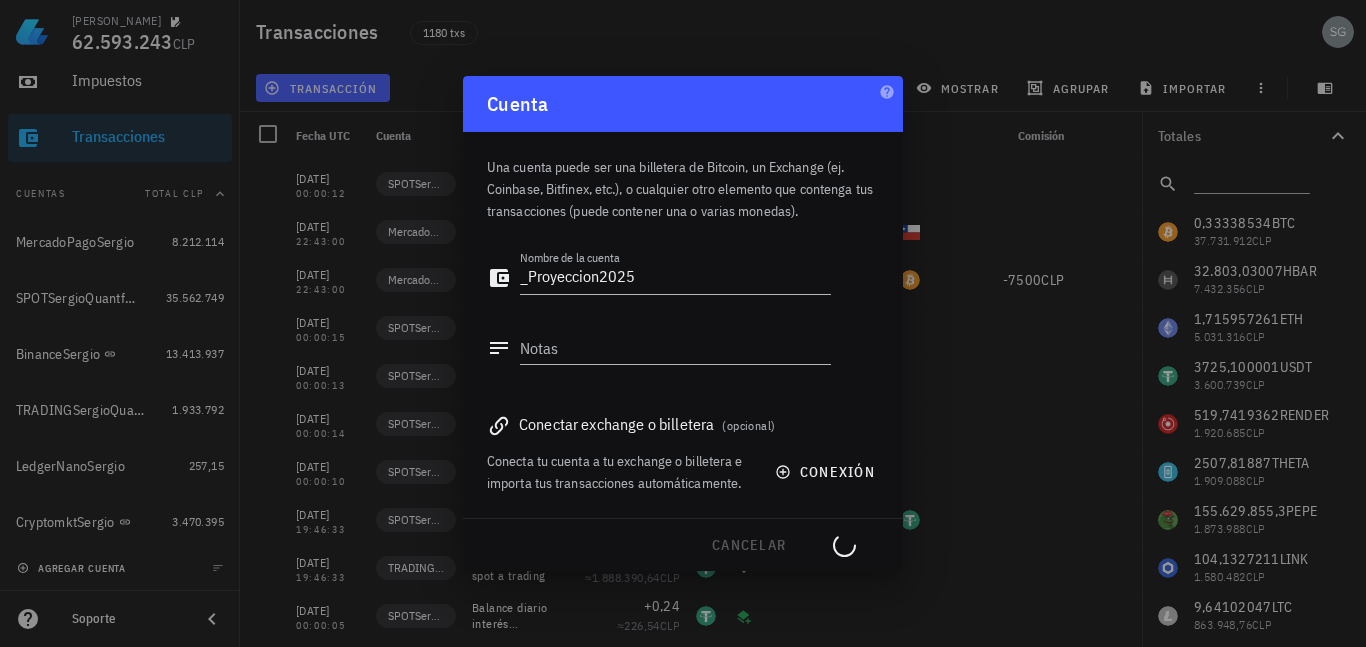 type 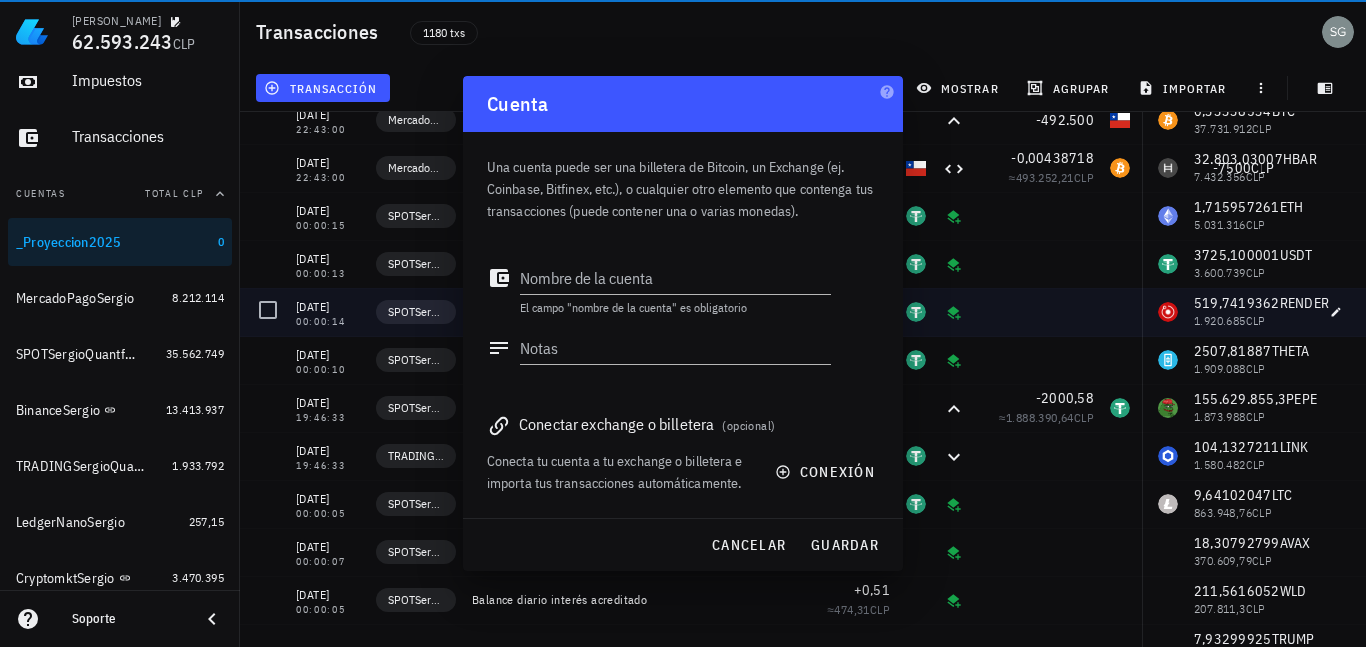 scroll, scrollTop: 182, scrollLeft: 0, axis: vertical 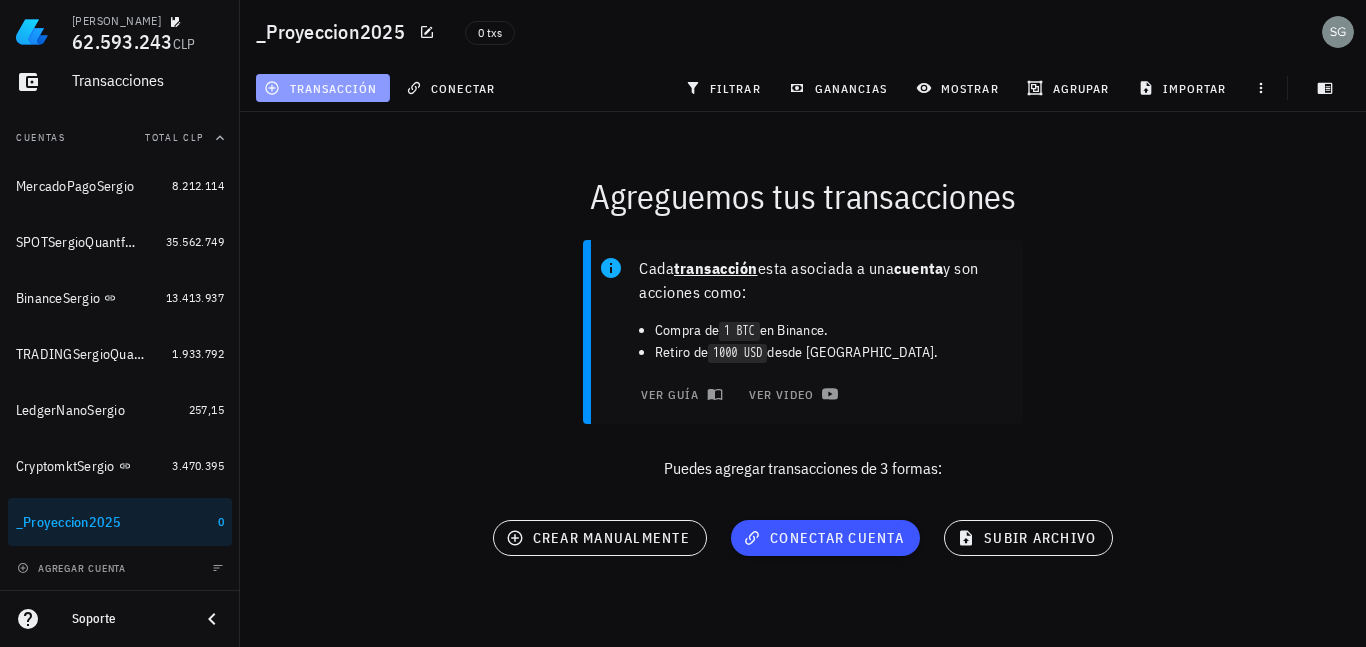 click on "transacción" at bounding box center [322, 88] 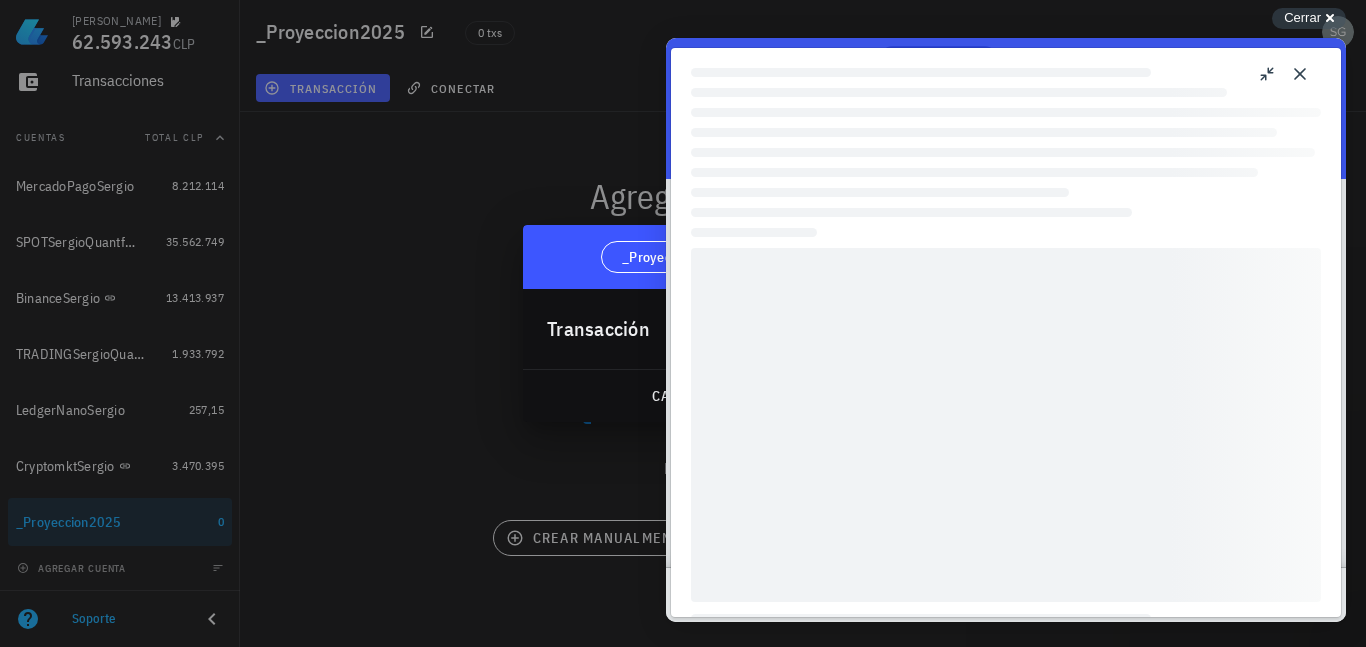 scroll, scrollTop: 0, scrollLeft: 0, axis: both 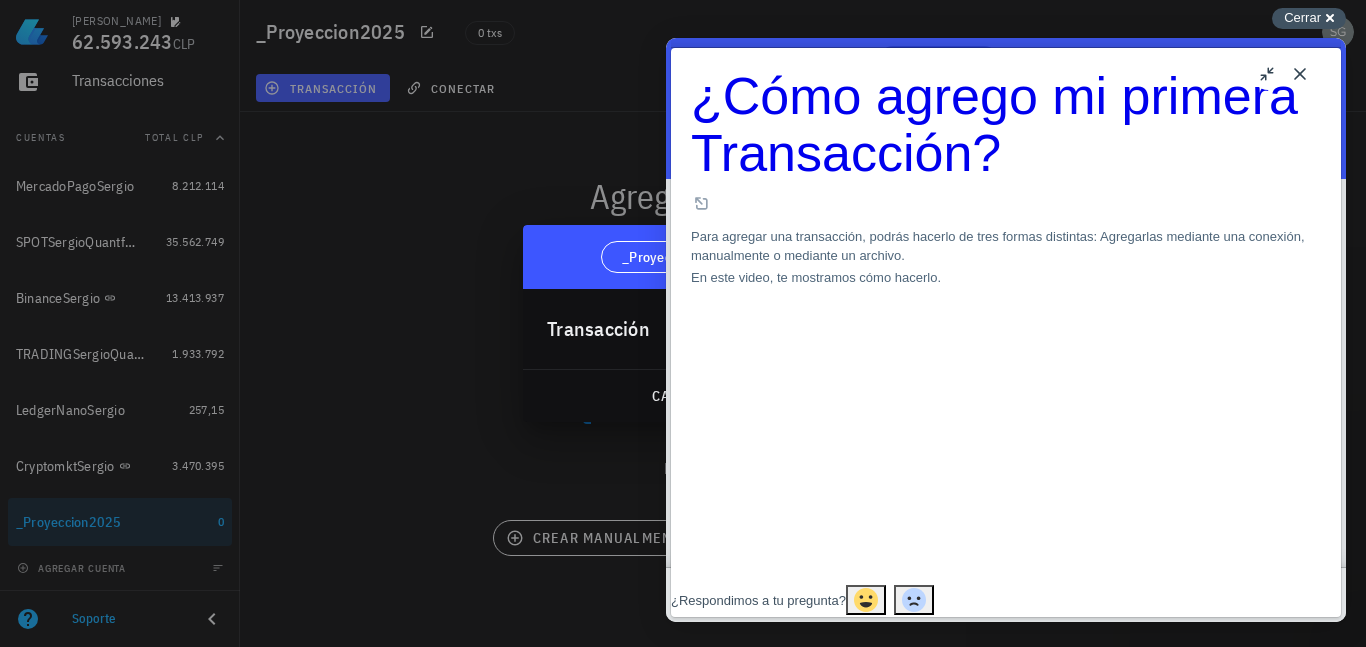 click on "Cerrar" at bounding box center (1302, 17) 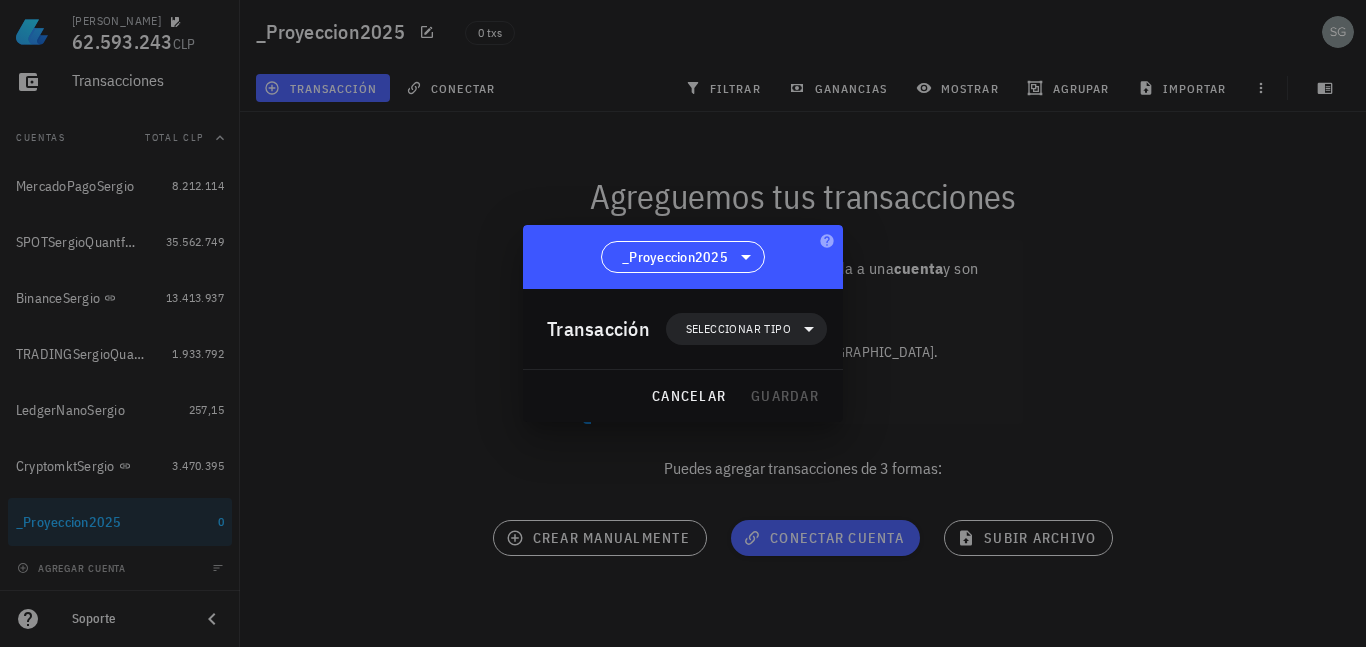 click at bounding box center [683, 323] 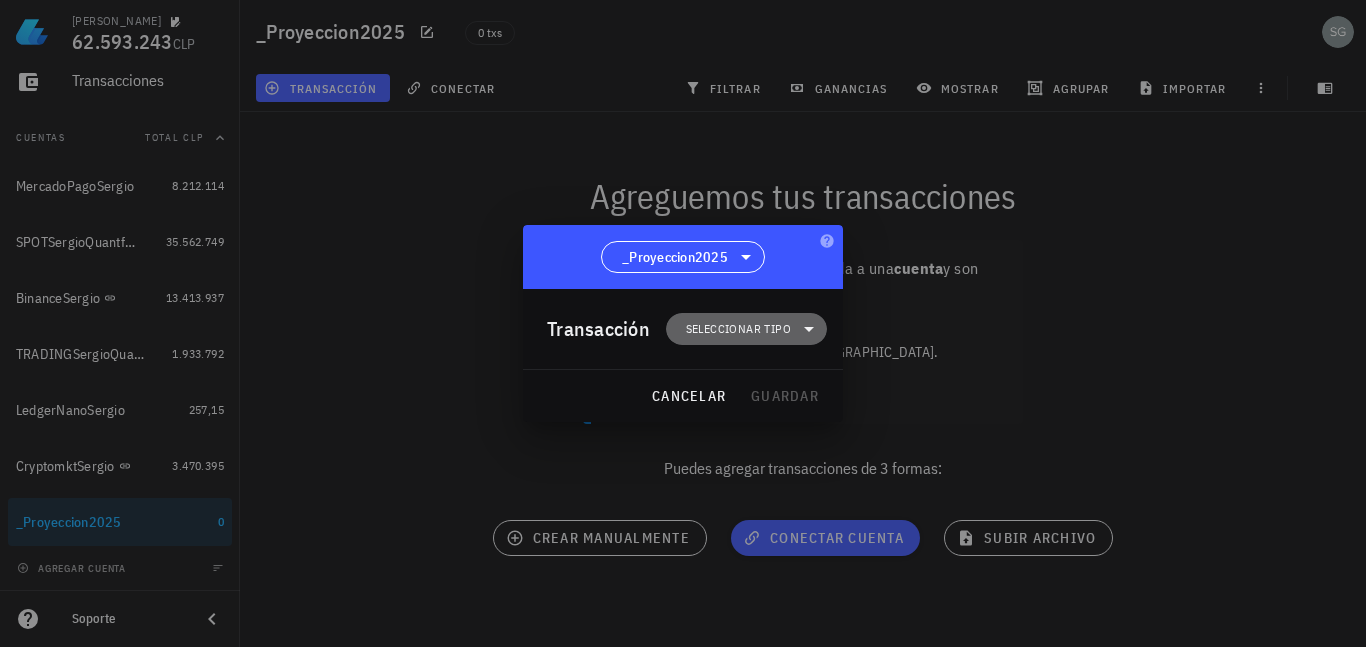 click on "Seleccionar tipo" at bounding box center (738, 329) 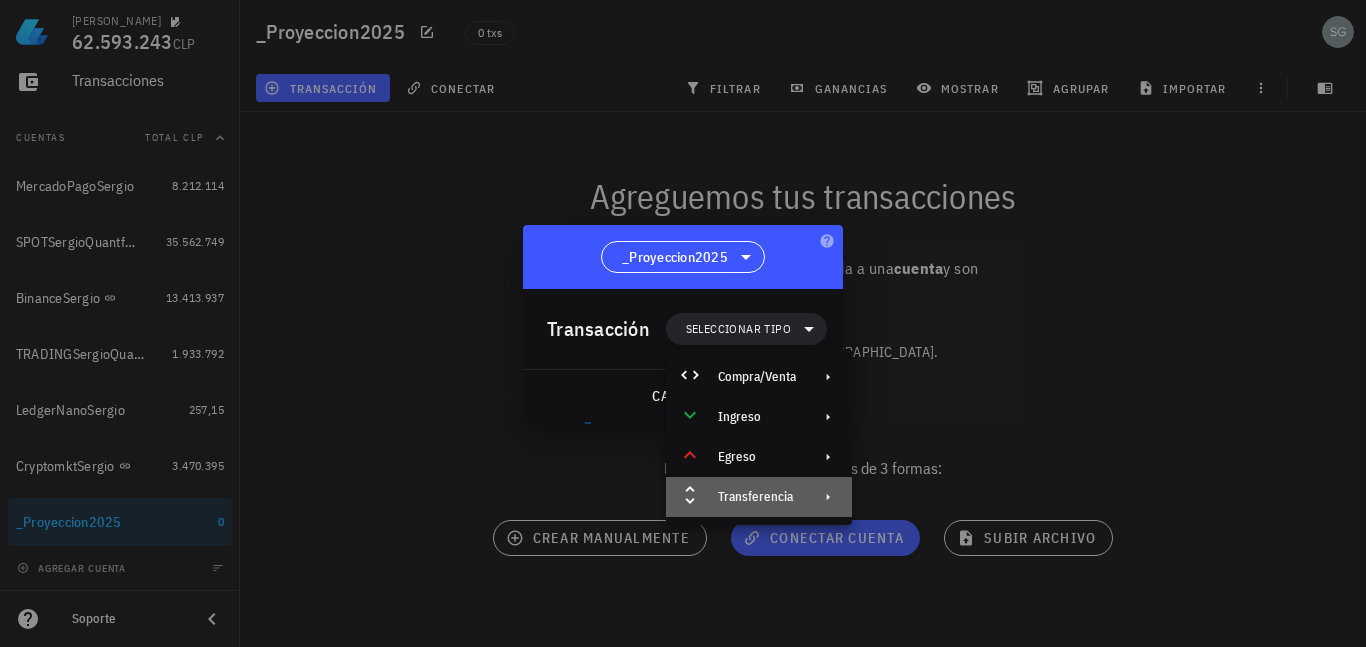 click on "Transferencia" at bounding box center (757, 497) 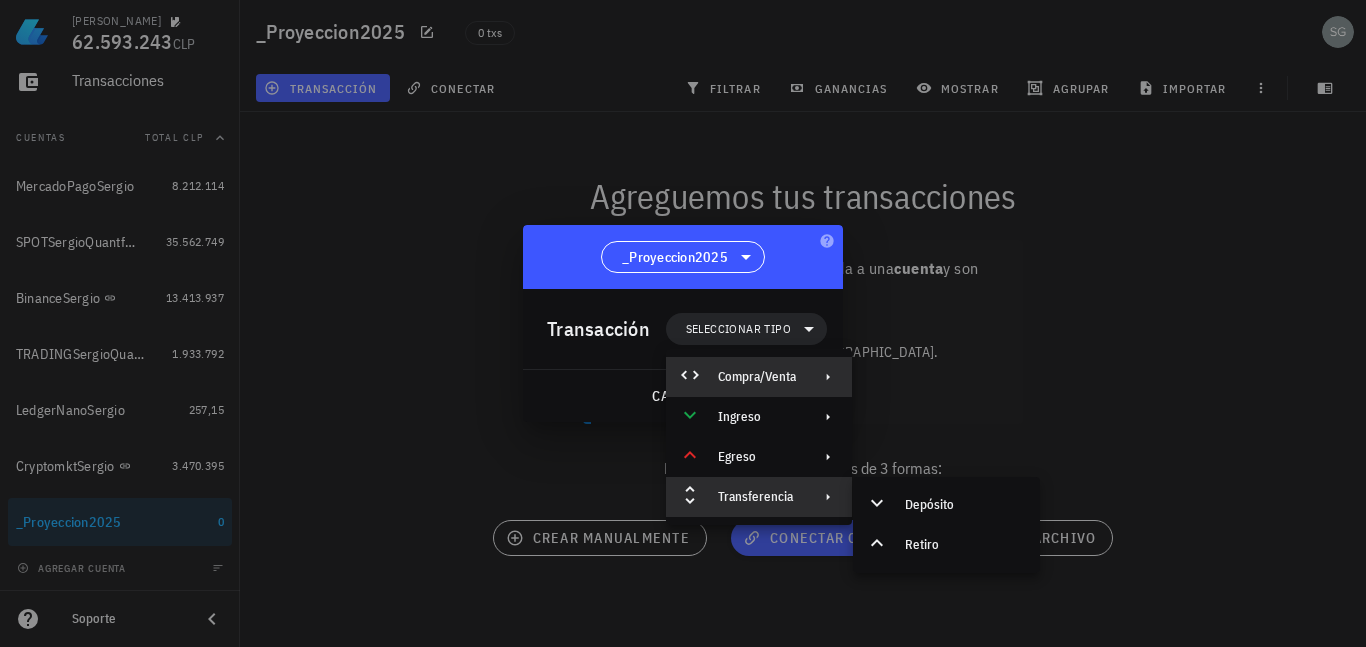 click on "Compra/Venta" at bounding box center (759, 377) 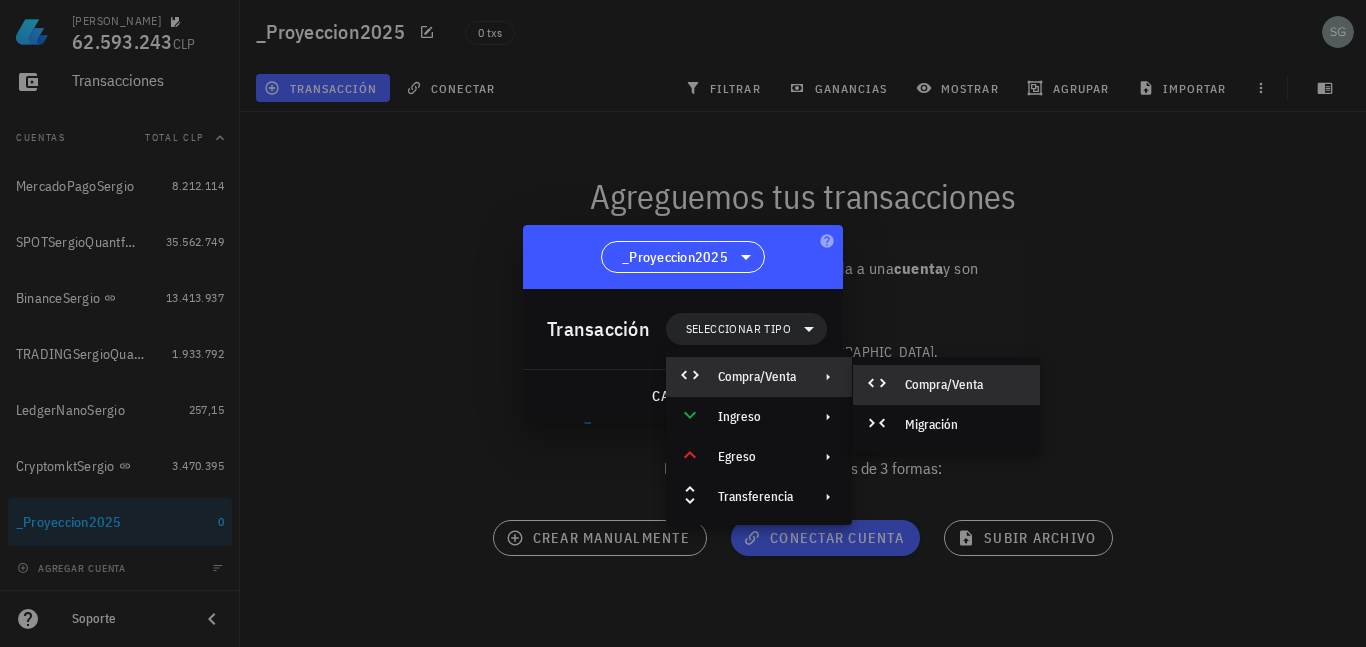click on "Compra/Venta" at bounding box center [964, 385] 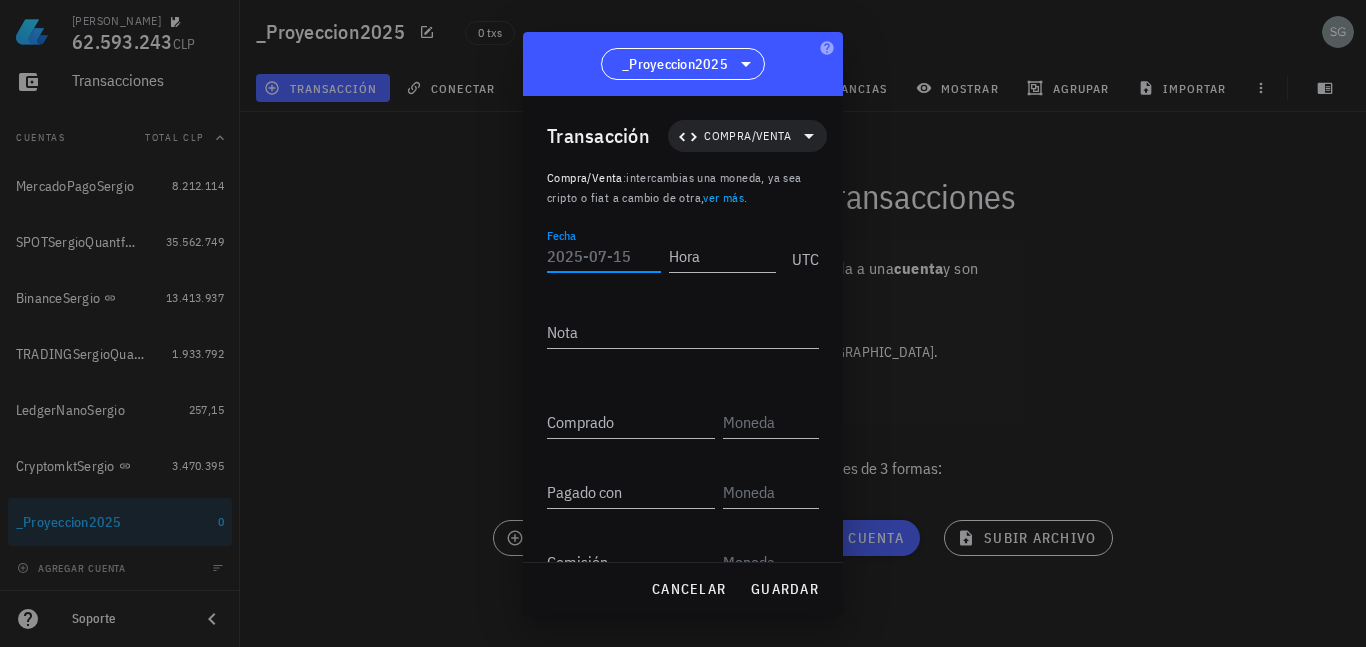 click on "Fecha" at bounding box center [604, 256] 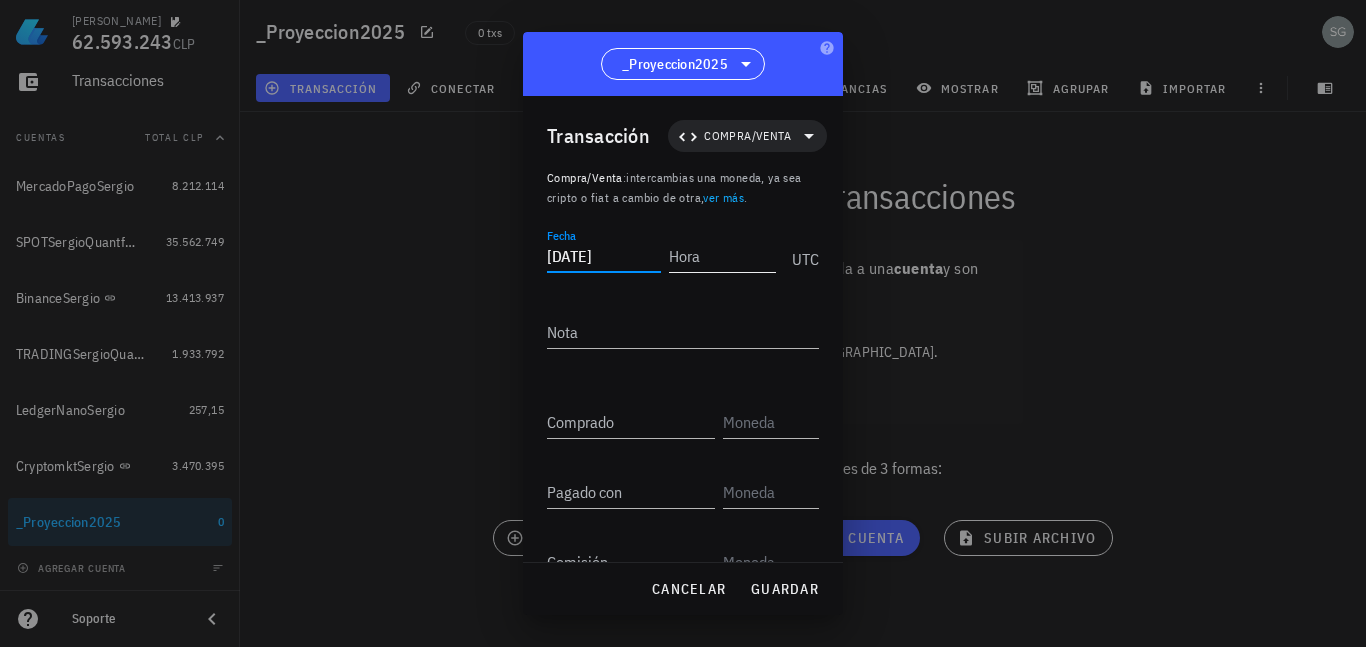 type on "2025-07-15" 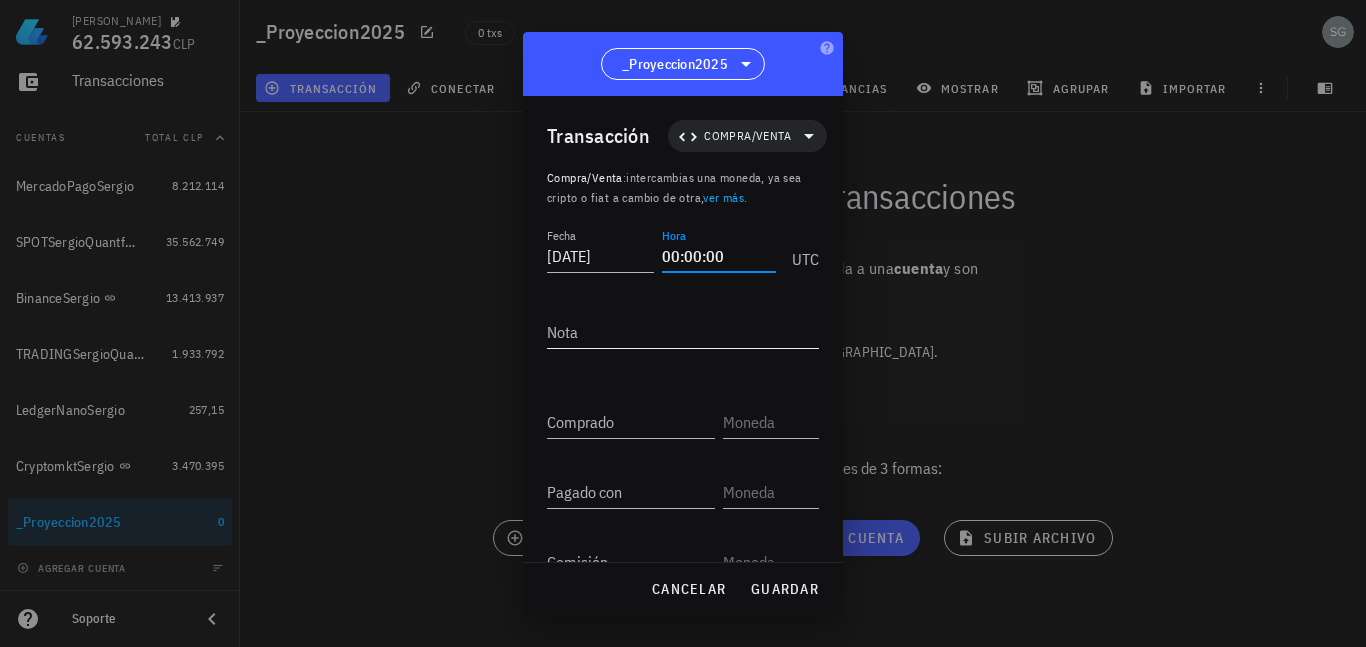 type on "00:00:00" 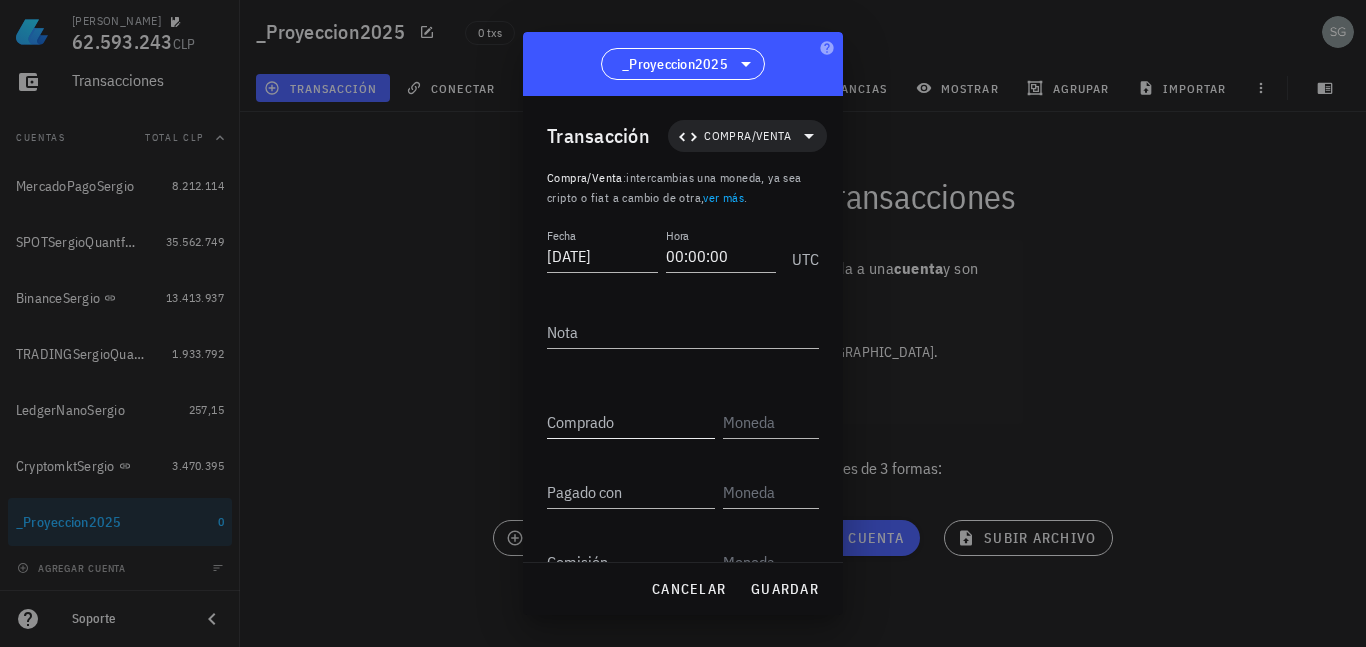 click on "Comprado" at bounding box center [631, 422] 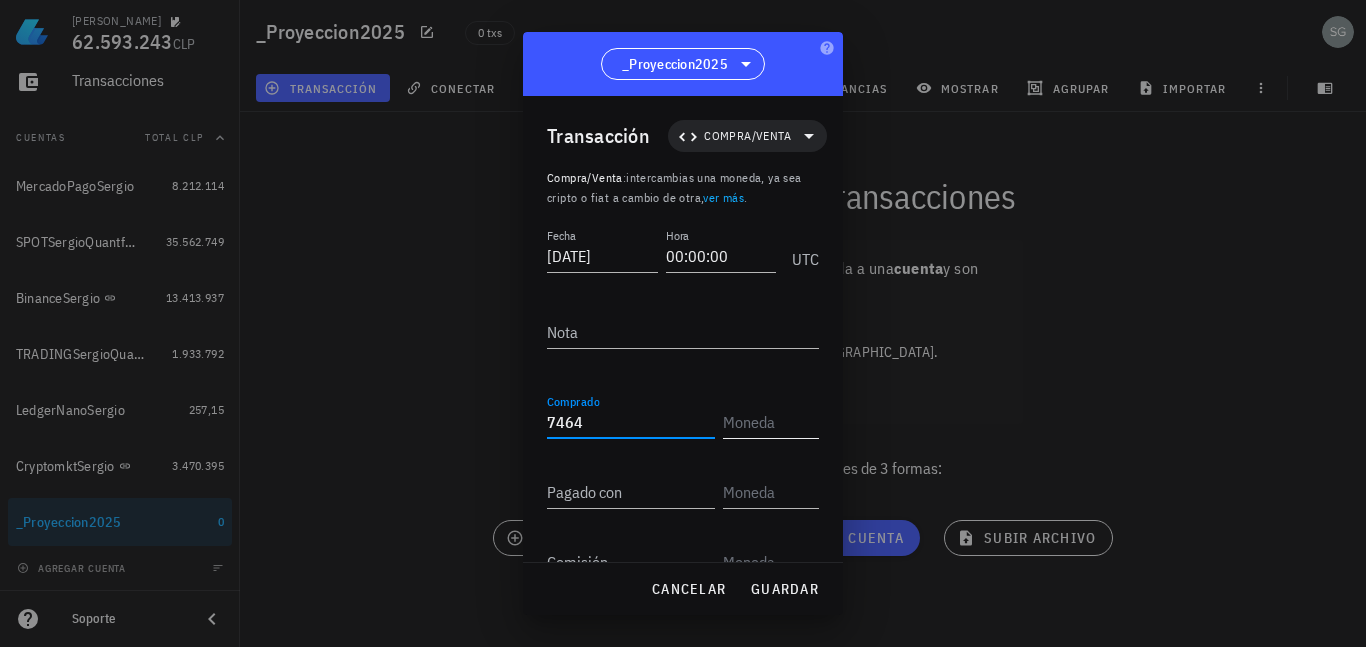 type on "7.464" 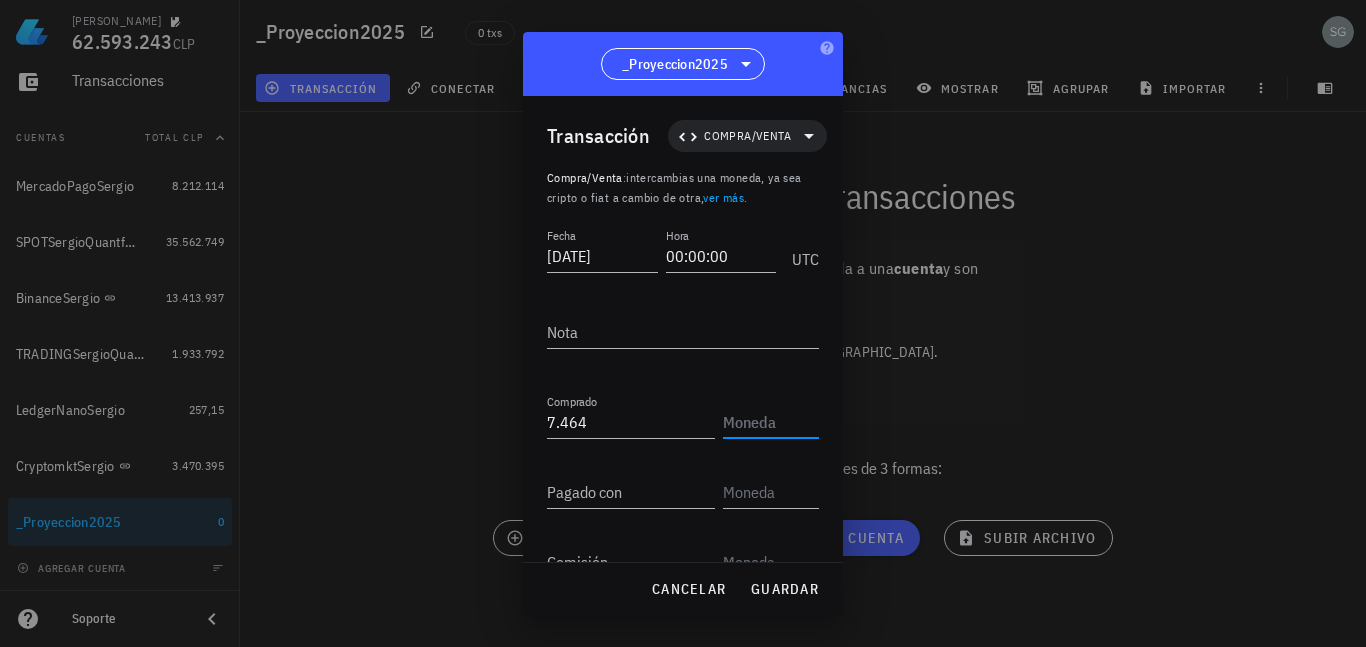 click at bounding box center (769, 422) 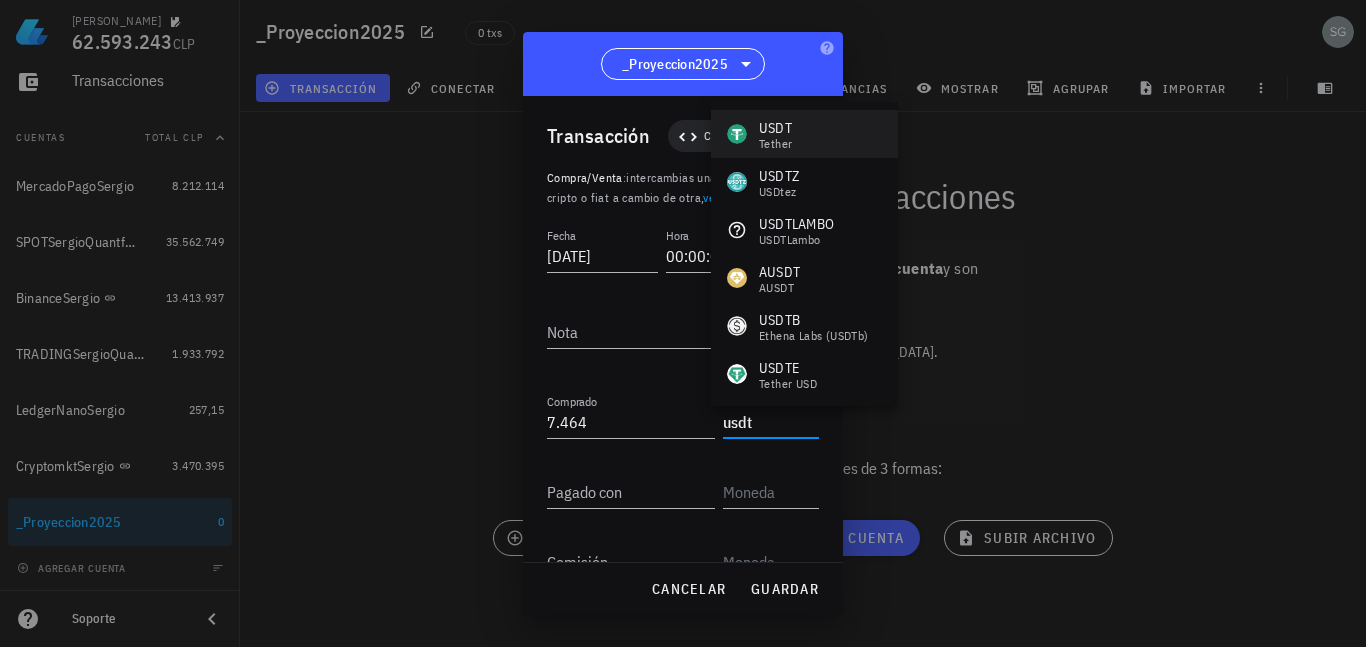 click on "USDT   Tether" at bounding box center (804, 134) 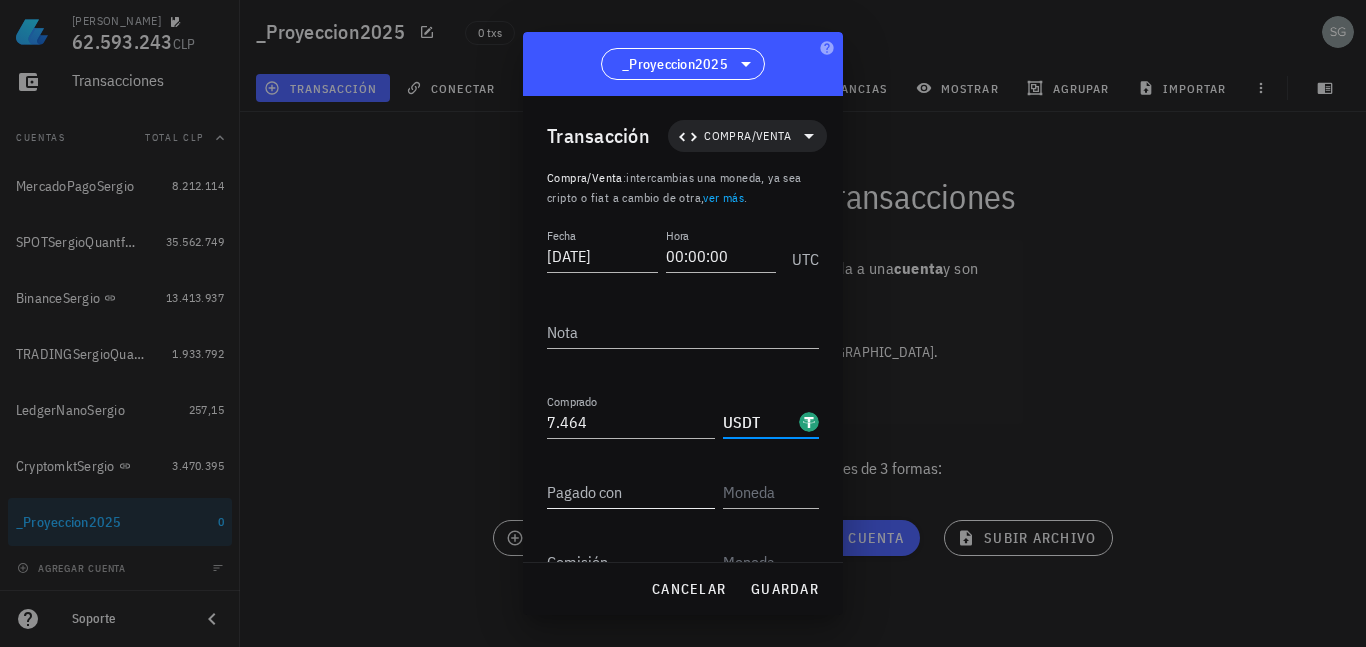type on "USDT" 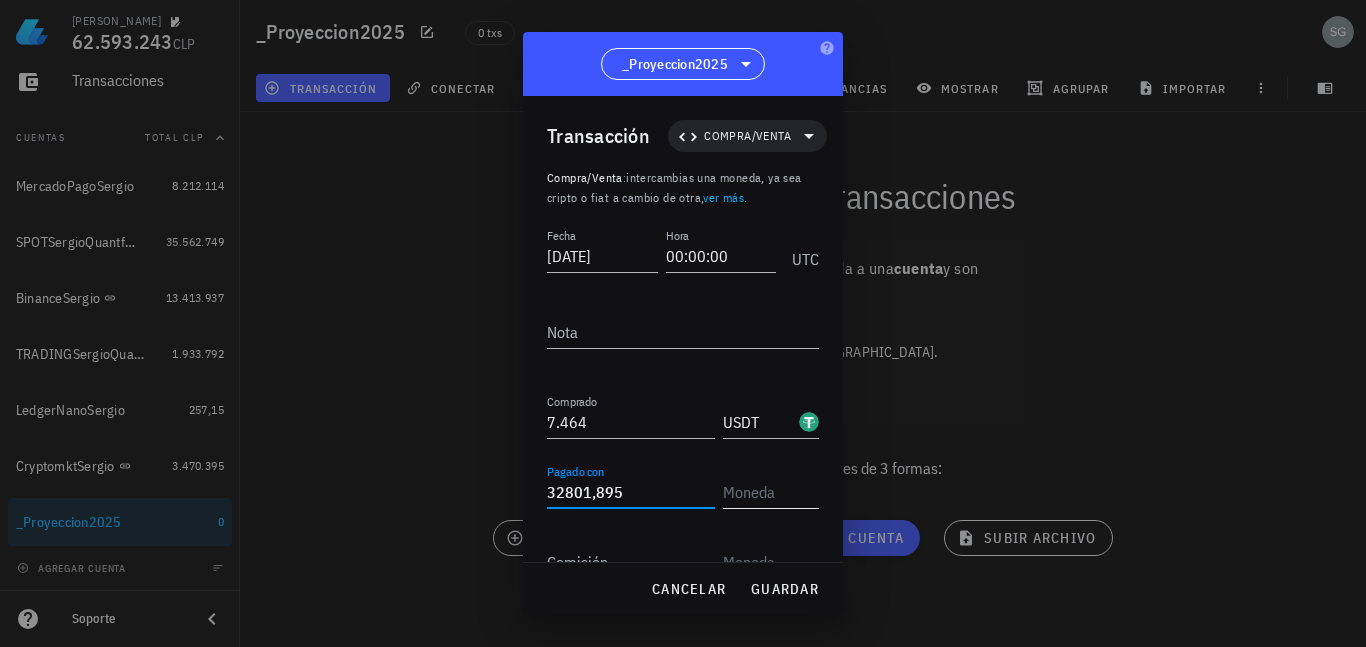 type on "32.801,895" 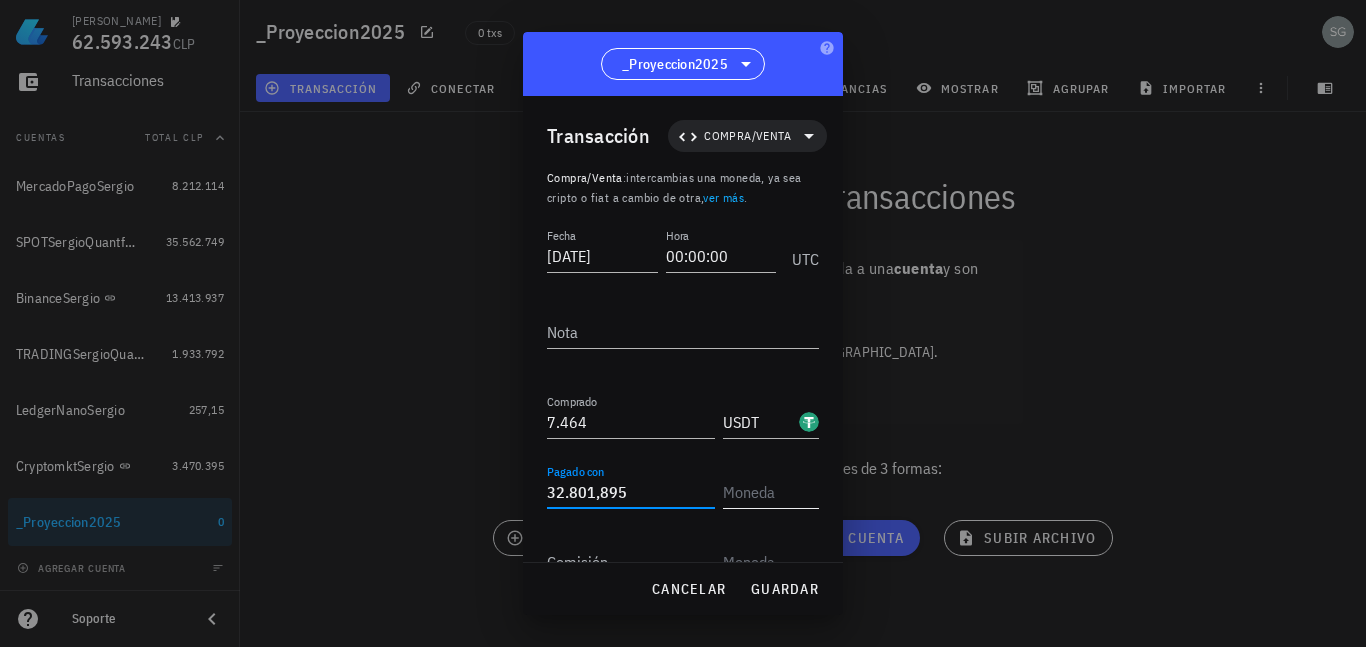 click at bounding box center (769, 492) 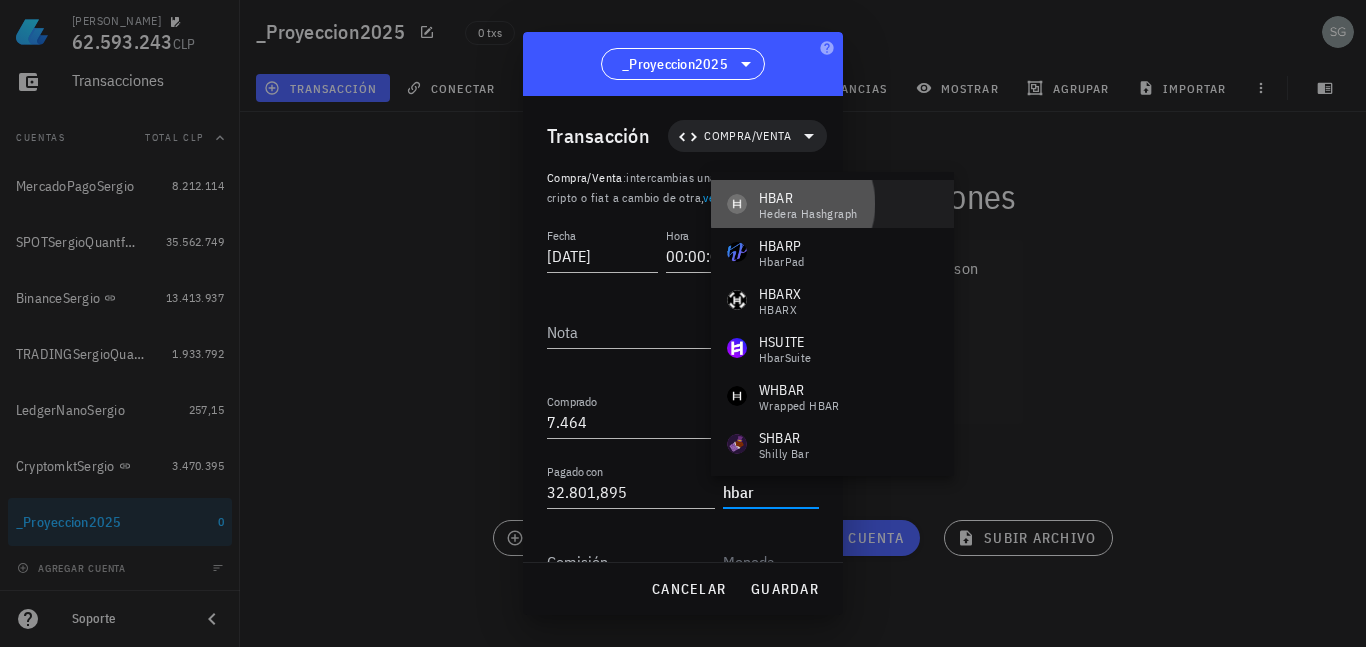 click on "Hedera Hashgraph" at bounding box center [808, 214] 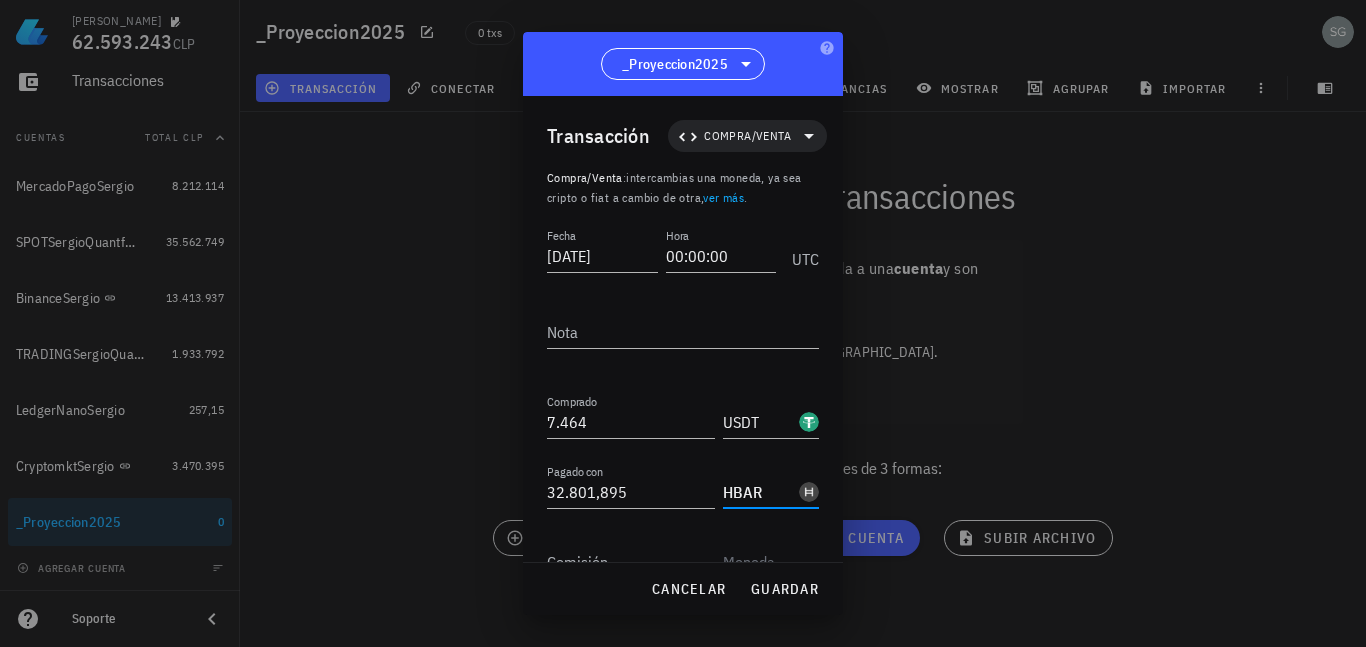 scroll, scrollTop: 98, scrollLeft: 0, axis: vertical 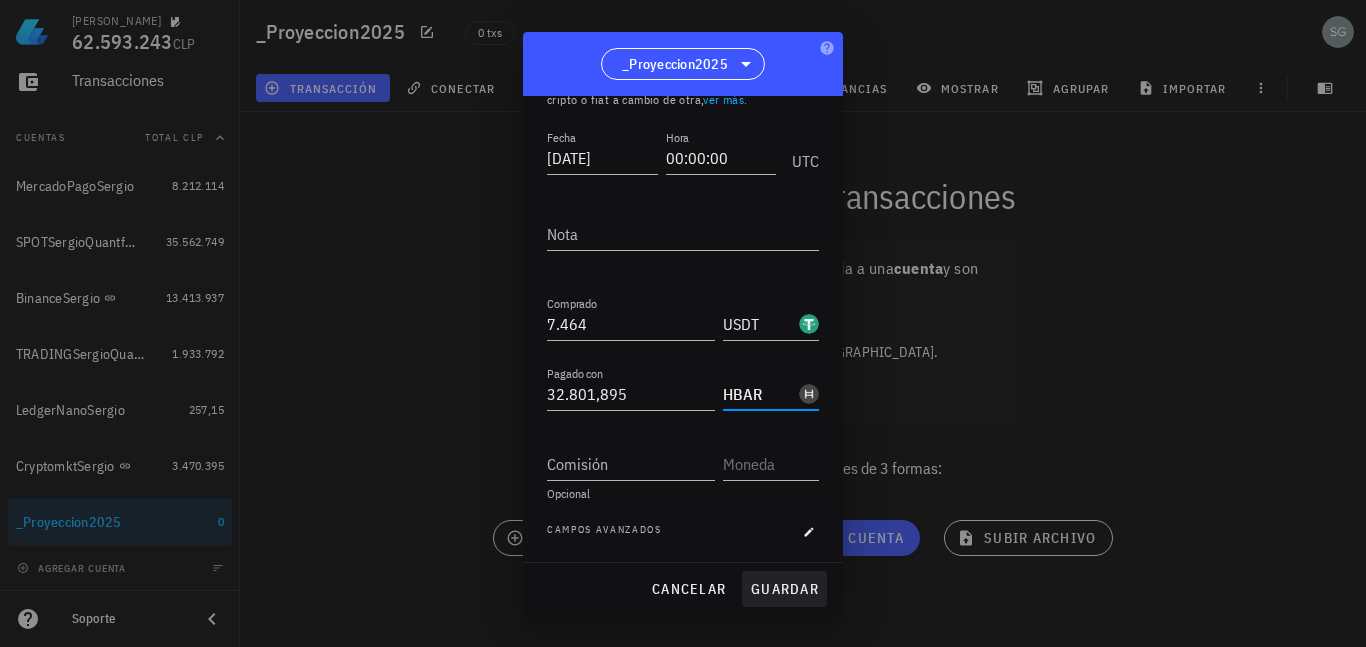 type on "HBAR" 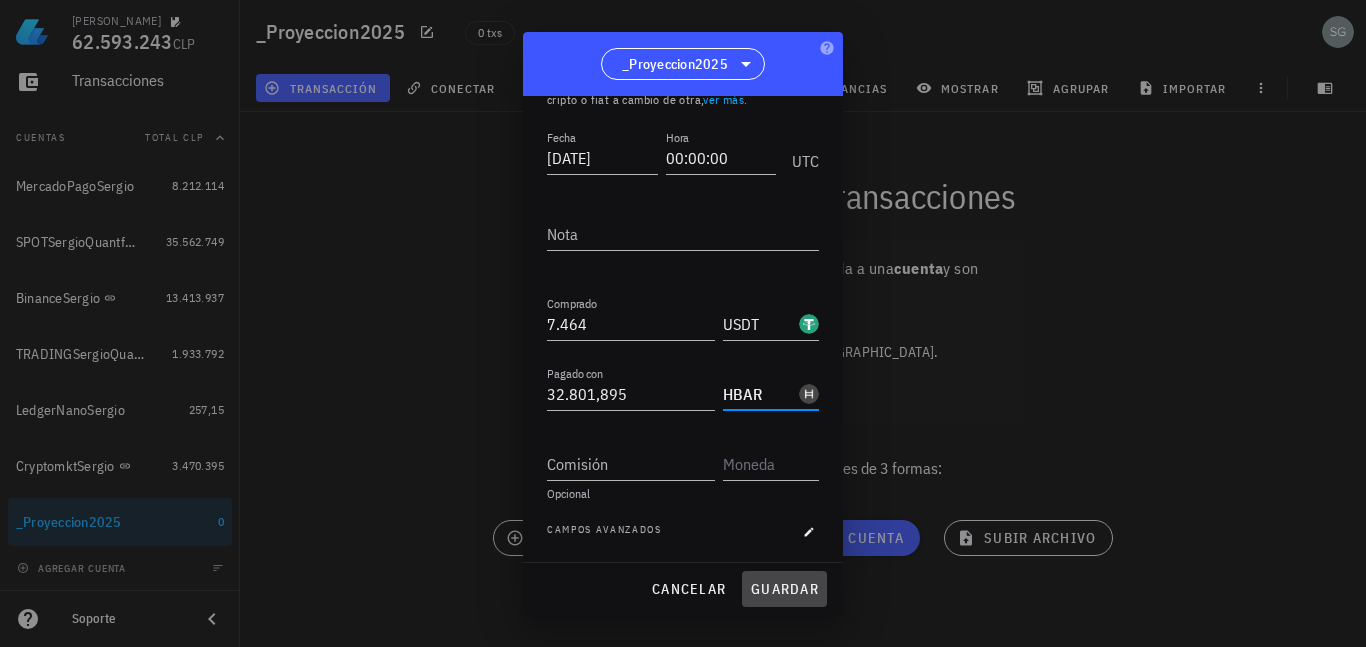 click on "guardar" at bounding box center (784, 589) 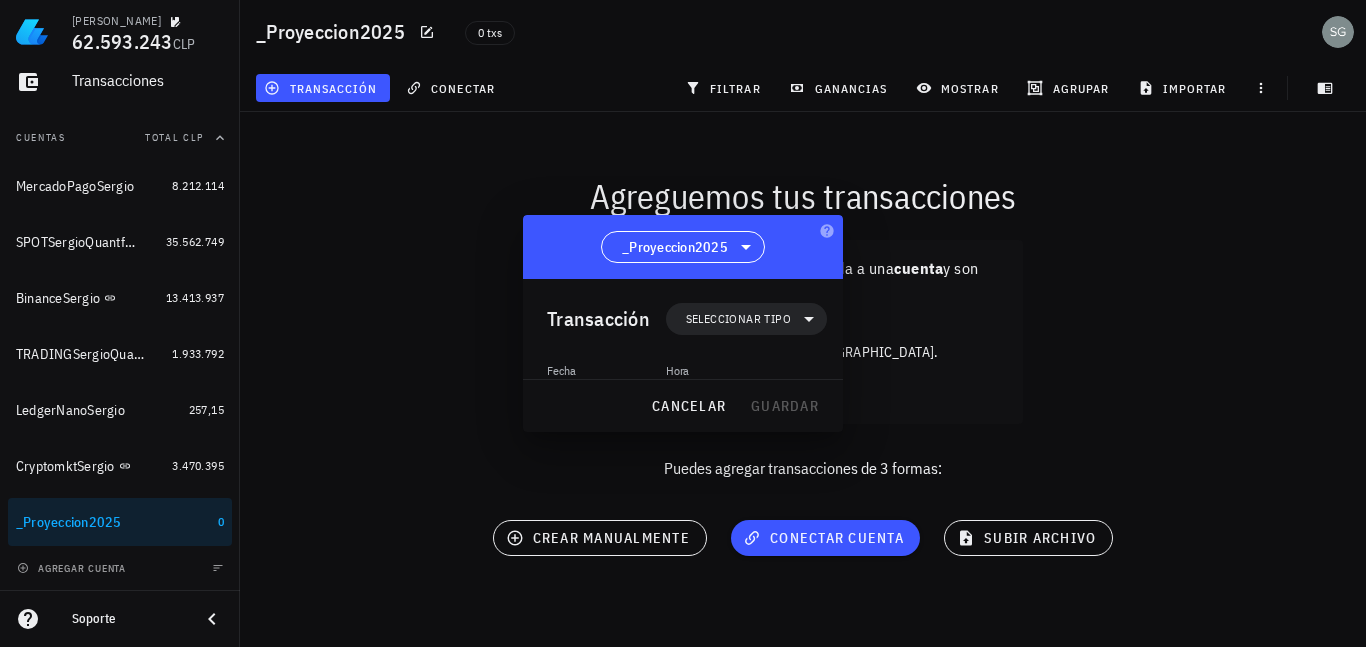 scroll, scrollTop: 0, scrollLeft: 0, axis: both 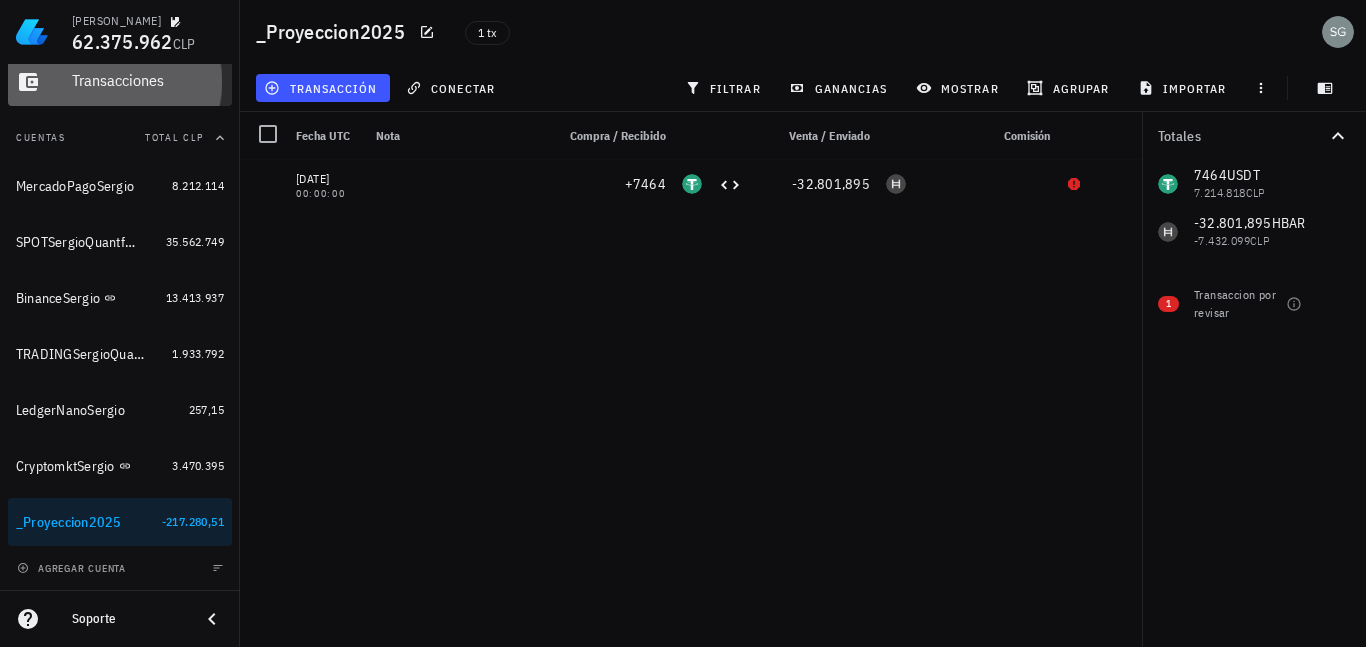 click on "Transacciones" at bounding box center (148, 80) 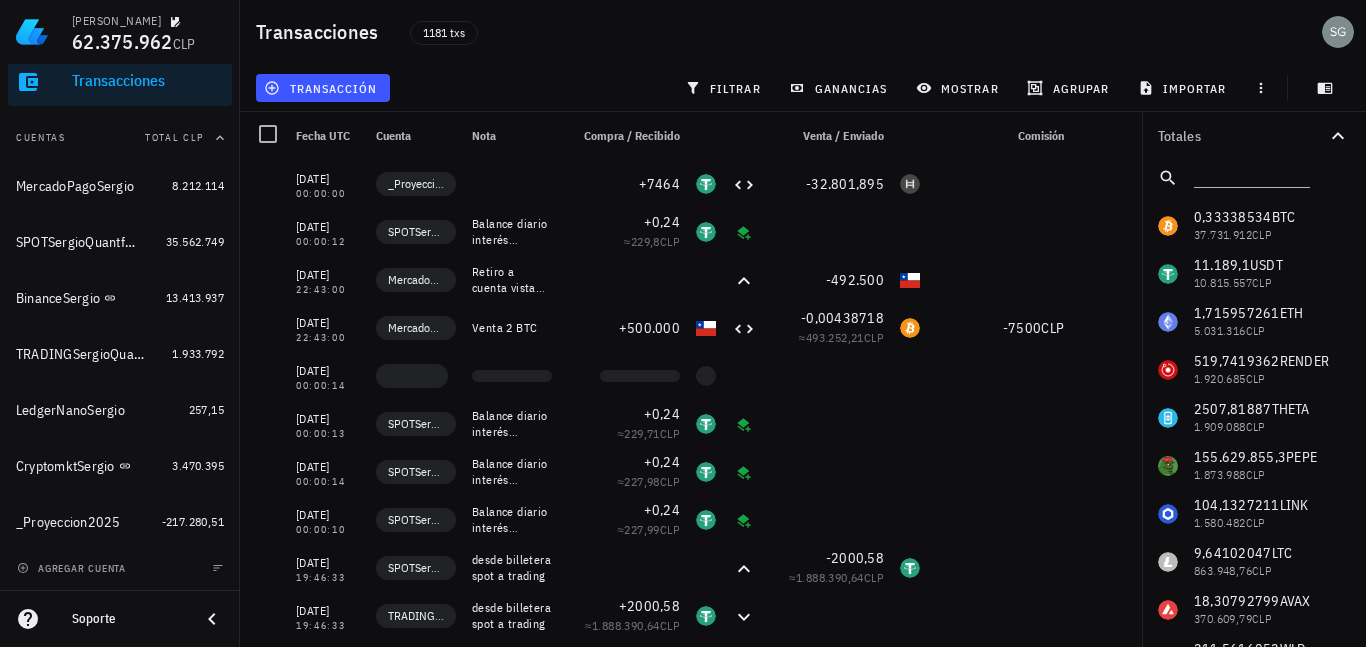 scroll, scrollTop: 0, scrollLeft: 0, axis: both 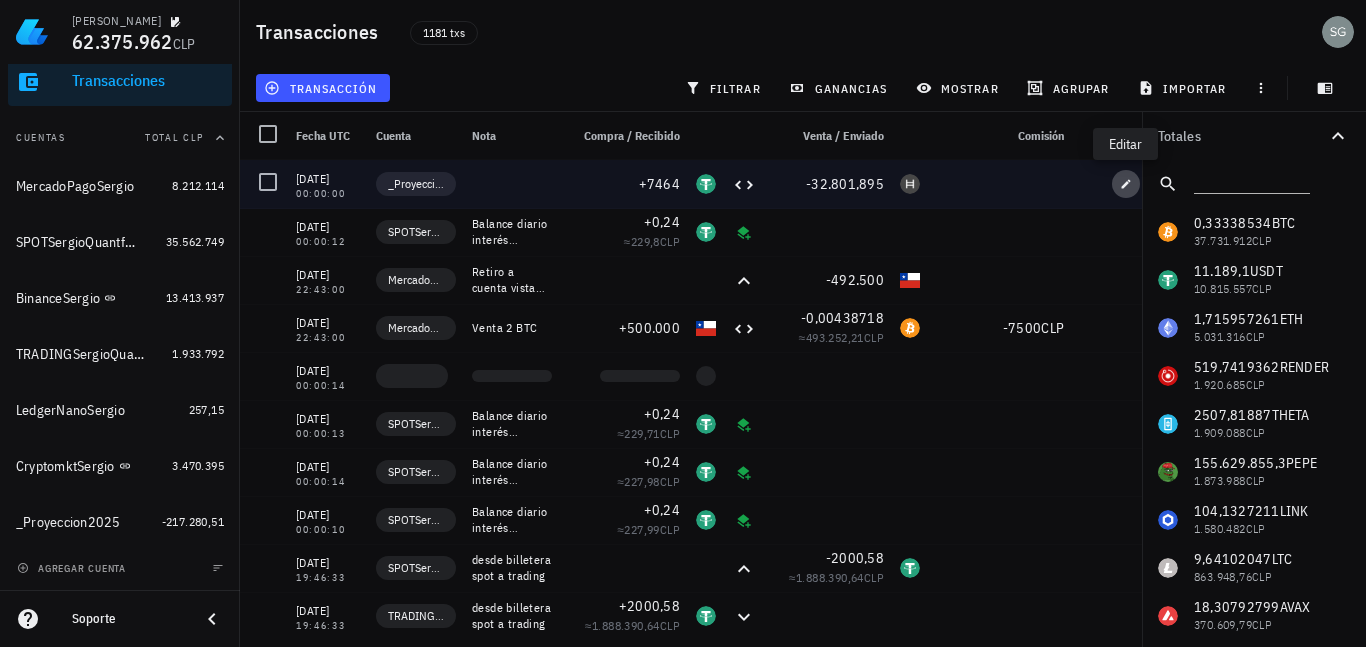 click 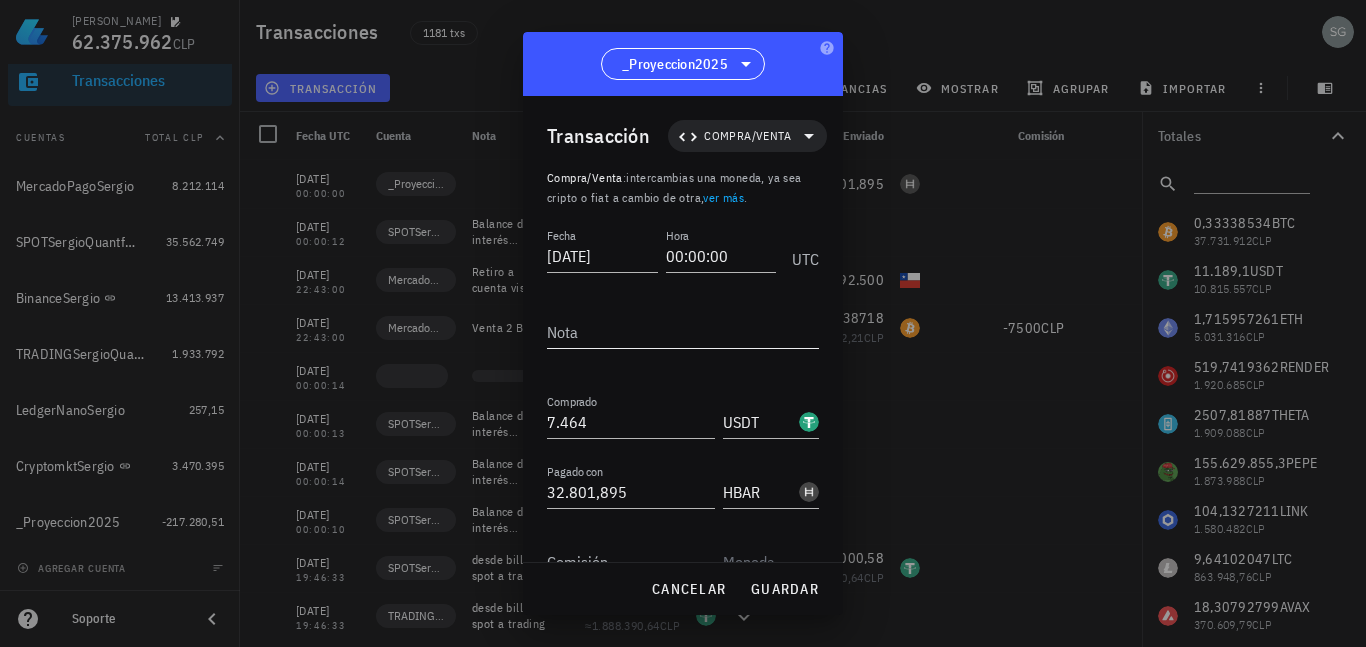 click on "Nota" at bounding box center (683, 332) 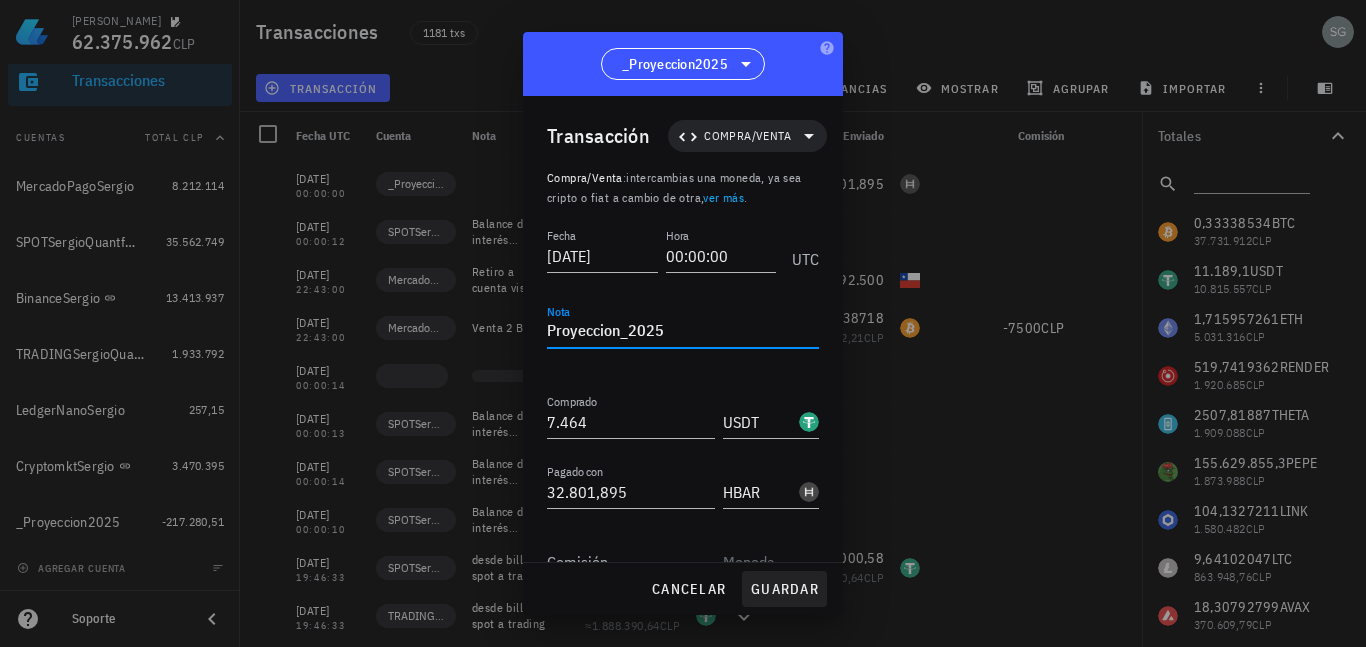 type on "Proyeccion_2025" 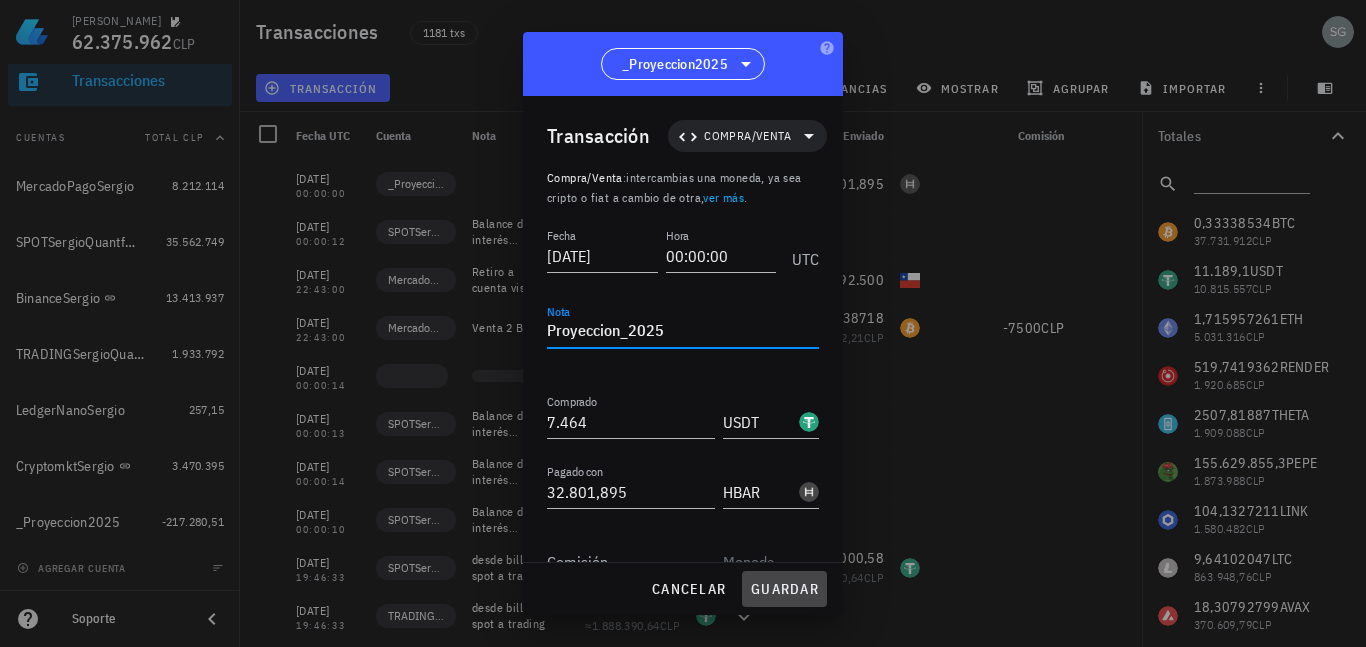 click on "guardar" at bounding box center (784, 589) 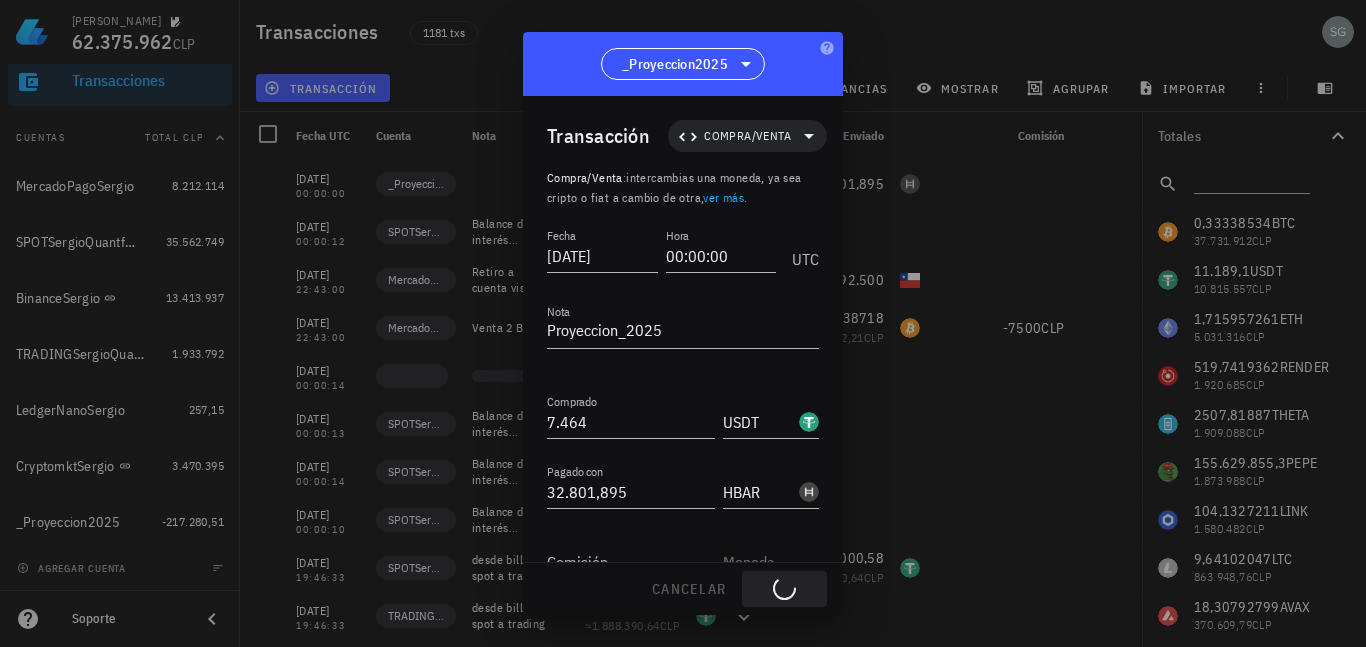type 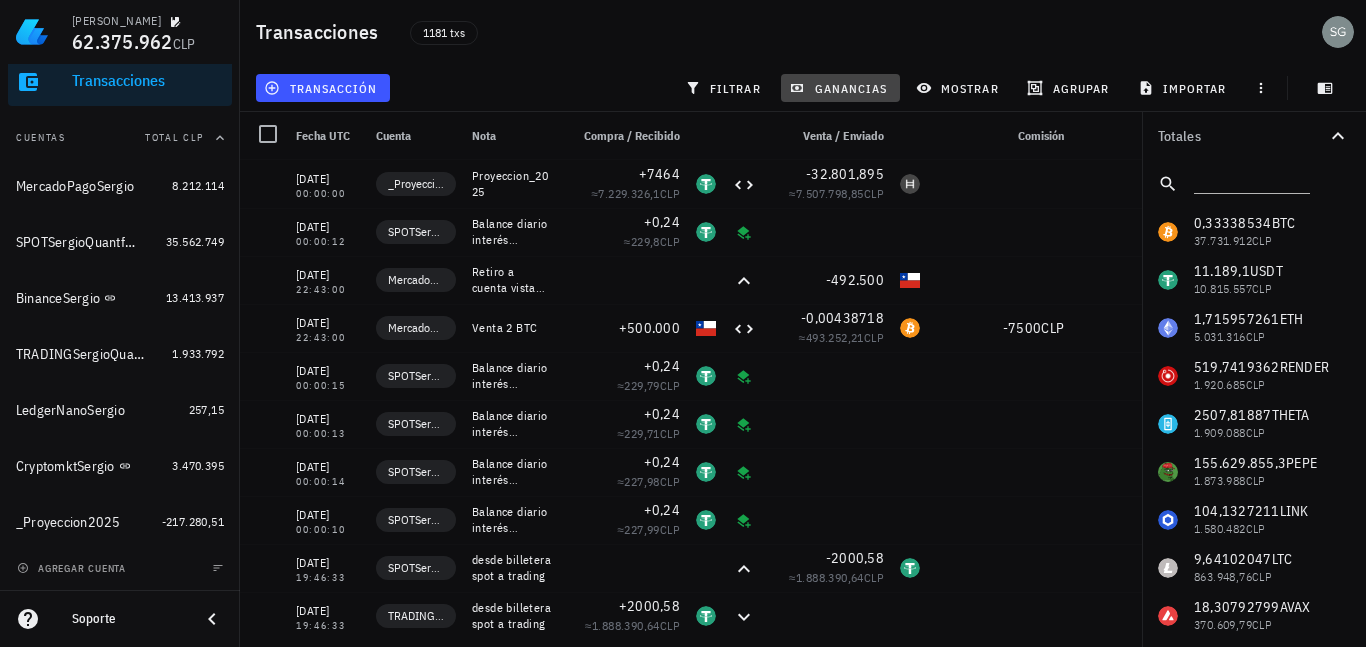 click on "ganancias" at bounding box center [840, 88] 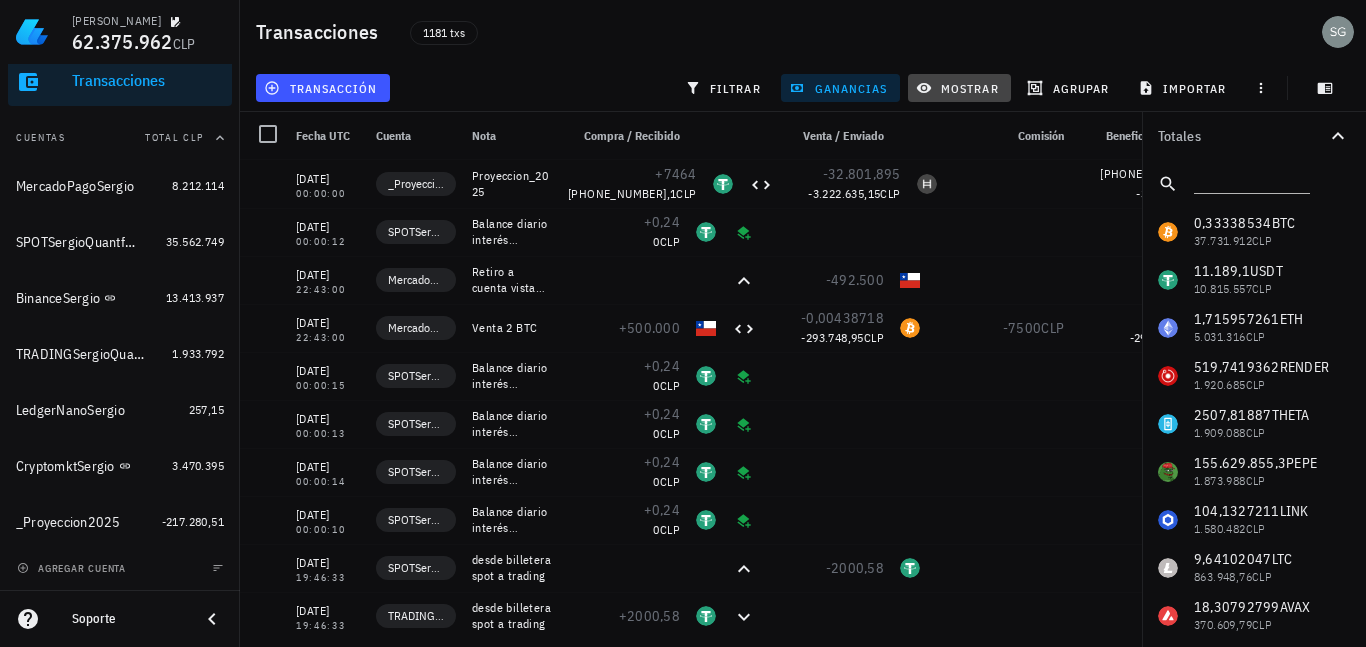 click on "mostrar" at bounding box center [959, 88] 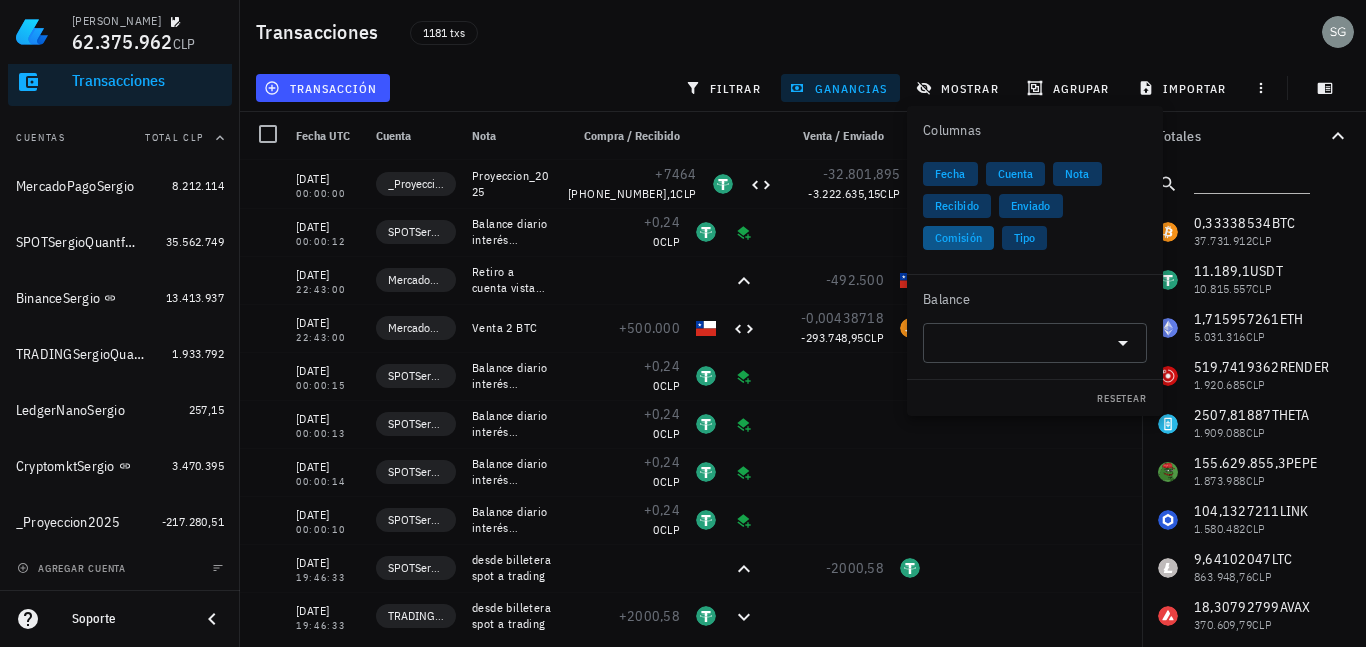 click on "Comisión" at bounding box center [958, 238] 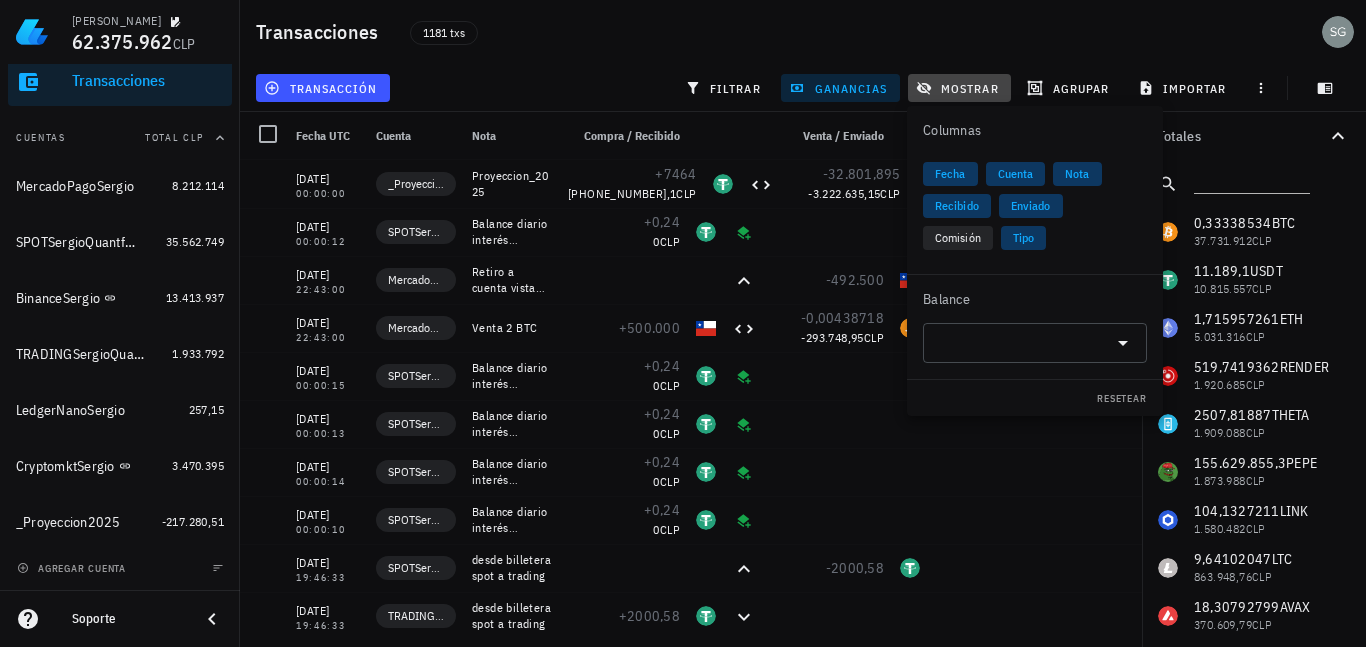 click on "mostrar" at bounding box center (959, 88) 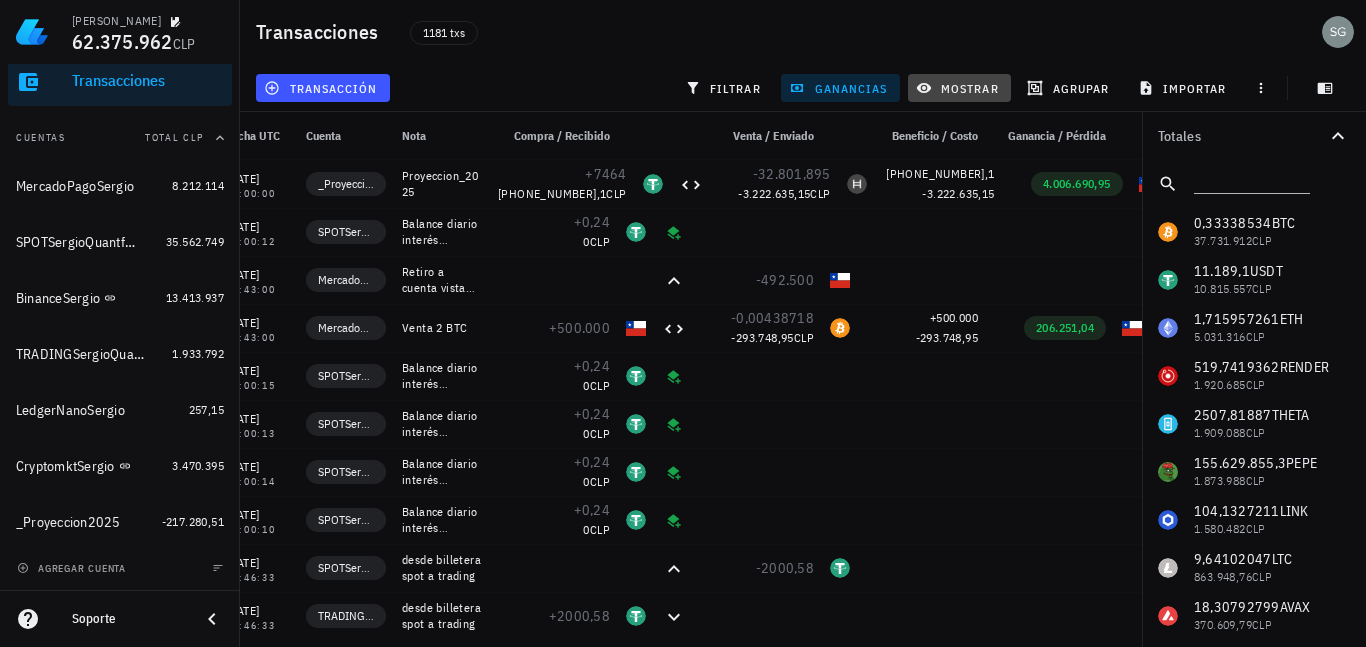 scroll, scrollTop: 0, scrollLeft: 0, axis: both 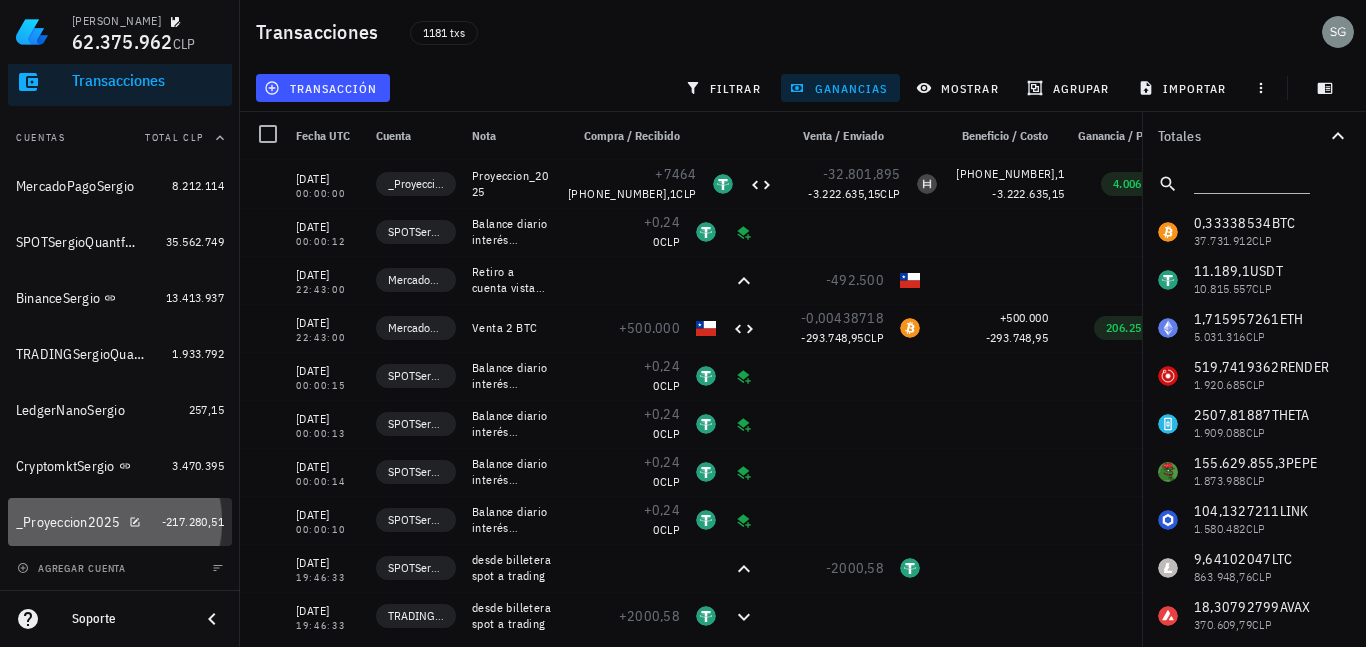 click on "_Proyeccion2025" at bounding box center [68, 522] 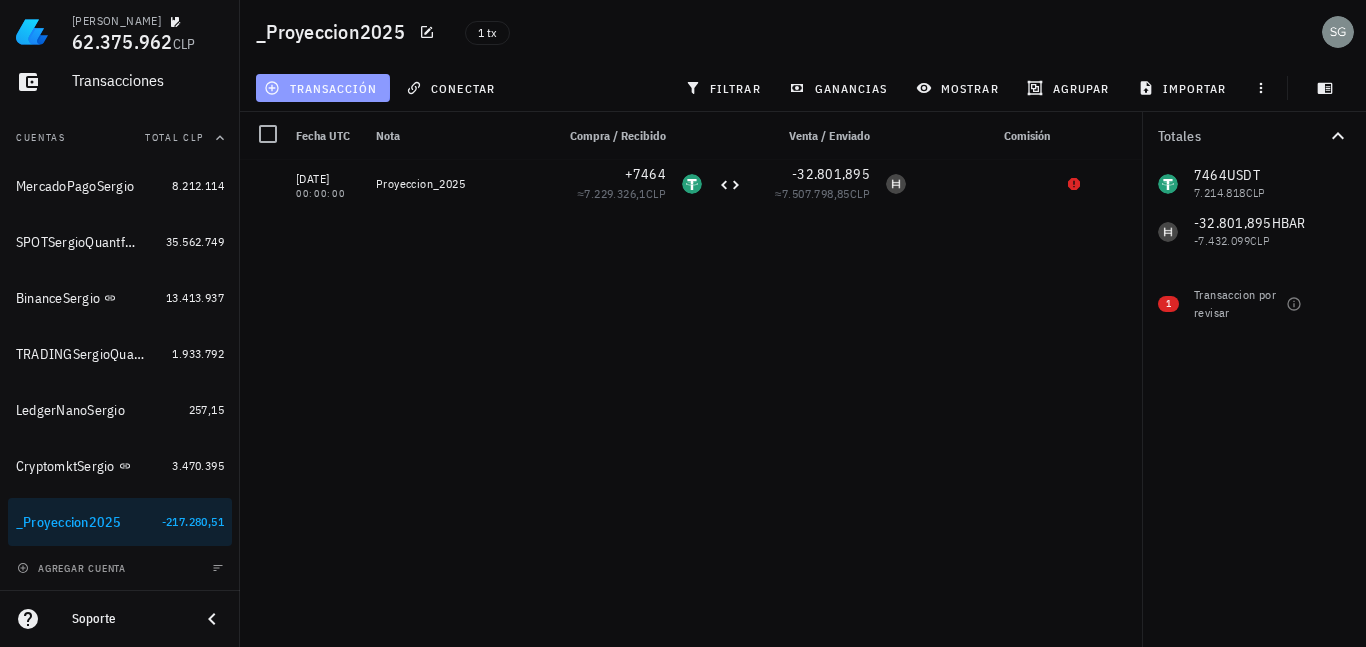 click on "transacción" at bounding box center [322, 88] 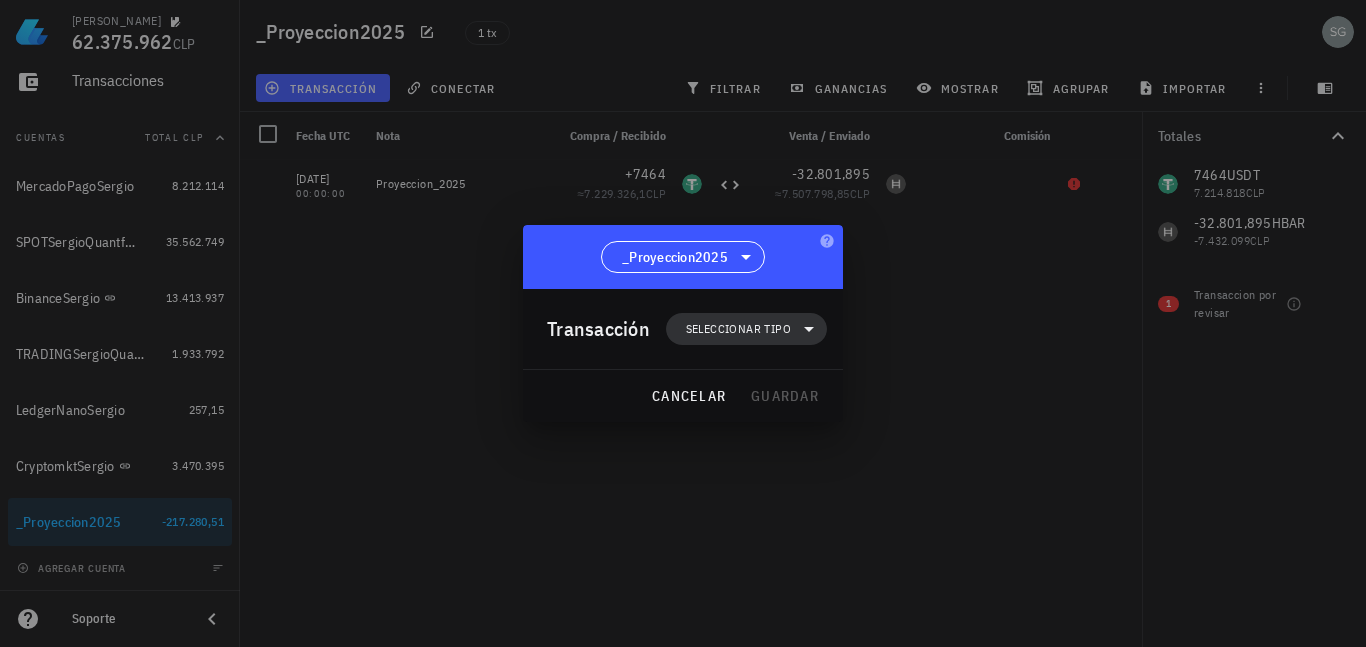 click on "Seleccionar tipo" at bounding box center [738, 329] 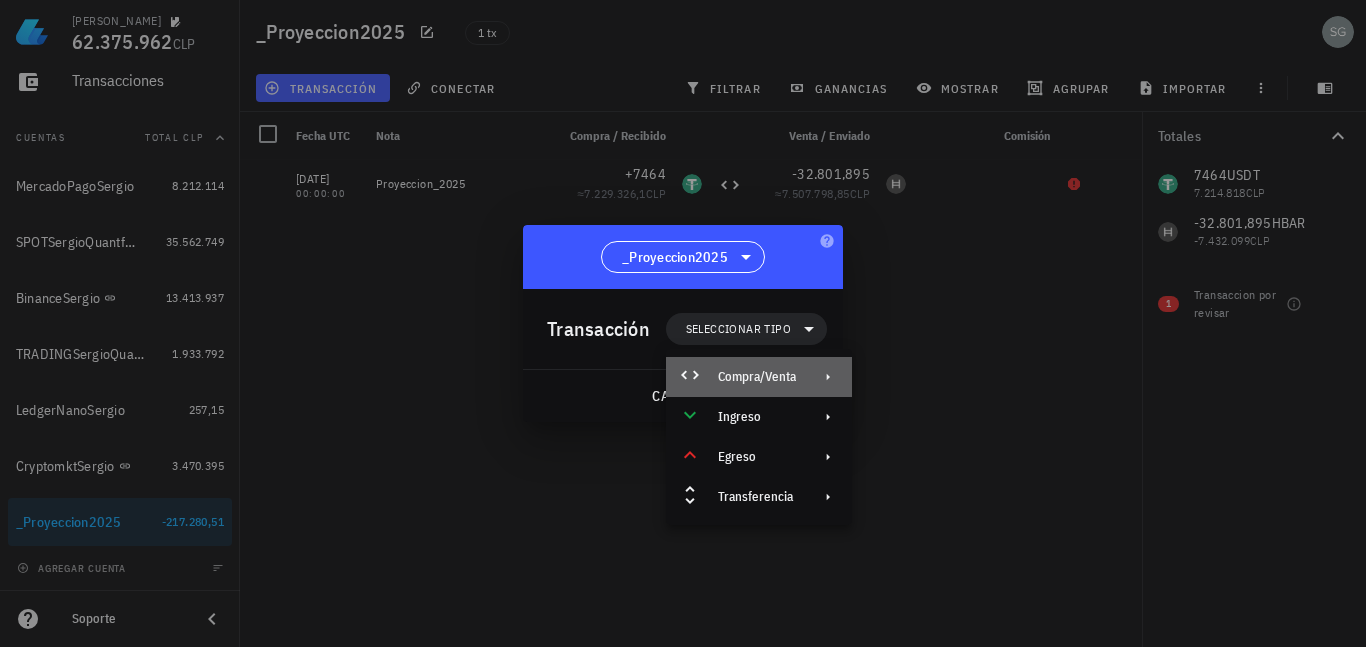 click on "Compra/Venta" at bounding box center (757, 377) 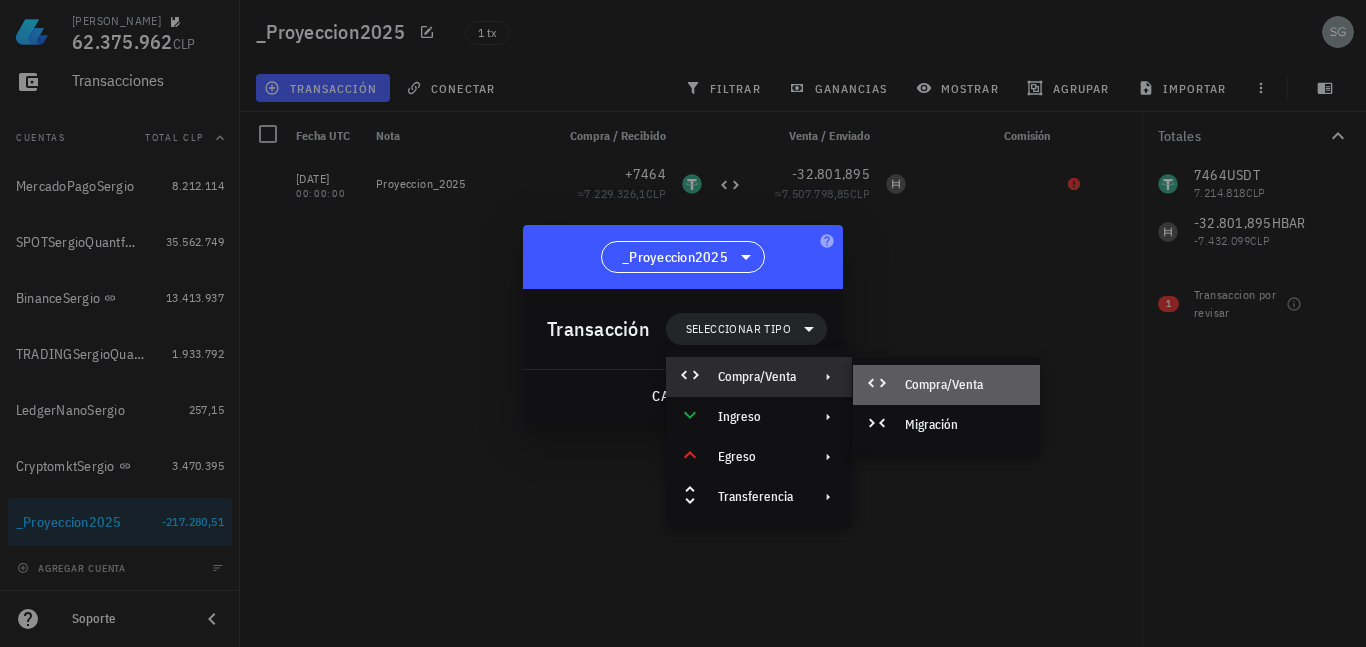 click on "Compra/Venta" at bounding box center [964, 385] 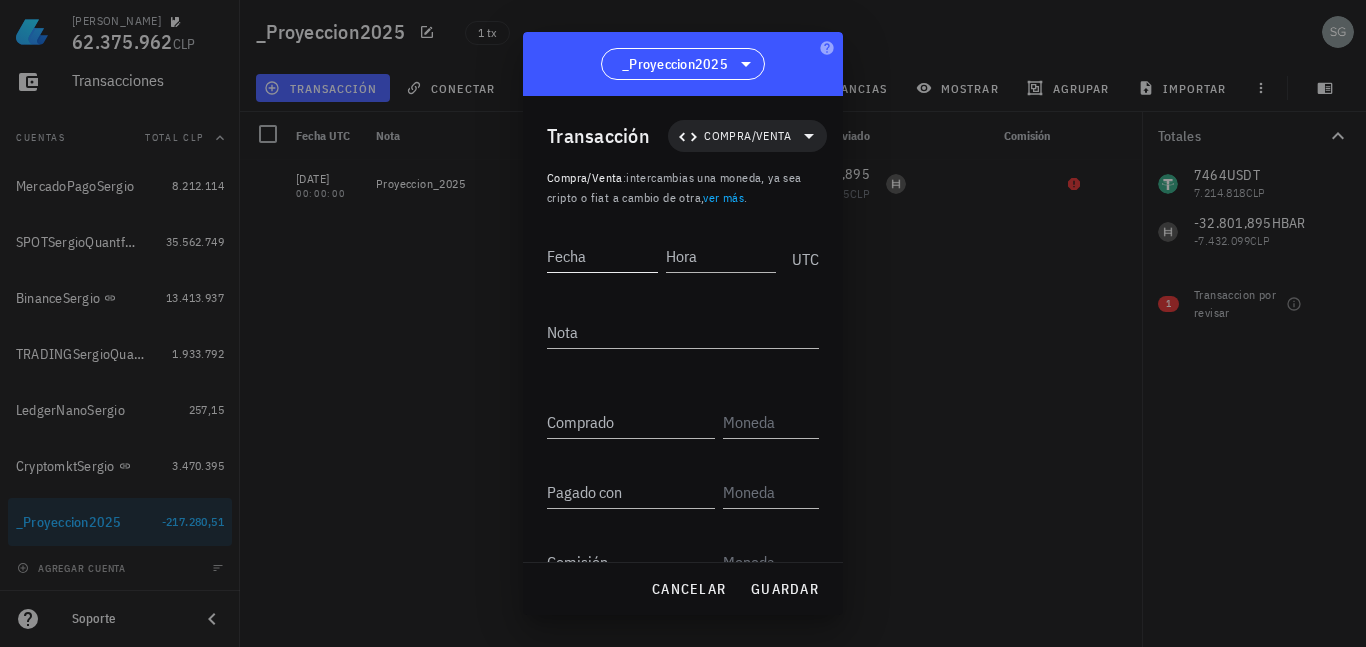 click on "Fecha" at bounding box center (602, 256) 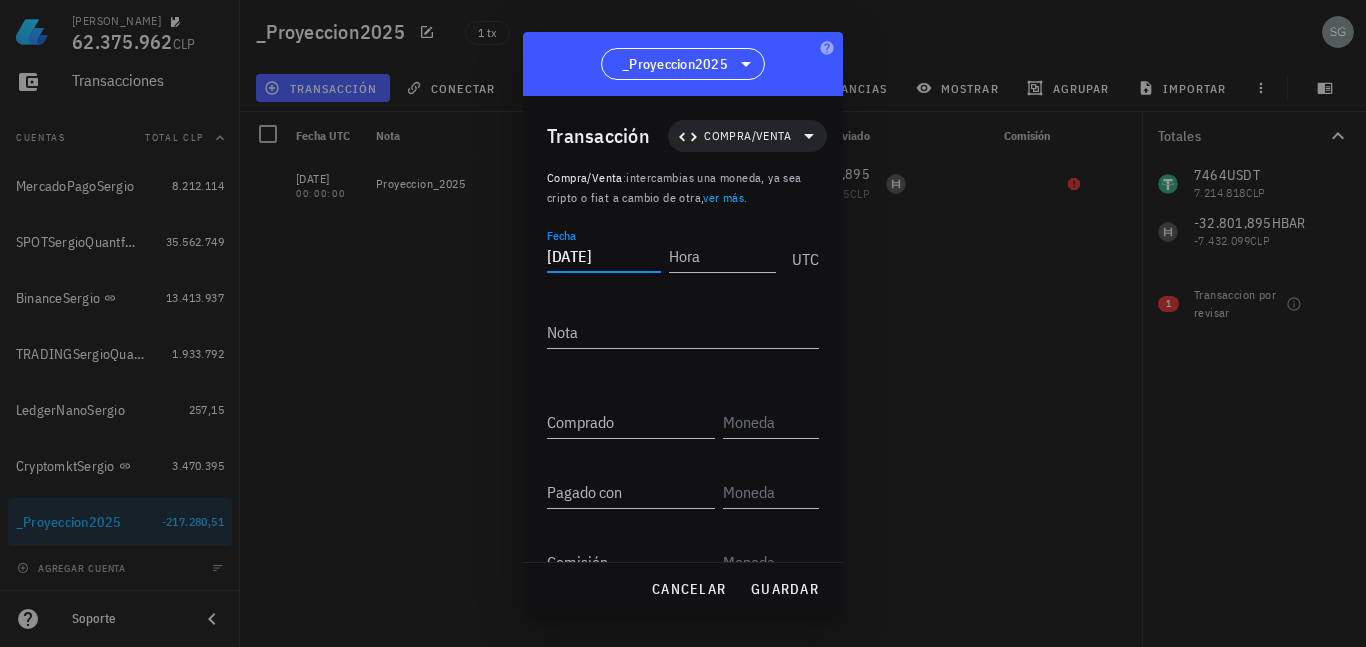 type on "2025-07-15" 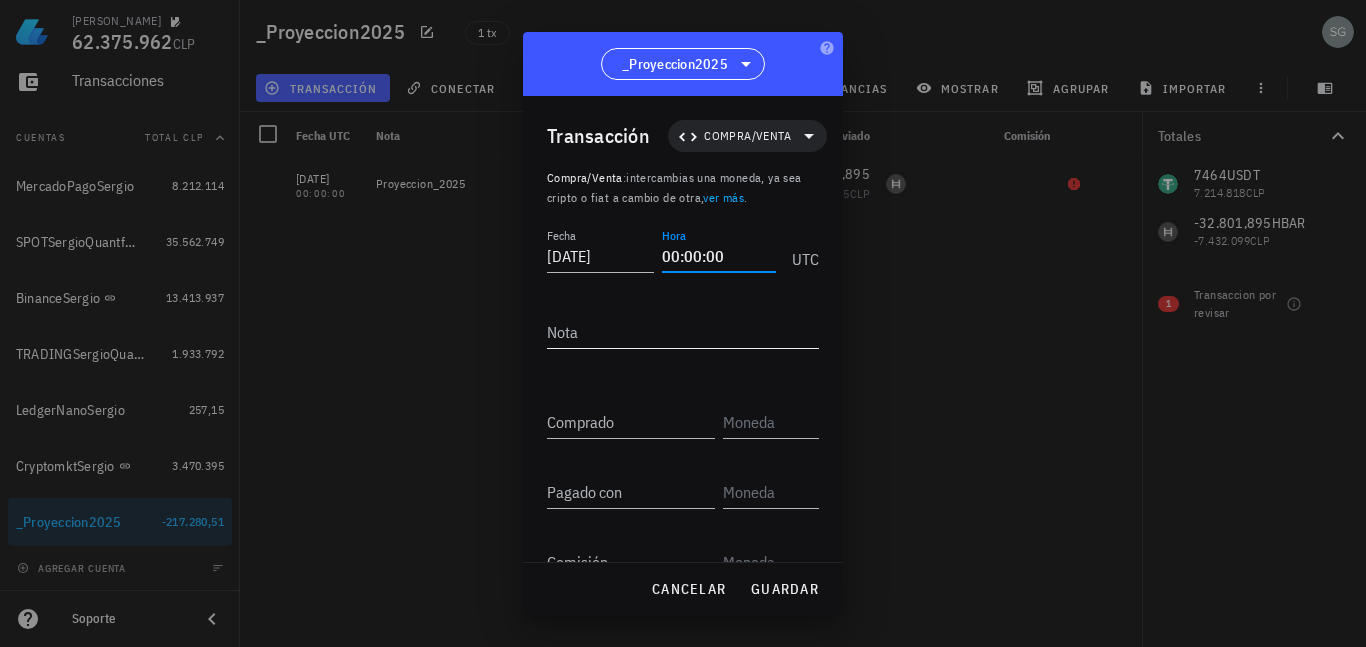 type on "00:00:00" 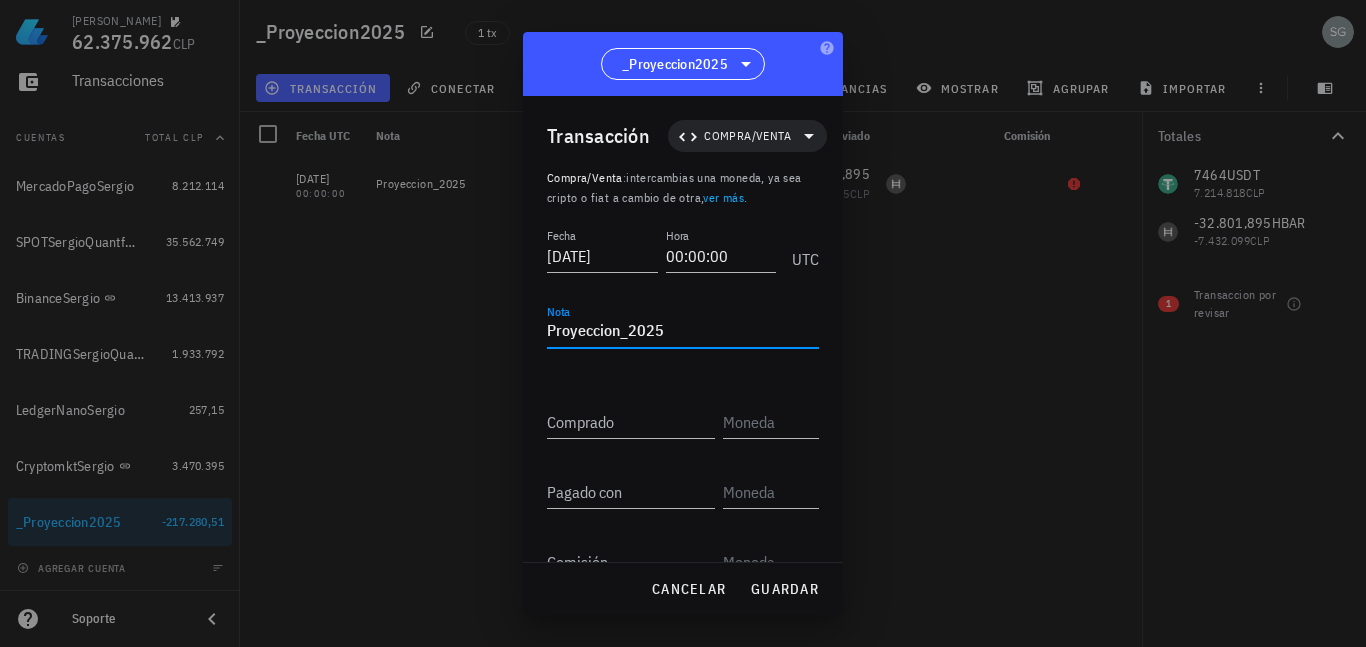 drag, startPoint x: 683, startPoint y: 319, endPoint x: 503, endPoint y: 314, distance: 180.06943 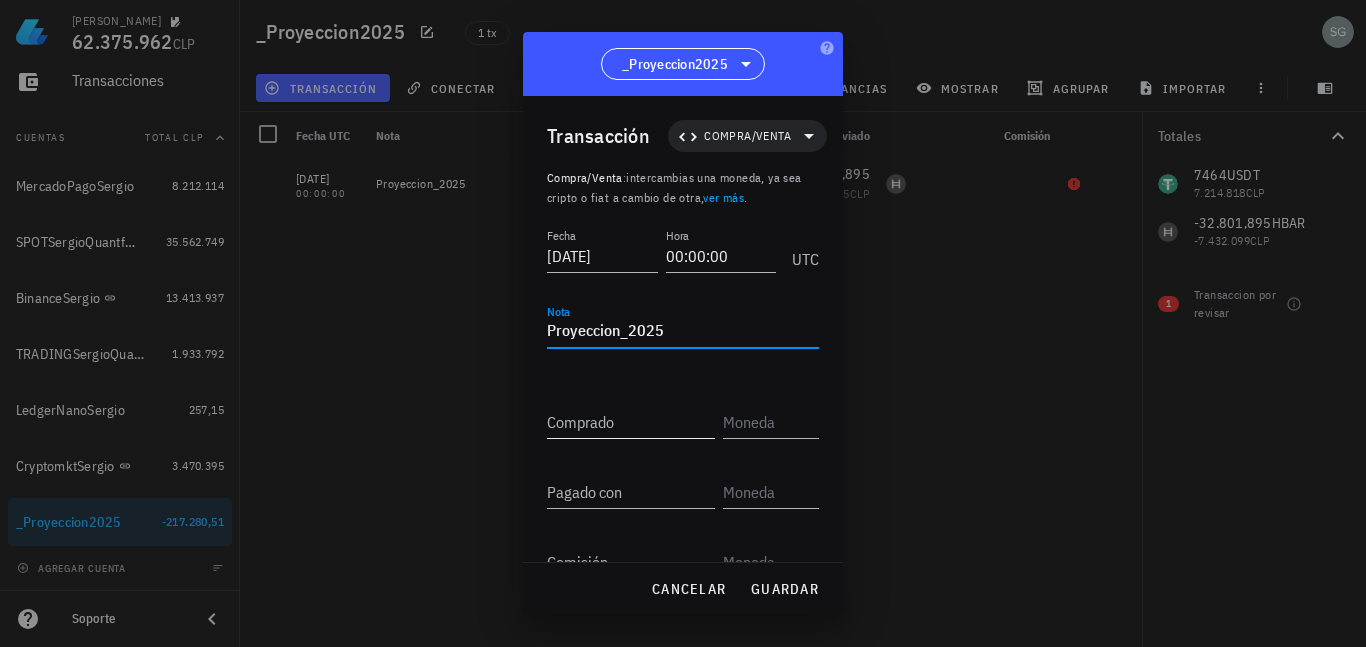 type on "Proyeccion_2025" 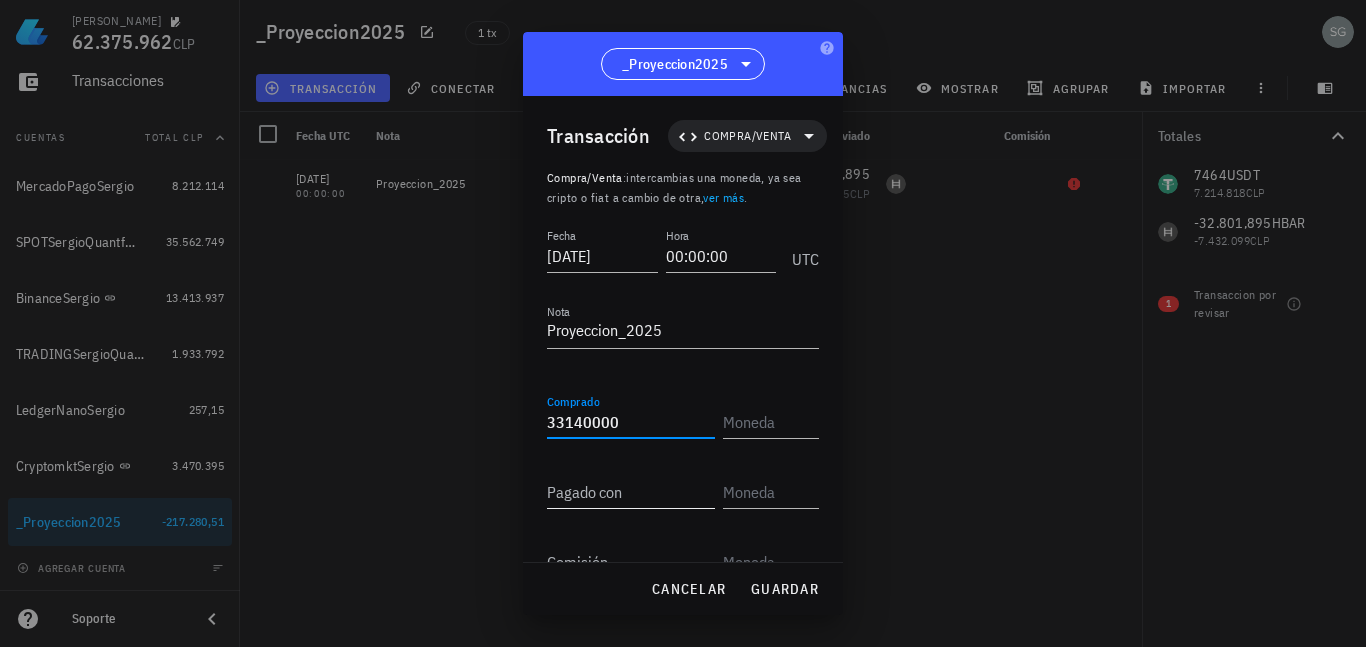 type on "33.140.000" 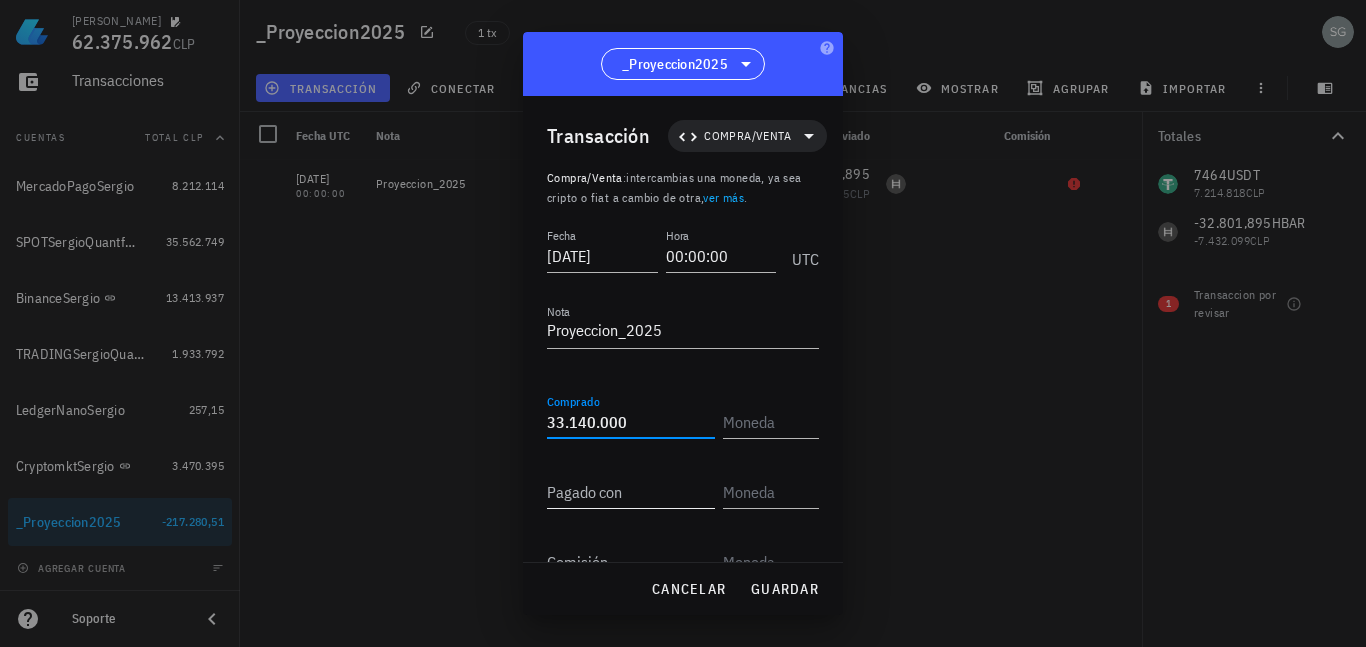 click on "Pagado con" at bounding box center [631, 492] 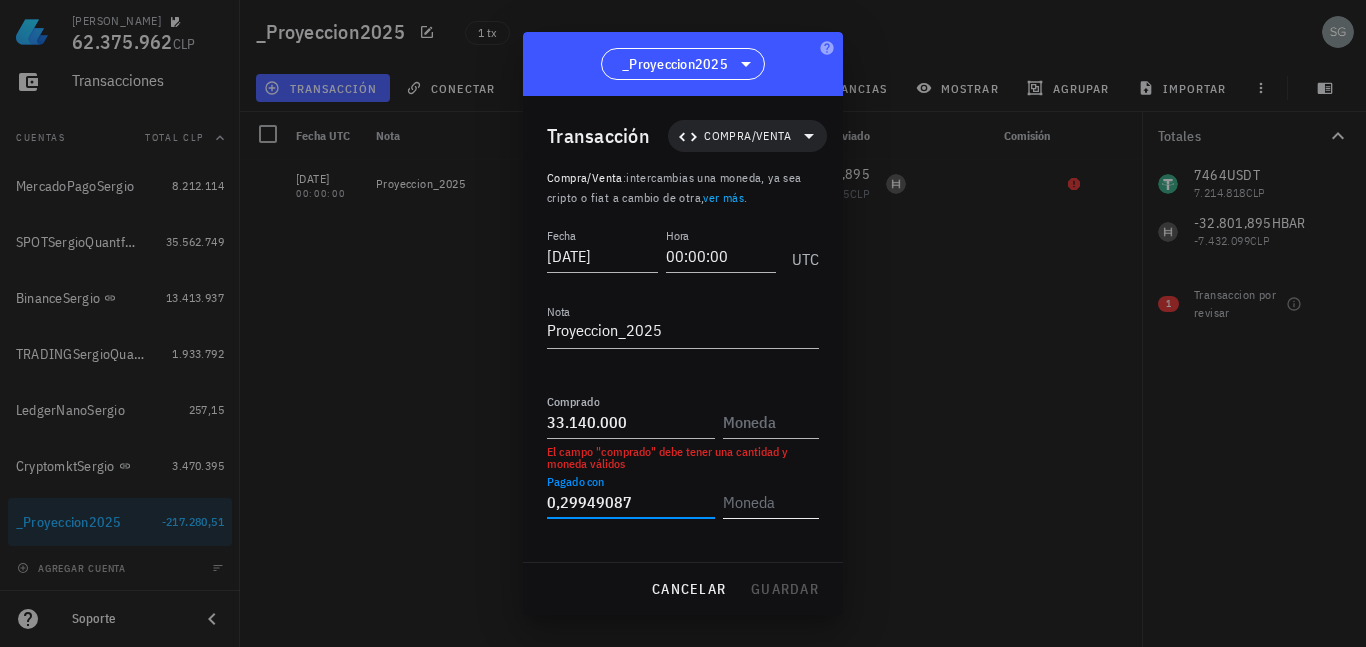 type on "0,29949087" 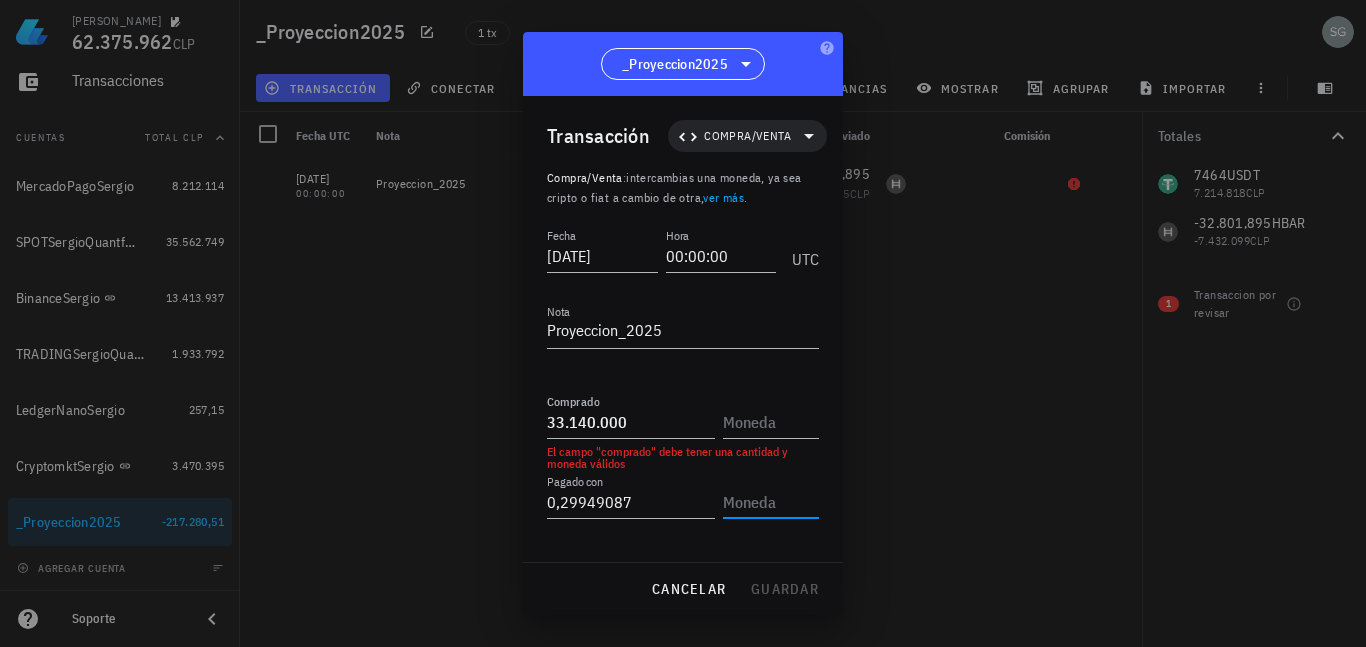 click at bounding box center (769, 502) 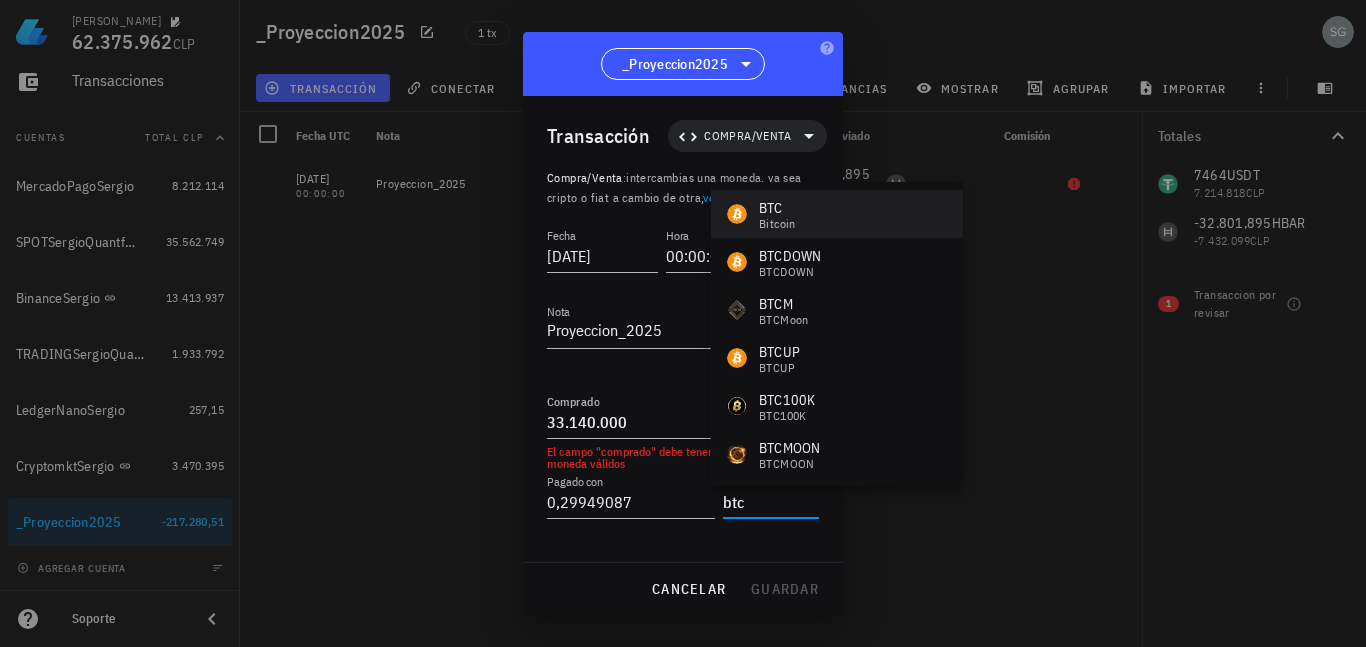 click on "Bitcoin" at bounding box center (777, 224) 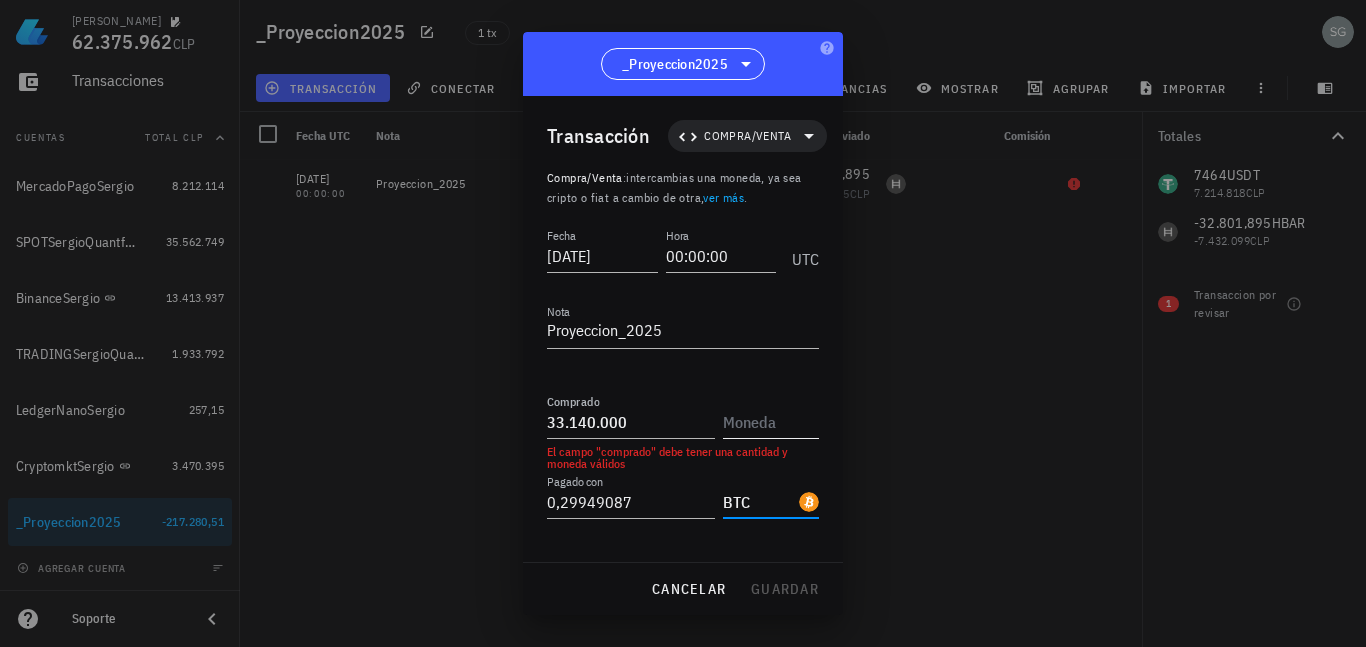 type on "BTC" 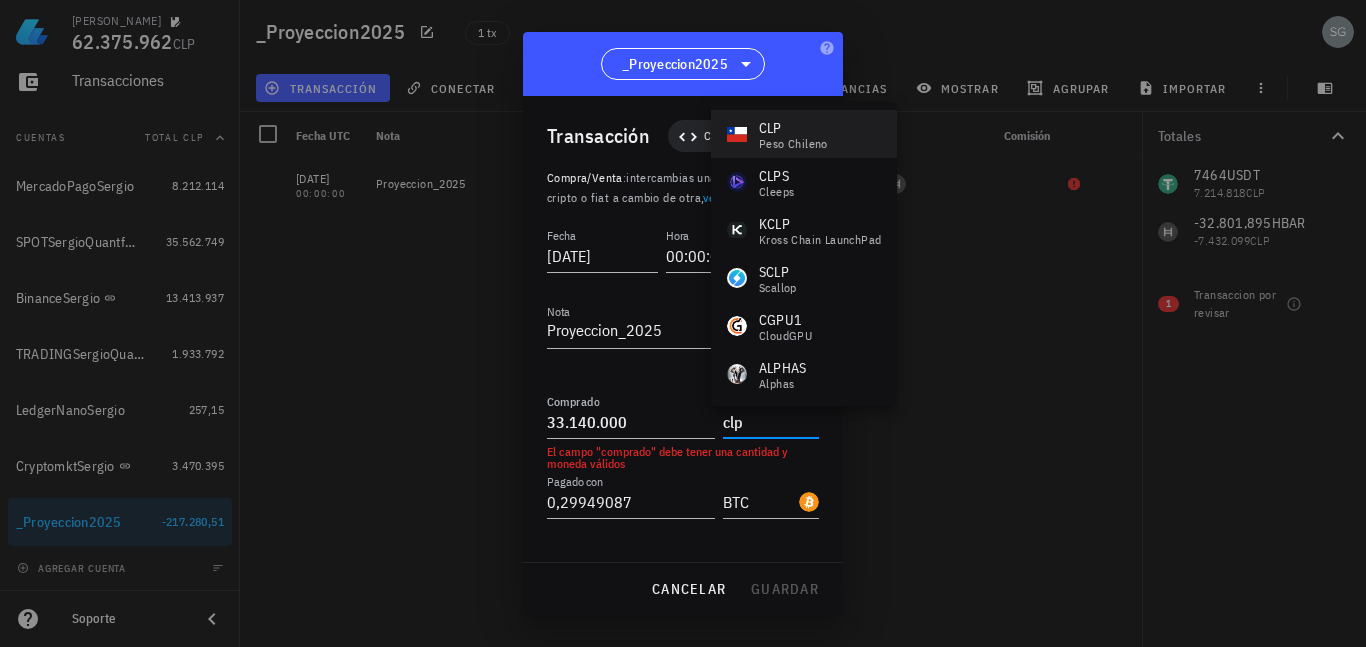 click on "CLP" at bounding box center [793, 128] 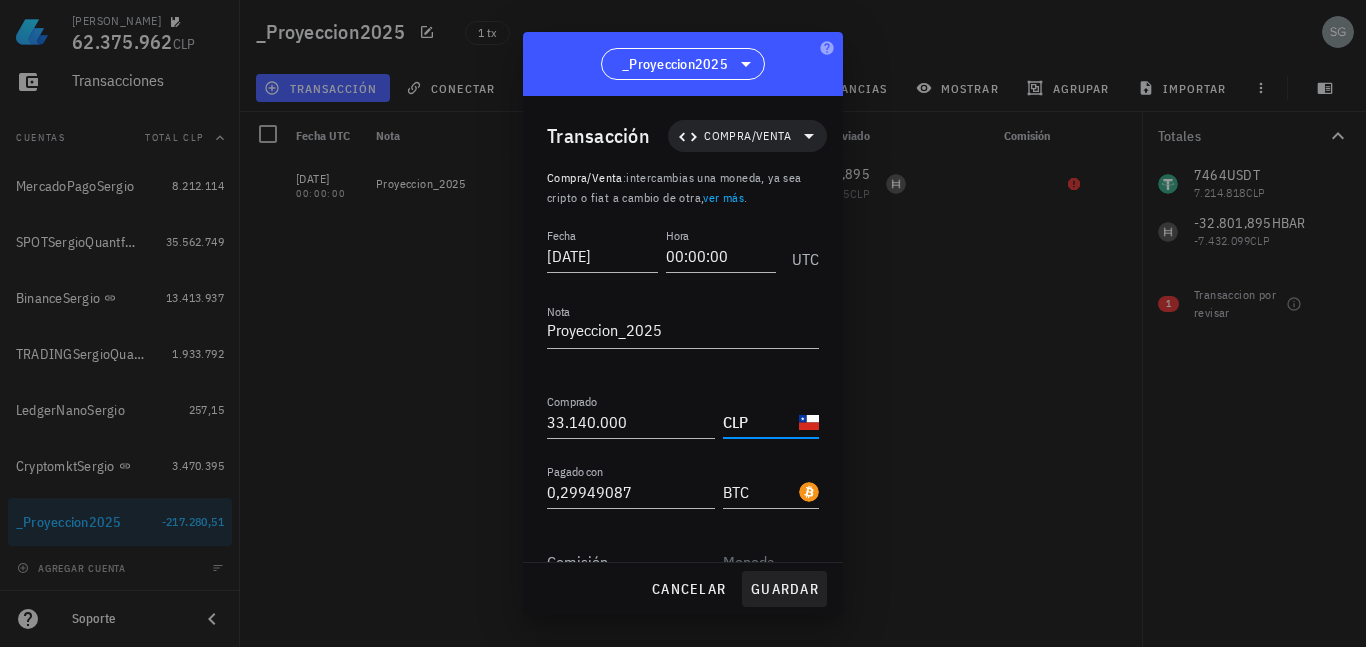 type on "CLP" 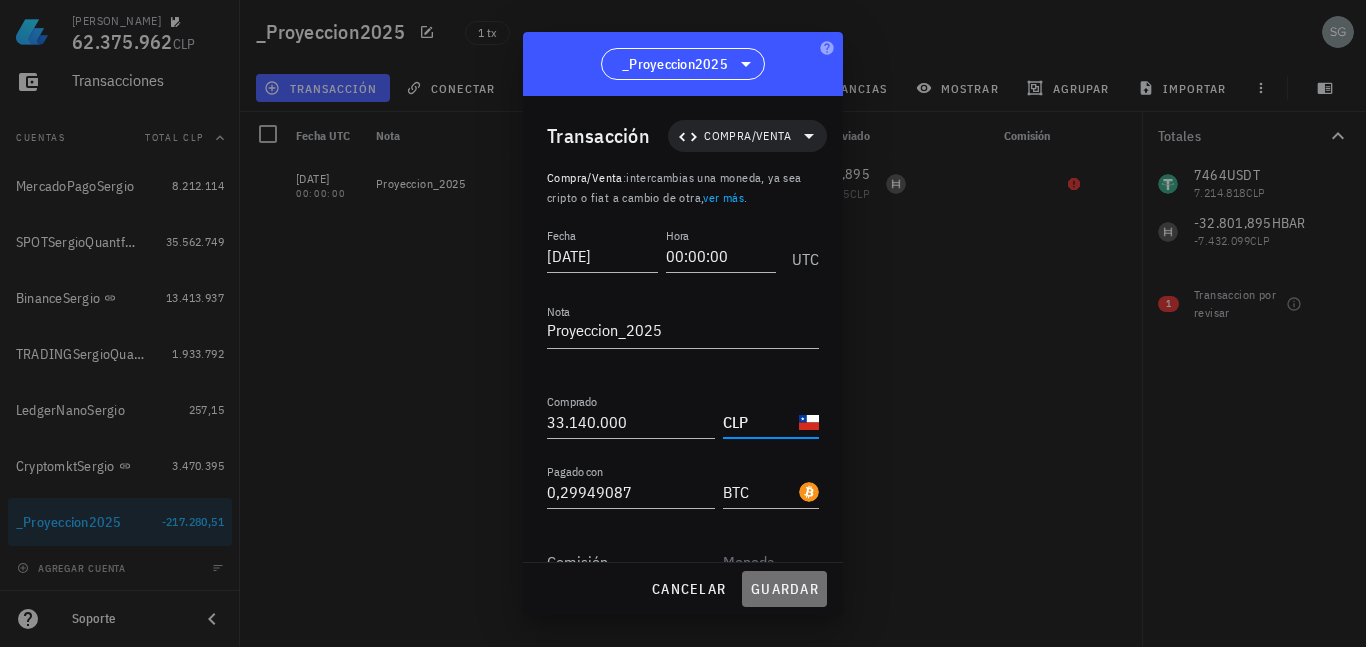 click on "guardar" at bounding box center (784, 589) 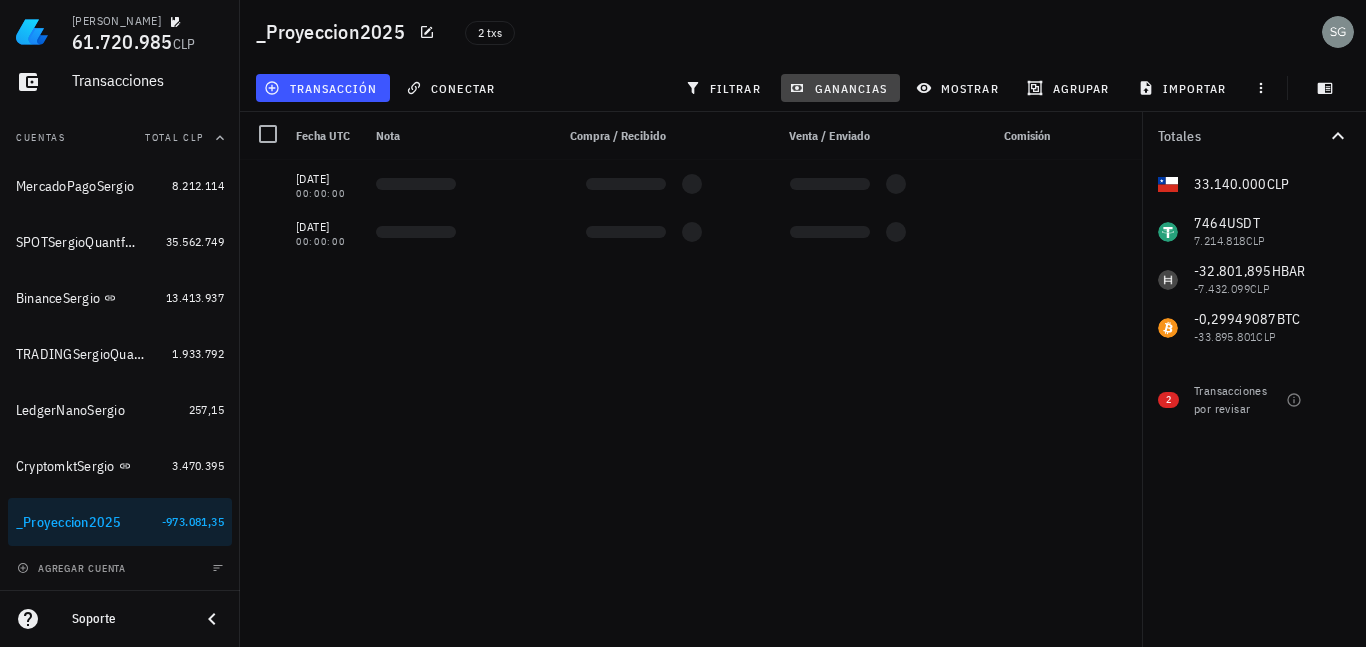 click on "ganancias" at bounding box center (840, 88) 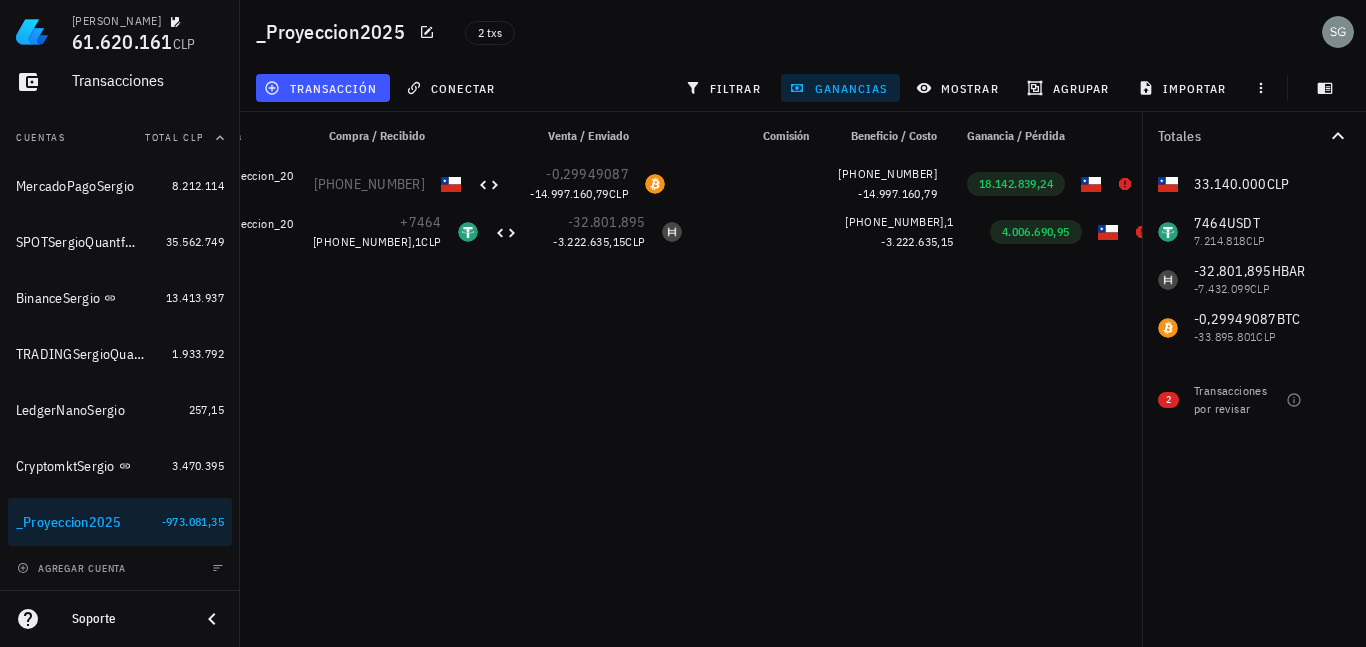 scroll, scrollTop: 0, scrollLeft: 210, axis: horizontal 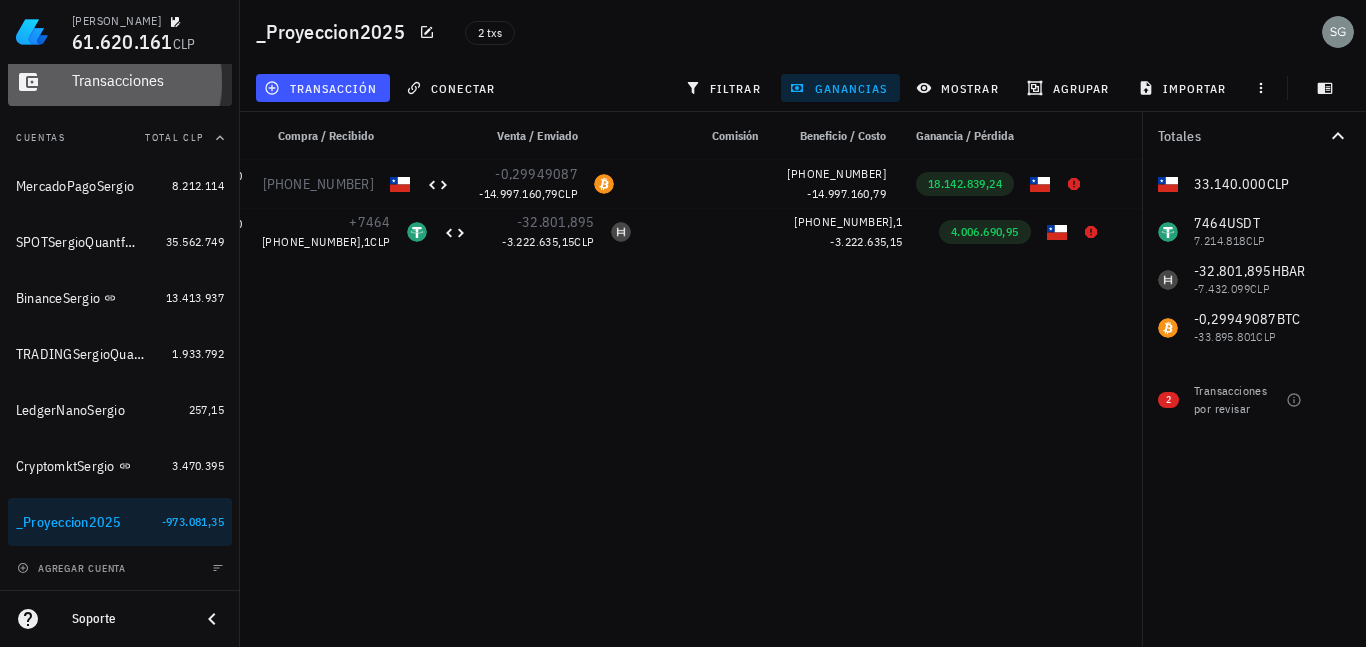click on "Transacciones" at bounding box center [148, 80] 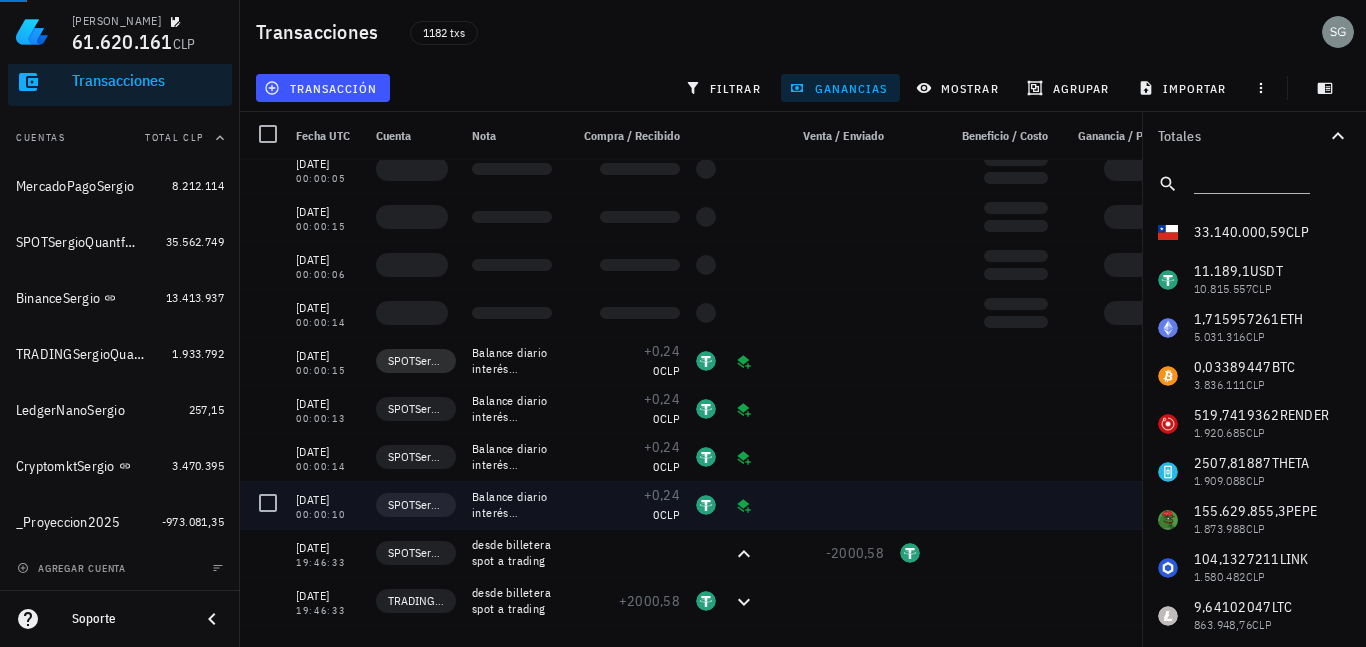 scroll, scrollTop: 0, scrollLeft: 0, axis: both 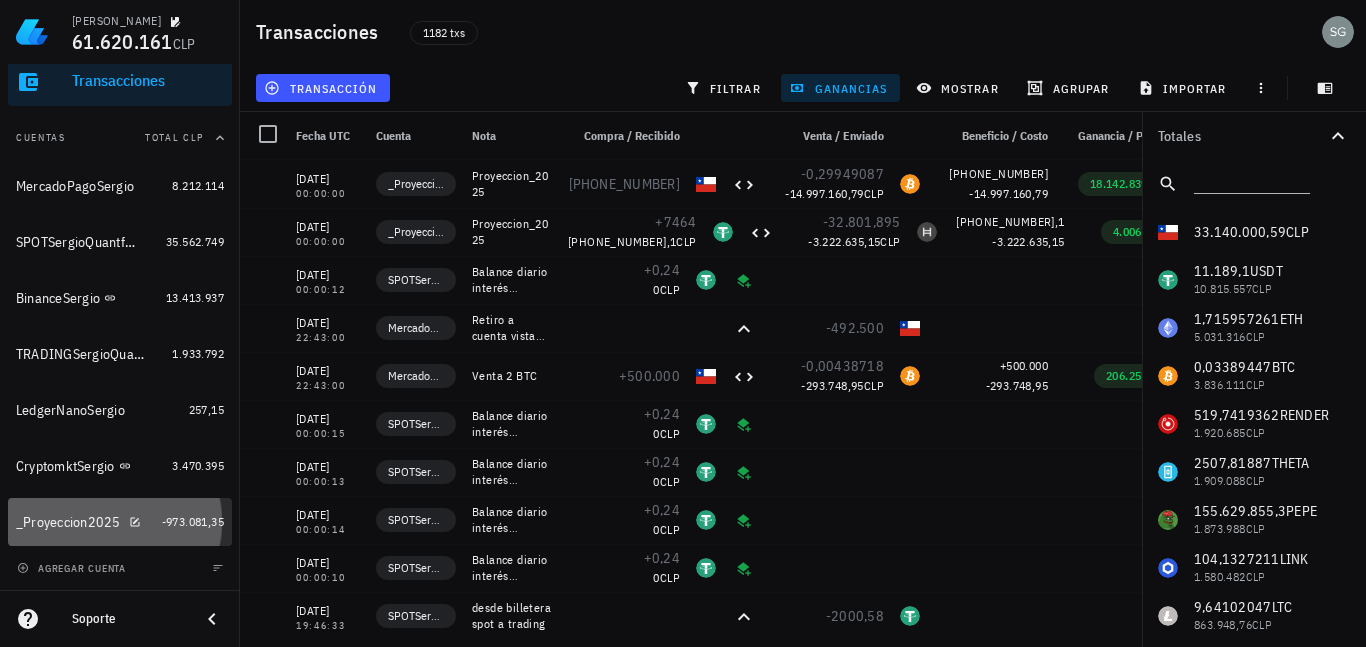 click on "_Proyeccion2025" at bounding box center (68, 522) 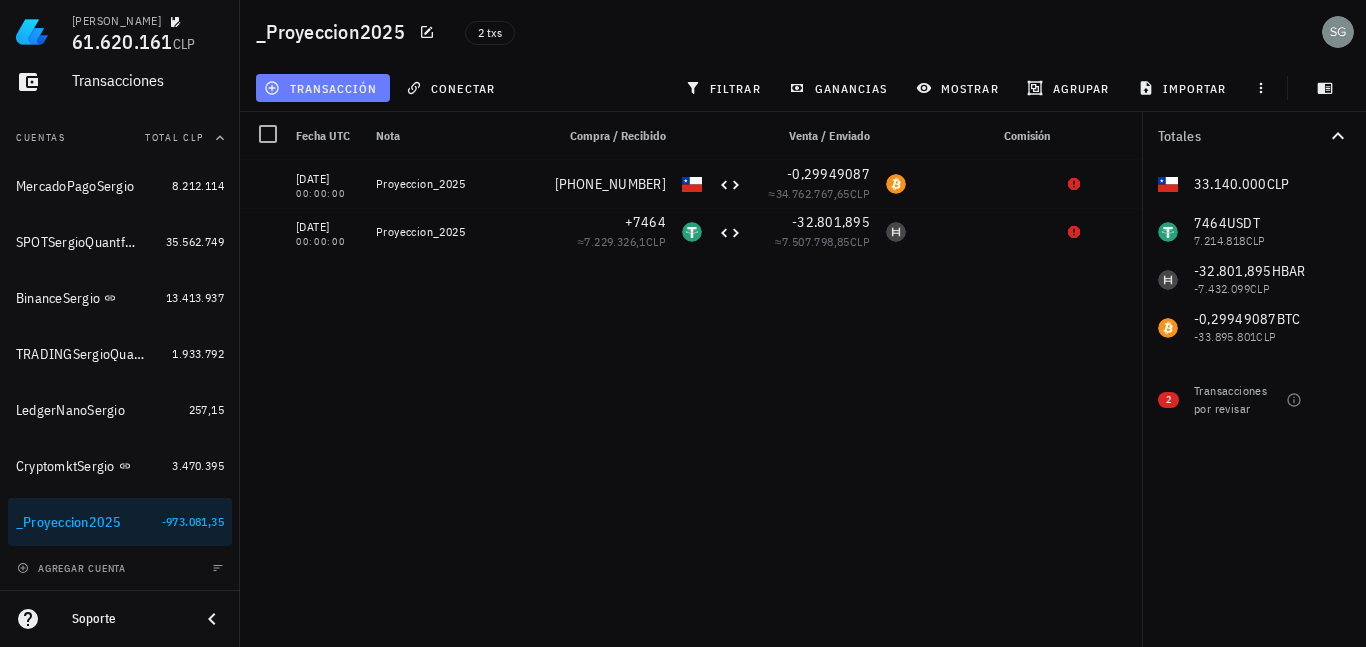 click on "transacción" at bounding box center [322, 88] 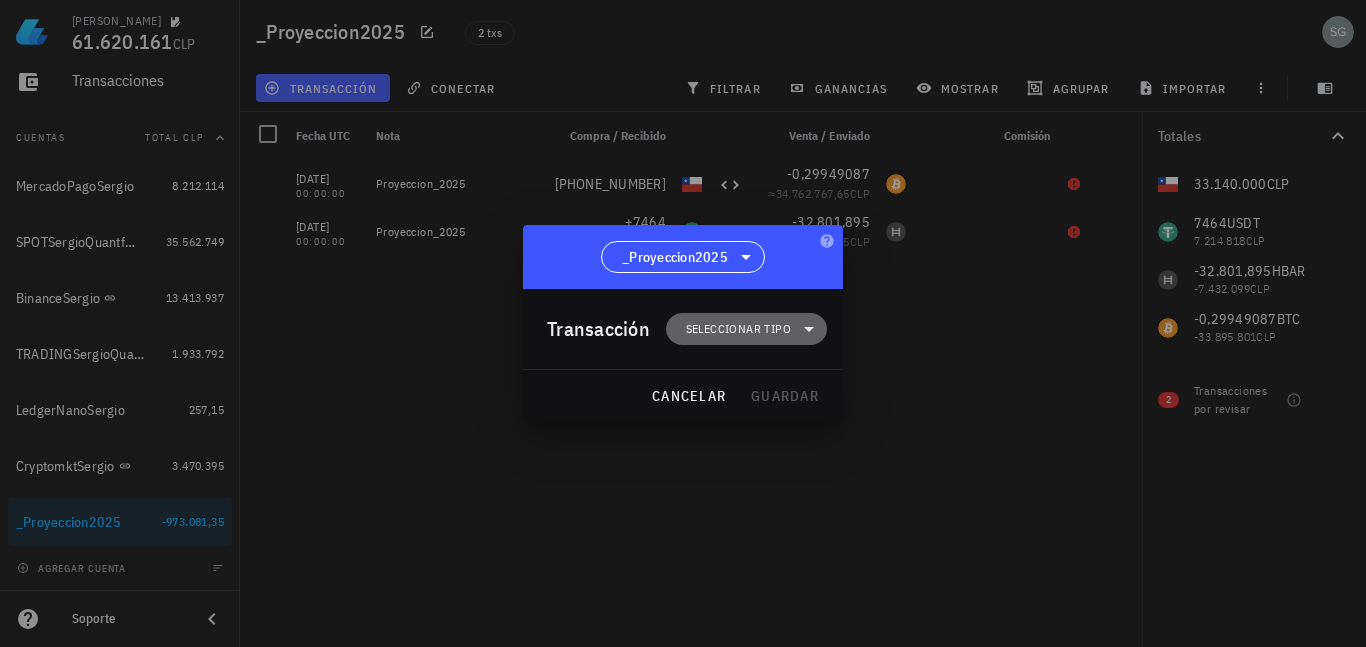click on "Seleccionar tipo" at bounding box center (738, 329) 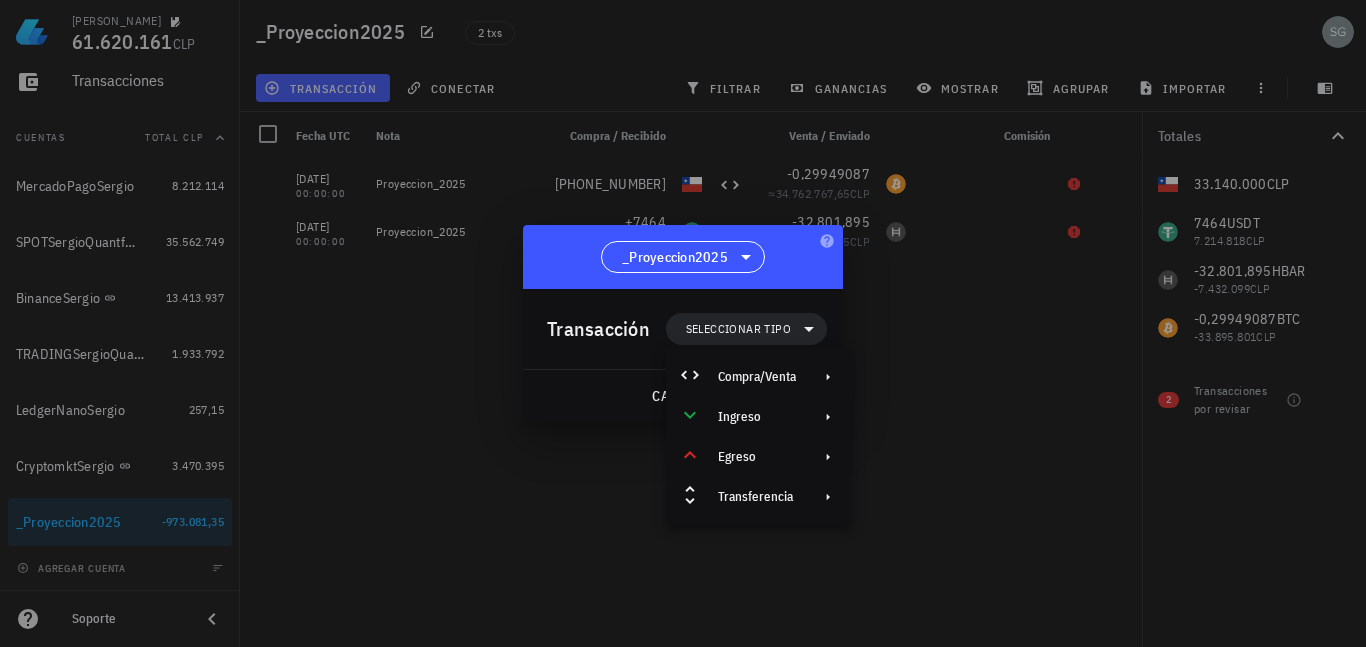 click at bounding box center (683, 323) 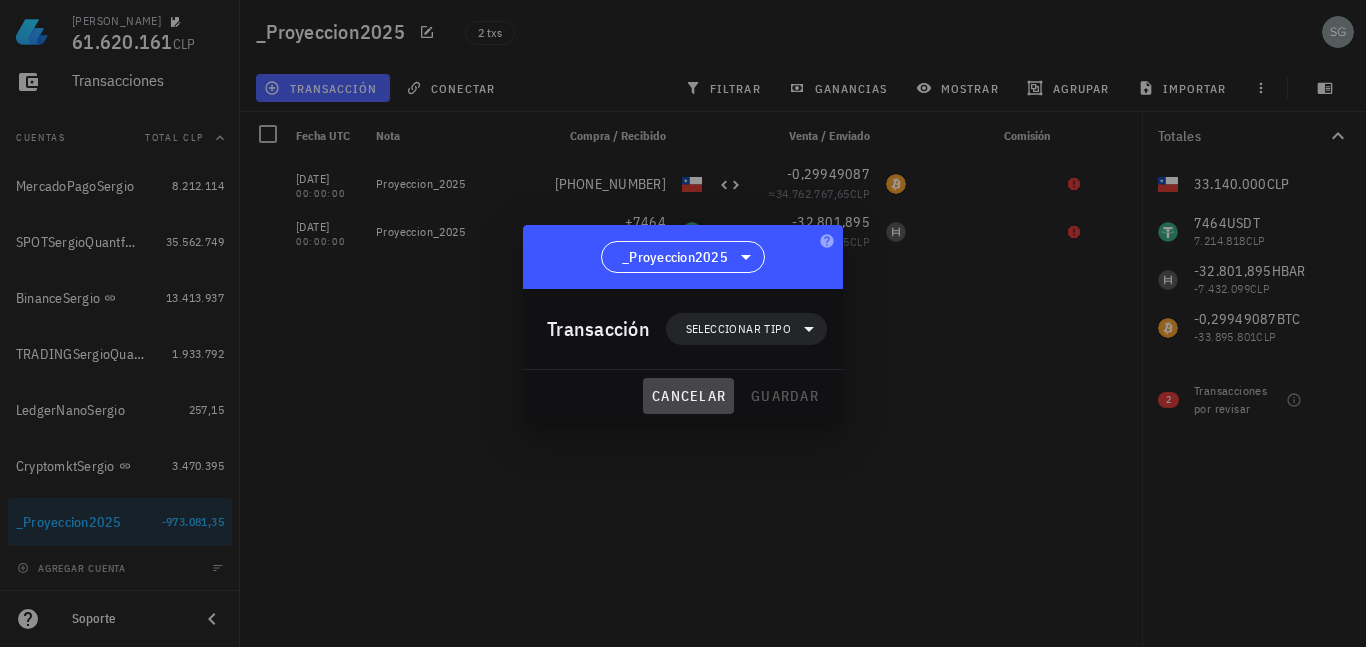 click on "cancelar" at bounding box center (688, 396) 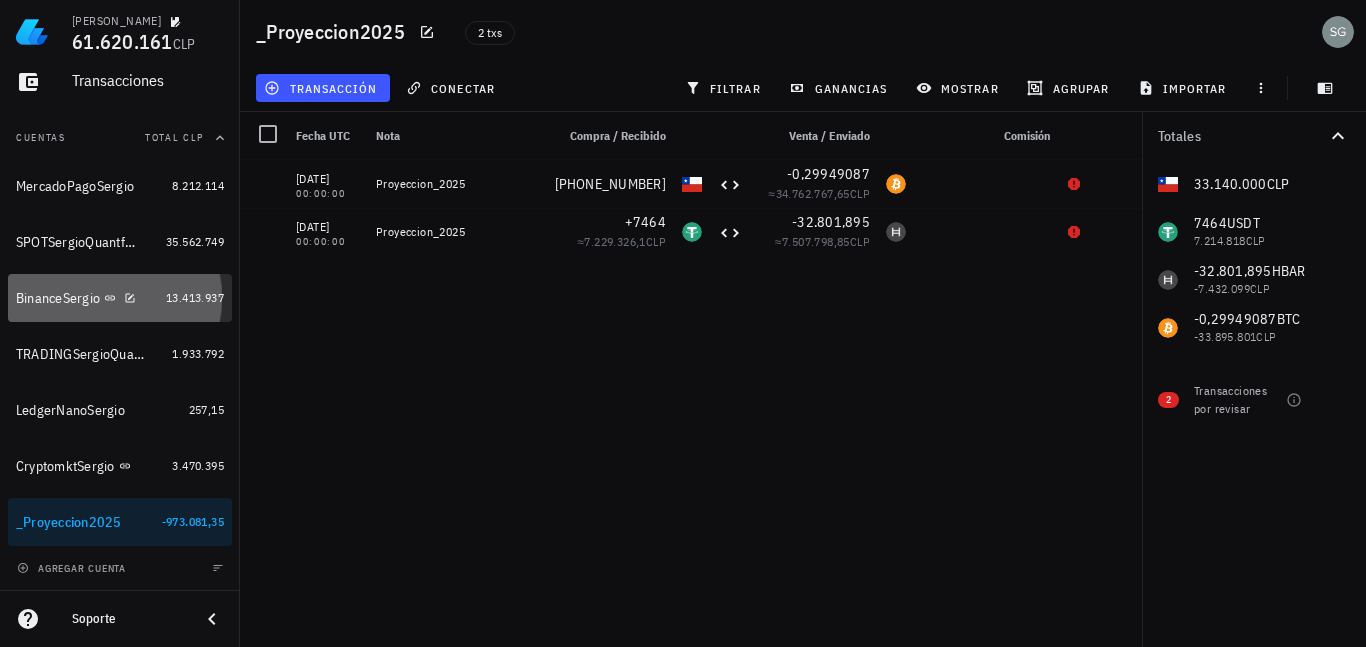 click on "BinanceSergio" at bounding box center (58, 298) 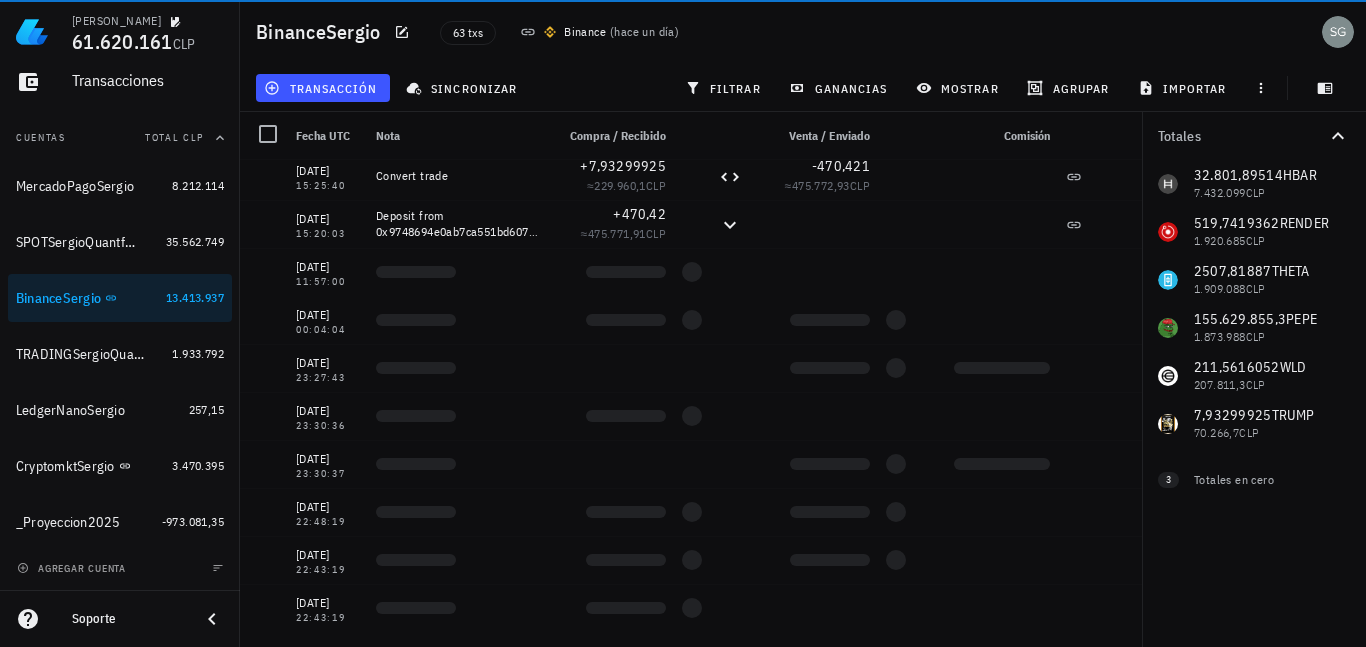 scroll, scrollTop: 0, scrollLeft: 0, axis: both 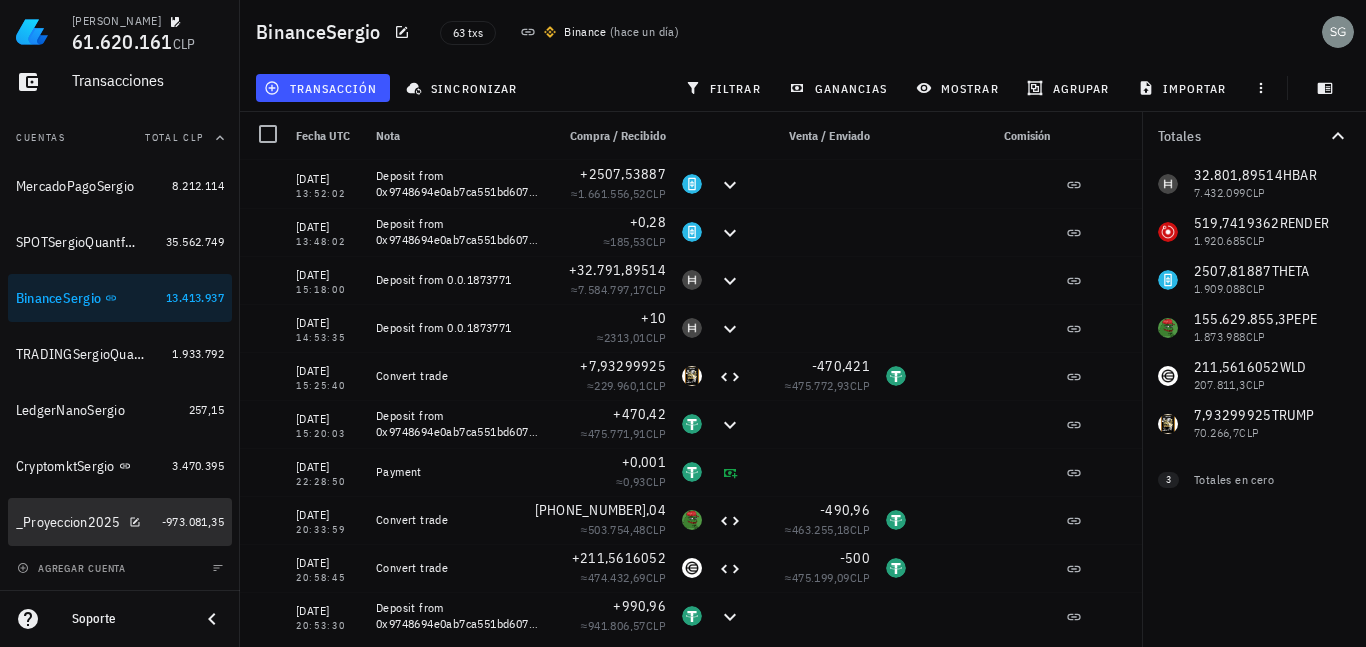 click on "_Proyeccion2025" at bounding box center (68, 522) 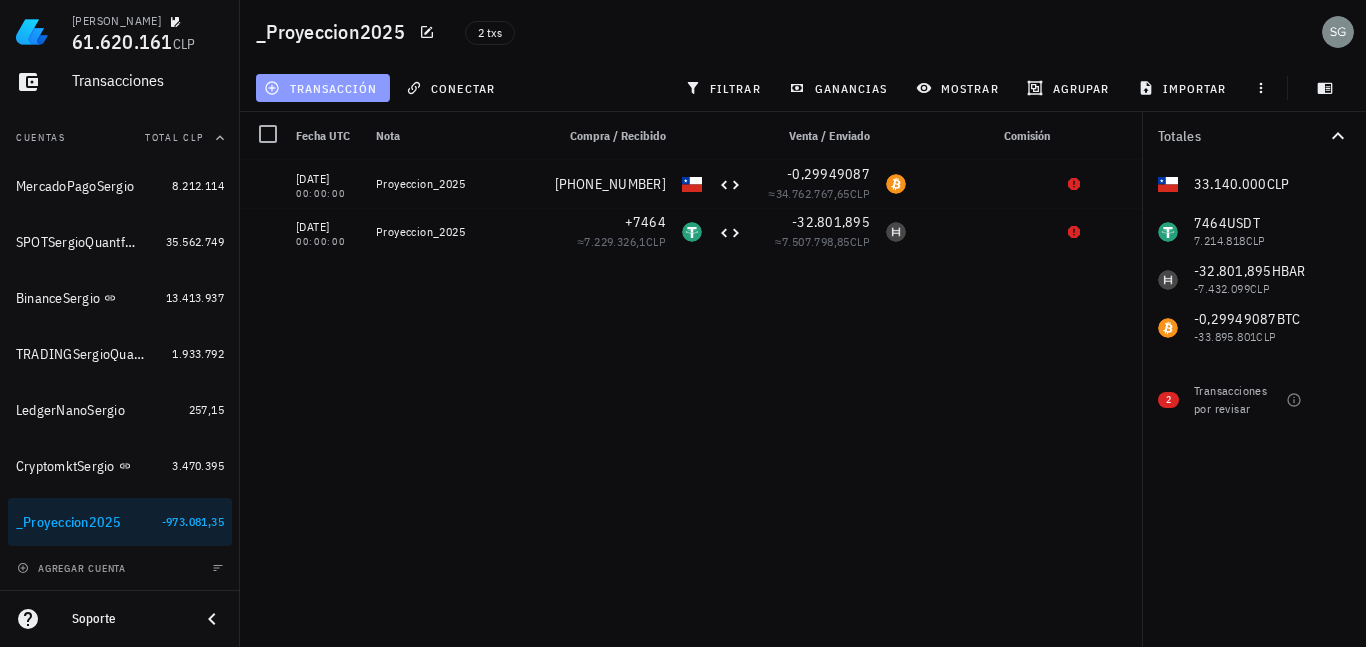click on "transacción" at bounding box center [322, 88] 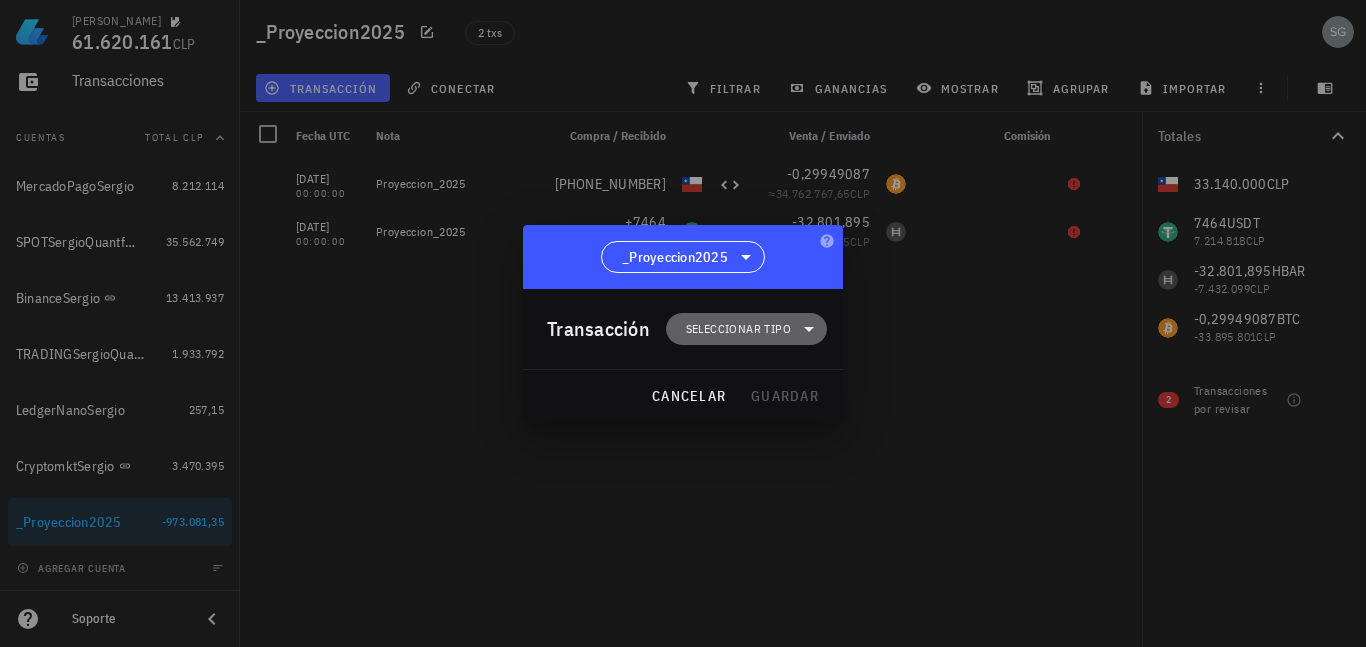 click on "Seleccionar tipo" at bounding box center [738, 329] 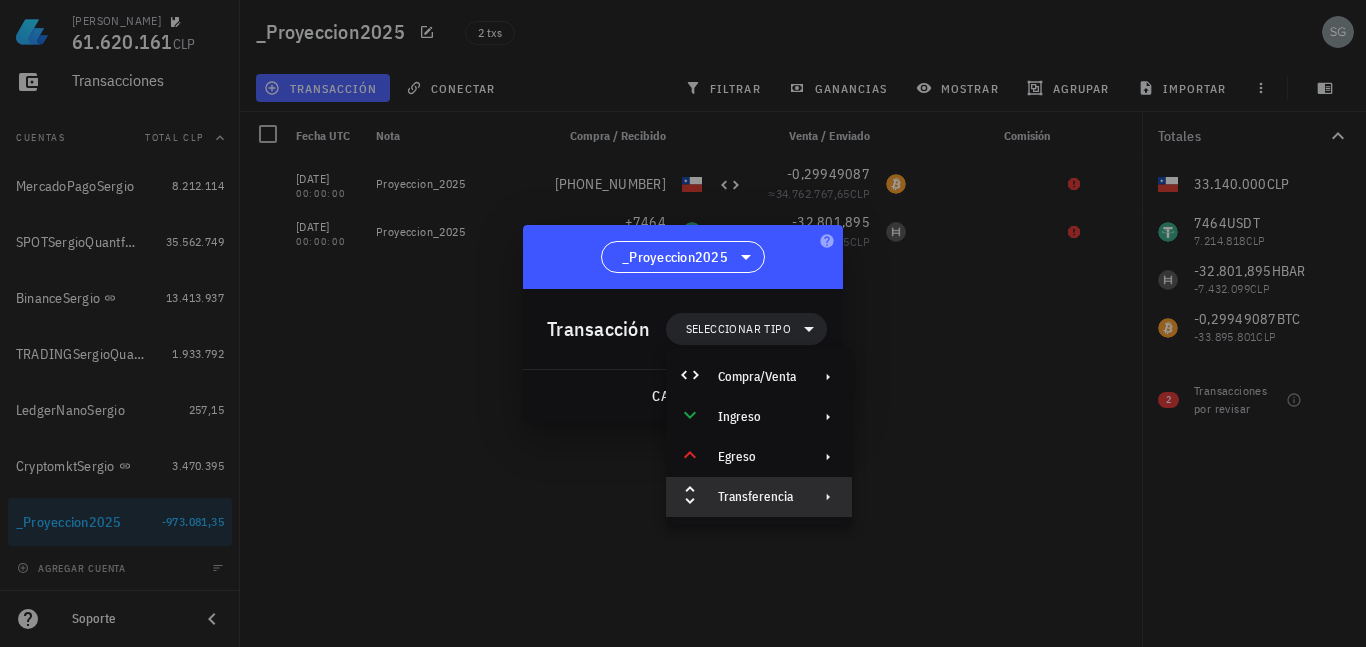 click on "Transferencia" at bounding box center [757, 497] 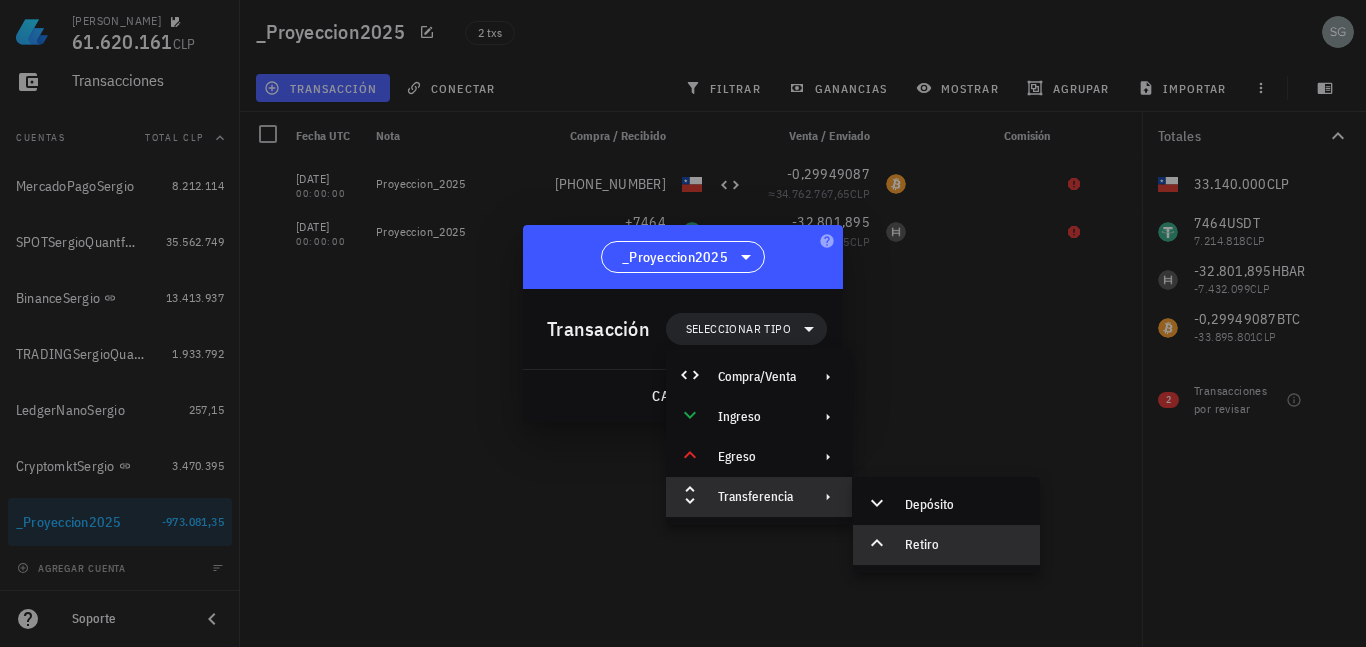 click on "Retiro" at bounding box center (946, 545) 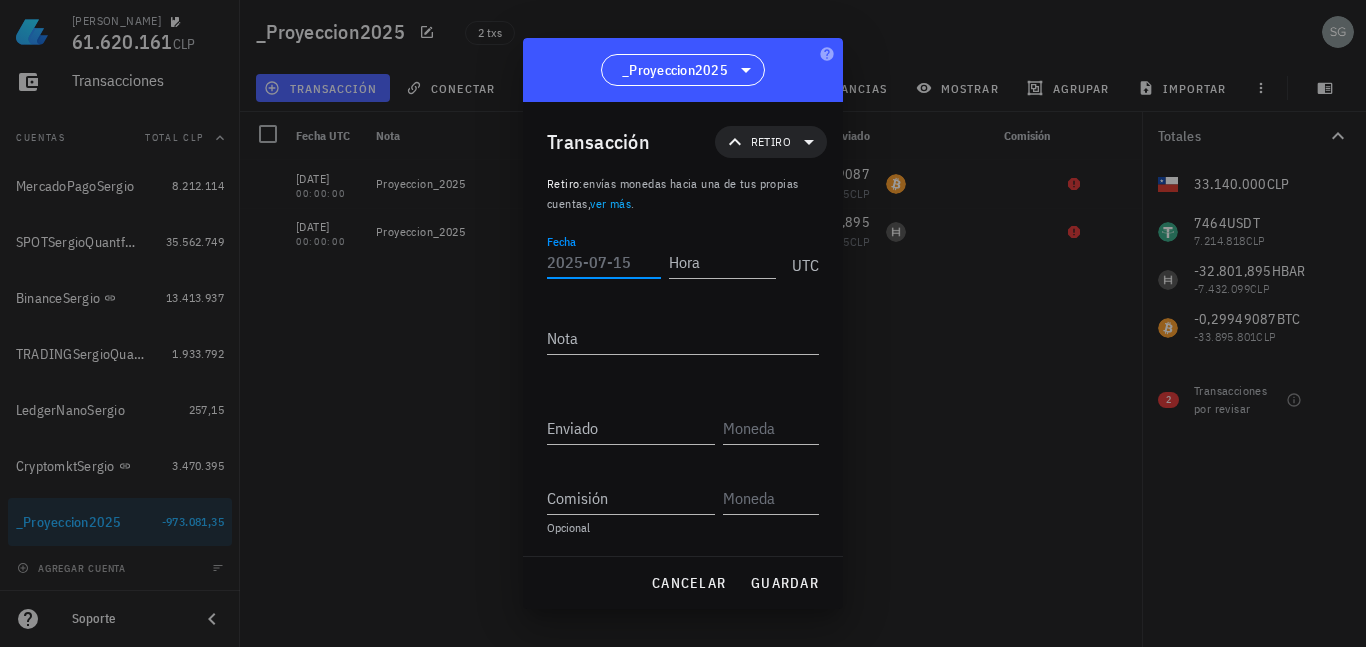 click on "Fecha" at bounding box center (604, 262) 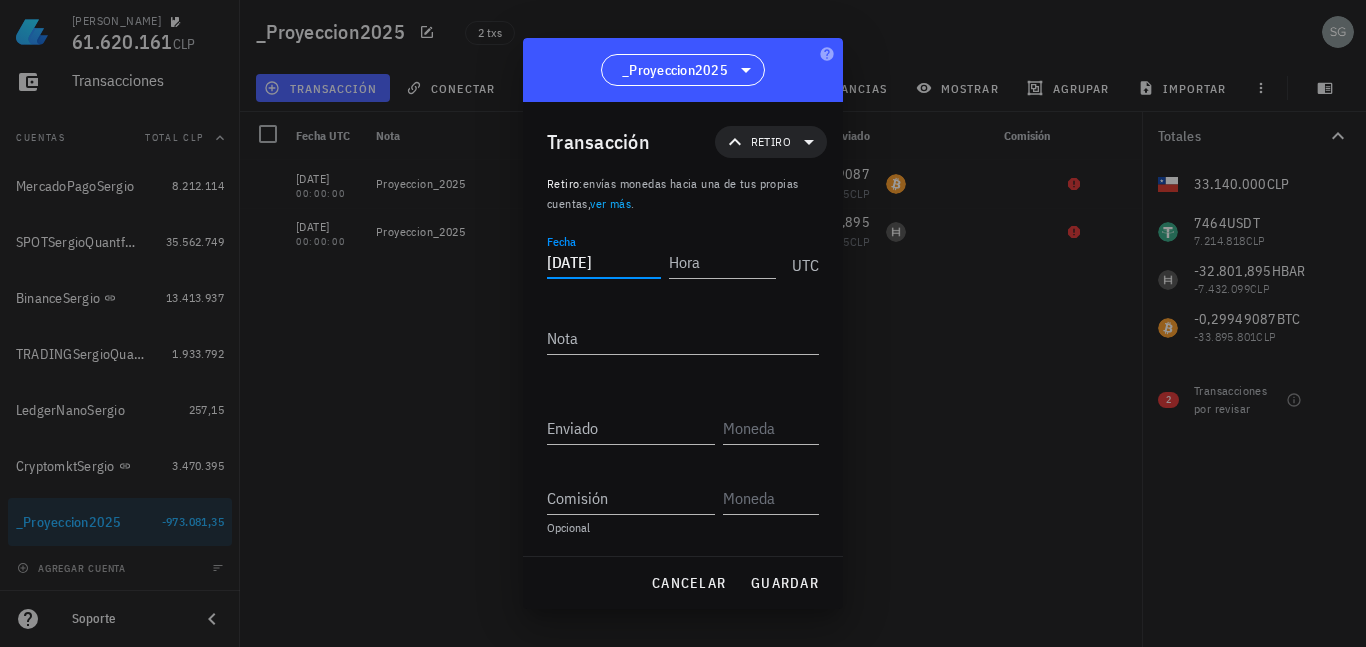 type on "2025-07-15" 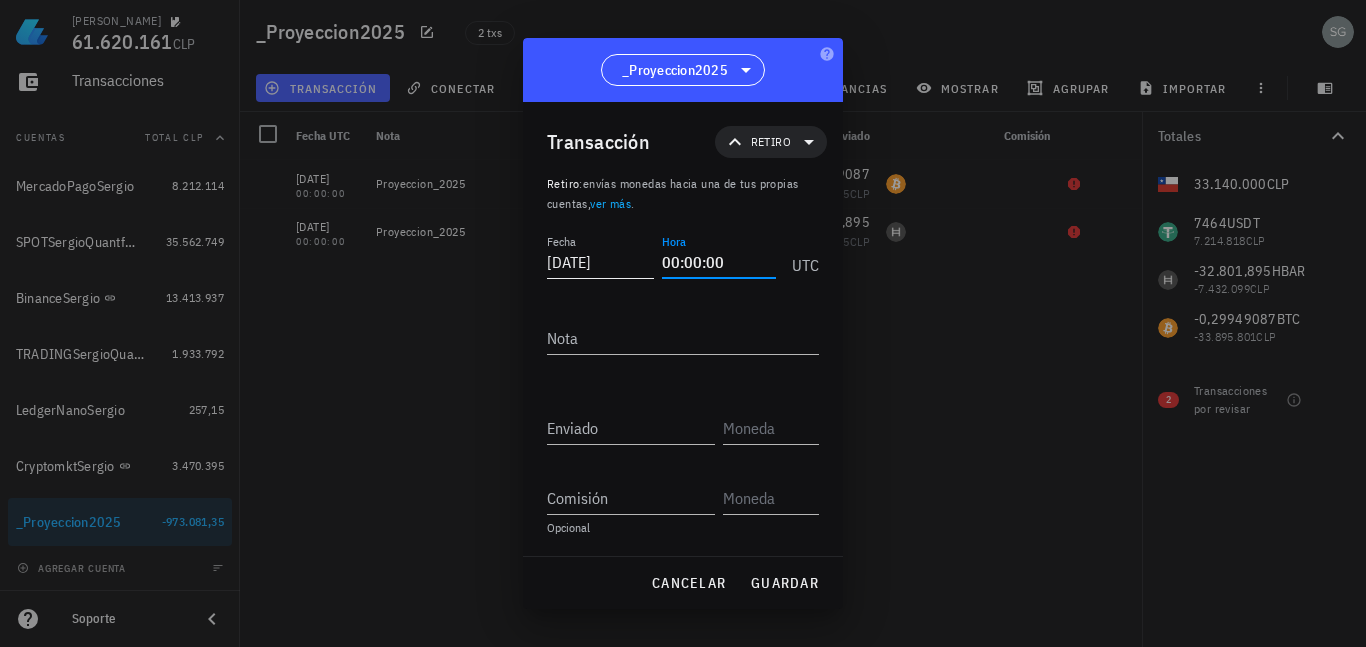 type on "00:00:00" 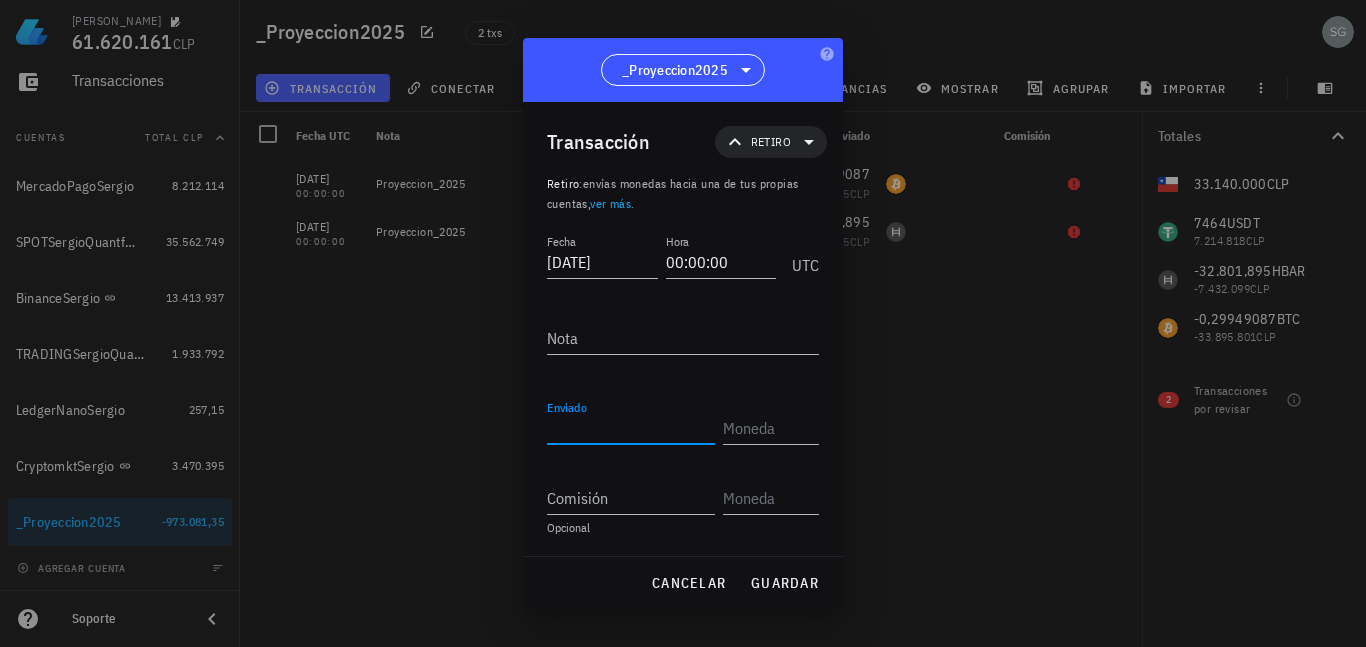 click on "Fecha 2025-07-15   Hora 00:00:00   UTC   Nota     Recibido     Enviado     Comisión   Opcional" at bounding box center (683, 393) 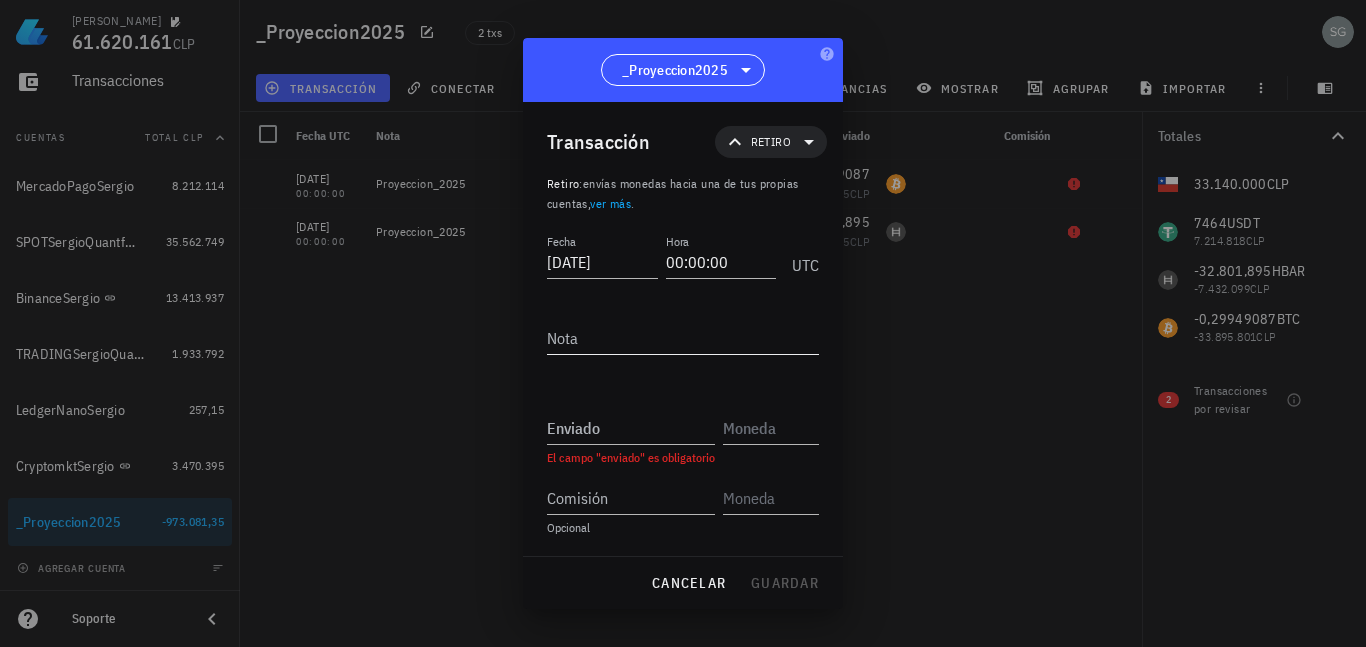 click on "Nota" at bounding box center [683, 338] 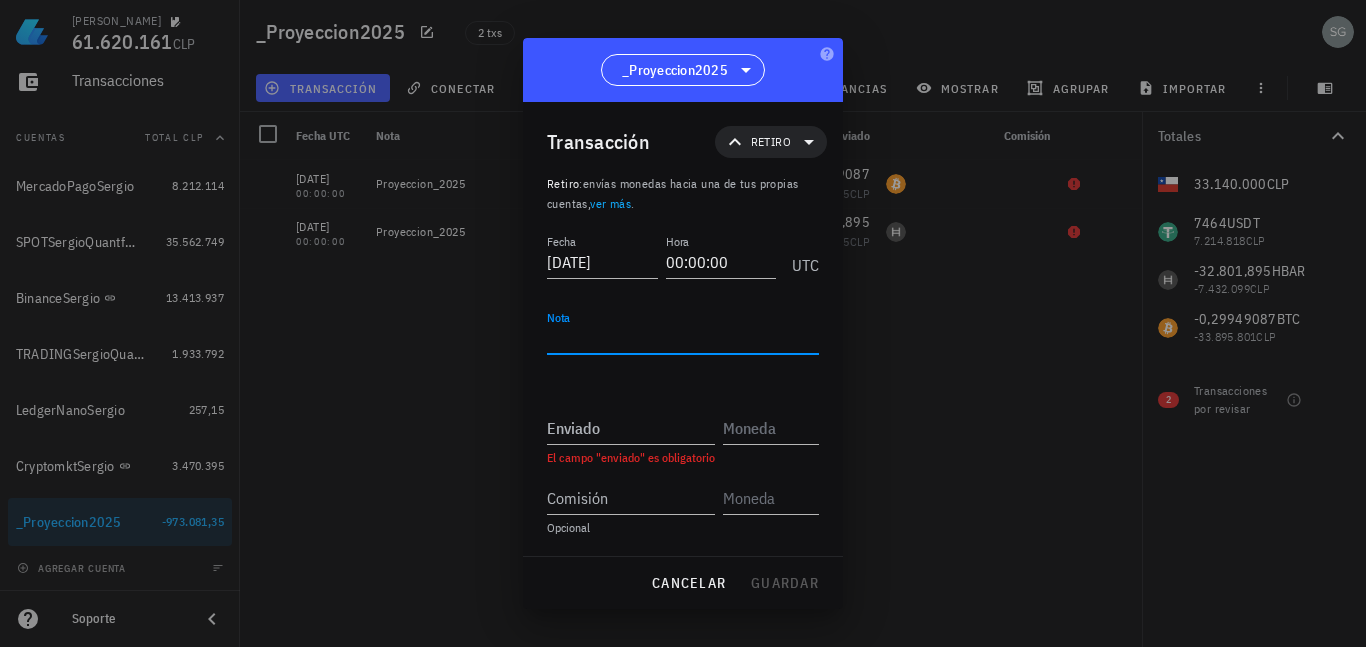 paste on "Proyeccion_2025" 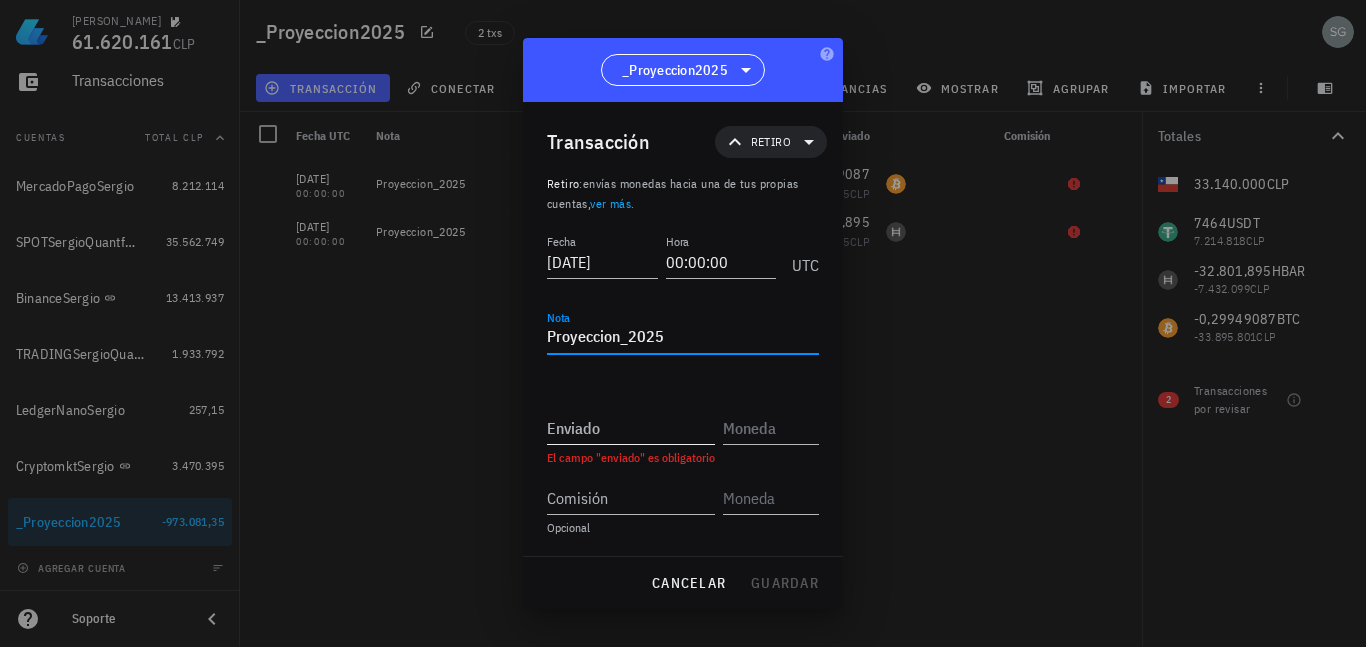 type on "Proyeccion_2025" 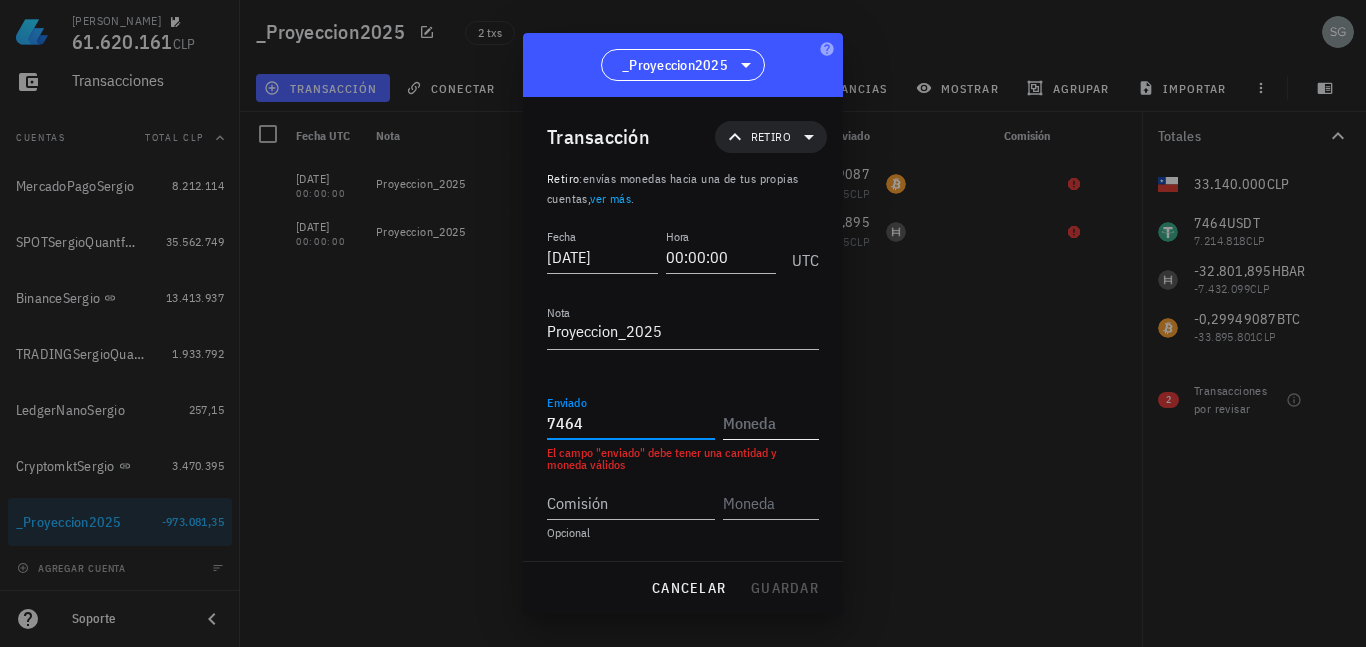 type on "7.464" 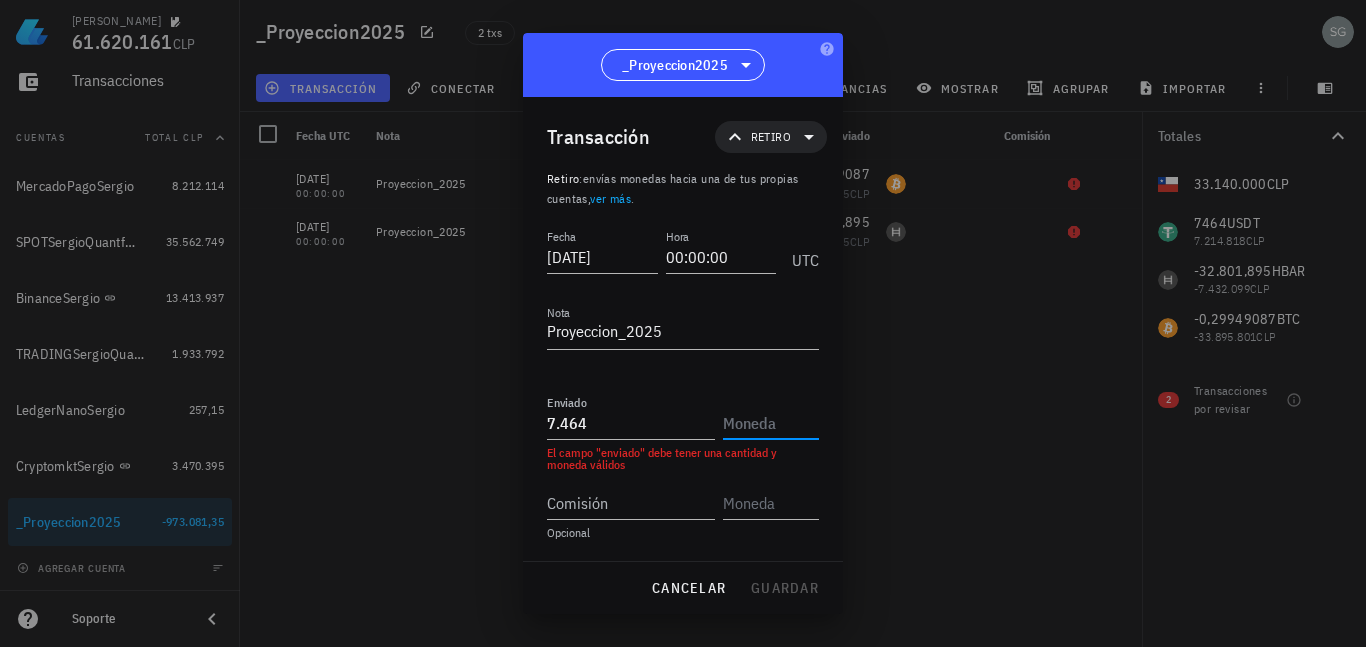 click at bounding box center [769, 423] 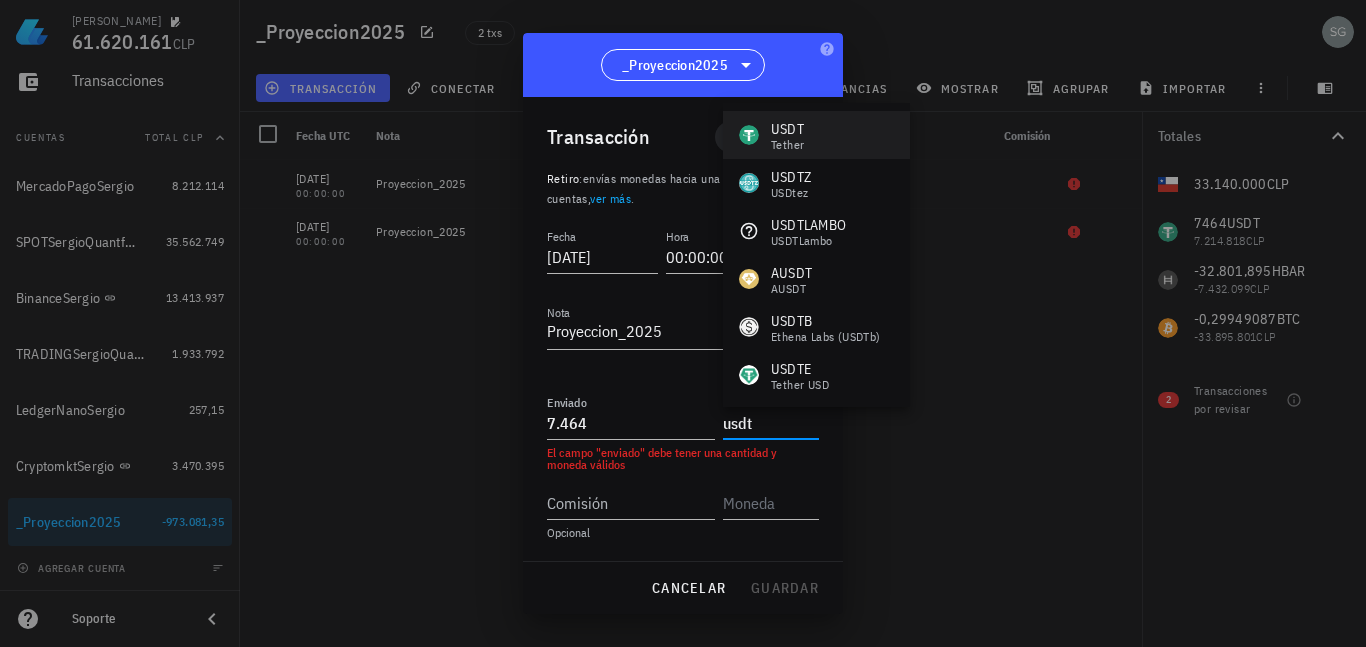 click on "USDT" at bounding box center (787, 129) 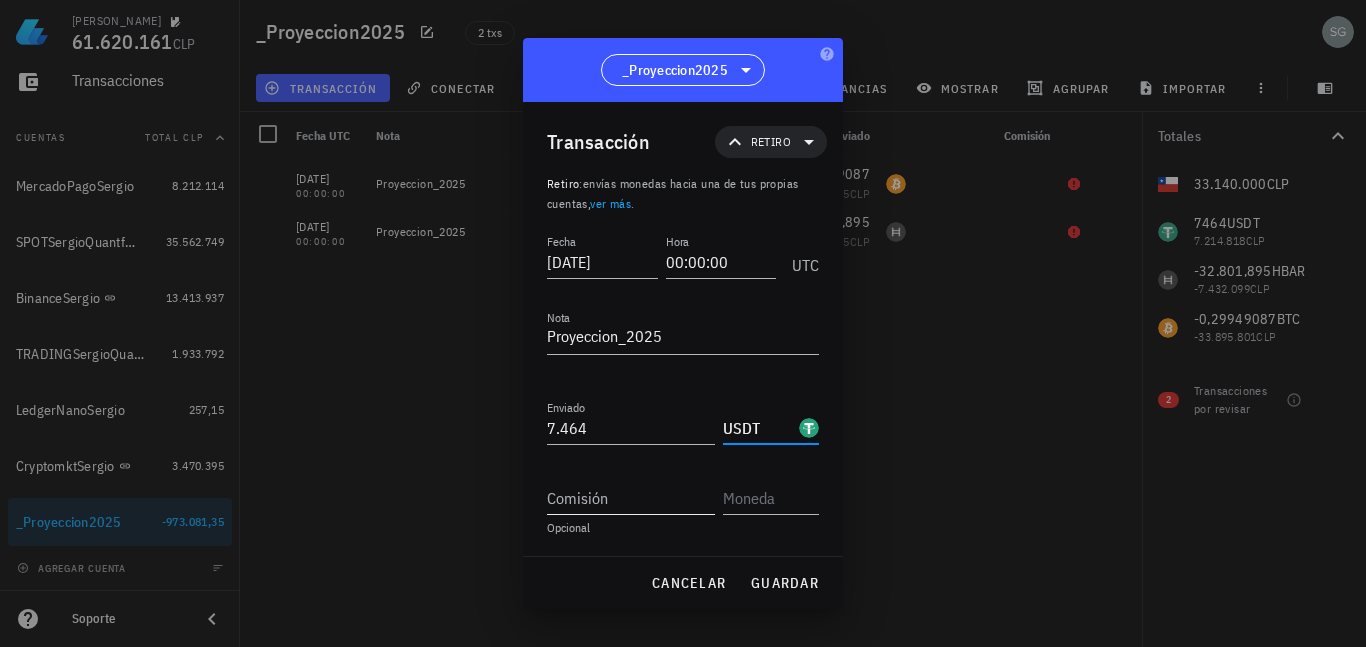 type on "USDT" 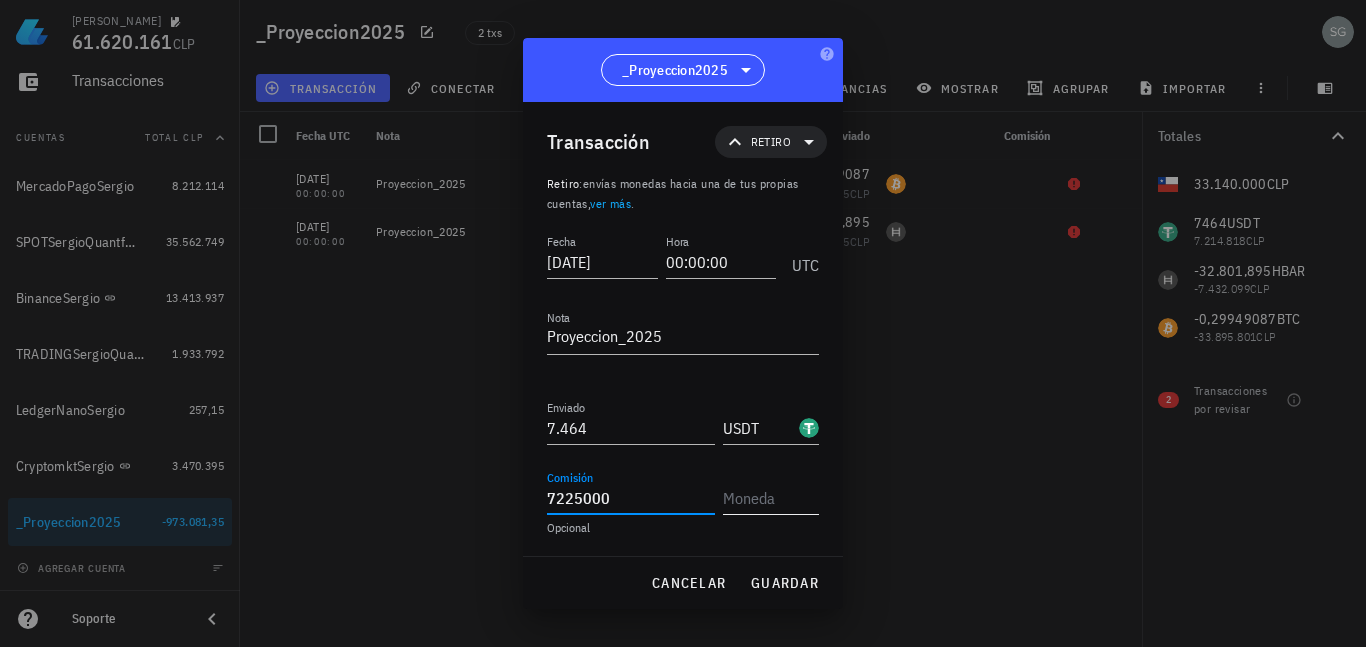 type on "7.225.000" 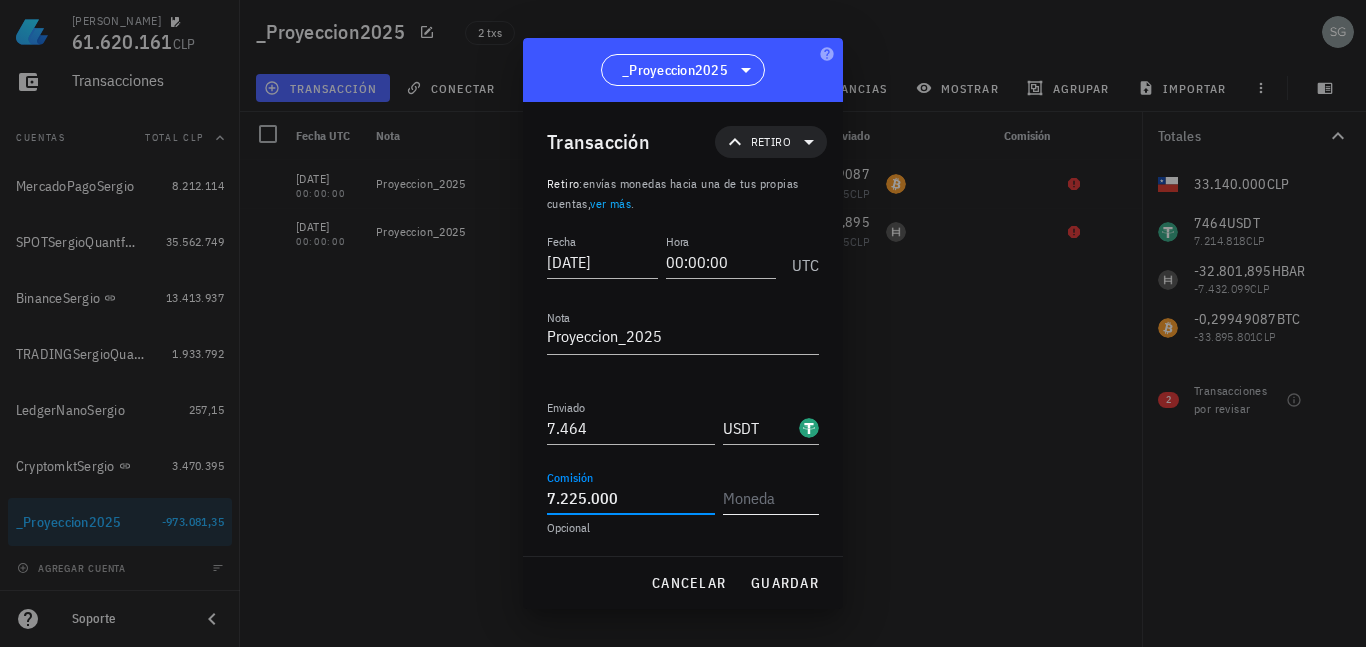 click at bounding box center (769, 498) 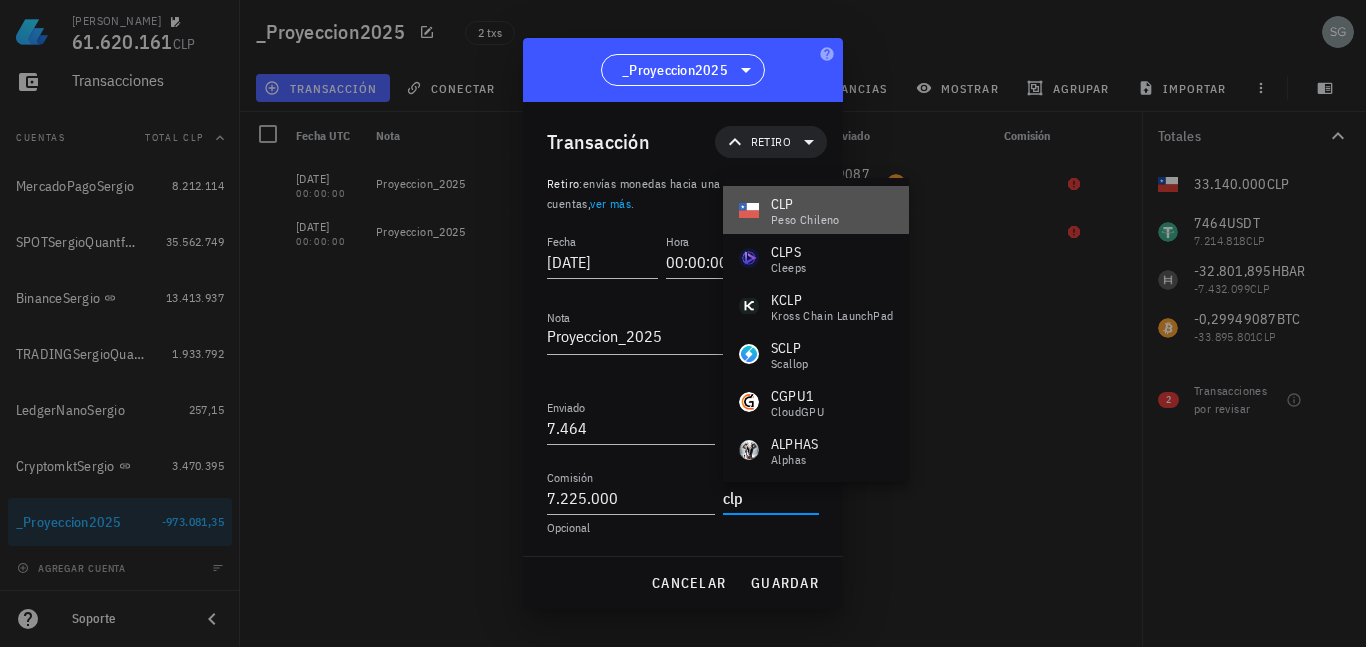 click on "CLP" at bounding box center (805, 204) 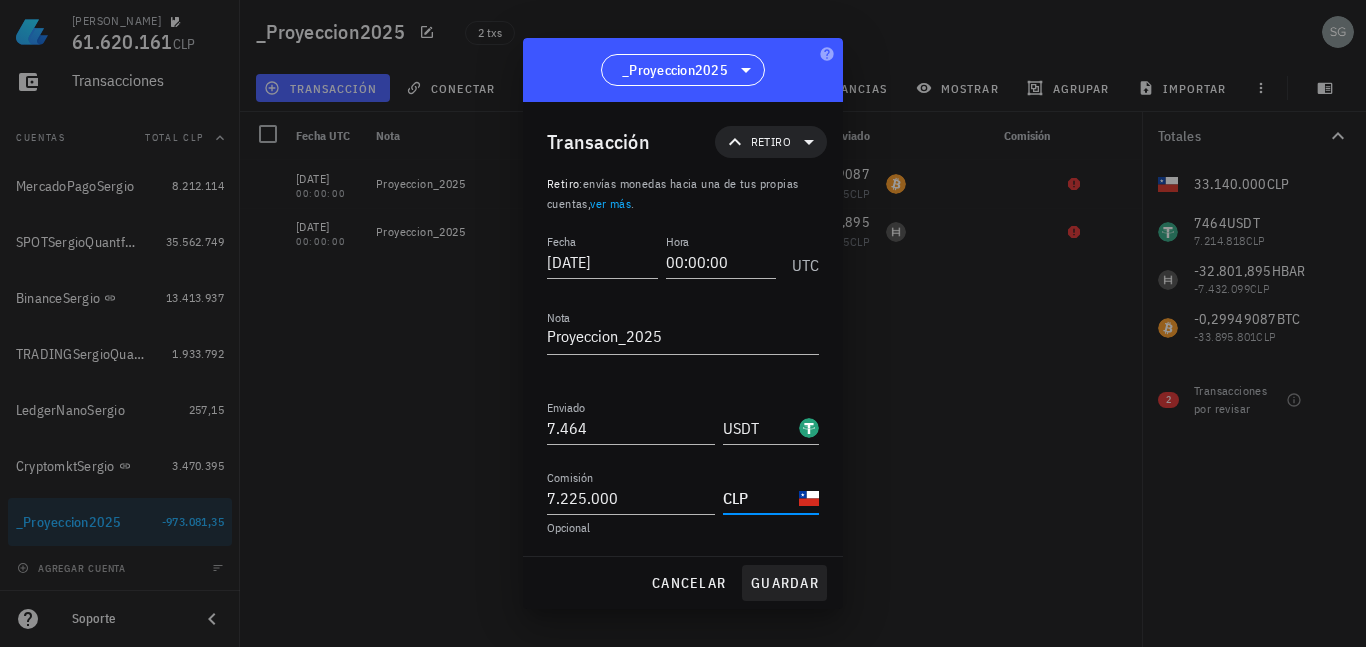 type on "CLP" 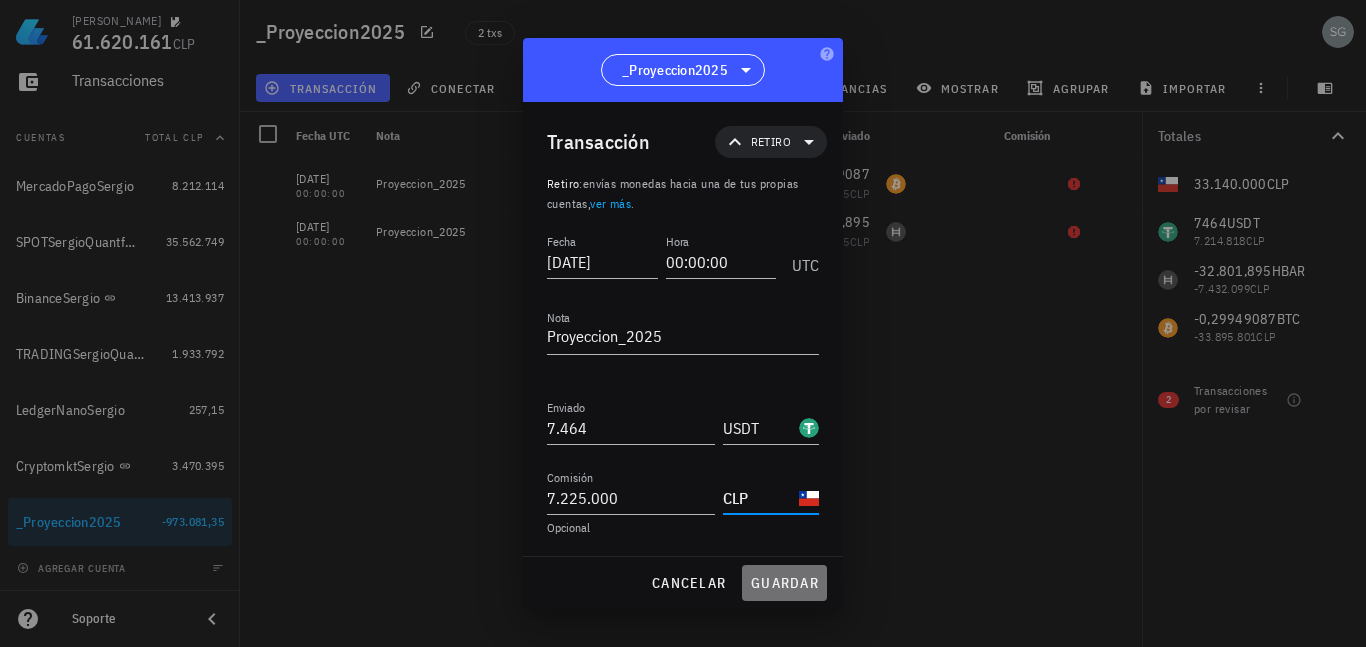 click on "guardar" at bounding box center [784, 583] 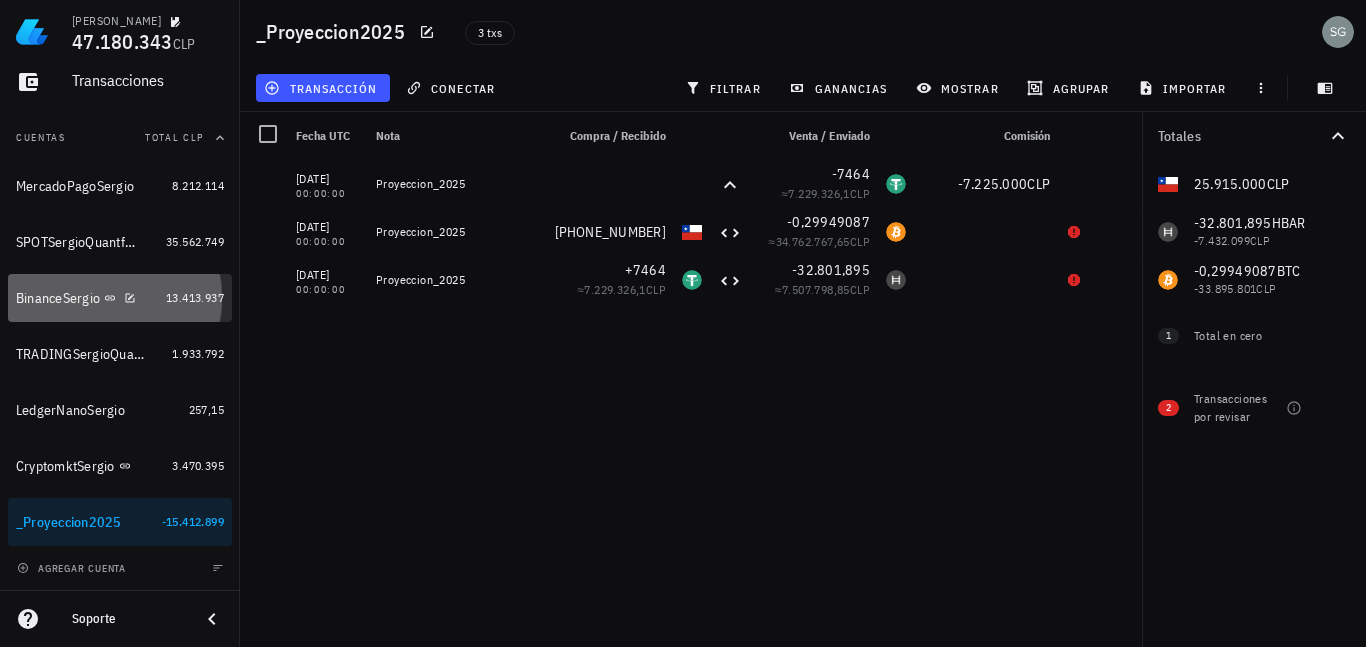 click on "BinanceSergio" at bounding box center (58, 298) 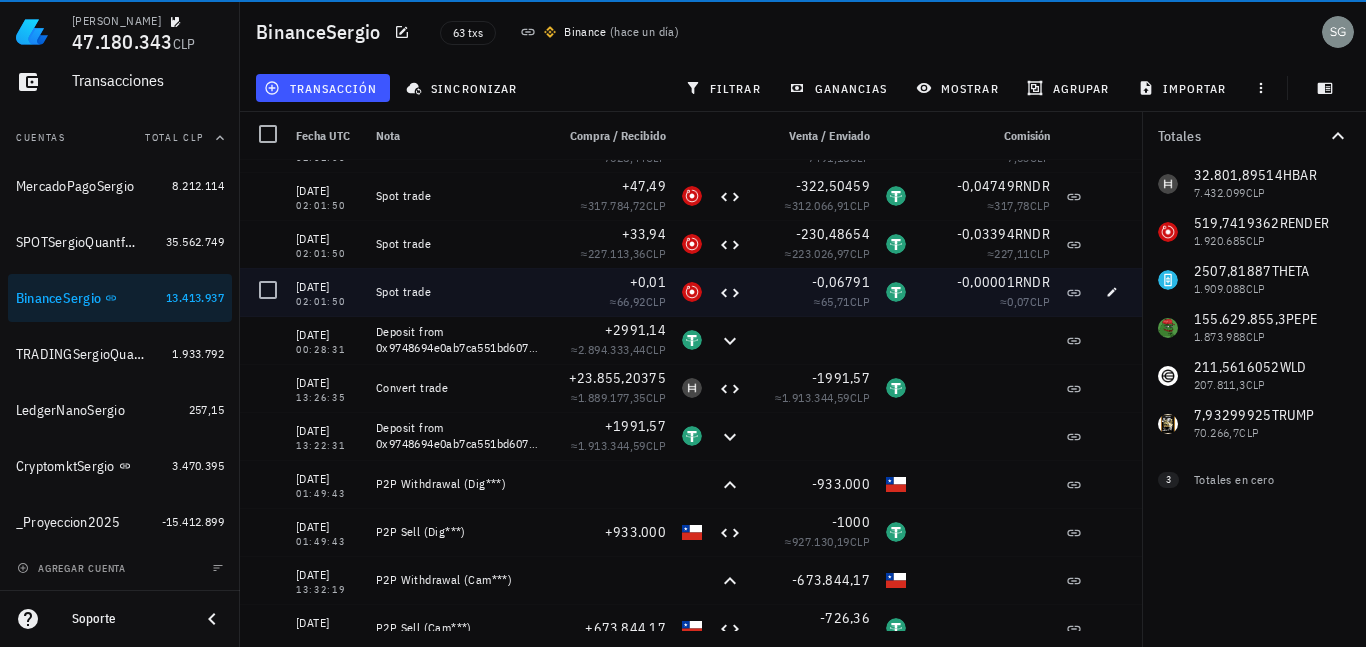 scroll, scrollTop: 2200, scrollLeft: 0, axis: vertical 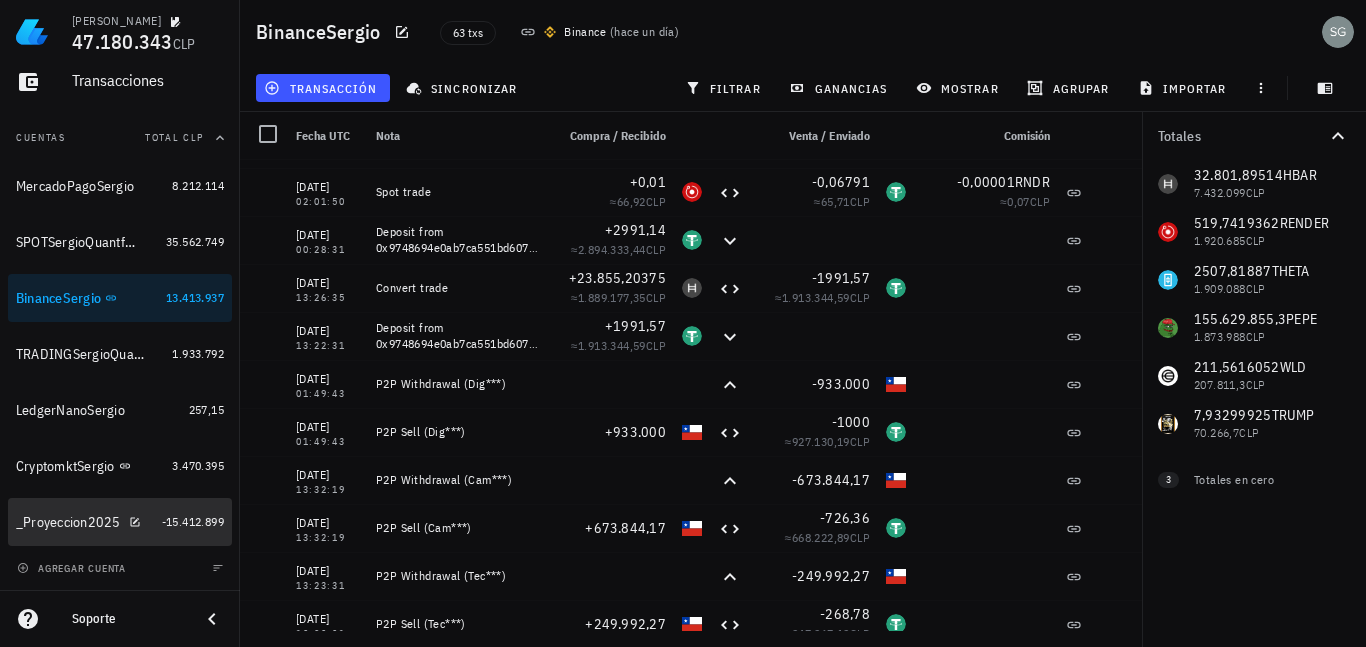 click on "_Proyeccion2025" at bounding box center (68, 522) 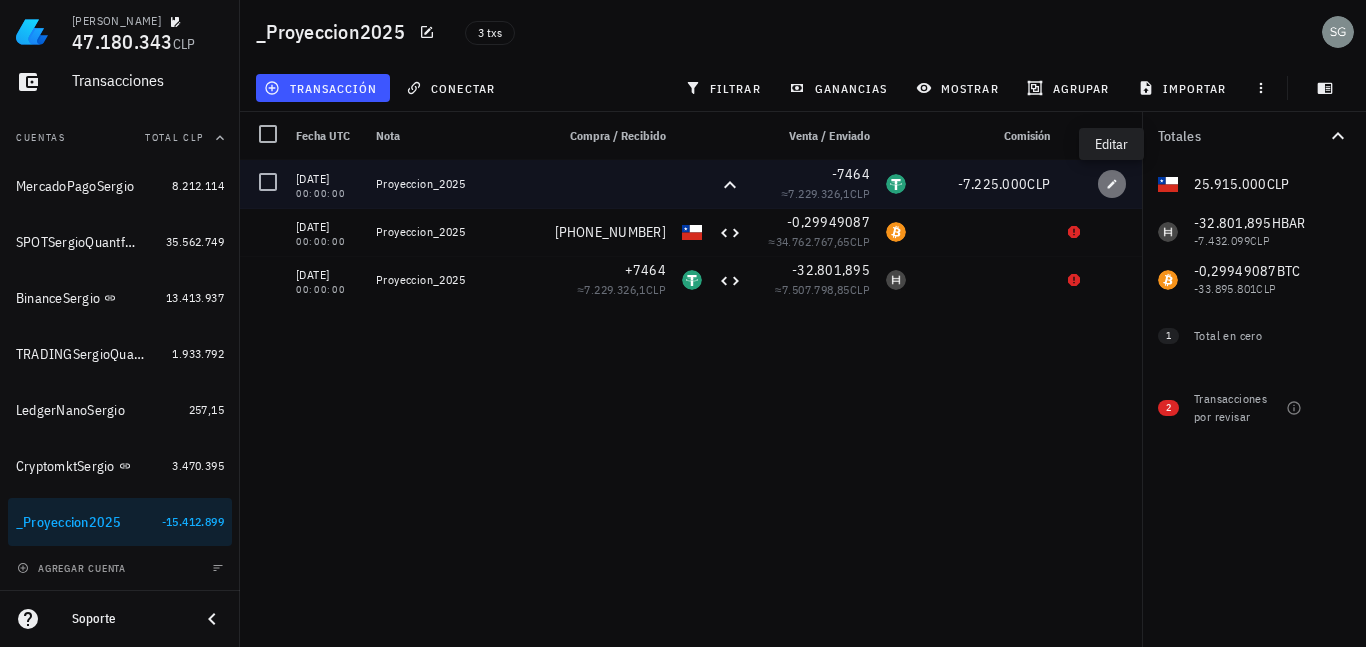 click 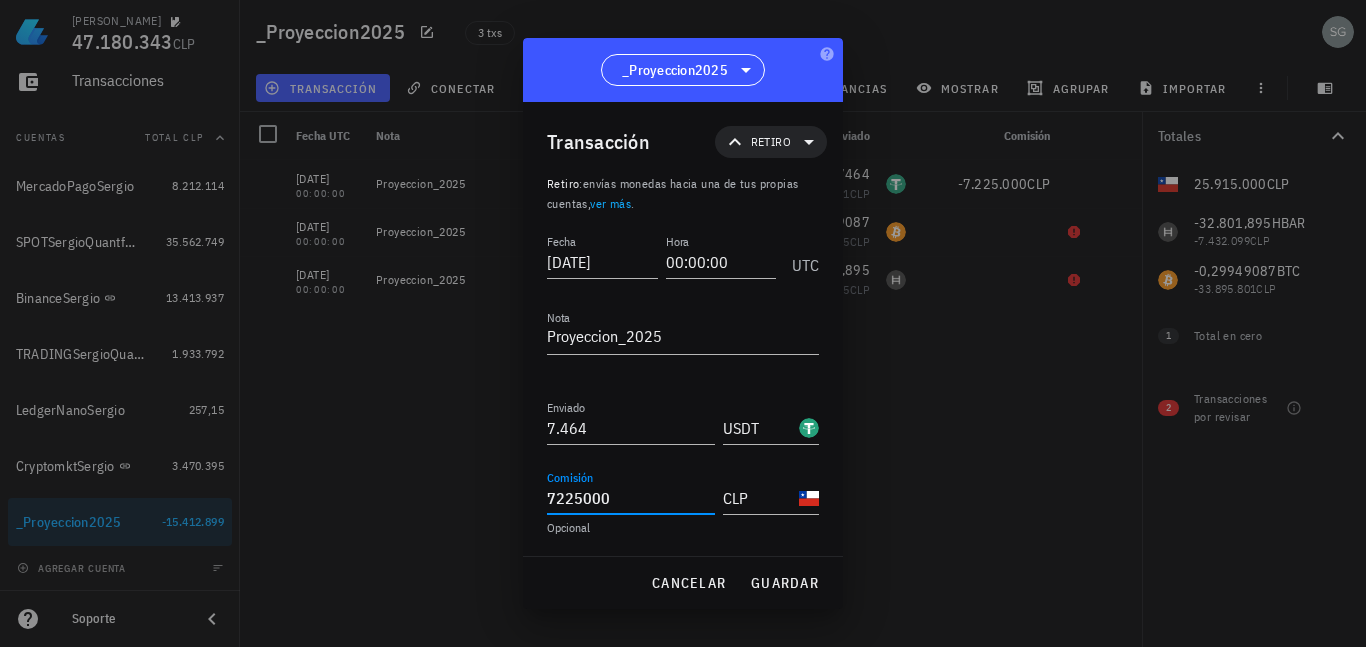 drag, startPoint x: 613, startPoint y: 503, endPoint x: 493, endPoint y: 511, distance: 120.26637 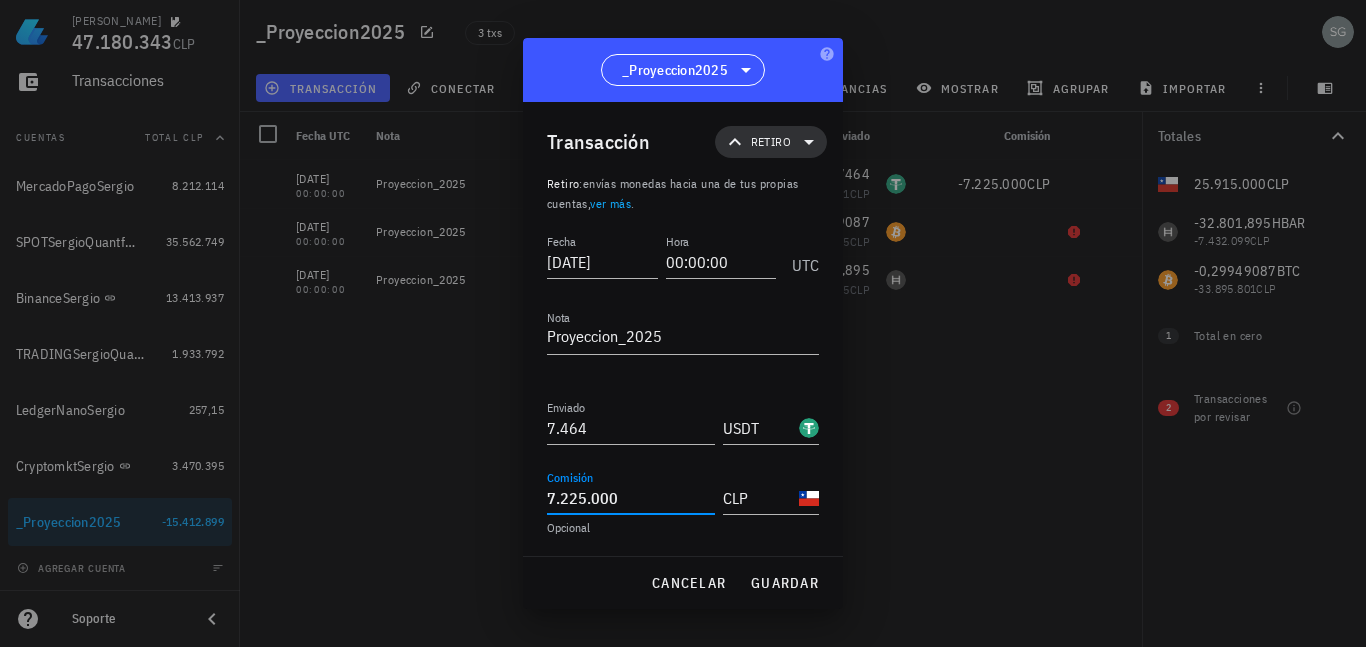 click on "Retiro" at bounding box center (771, 142) 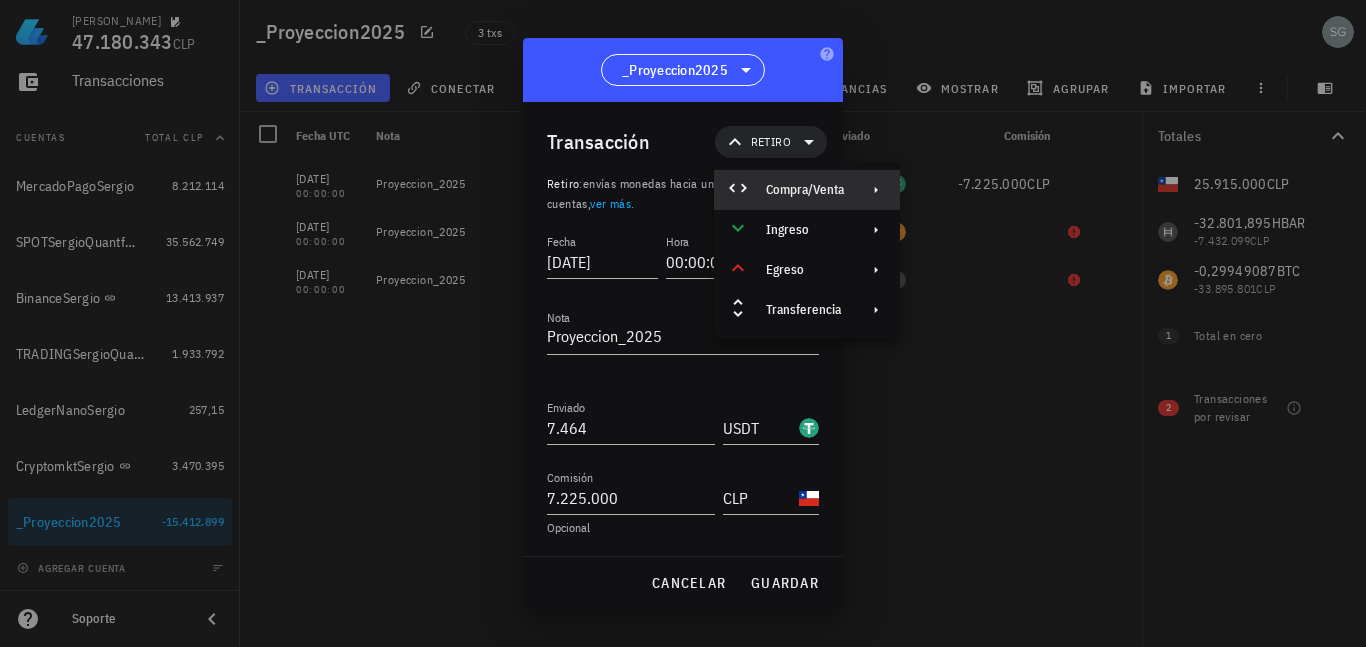 click on "Compra/Venta" at bounding box center (805, 190) 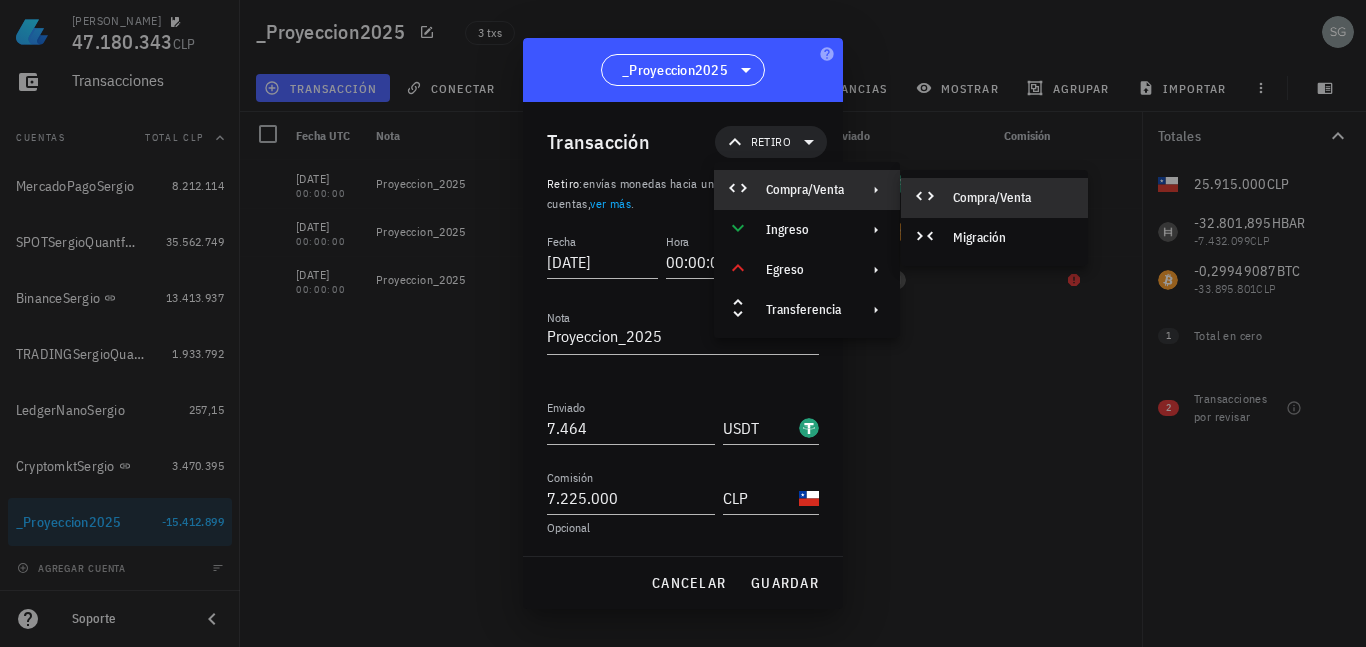 click on "Compra/Venta" at bounding box center (1012, 198) 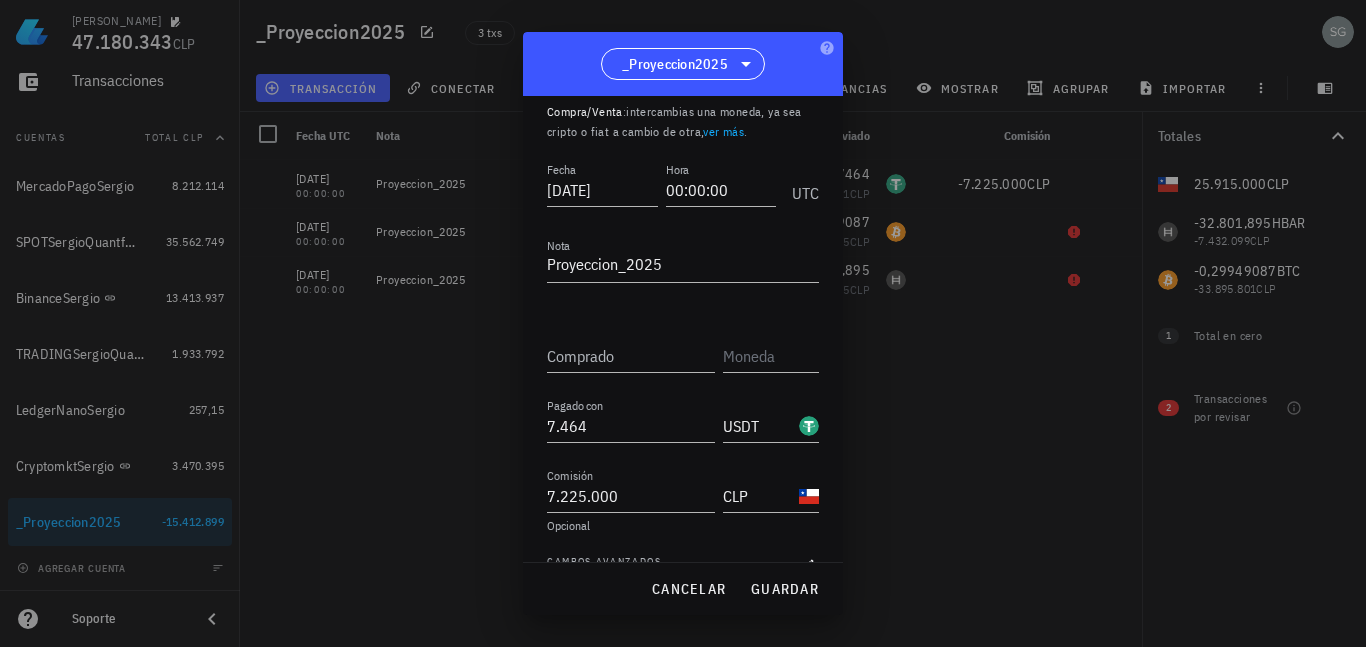 scroll, scrollTop: 98, scrollLeft: 0, axis: vertical 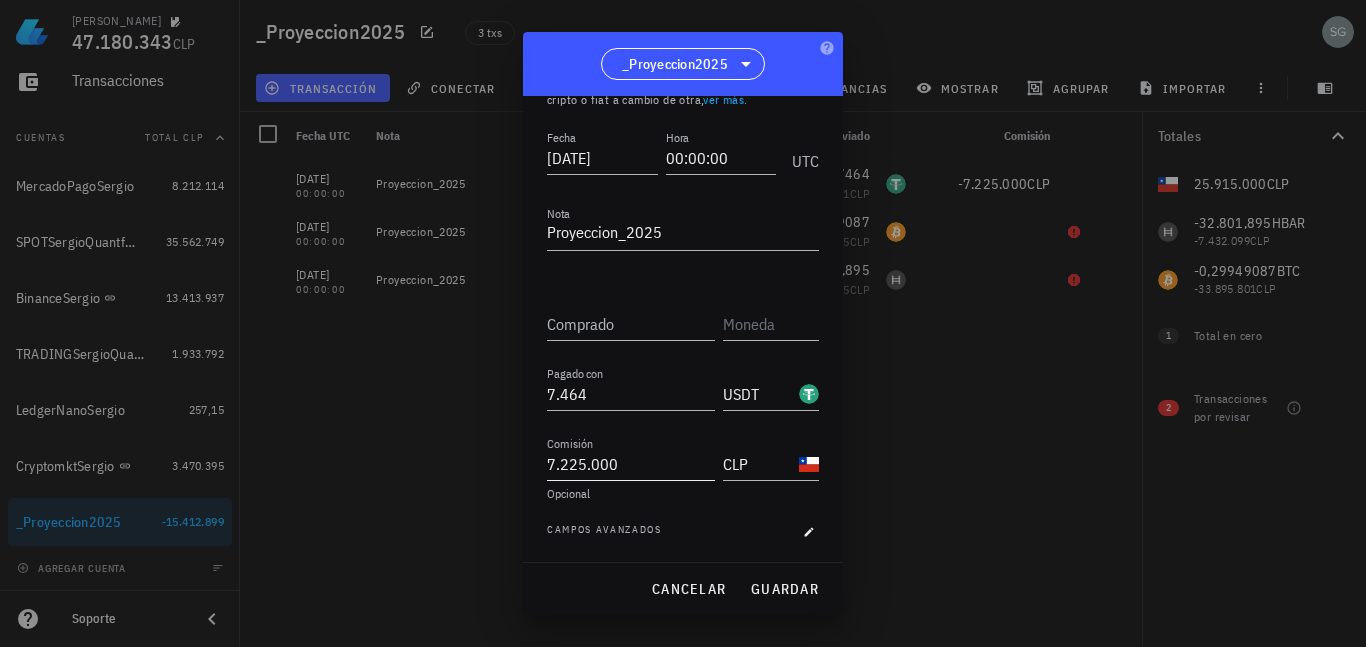 type on "7225000" 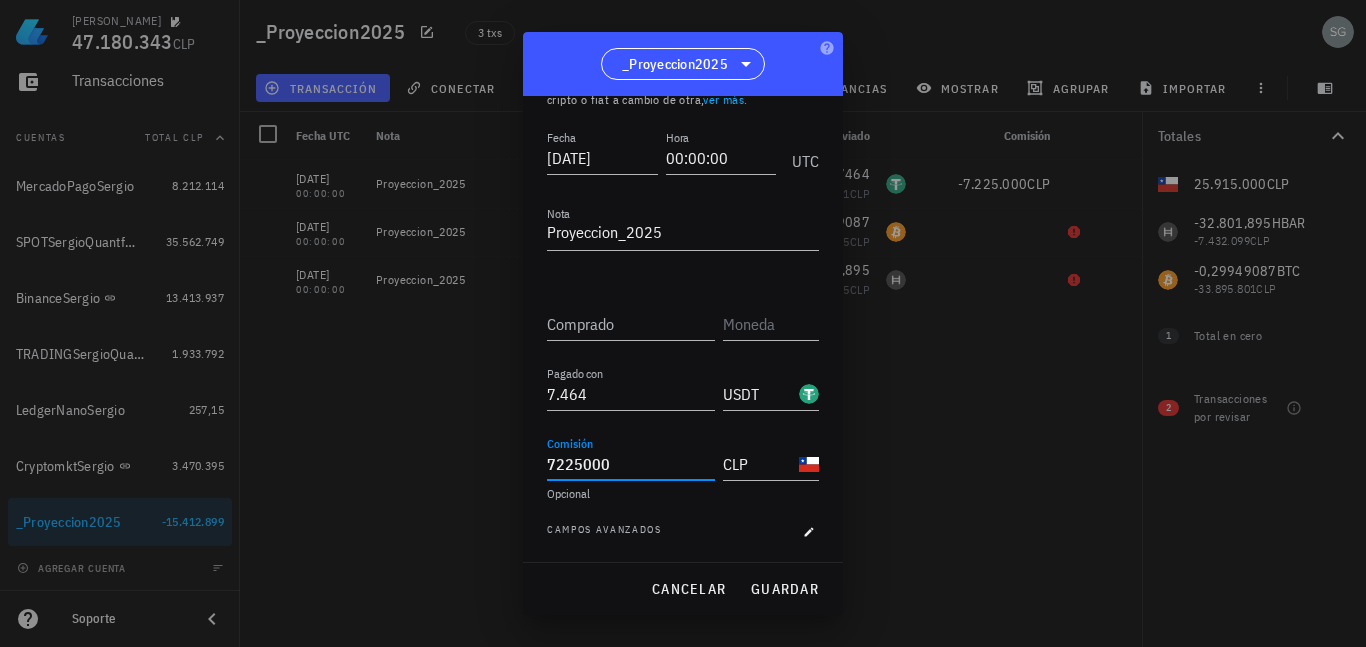 drag, startPoint x: 623, startPoint y: 470, endPoint x: 548, endPoint y: 457, distance: 76.11833 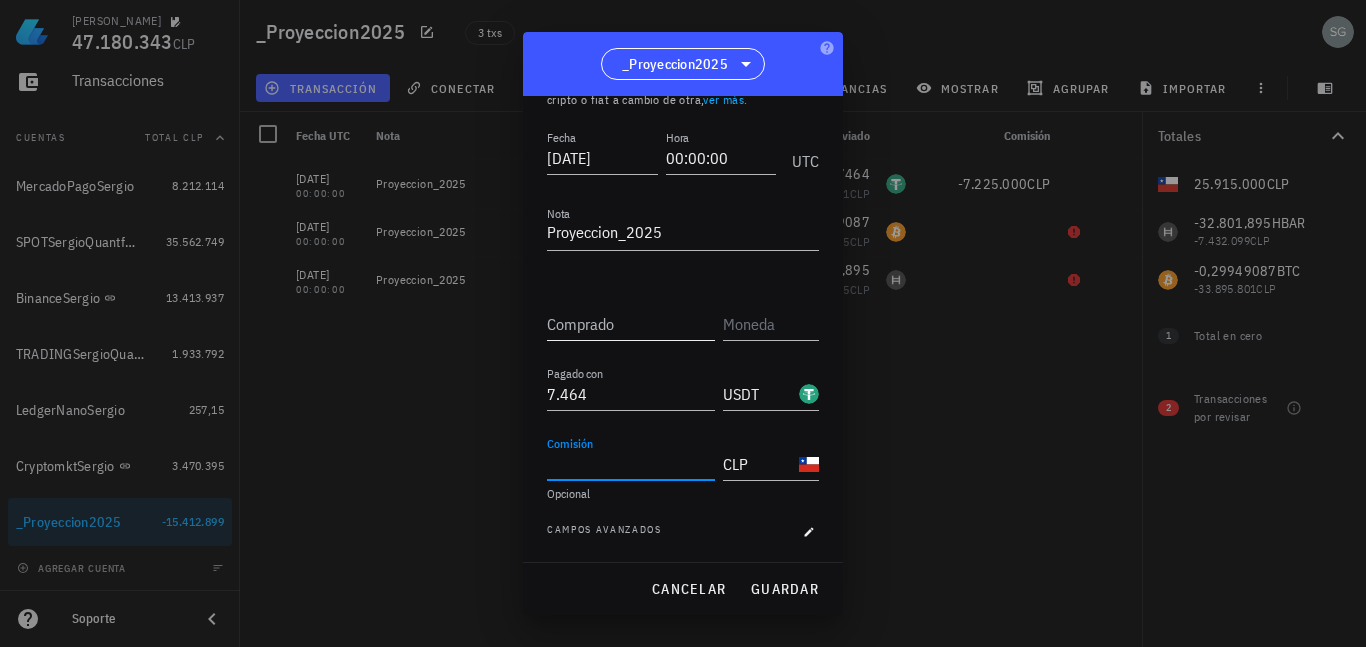 type 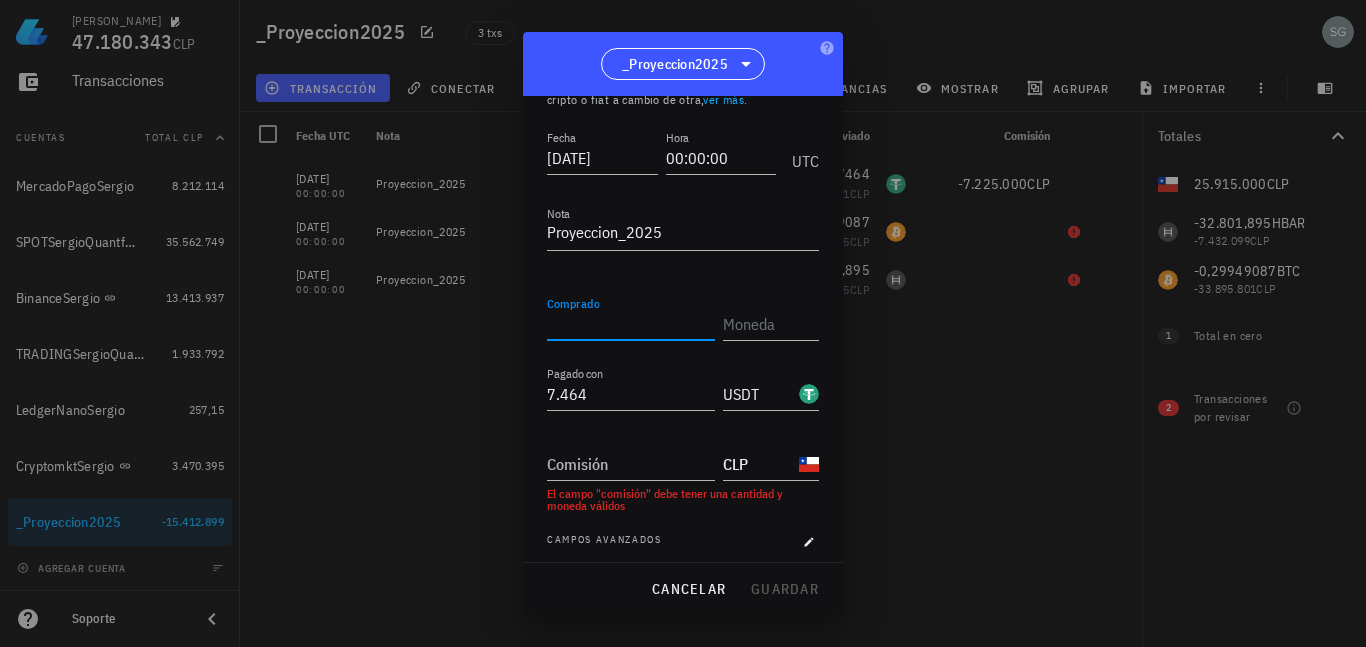 paste on "7225000" 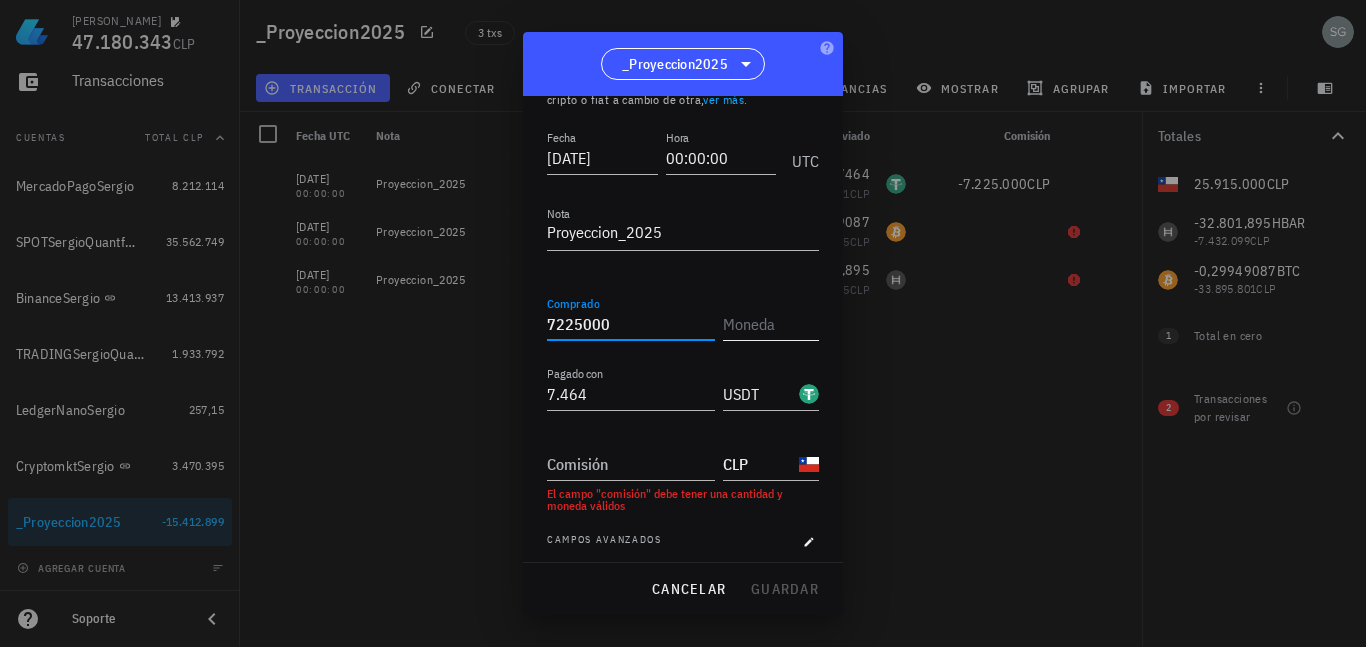 type on "7.225.000" 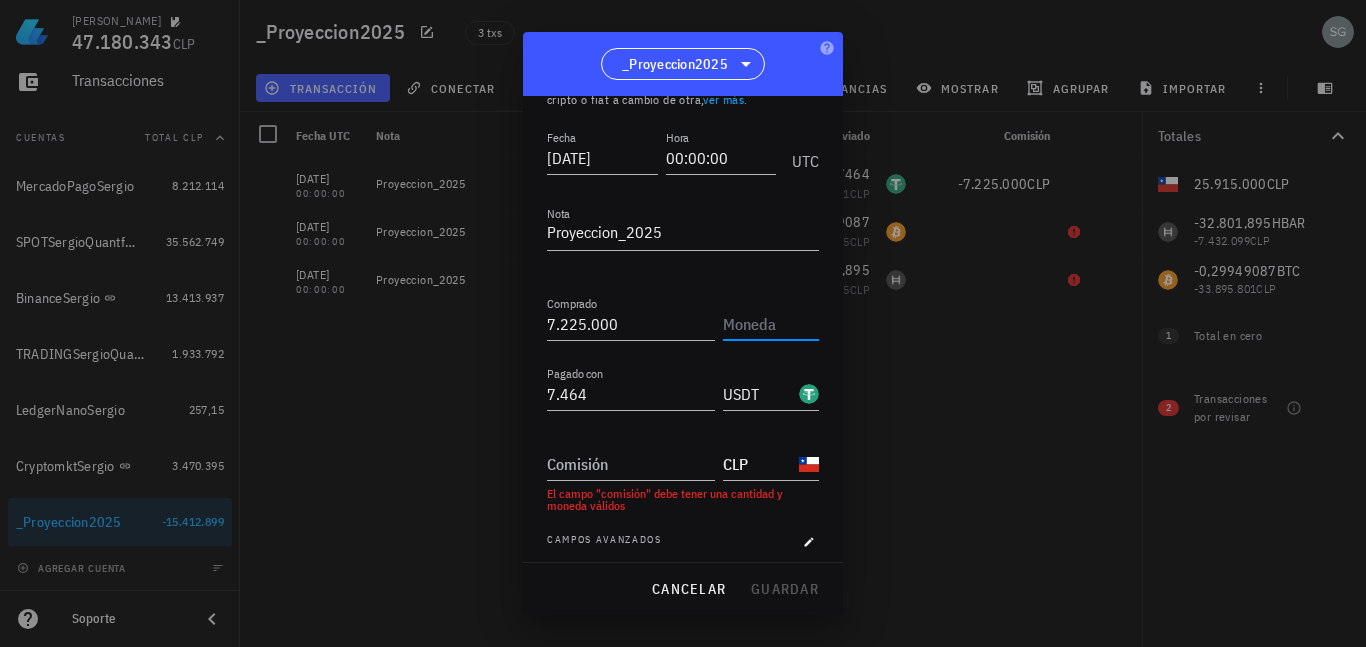 click at bounding box center (769, 324) 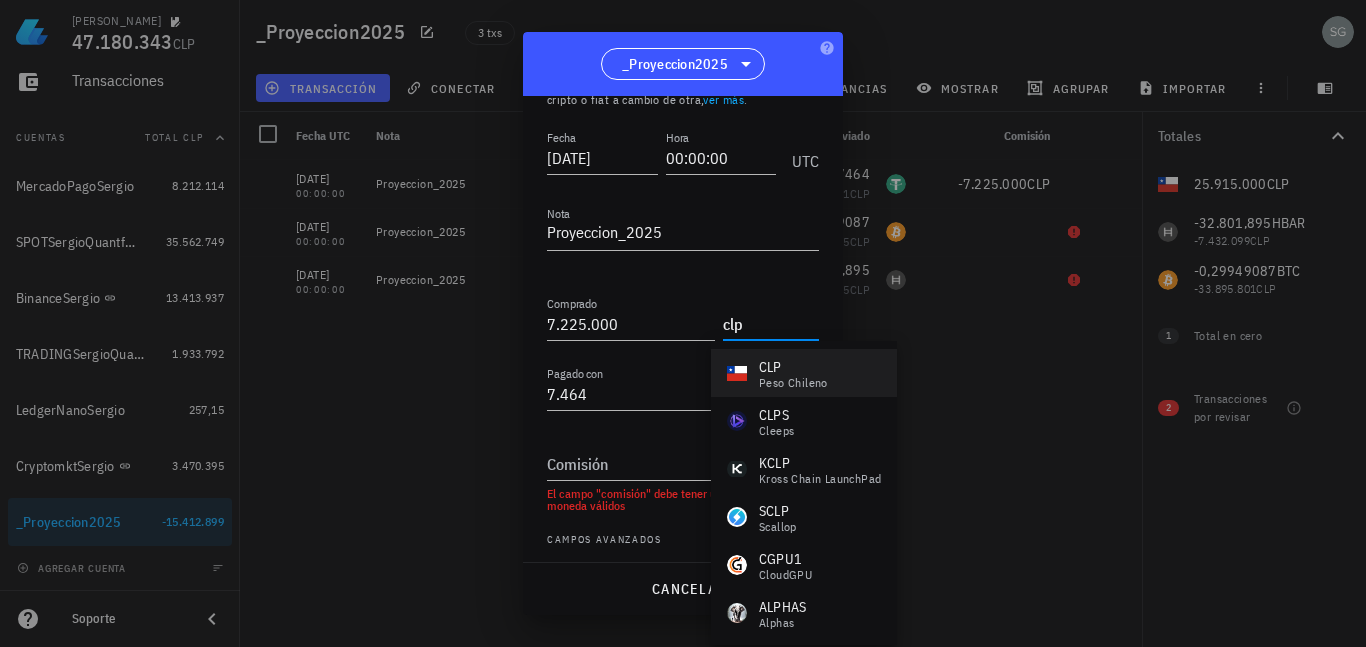 click on "CLP   peso chileno" at bounding box center (777, 373) 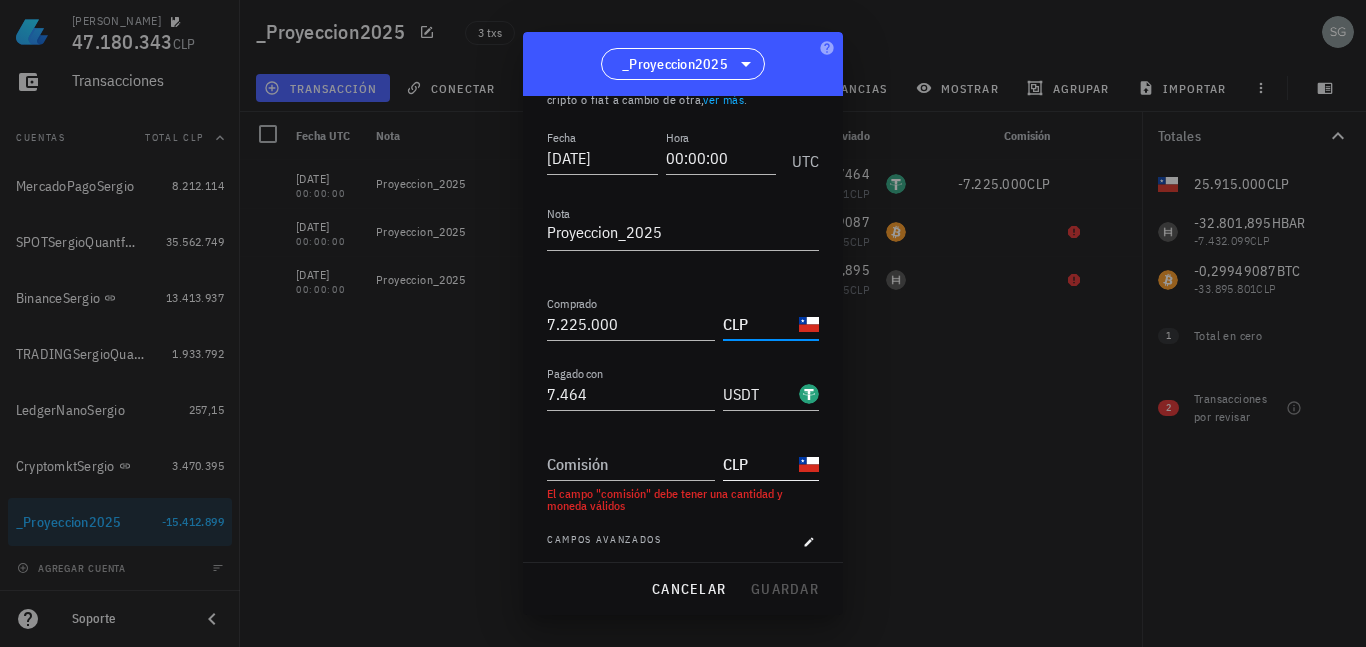 type on "CLP" 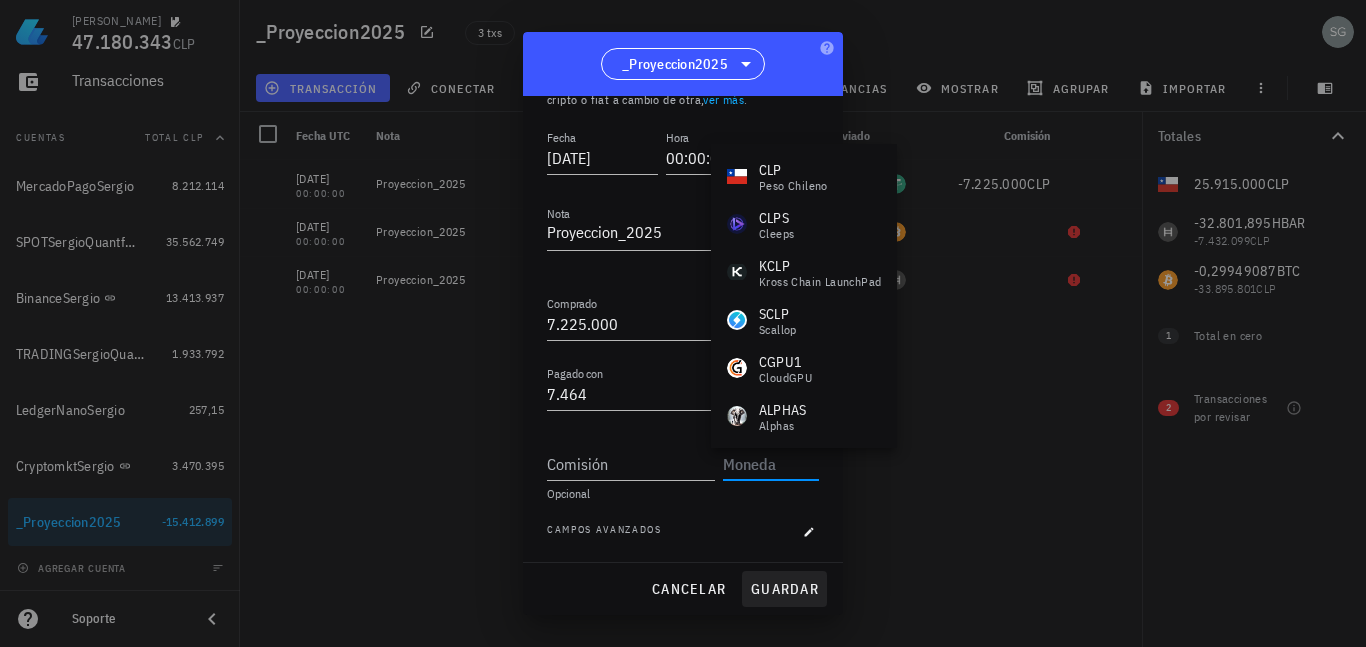 type 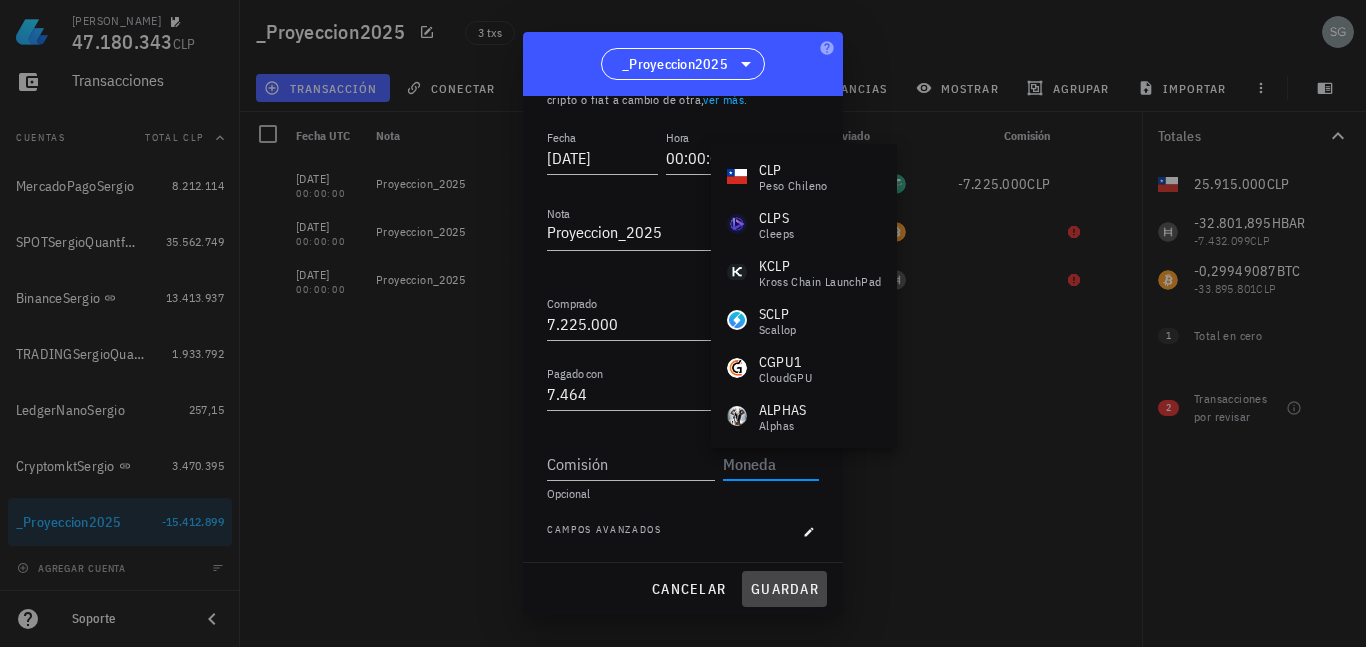 click on "guardar" at bounding box center (784, 589) 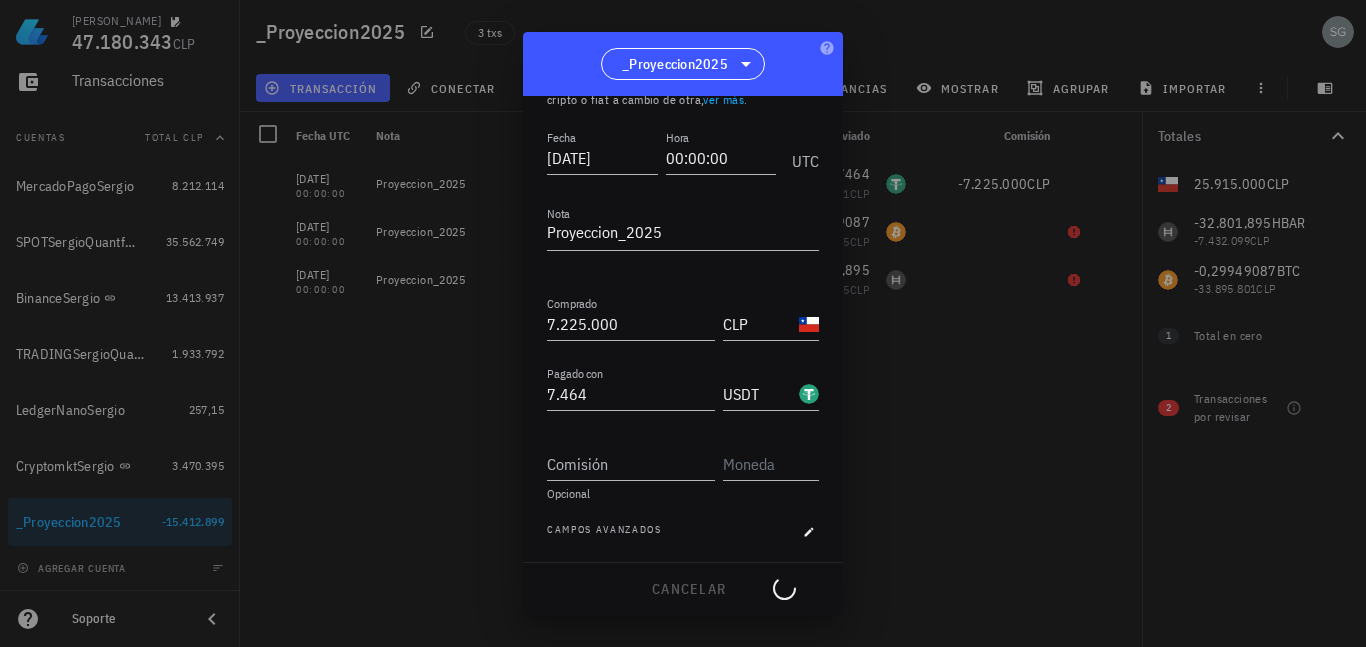 type 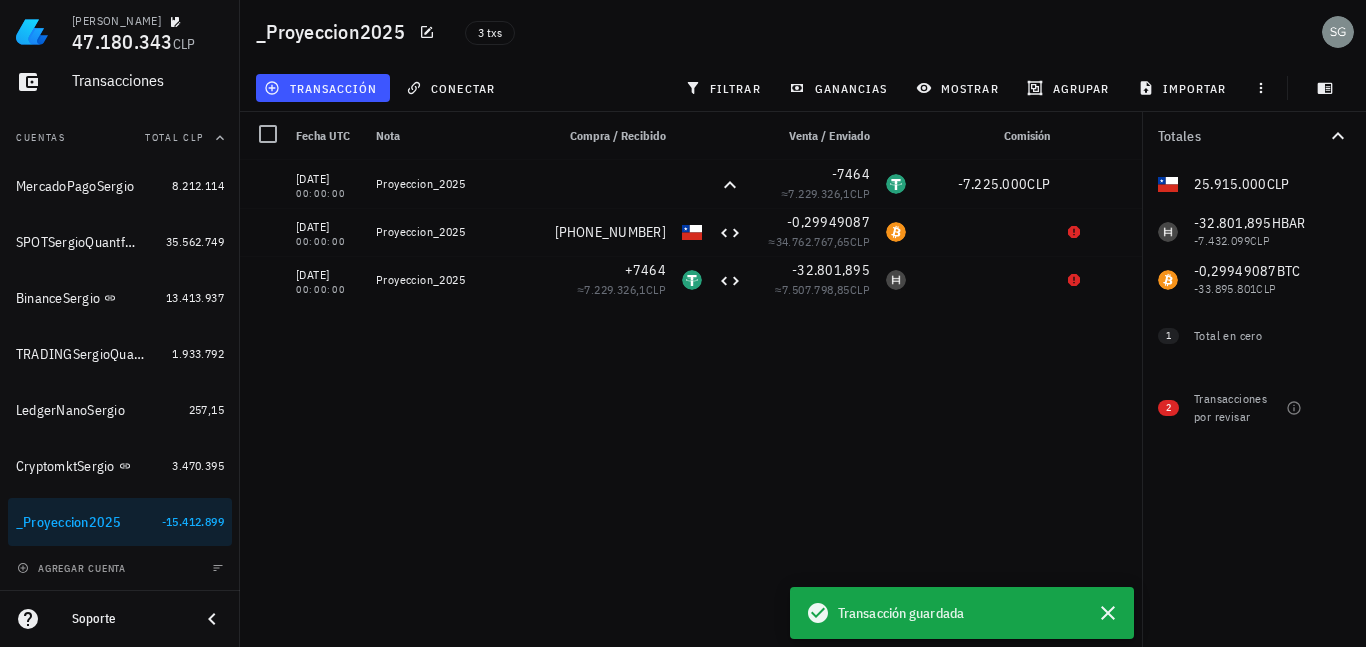 scroll, scrollTop: 0, scrollLeft: 0, axis: both 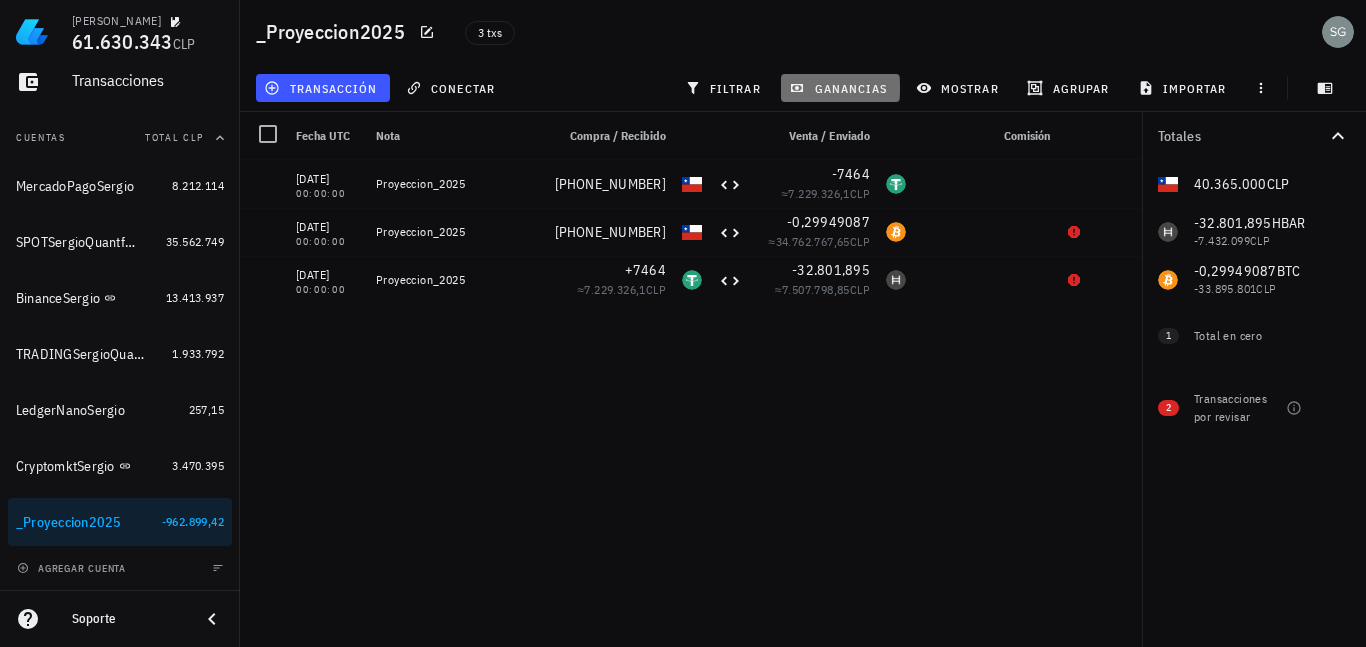 click on "ganancias" at bounding box center [840, 88] 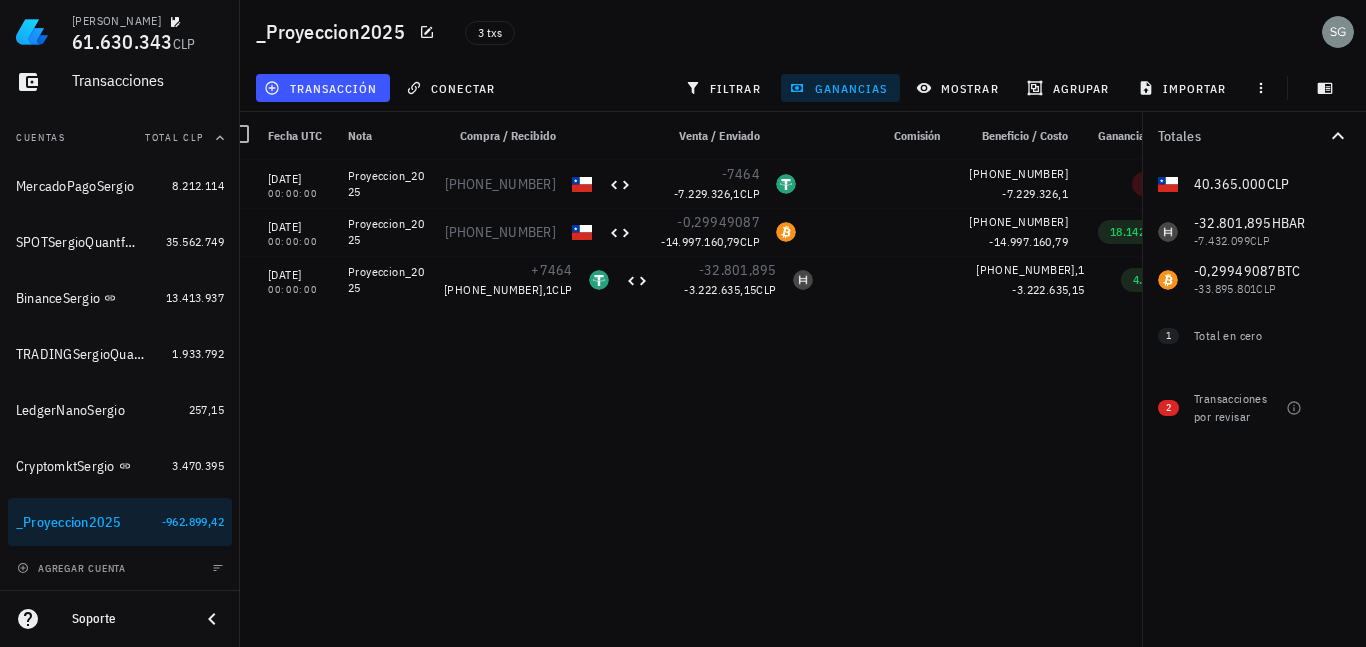 scroll, scrollTop: 0, scrollLeft: 0, axis: both 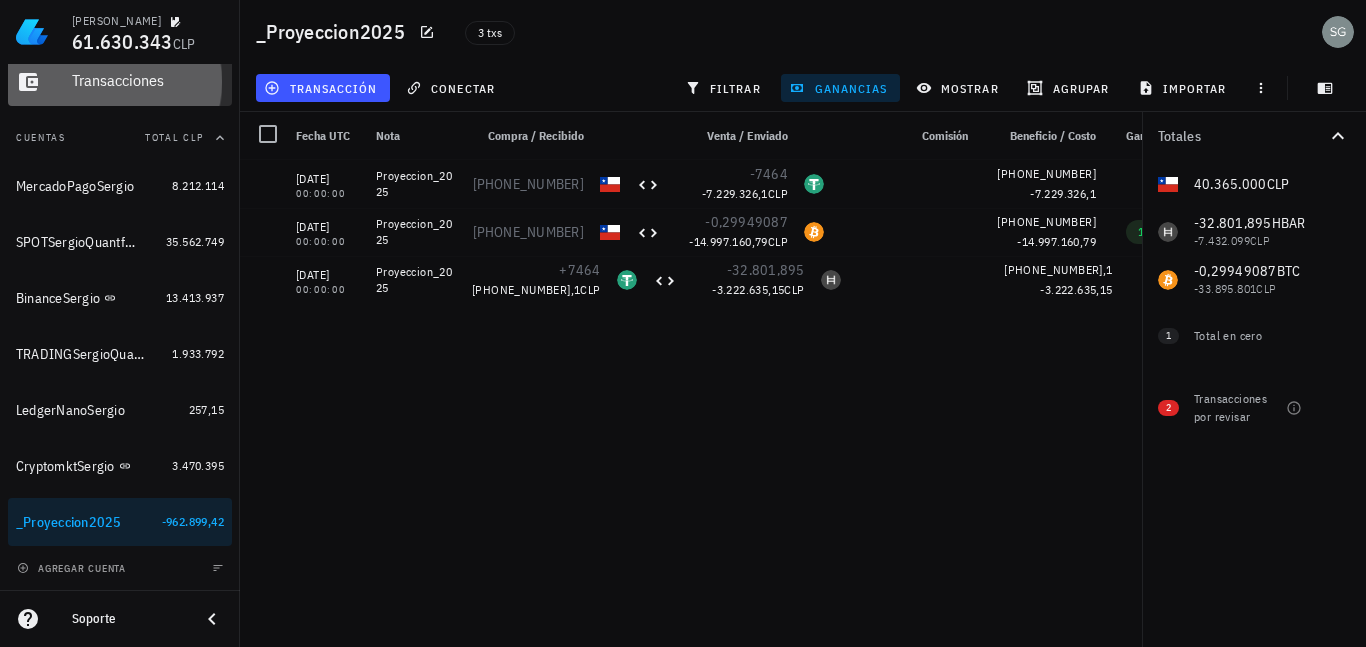 click on "Transacciones" at bounding box center [148, 80] 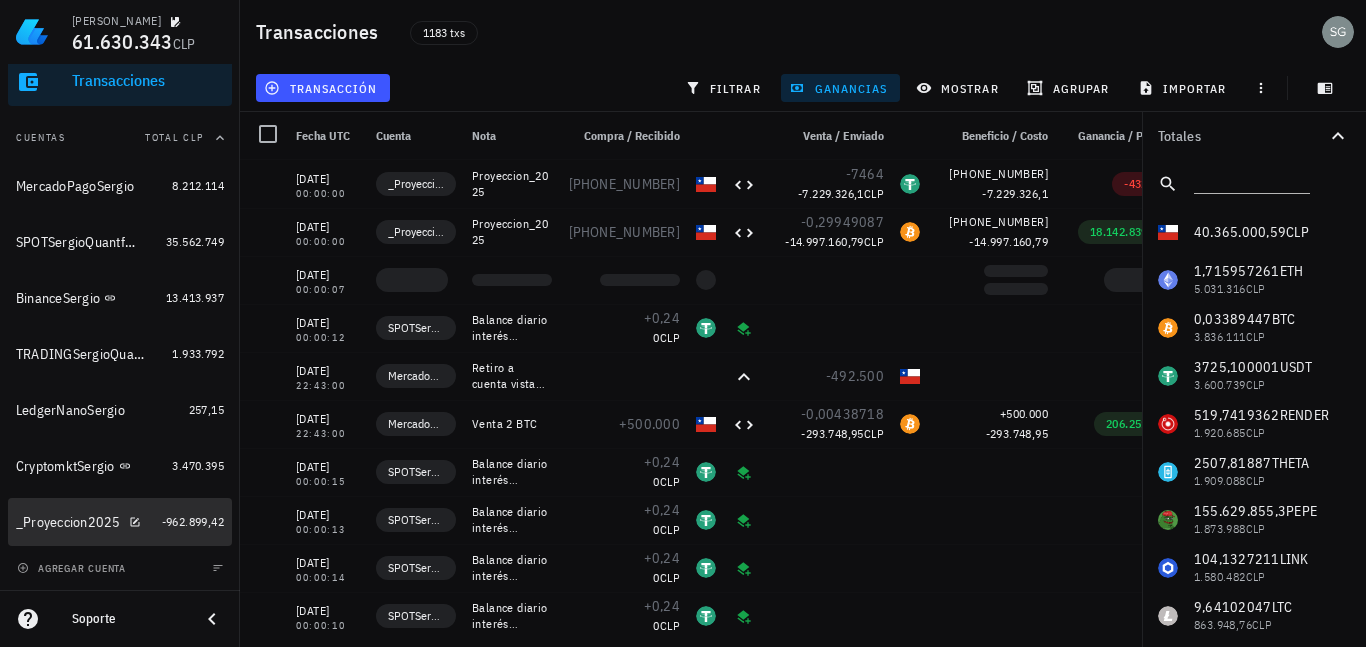 click on "_Proyeccion2025" at bounding box center [68, 522] 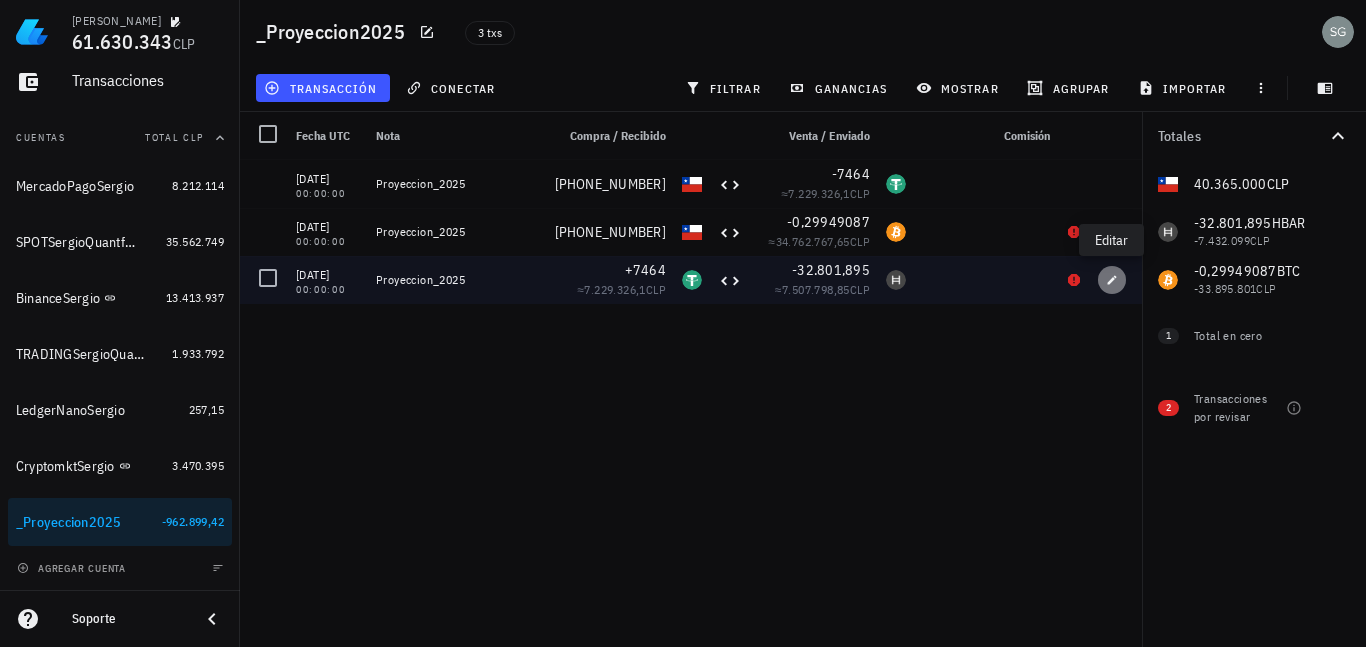 click 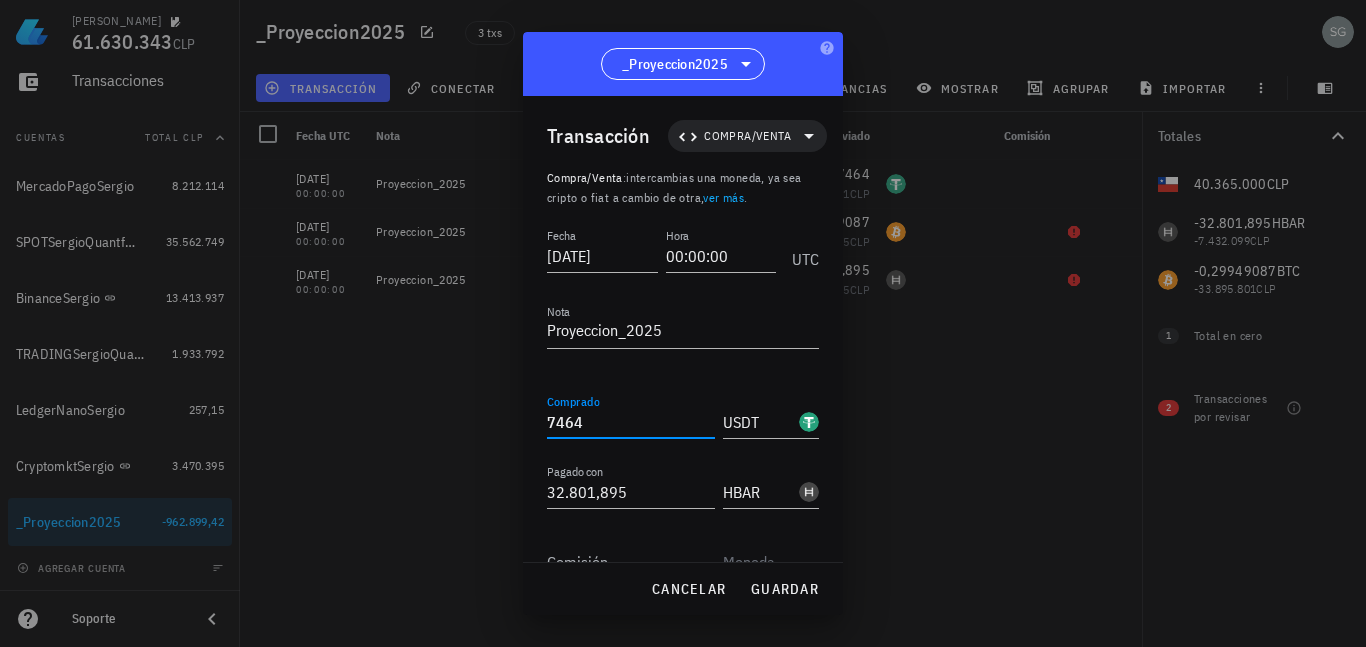 drag, startPoint x: 597, startPoint y: 428, endPoint x: 467, endPoint y: 429, distance: 130.00385 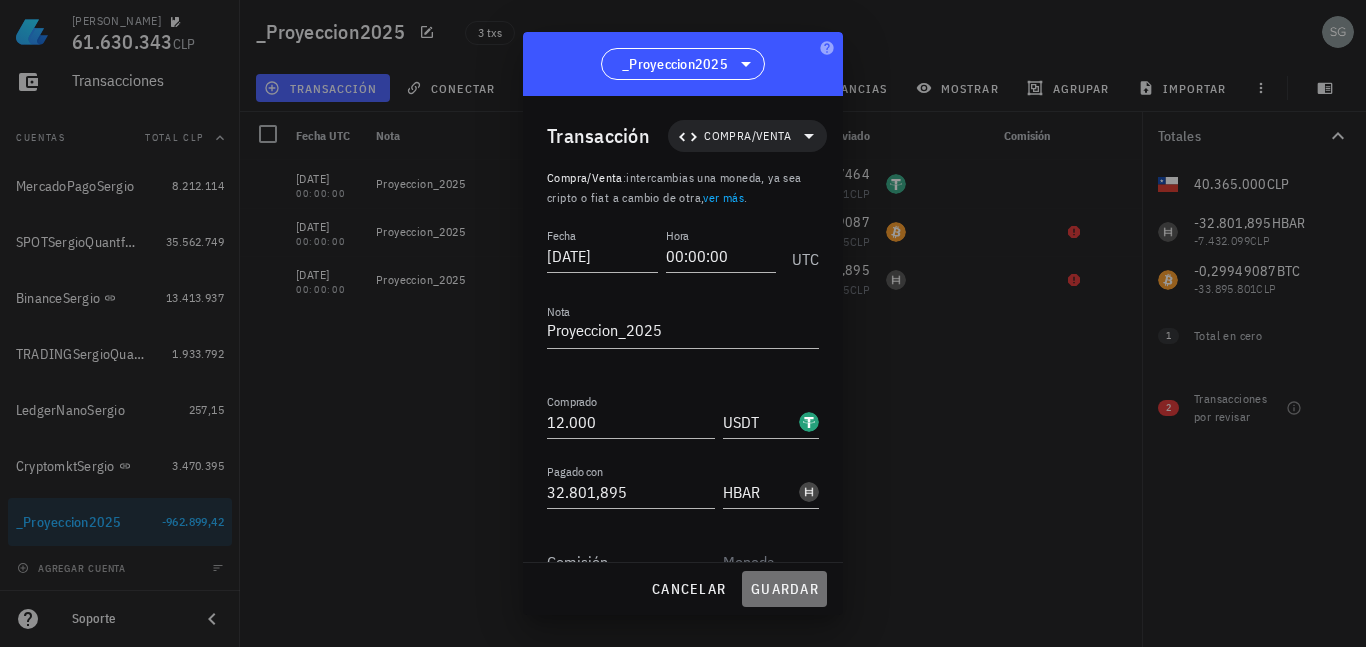 click on "guardar" at bounding box center [784, 589] 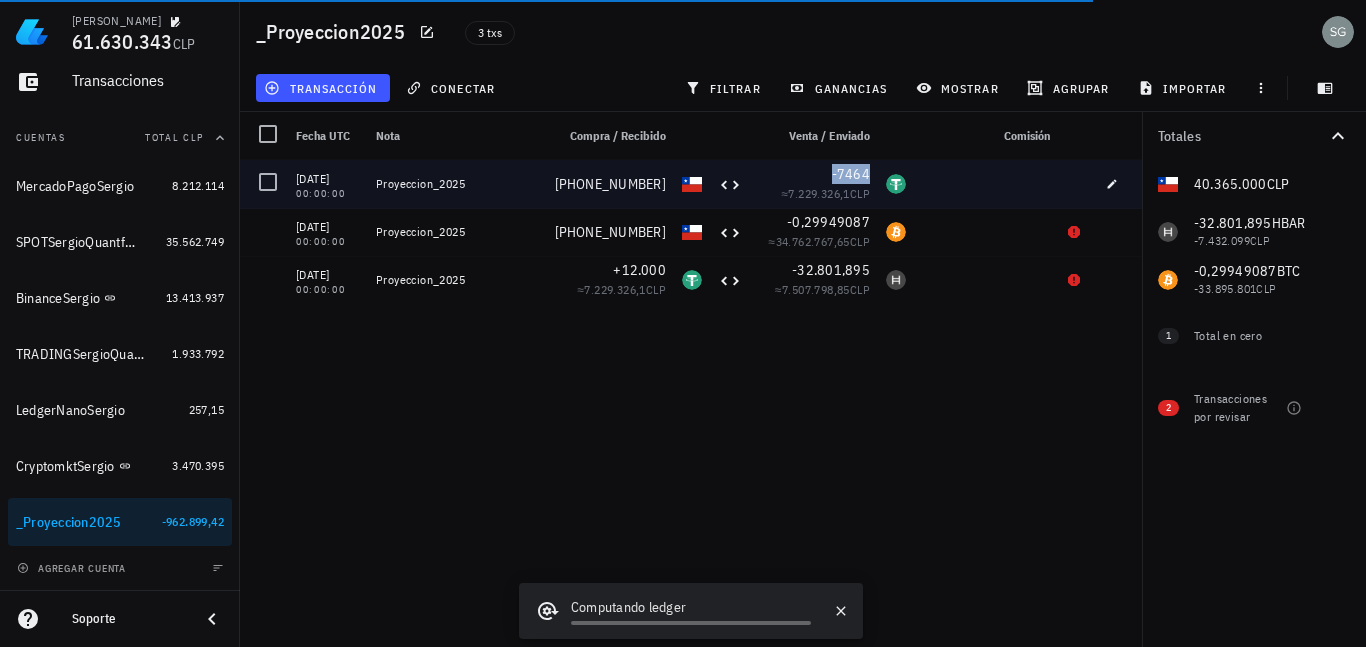 click on "-7464" at bounding box center (851, 174) 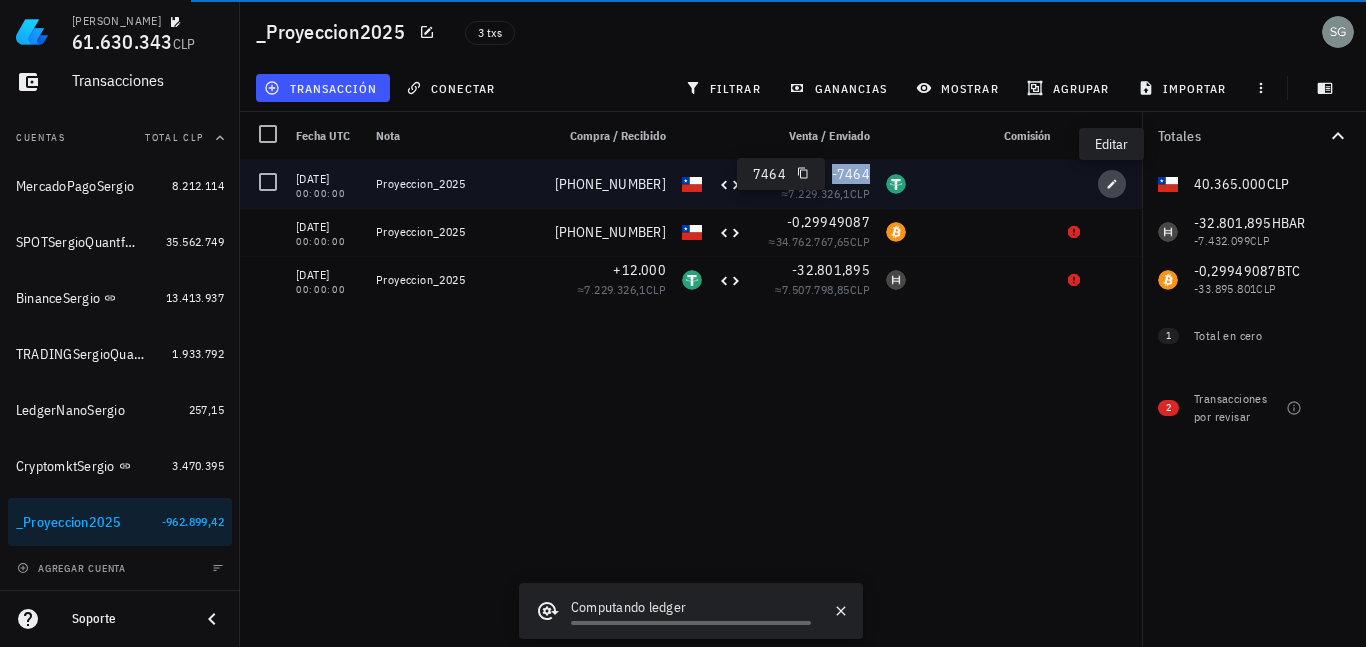 click 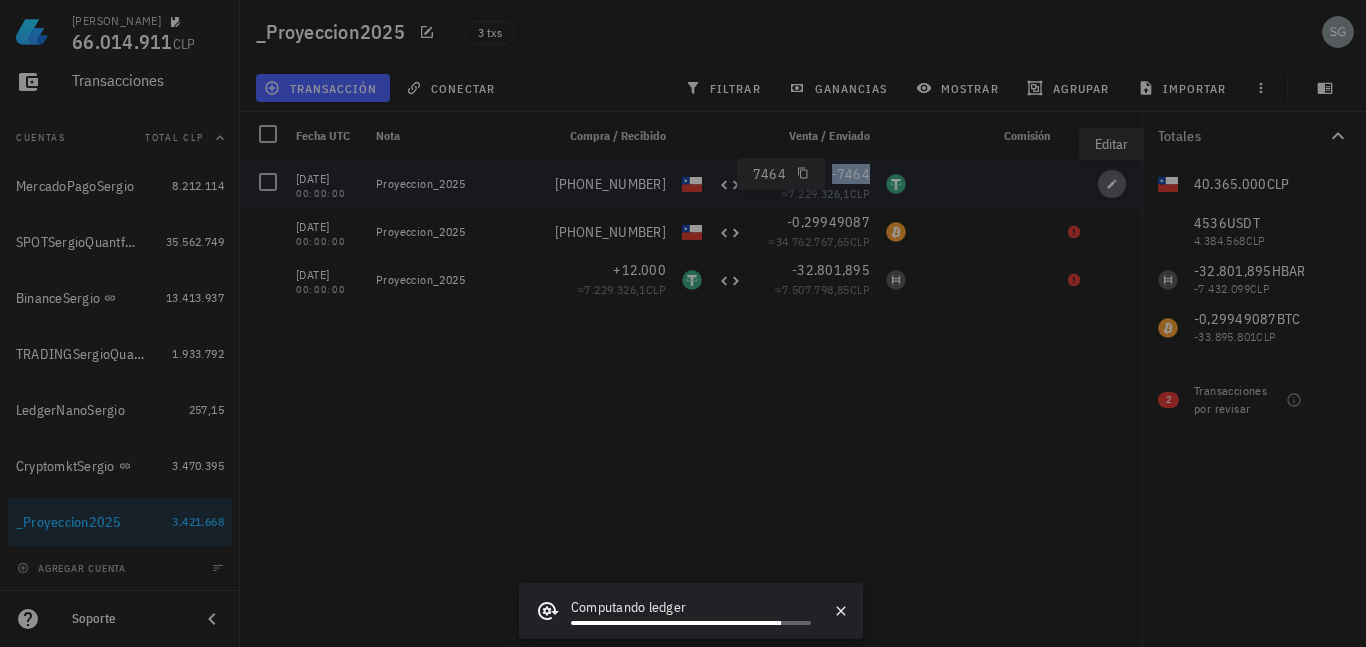 type on "7.225.000" 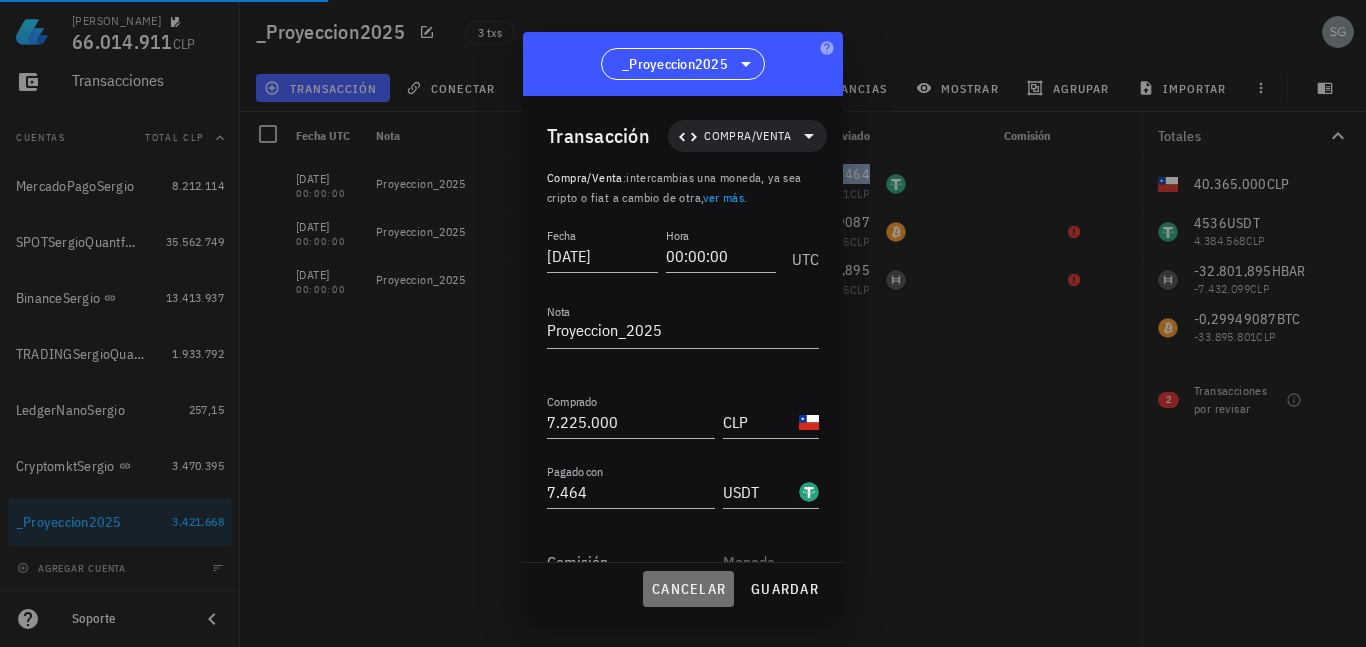 click on "cancelar" at bounding box center [688, 589] 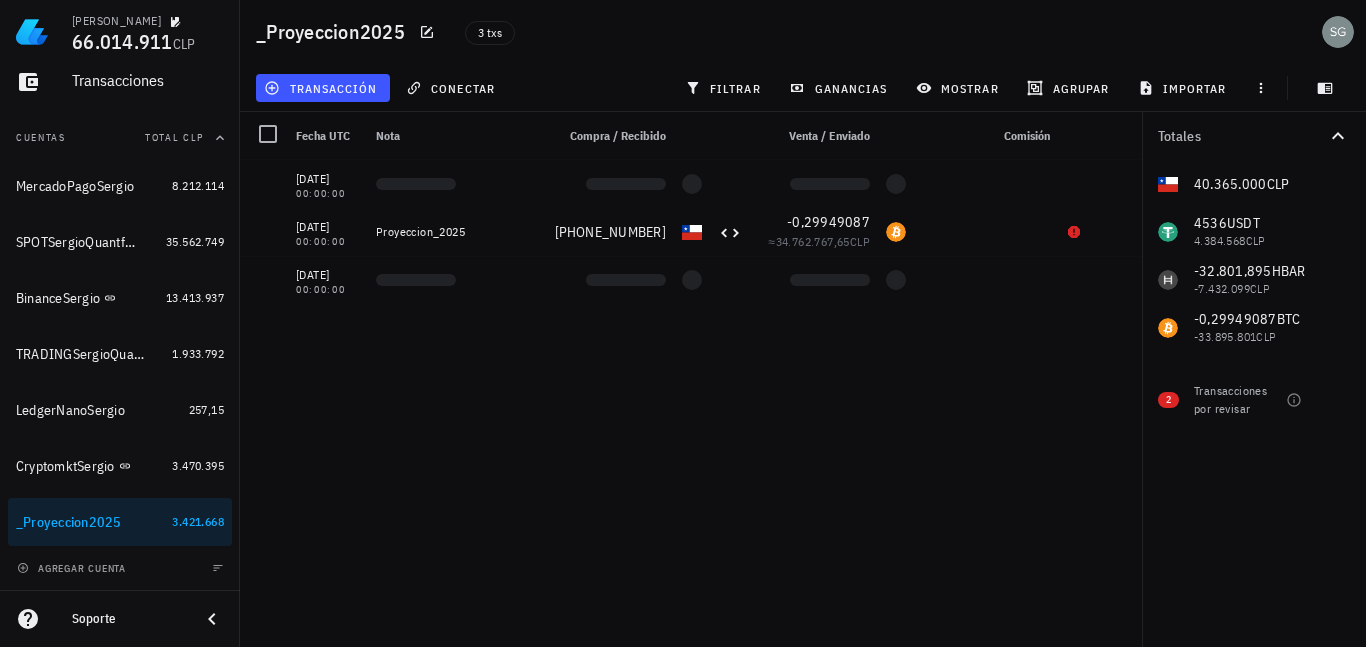 click on "15/07/2025
00:00:00
15/07/2025
00:00:00
Proyeccion_2025
+33.140.000       -0,29949087   ≈ 34.762.767,65  CLP
15/07/2025
00:00:00" at bounding box center [691, 395] 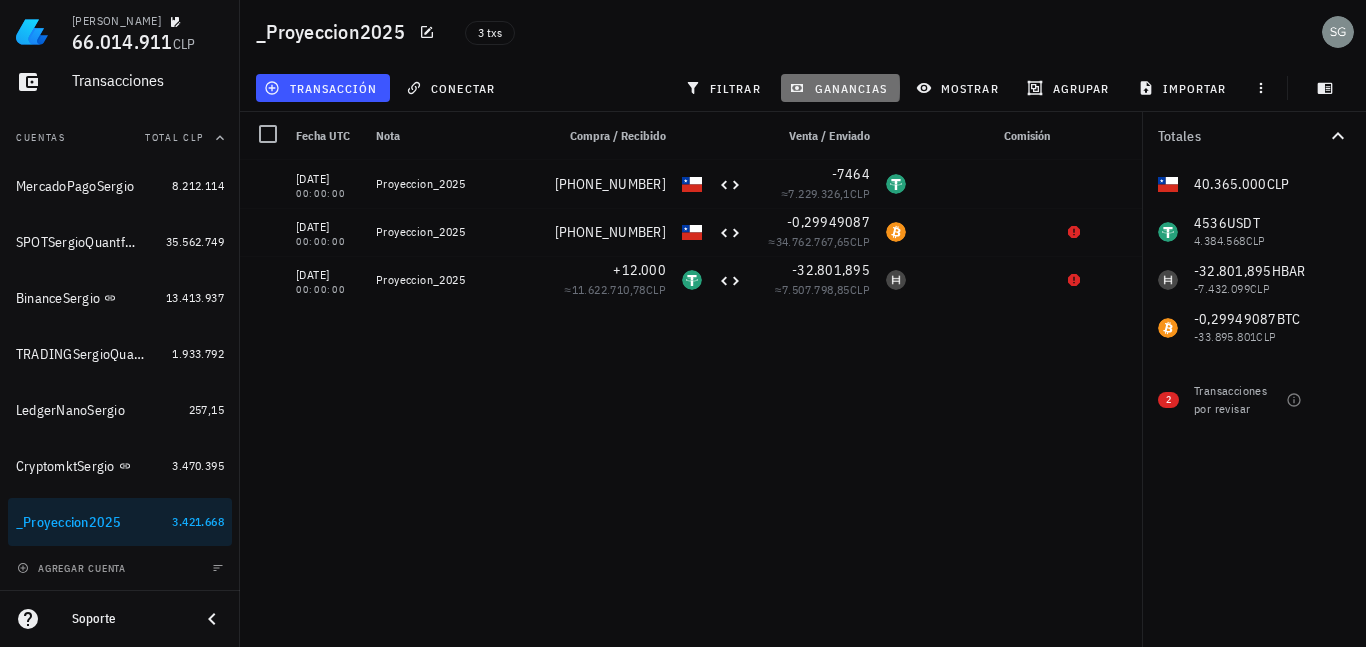 click on "ganancias" at bounding box center [840, 88] 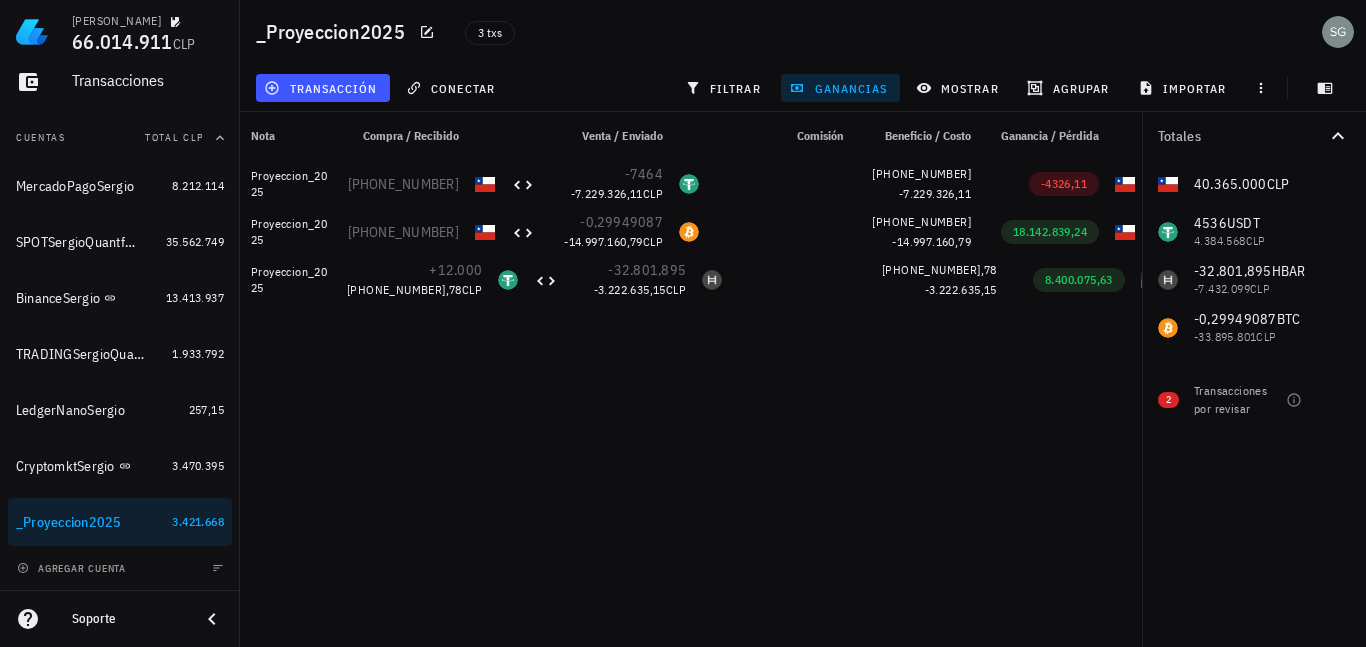 scroll, scrollTop: 0, scrollLeft: 147, axis: horizontal 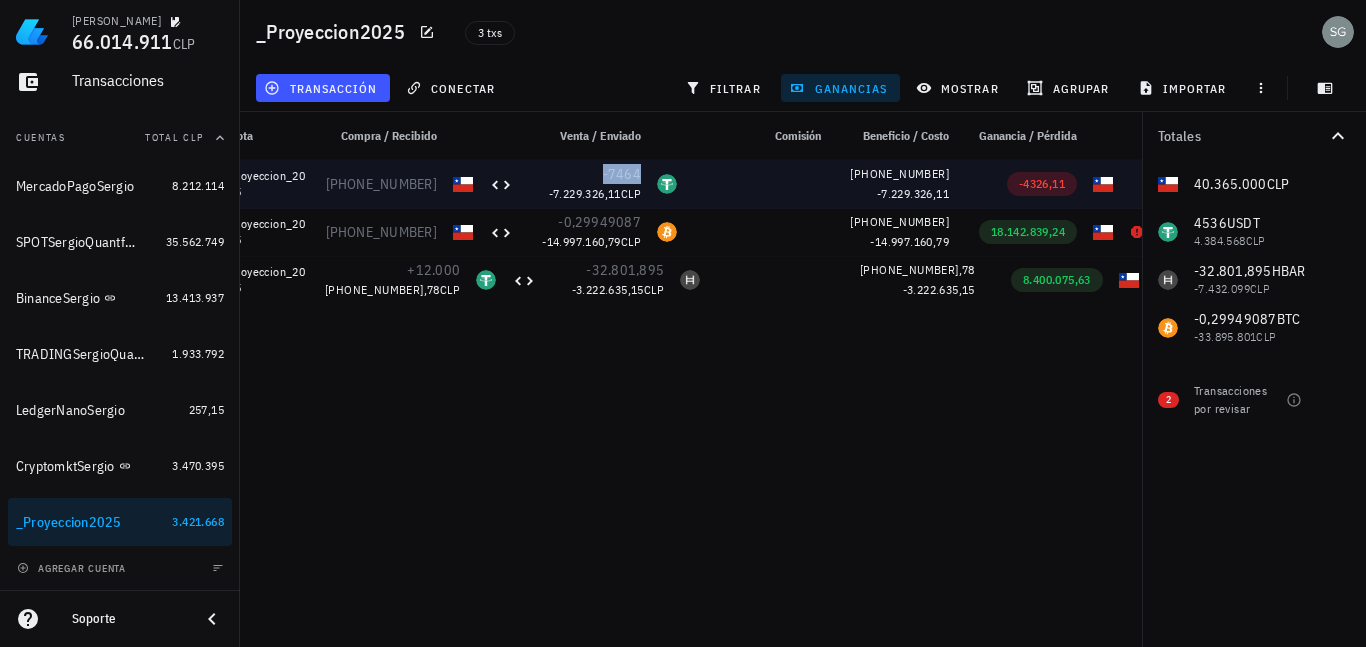 click on "-7464" at bounding box center [622, 174] 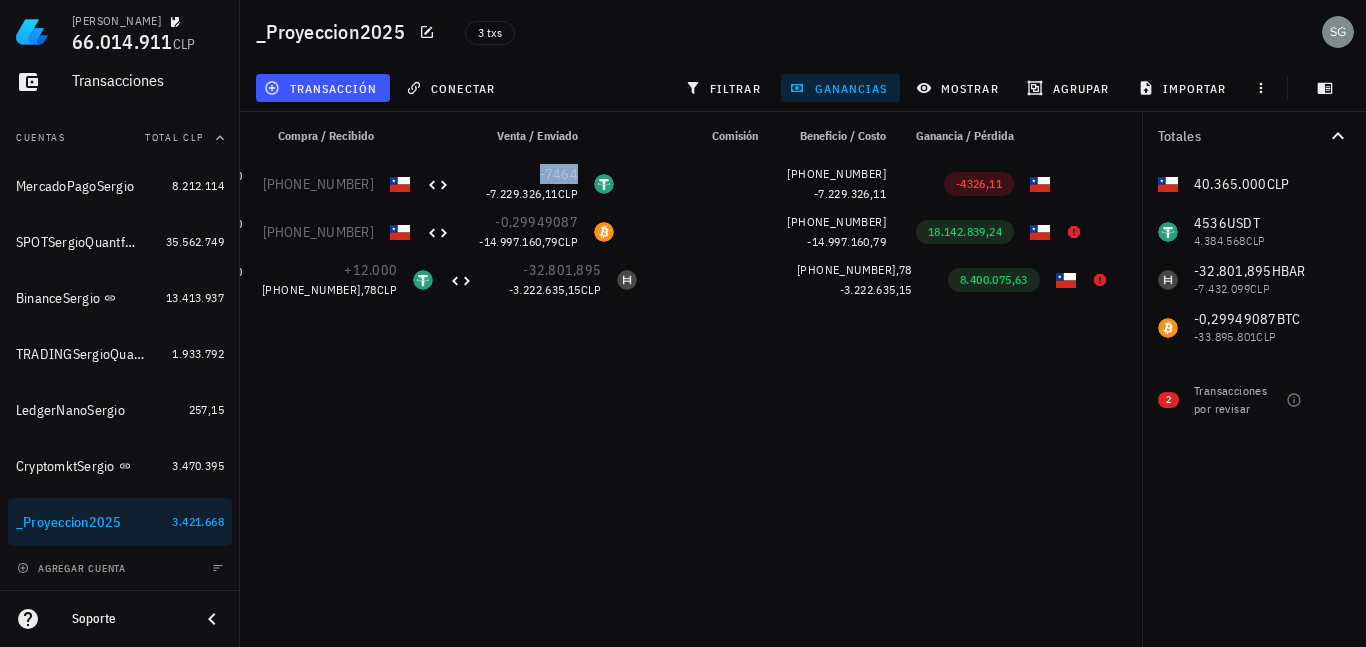 scroll, scrollTop: 0, scrollLeft: 0, axis: both 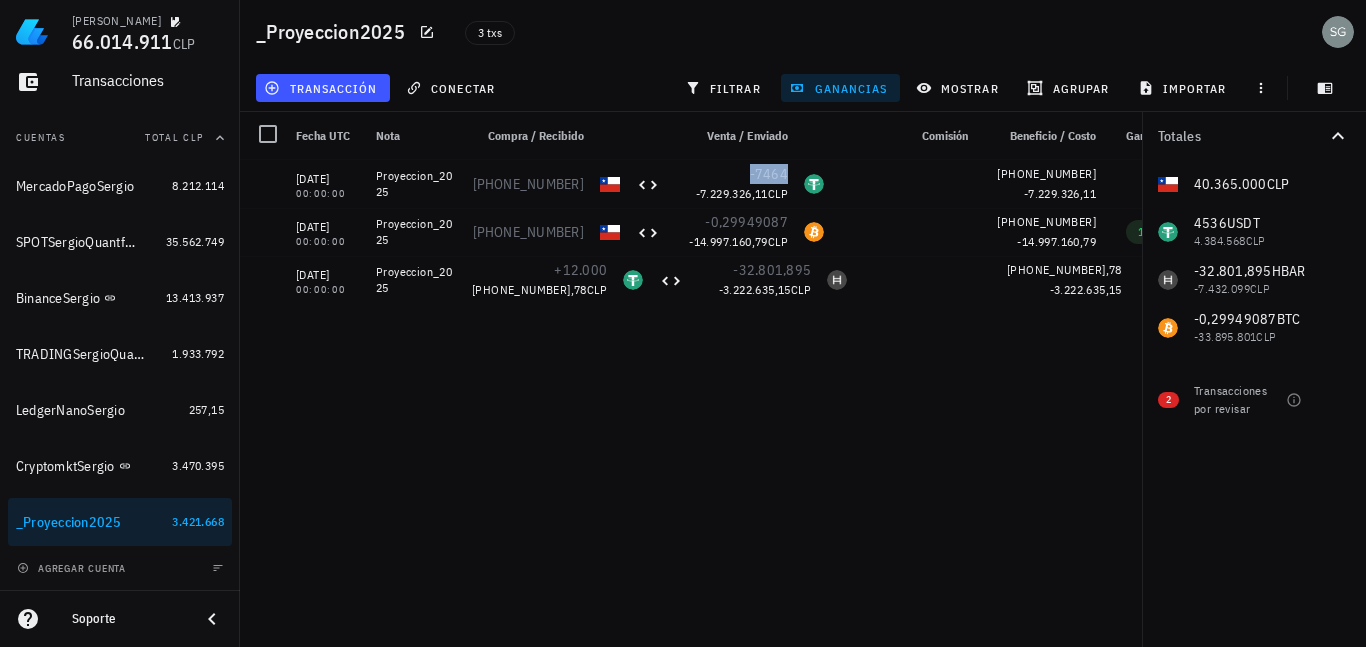 click on "ganancias" at bounding box center (840, 88) 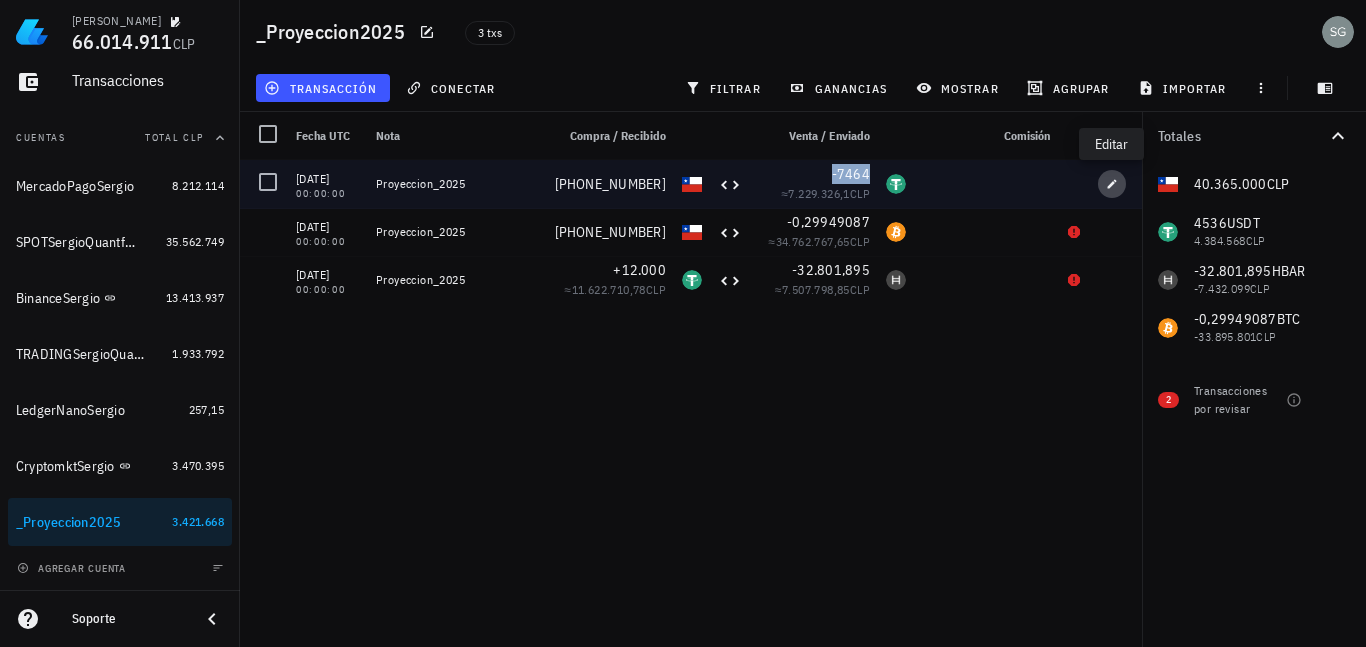 click 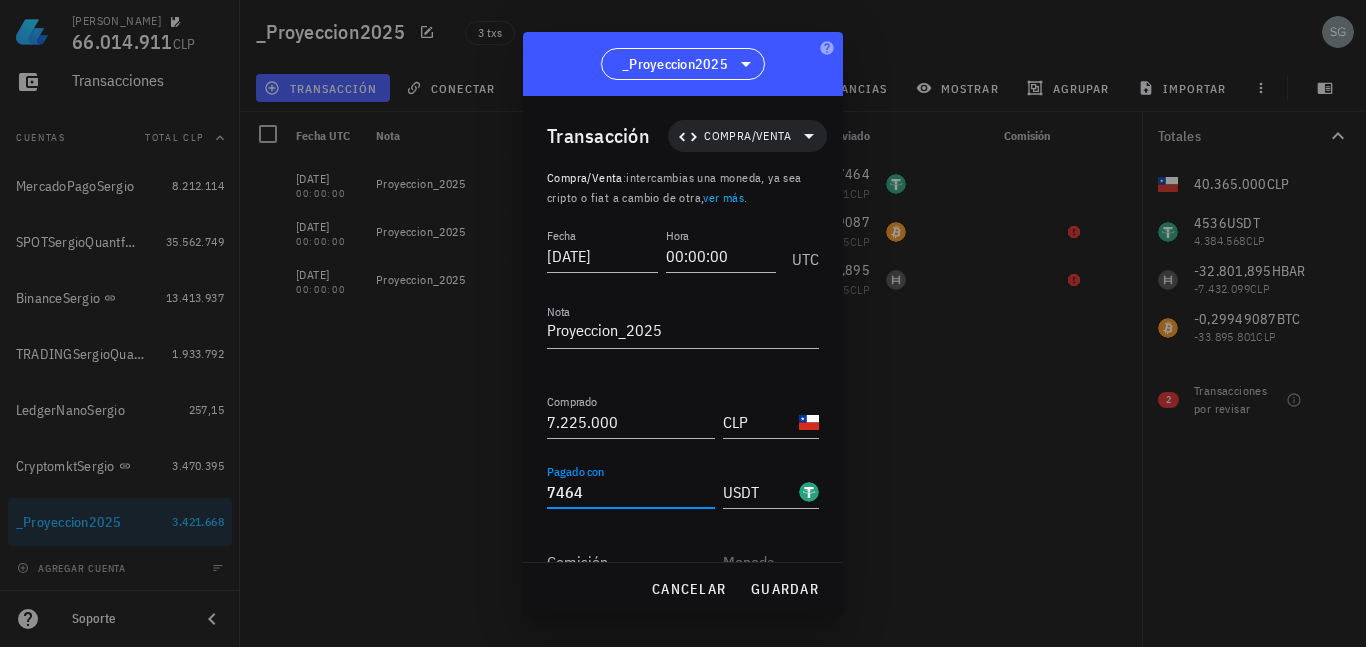 drag, startPoint x: 613, startPoint y: 494, endPoint x: 470, endPoint y: 493, distance: 143.0035 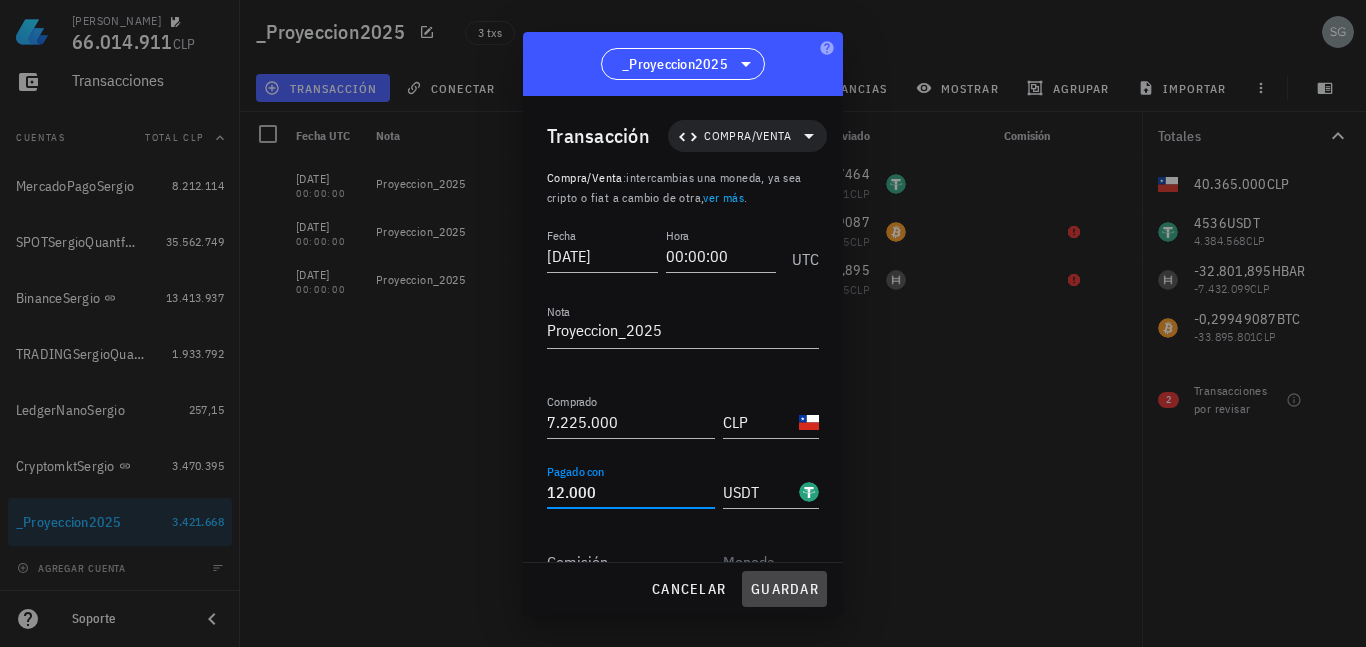 click on "guardar" at bounding box center [784, 589] 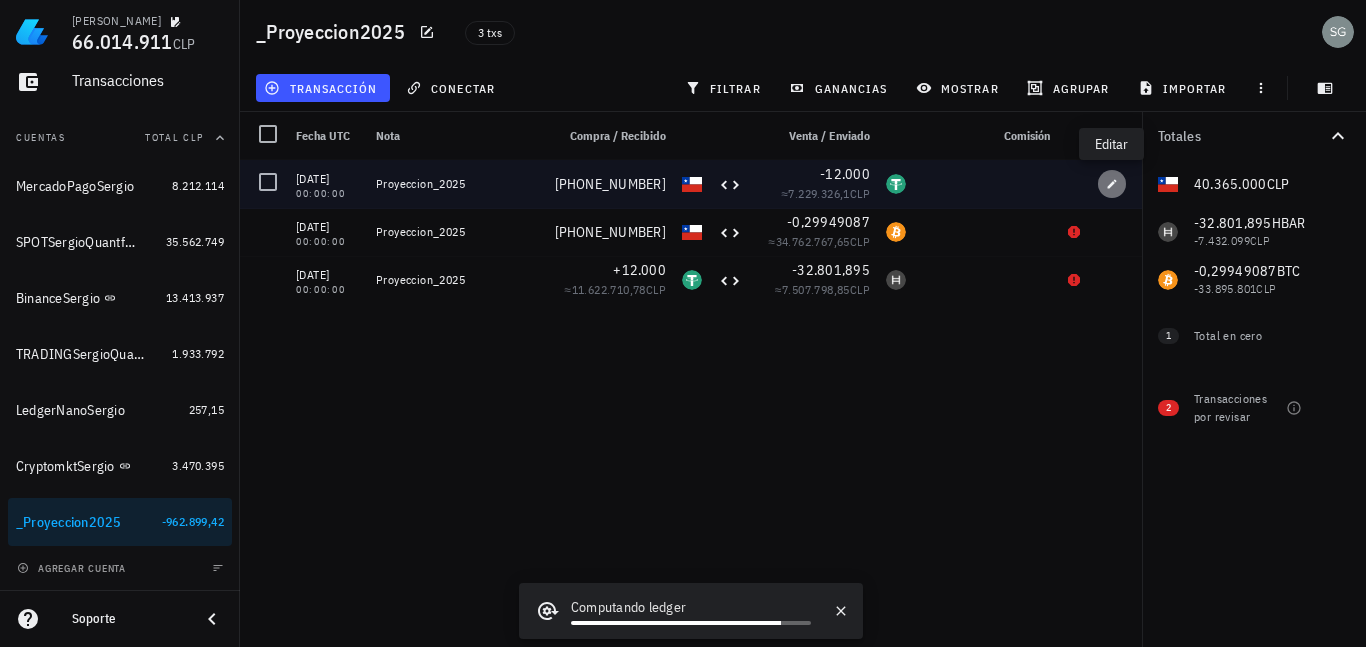 click 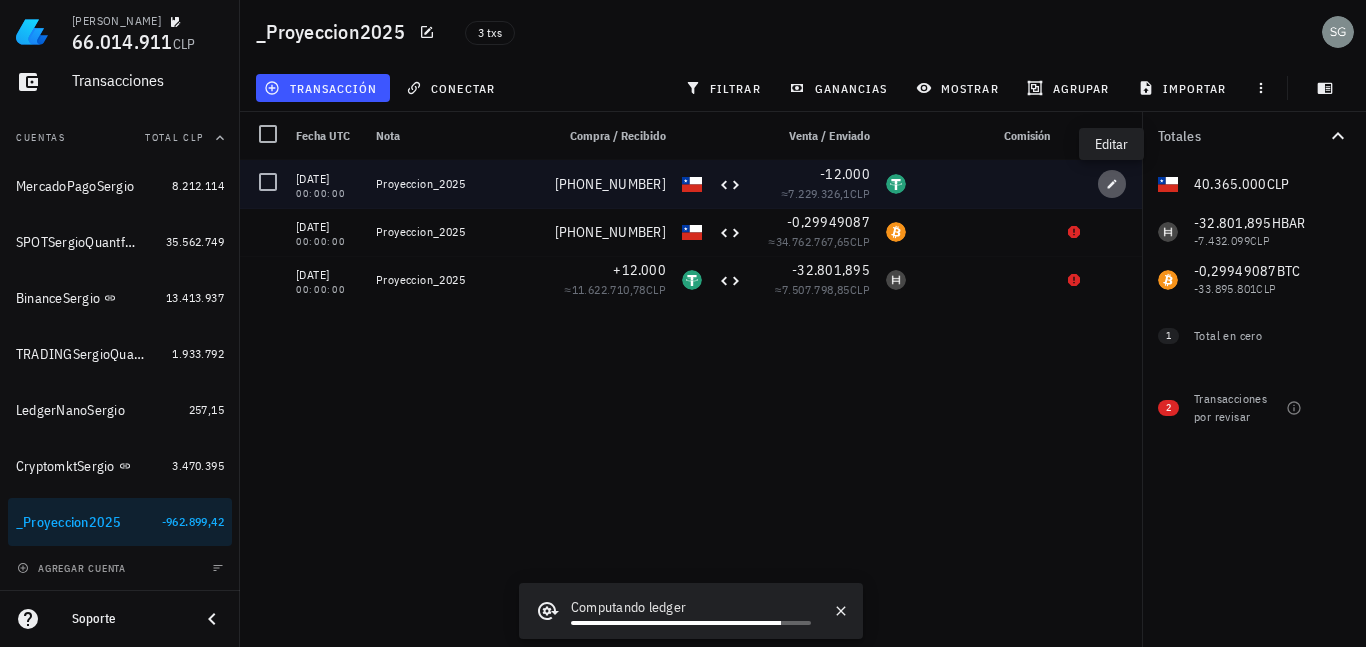 type on "12.000" 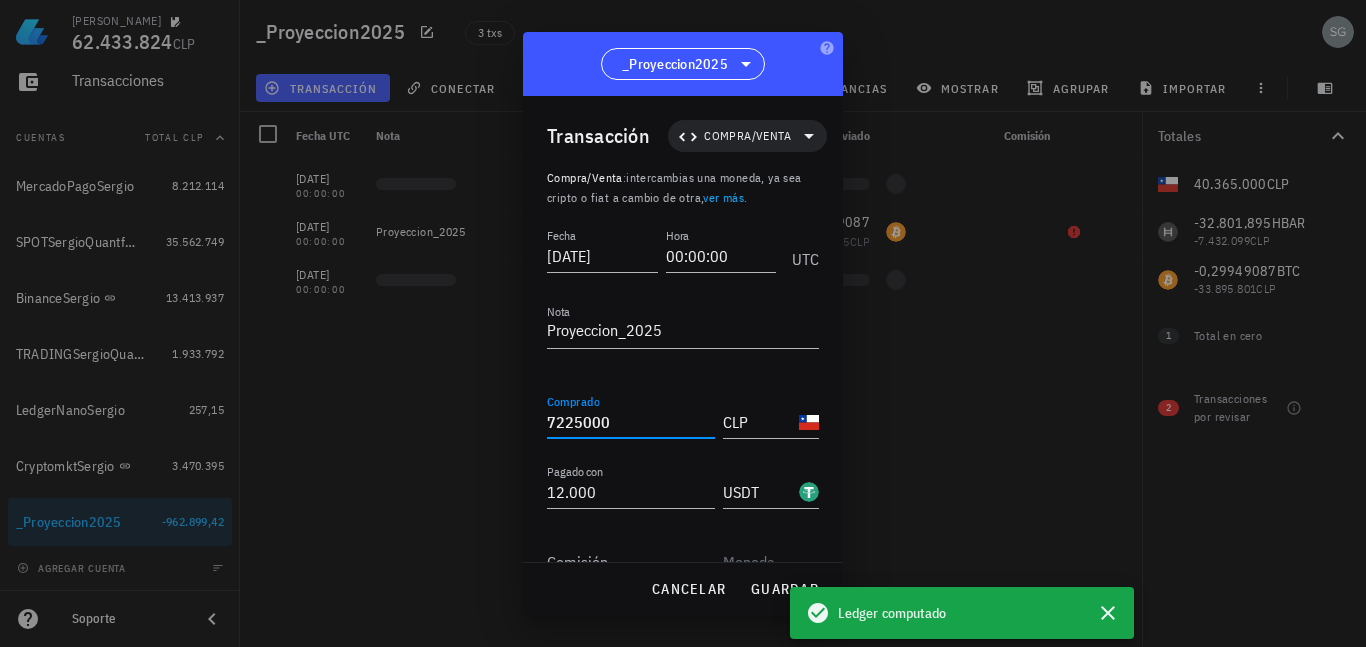 click on "7225000" at bounding box center [631, 422] 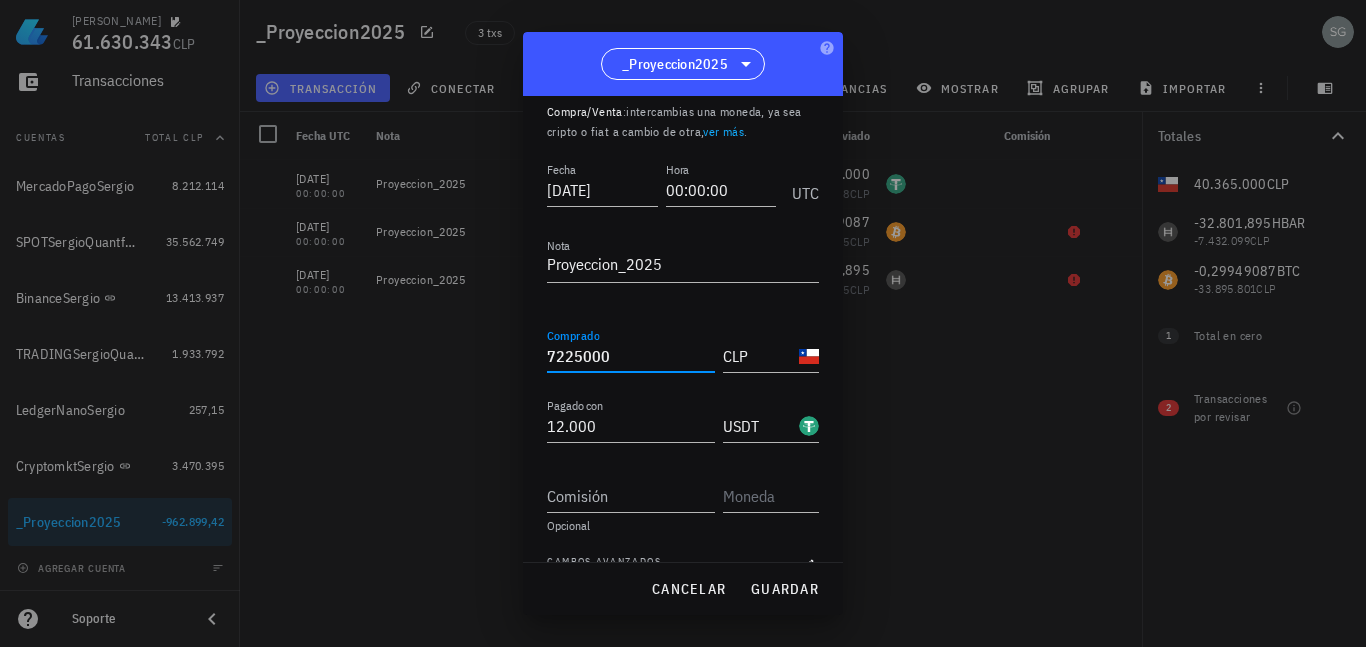 scroll, scrollTop: 98, scrollLeft: 0, axis: vertical 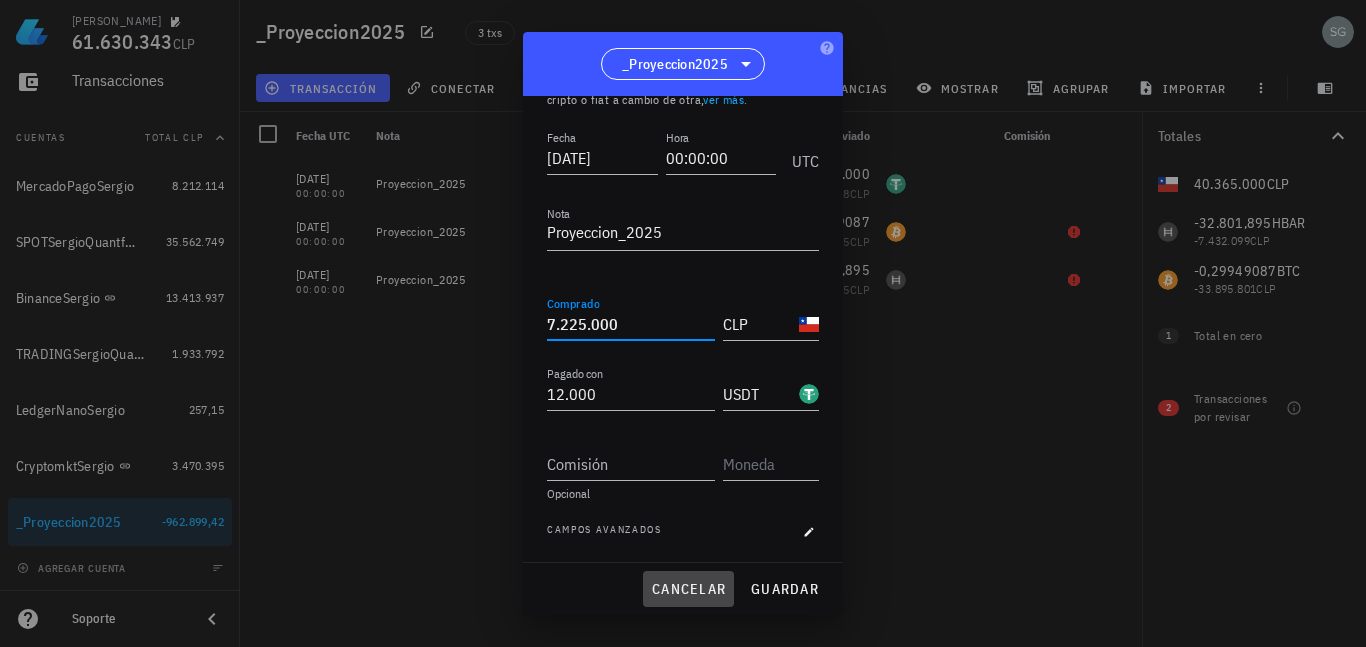 click on "cancelar" at bounding box center [688, 589] 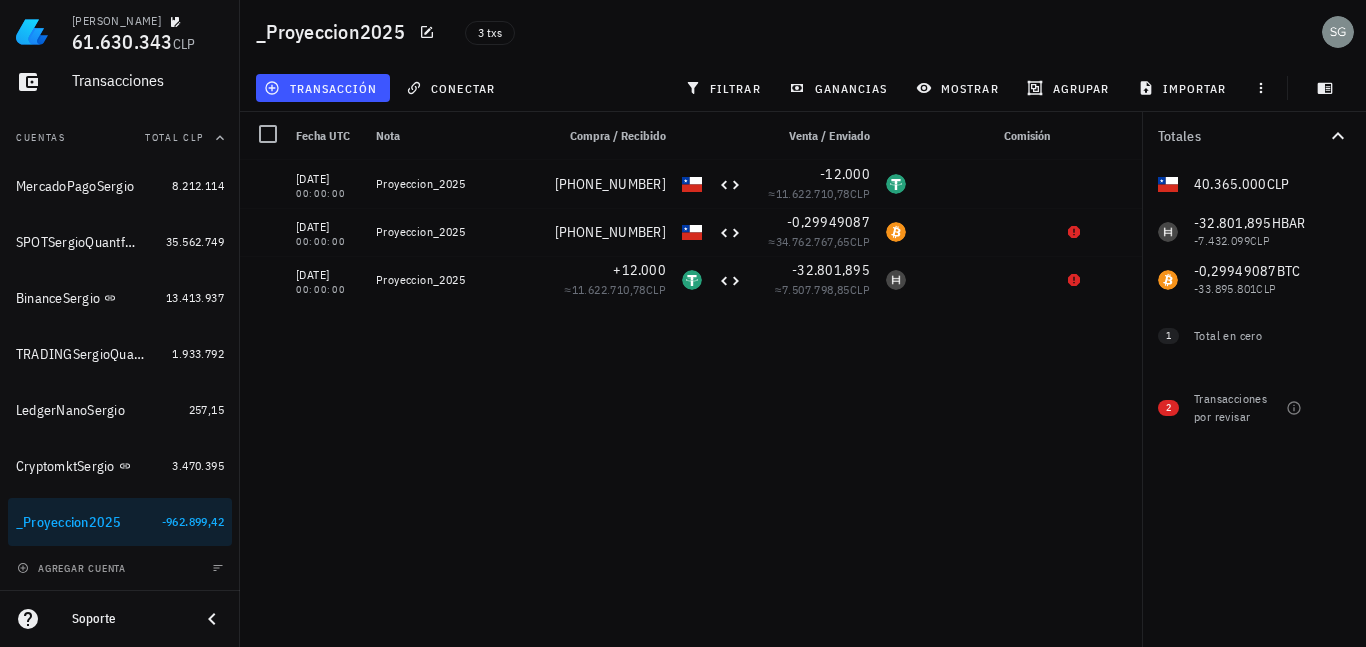 click on "15/07/2025
00:00:00
Proyeccion_2025
+7.225.000       -12.000   ≈ 11.622.710,78  CLP
15/07/2025
00:00:00
Proyeccion_2025
+33.140.000       -0,29949087   ≈ 34.762.767,65  CLP
15/07/2025
00:00:00
Proyeccion_2025
+12.000   ≈ 11.622.710,78  CLP     -32.801,895   ≈ 7.507.798,85  CLP" at bounding box center [691, 395] 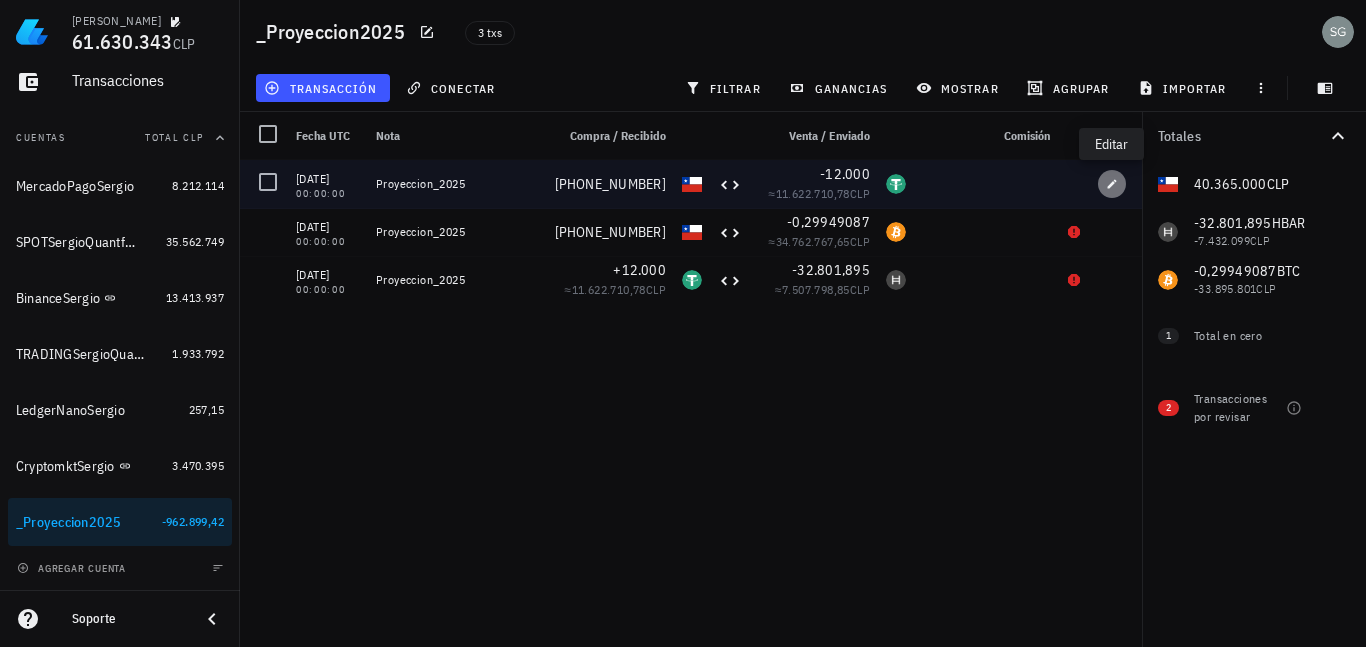 click 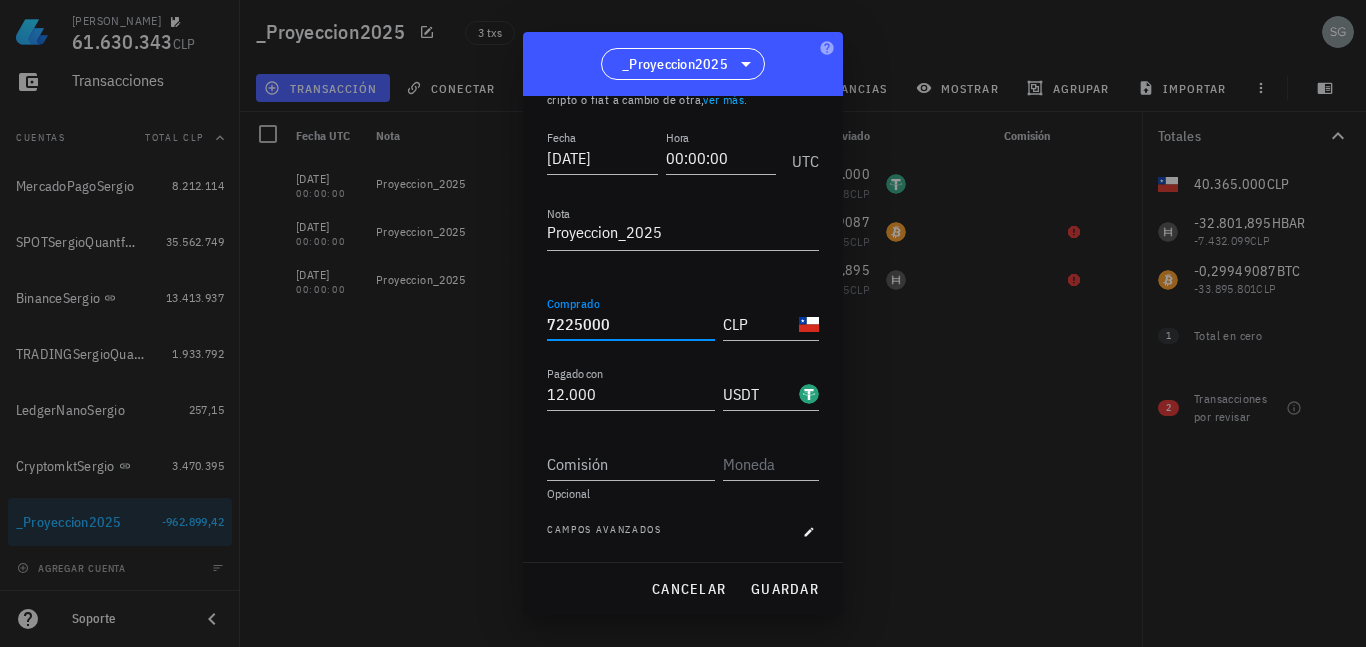 drag, startPoint x: 627, startPoint y: 324, endPoint x: 515, endPoint y: 324, distance: 112 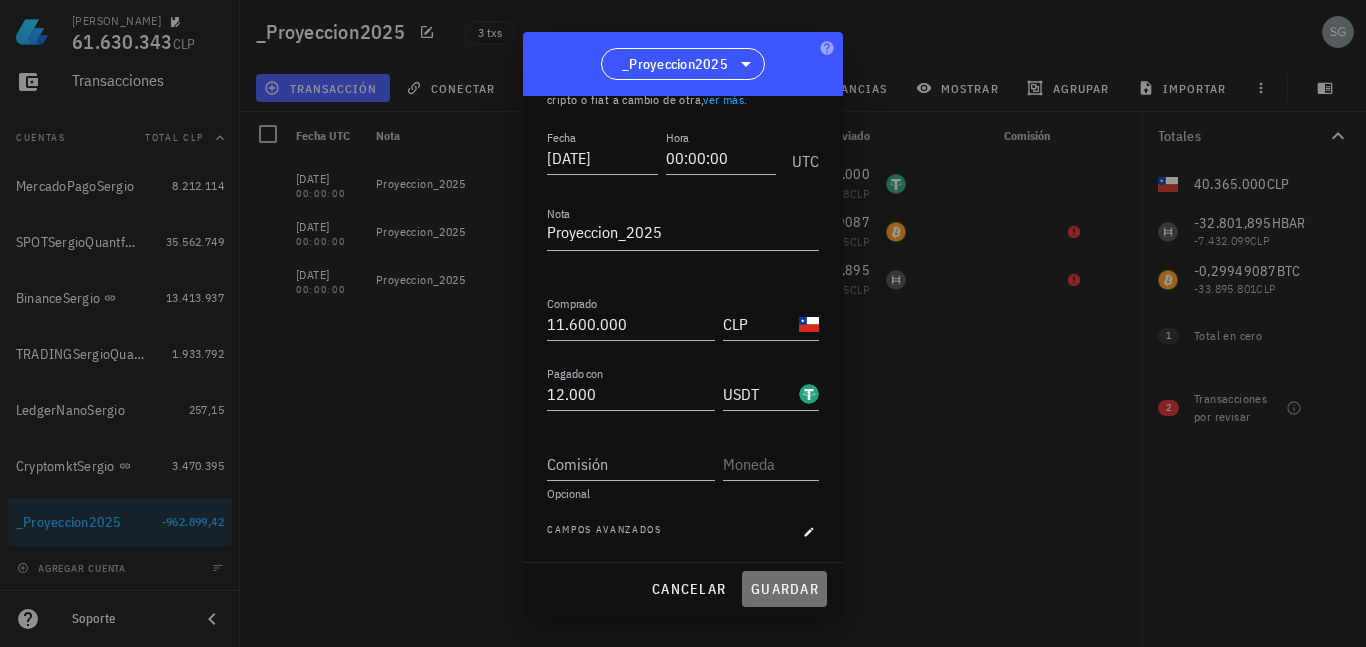 click on "guardar" at bounding box center (784, 589) 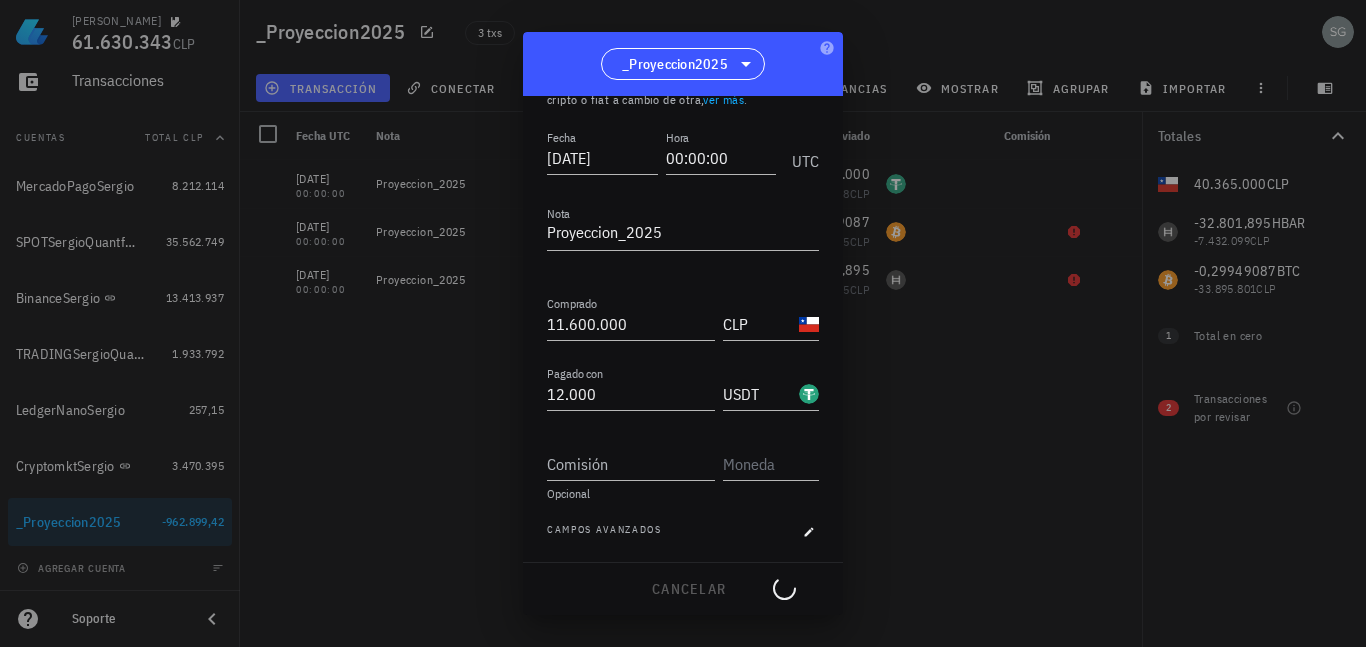 type on "7.225.000" 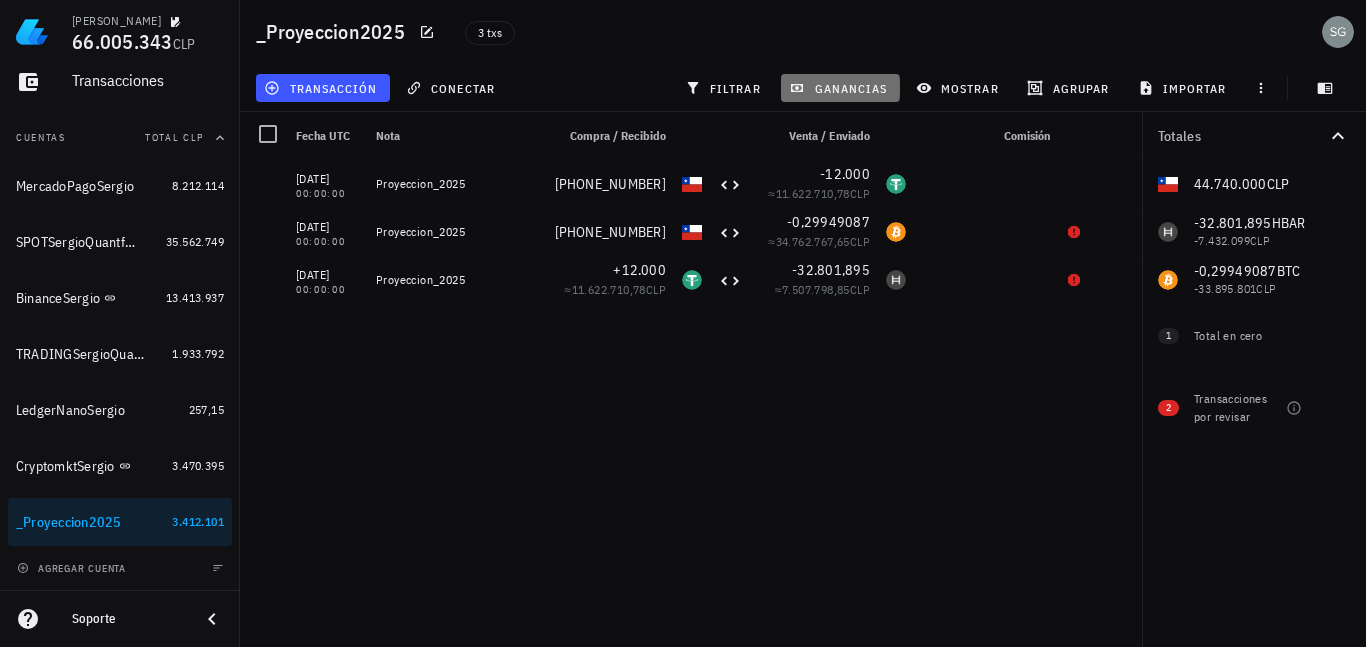 click on "ganancias" at bounding box center (840, 88) 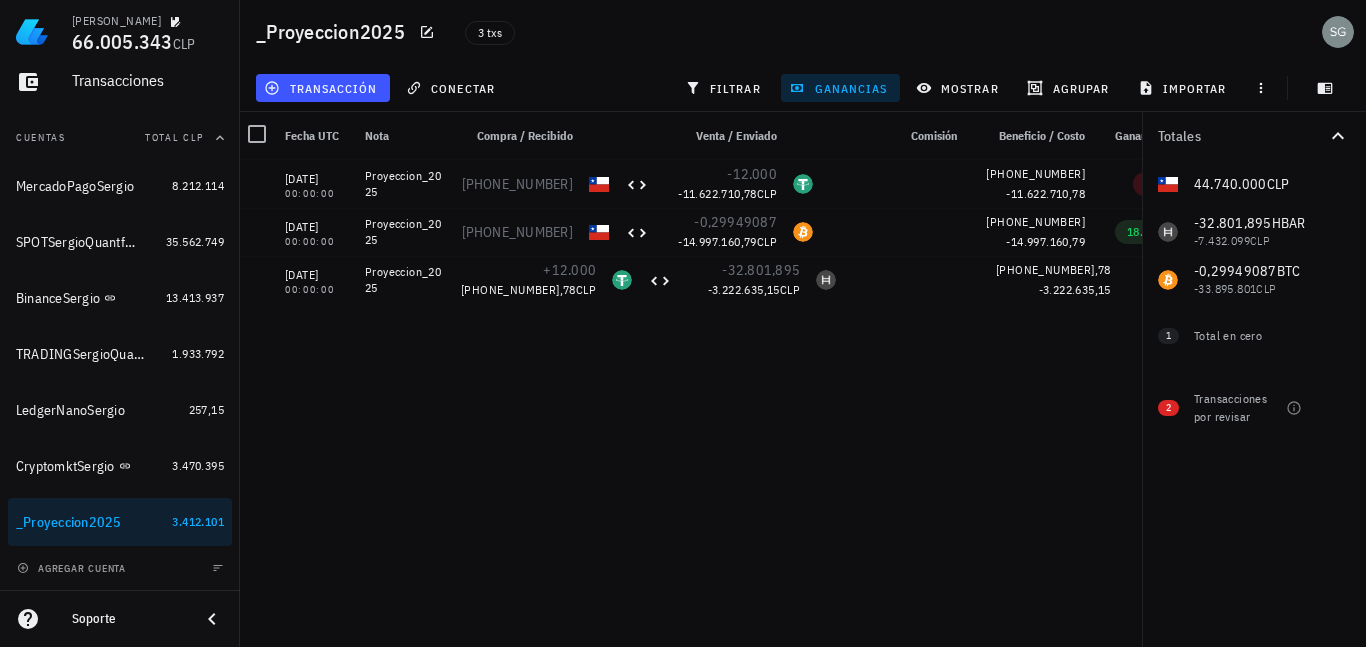 scroll, scrollTop: 0, scrollLeft: 0, axis: both 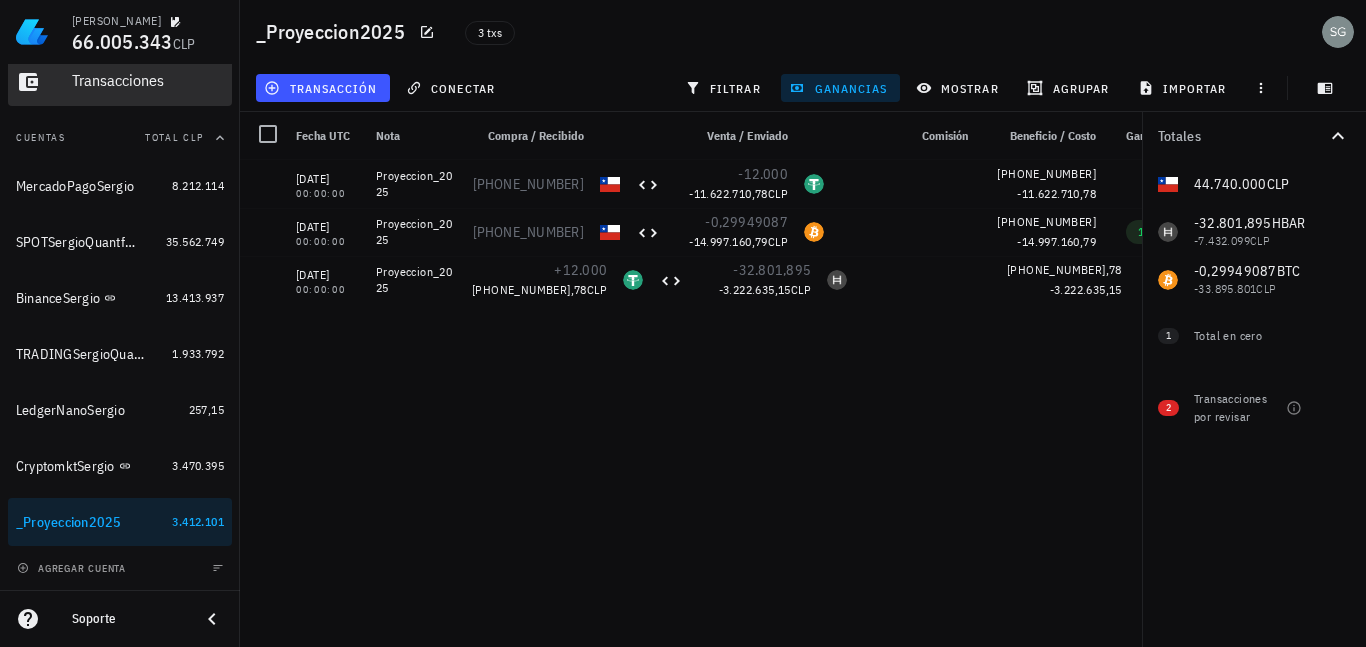 click on "Transacciones" at bounding box center (148, 80) 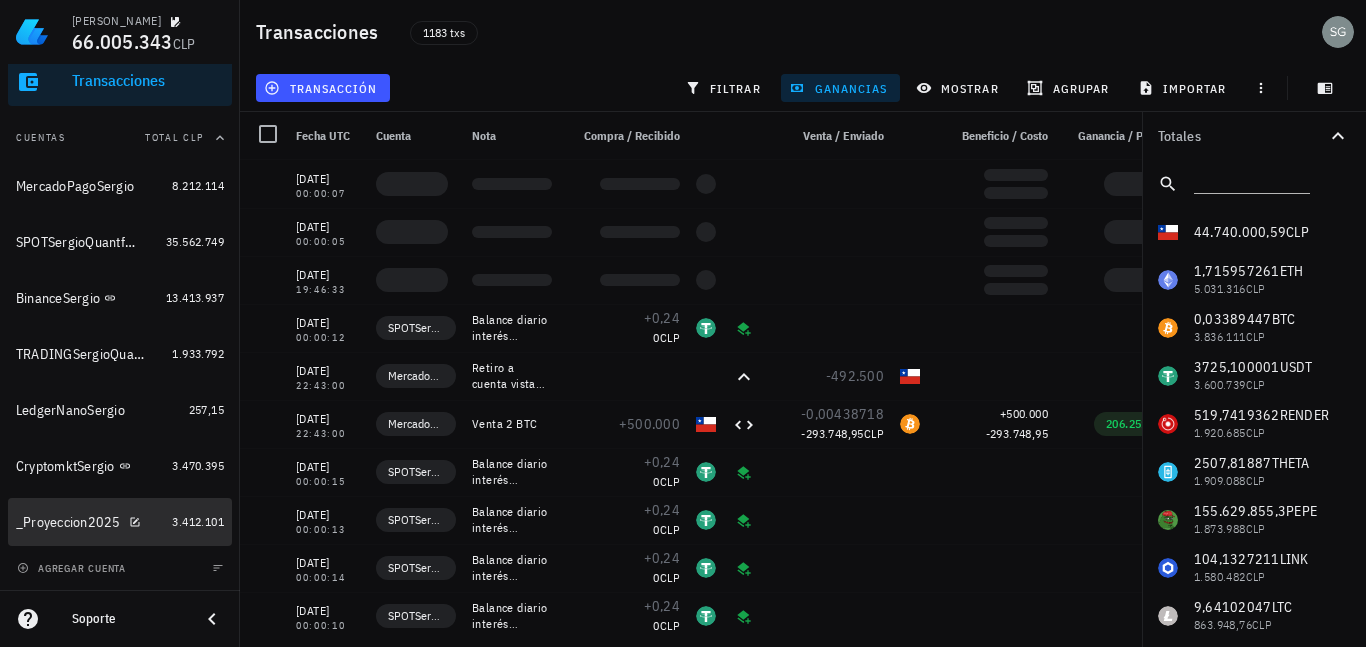 click on "_Proyeccion2025" at bounding box center (68, 522) 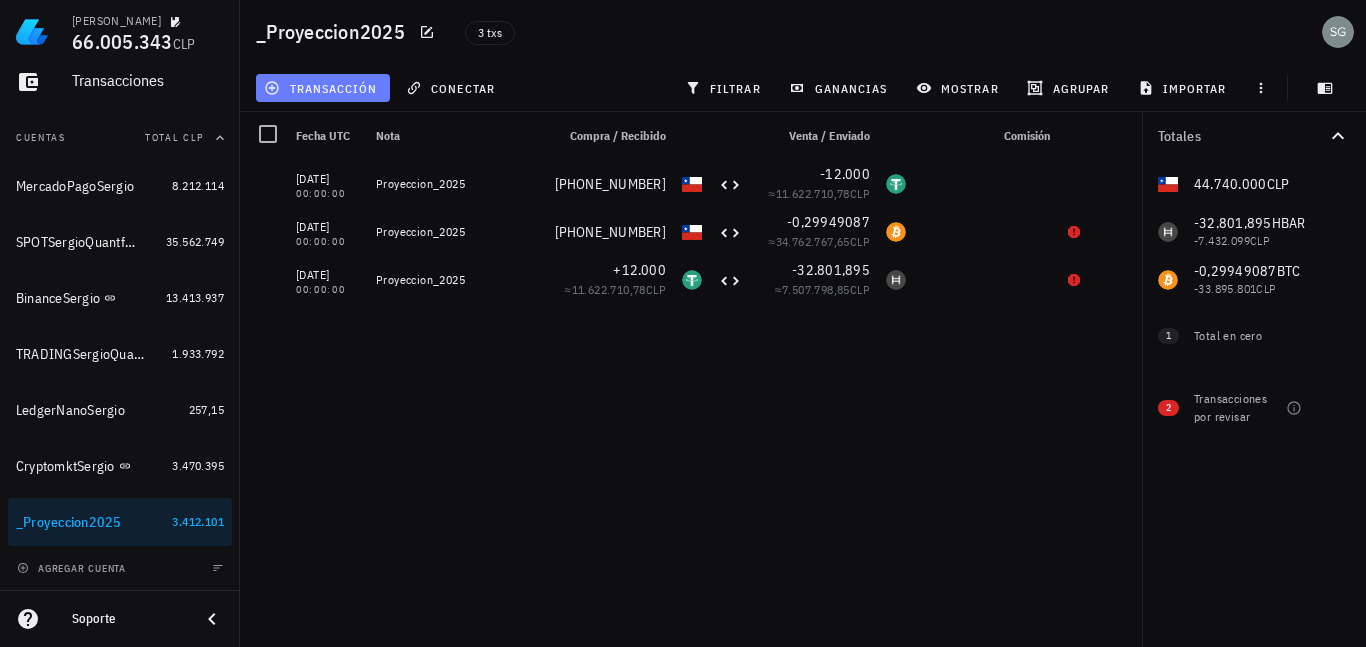 click on "transacción" at bounding box center [322, 88] 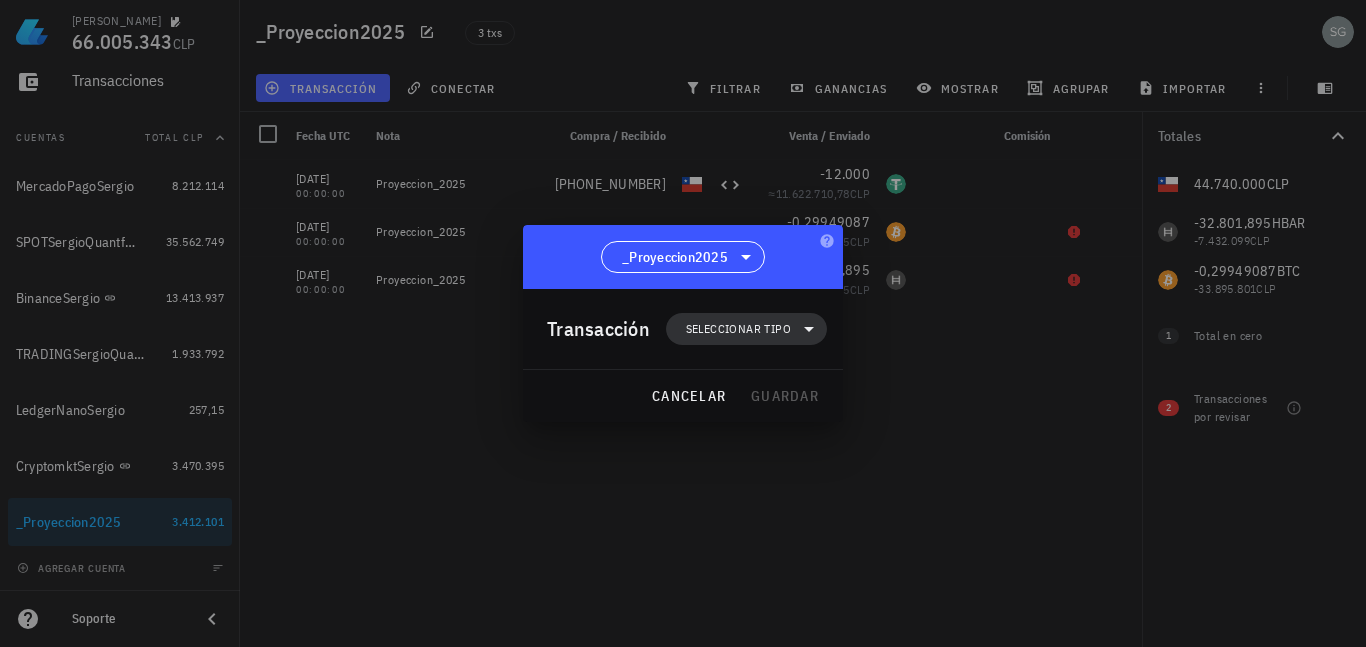 click on "Seleccionar tipo" at bounding box center (738, 329) 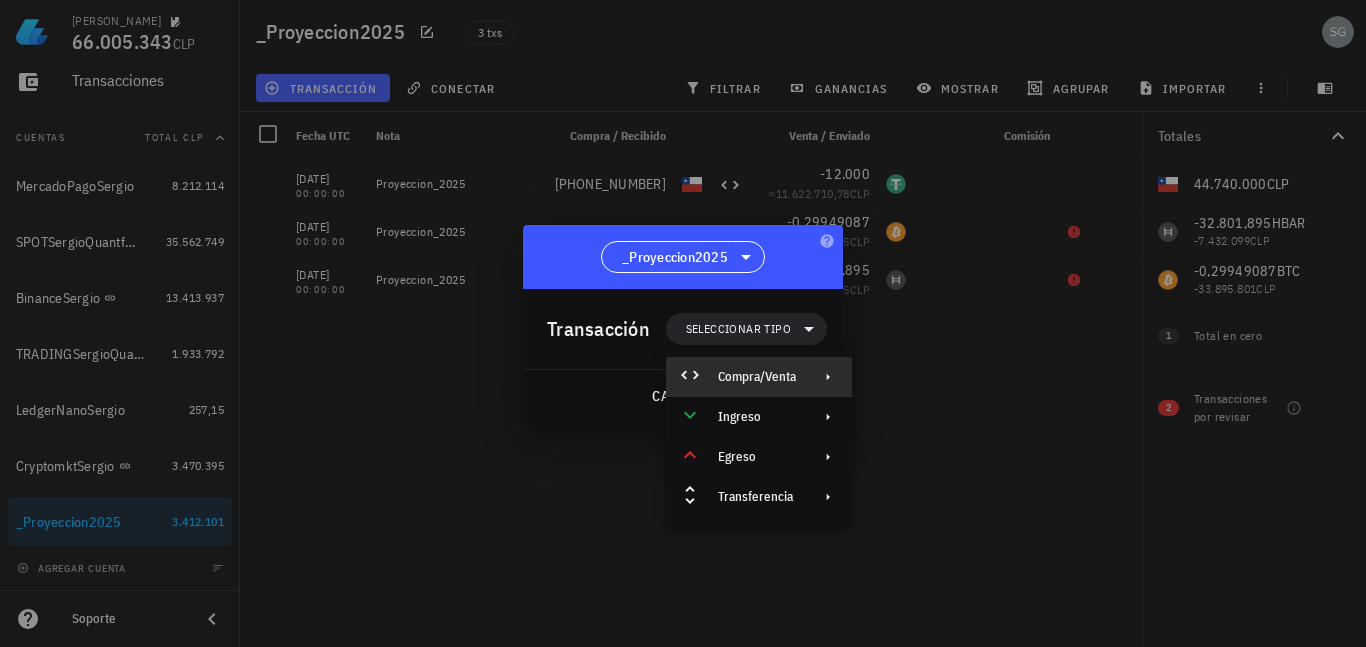 click on "Compra/Venta" at bounding box center (757, 377) 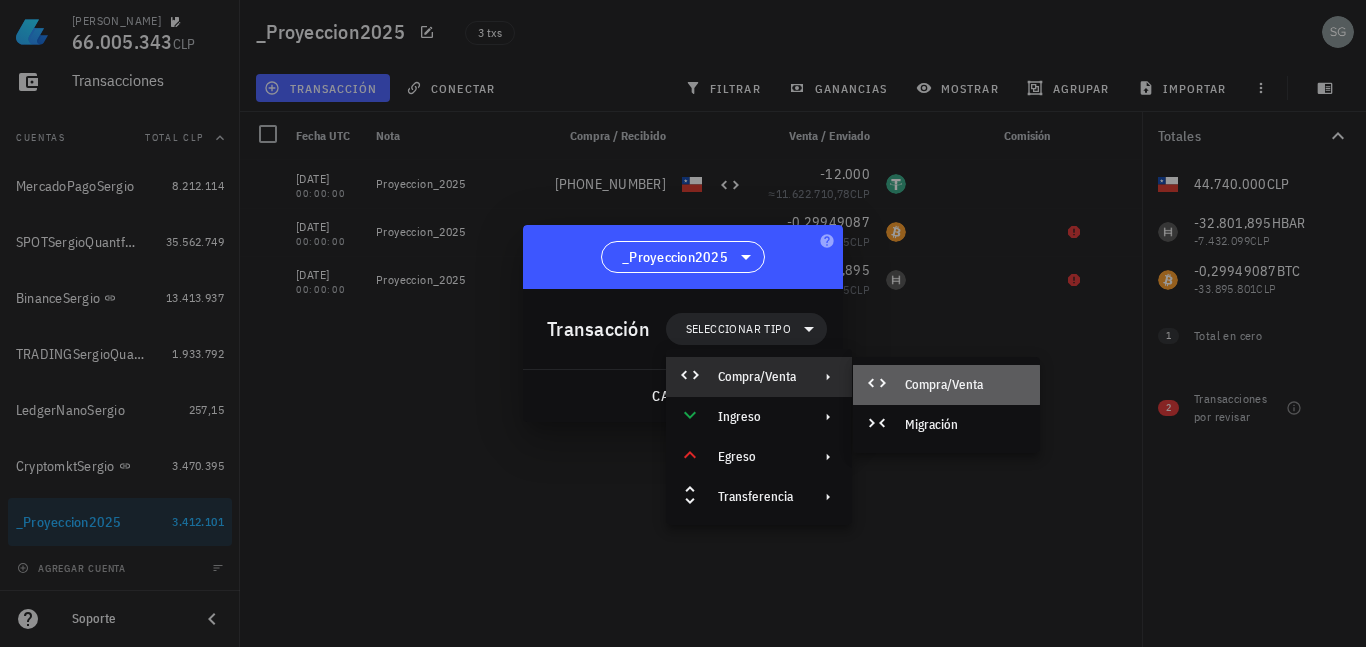 click on "Compra/Venta" at bounding box center [964, 385] 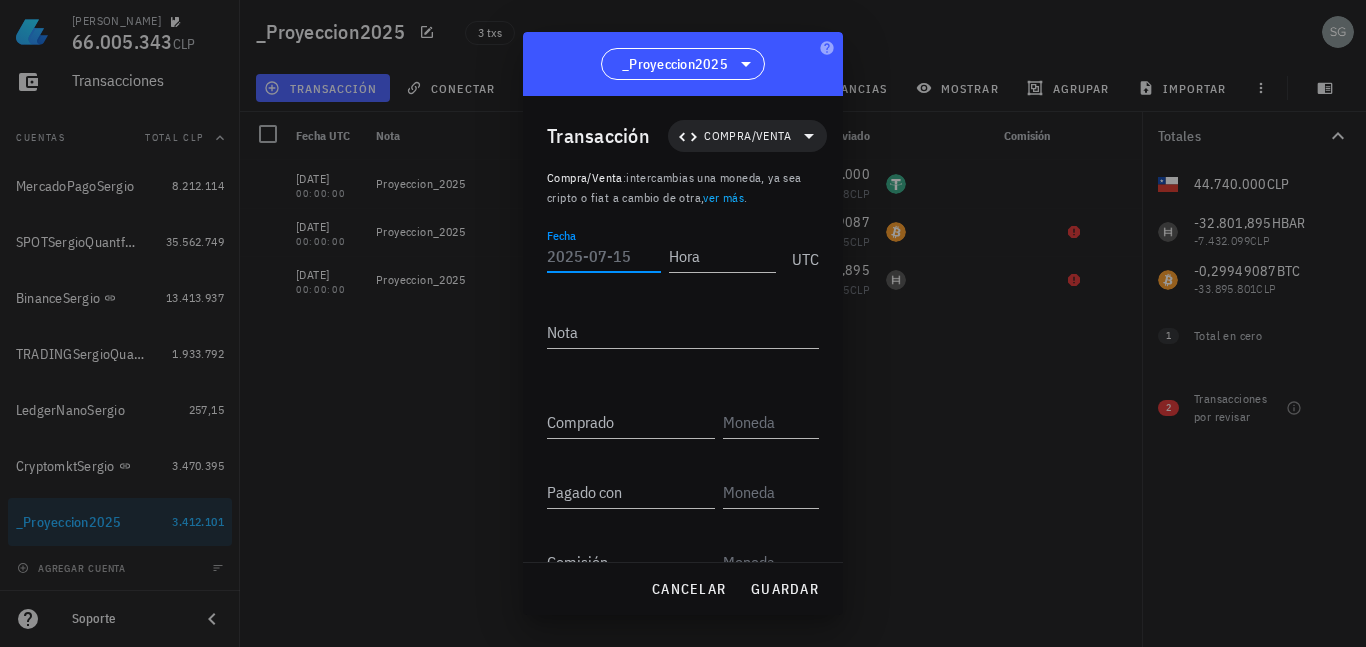 click on "Fecha" at bounding box center [604, 256] 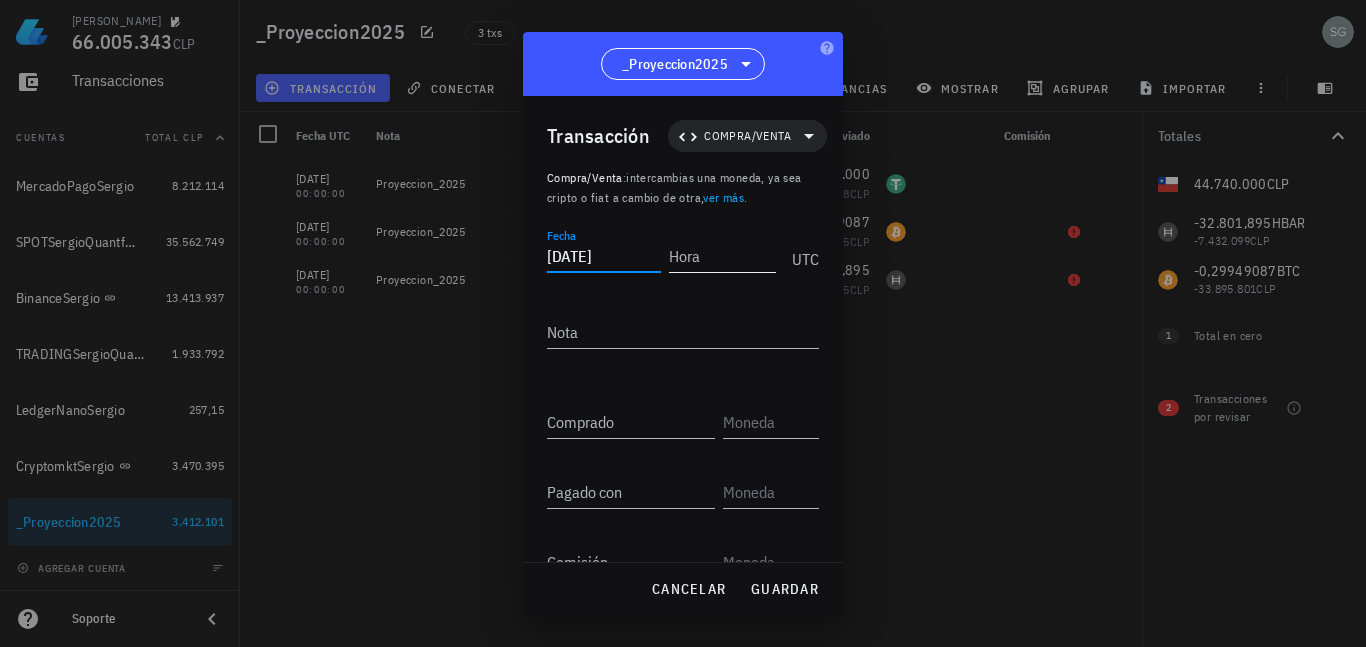 type on "2025-07-15" 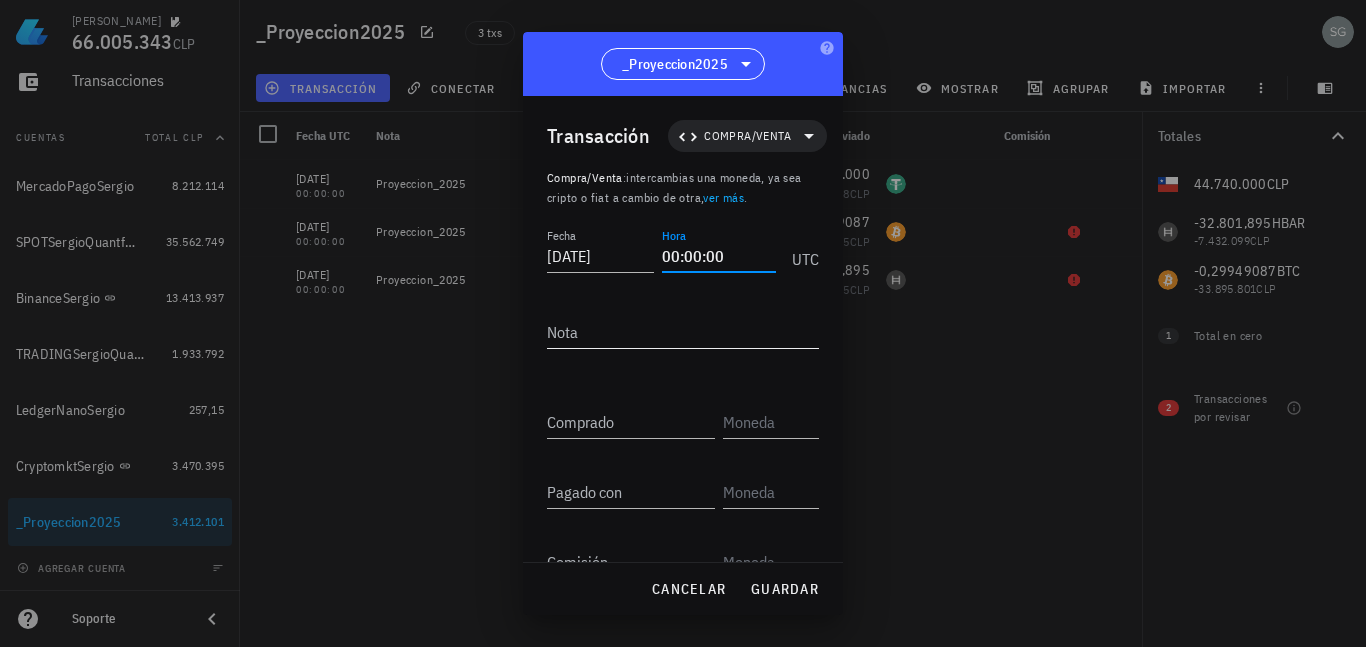 type on "00:00:00" 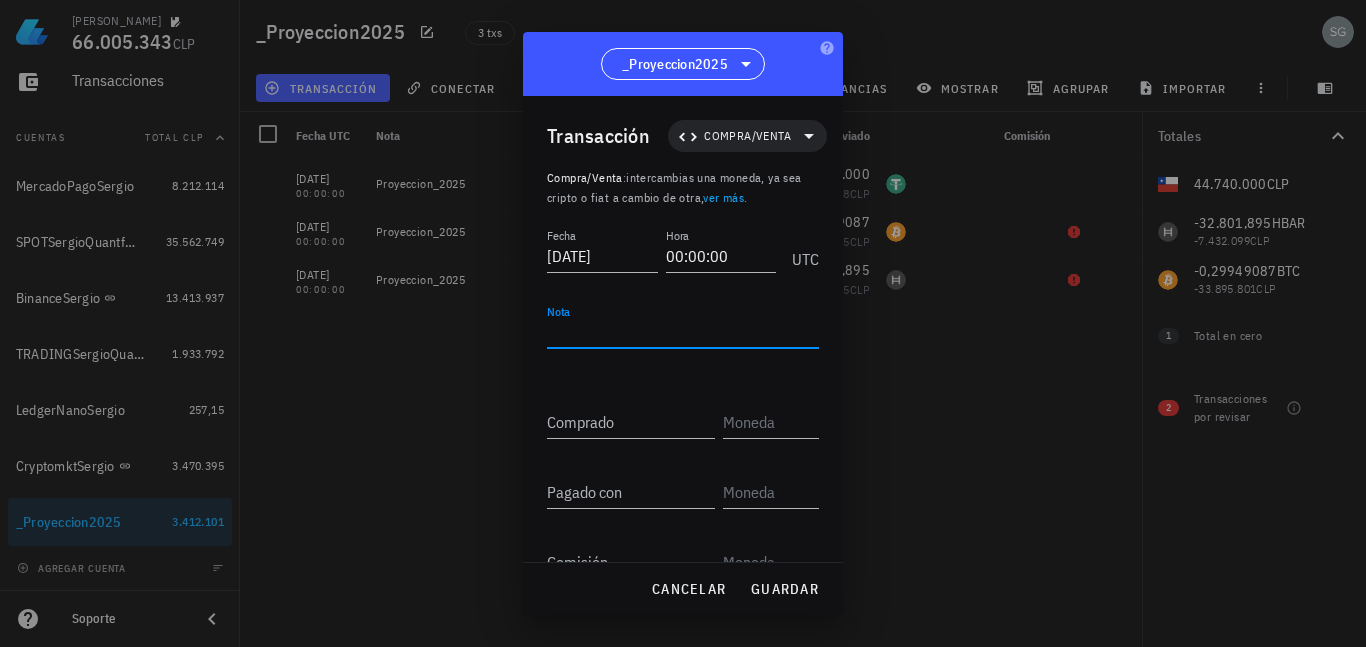 paste on "7225000" 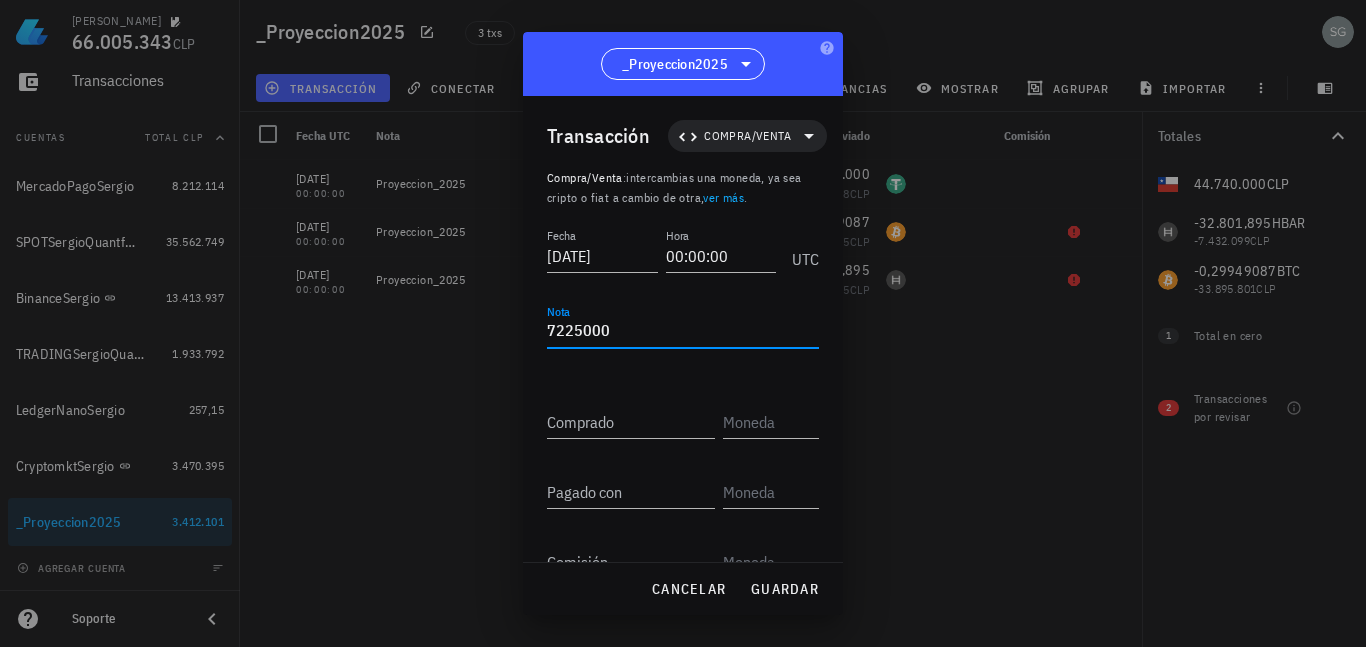 drag, startPoint x: 631, startPoint y: 335, endPoint x: 395, endPoint y: 313, distance: 237.02321 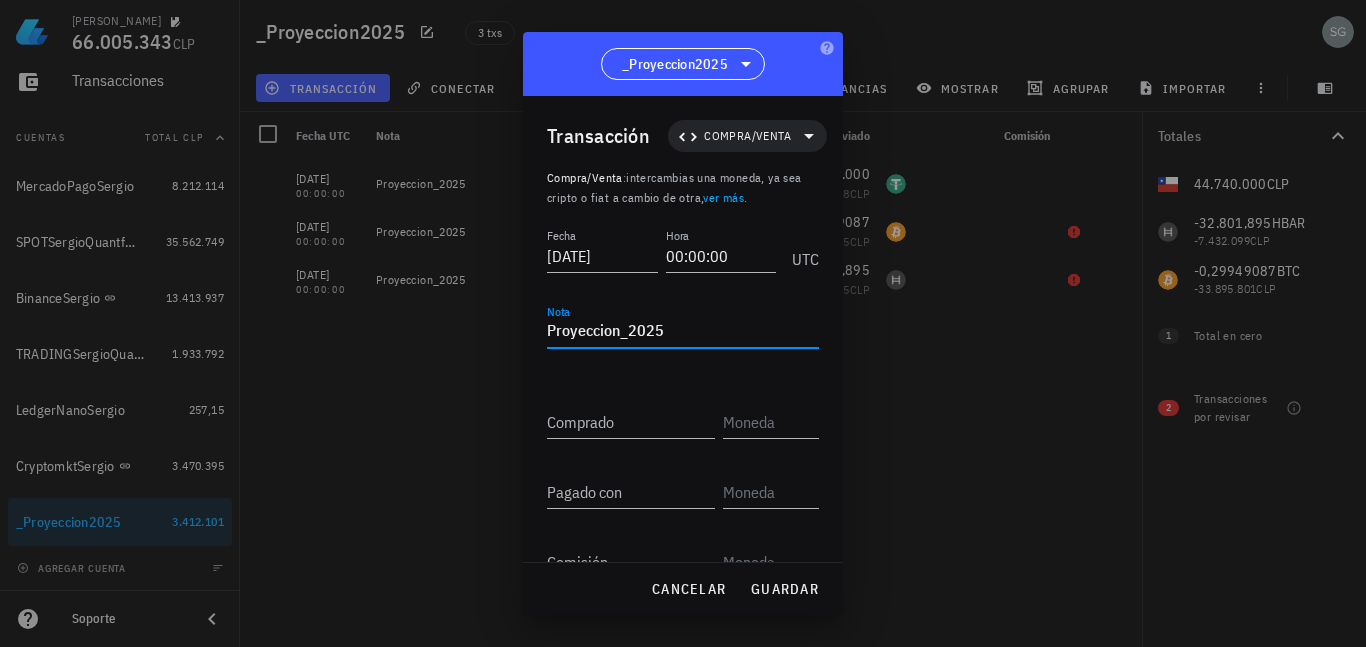 drag, startPoint x: 705, startPoint y: 338, endPoint x: 515, endPoint y: 335, distance: 190.02368 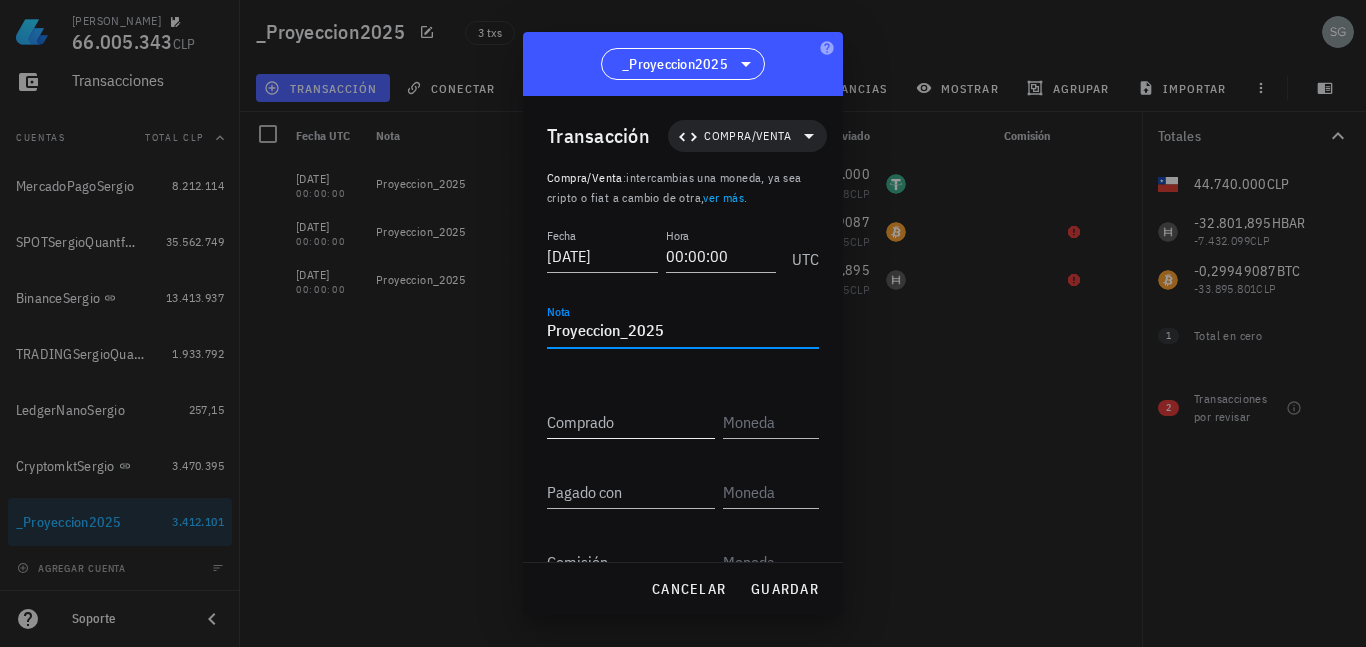 type on "Proyeccion_2025" 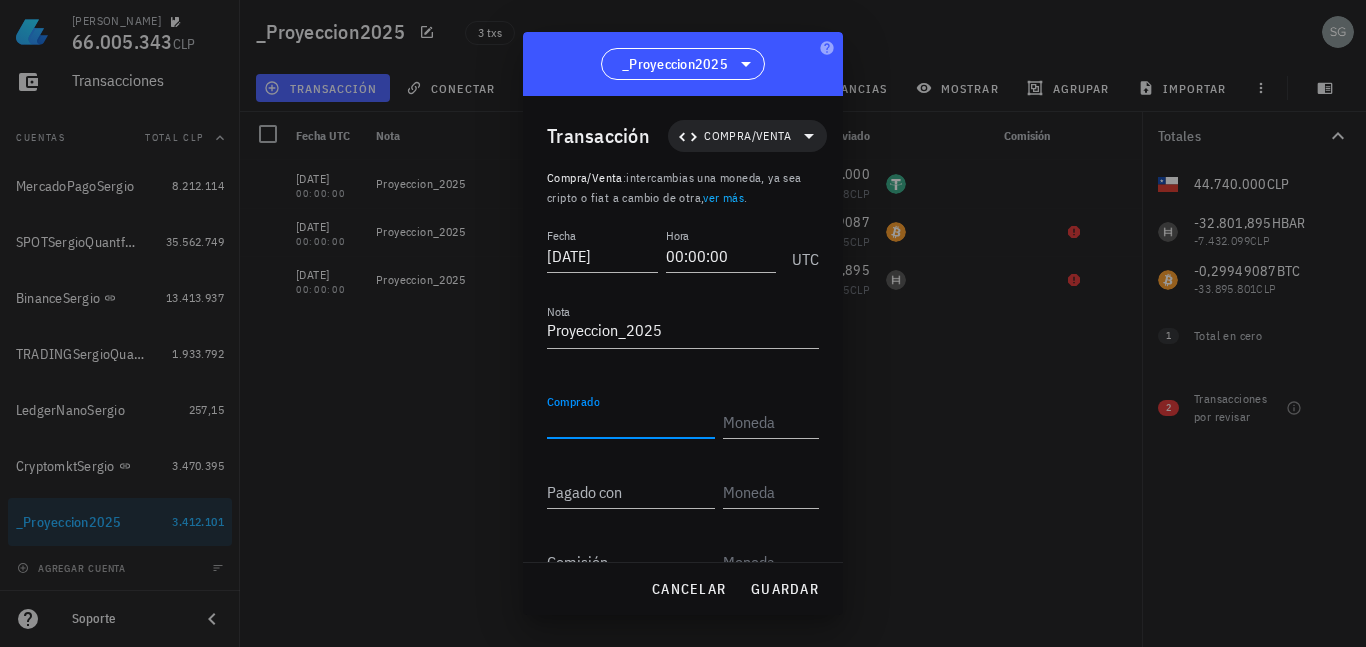type on "5" 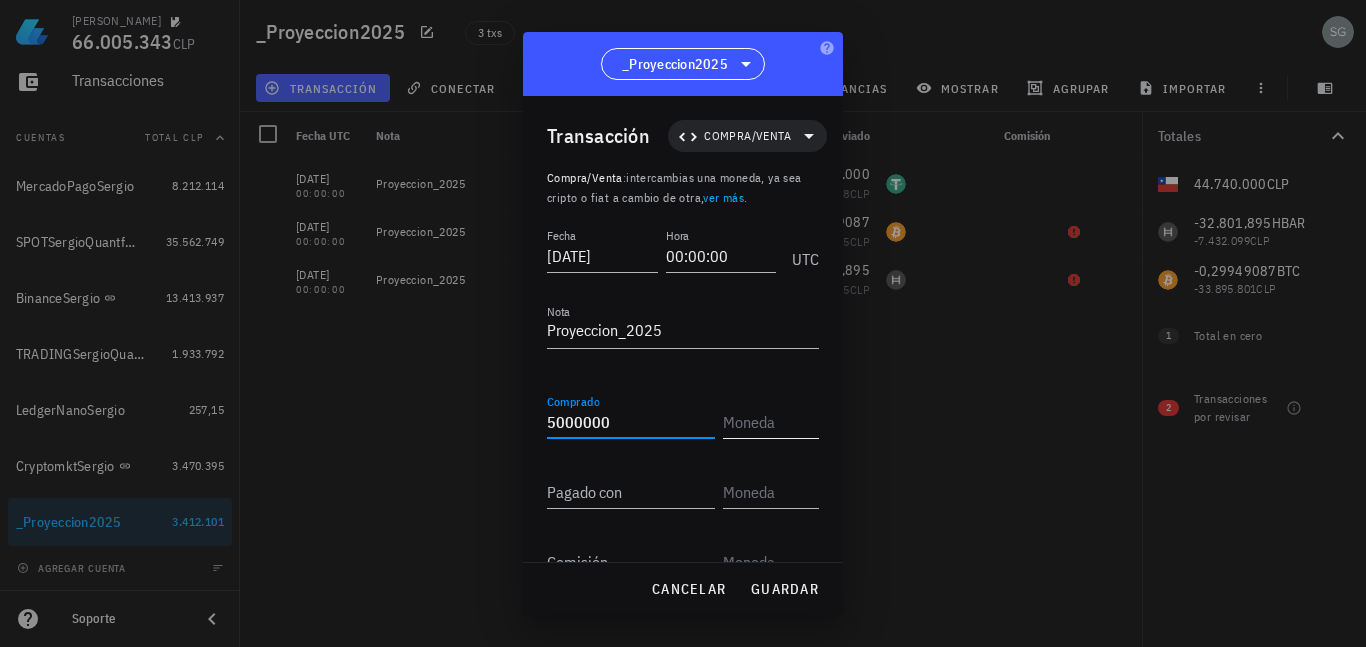 type on "5.000.000" 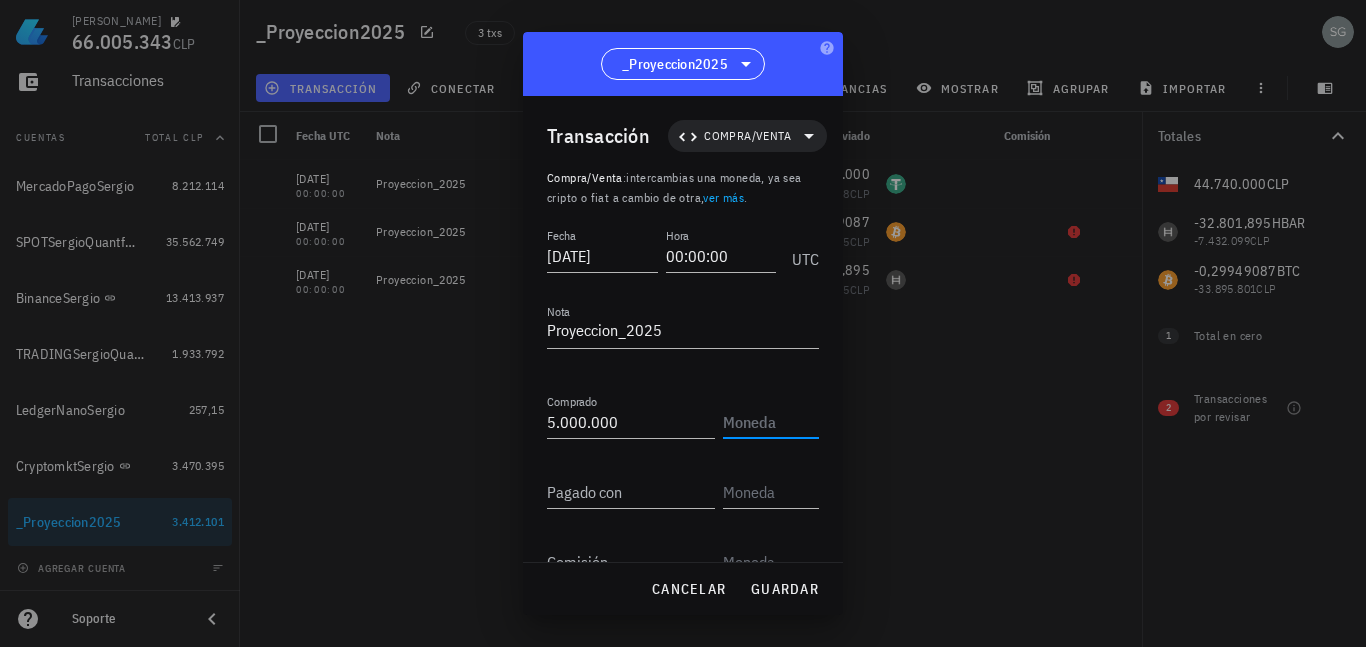 click at bounding box center [769, 422] 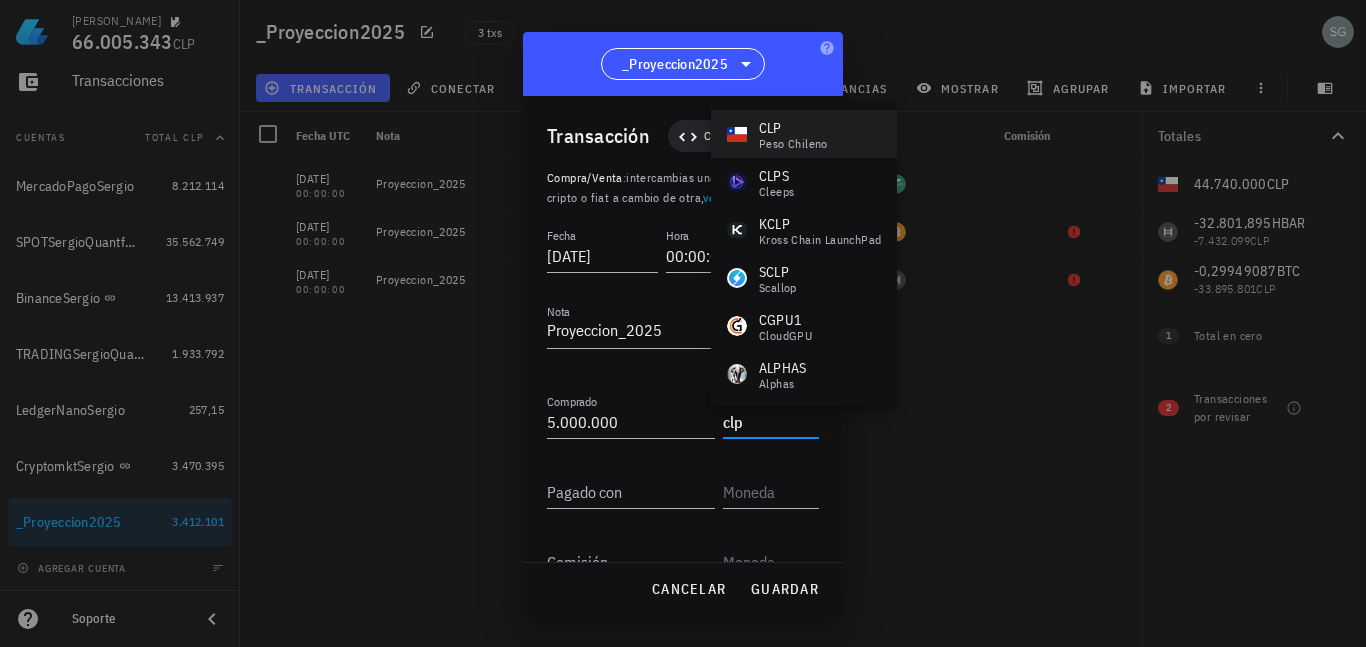 click on "CLP" at bounding box center (793, 128) 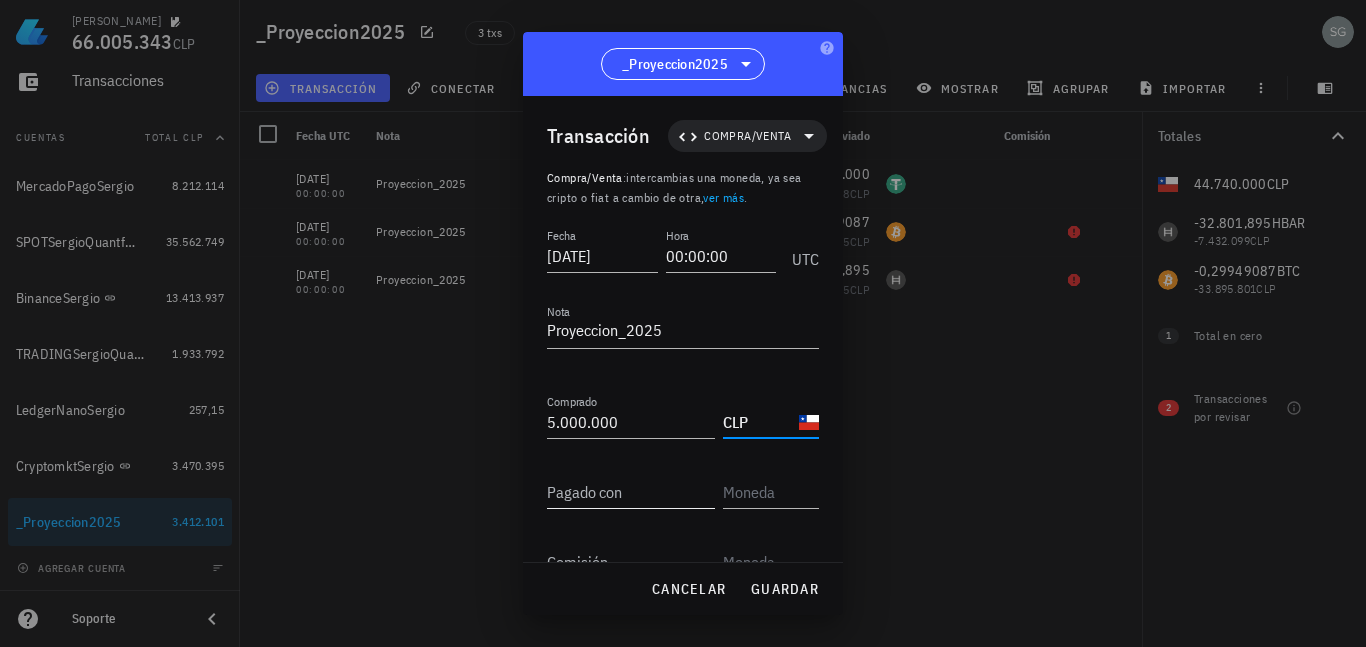 type on "CLP" 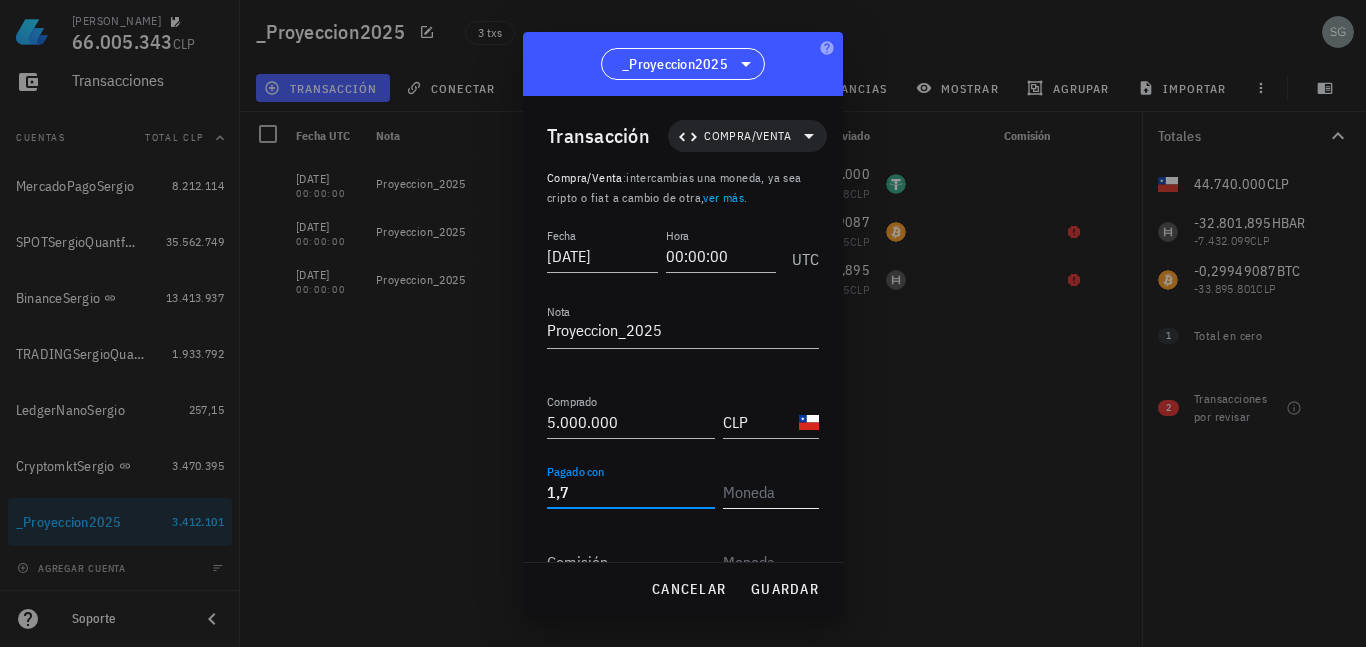 type on "1,7" 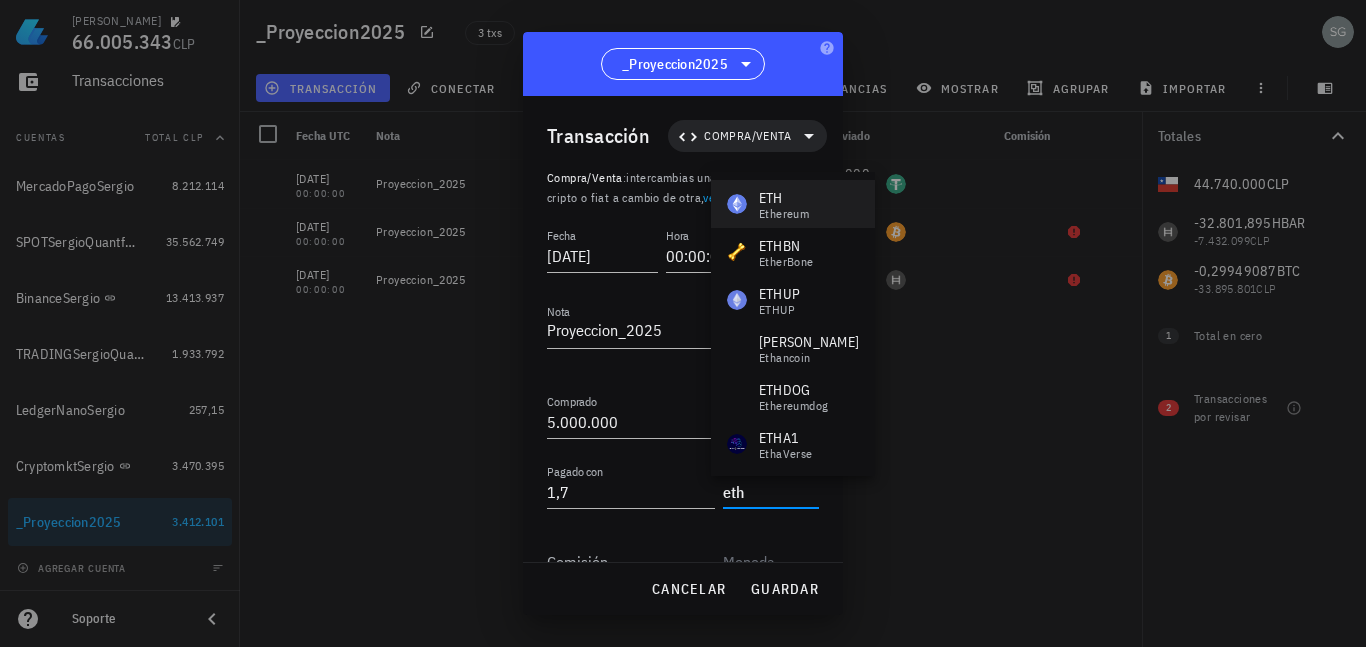click on "ETH" at bounding box center (784, 198) 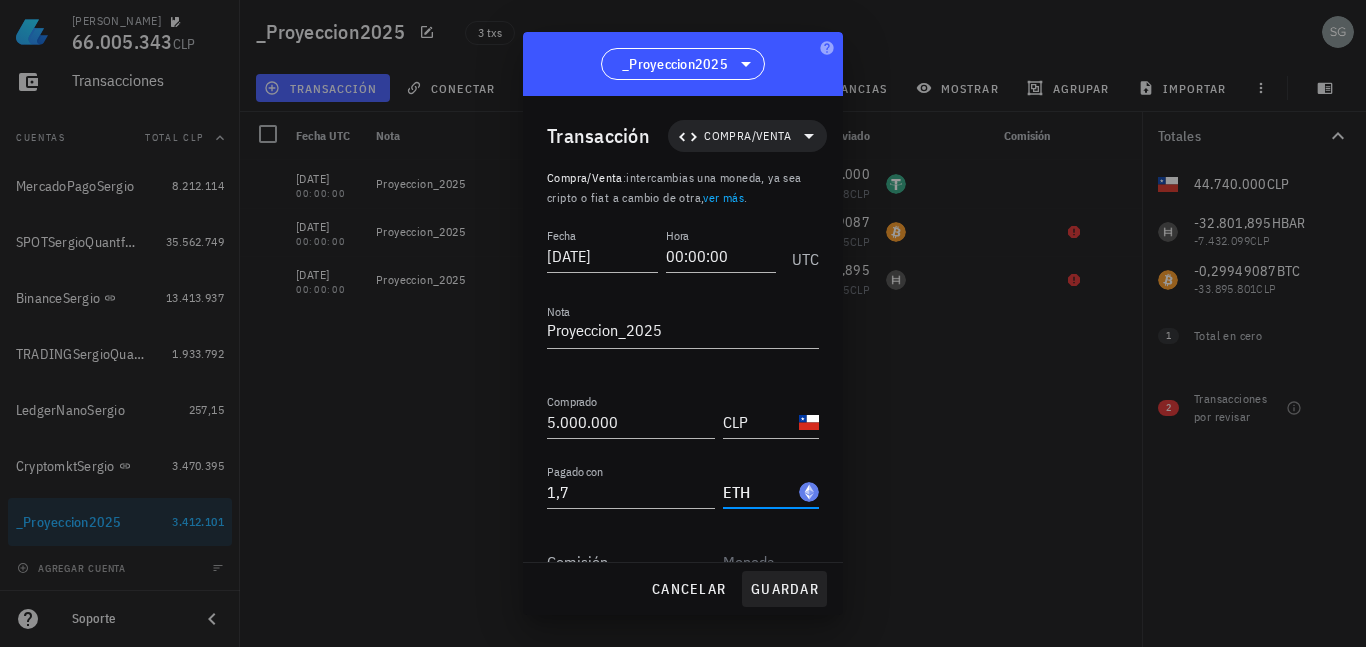 type on "ETH" 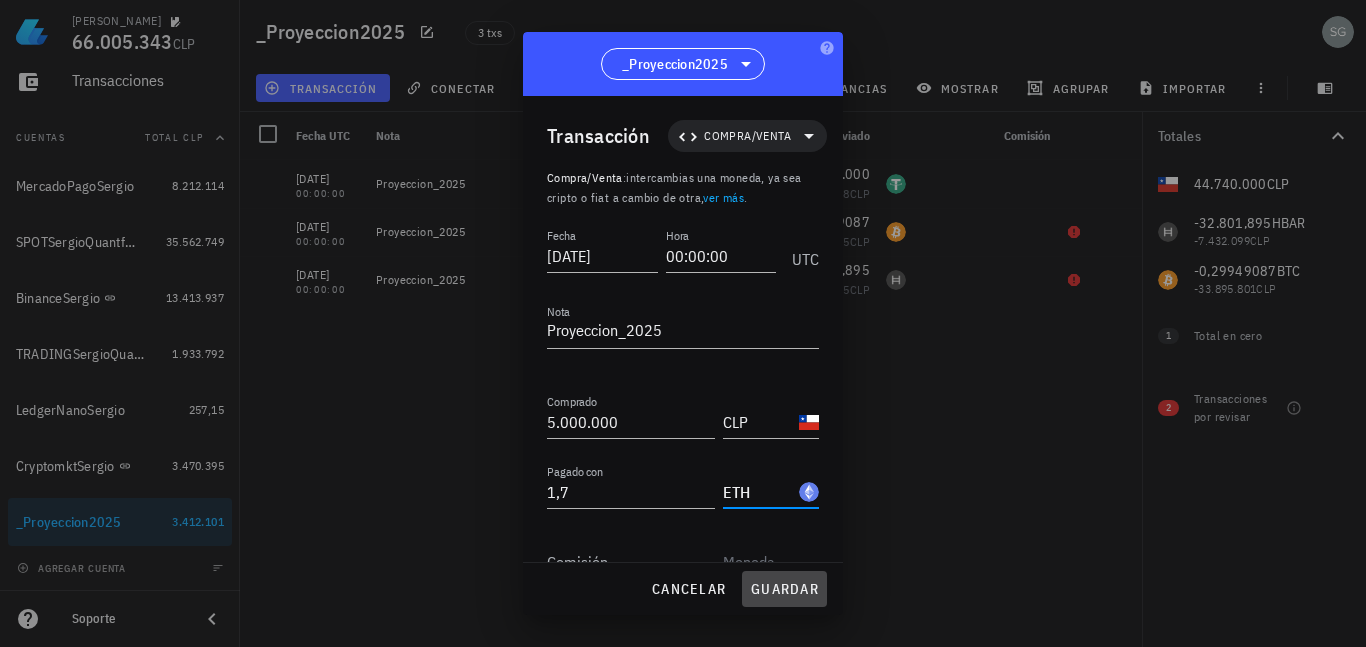 click on "guardar" at bounding box center [784, 589] 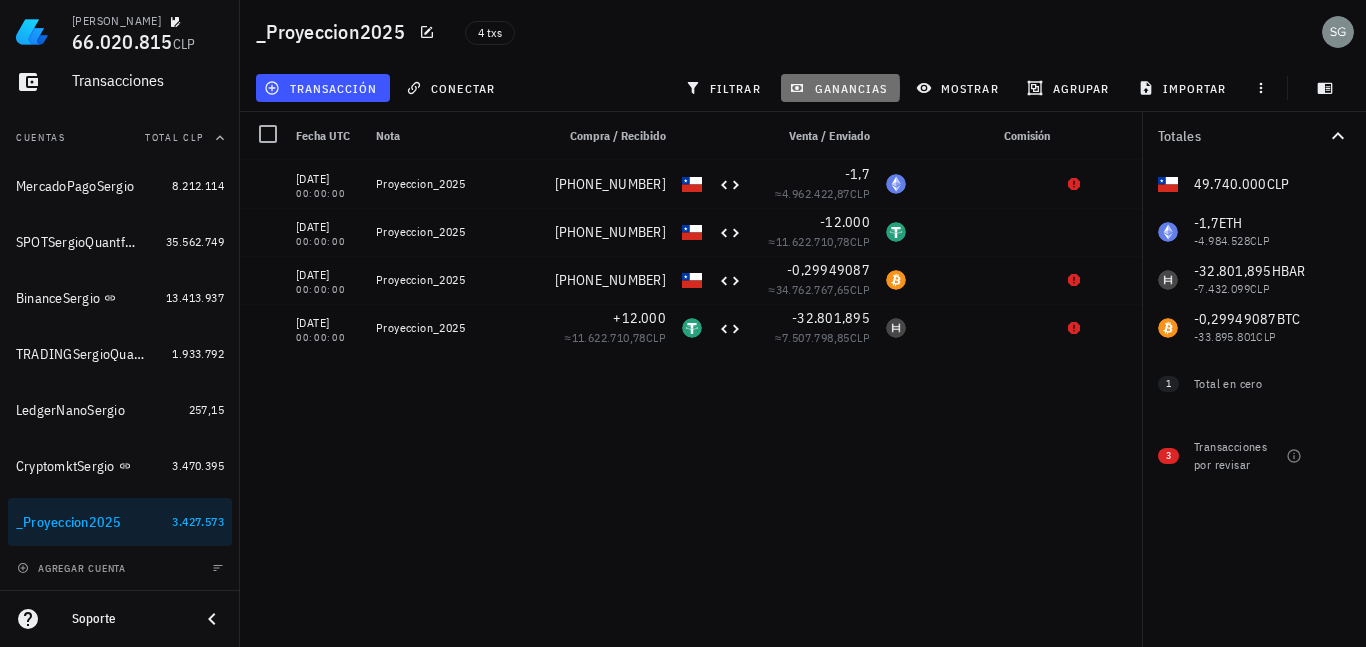 click on "ganancias" at bounding box center (840, 88) 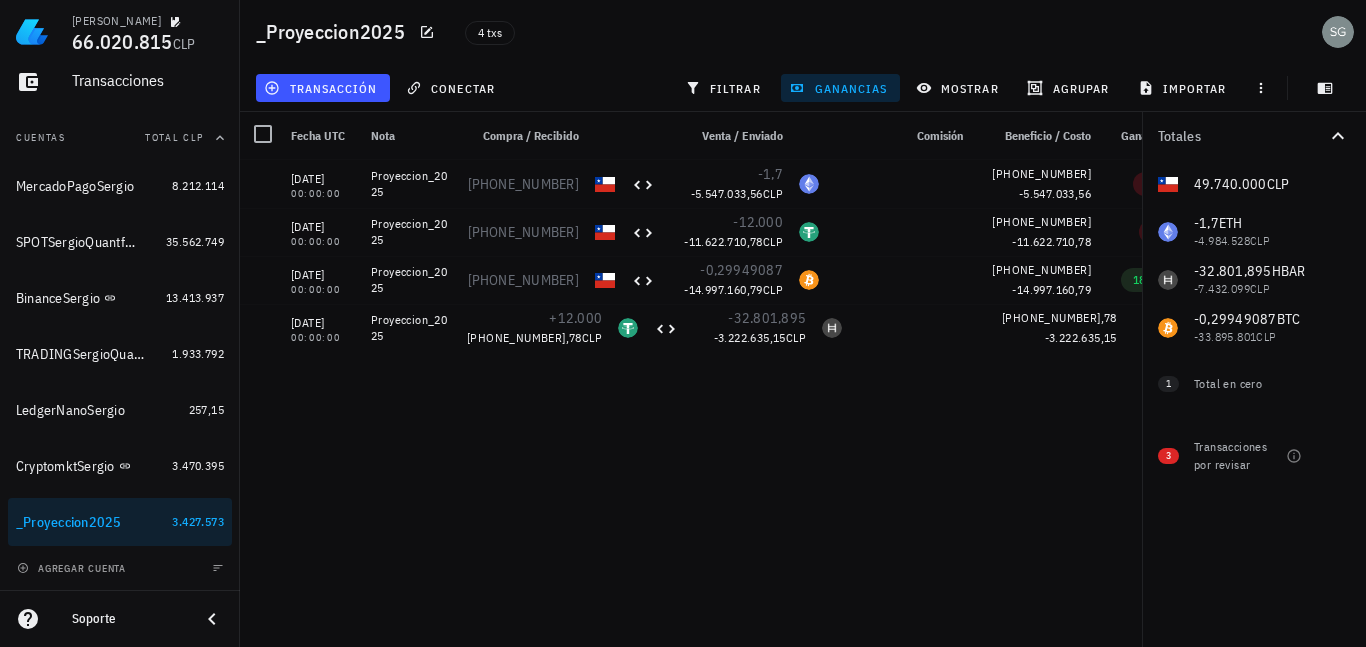 scroll, scrollTop: 0, scrollLeft: 0, axis: both 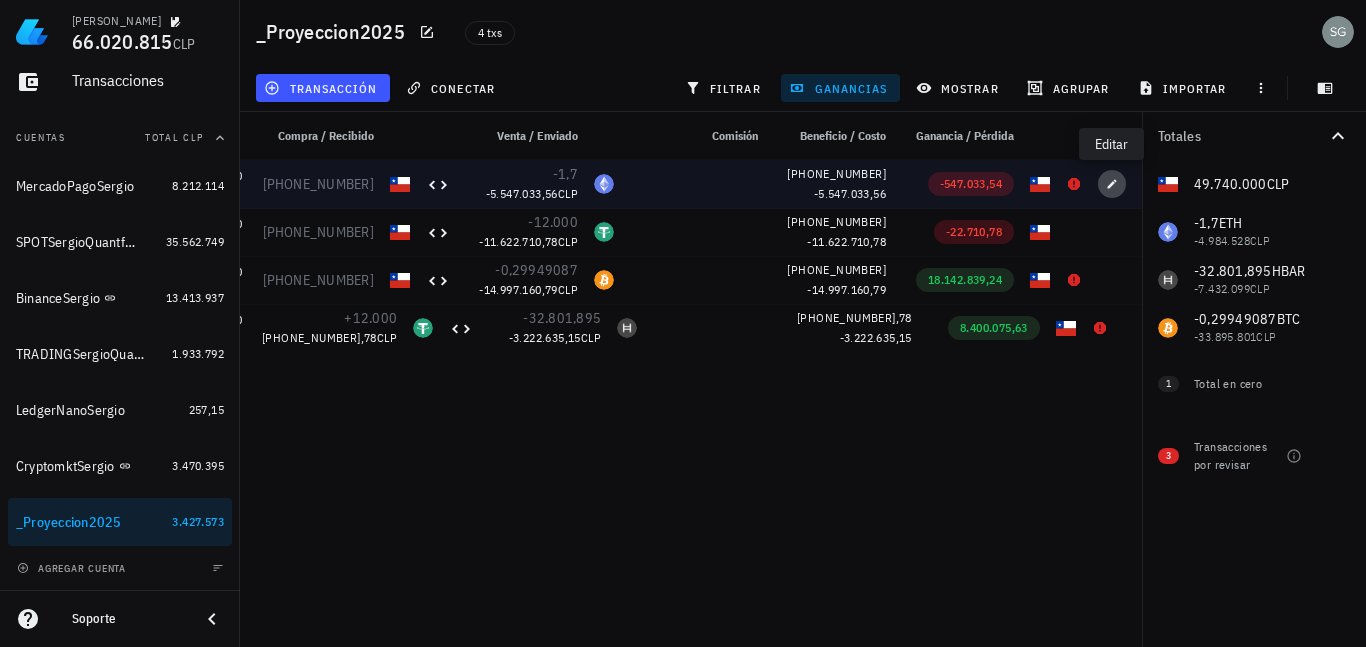 drag, startPoint x: 1112, startPoint y: 182, endPoint x: 1084, endPoint y: 226, distance: 52.153618 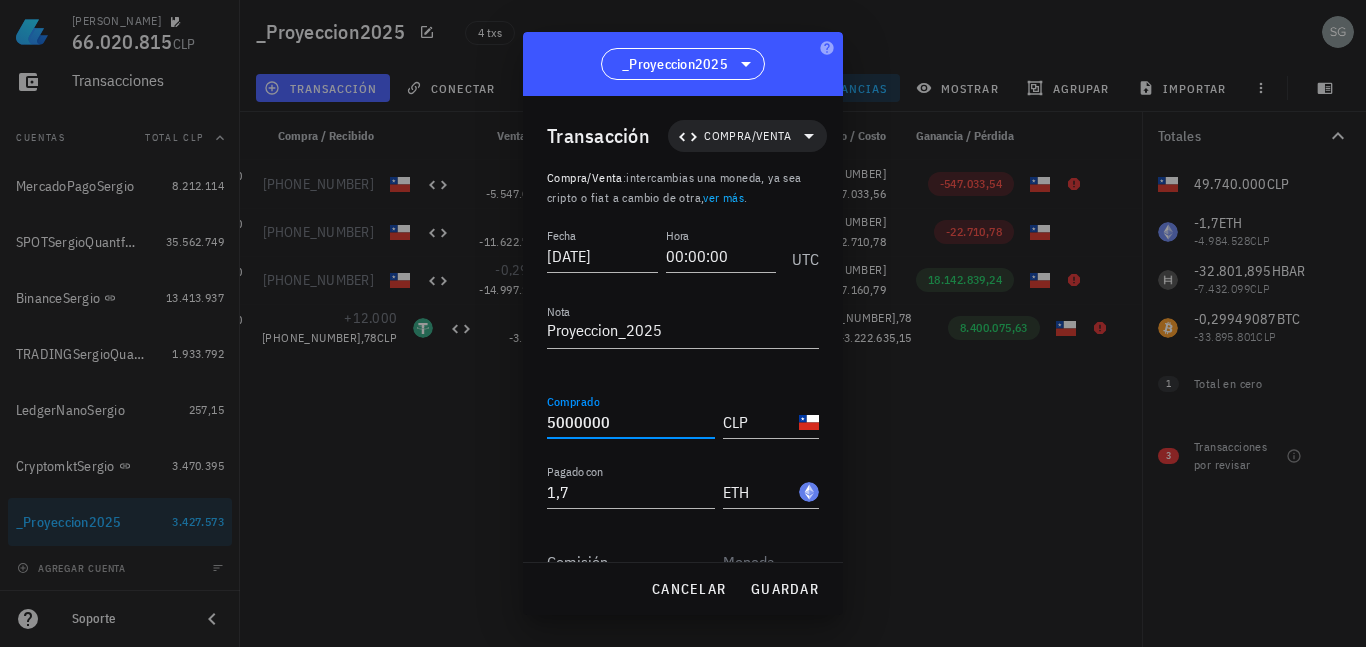 drag, startPoint x: 625, startPoint y: 422, endPoint x: 479, endPoint y: 418, distance: 146.05478 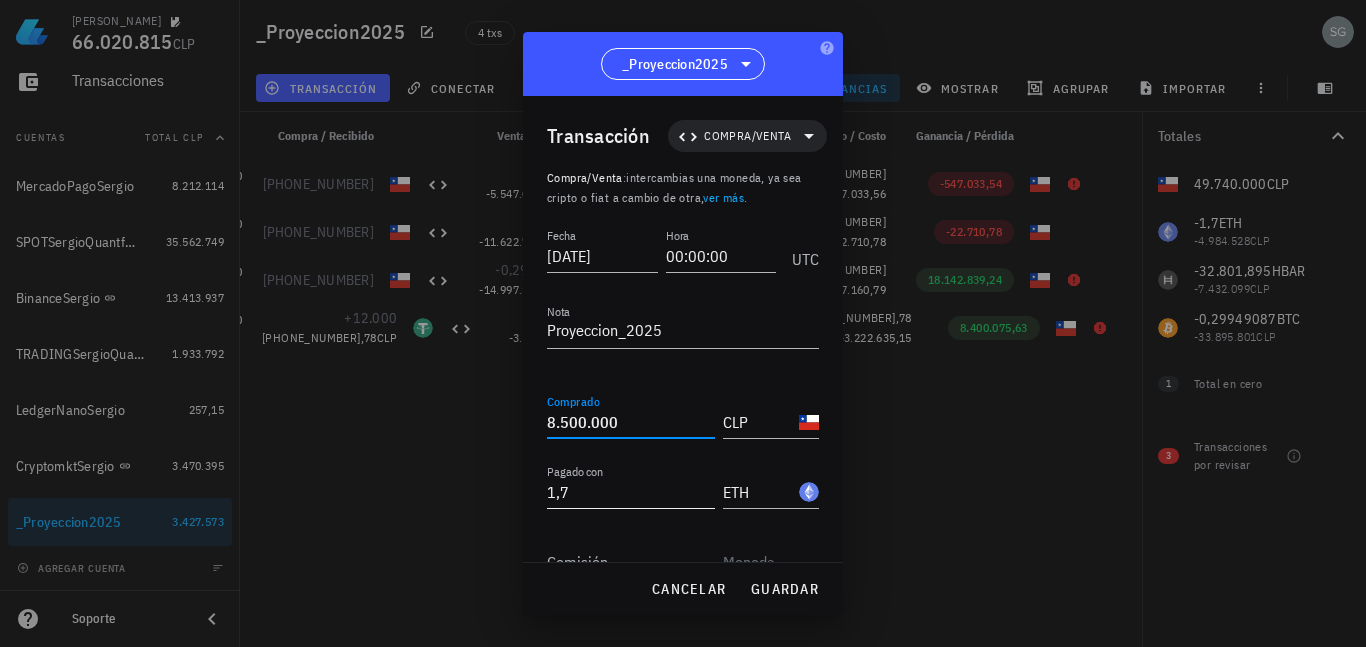 click on "1,7" at bounding box center (631, 492) 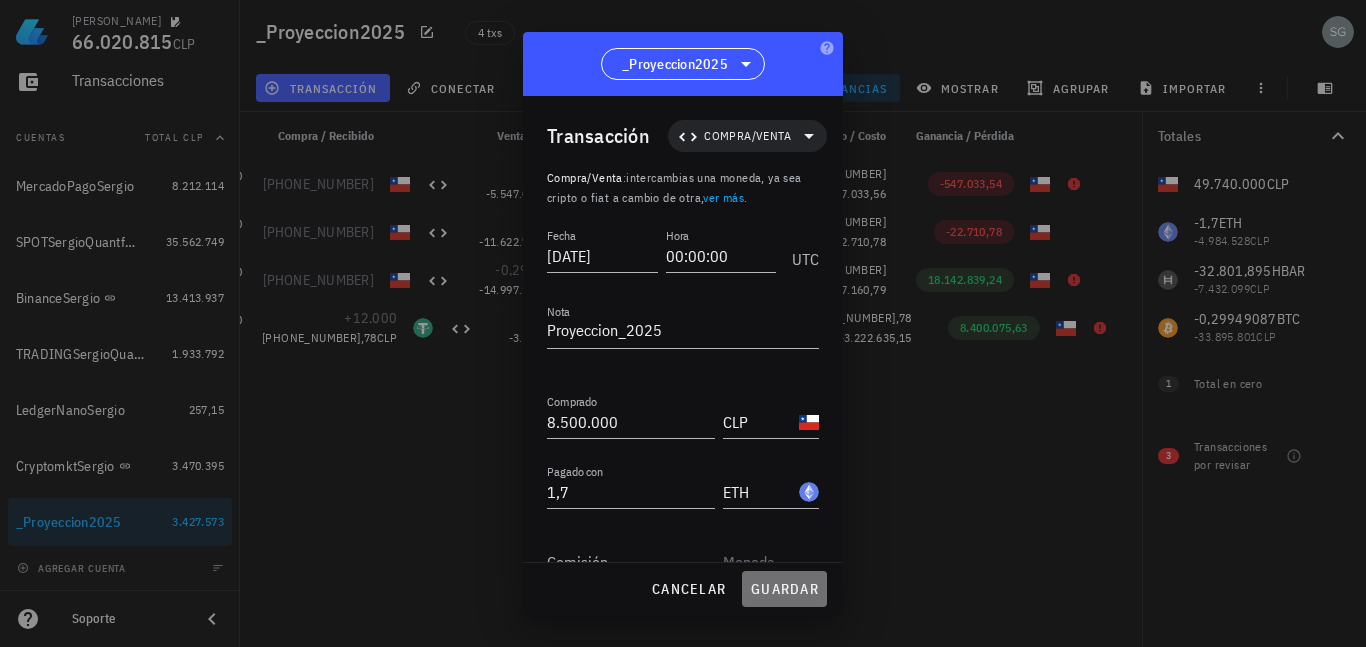 click on "guardar" at bounding box center (784, 589) 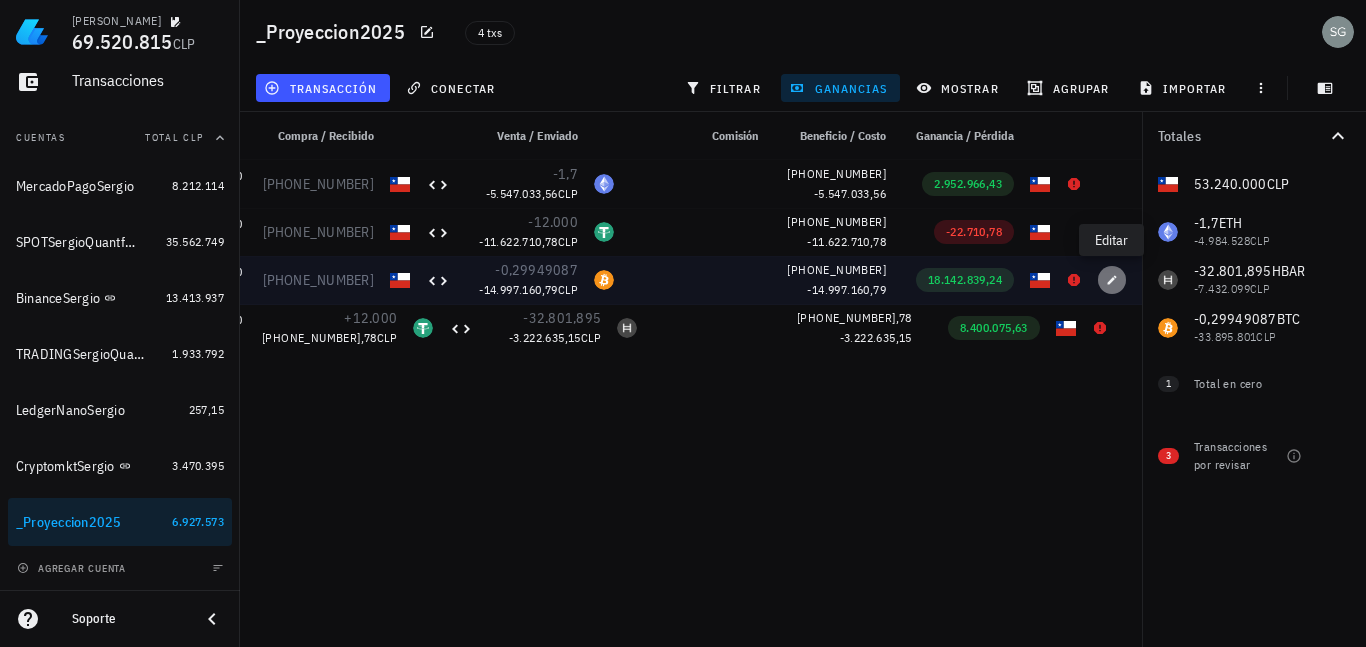 click at bounding box center [1112, 280] 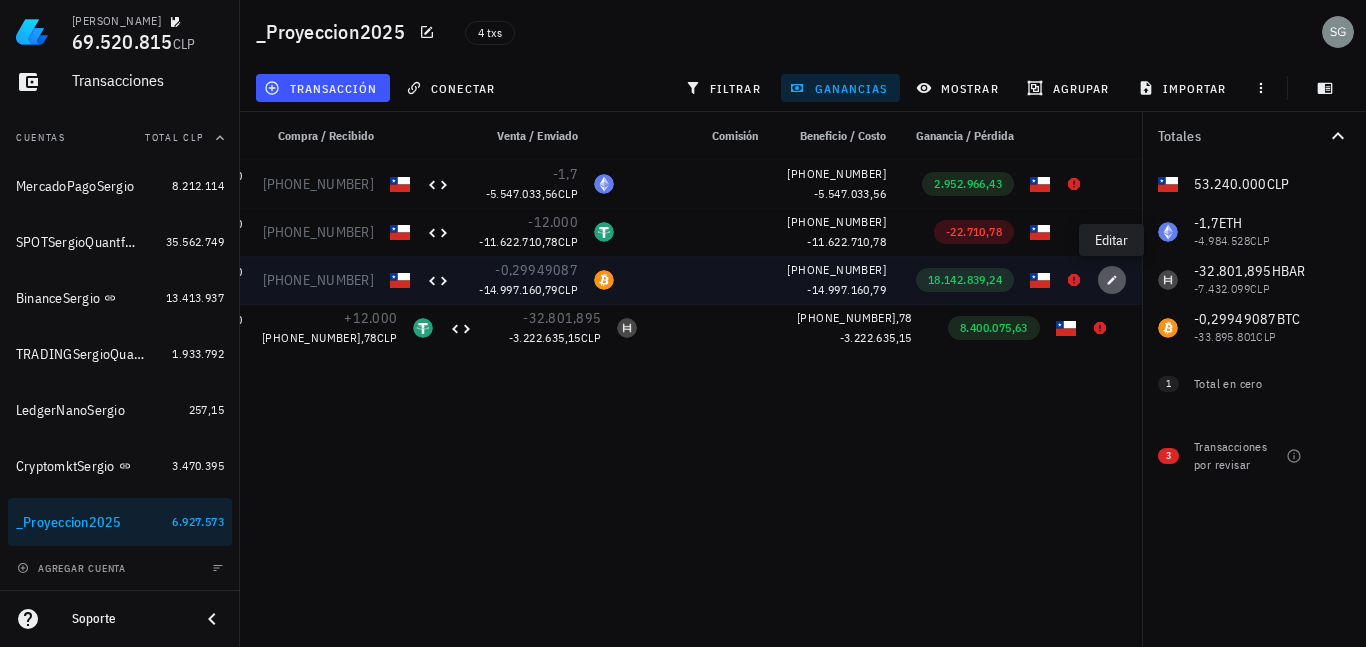 type on "33.140.000" 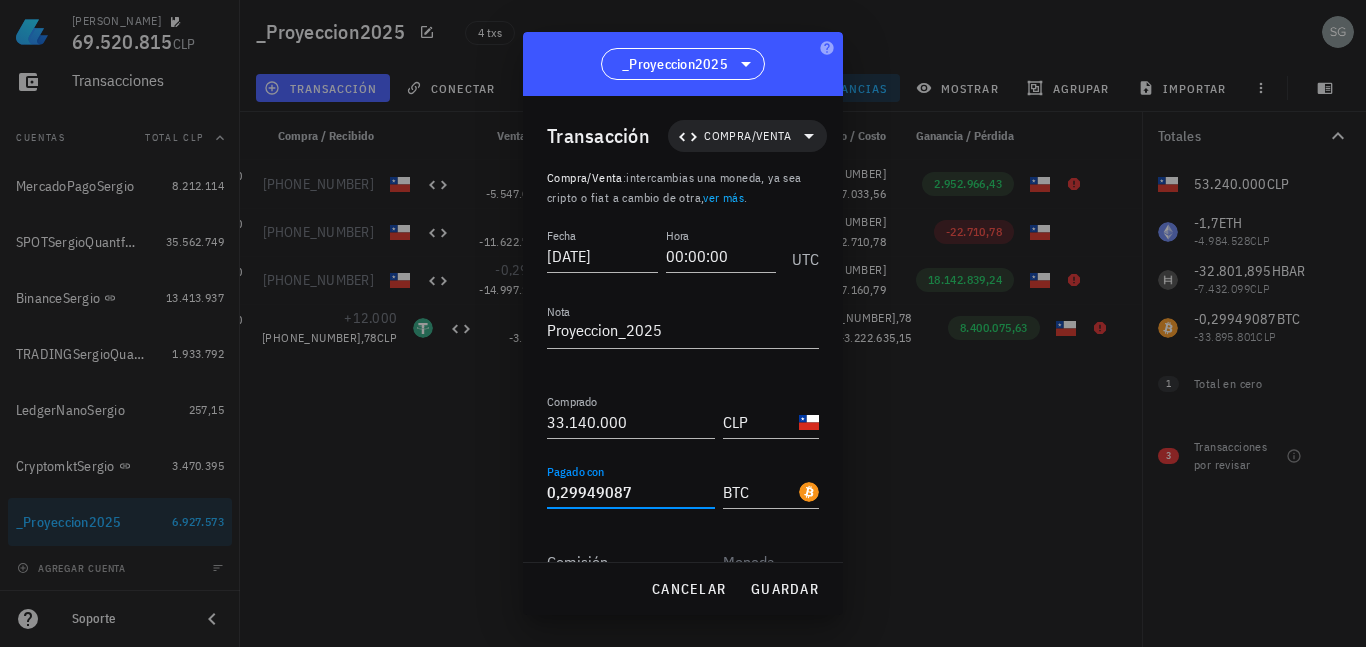 drag, startPoint x: 627, startPoint y: 495, endPoint x: 561, endPoint y: 491, distance: 66.1211 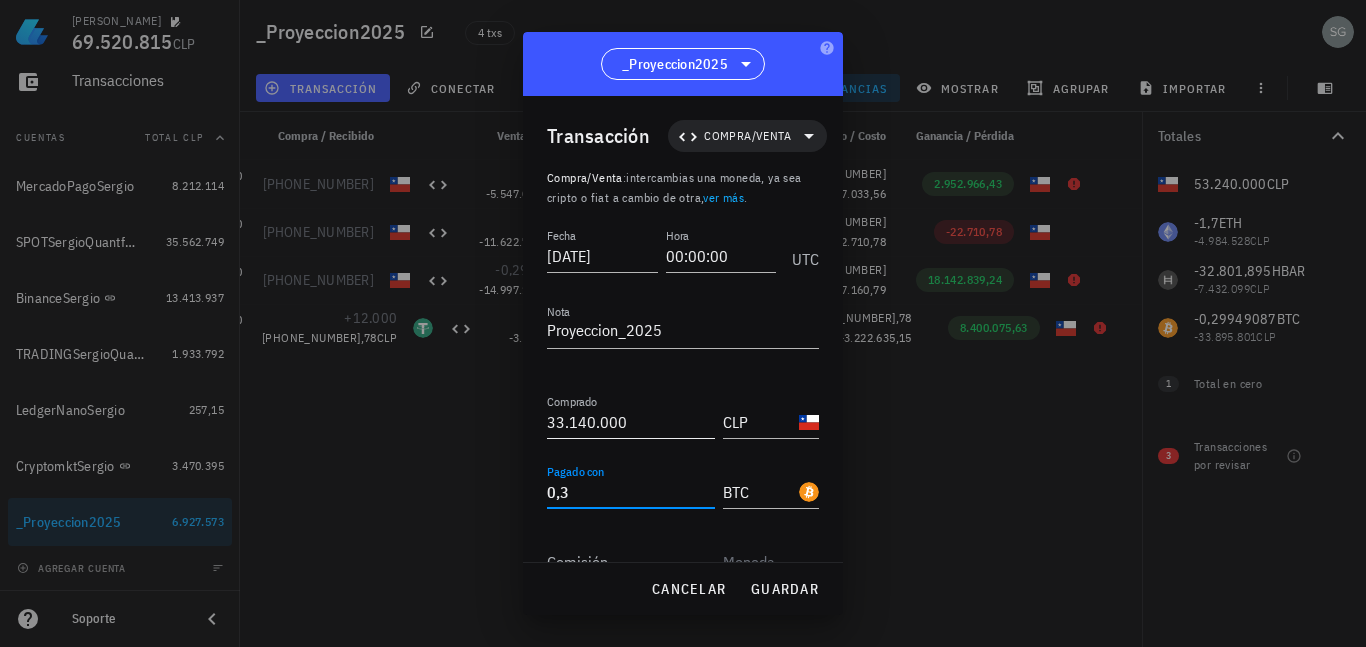 type on "0,3" 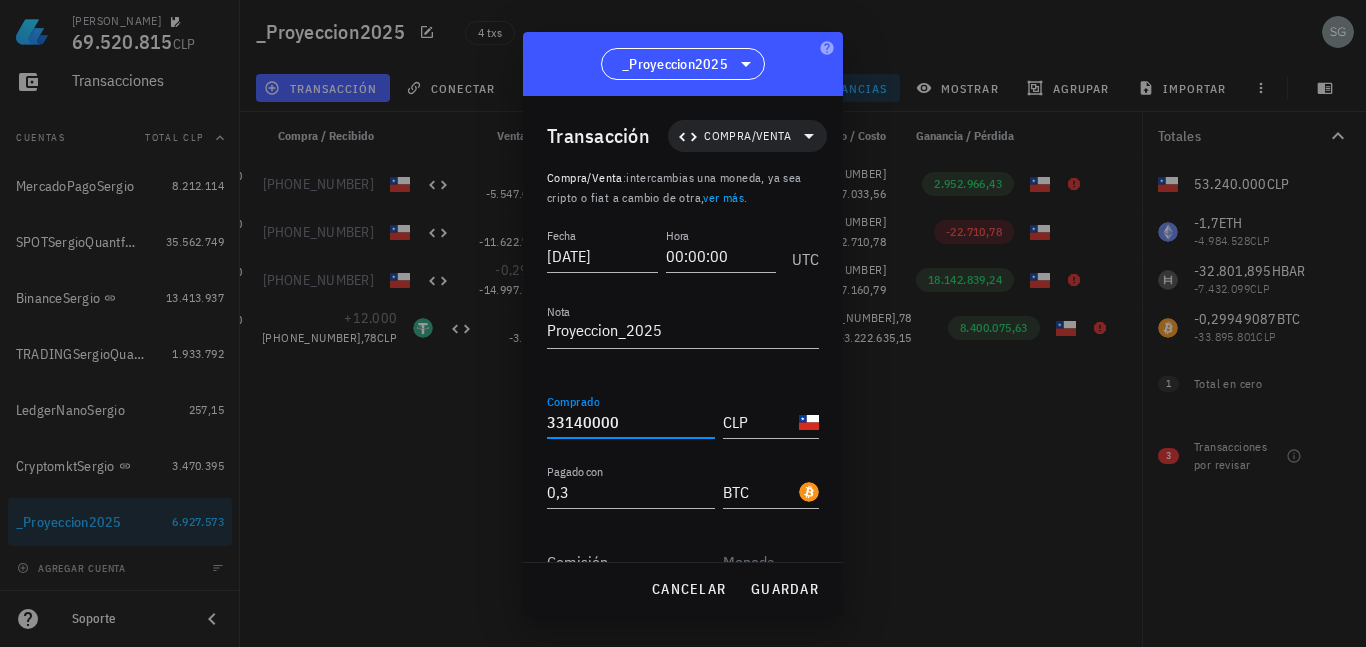drag, startPoint x: 646, startPoint y: 419, endPoint x: 528, endPoint y: 429, distance: 118.42297 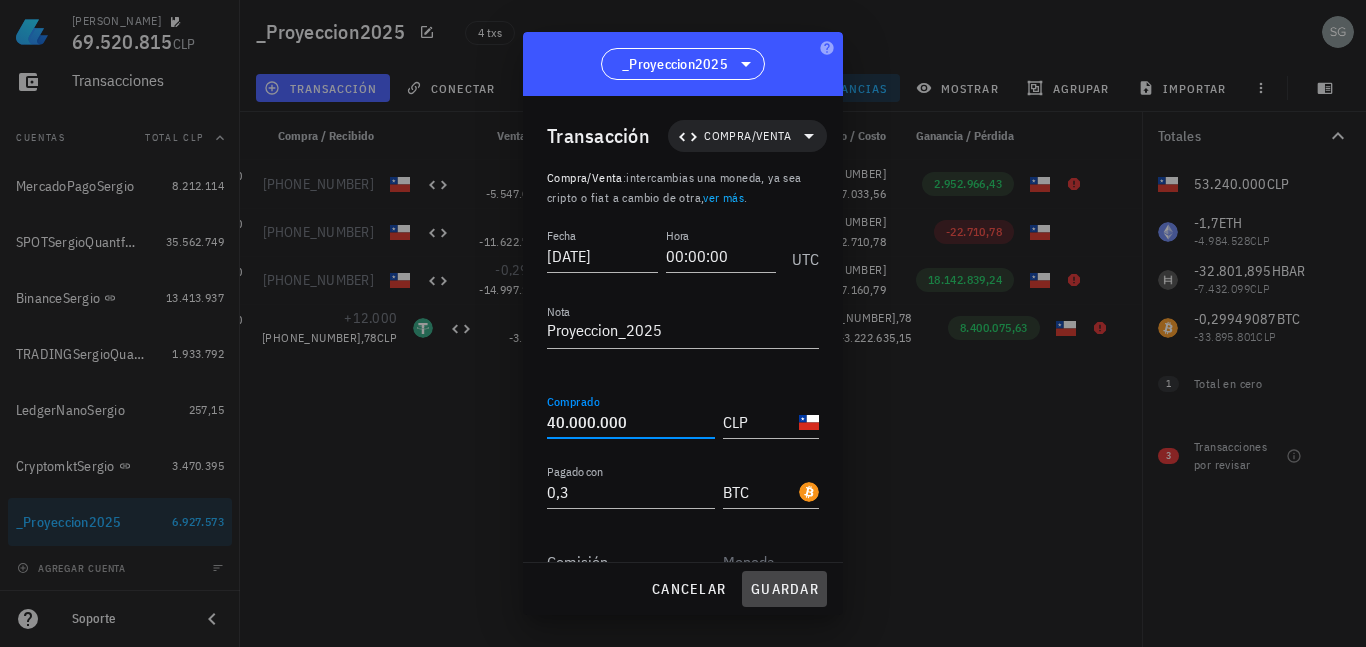 click on "guardar" at bounding box center (784, 589) 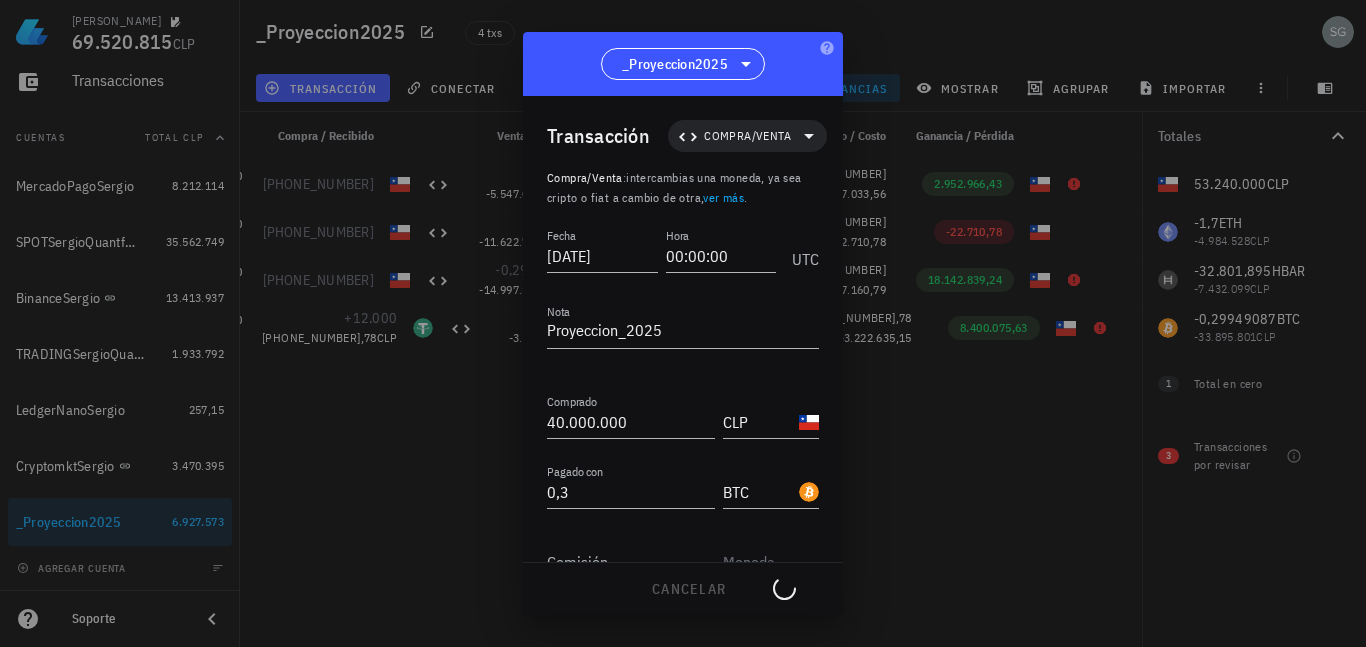 type on "33.140.000" 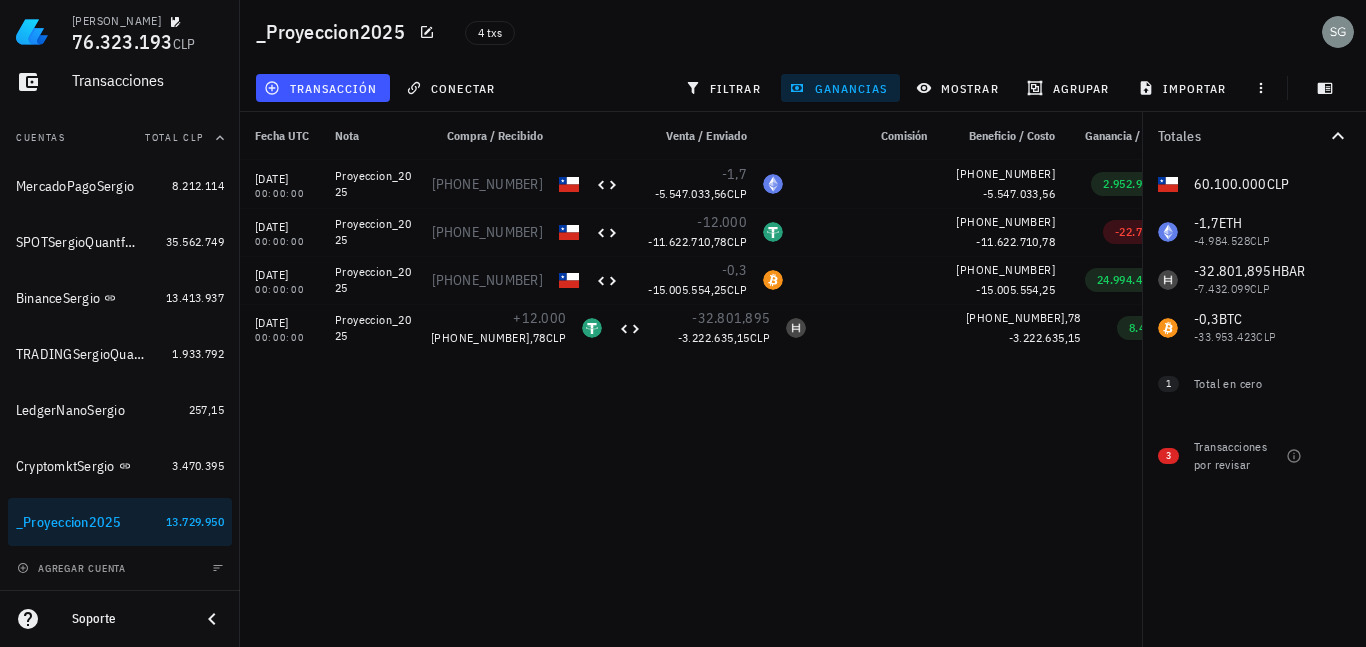 scroll, scrollTop: 0, scrollLeft: 0, axis: both 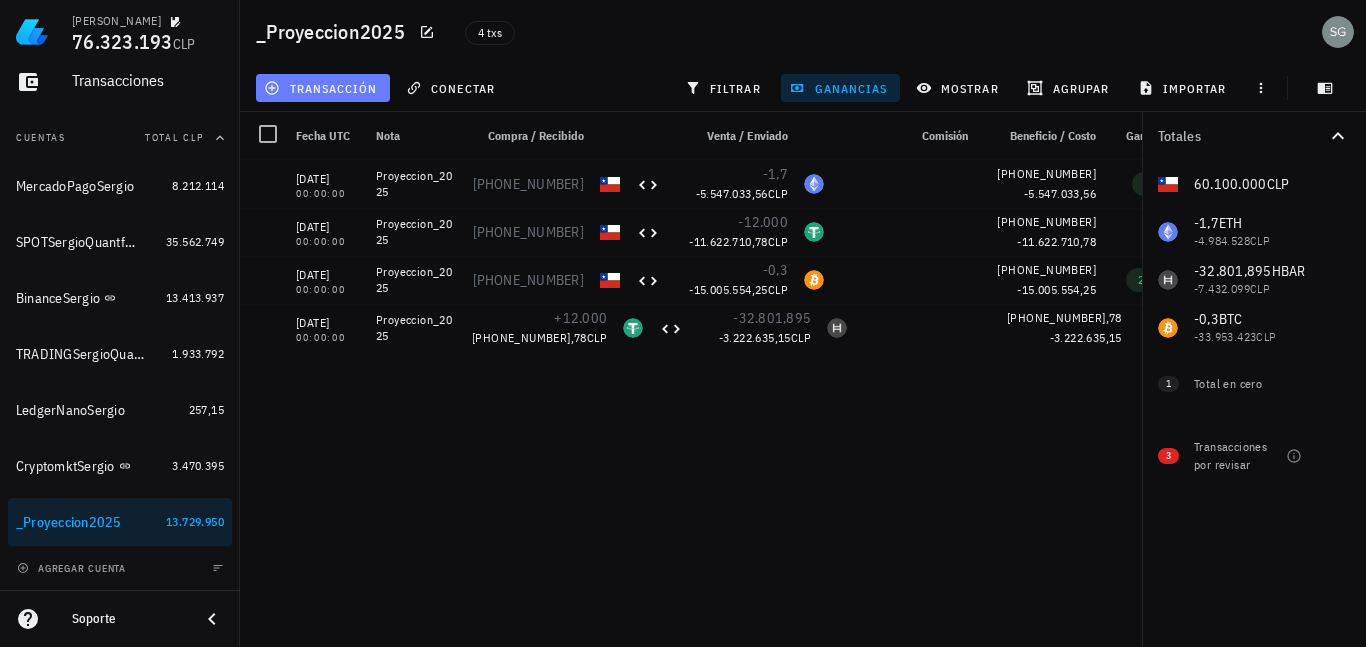 click on "transacción" at bounding box center [322, 88] 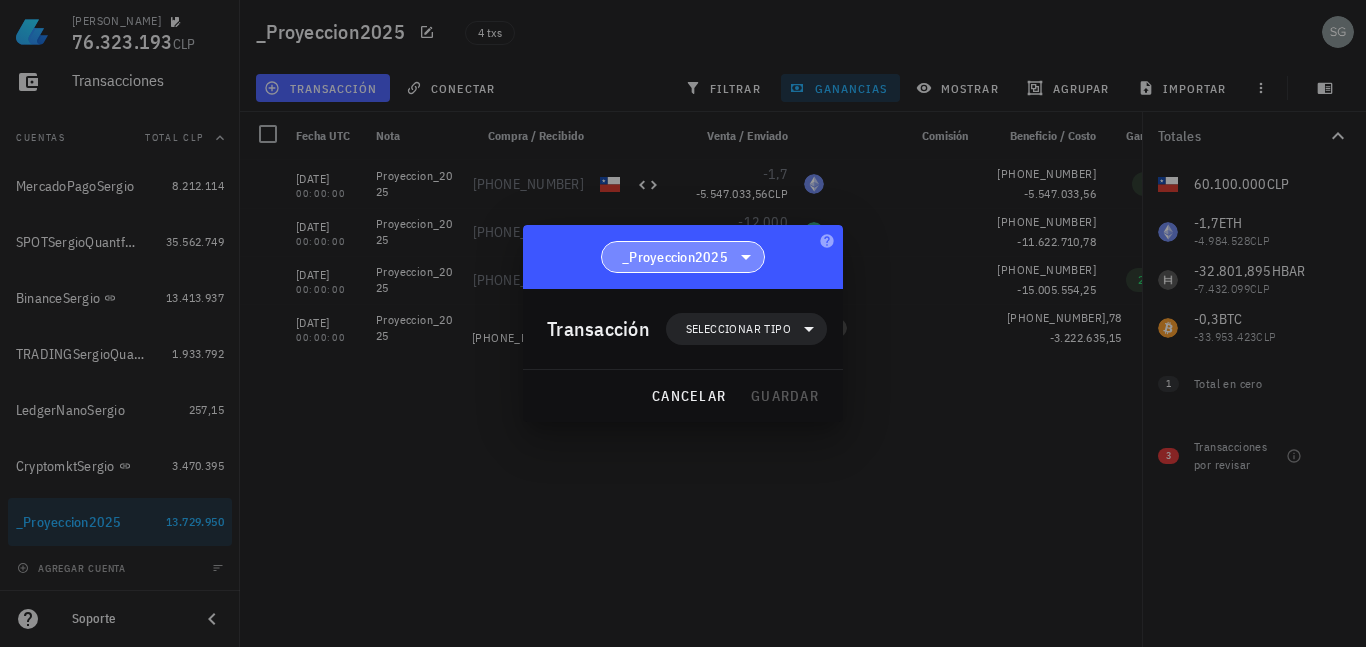 click on "_Proyeccion2025" at bounding box center [683, 257] 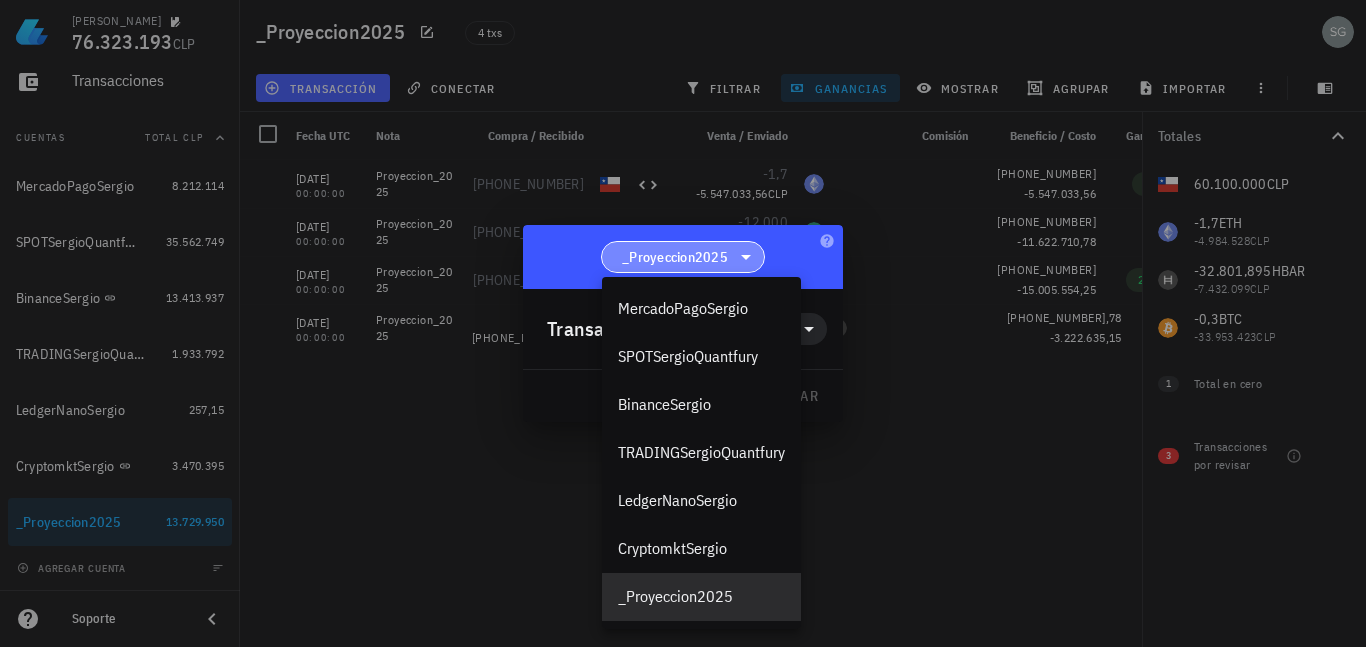 click on "_Proyeccion2025" at bounding box center (683, 257) 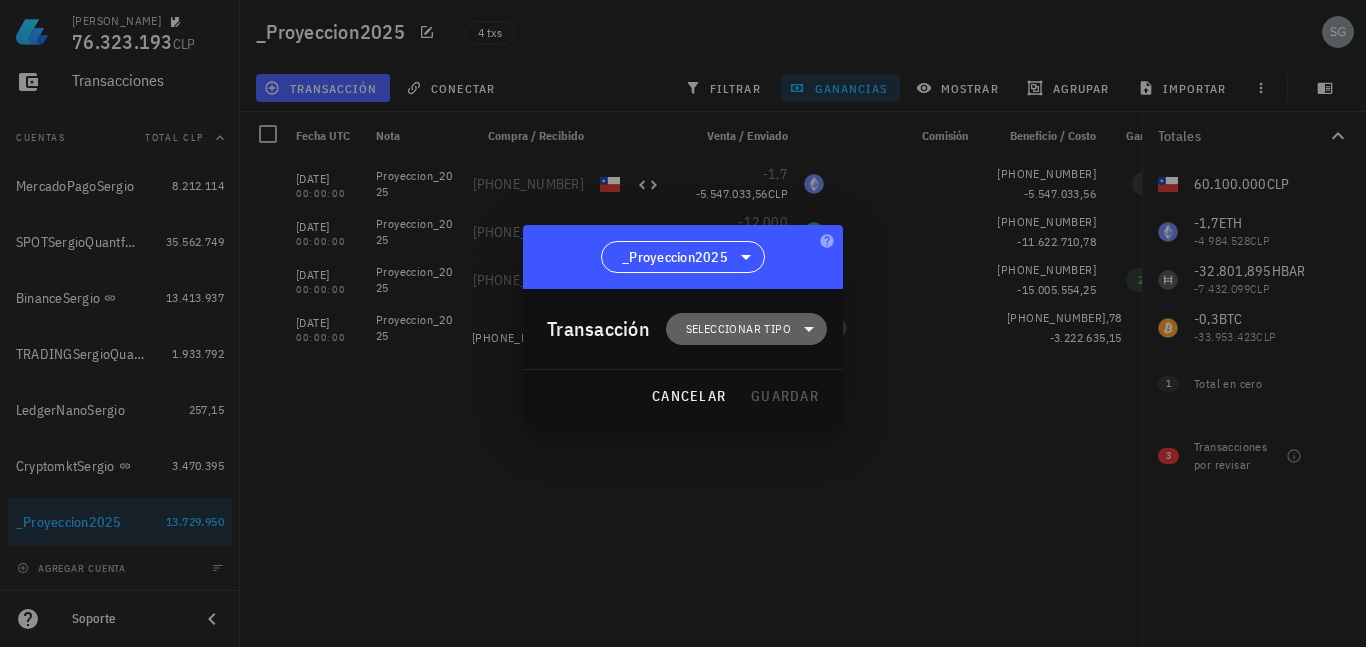 click on "Seleccionar tipo" at bounding box center [738, 329] 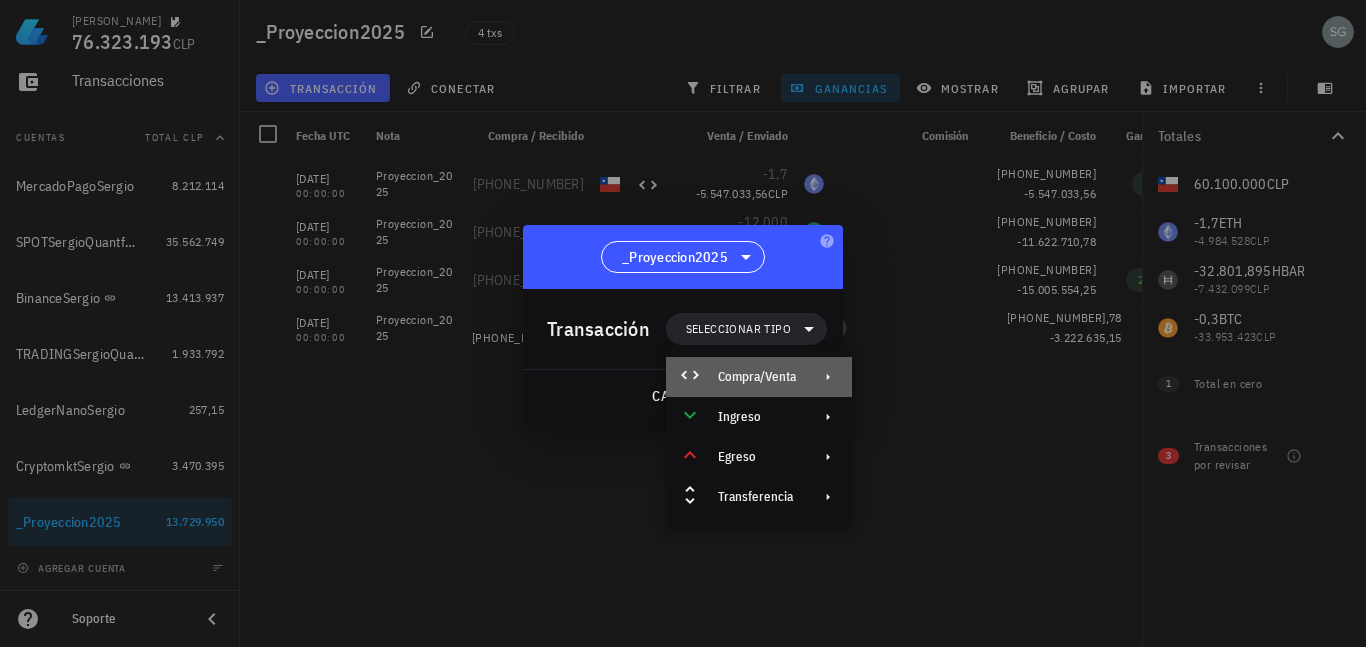 click on "Compra/Venta" at bounding box center (759, 377) 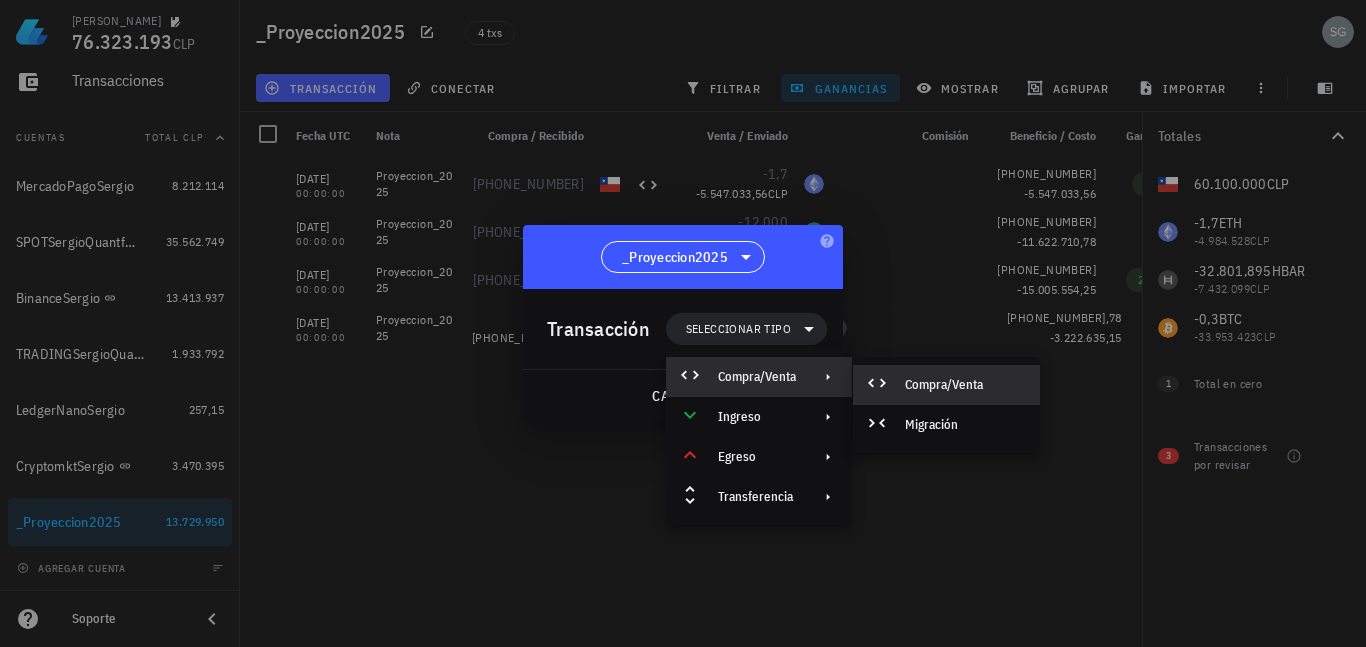 click on "Compra/Venta" at bounding box center [946, 385] 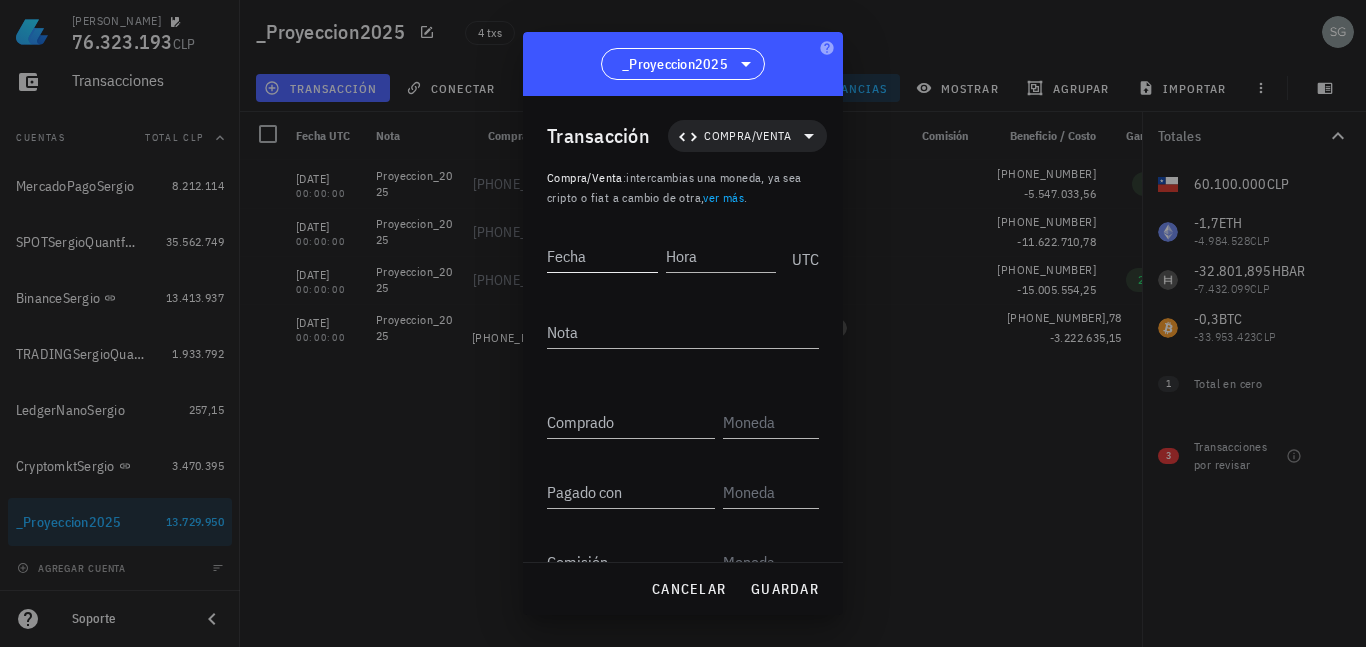 click on "Fecha" at bounding box center (602, 256) 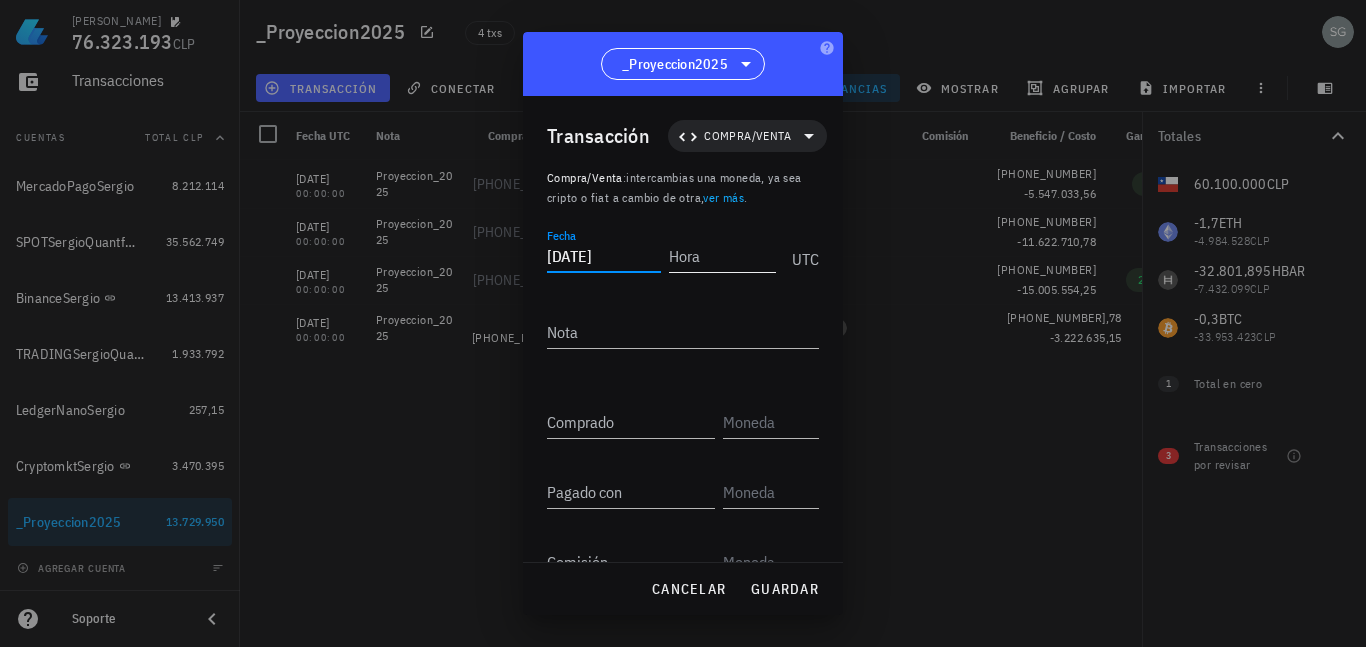 type on "2025-07-30" 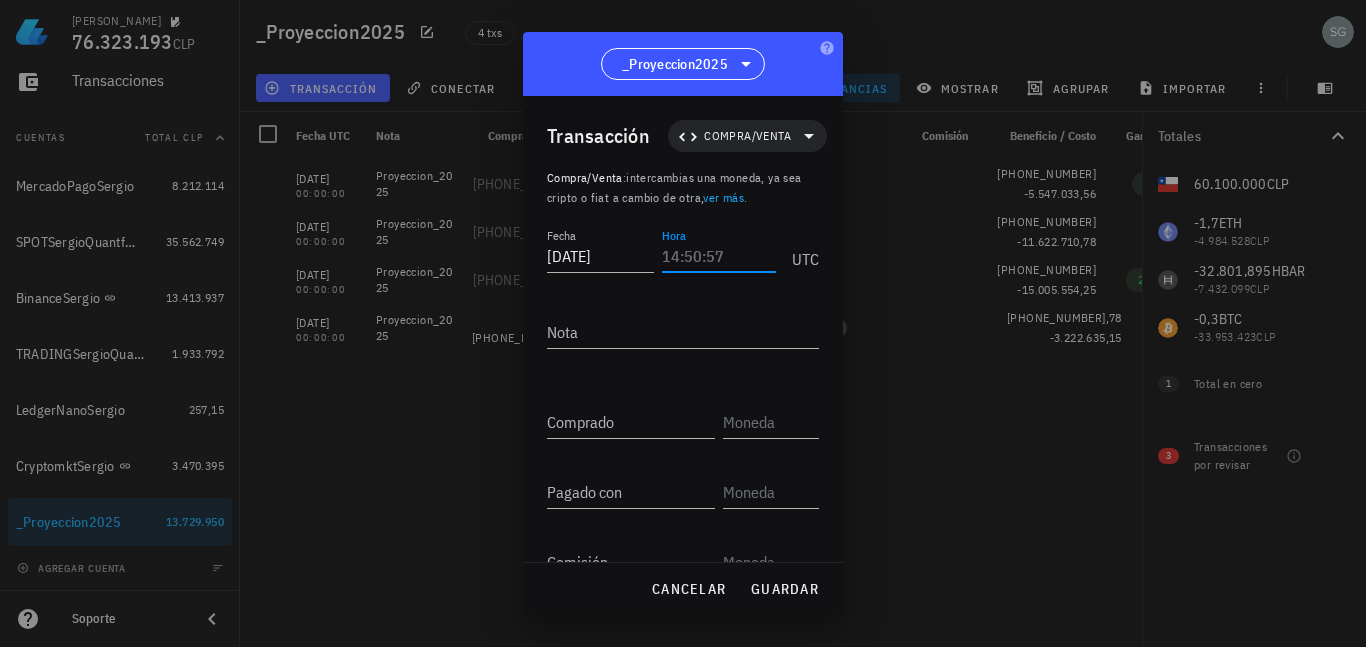 click on "Hora" at bounding box center (719, 256) 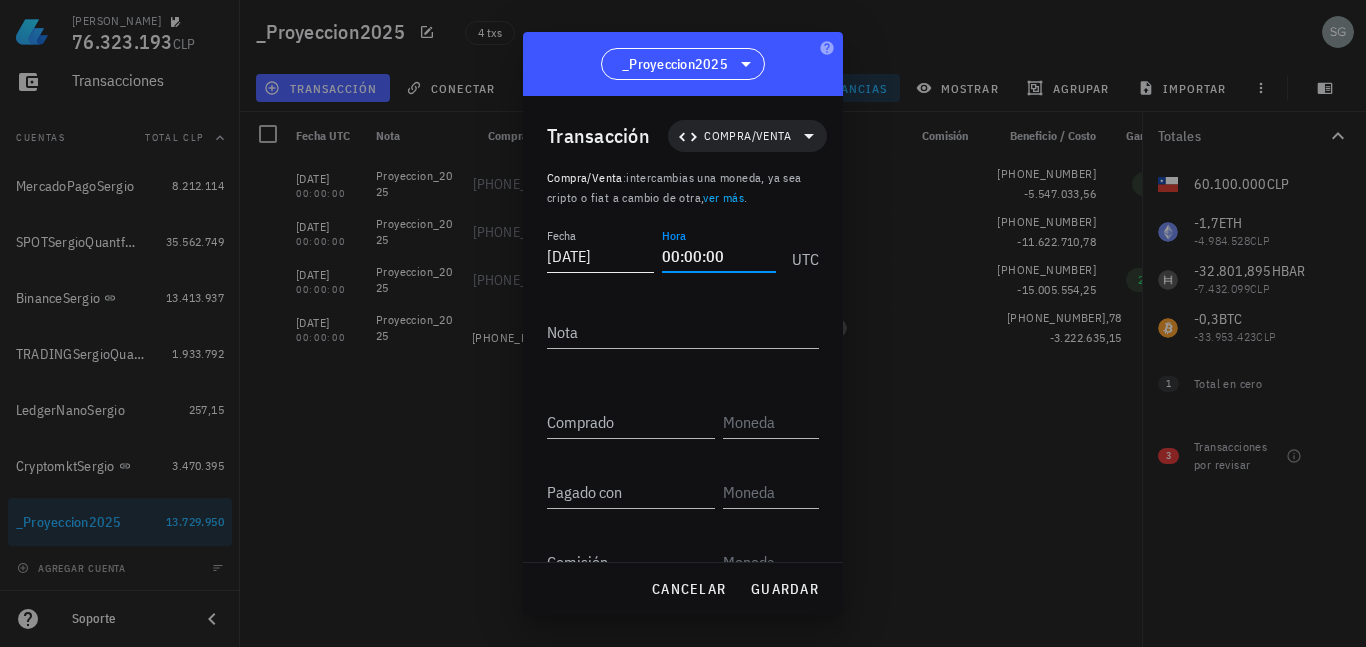 type on "00:00:00" 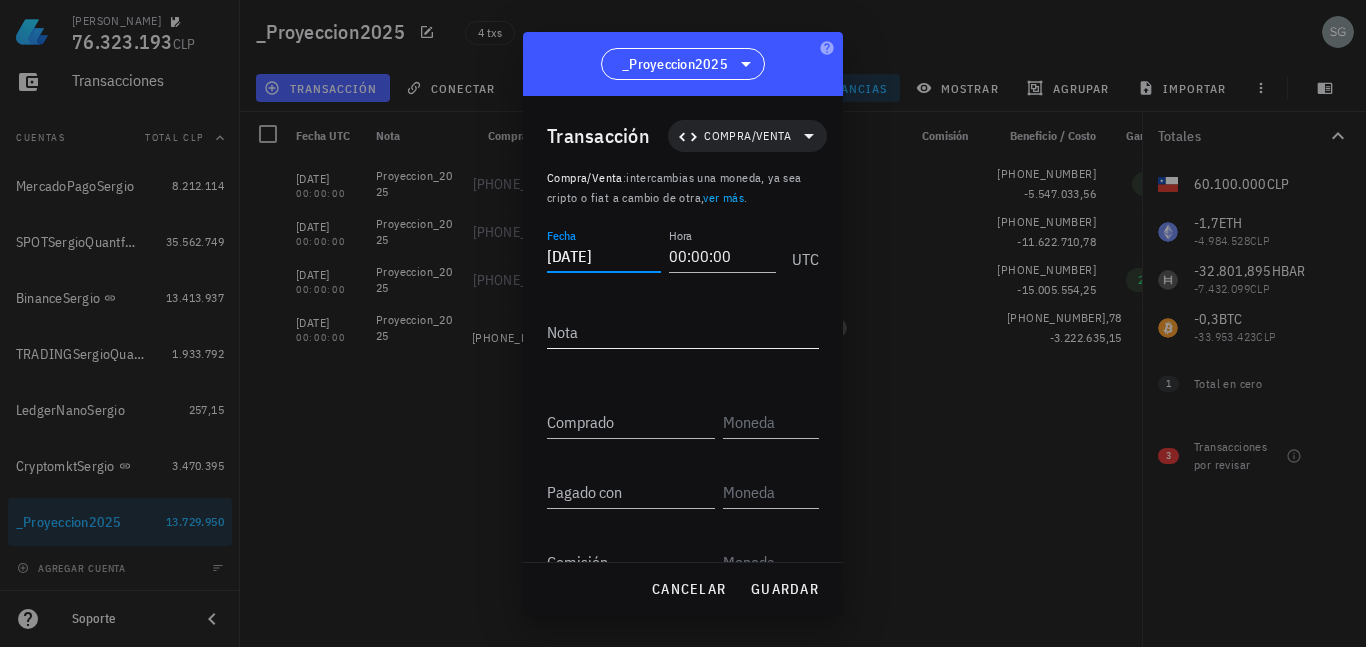 type on "2025-07-15" 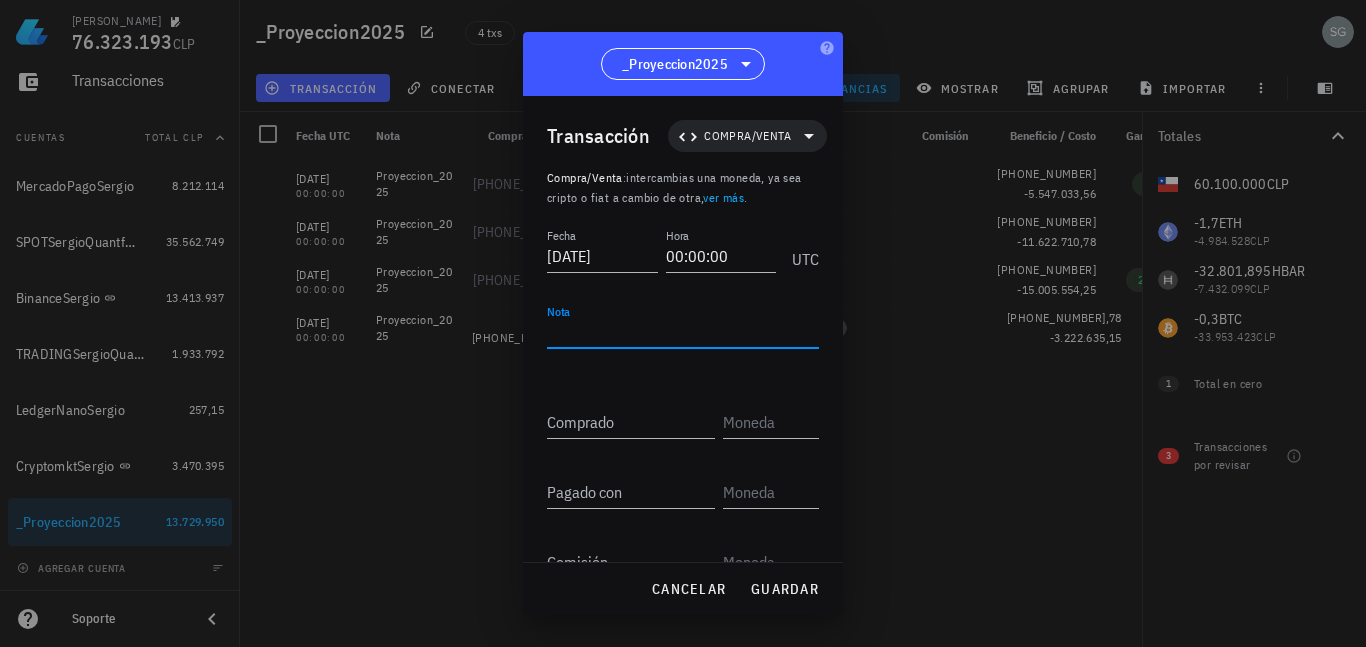 click on "Nota" at bounding box center (683, 332) 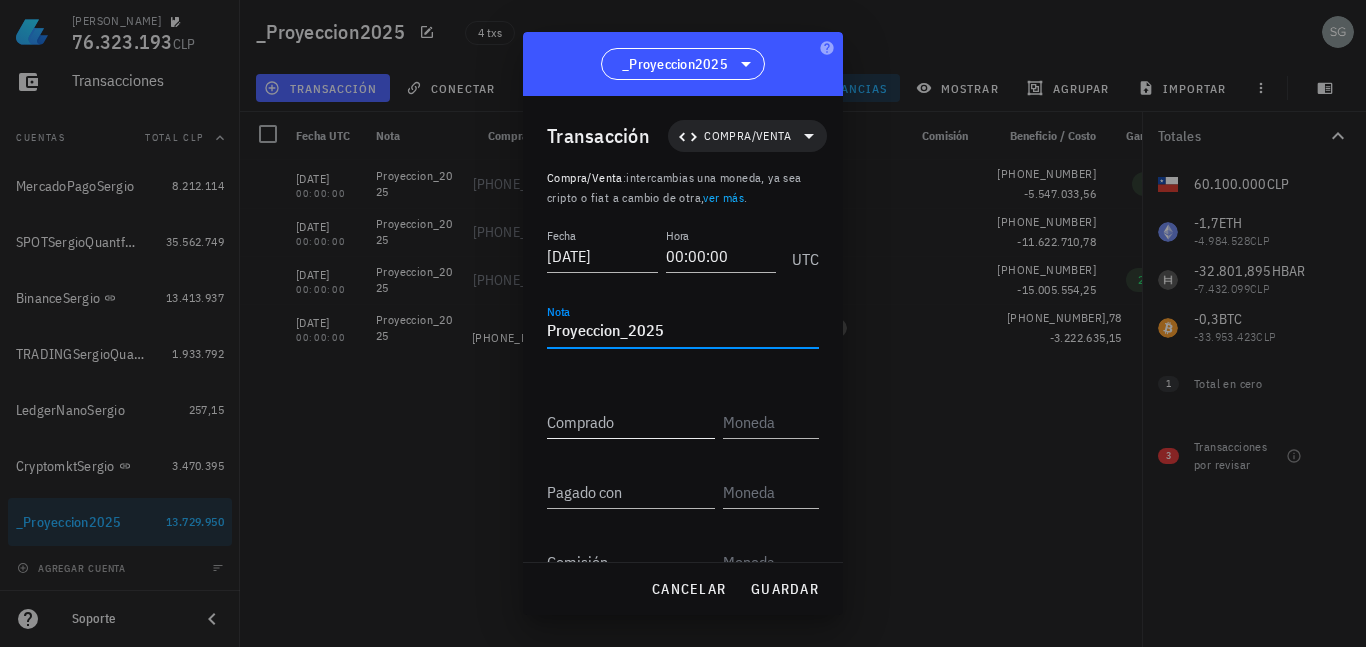 type on "Proyeccion_2025" 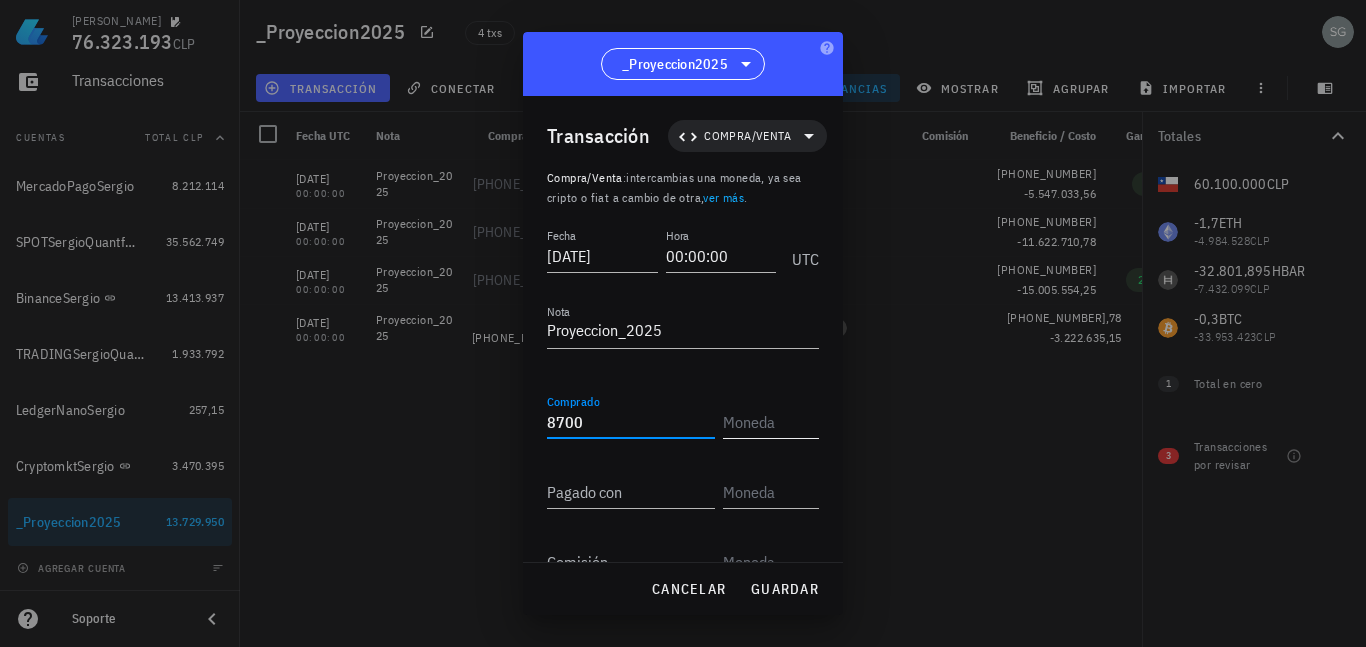type on "8.700" 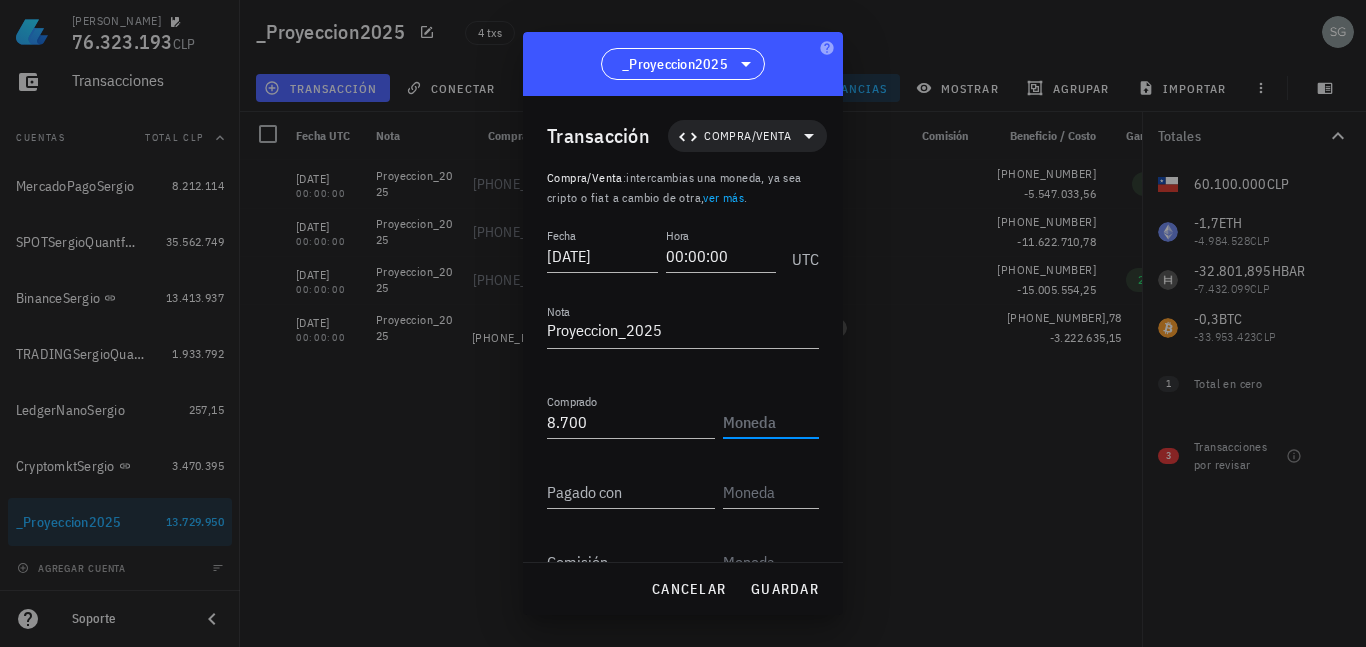 click at bounding box center [769, 422] 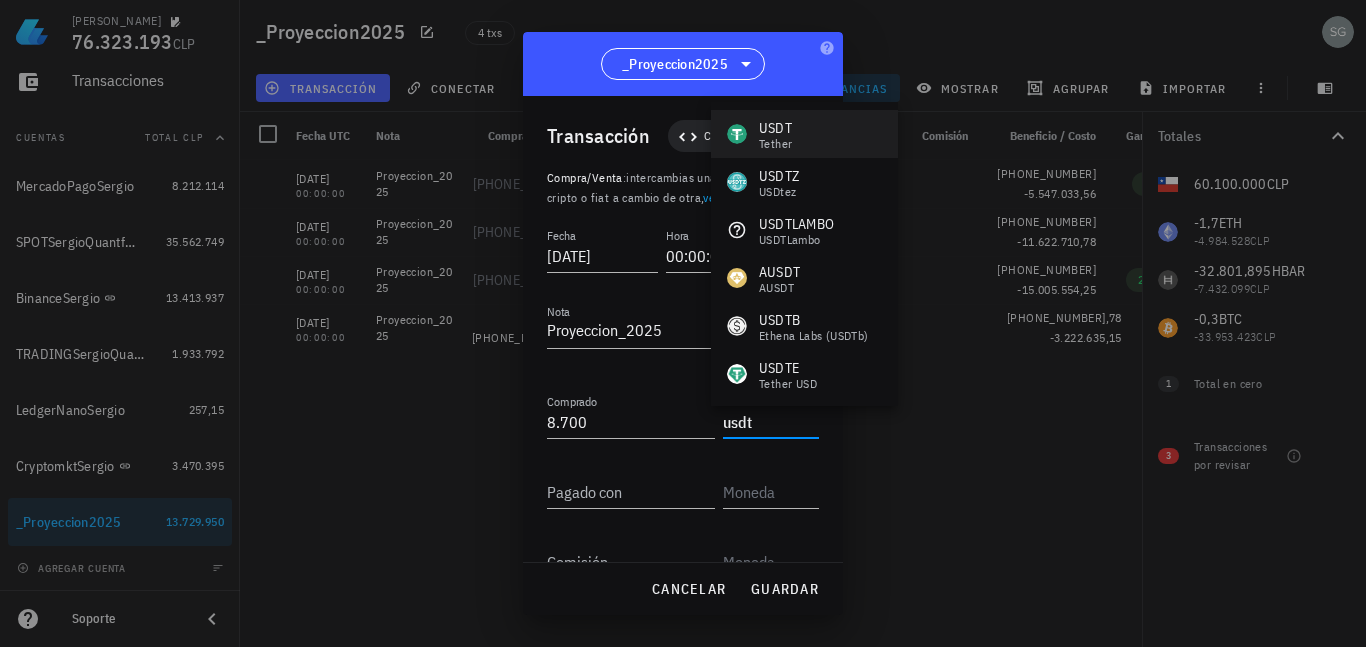 click on "USDT" at bounding box center (775, 128) 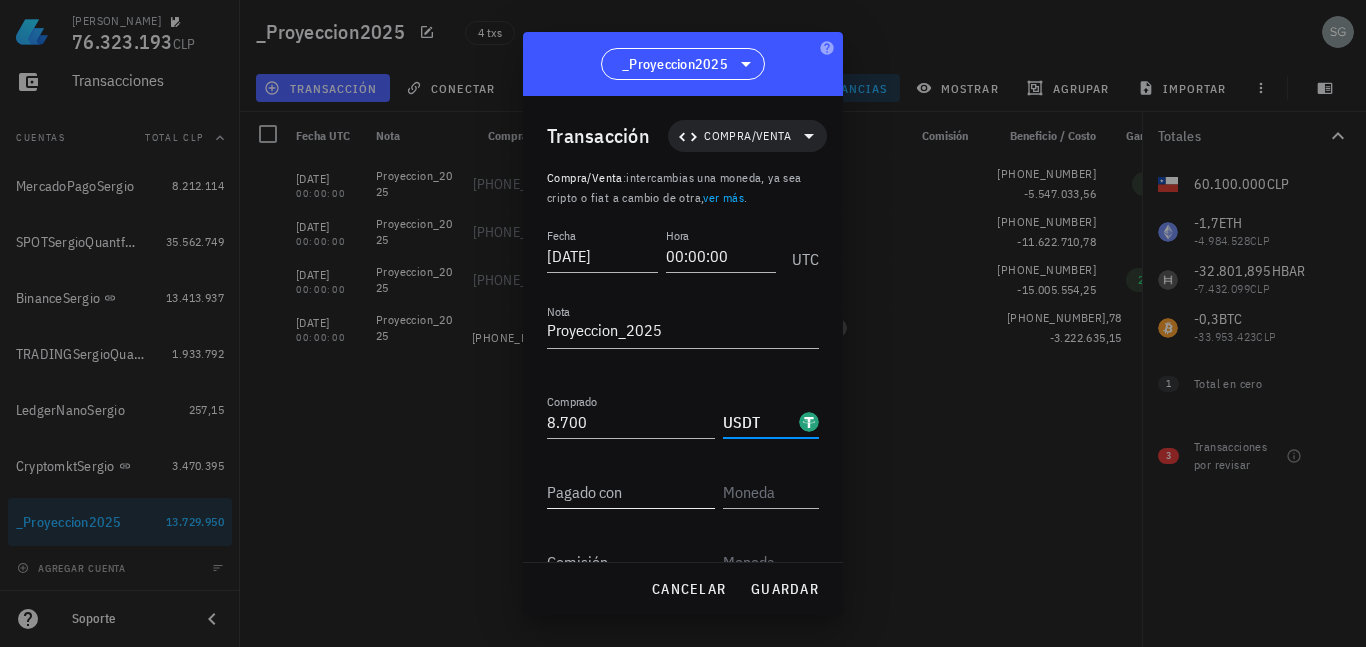 type on "USDT" 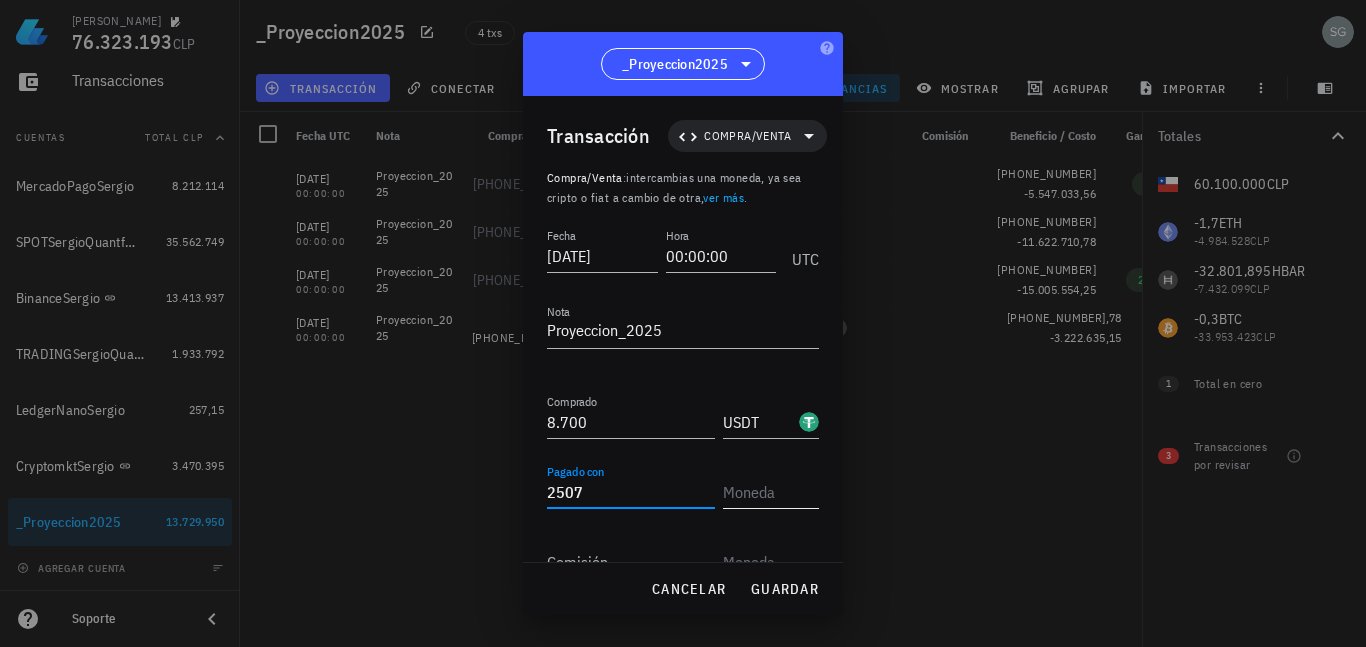 type on "2.507" 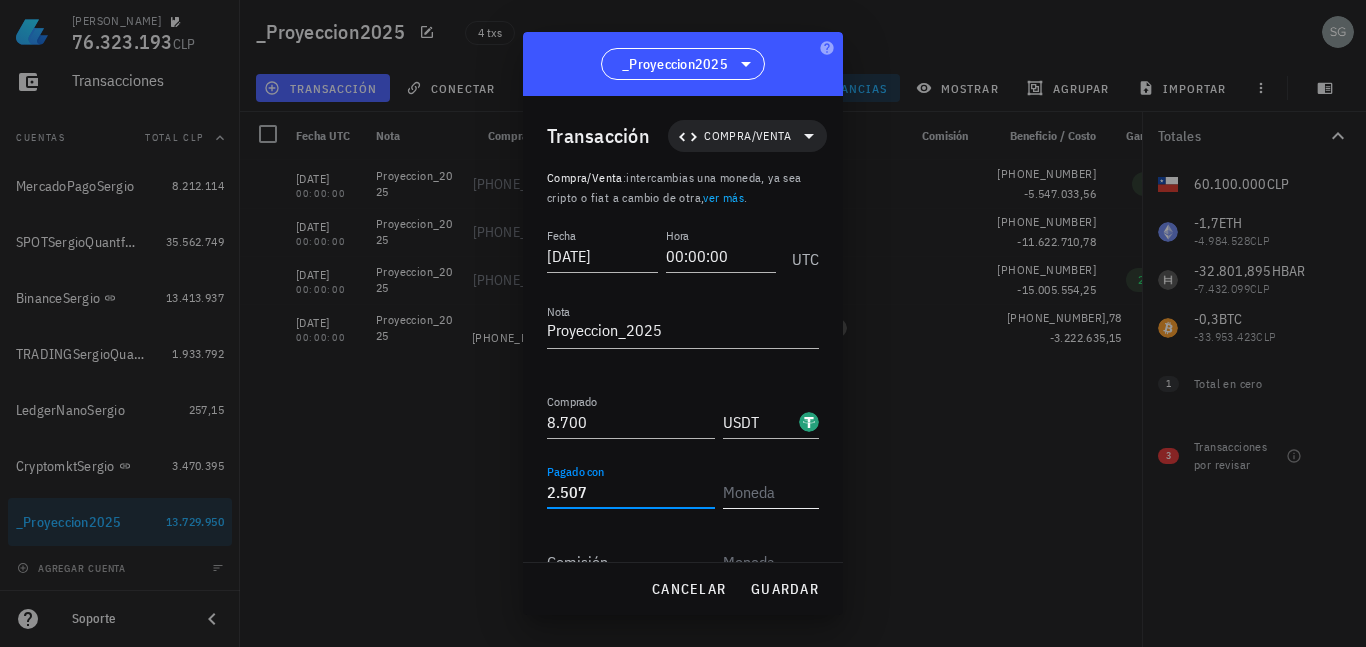click at bounding box center [769, 492] 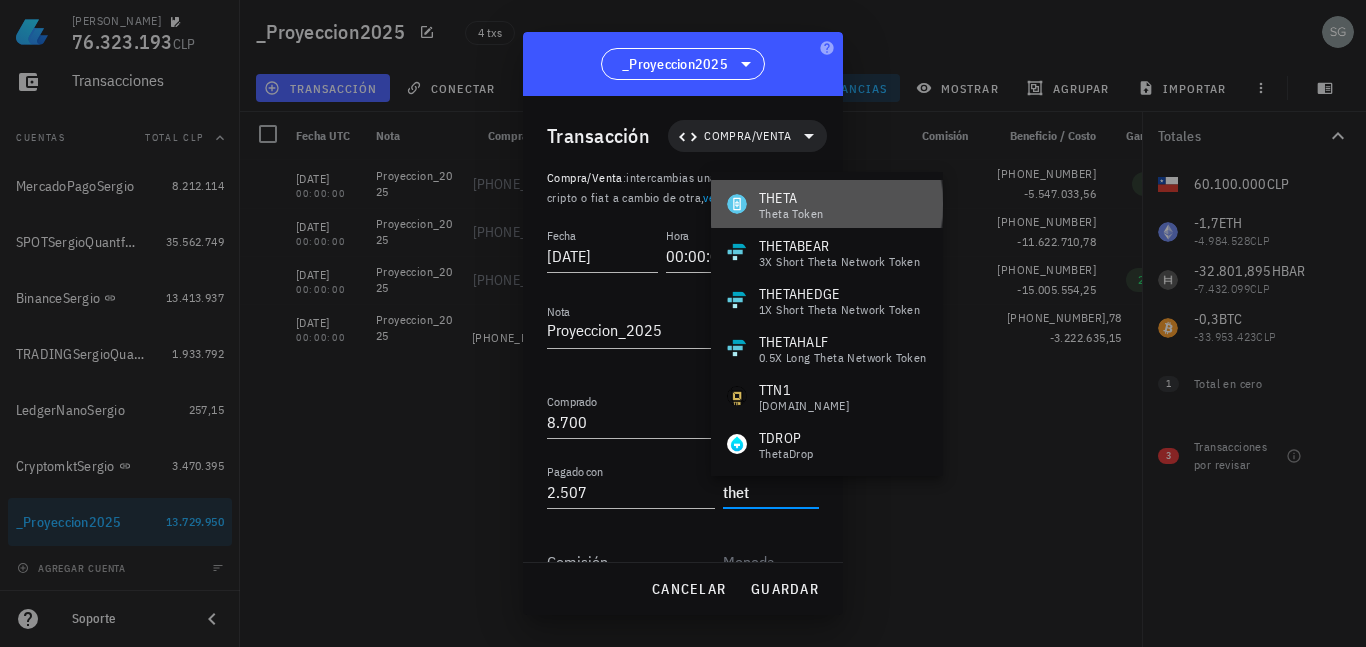 click on "THETA   Theta Token" at bounding box center [827, 204] 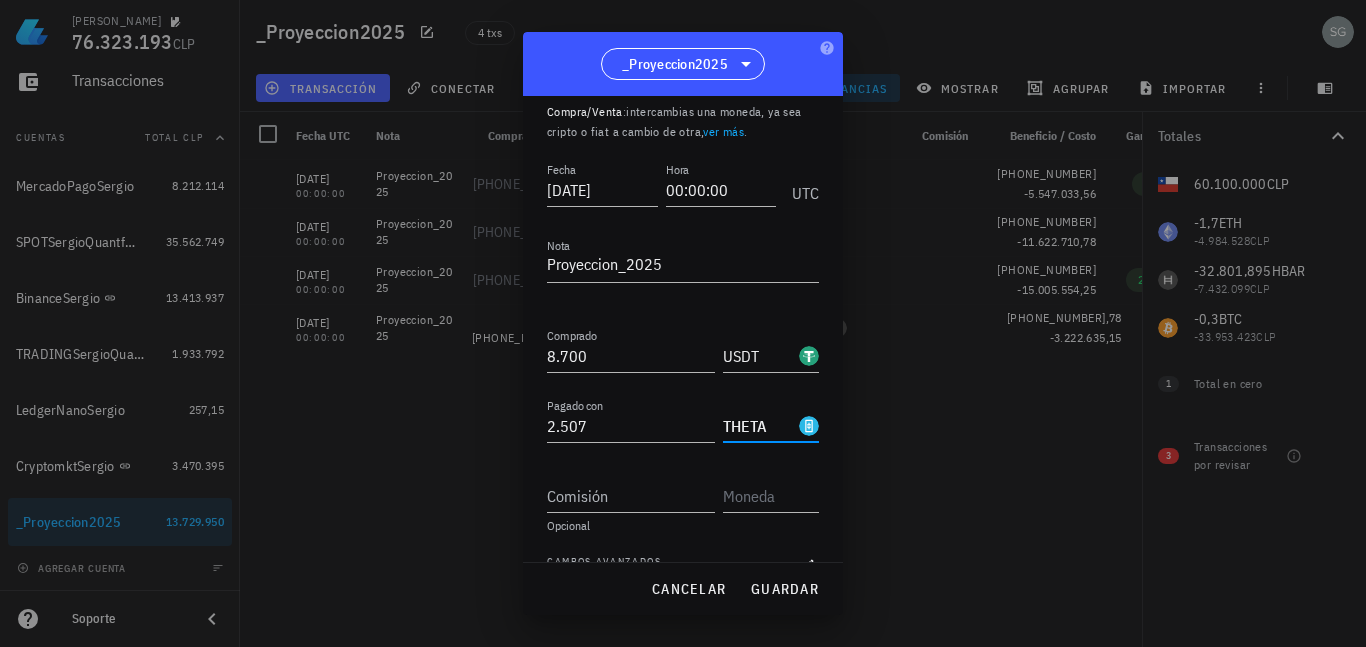 scroll, scrollTop: 98, scrollLeft: 0, axis: vertical 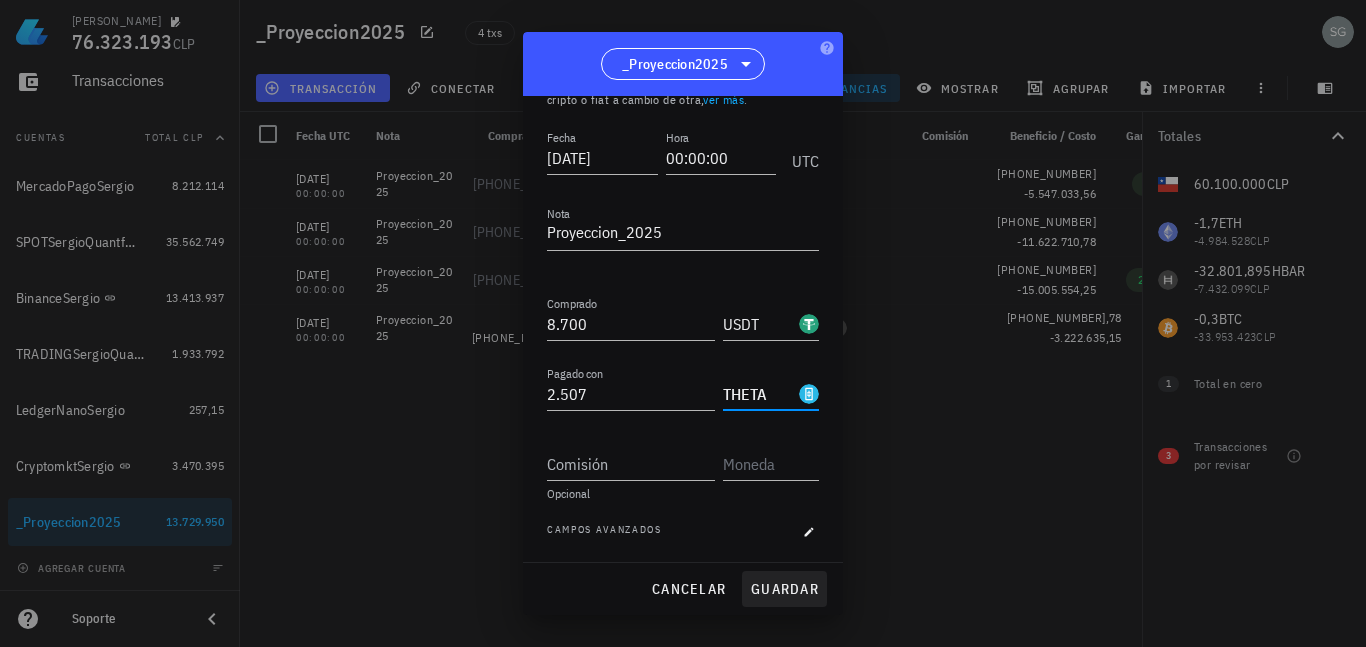 type on "THETA" 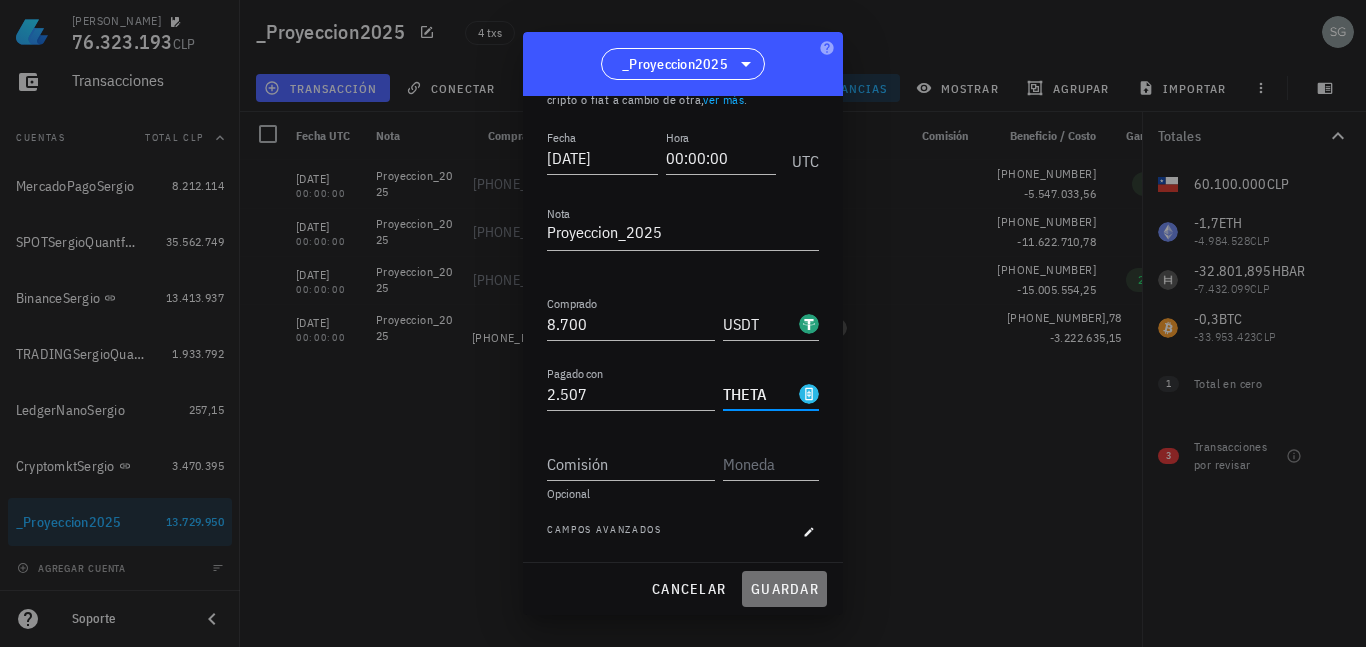 click on "guardar" at bounding box center (784, 589) 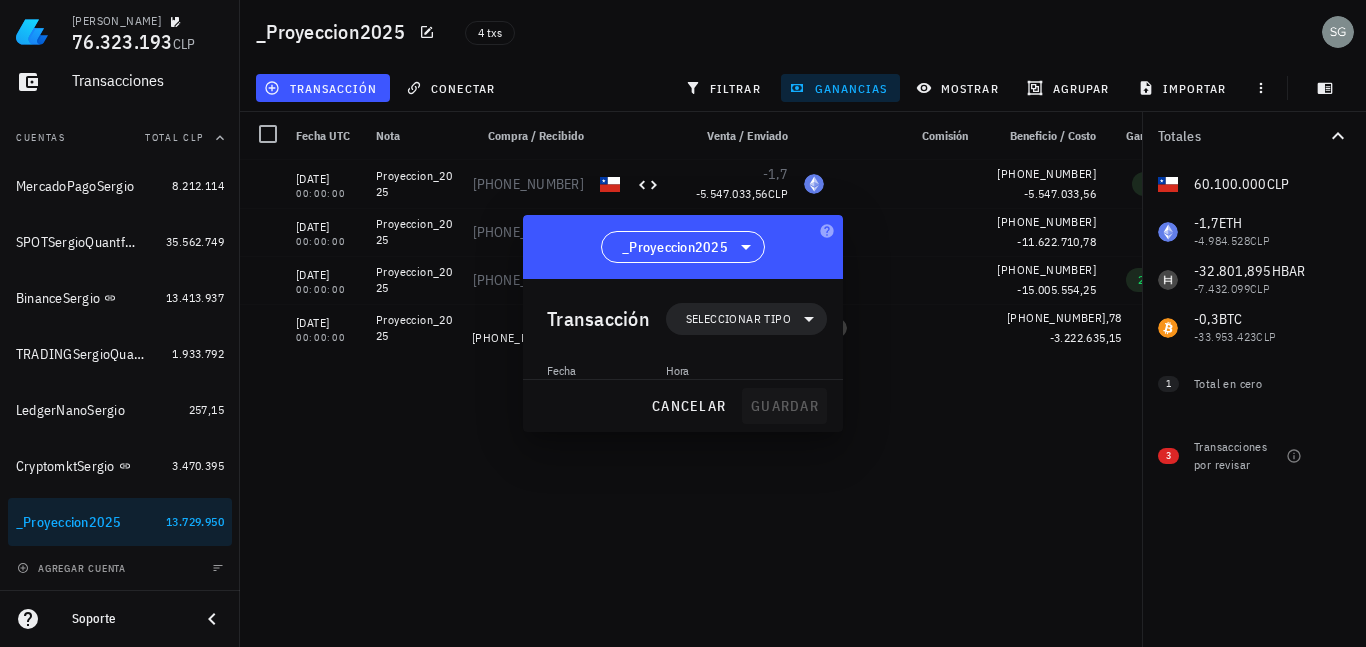 scroll, scrollTop: 0, scrollLeft: 0, axis: both 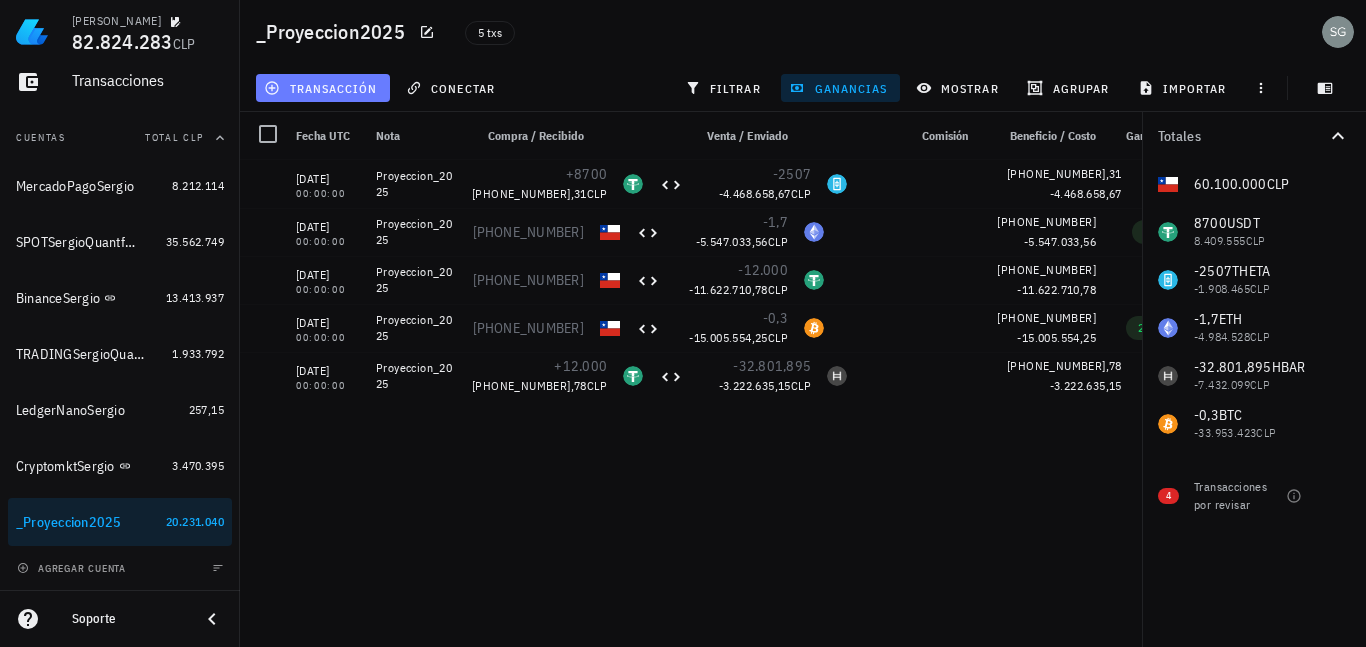 click on "transacción" at bounding box center (323, 88) 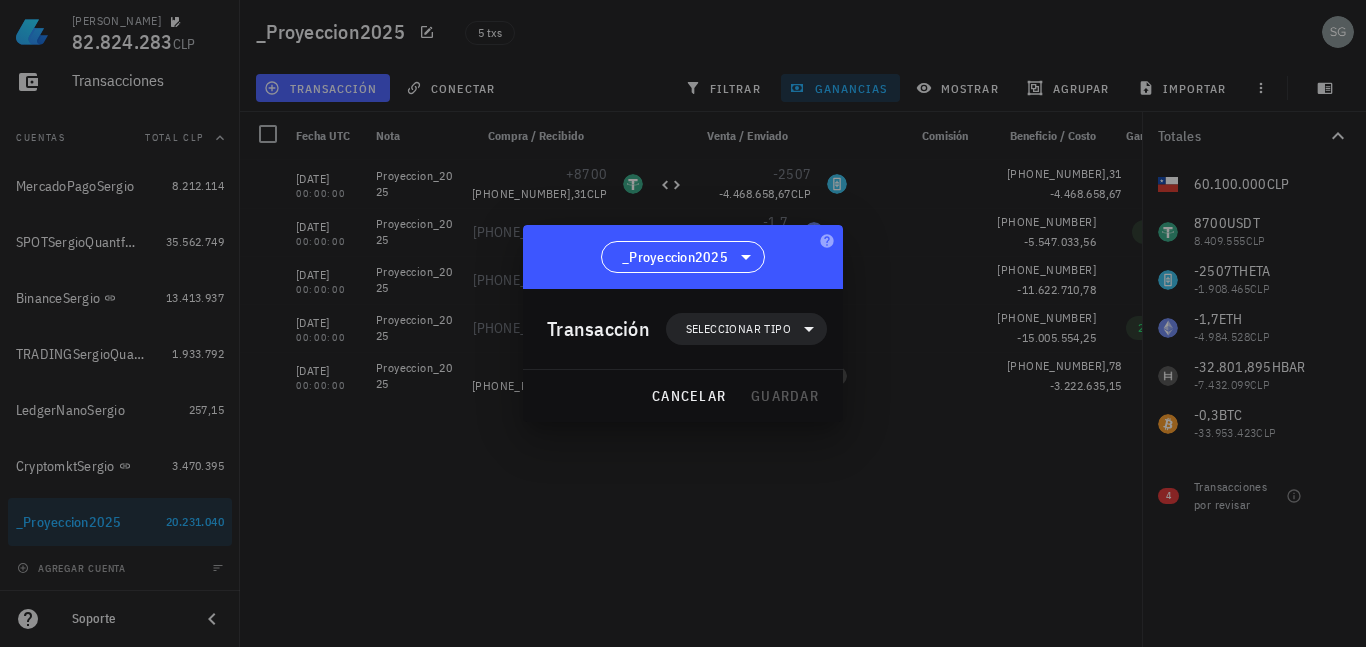 click on "Transacción
Seleccionar tipo" at bounding box center [687, 329] 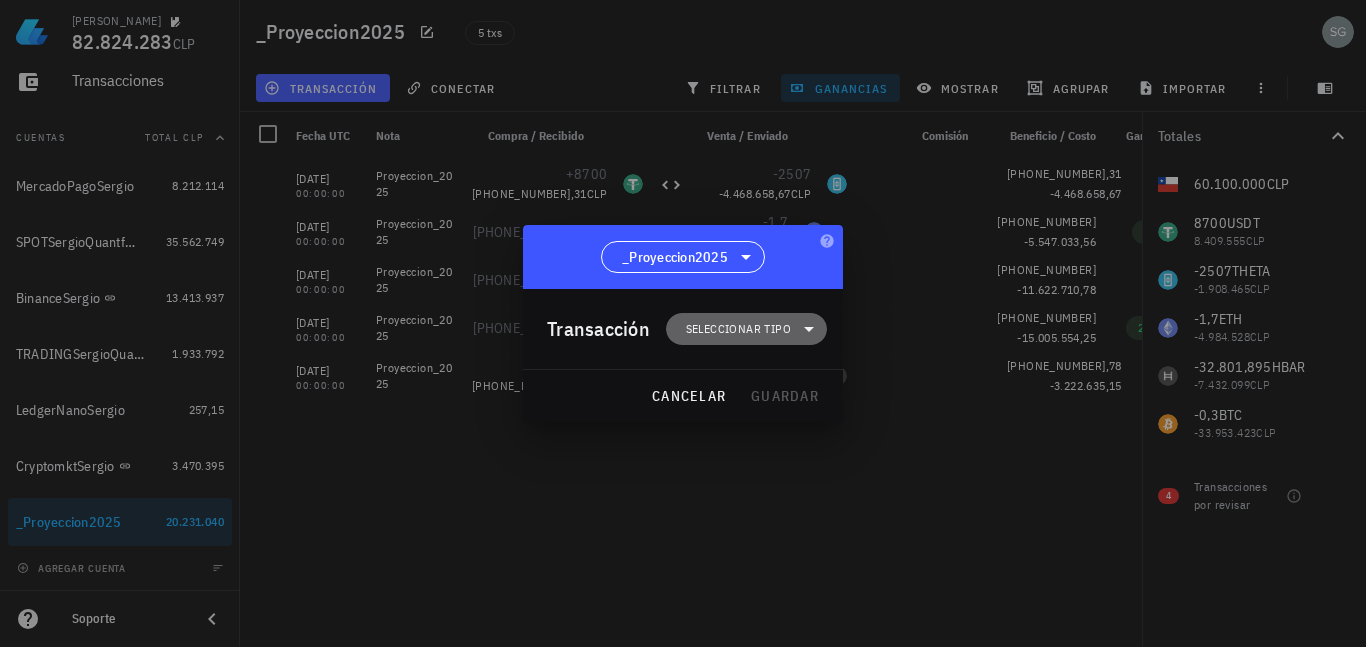 click on "Seleccionar tipo" at bounding box center (746, 329) 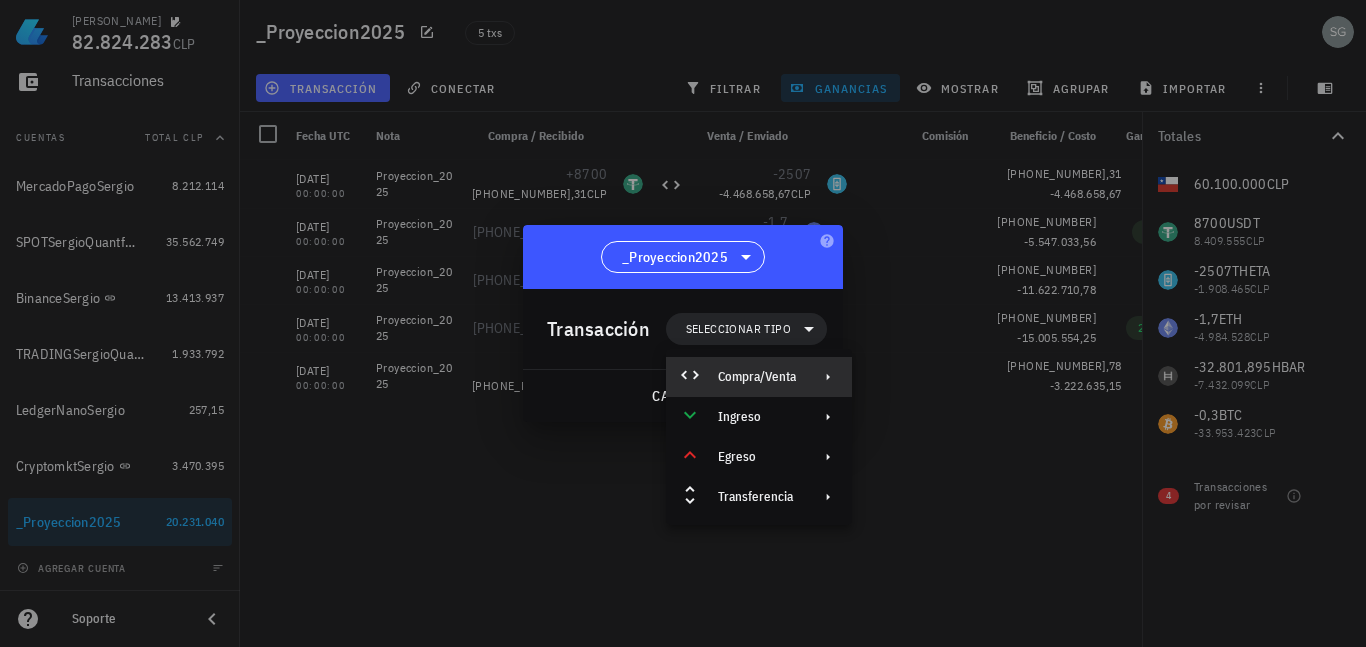 click on "Compra/Venta" at bounding box center (759, 377) 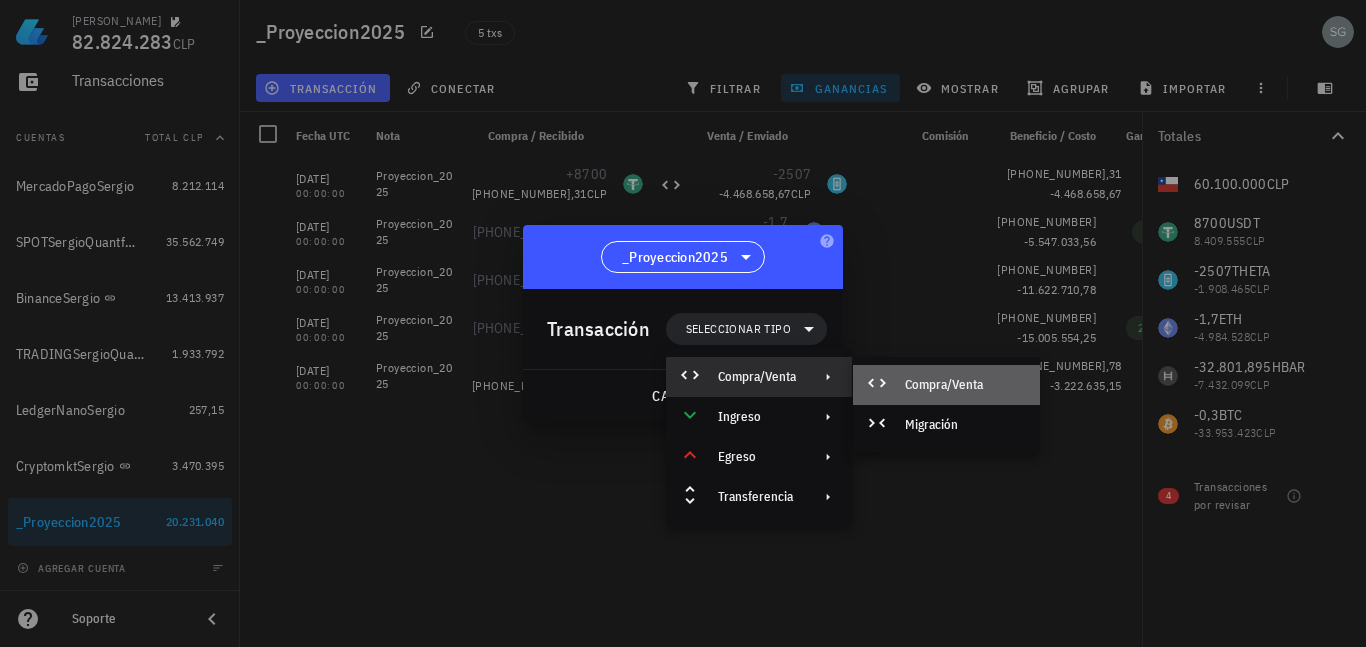 click on "Compra/Venta" at bounding box center (964, 385) 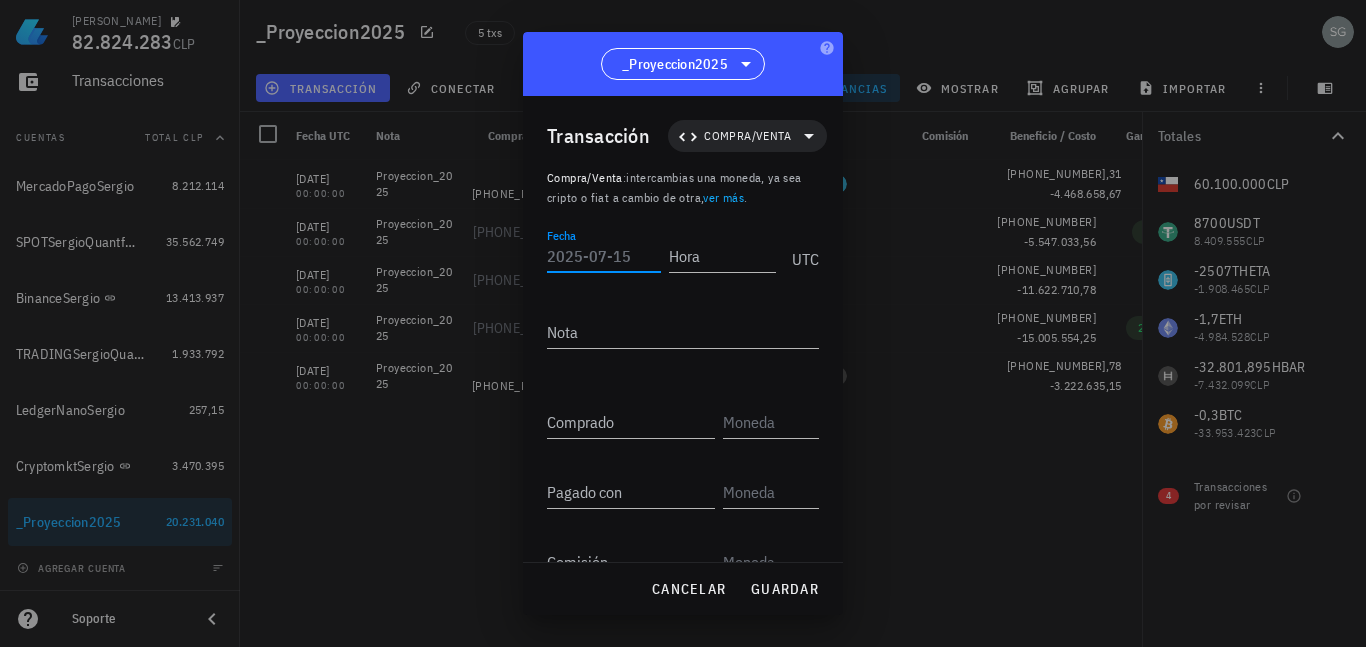 click on "Fecha" at bounding box center (604, 256) 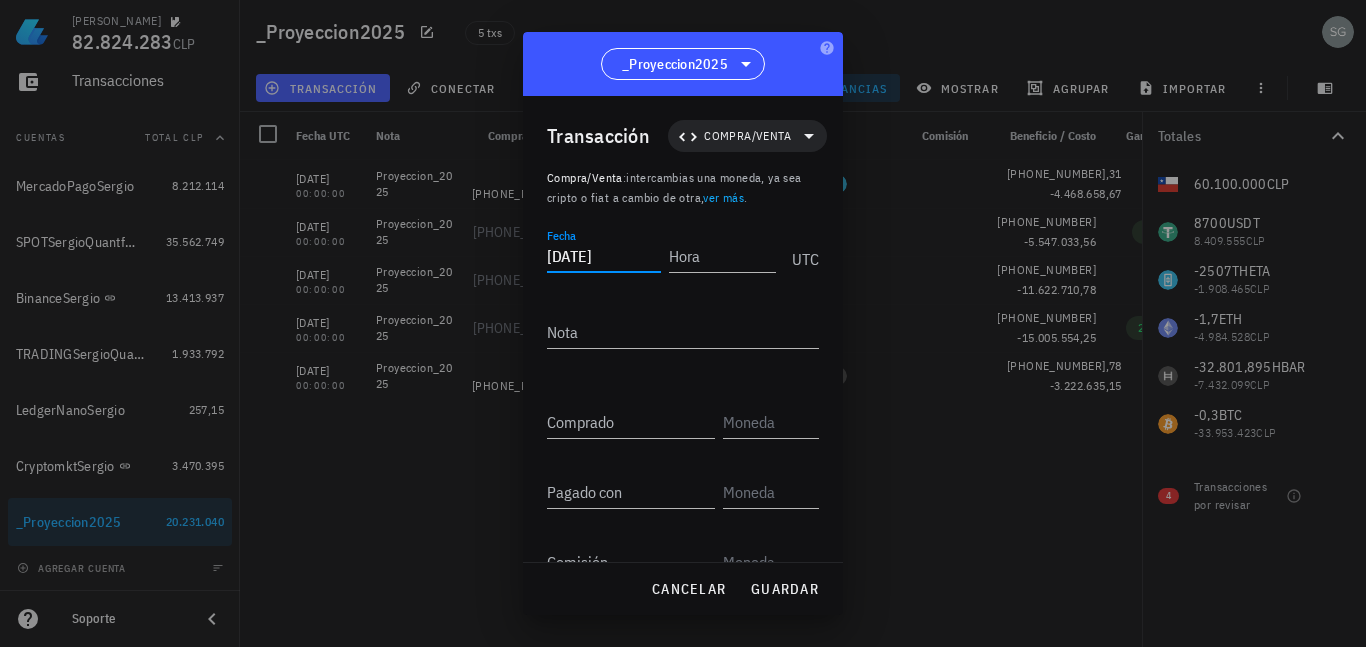 type on "2025-07-14" 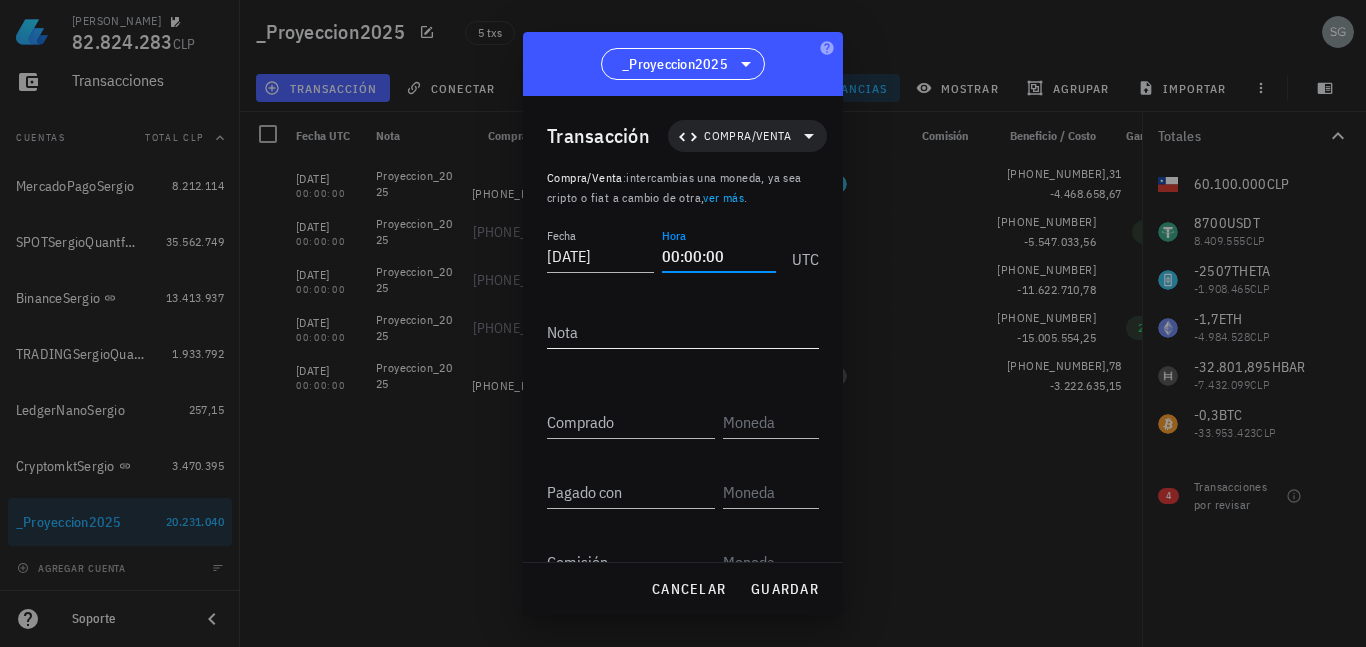 type on "00:00:00" 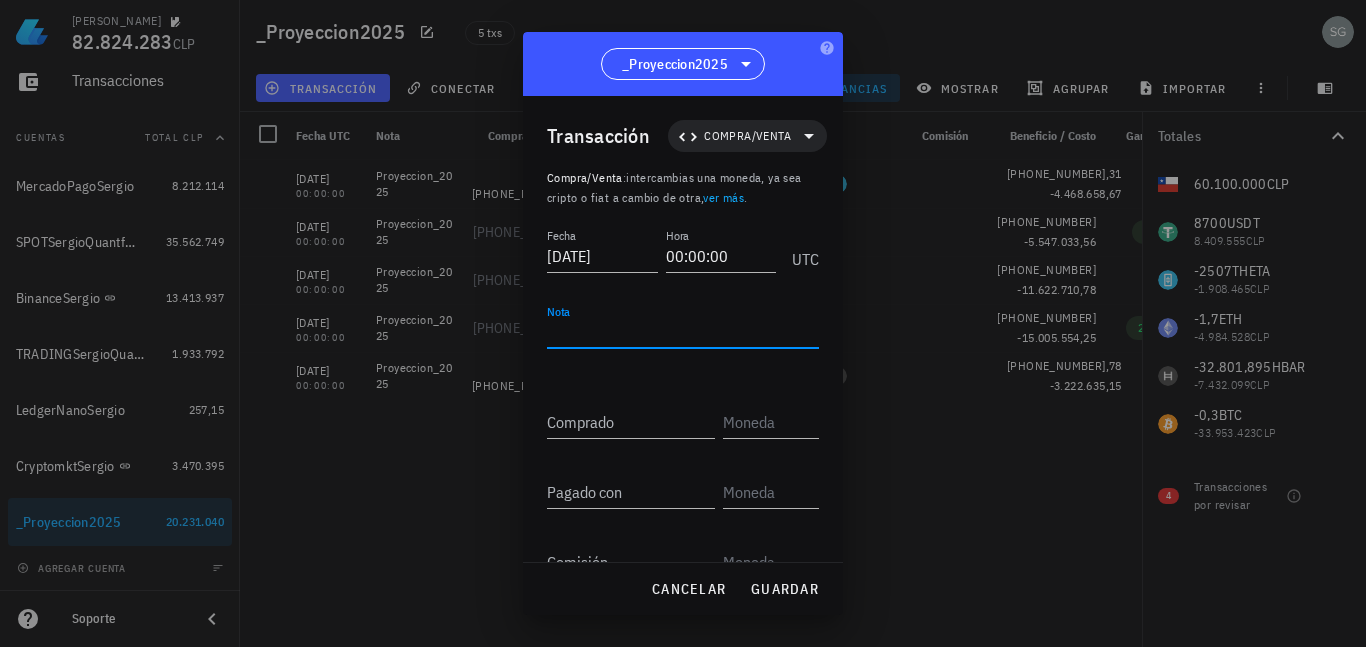 click on "Nota" at bounding box center [683, 332] 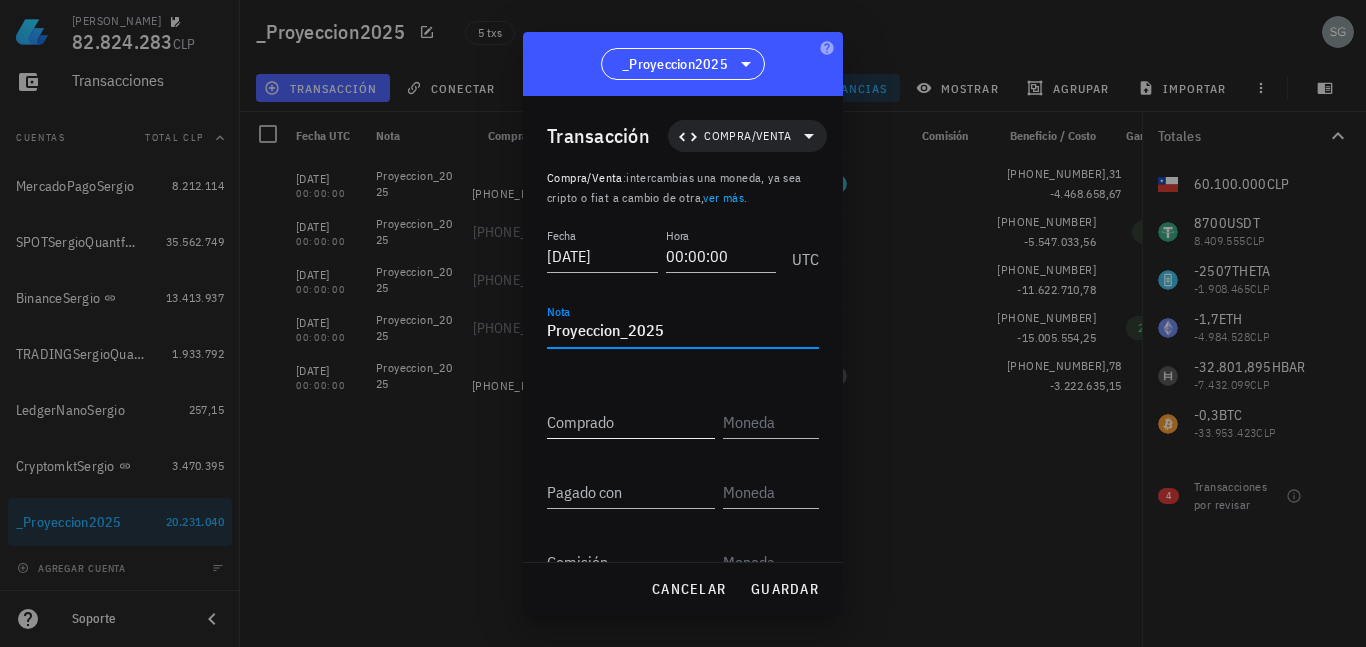 type on "Proyeccion_2025" 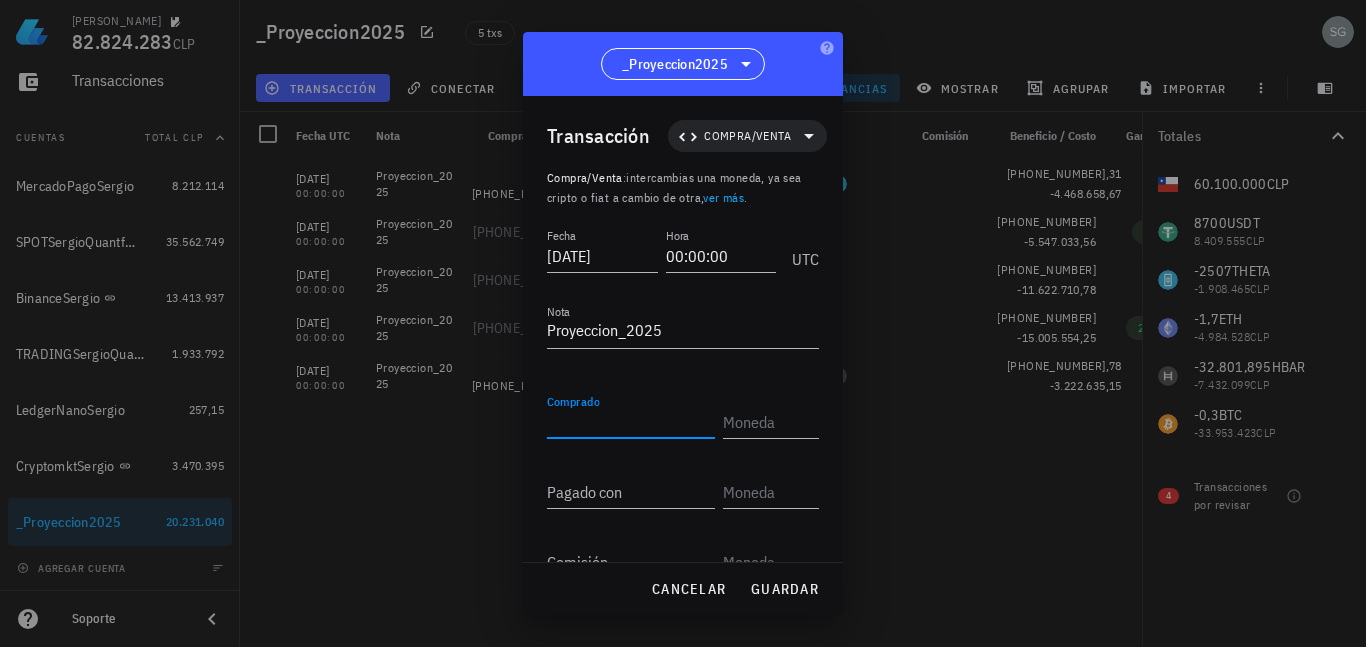 type on "7" 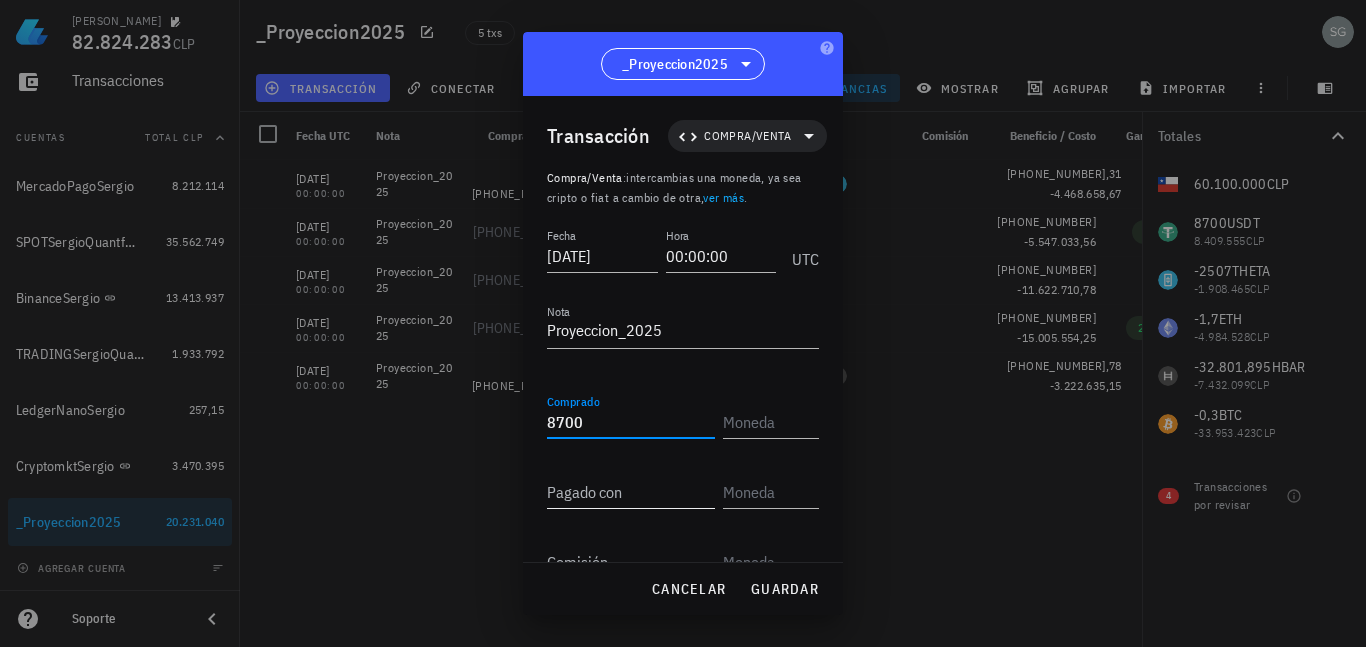 type on "8.700" 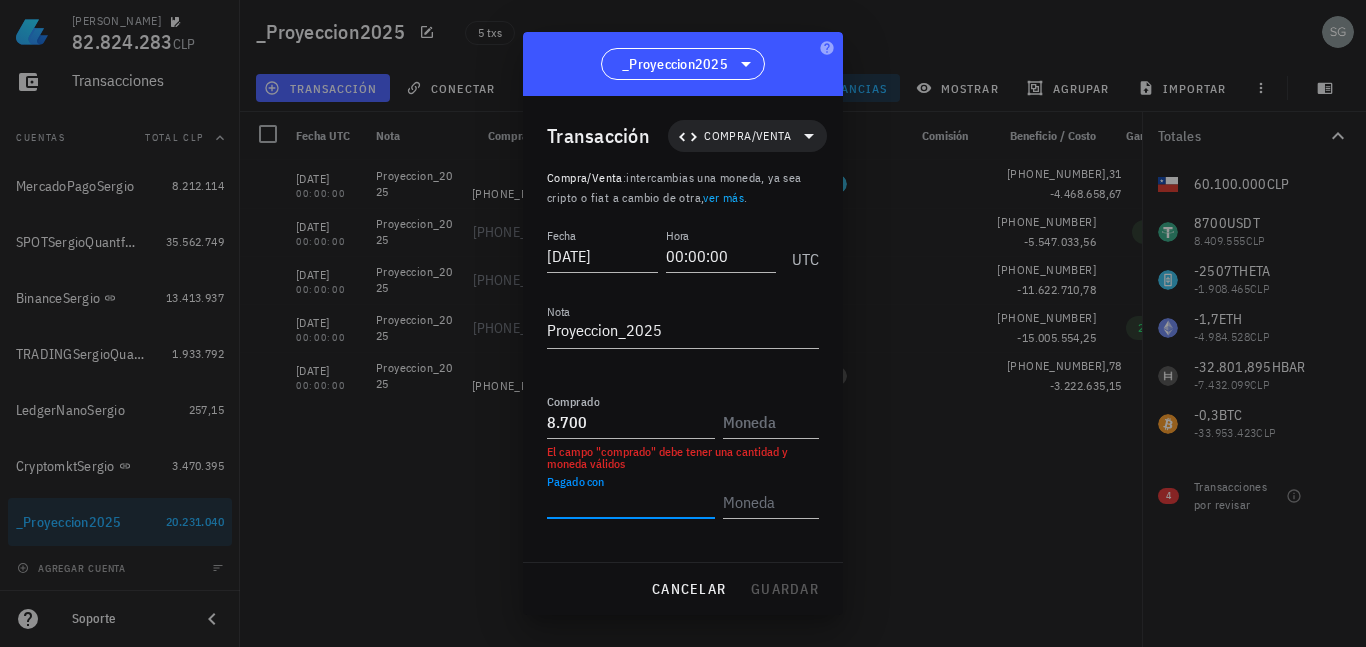 click on "Pagado con" at bounding box center [631, 502] 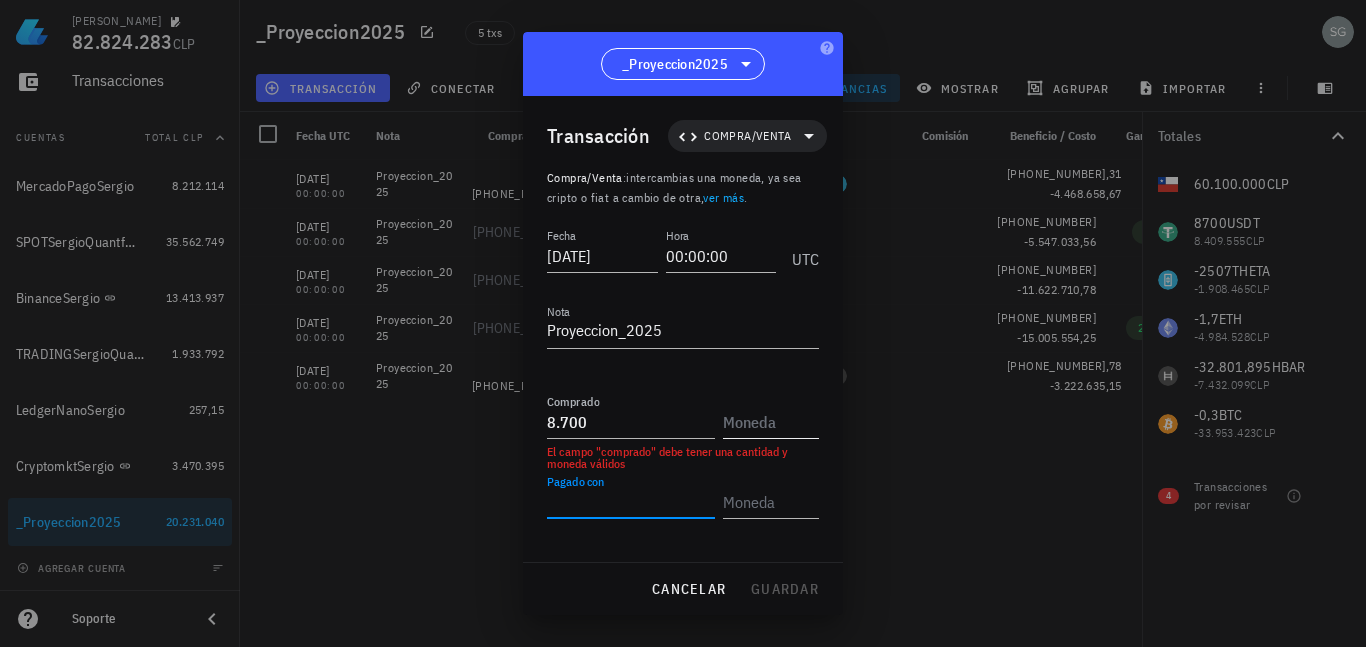 click at bounding box center [769, 422] 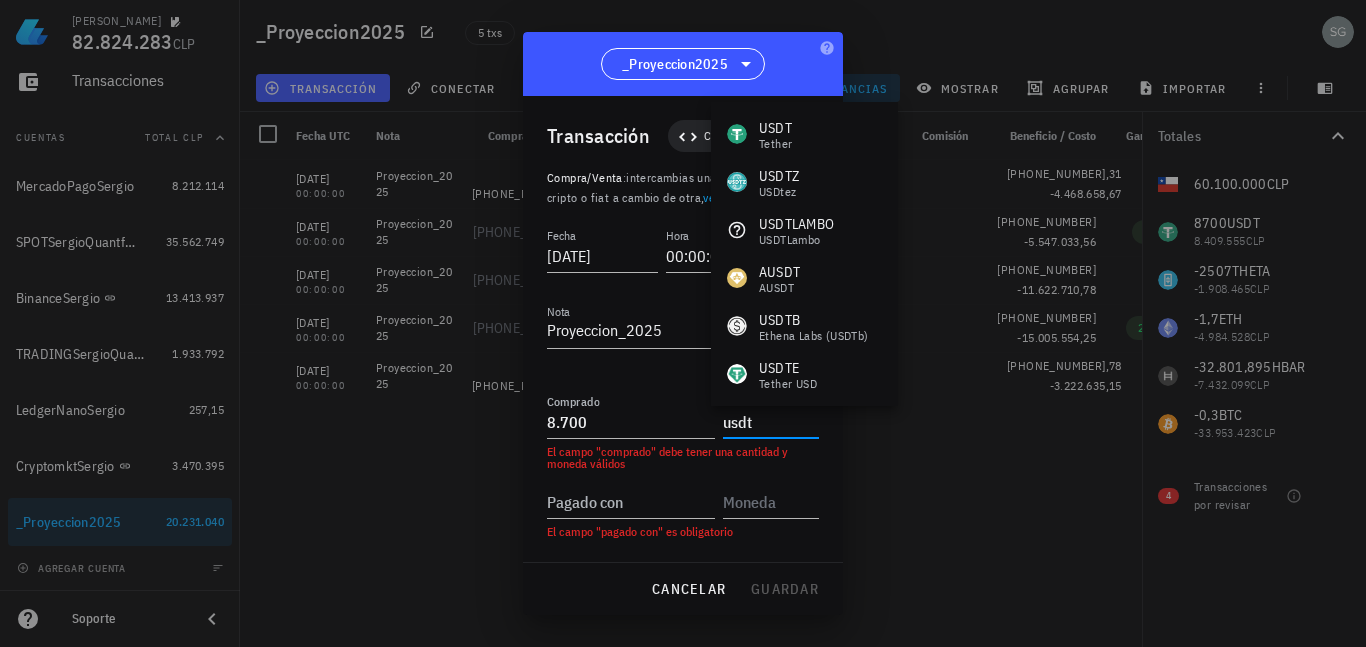 drag, startPoint x: 781, startPoint y: 125, endPoint x: 772, endPoint y: 158, distance: 34.20526 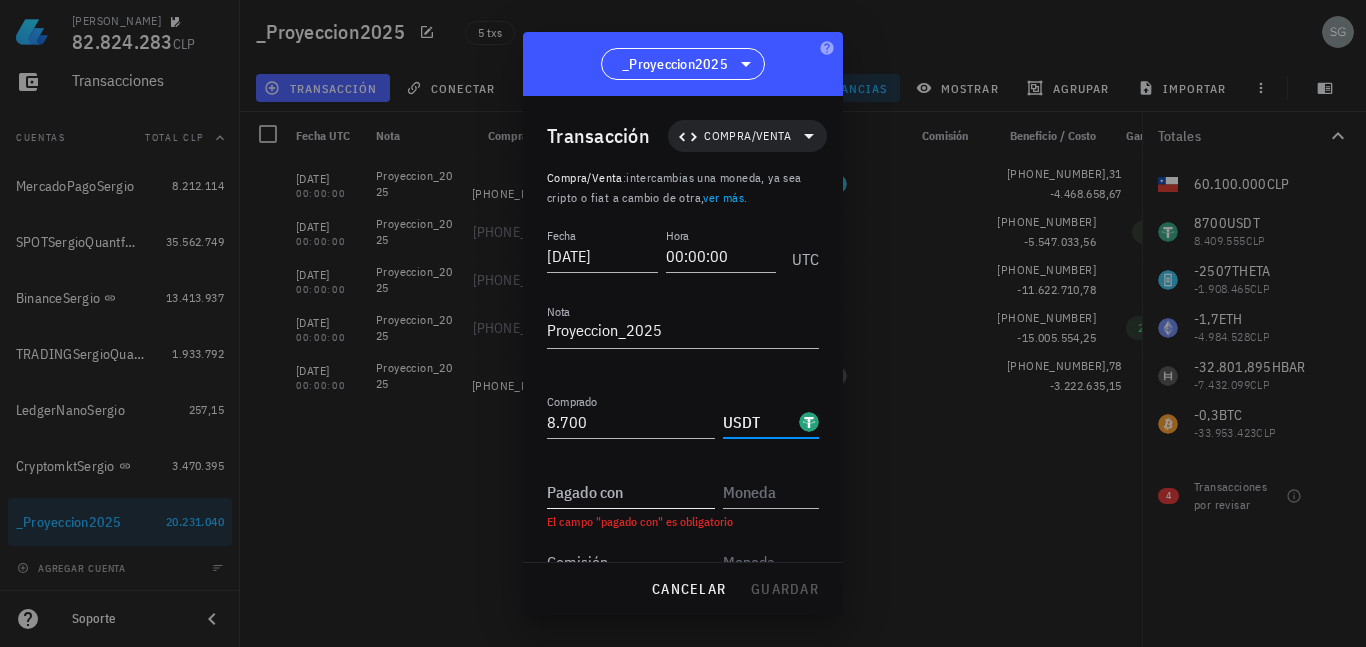 type on "USDT" 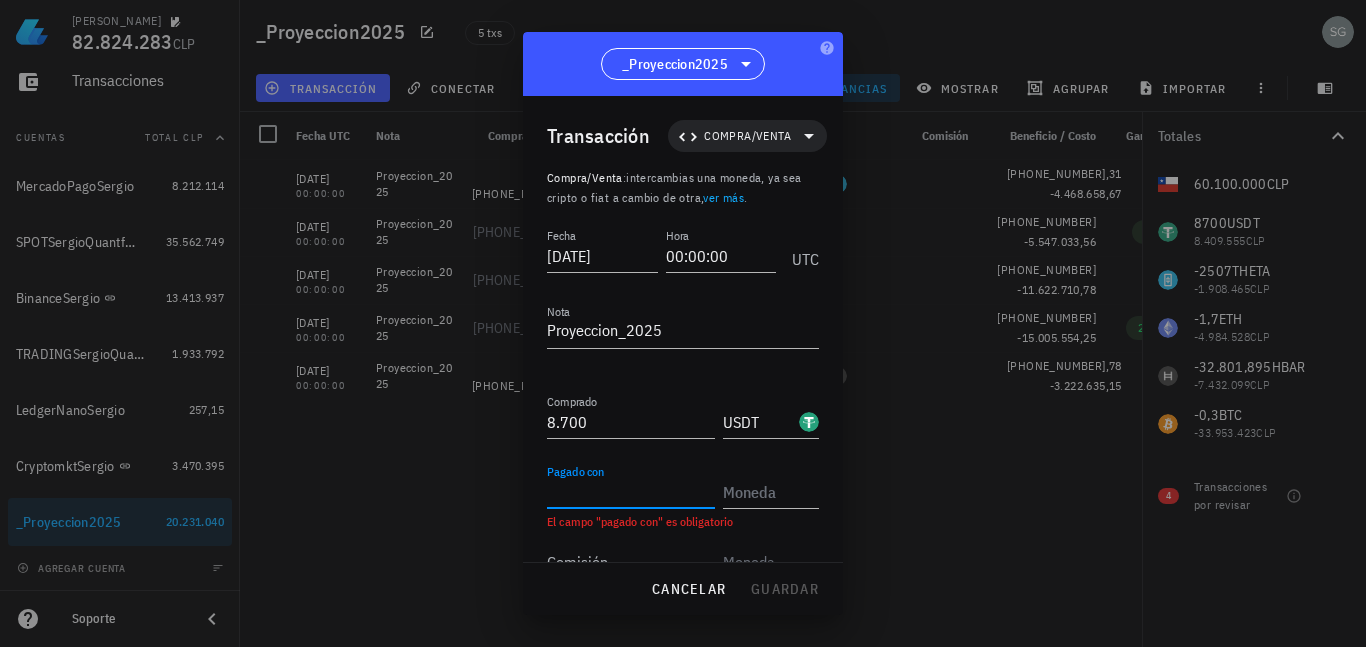 type on "9" 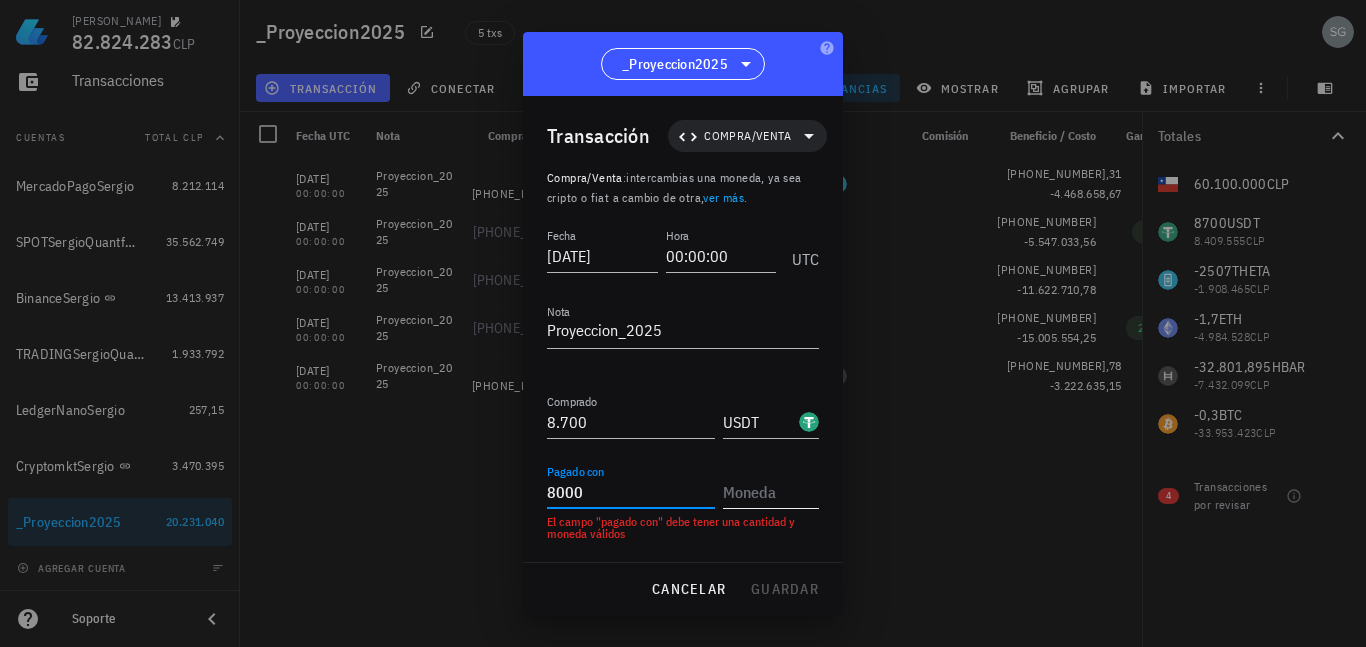 type on "8.000" 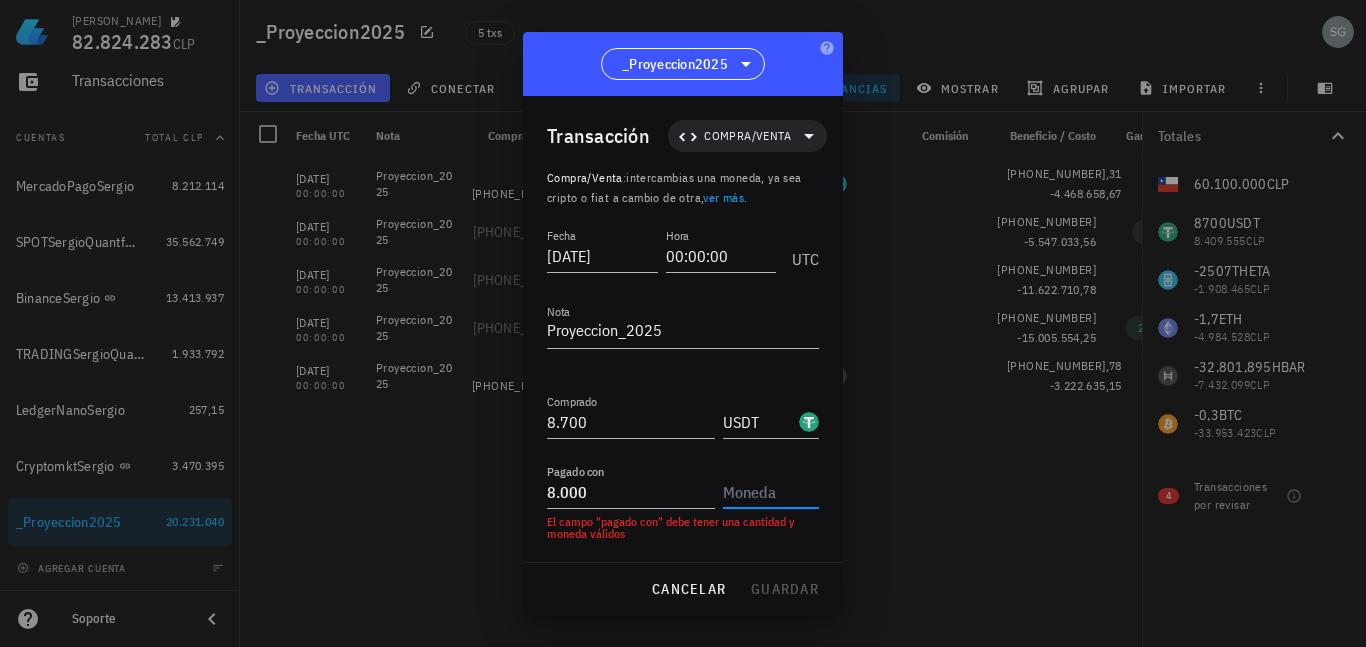 click at bounding box center [769, 492] 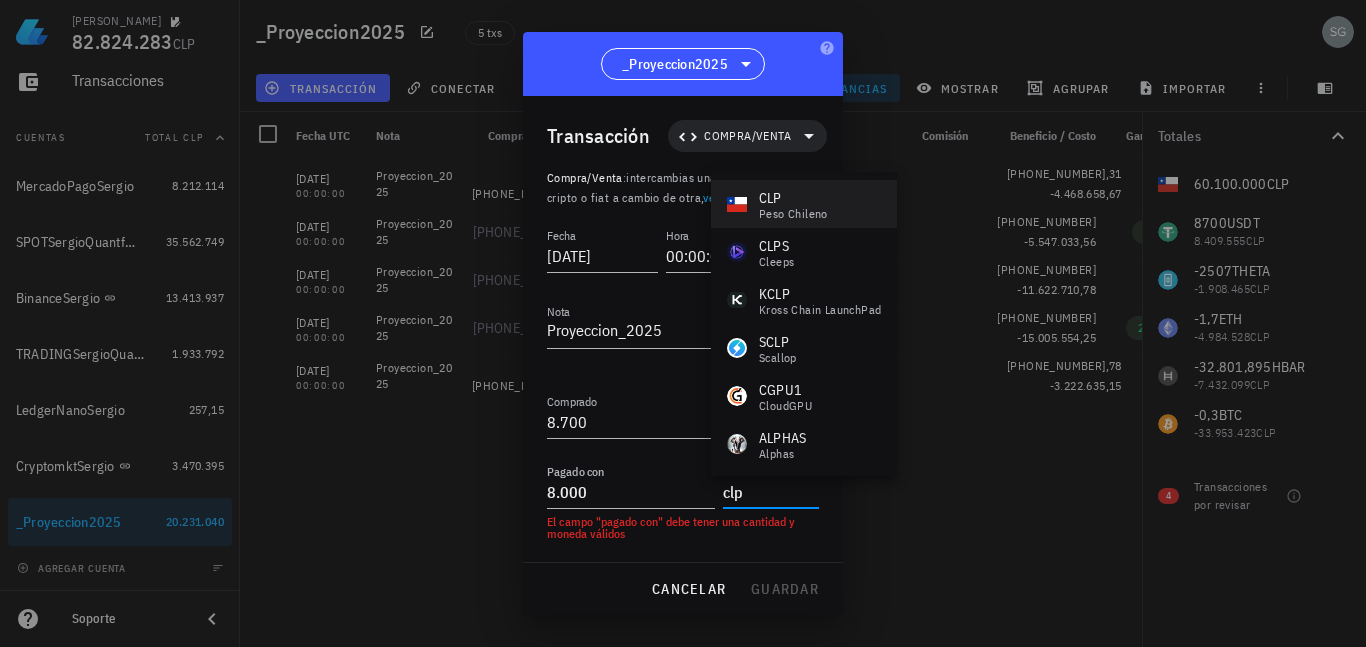 click on "CLP" at bounding box center [793, 198] 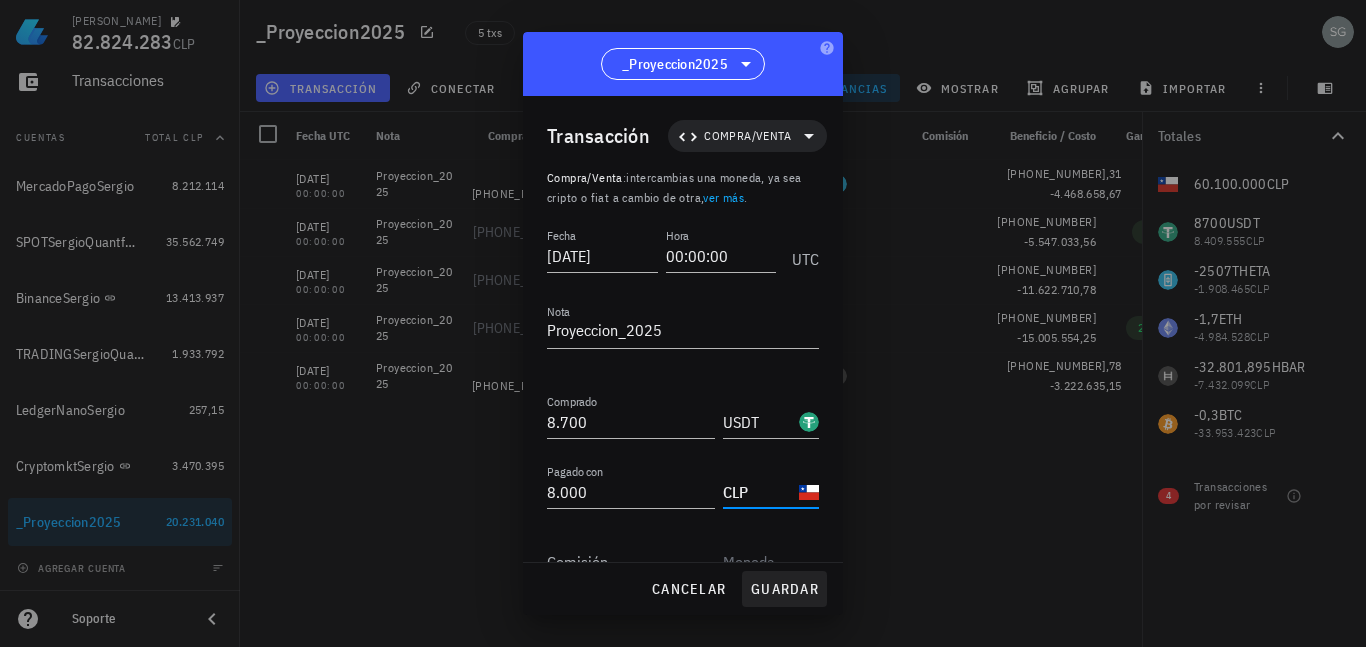 type on "CLP" 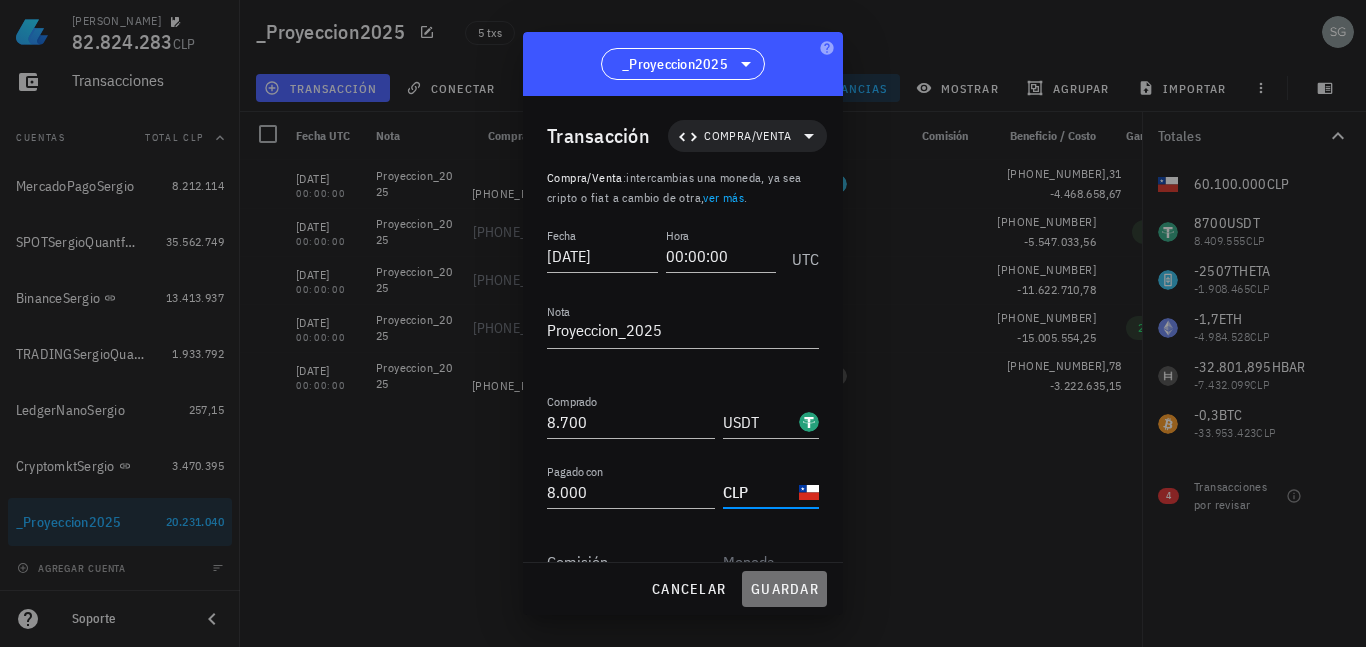 click on "guardar" at bounding box center [784, 589] 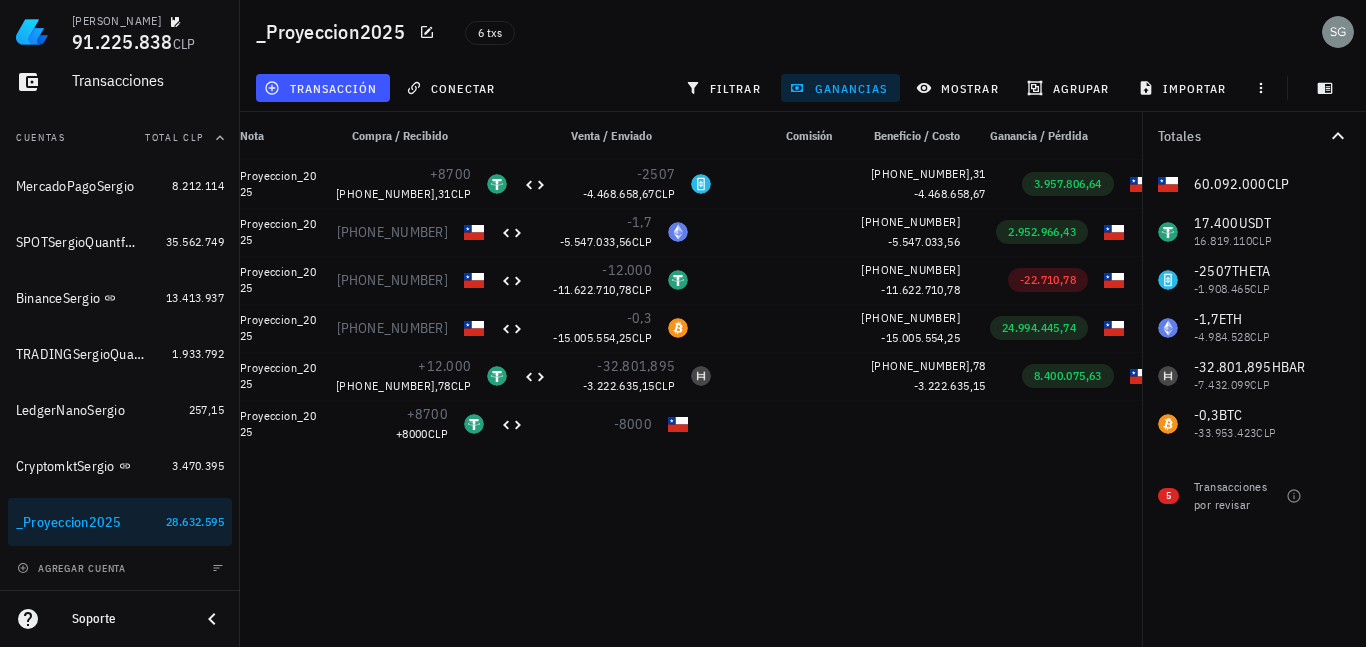 scroll, scrollTop: 0, scrollLeft: 144, axis: horizontal 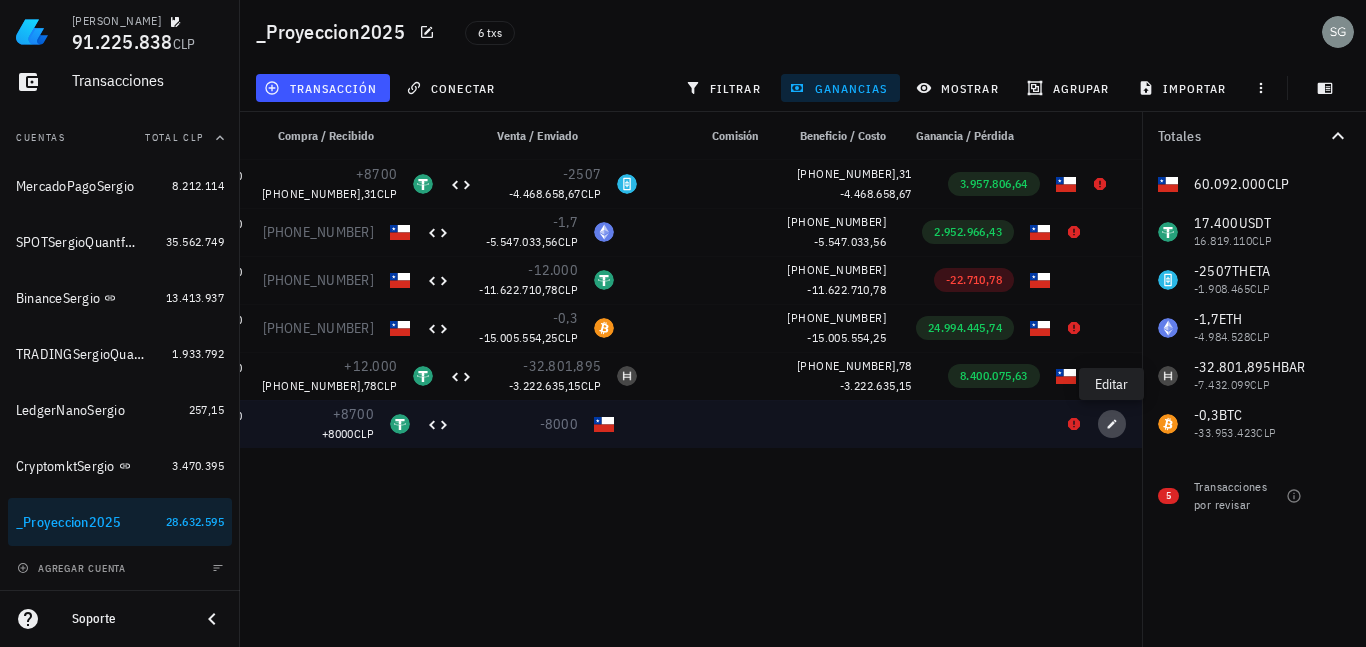 click 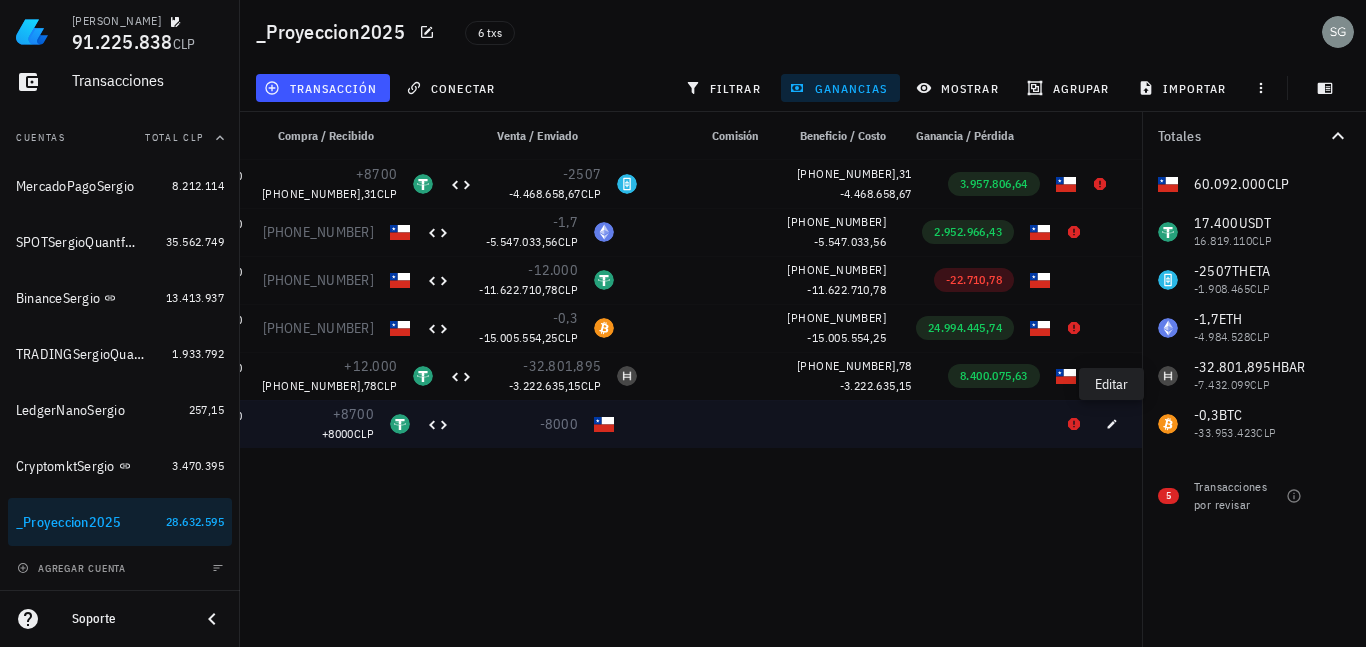 type on "2025-07-14" 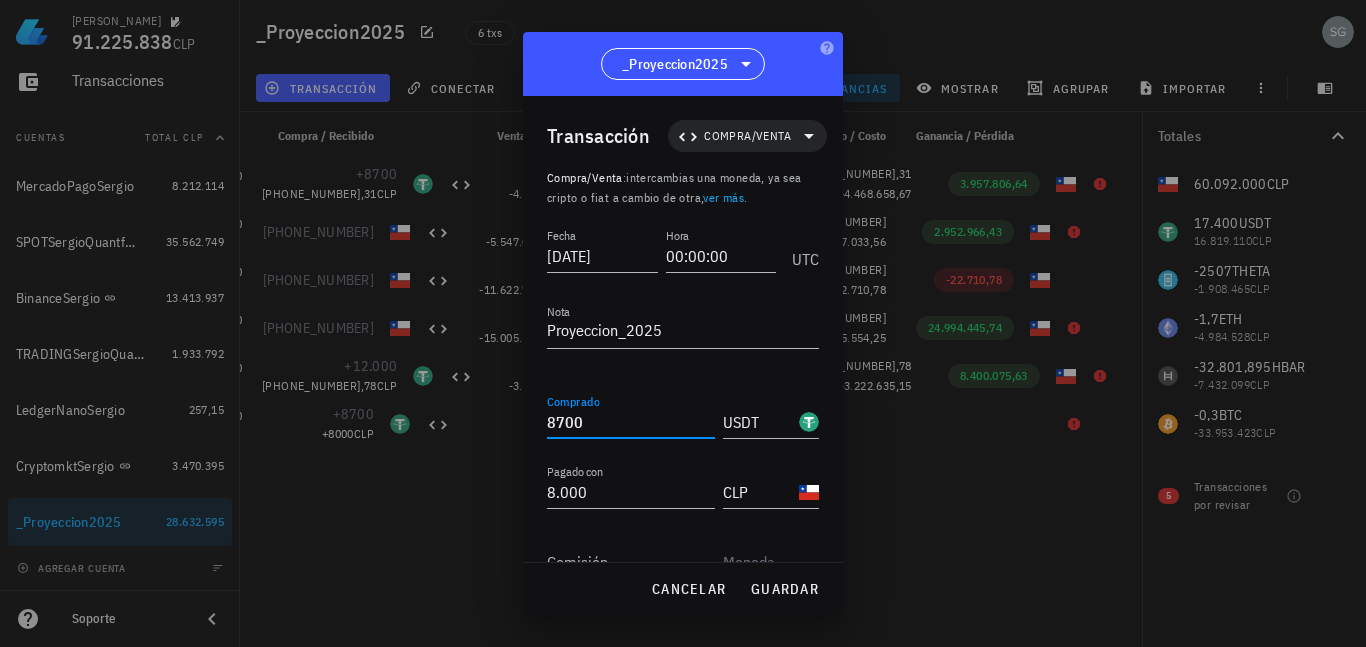 drag, startPoint x: 630, startPoint y: 434, endPoint x: 594, endPoint y: 431, distance: 36.124783 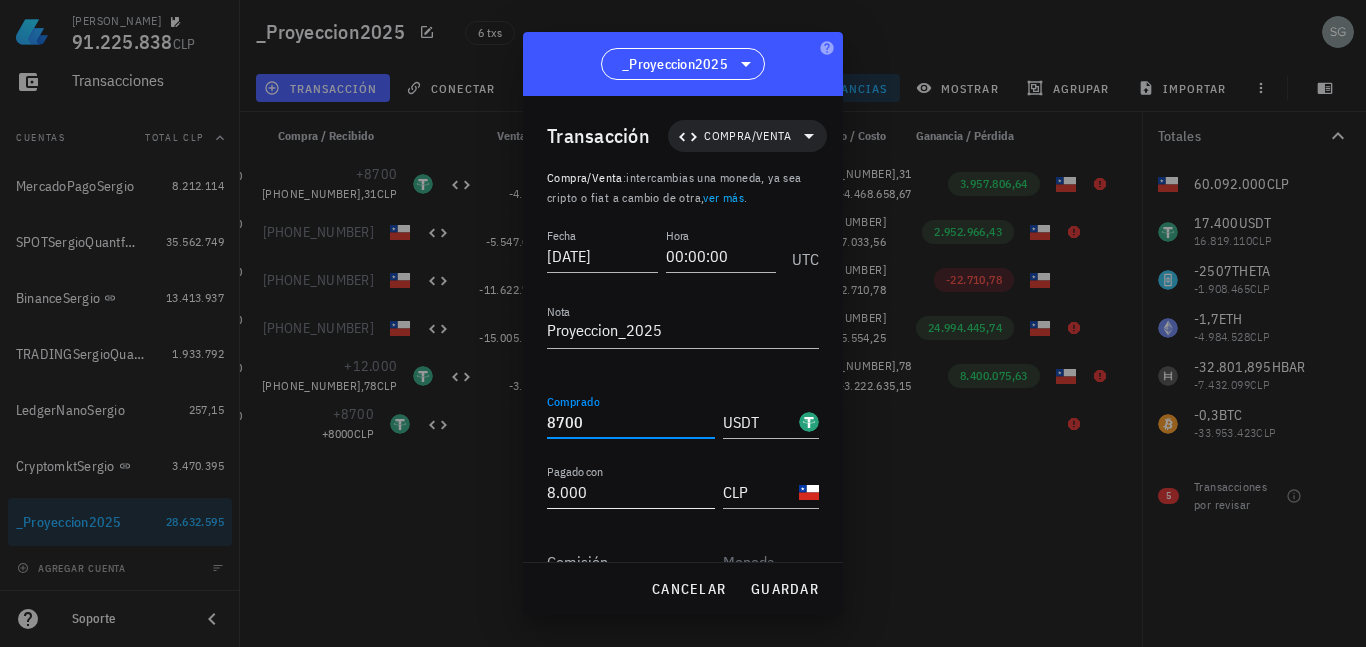 type on "8.700" 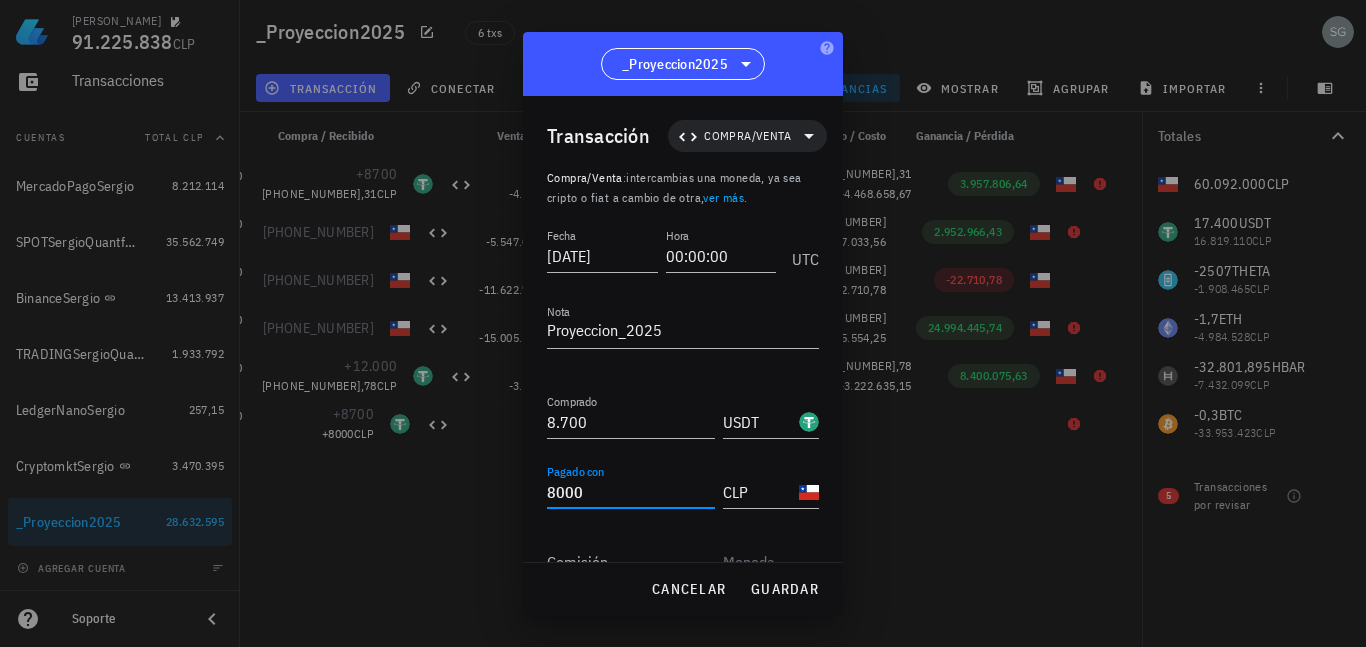drag, startPoint x: 584, startPoint y: 493, endPoint x: 557, endPoint y: 497, distance: 27.294687 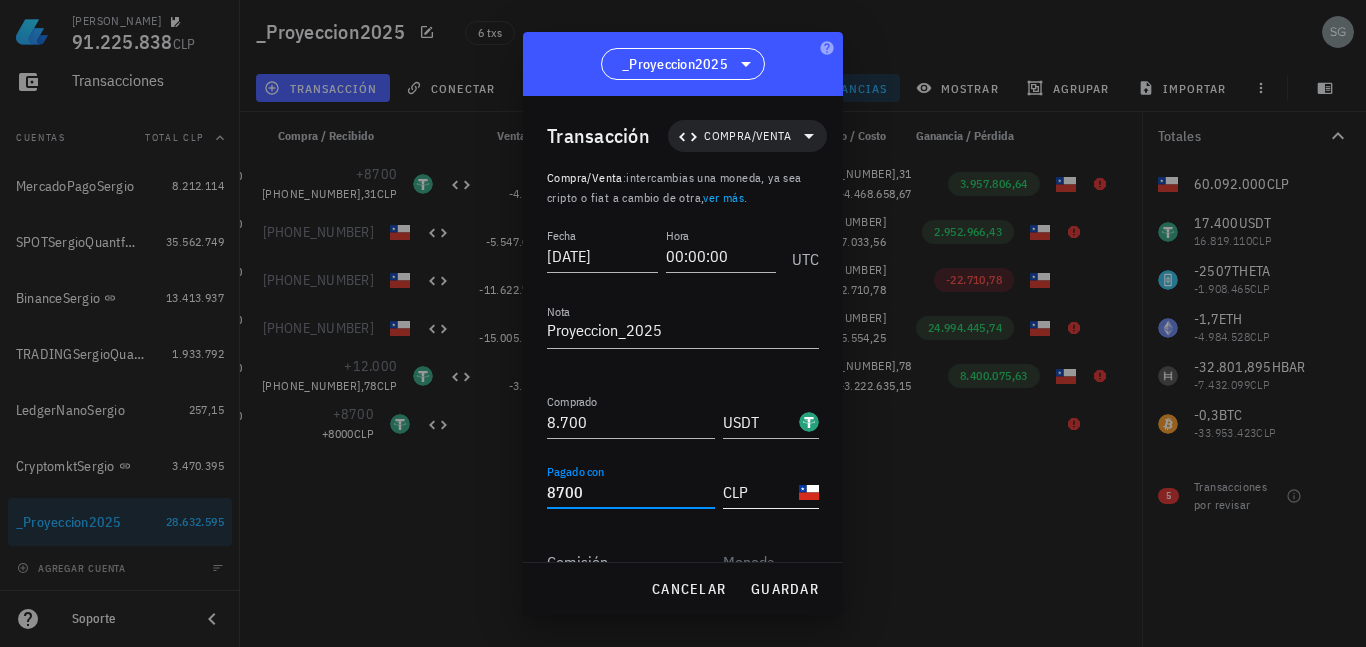 type on "8.700" 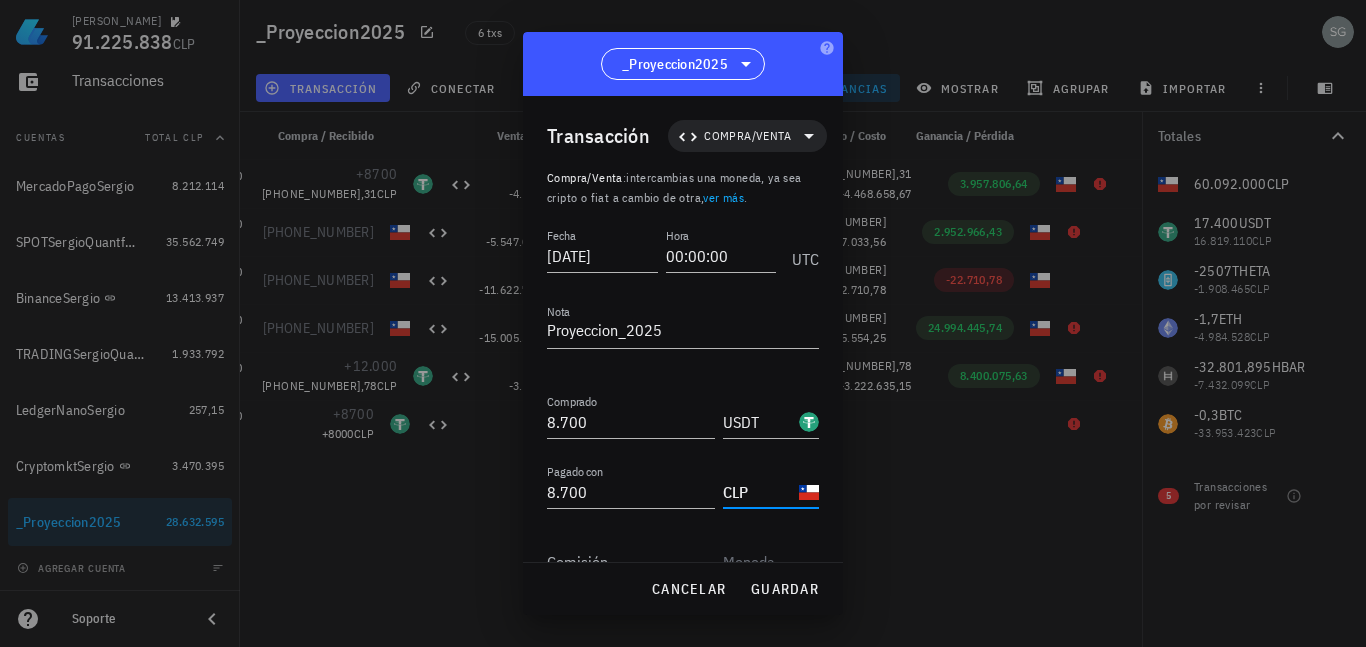 click on "CLP" at bounding box center [759, 492] 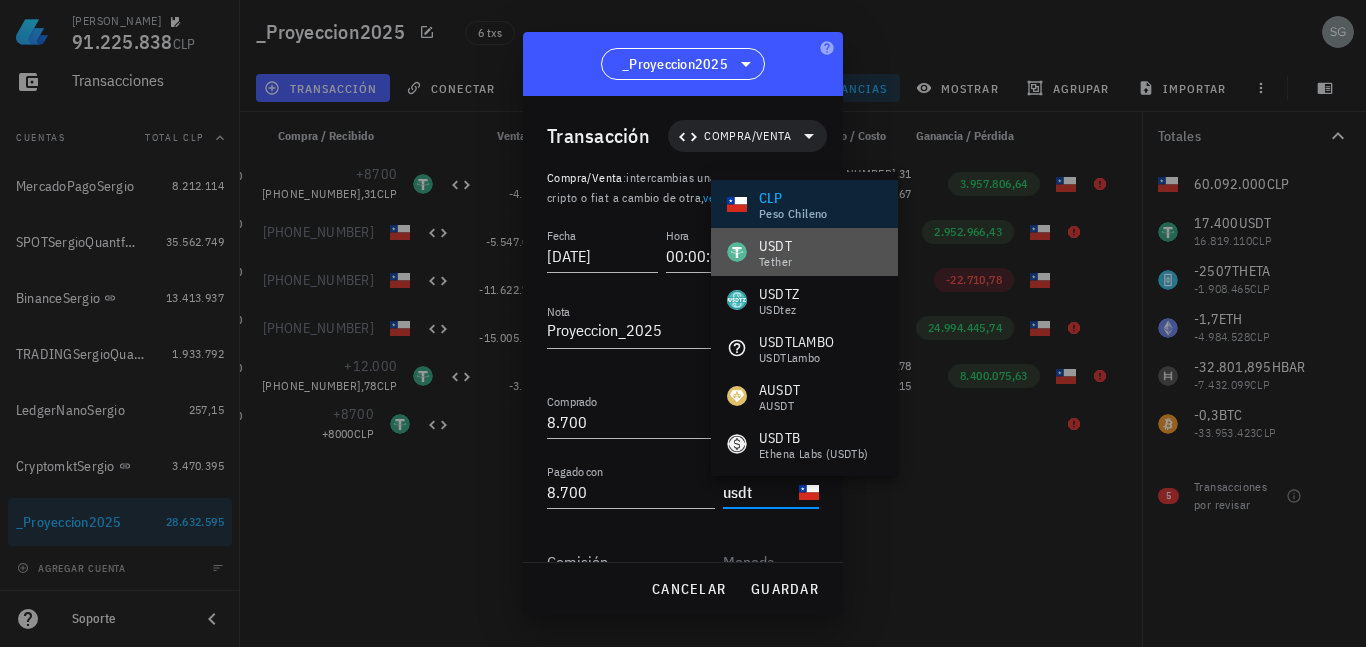 click on "USDT   Tether" at bounding box center (804, 252) 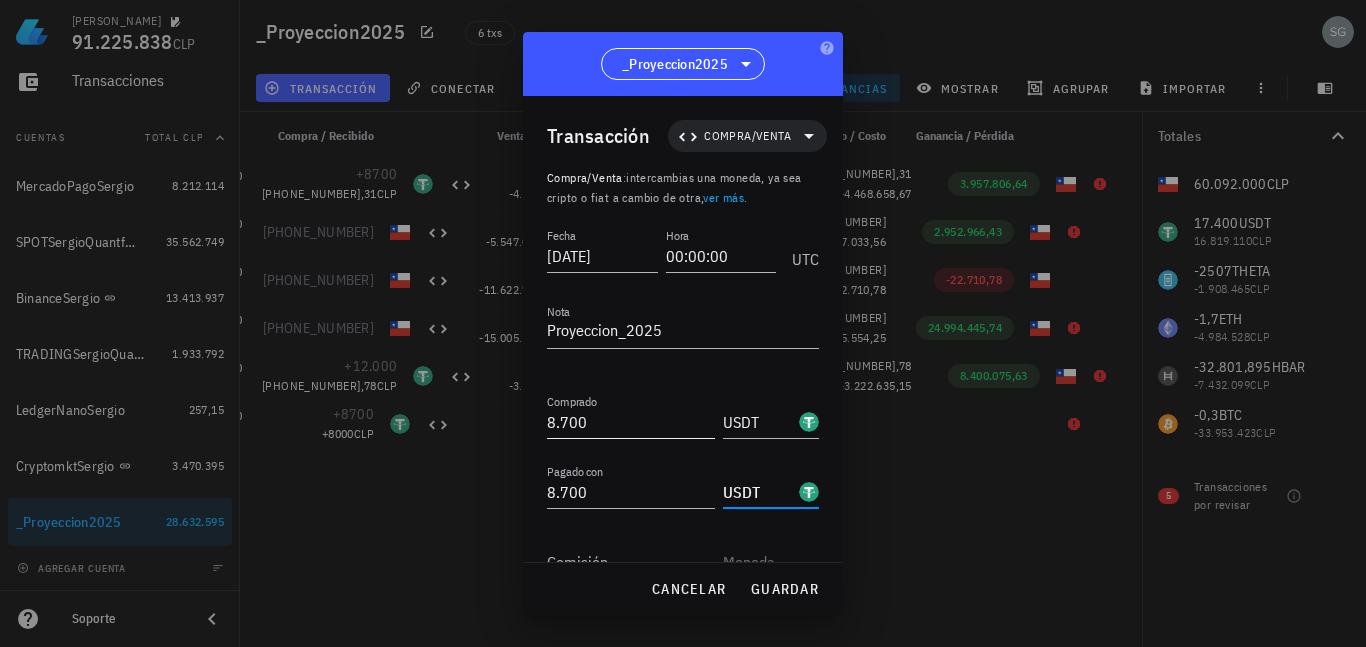 type on "USDT" 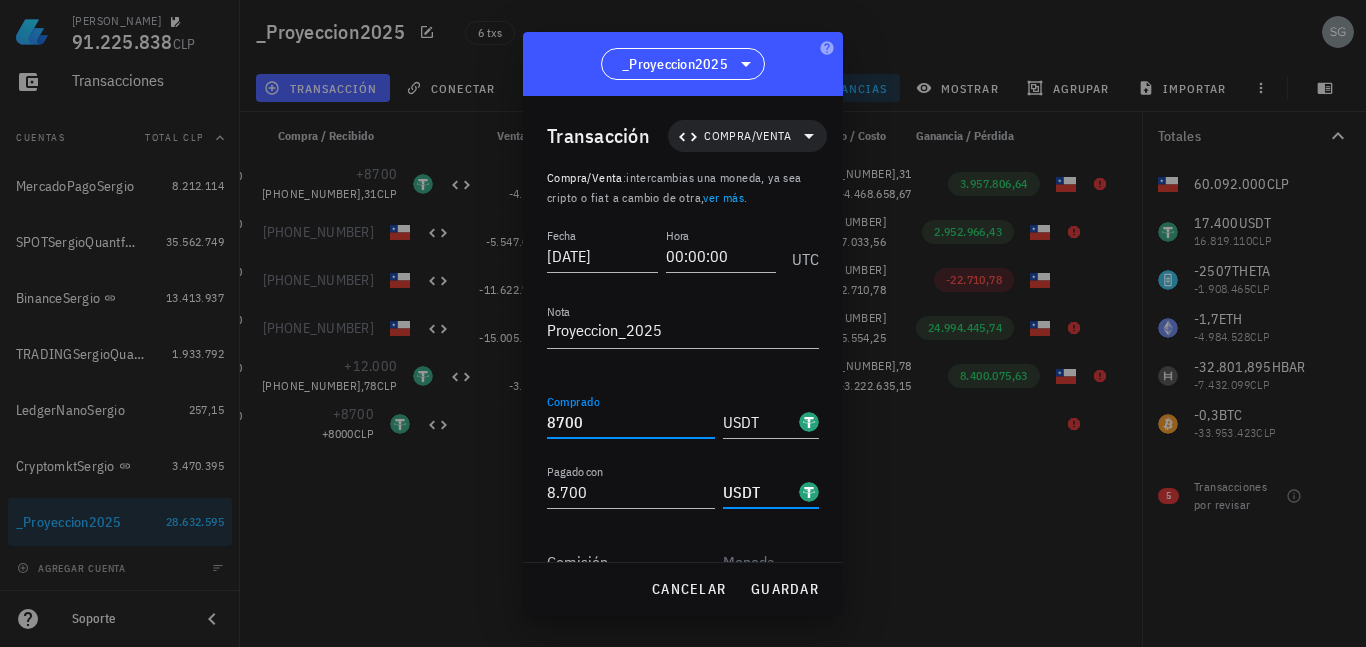 click on "8700" at bounding box center [631, 422] 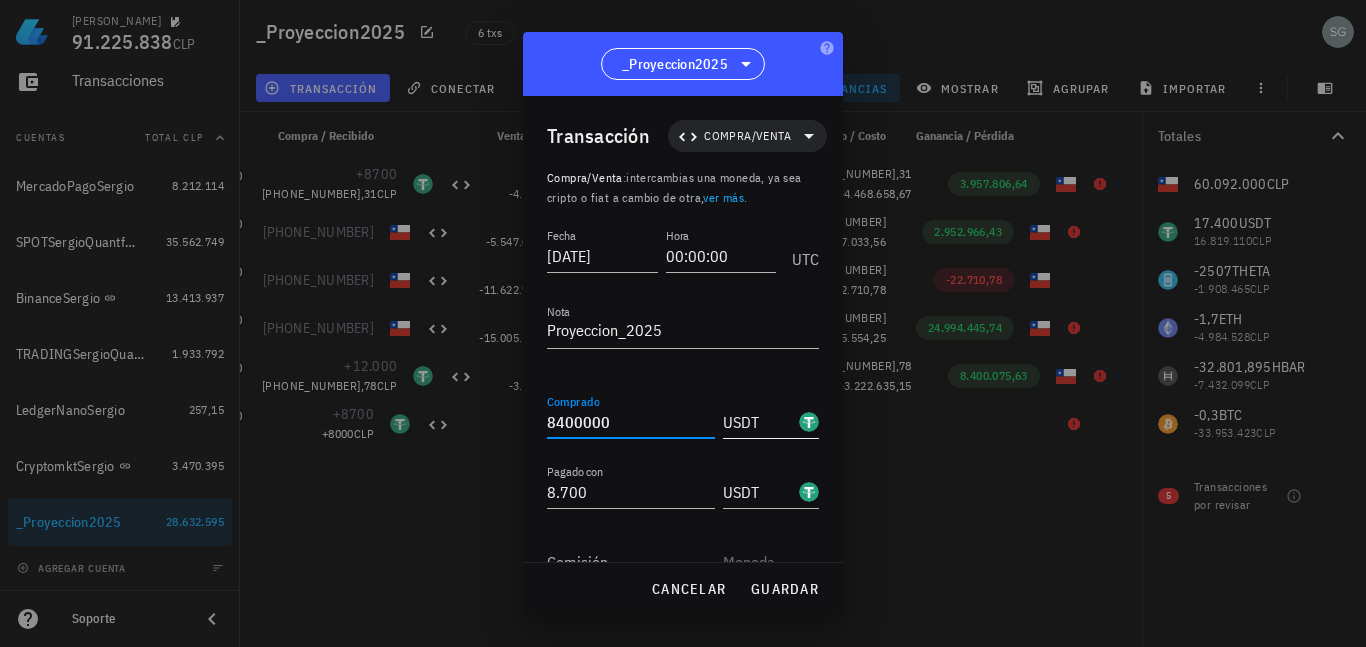 type on "8.400.000" 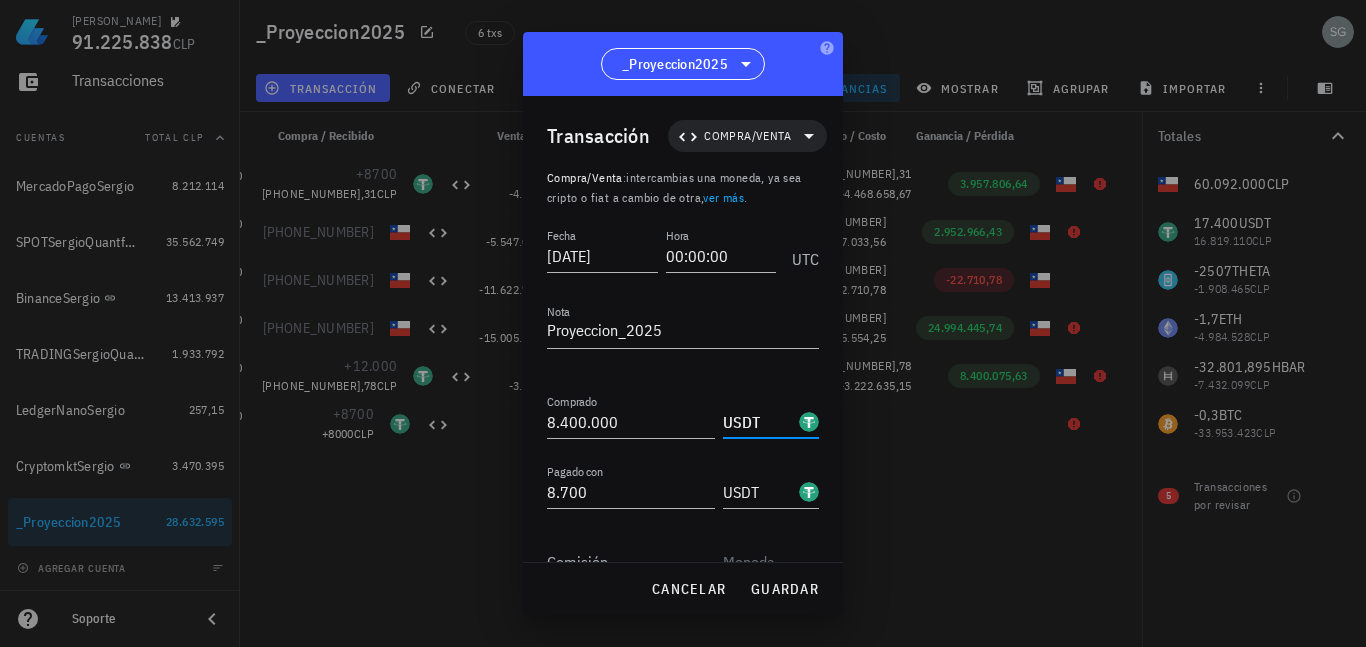 click on "USDT" at bounding box center [759, 422] 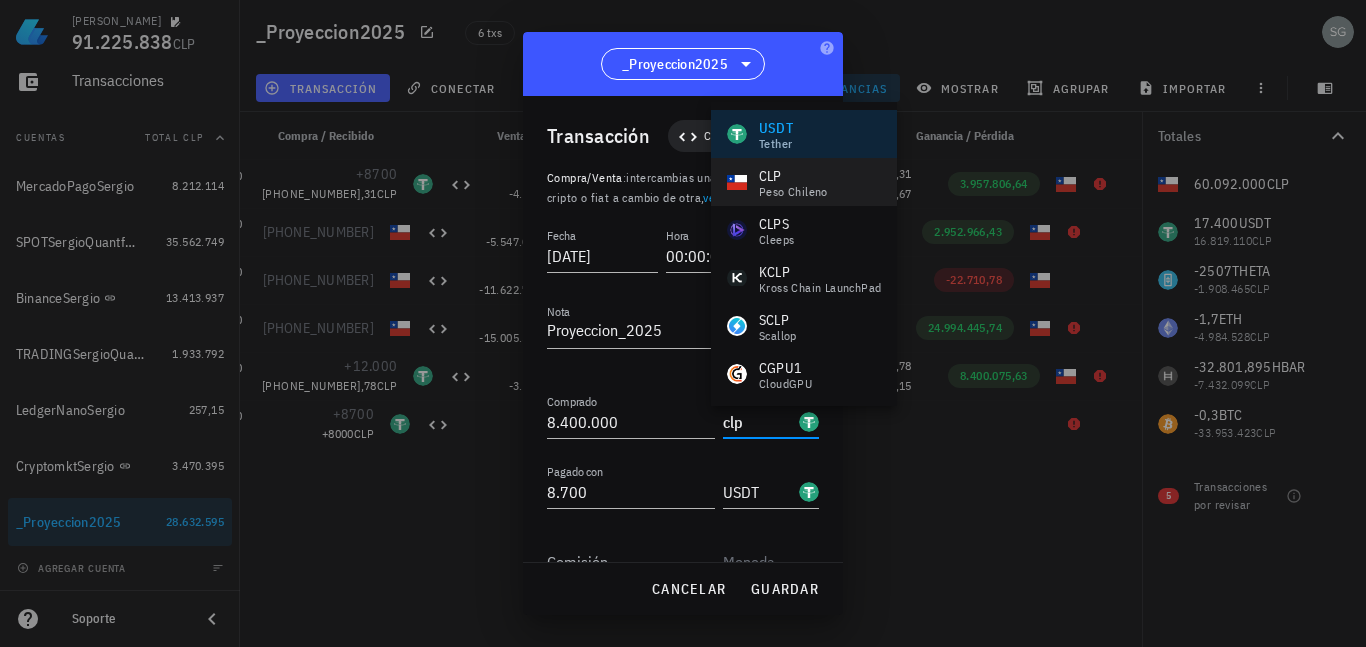 click on "CLP" at bounding box center [793, 176] 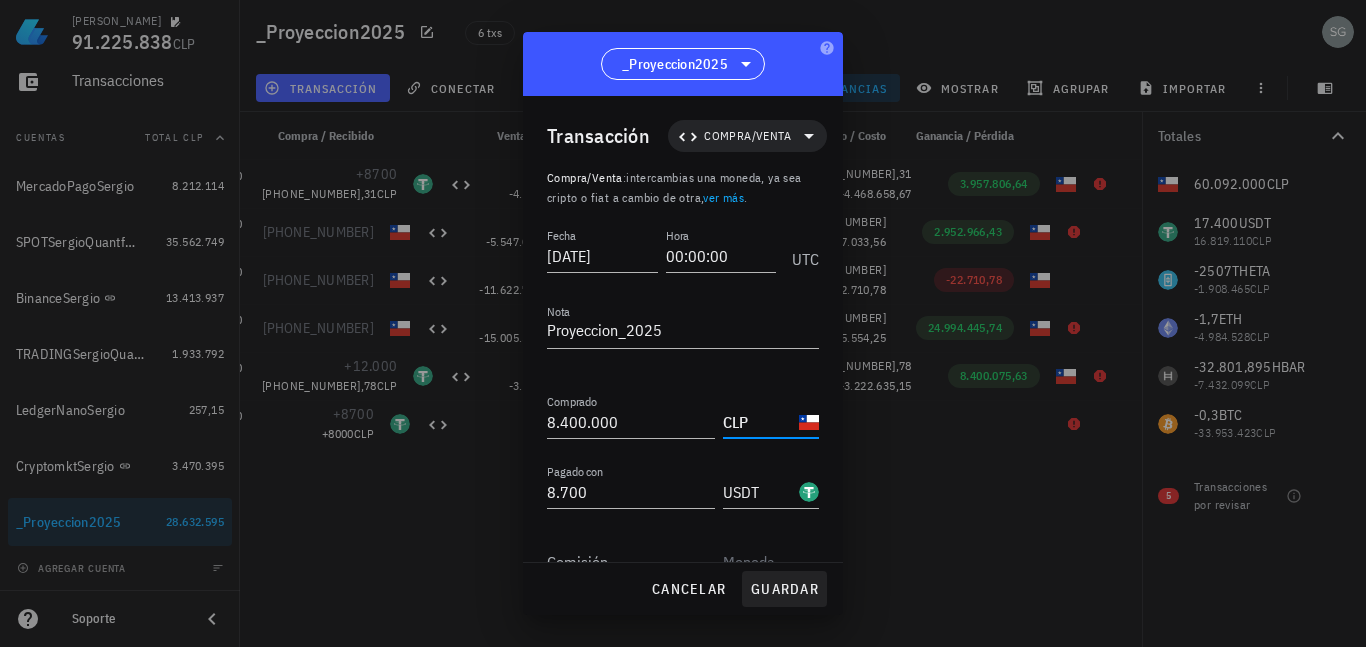 type on "CLP" 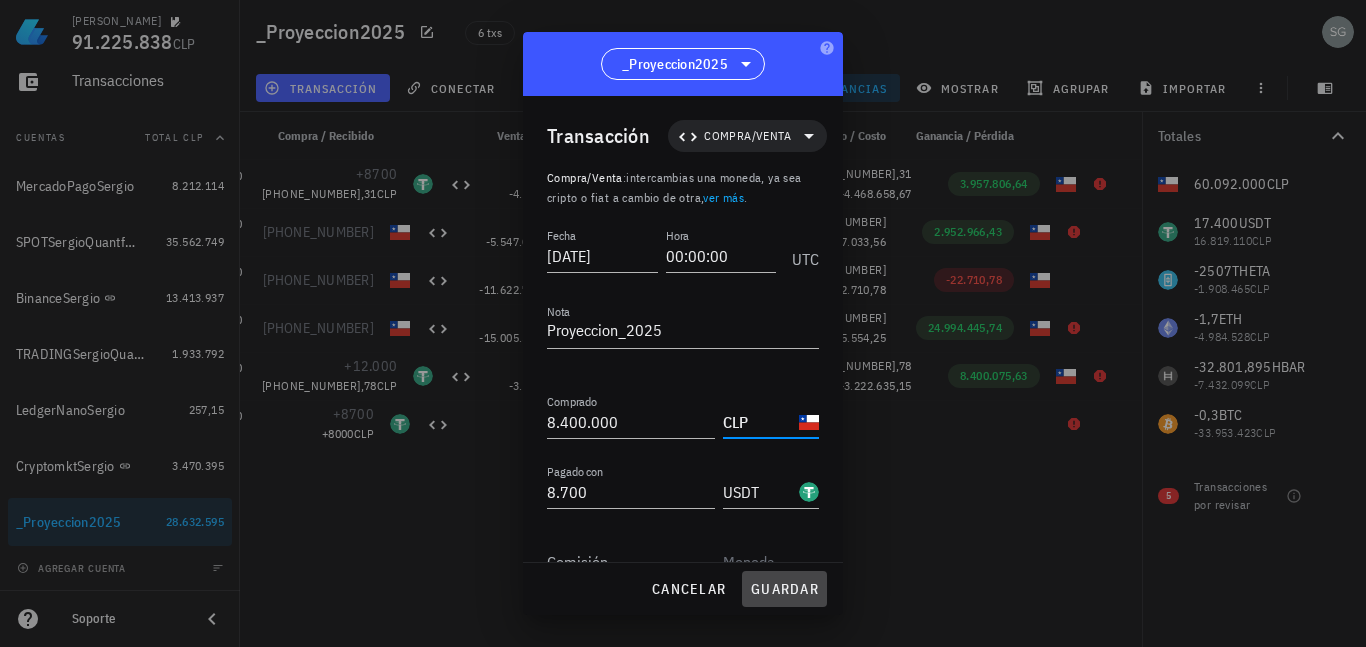 click on "guardar" at bounding box center [784, 589] 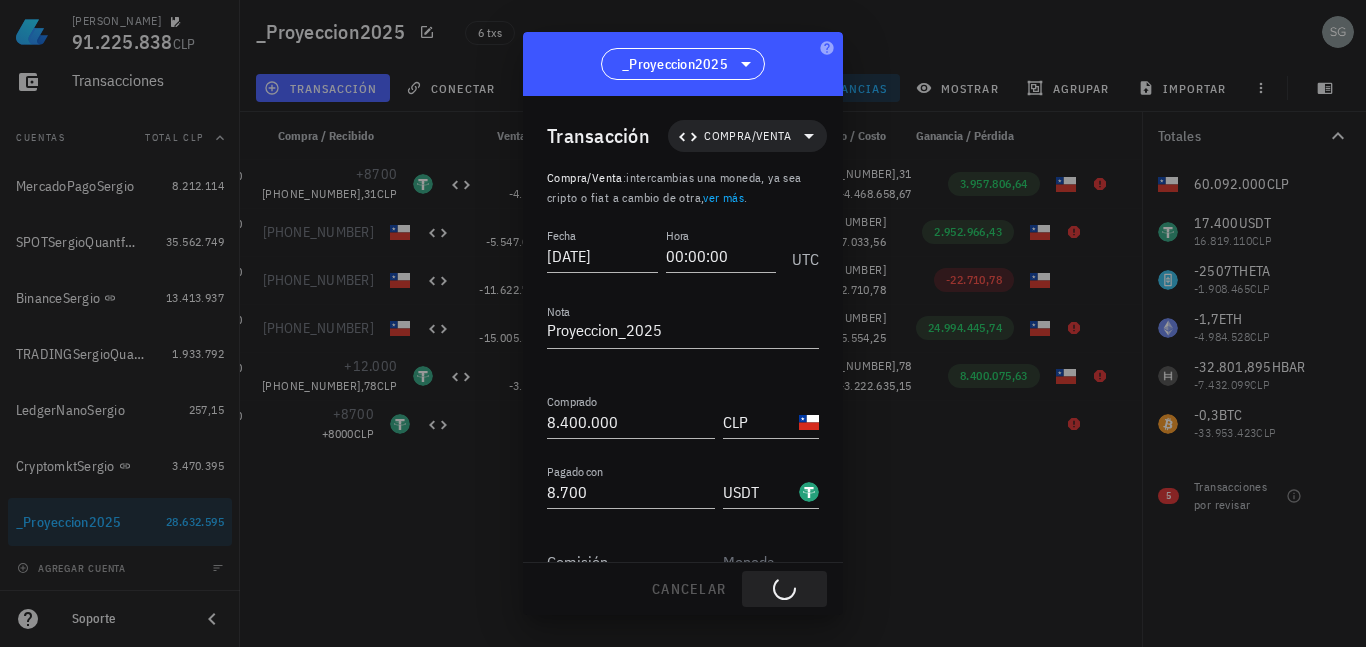type on "8.700" 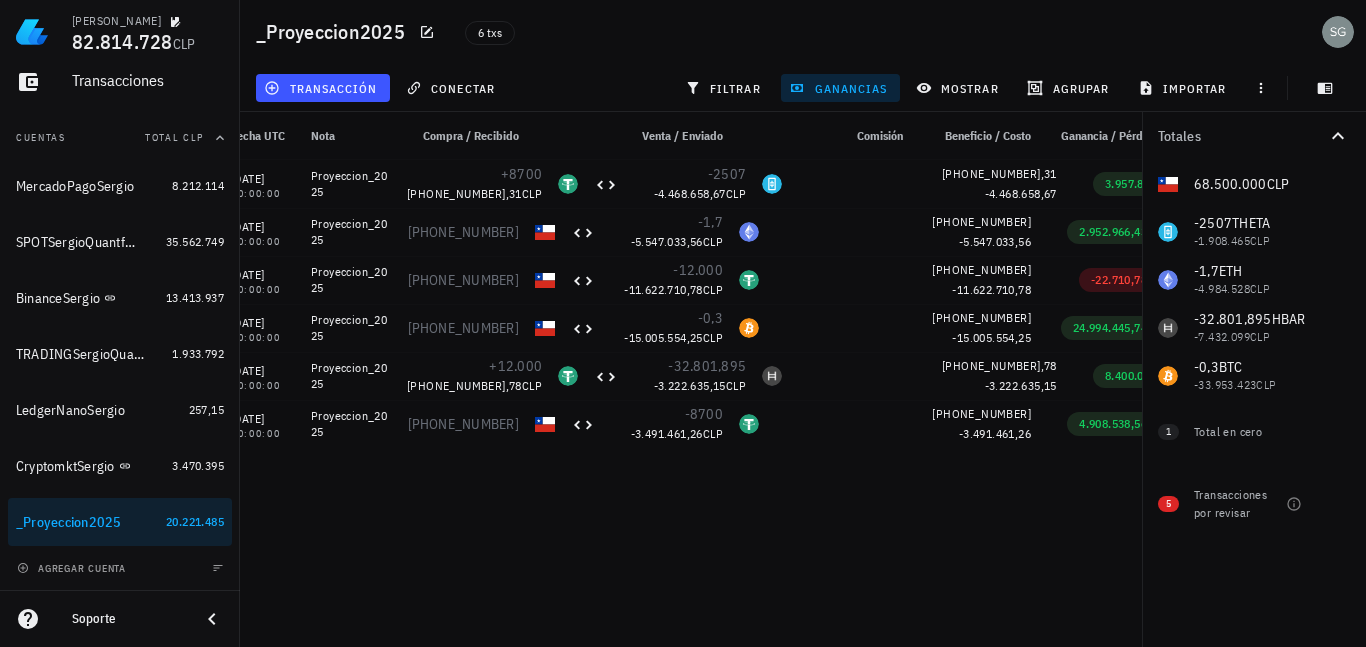 scroll, scrollTop: 0, scrollLeft: 59, axis: horizontal 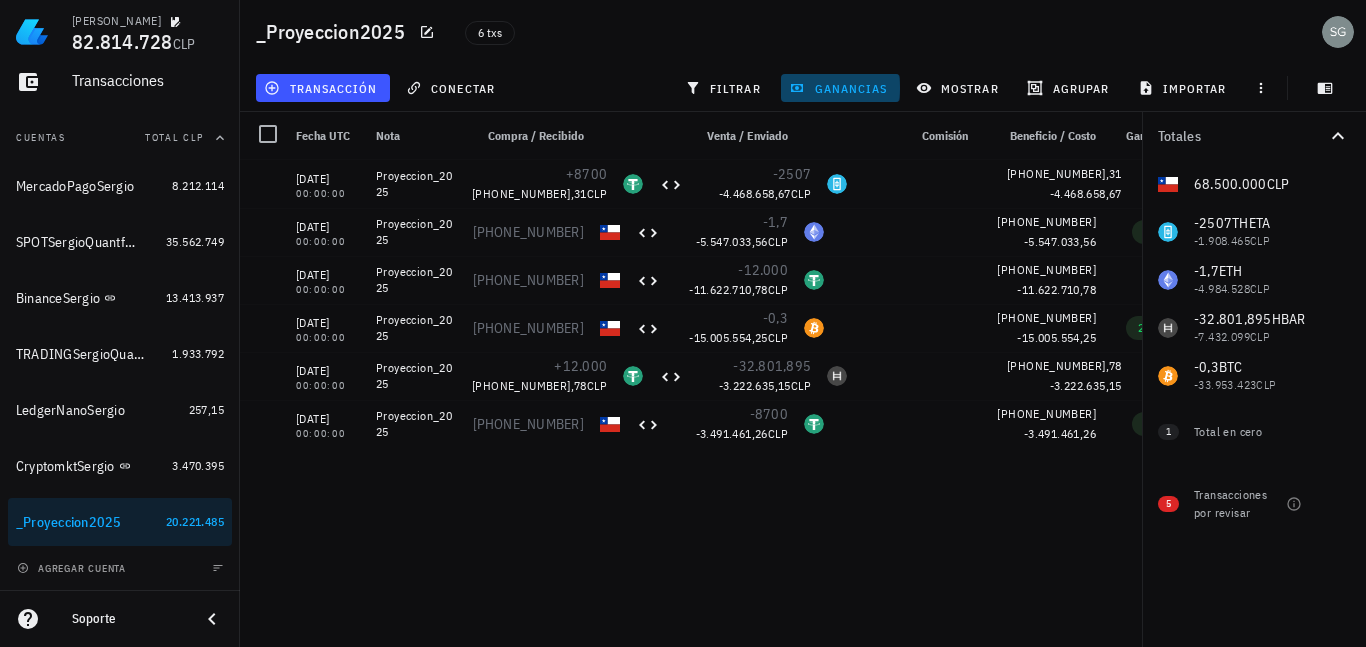 click on "ganancias" at bounding box center [840, 88] 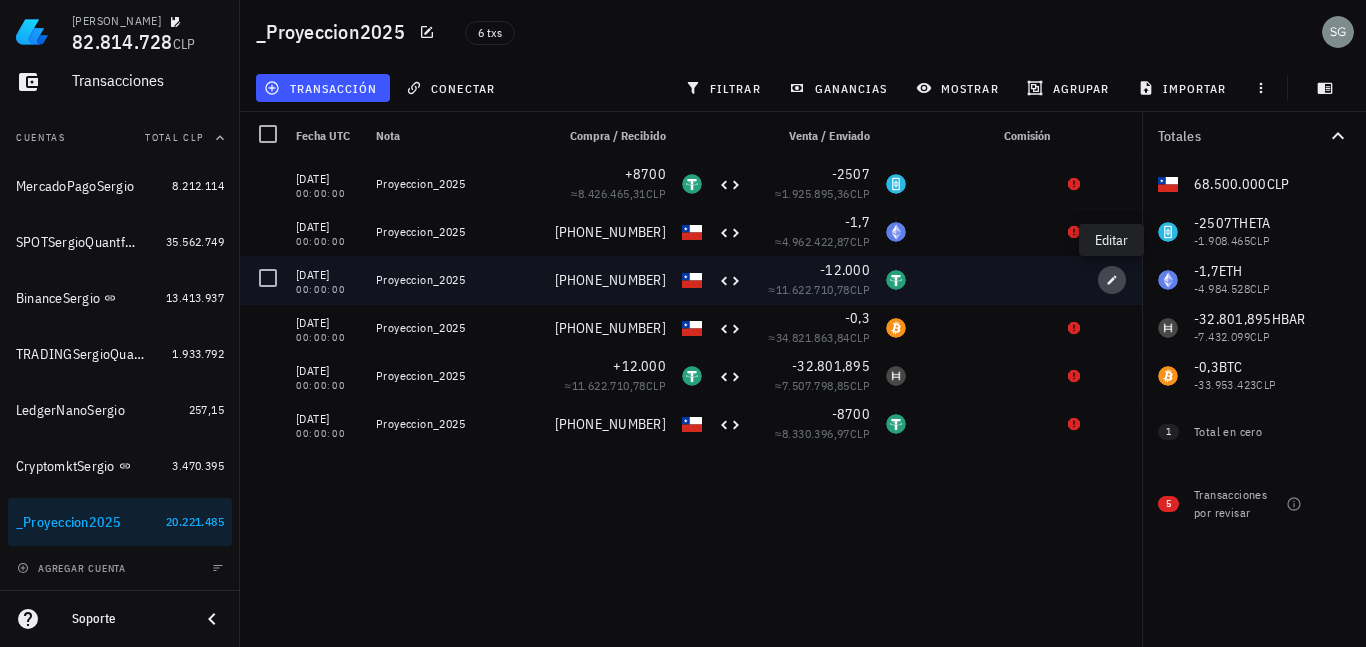 click 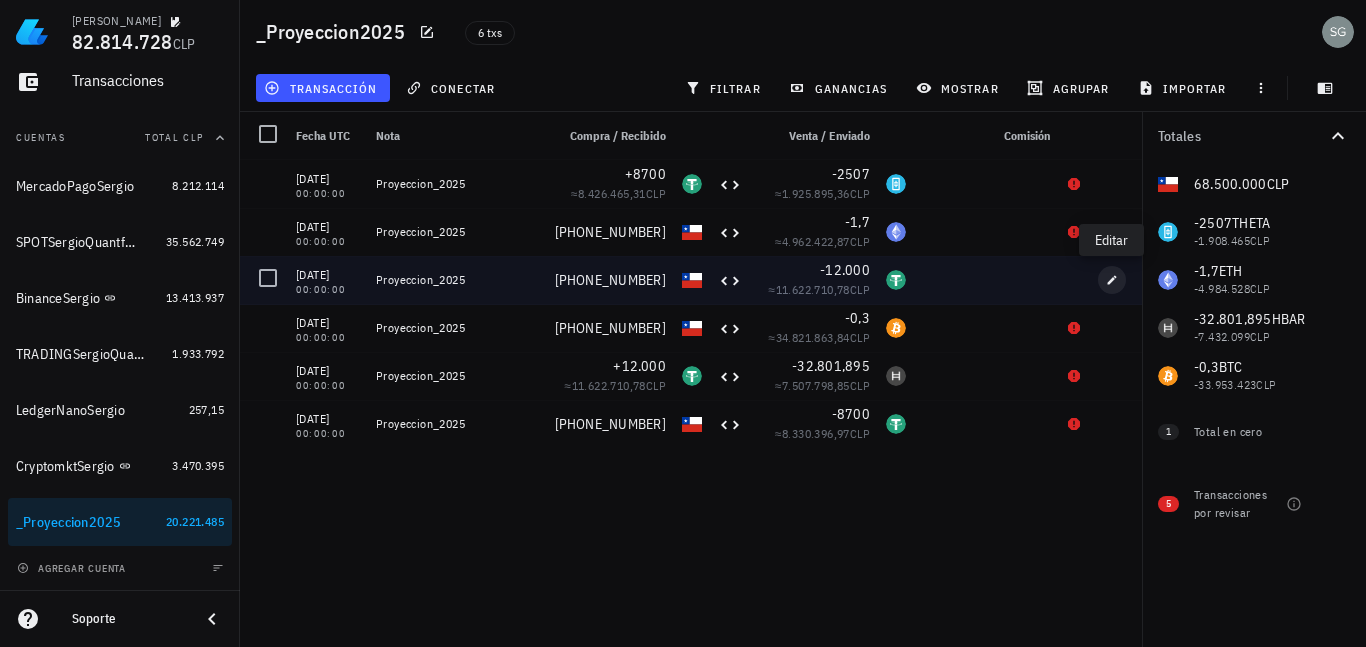 type on "2025-07-15" 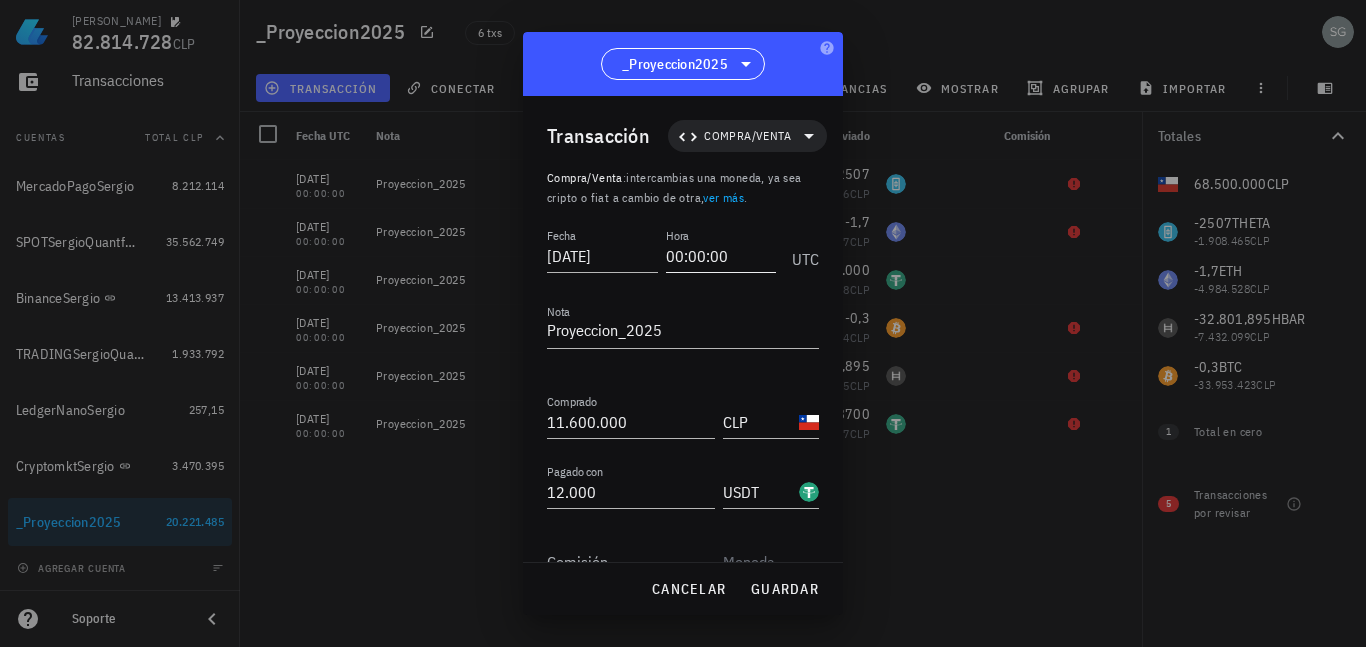 click on "00:00:00" at bounding box center [721, 256] 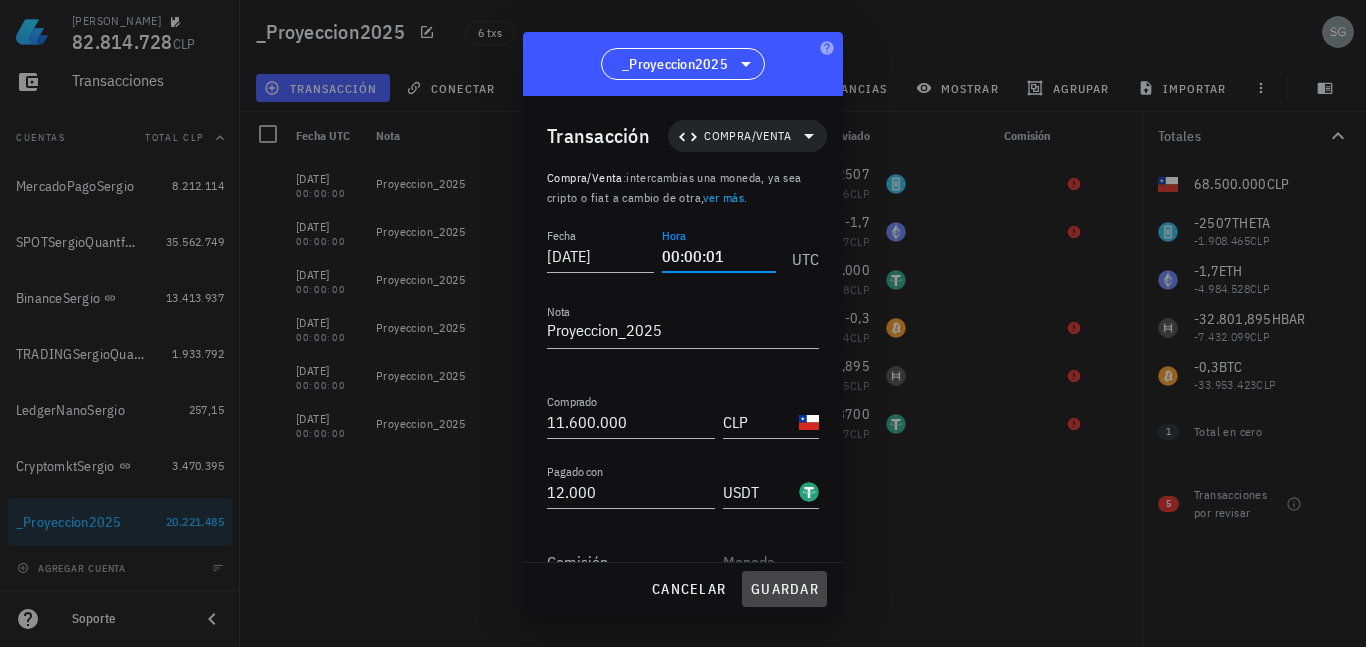 click on "guardar" at bounding box center [784, 589] 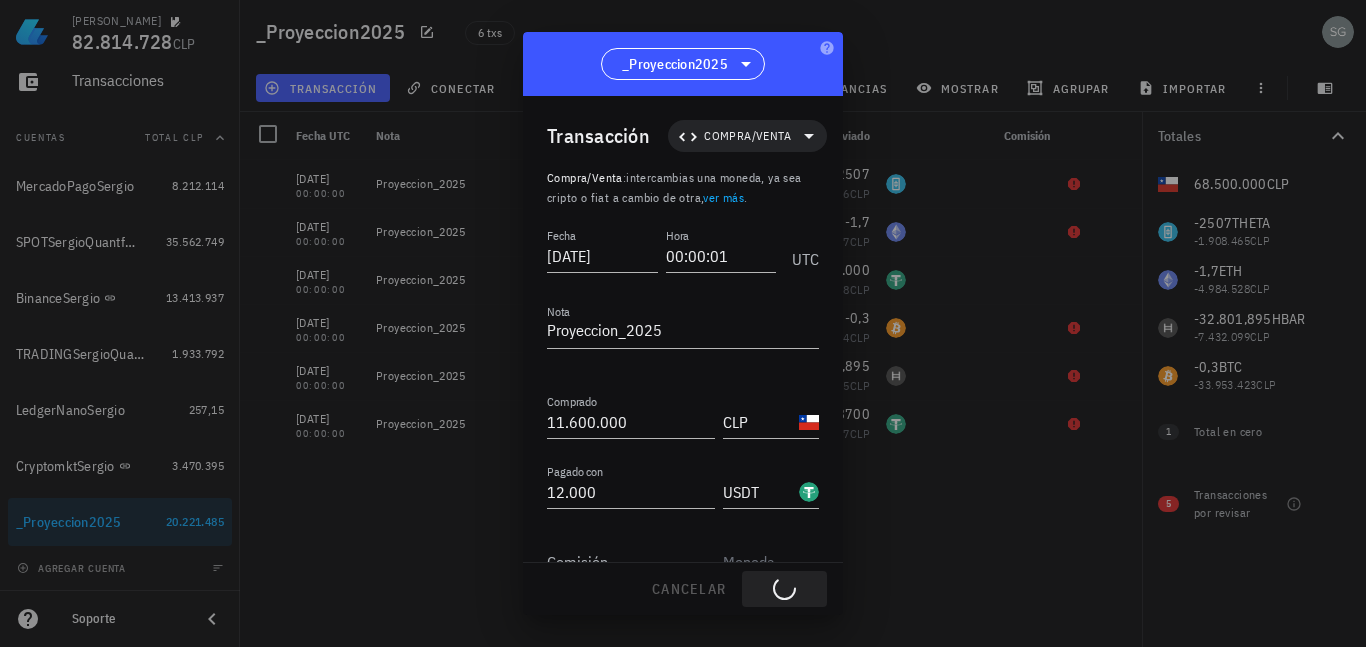 type on "00:00:00" 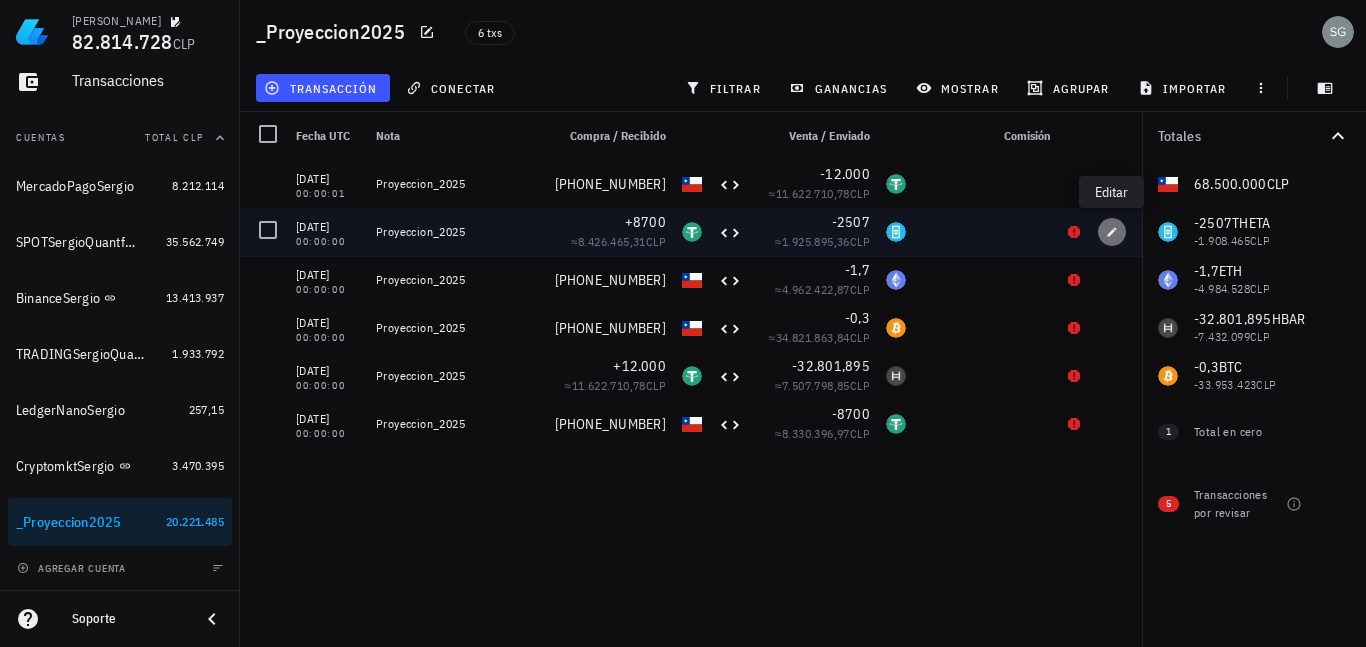 click 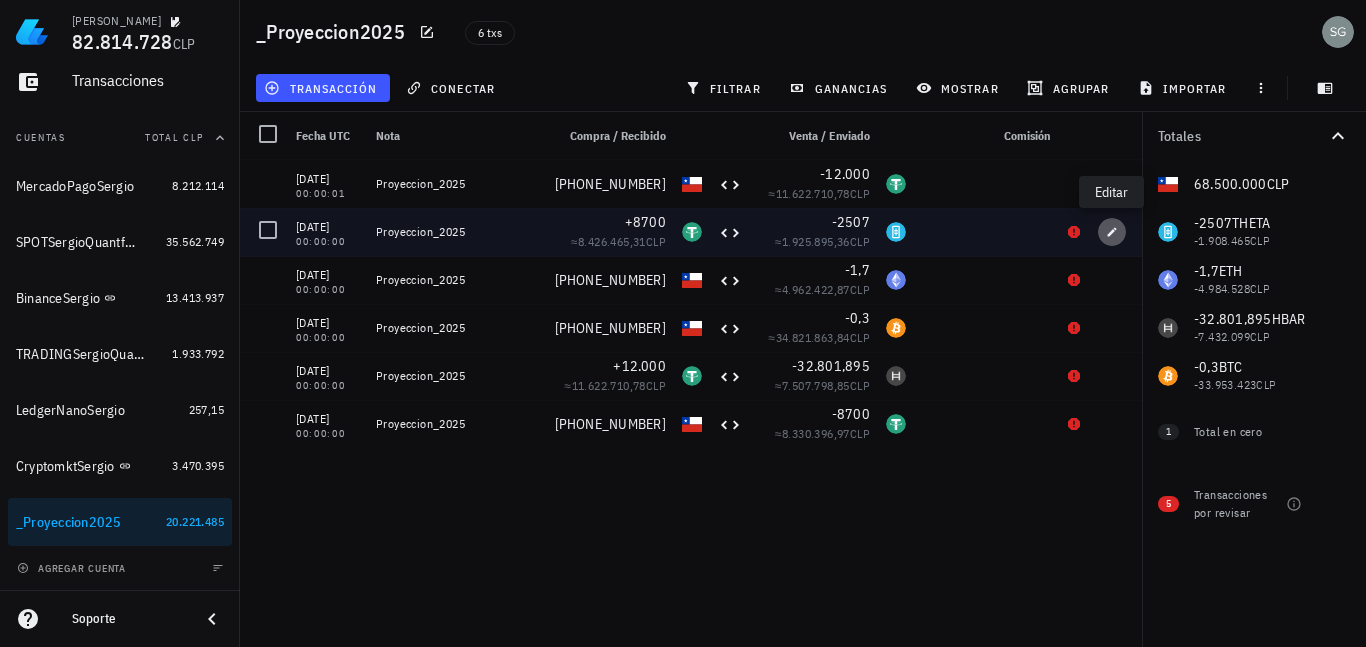 type on "8.700" 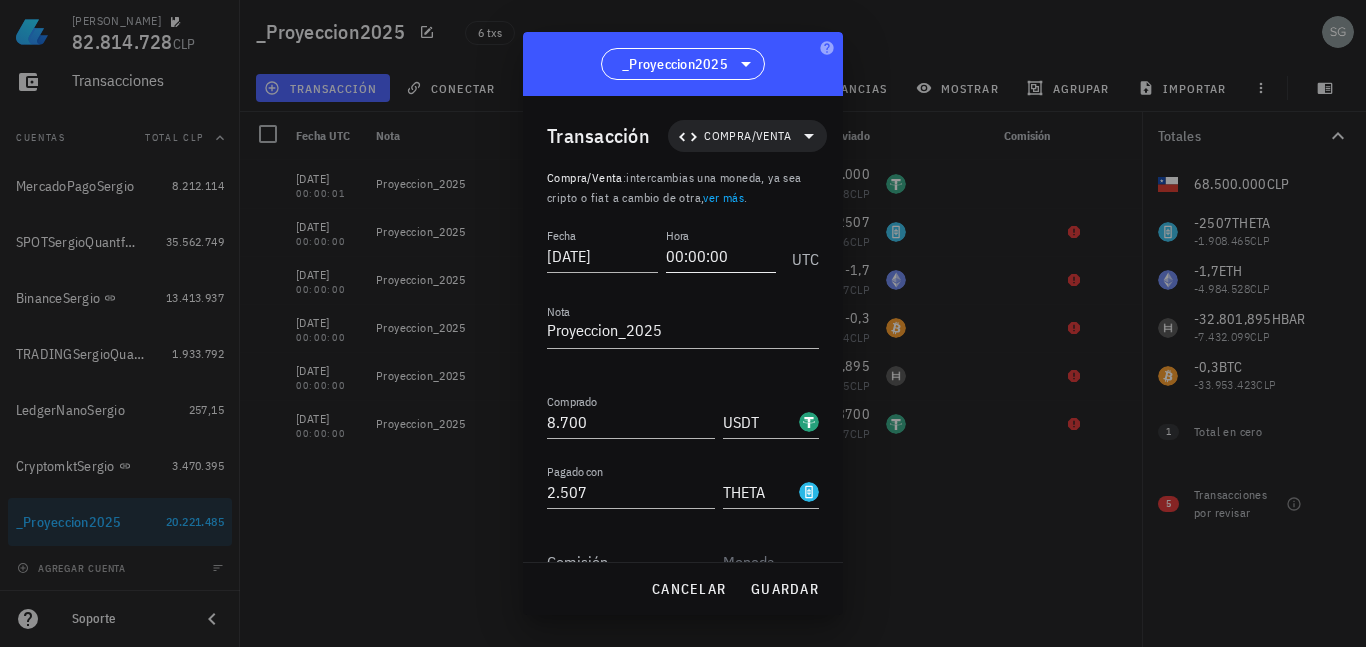 click on "00:00:00" at bounding box center (721, 256) 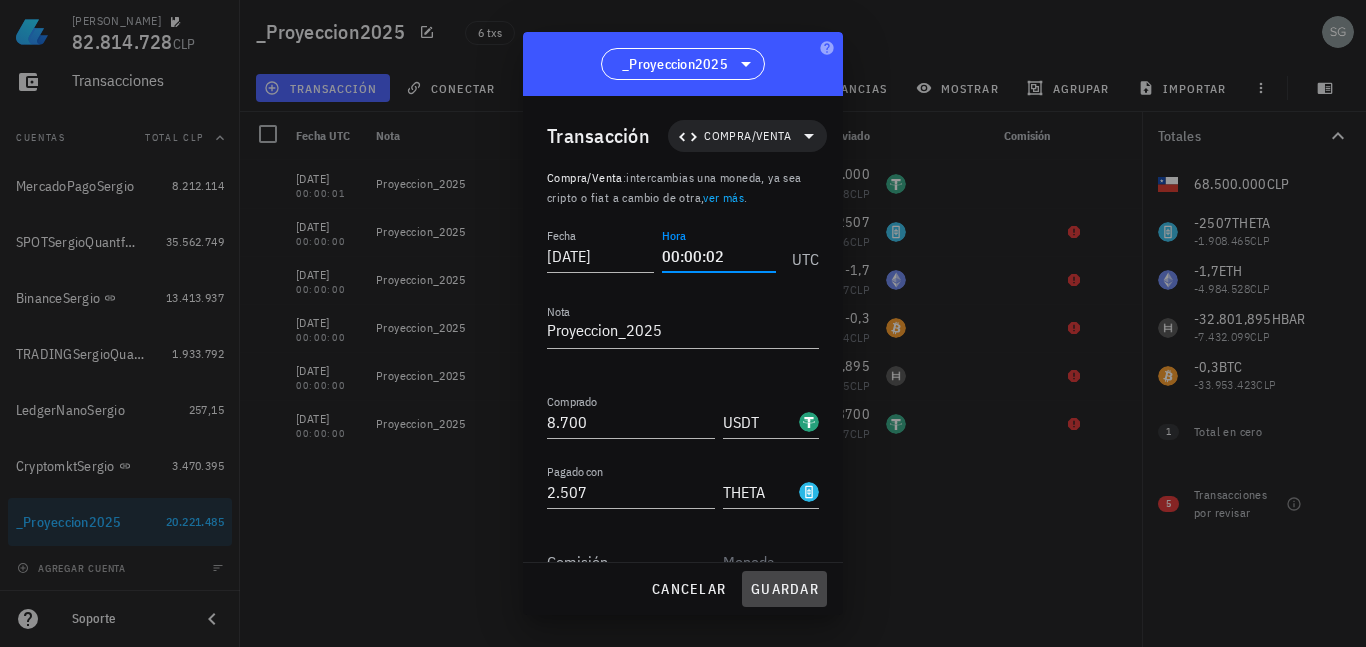 click on "guardar" at bounding box center (784, 589) 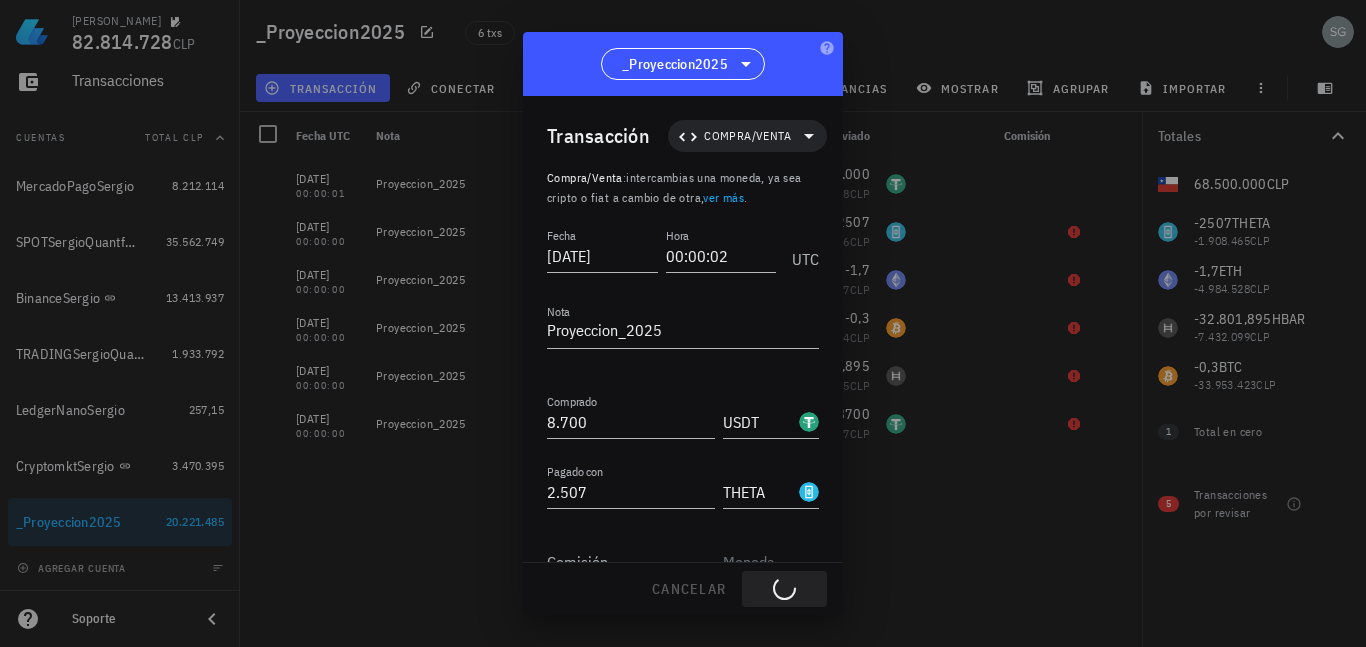 type on "00:00:00" 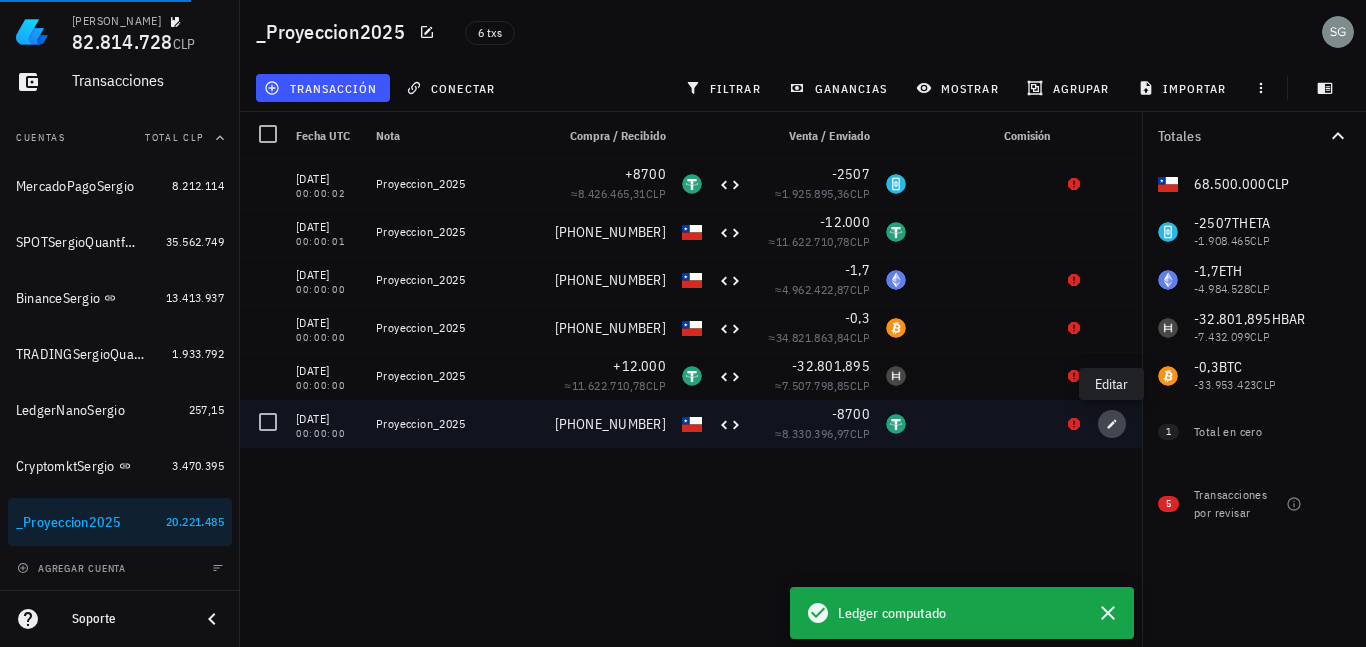 click 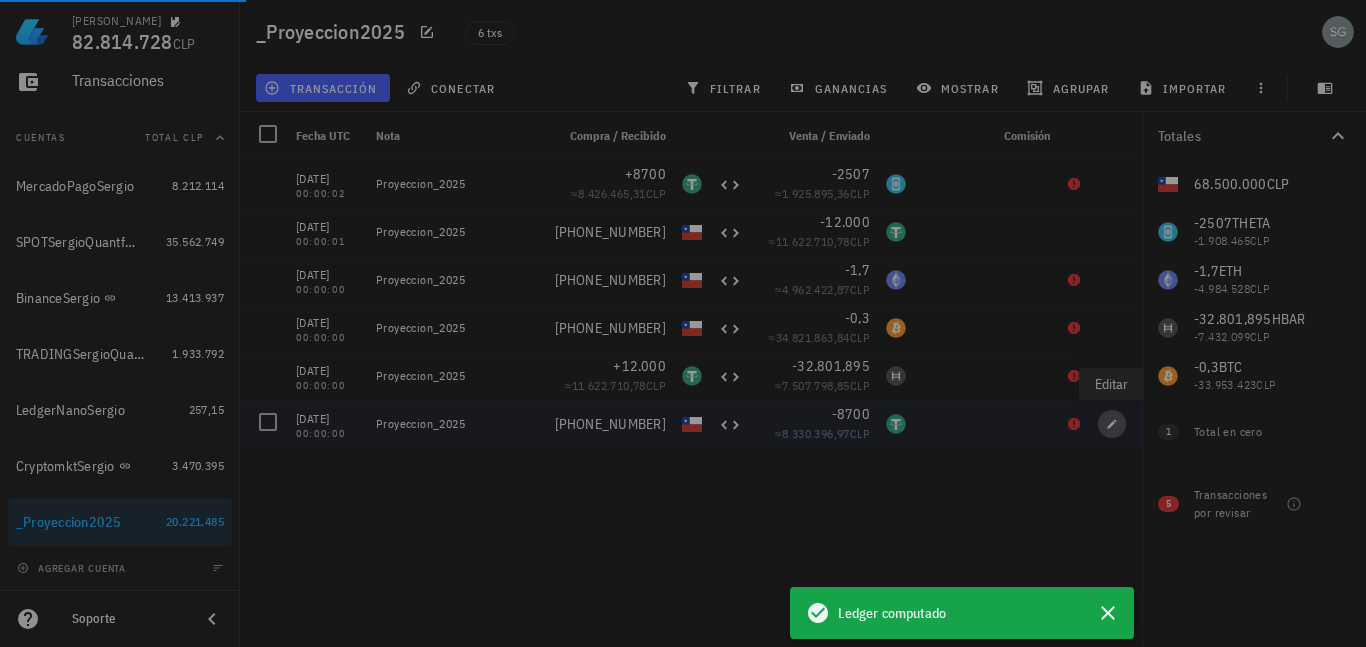 type on "2025-07-14" 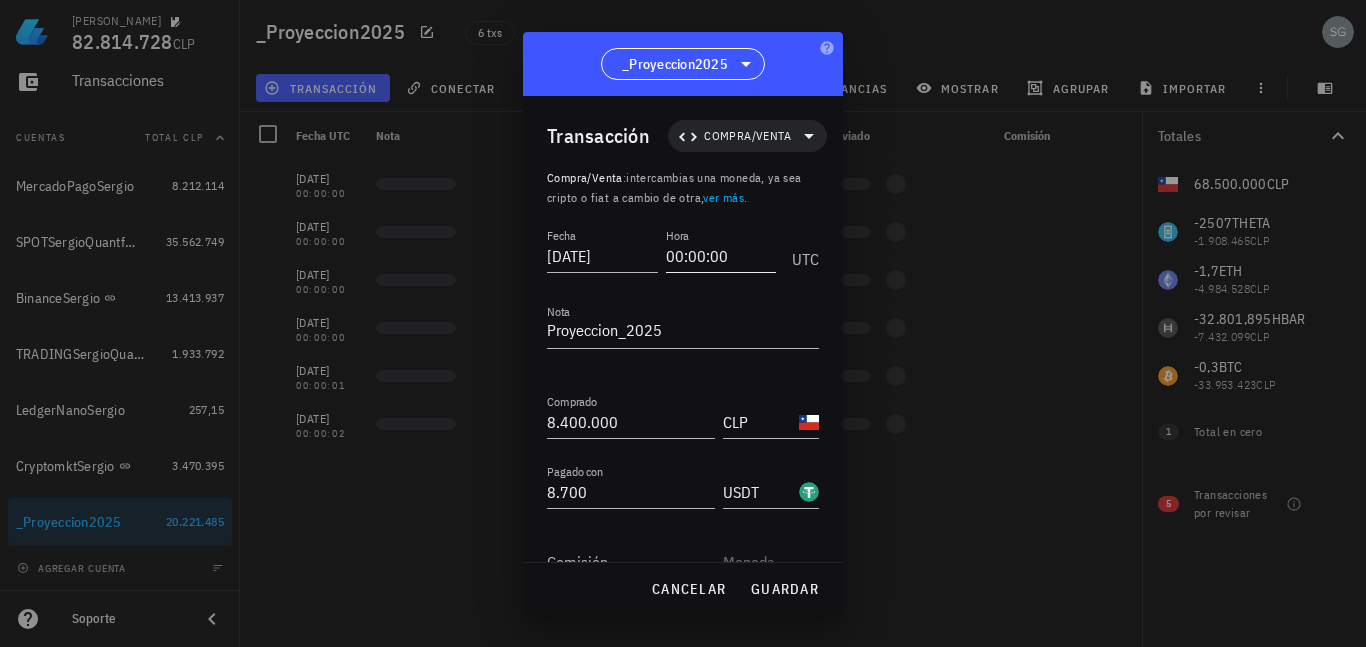click on "00:00:00" at bounding box center (721, 256) 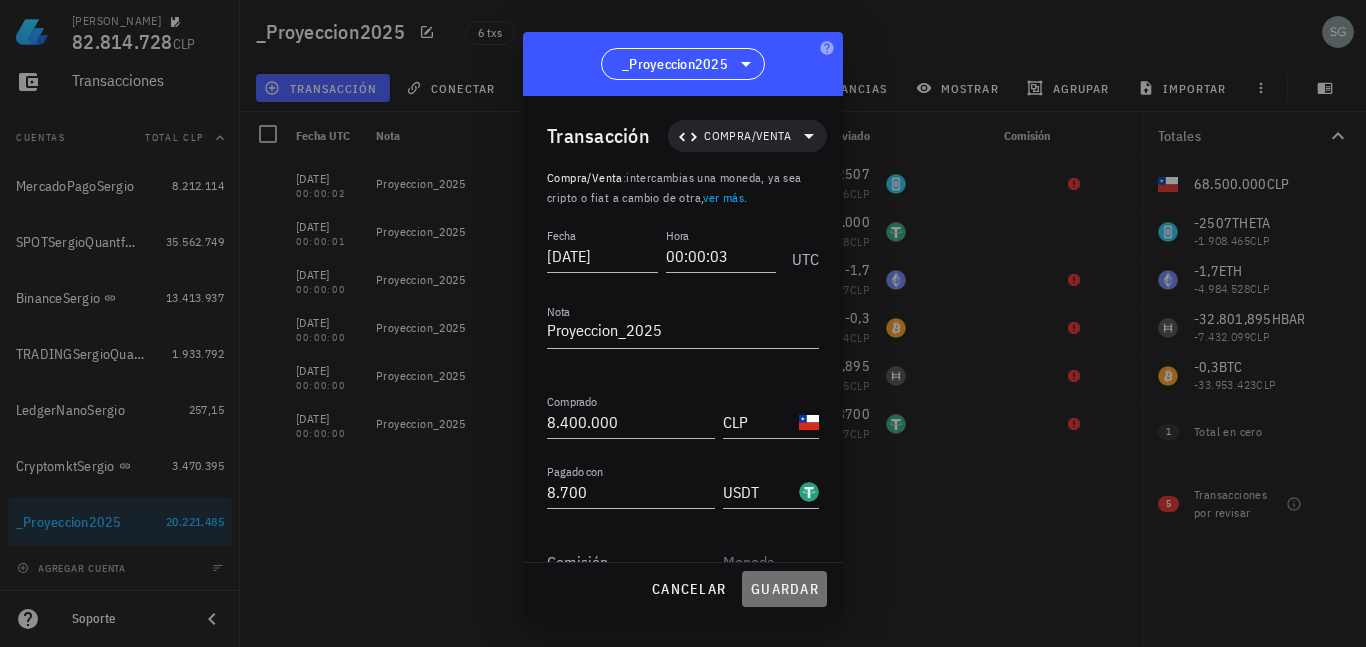 click on "guardar" at bounding box center [784, 589] 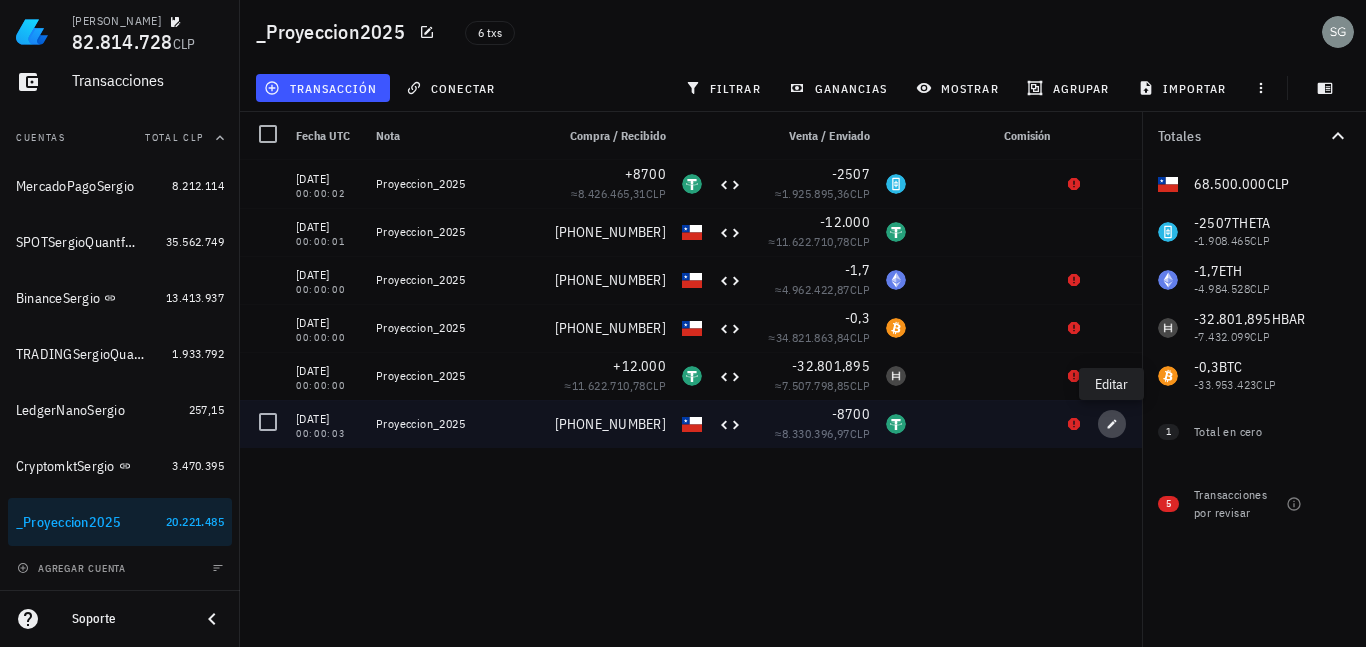 click 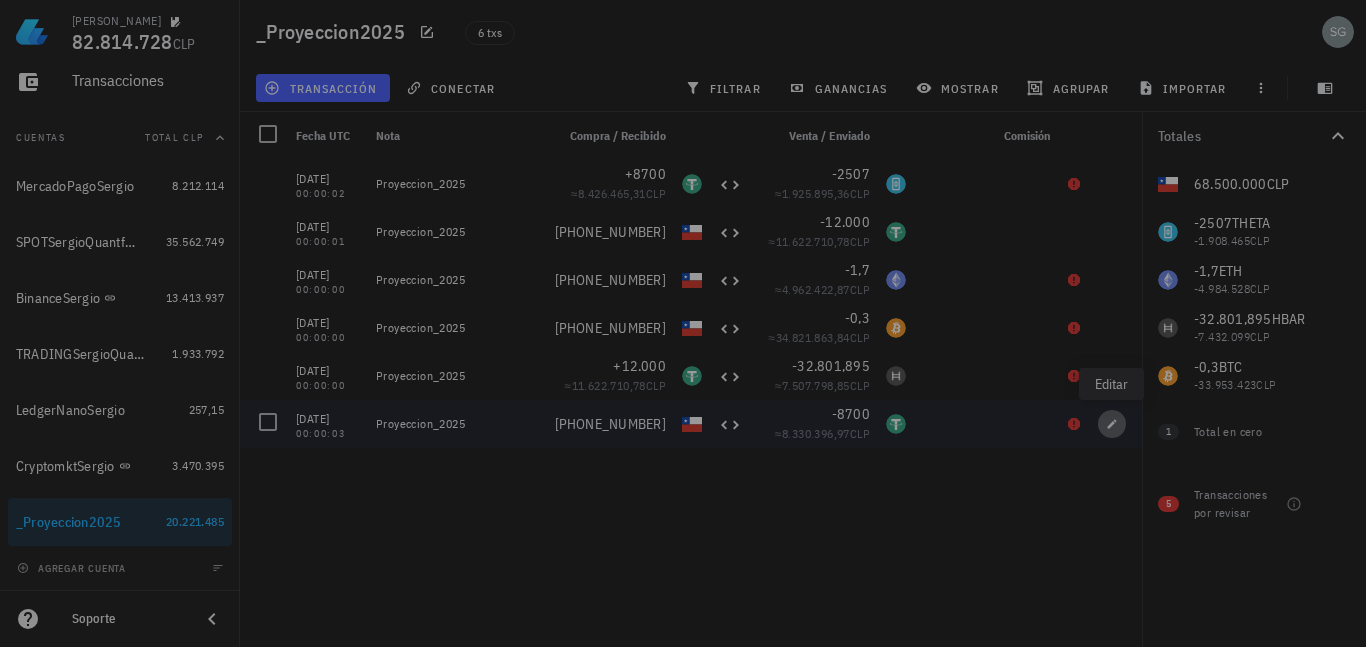 type on "00:00:03" 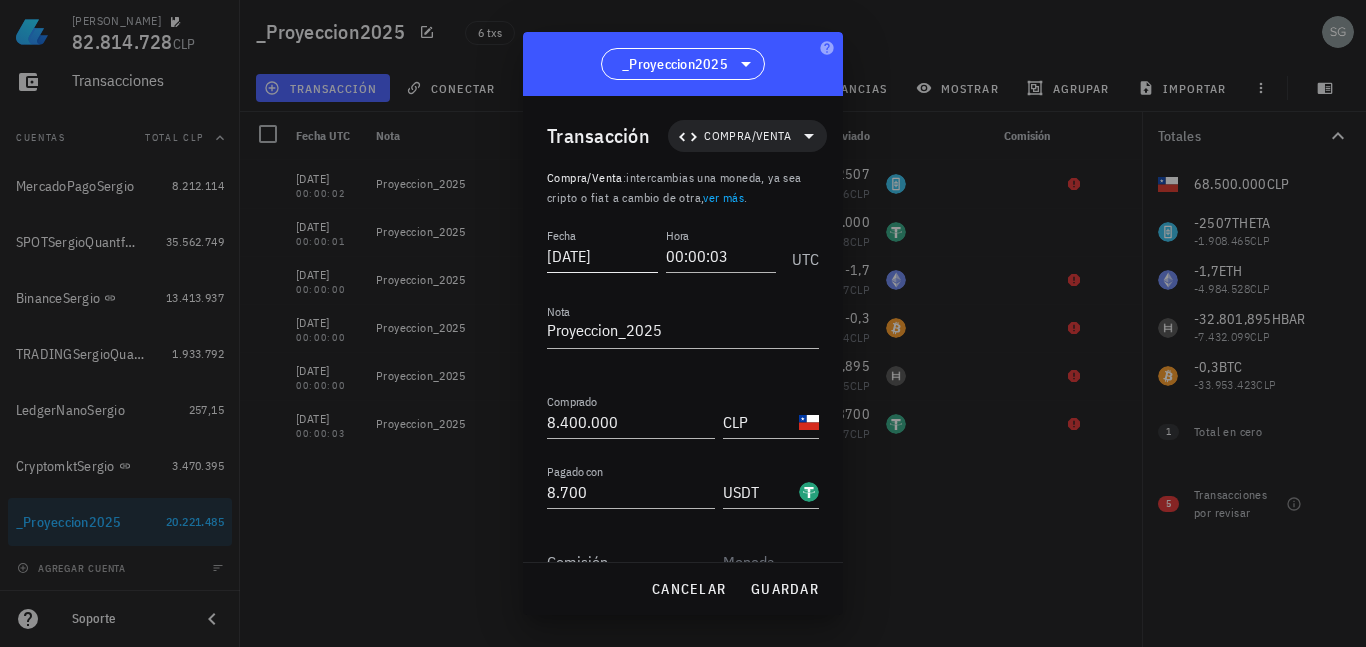 click on "2025-07-14" at bounding box center (602, 256) 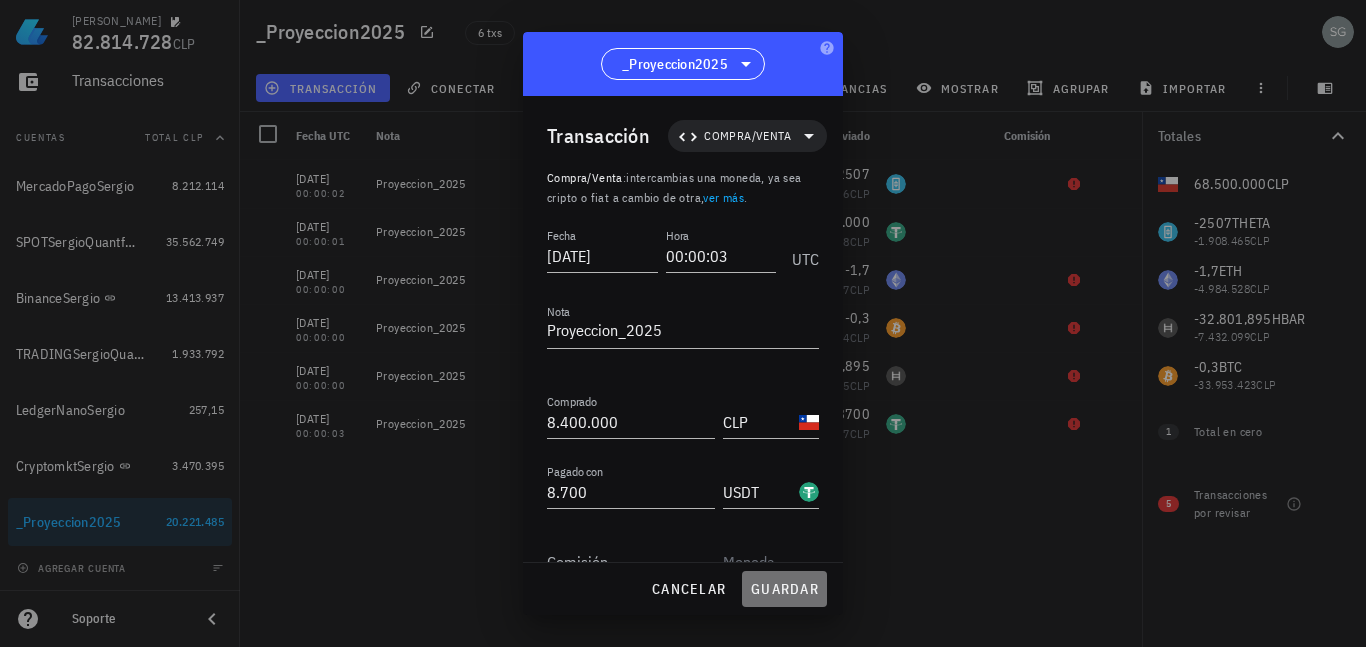 click on "guardar" at bounding box center (784, 589) 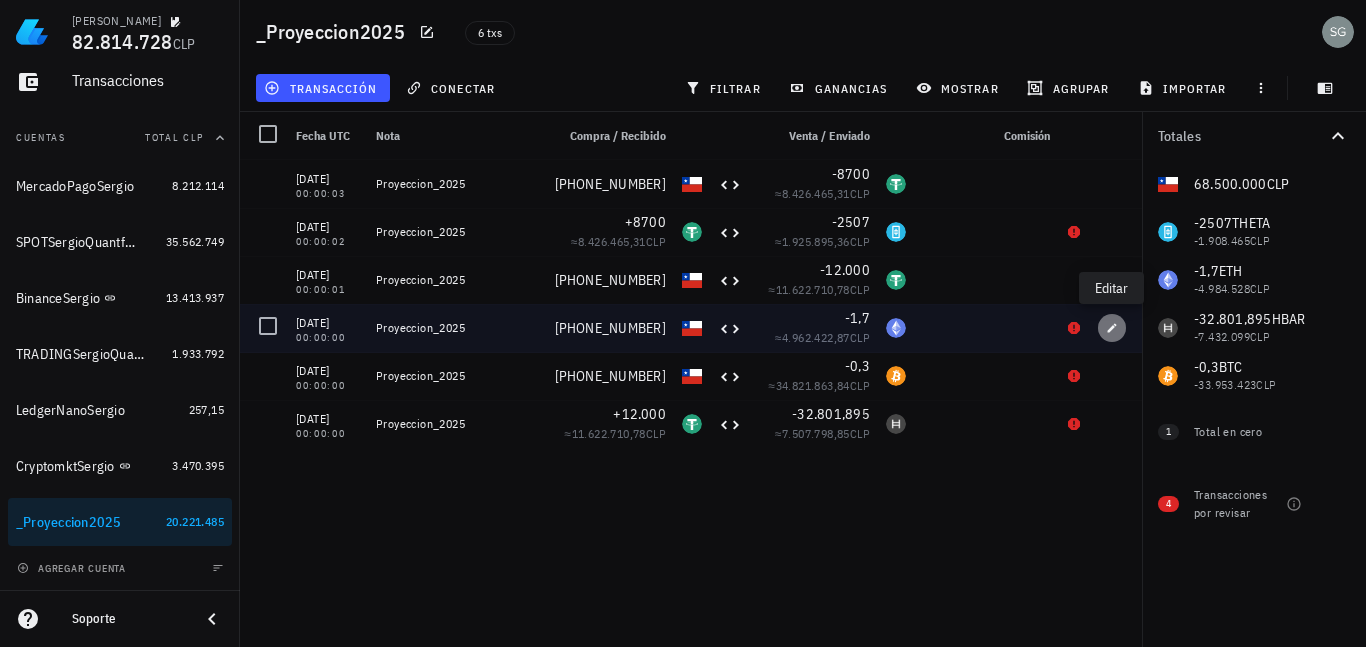 click 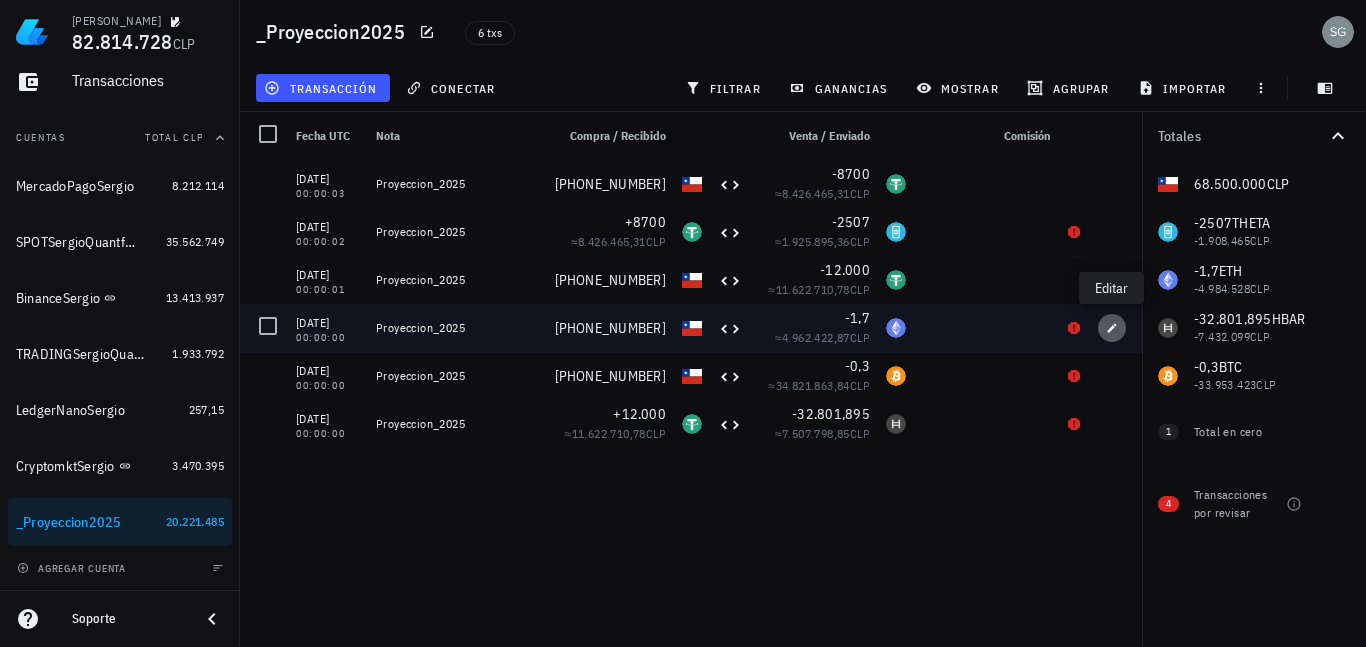 type on "2025-07-15" 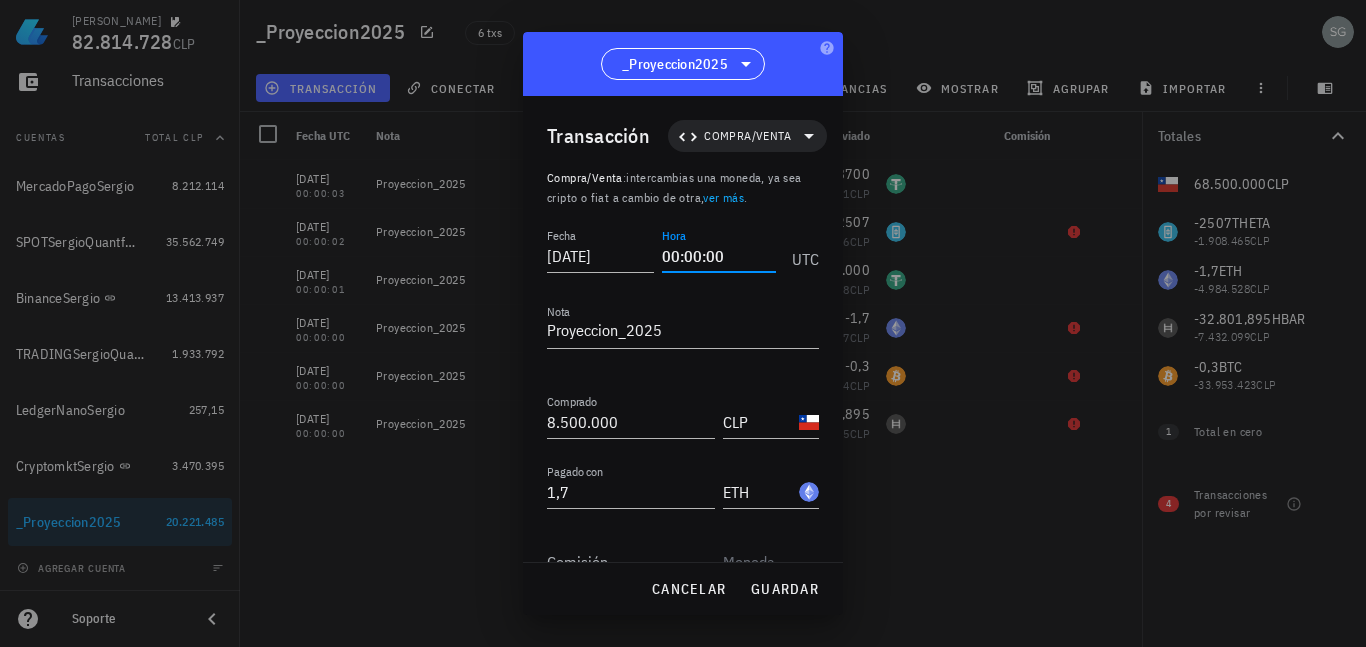 click on "00:00:00" at bounding box center [719, 256] 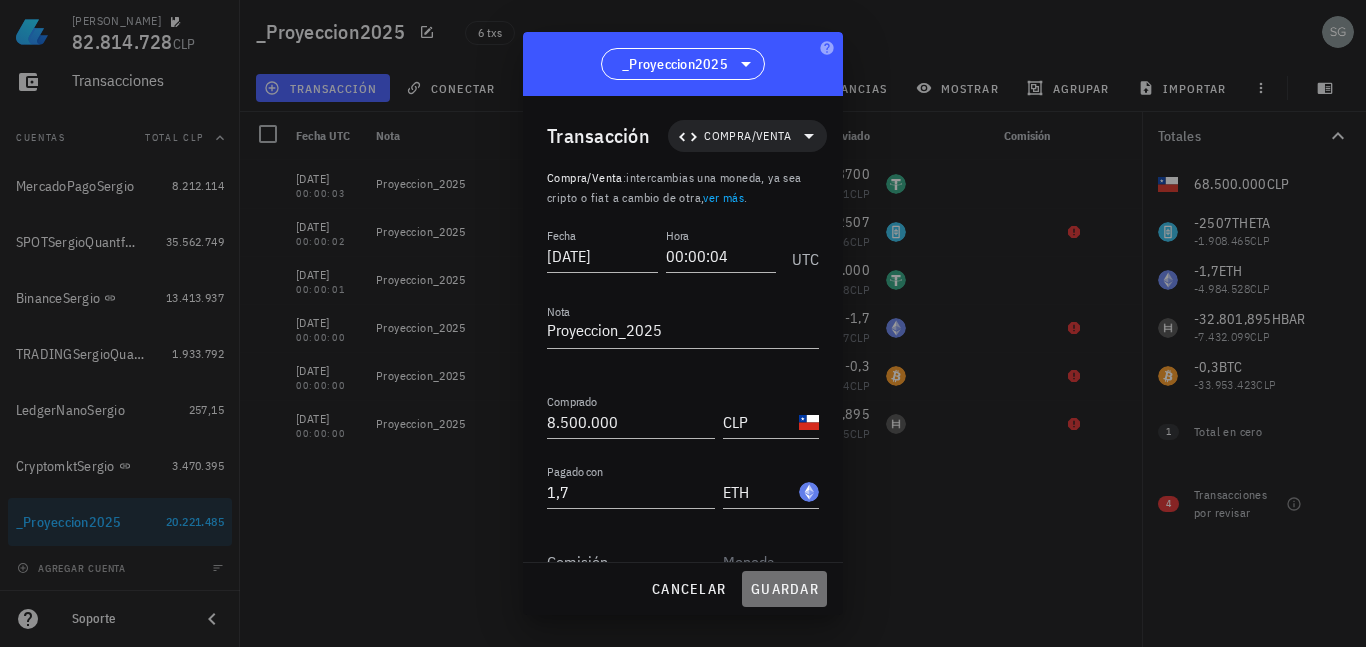 click on "guardar" at bounding box center (784, 589) 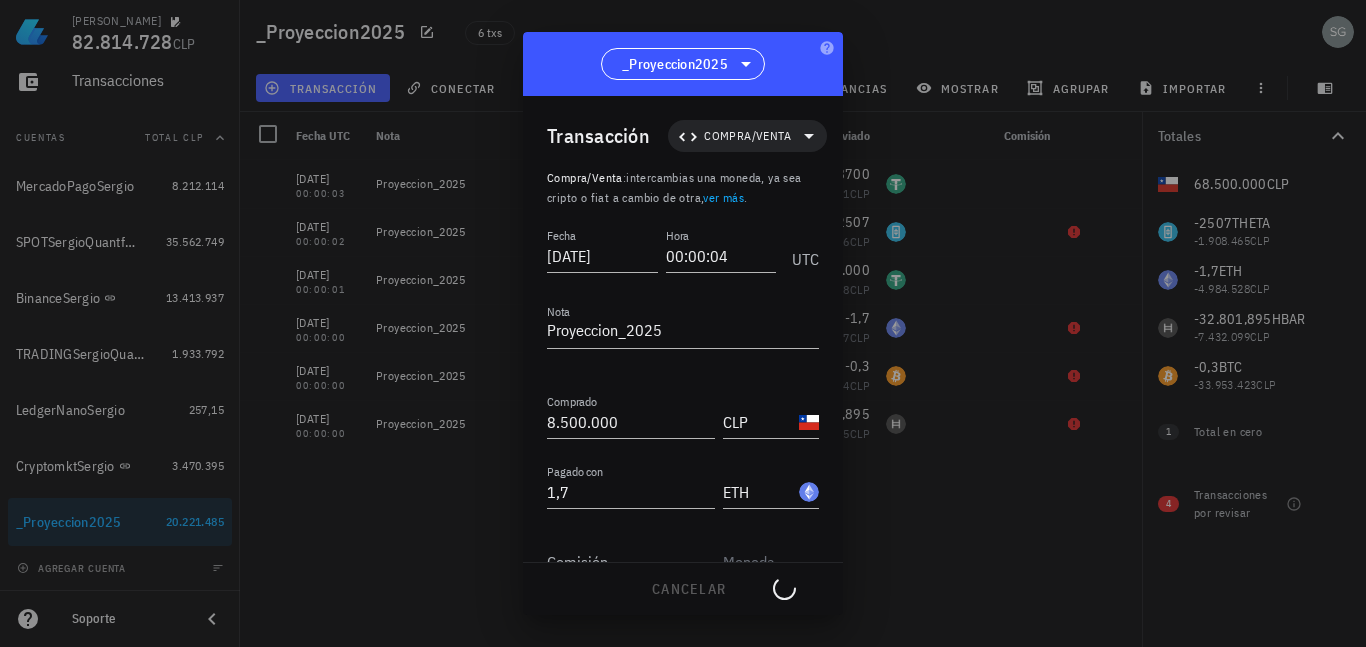 type on "00:00:00" 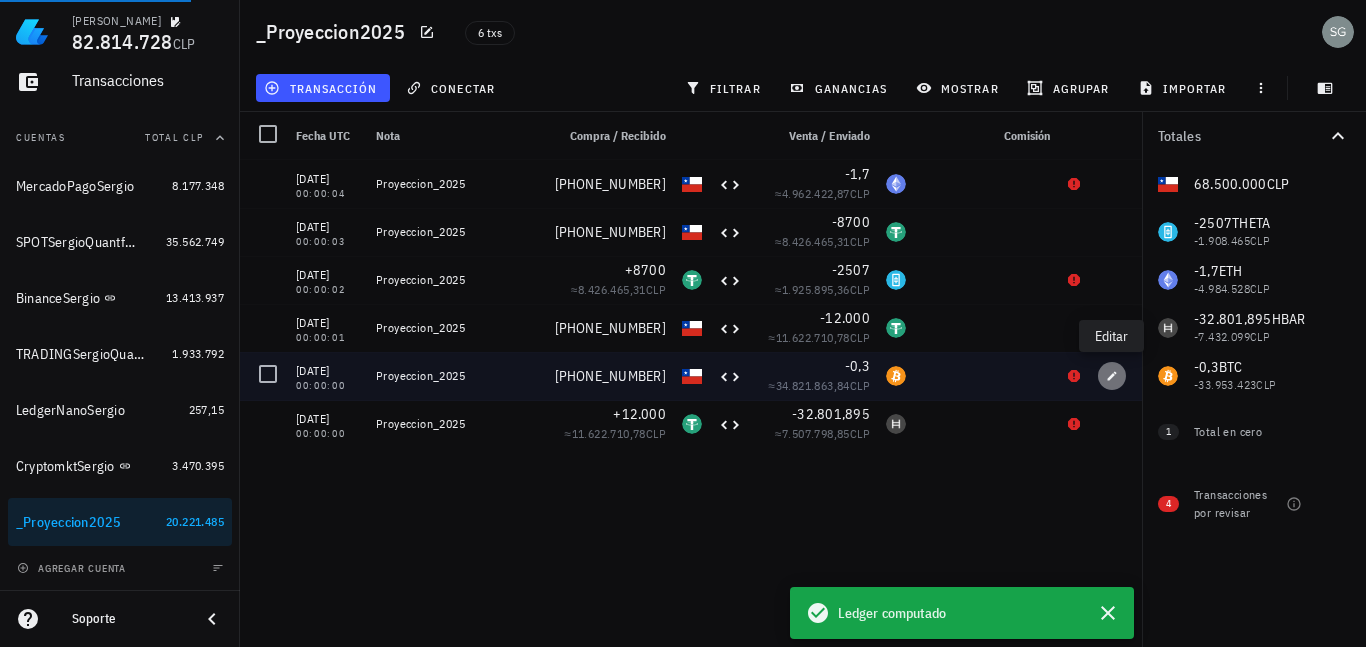 click 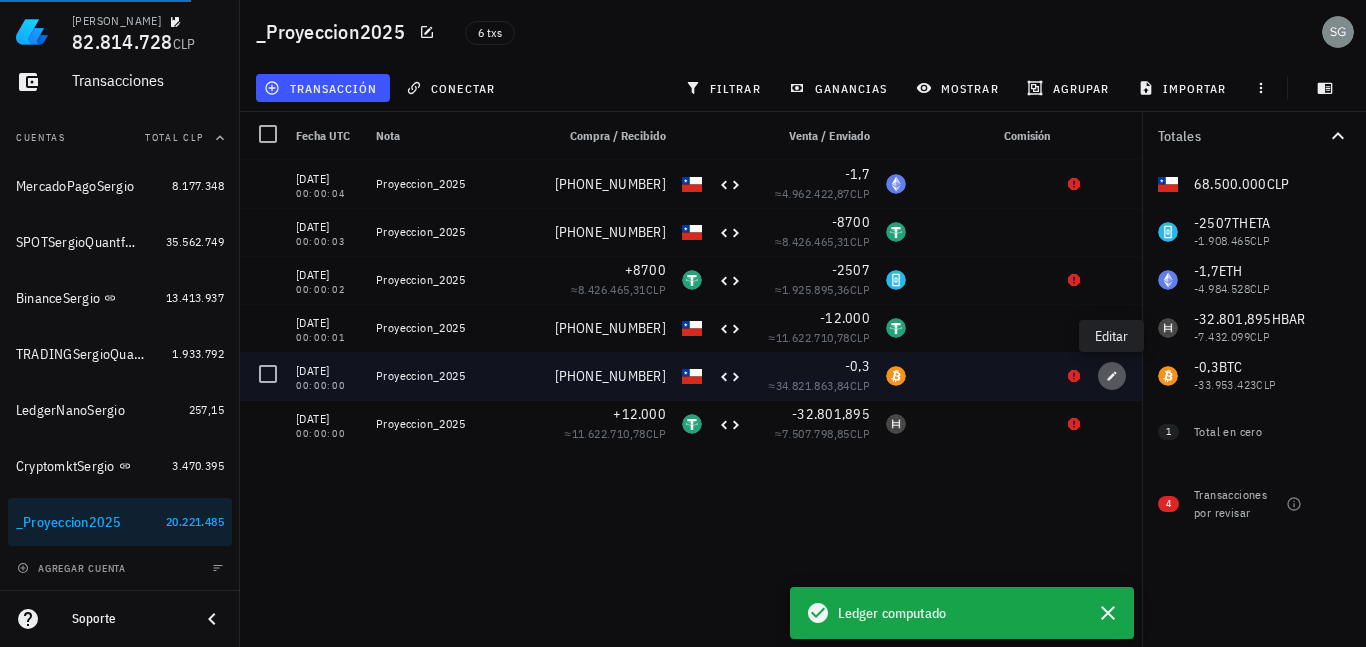 type on "40.000.000" 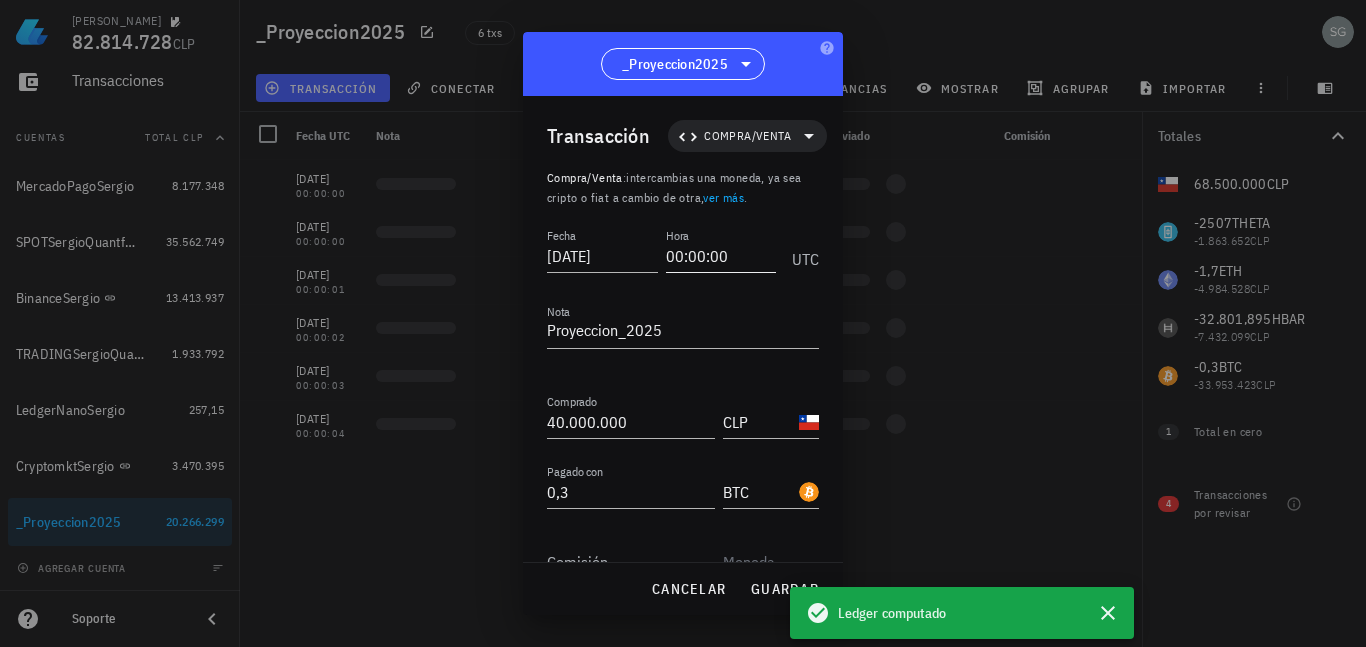 click on "00:00:00" at bounding box center [721, 256] 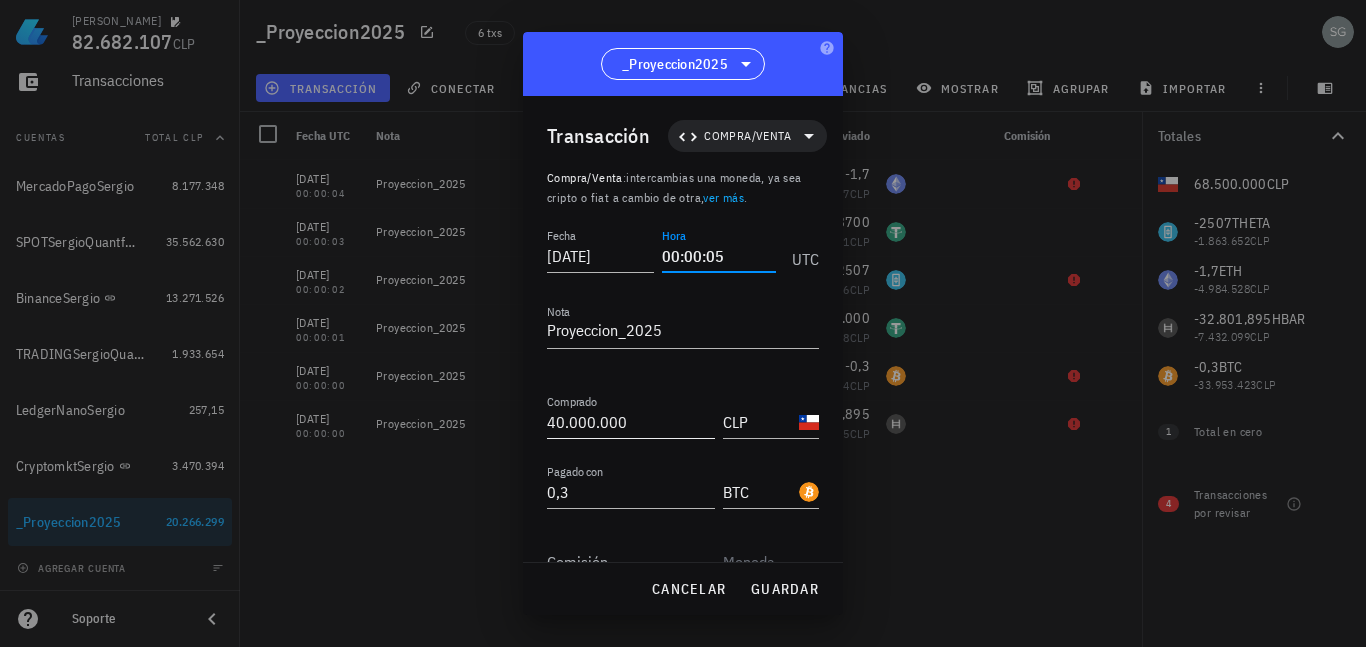 type on "00:00:05" 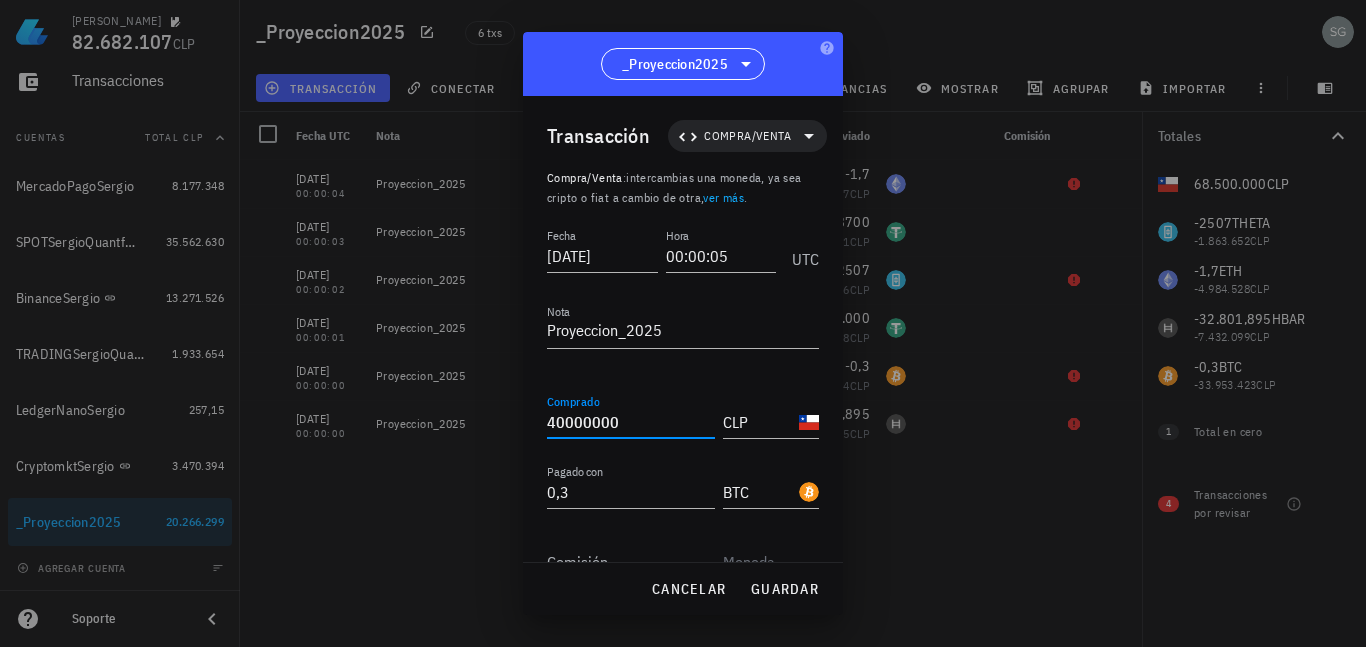 drag, startPoint x: 637, startPoint y: 421, endPoint x: 513, endPoint y: 422, distance: 124.004036 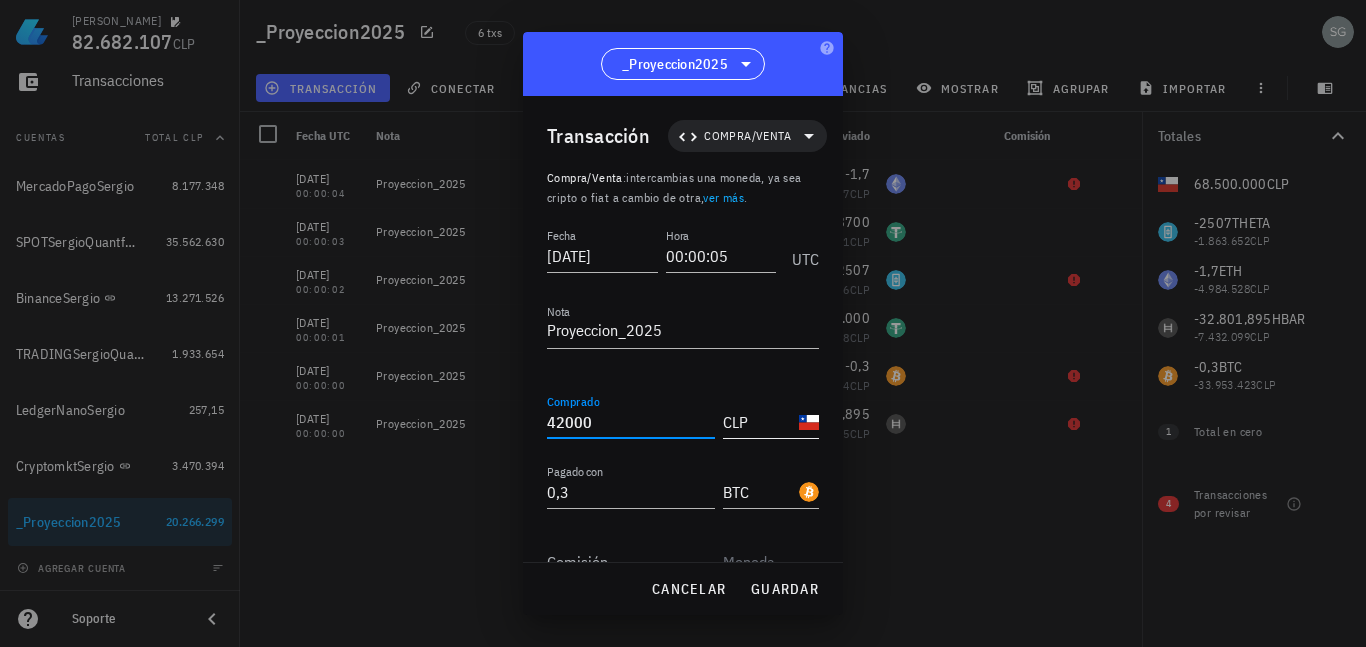 type on "42.000" 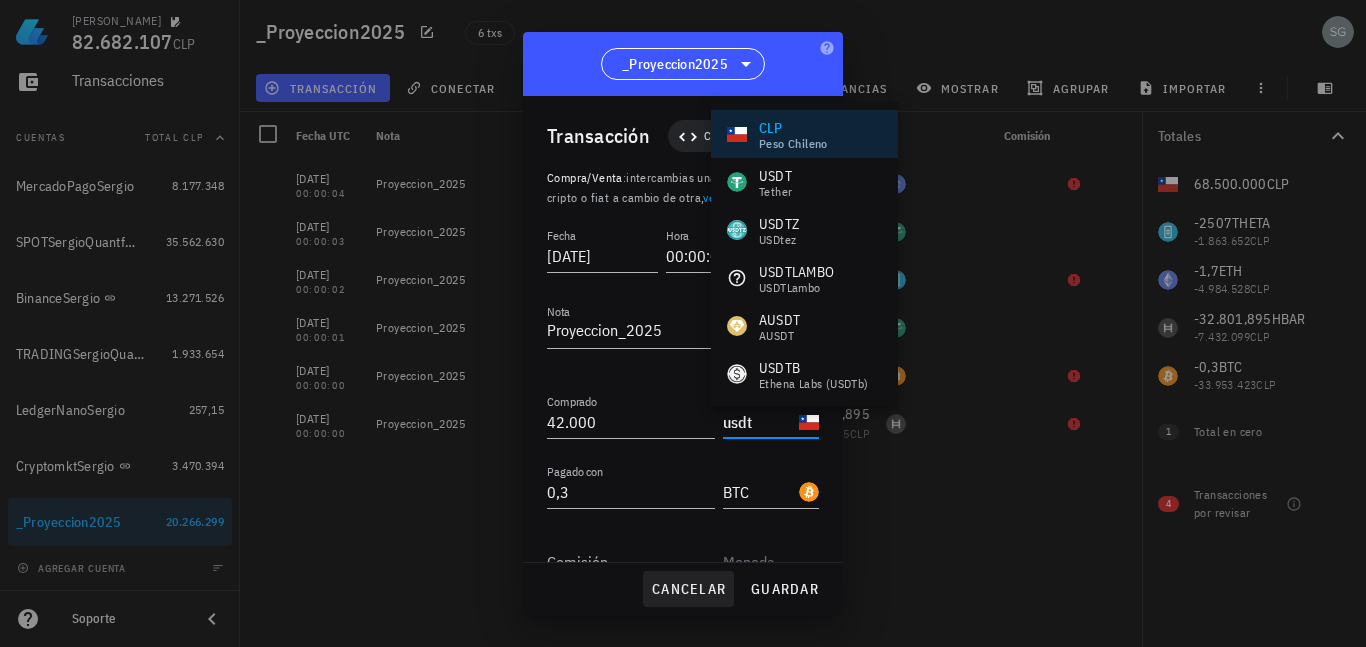 type on "usdt" 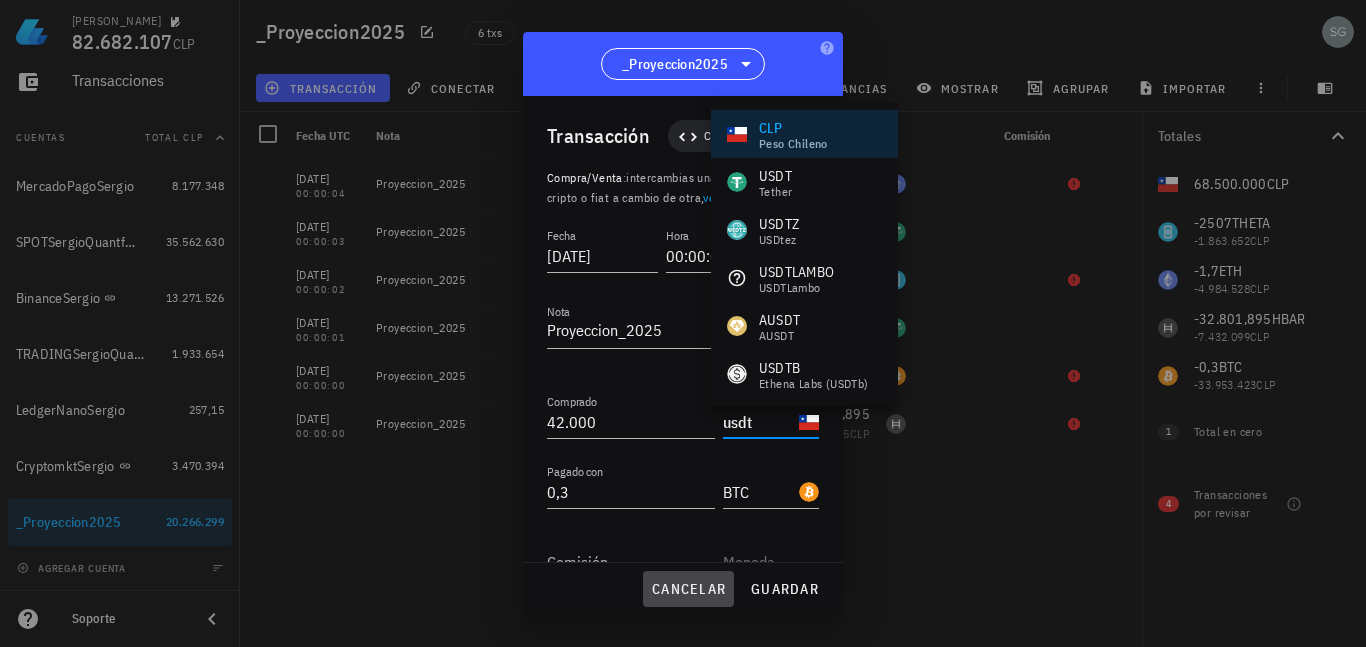 click on "cancelar" at bounding box center [688, 589] 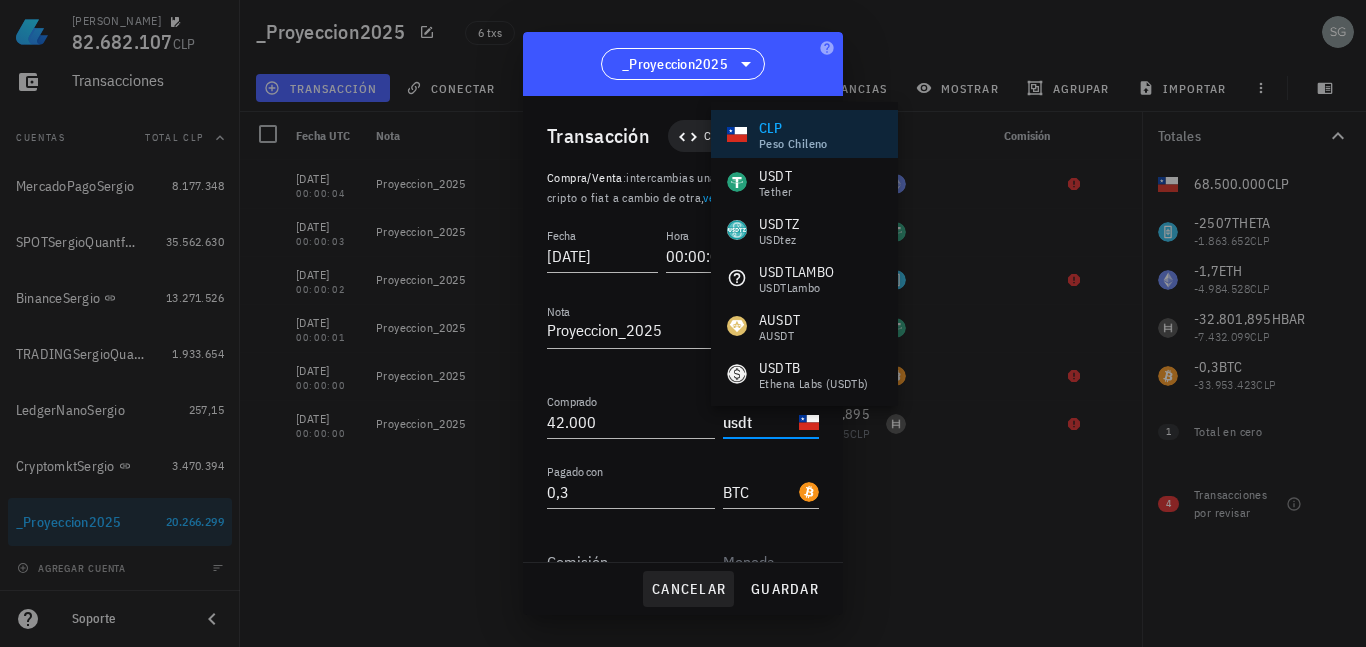 type on "00:00:00" 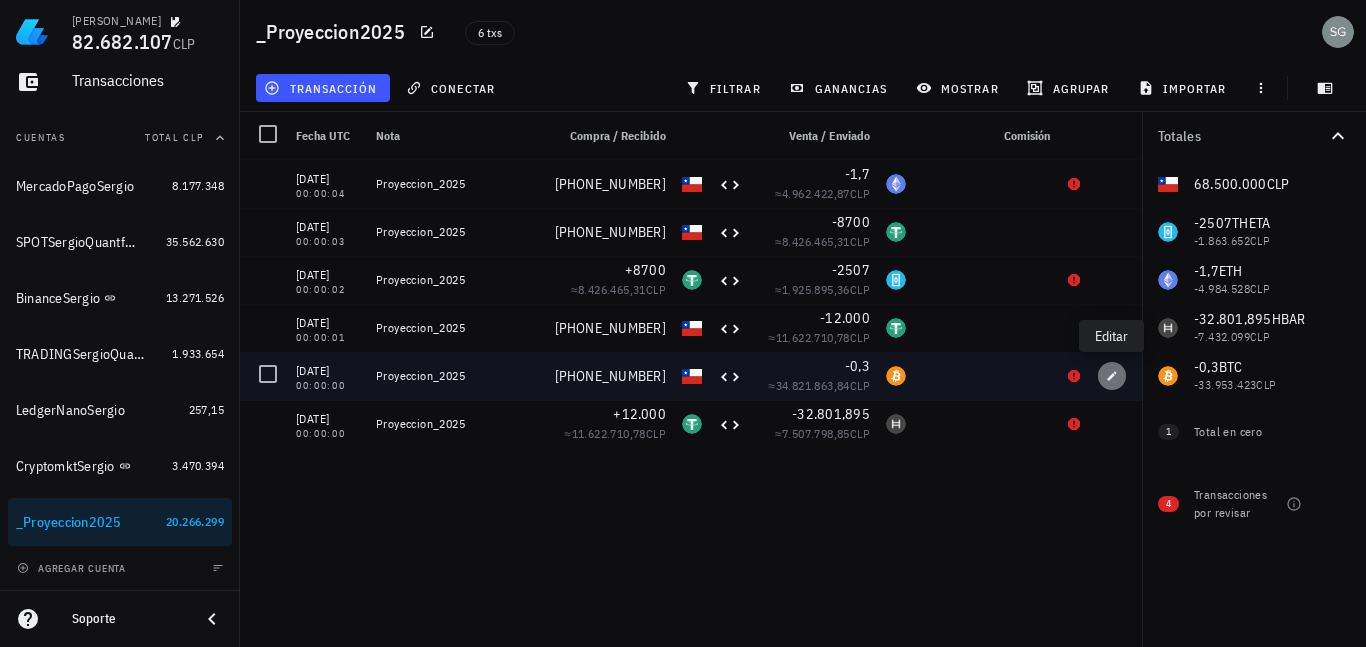 click at bounding box center (1112, 376) 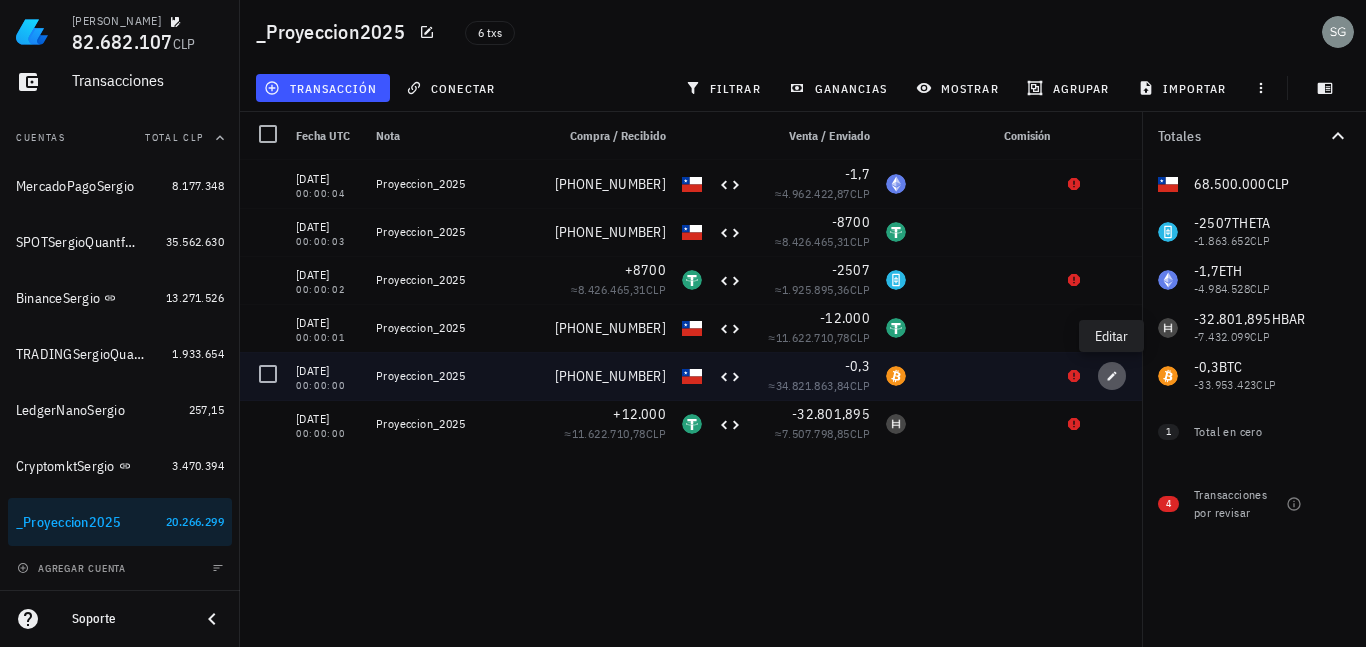 type on "CLP" 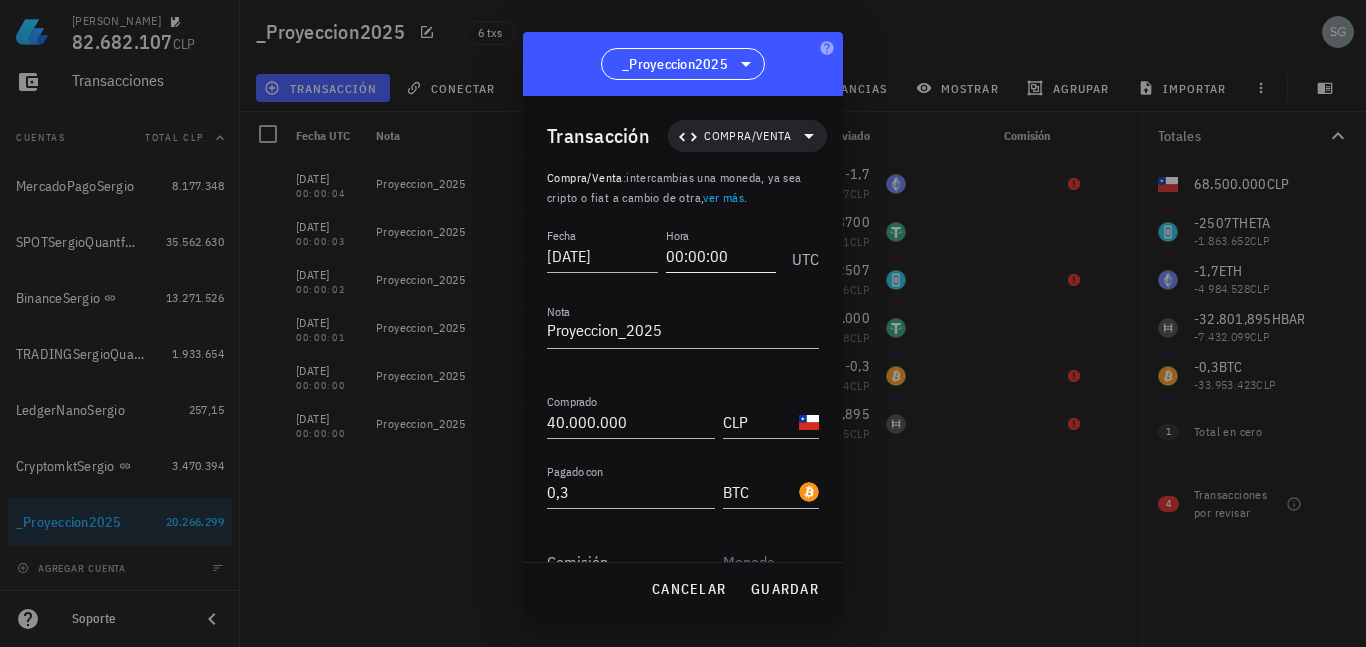 click on "00:00:00" at bounding box center [721, 256] 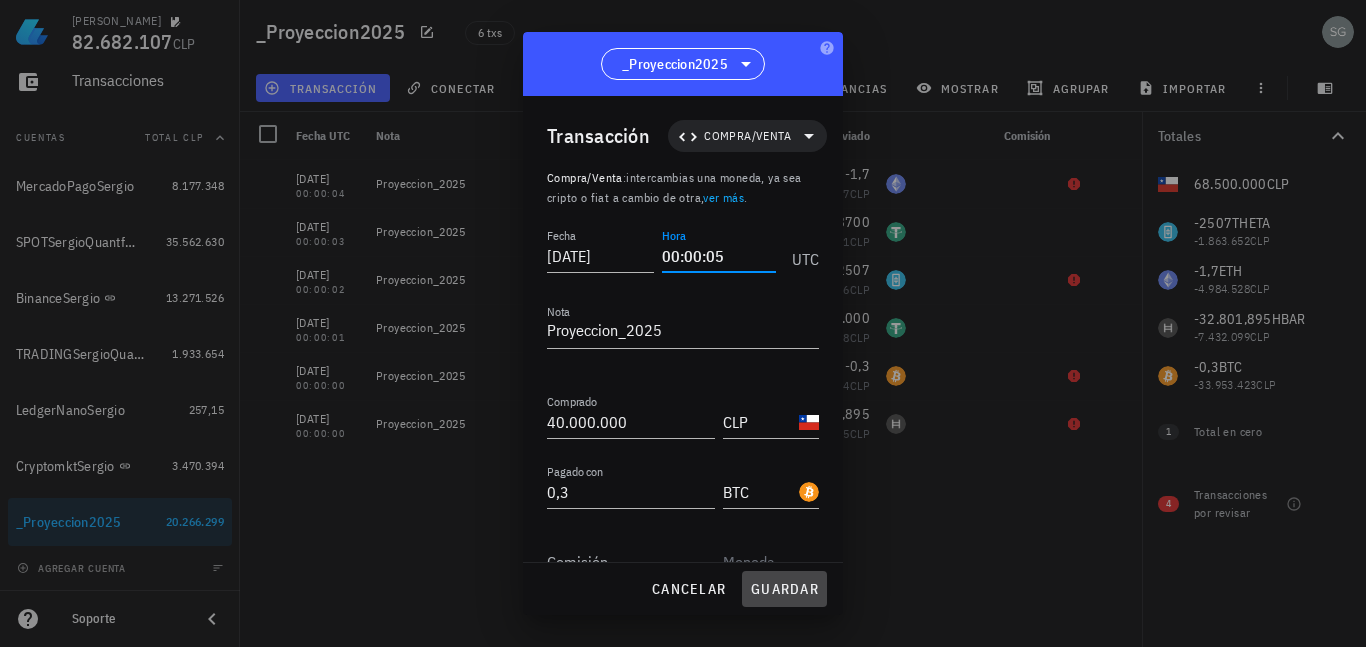 click on "guardar" at bounding box center (784, 589) 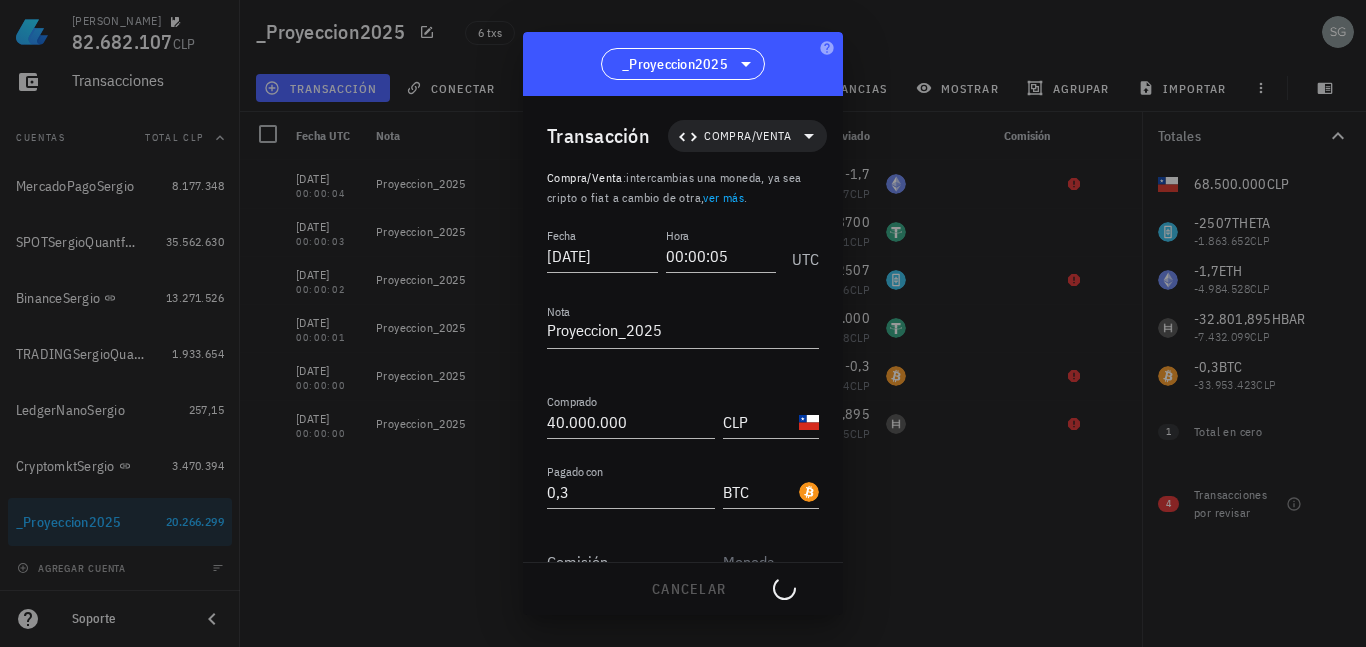 type on "00:00:00" 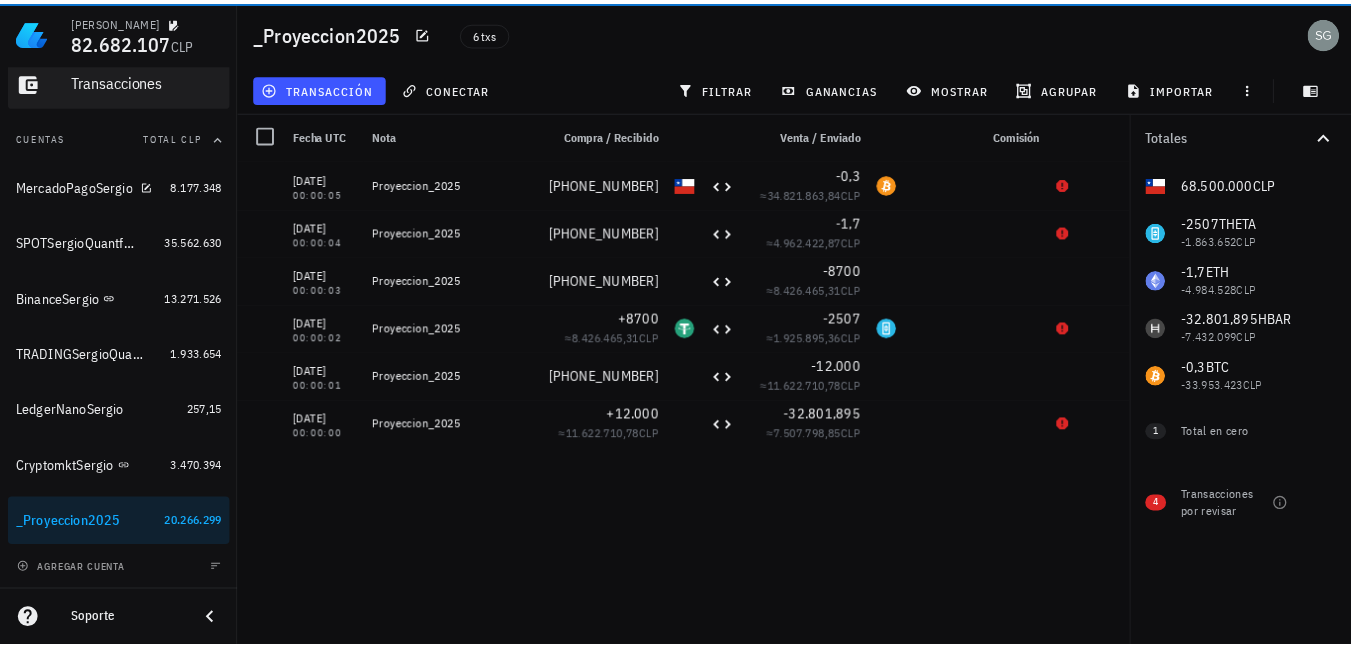 scroll, scrollTop: 0, scrollLeft: 0, axis: both 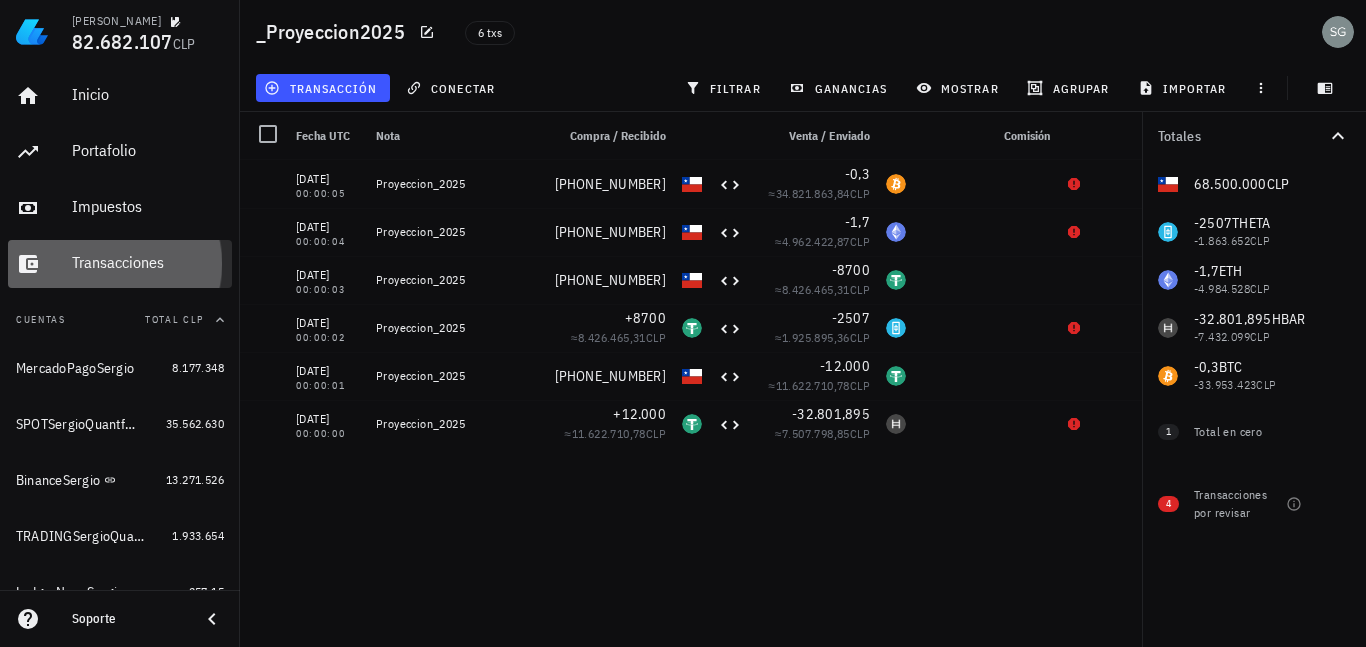 click on "Transacciones" at bounding box center [148, 263] 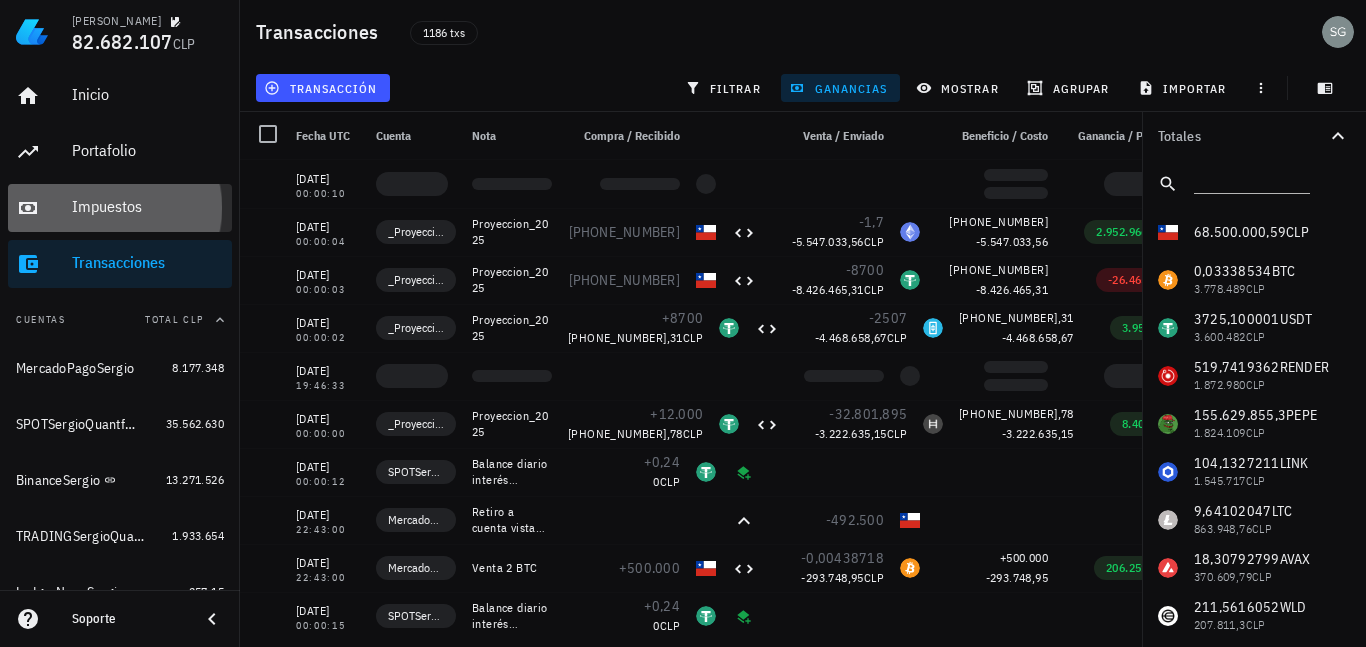 click on "Impuestos" at bounding box center [148, 206] 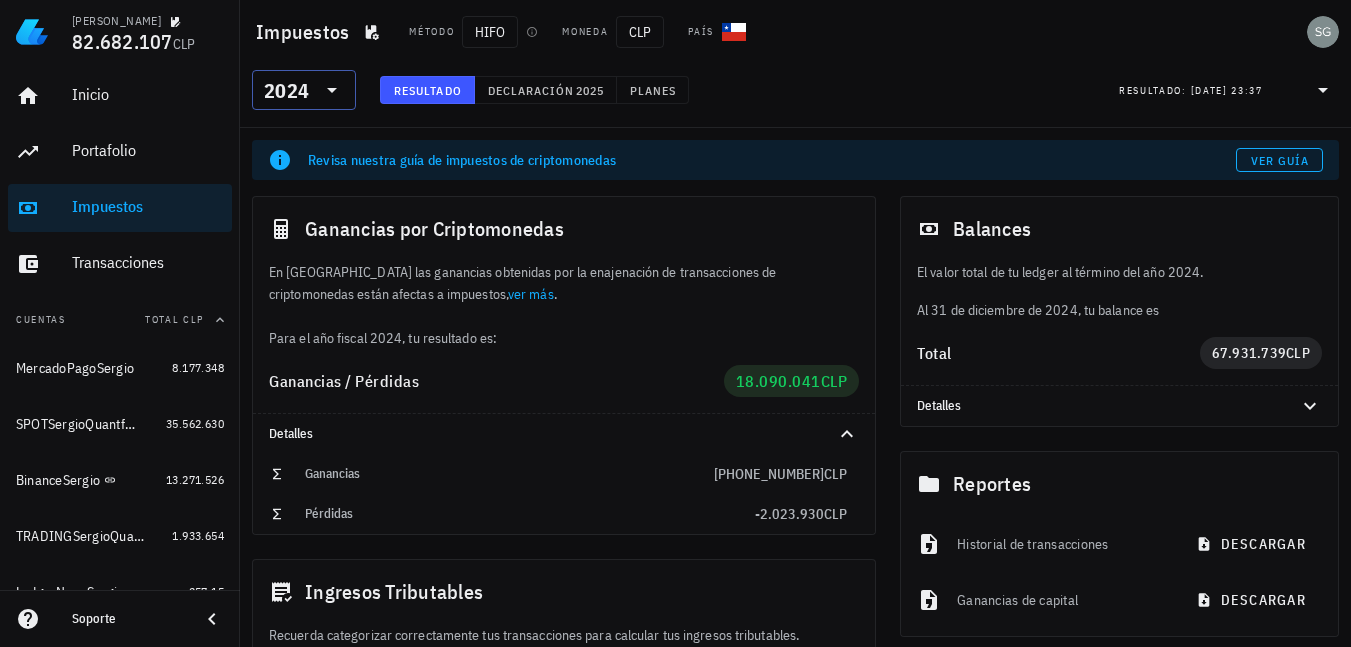 click at bounding box center [330, 90] 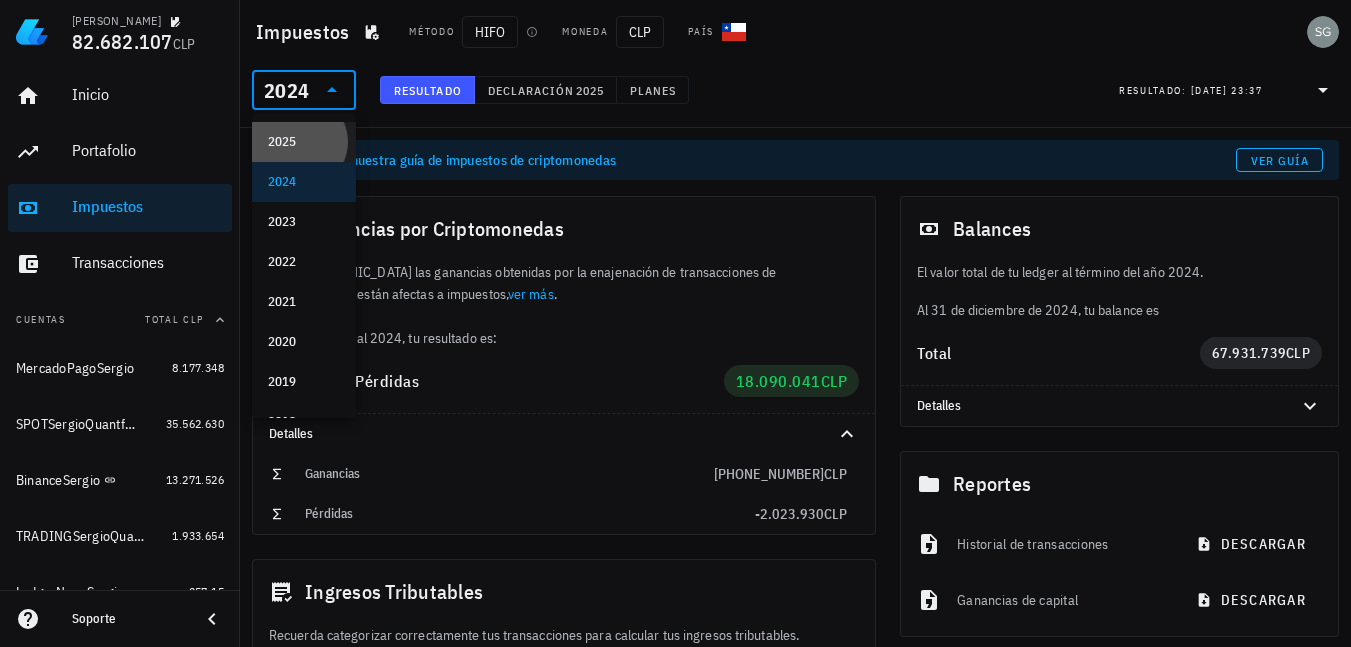 click on "2025" at bounding box center [304, 142] 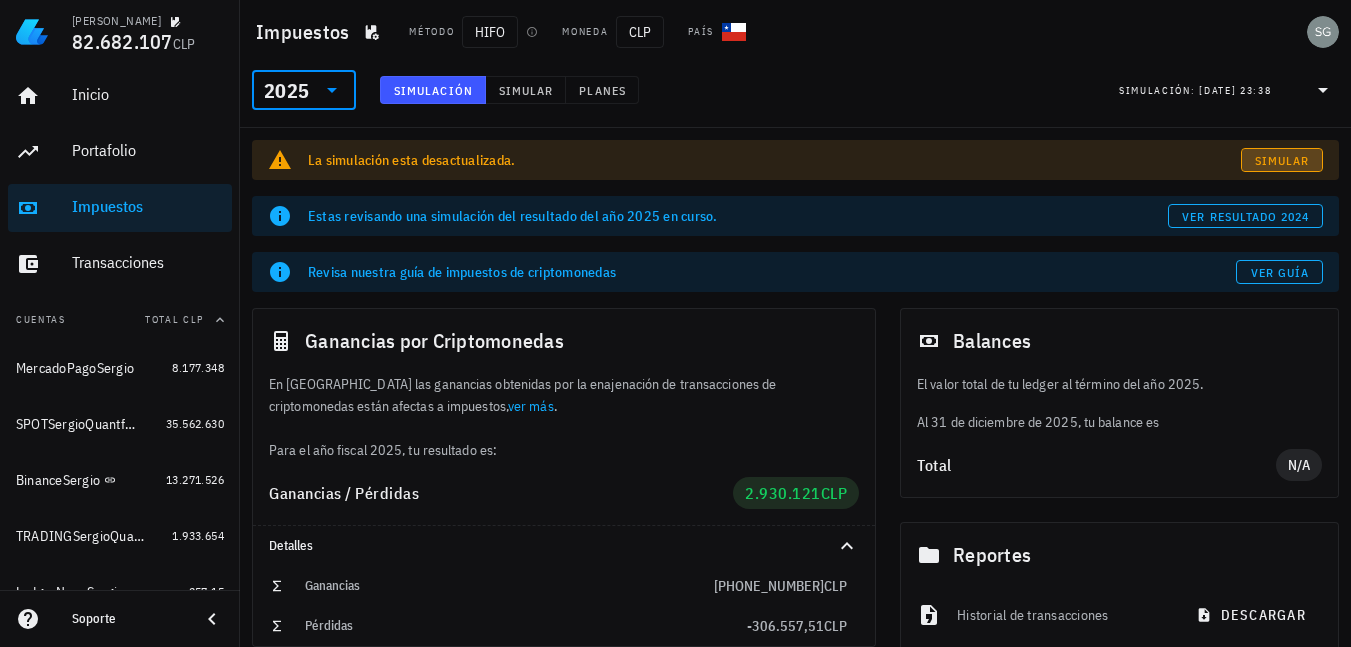 click on "Simular" at bounding box center (1282, 160) 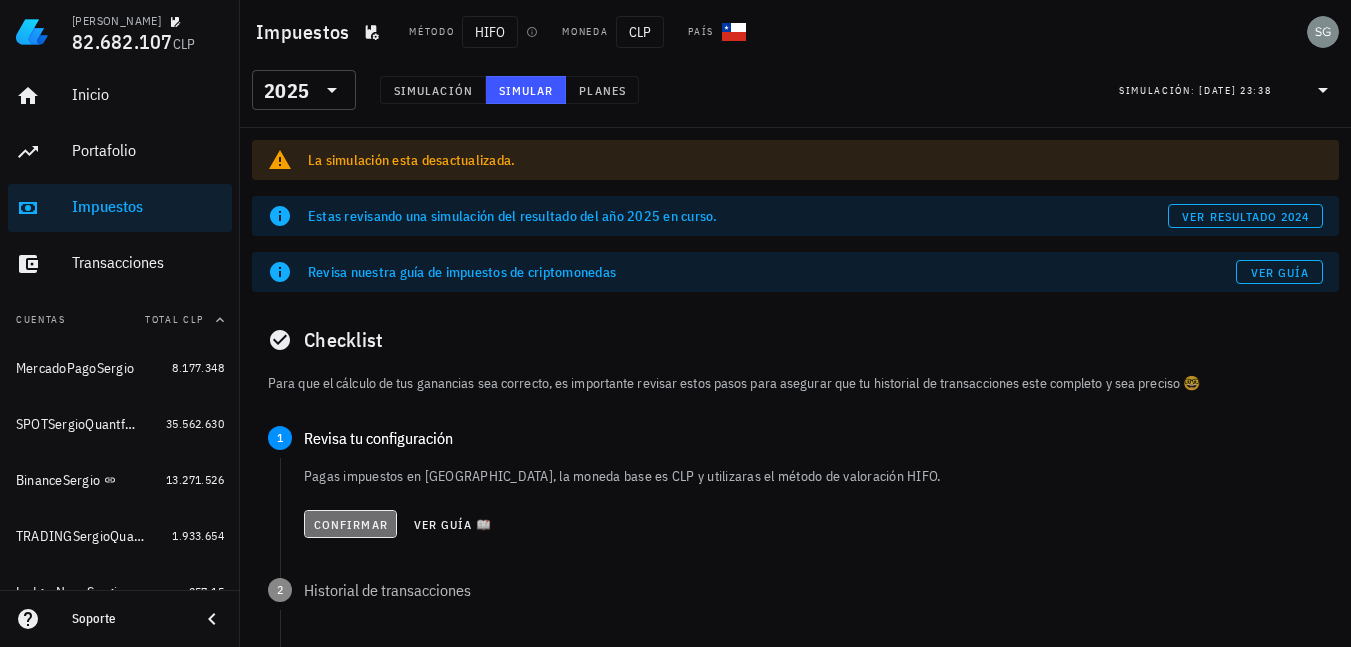 click on "Confirmar" at bounding box center (350, 524) 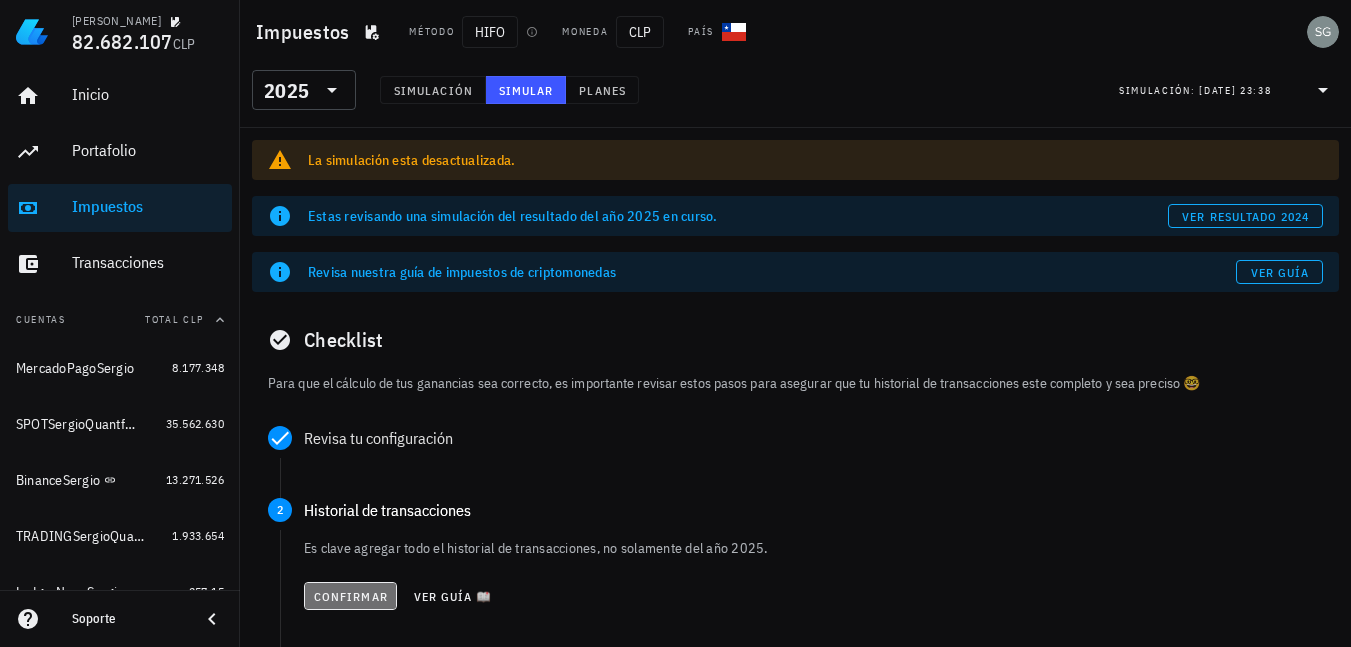click on "Confirmar" at bounding box center [350, 596] 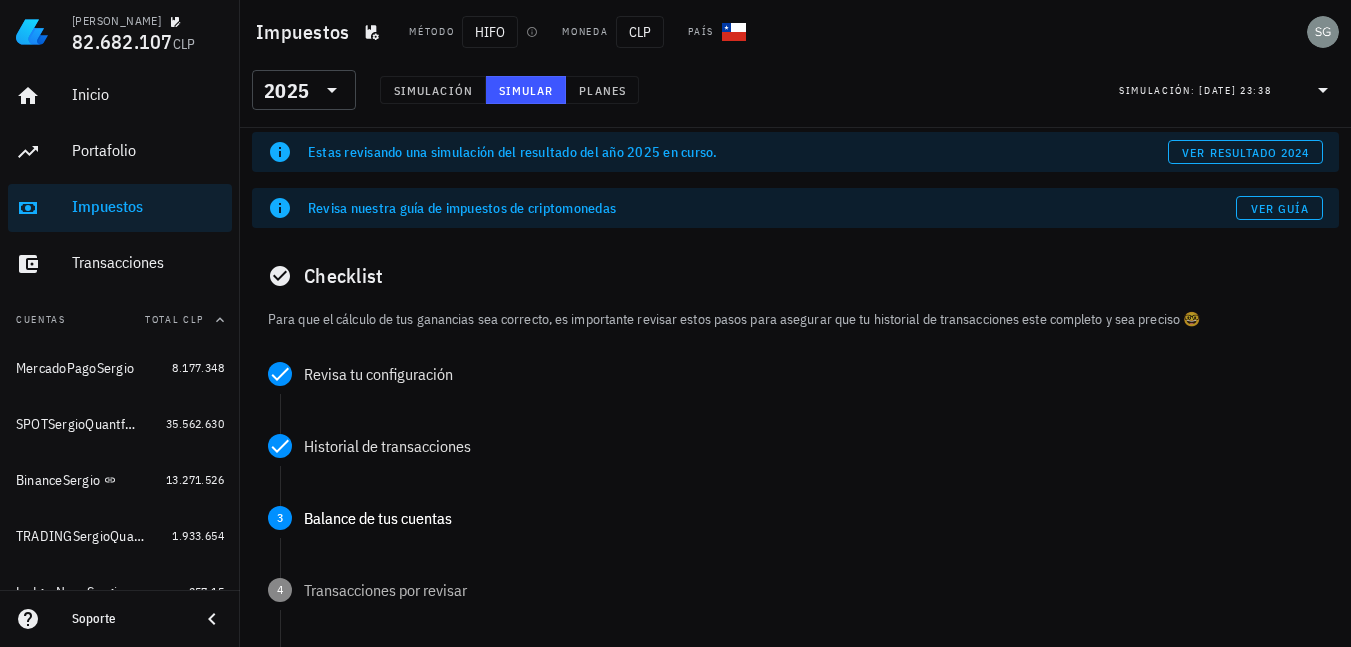 scroll, scrollTop: 100, scrollLeft: 0, axis: vertical 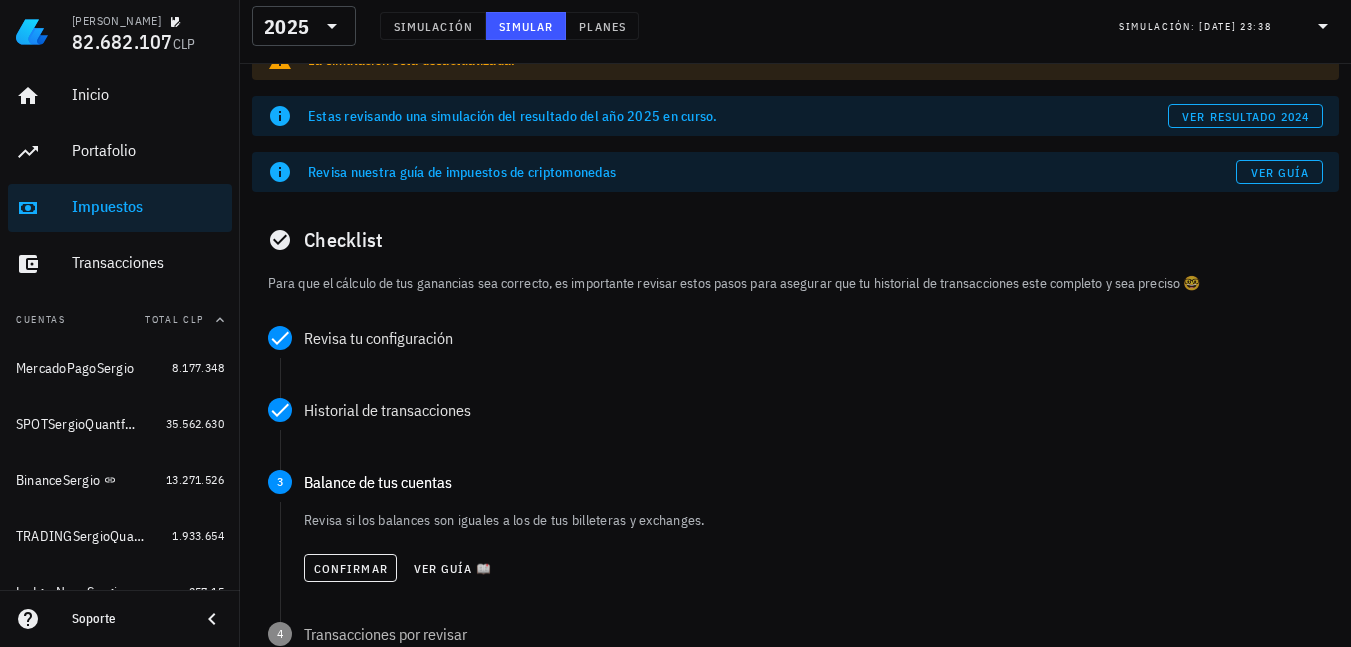 click on "Confirmar
Ver guía 📖" at bounding box center (813, 568) 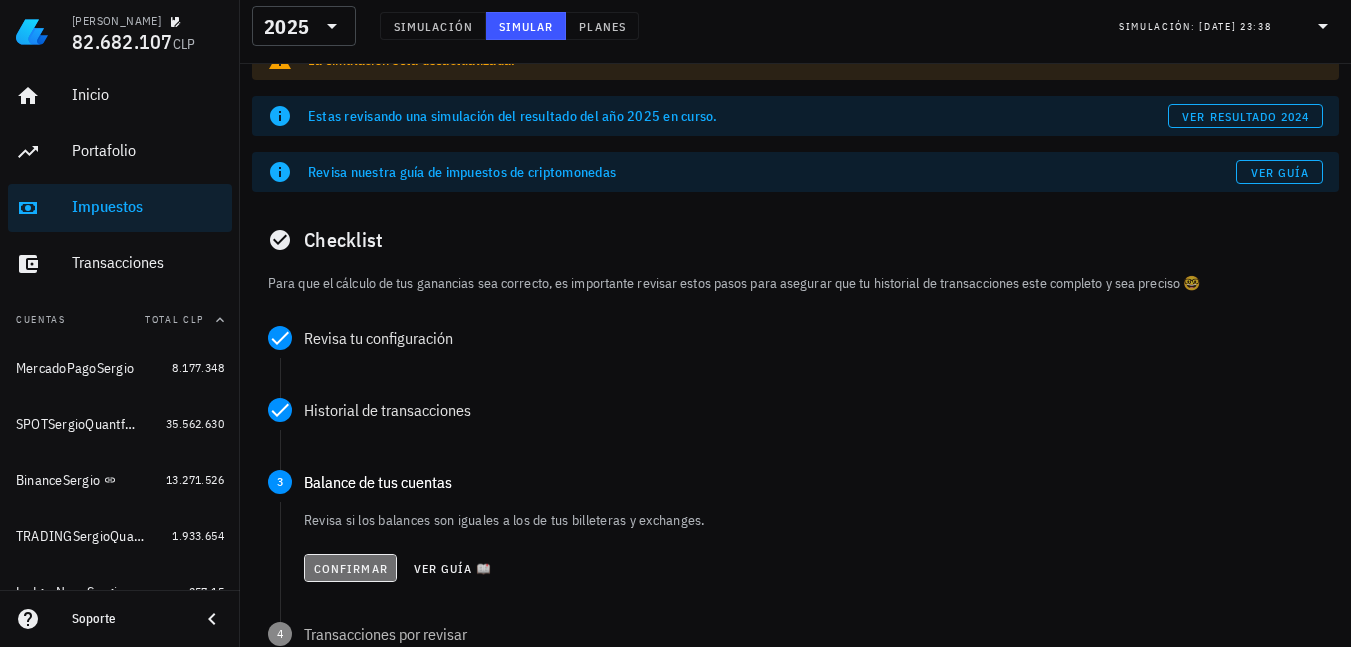 click on "Confirmar" at bounding box center [350, 568] 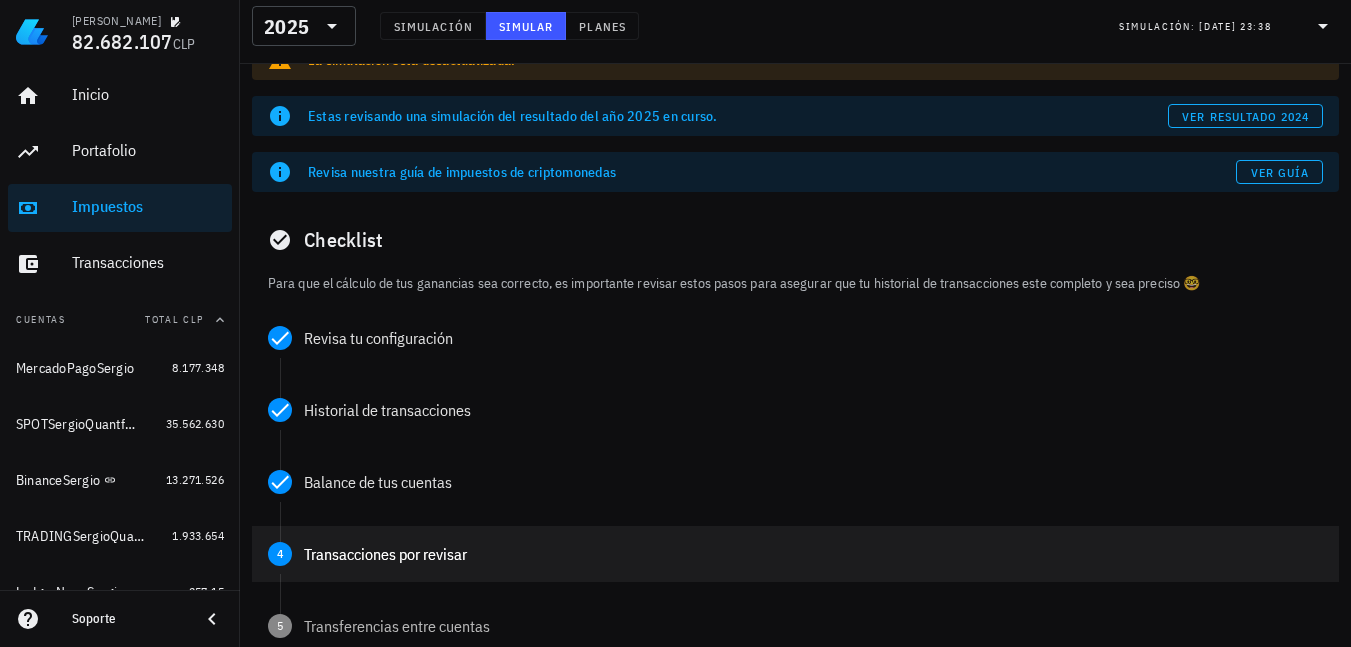 scroll, scrollTop: 200, scrollLeft: 0, axis: vertical 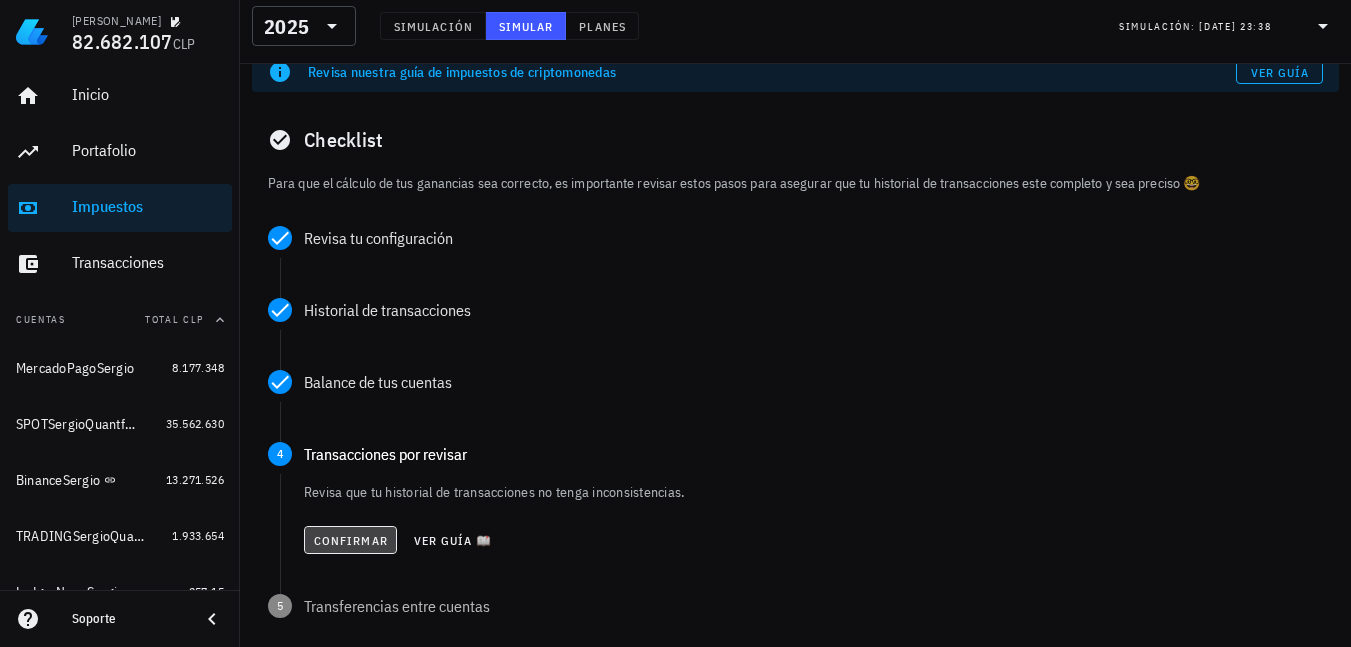 click on "Confirmar" at bounding box center [350, 540] 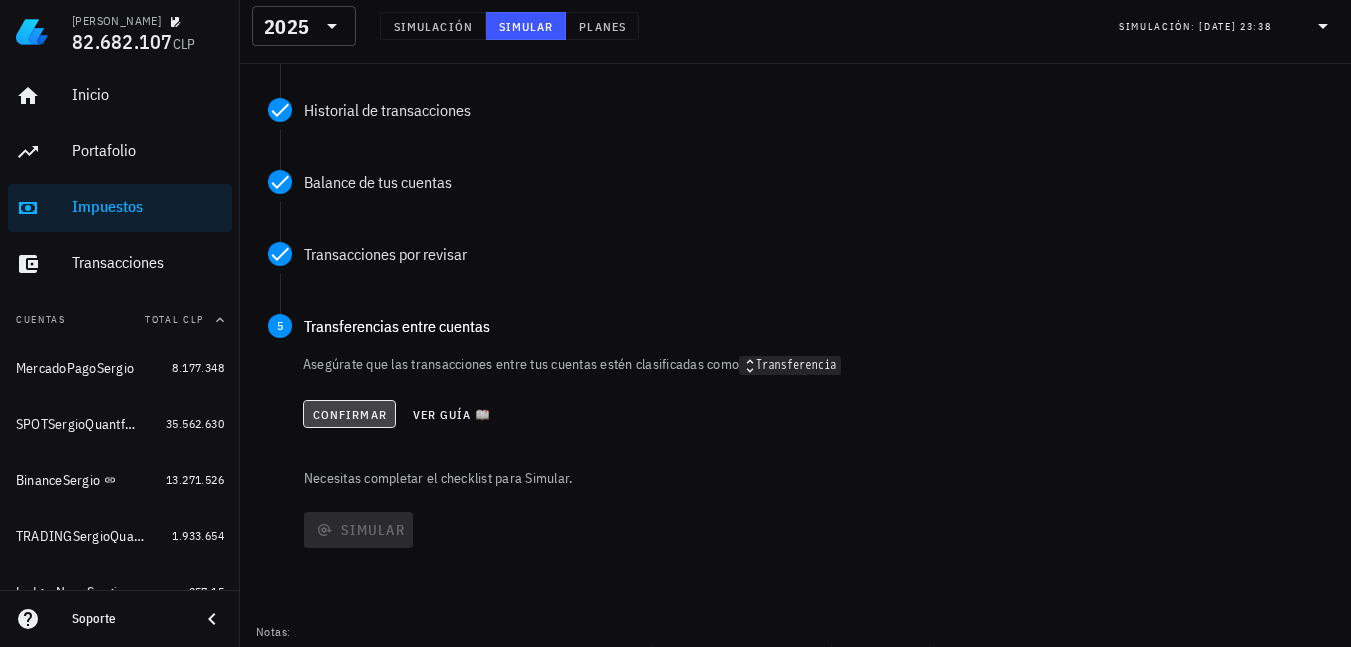 click on "Confirmar" at bounding box center (349, 414) 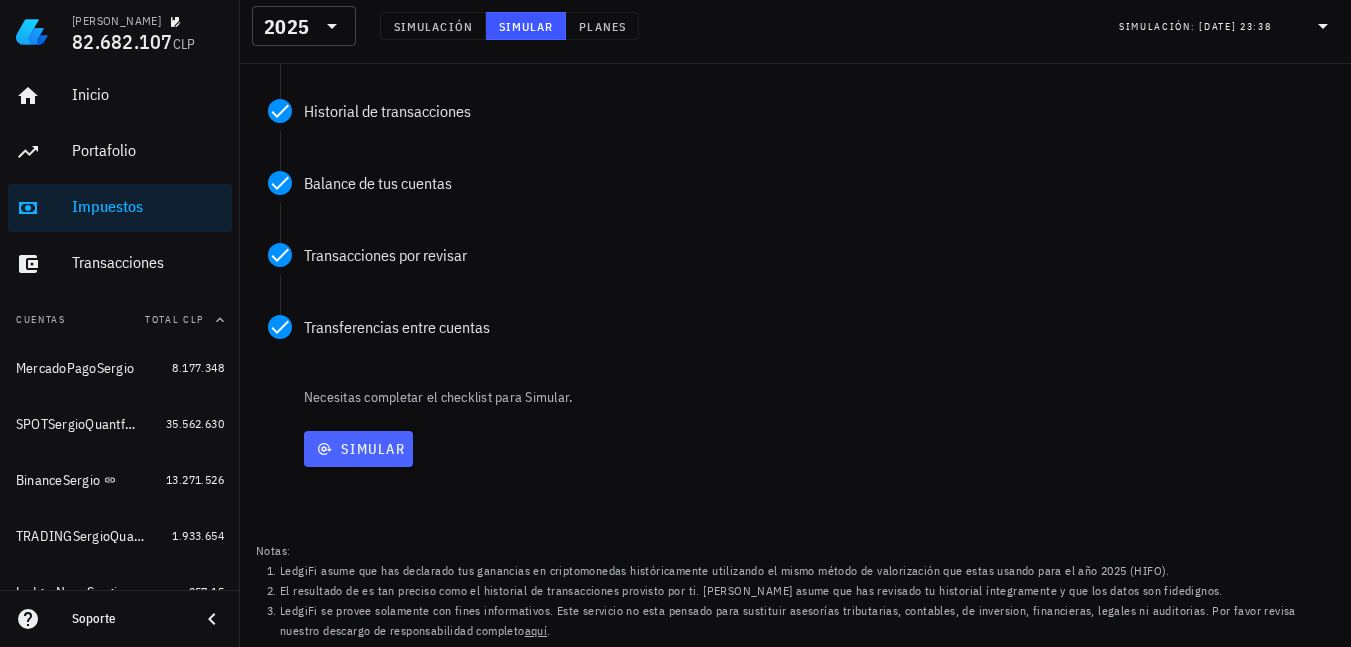 scroll, scrollTop: 399, scrollLeft: 0, axis: vertical 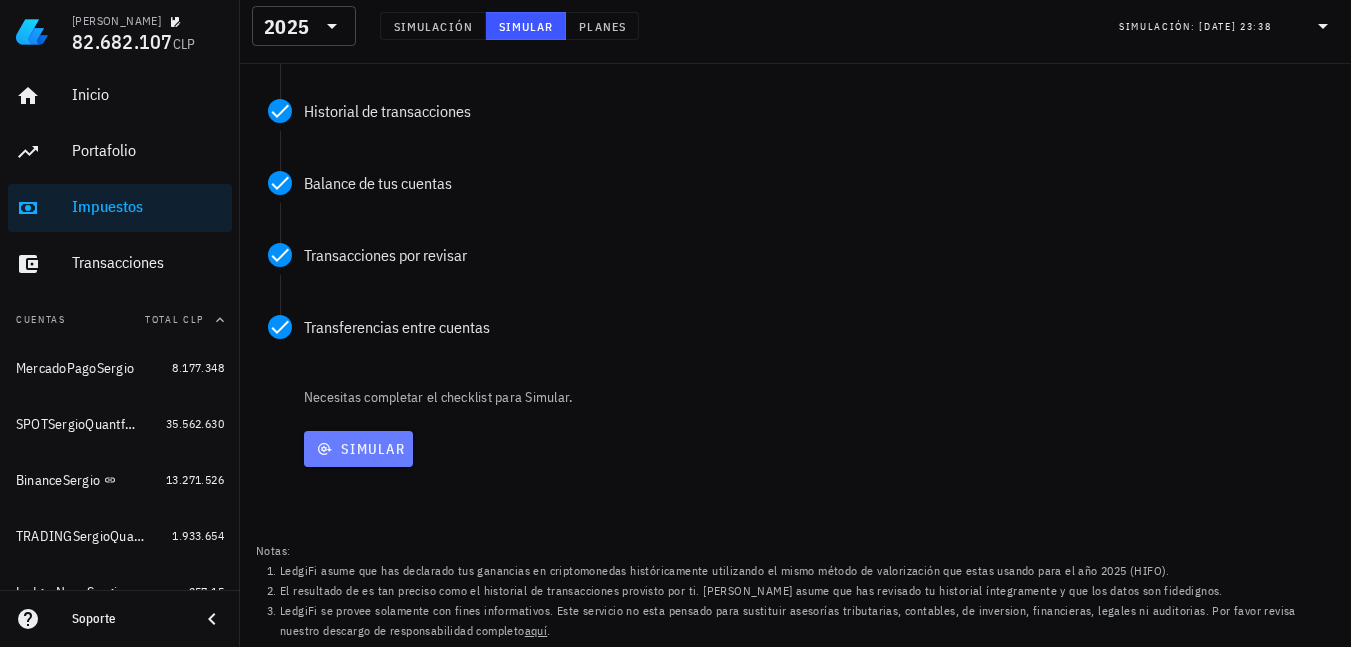 click on "Simular" at bounding box center [358, 449] 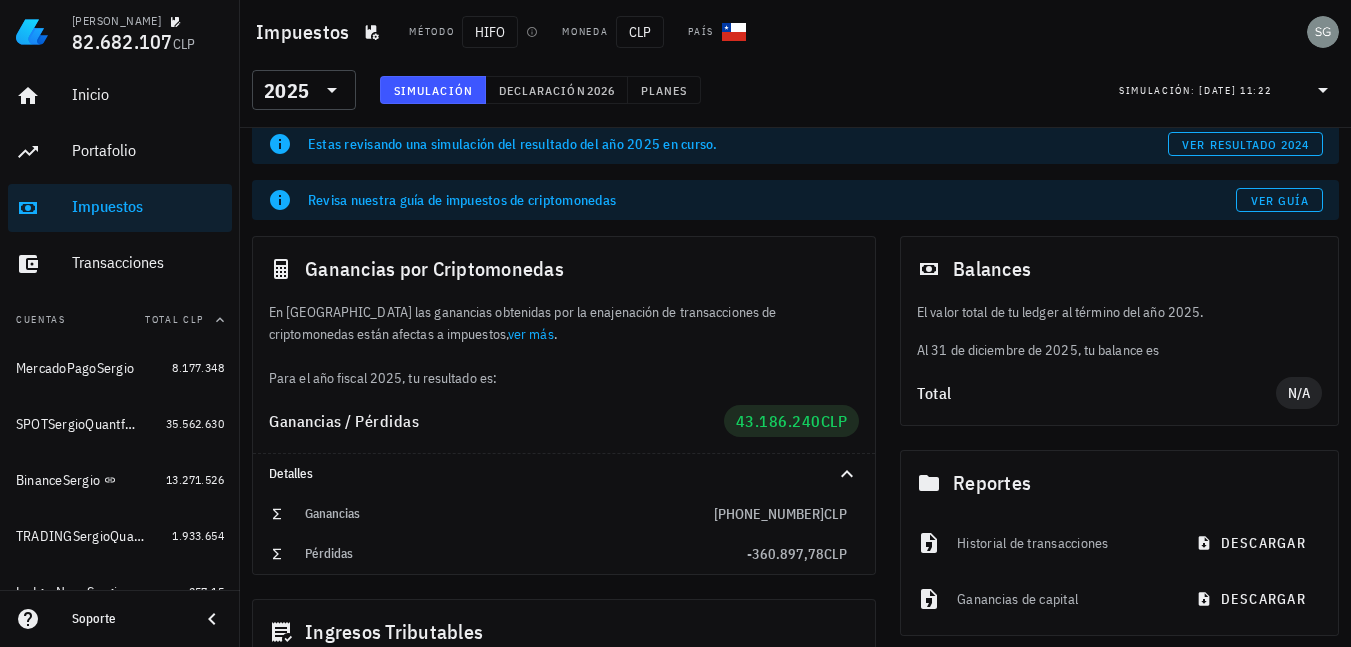 scroll, scrollTop: 0, scrollLeft: 0, axis: both 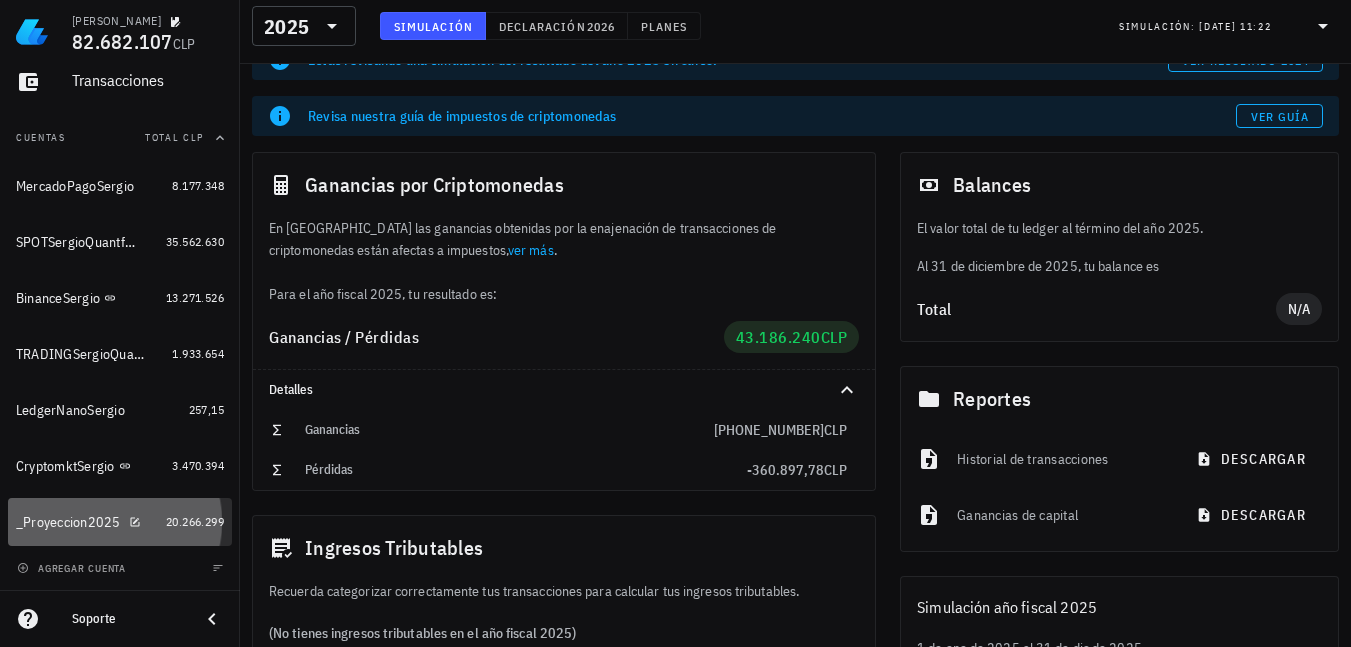 click on "_Proyeccion2025" at bounding box center (68, 522) 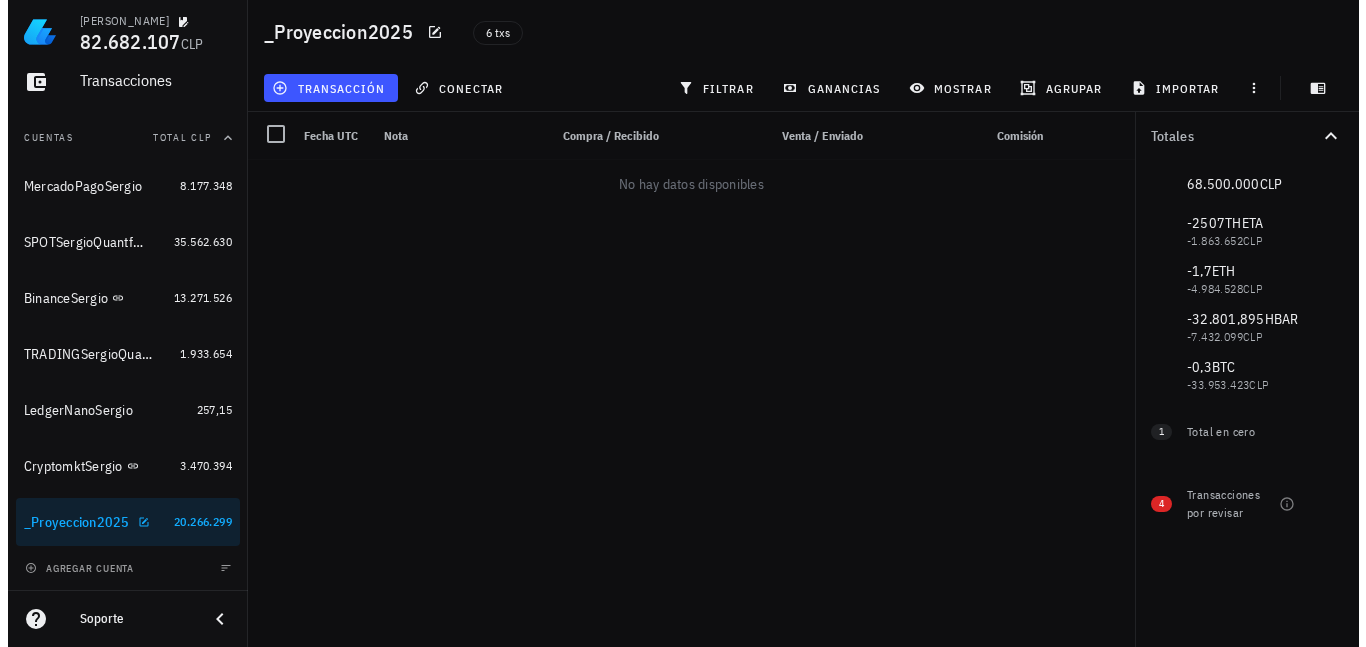 scroll, scrollTop: 0, scrollLeft: 0, axis: both 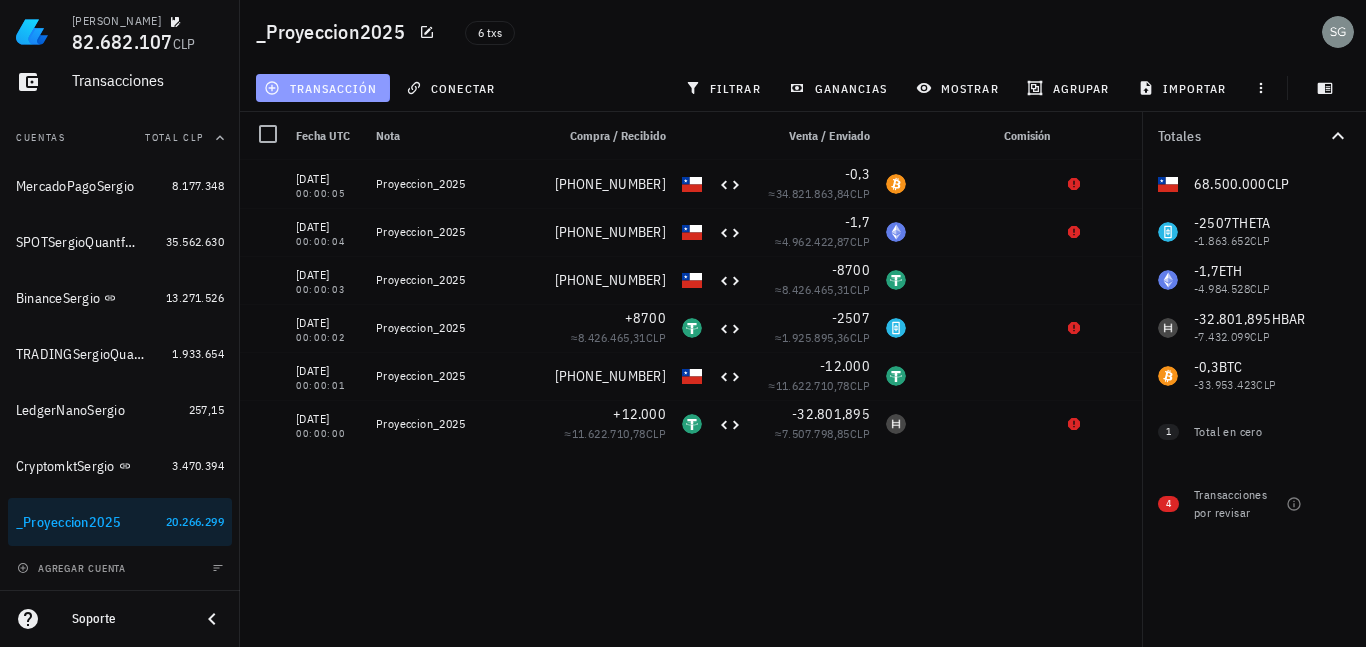 click on "transacción" at bounding box center [322, 88] 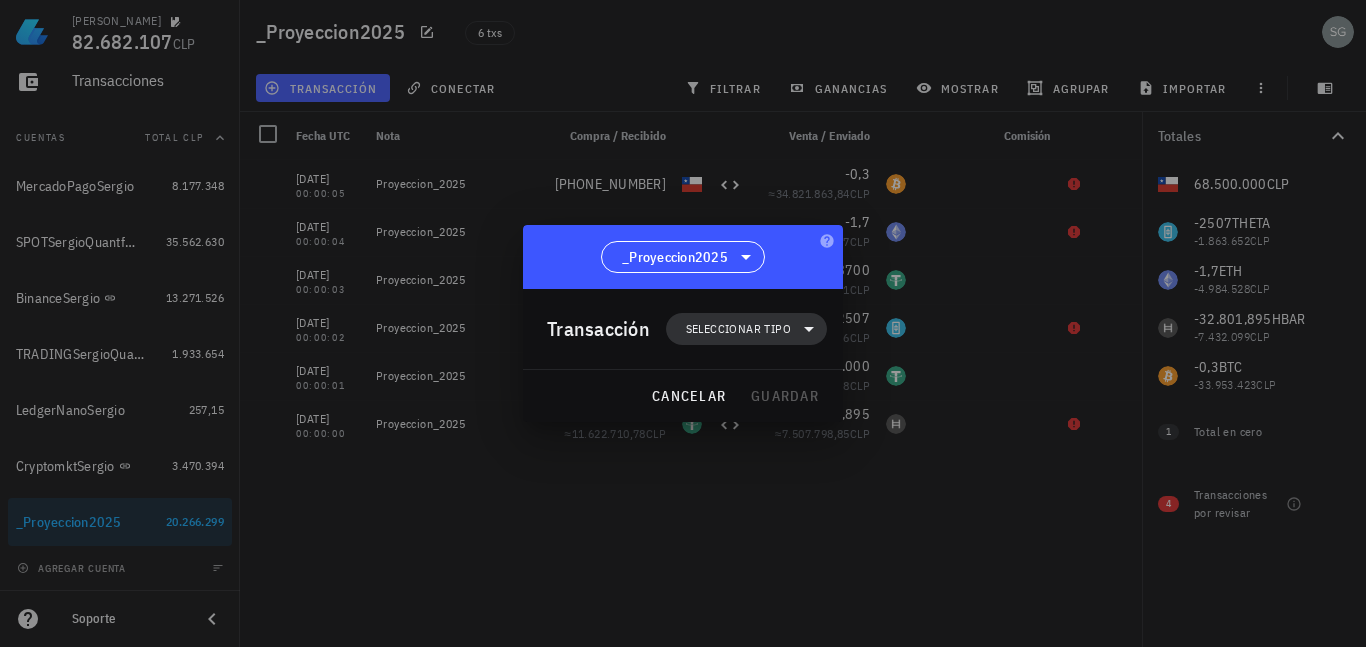 click 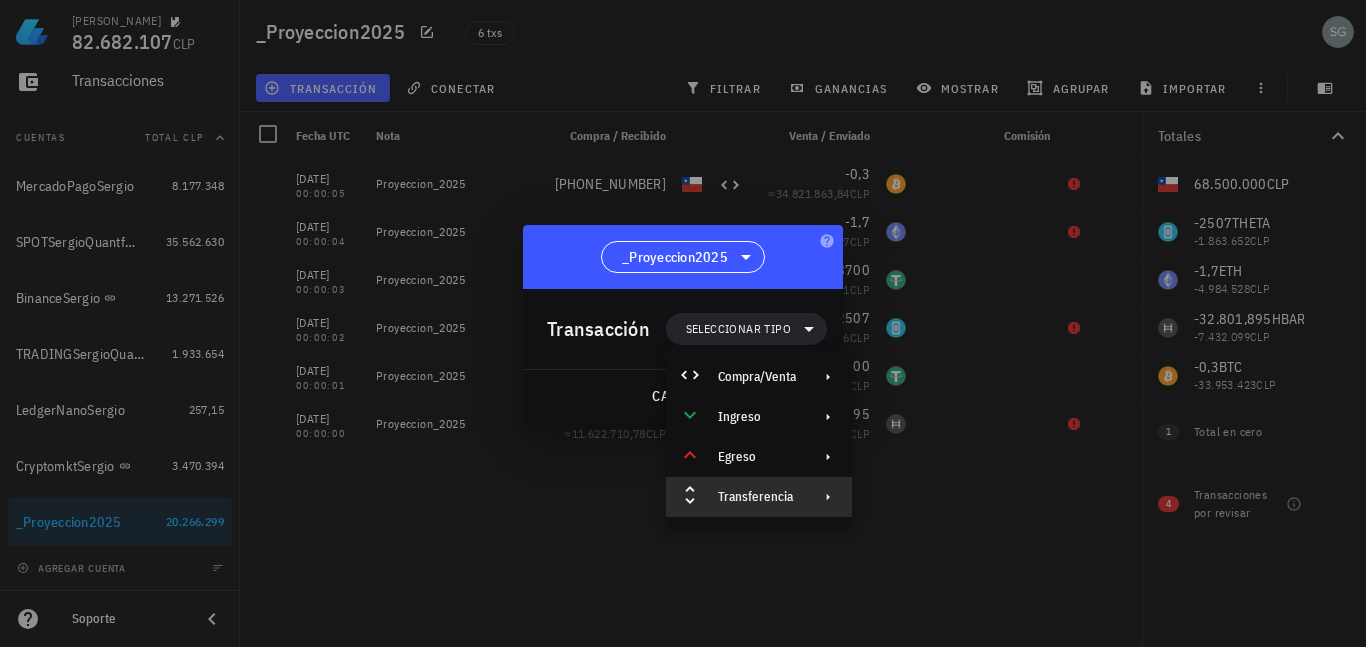 click on "Transferencia" at bounding box center [757, 497] 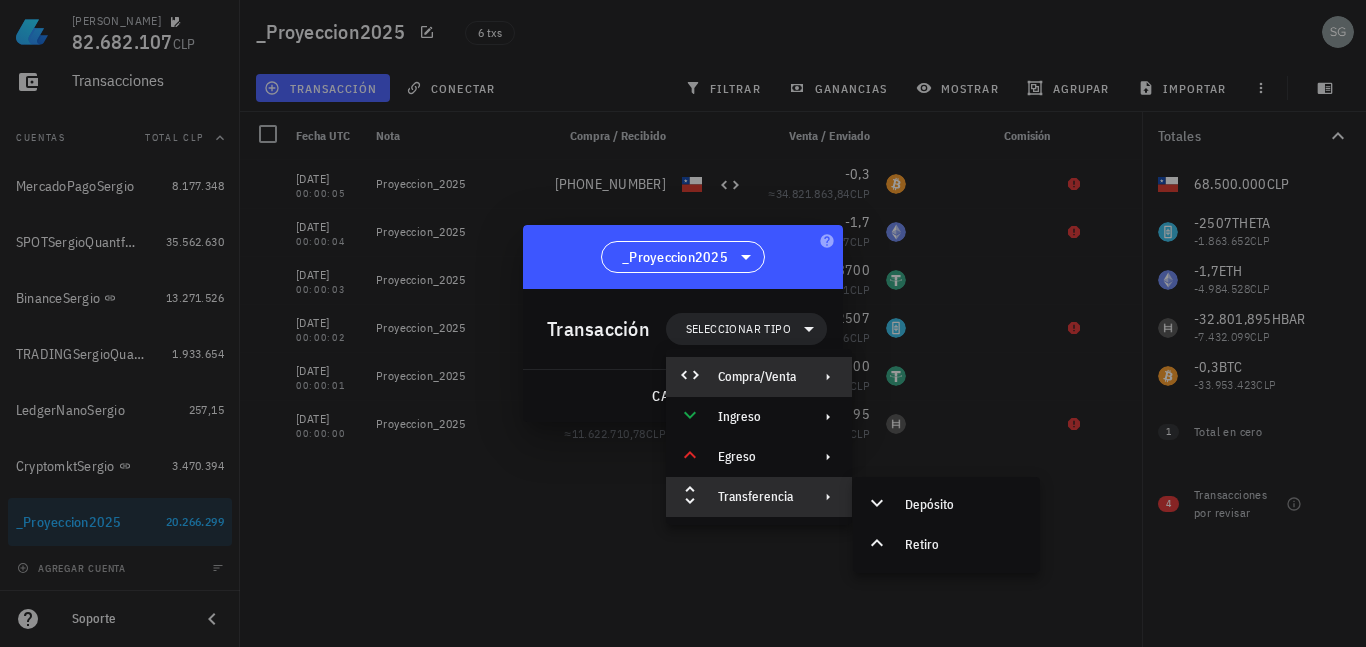 click on "Compra/Venta" at bounding box center (759, 377) 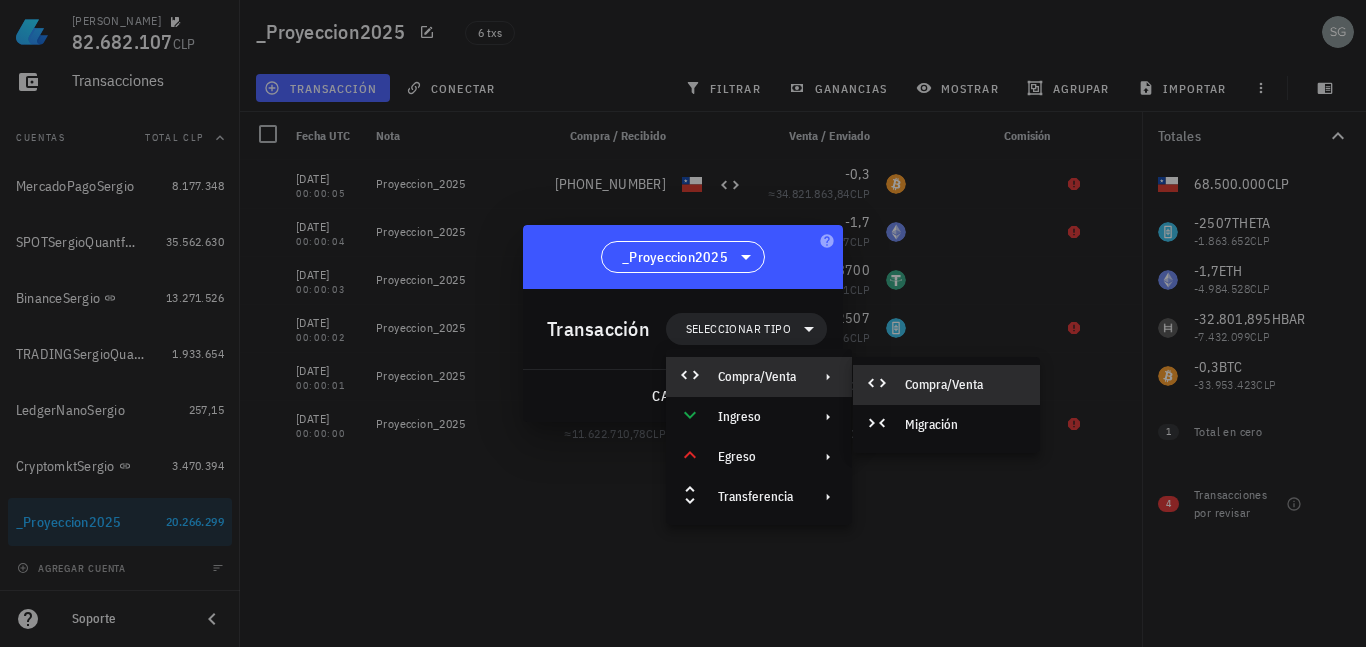 click on "Compra/Venta" at bounding box center (964, 385) 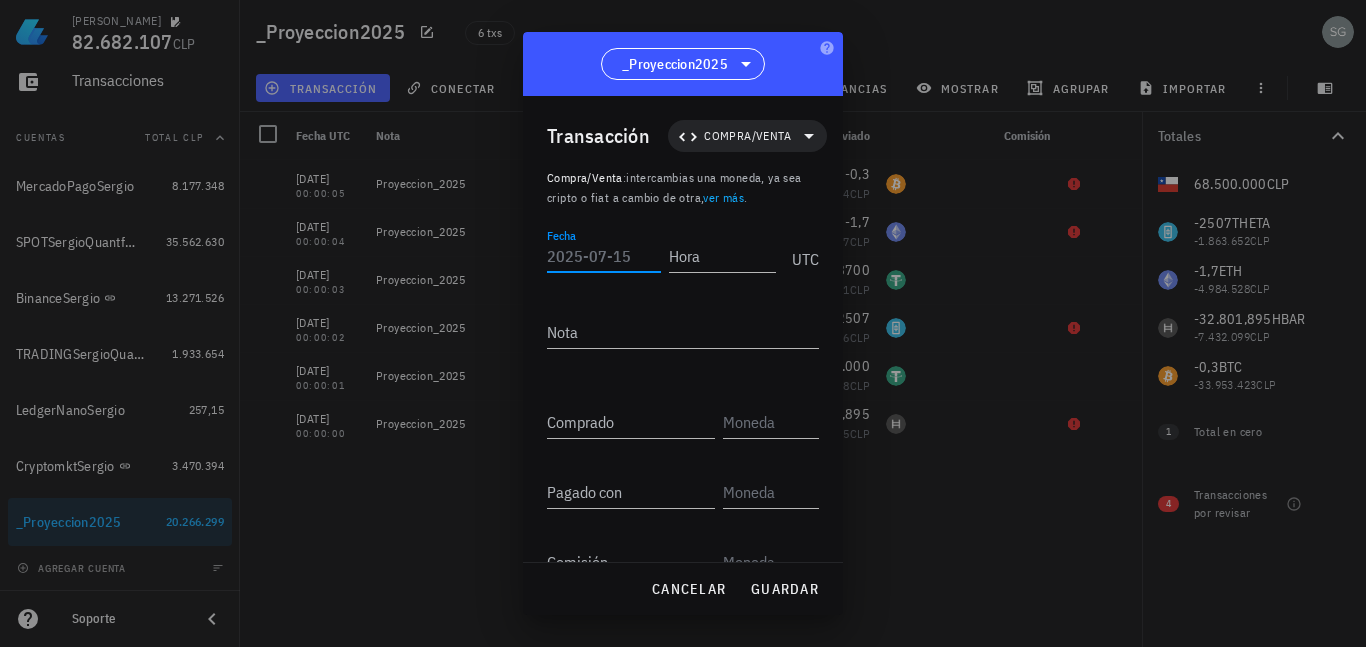 click on "Fecha" at bounding box center (604, 256) 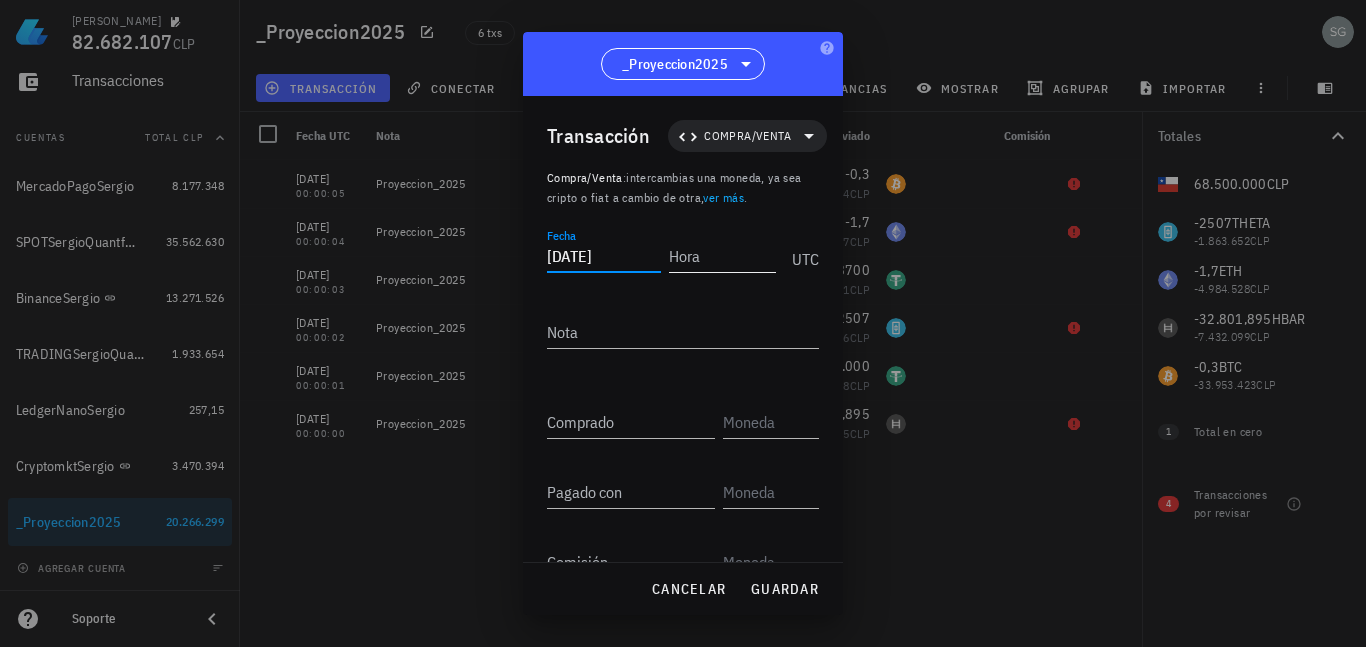 type on "2025-07-15" 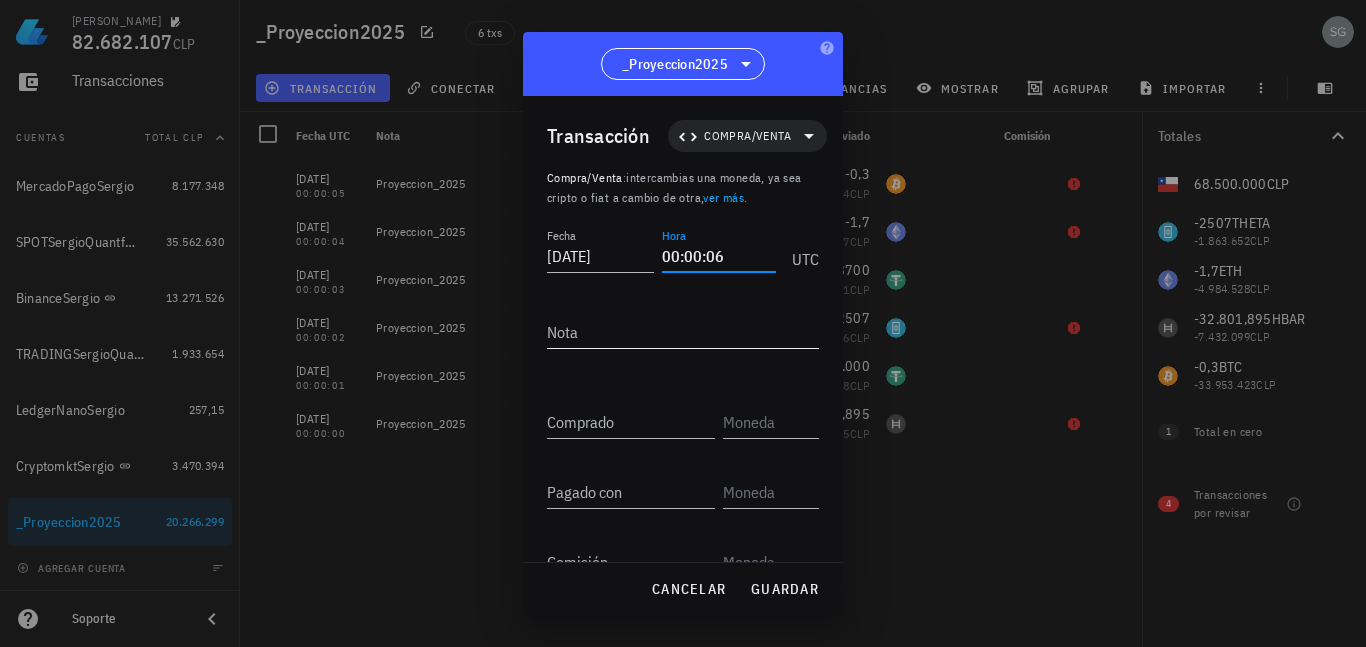 type on "00:00:06" 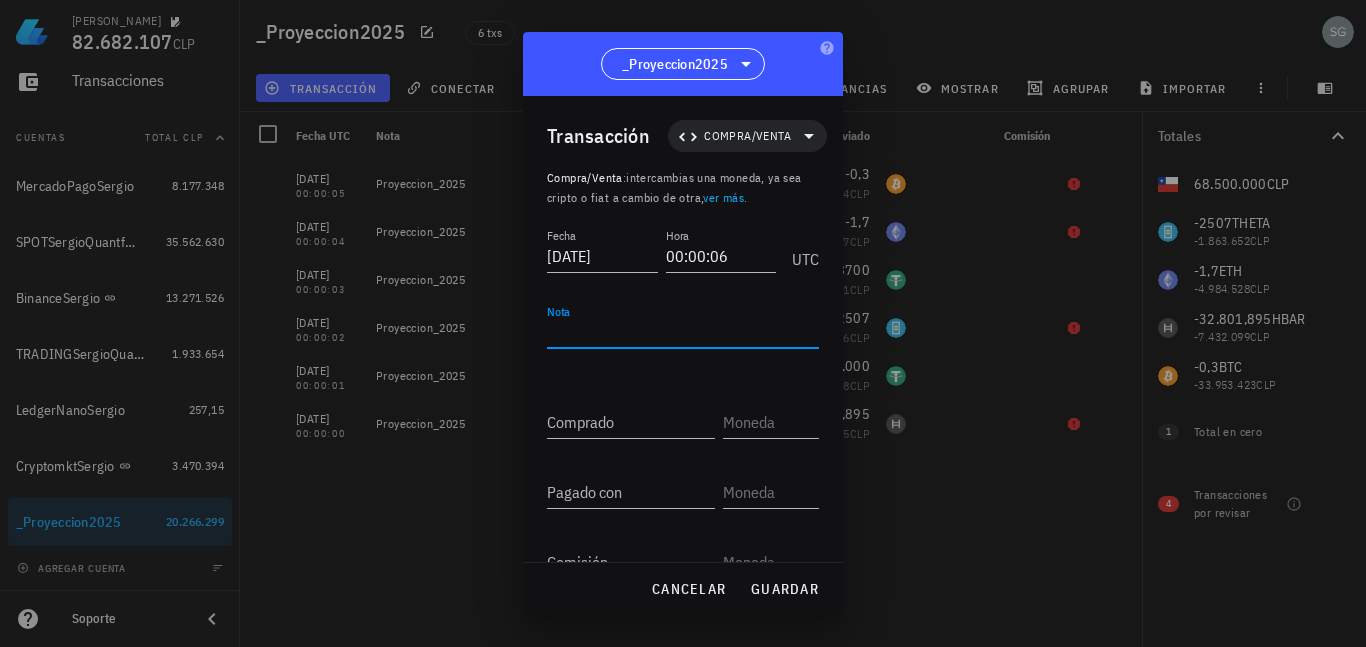 click on "Nota" at bounding box center [683, 332] 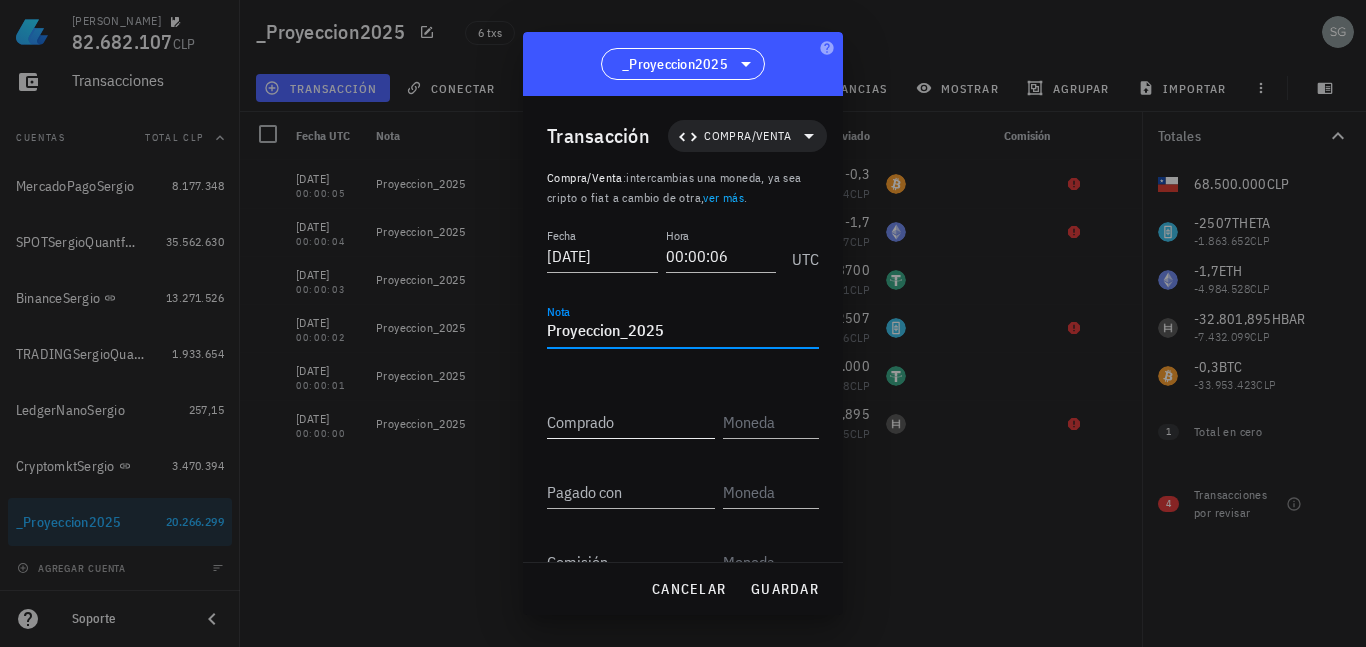 type on "Proyeccion_2025" 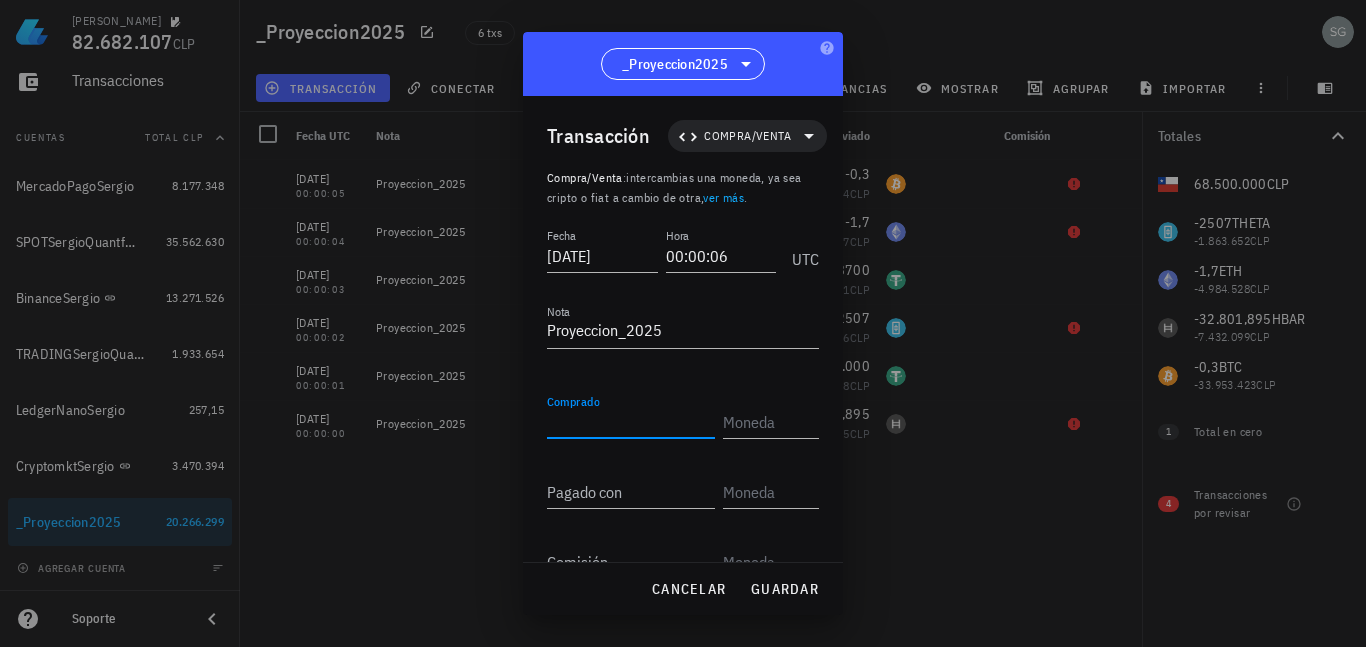 click on "Comprado" at bounding box center [631, 422] 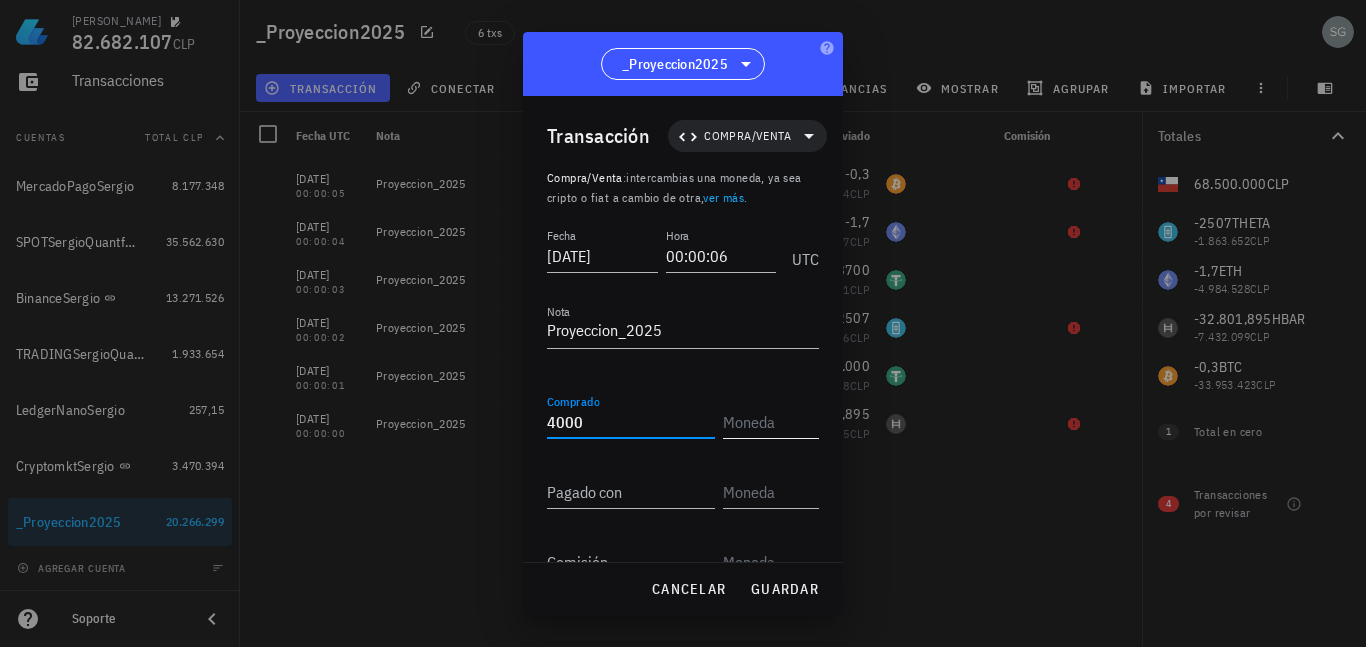 type on "4.000" 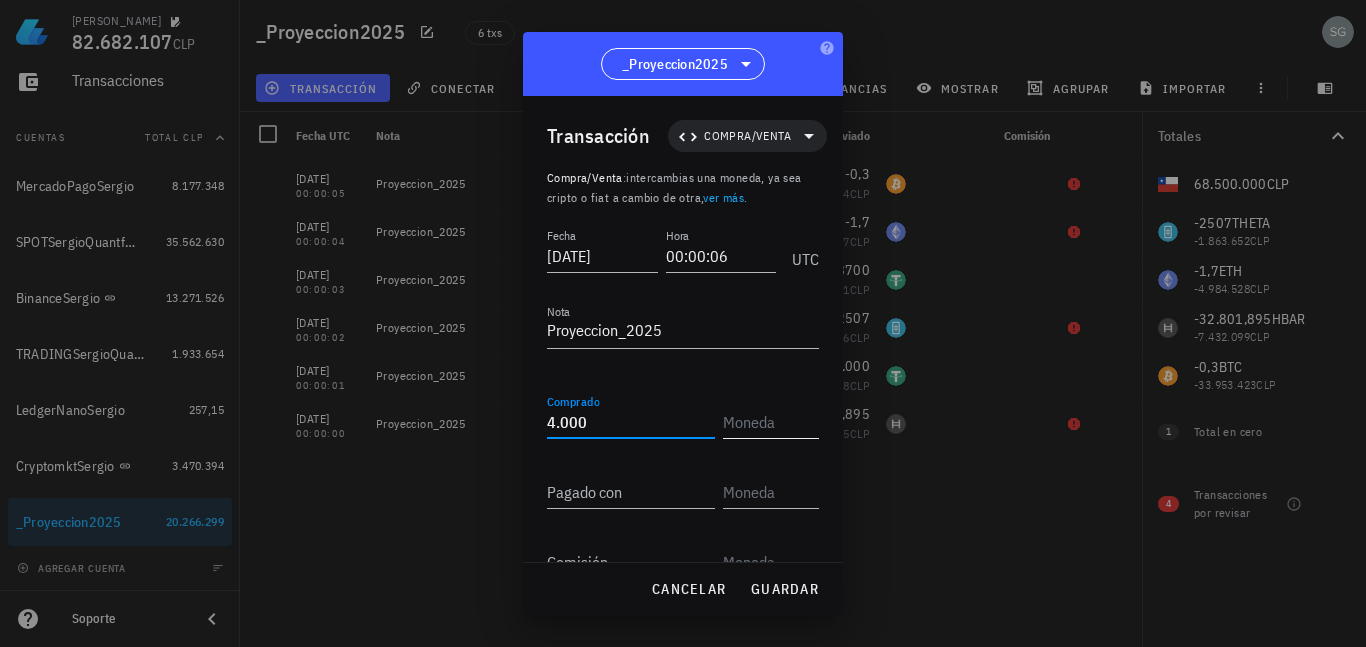 click at bounding box center [769, 422] 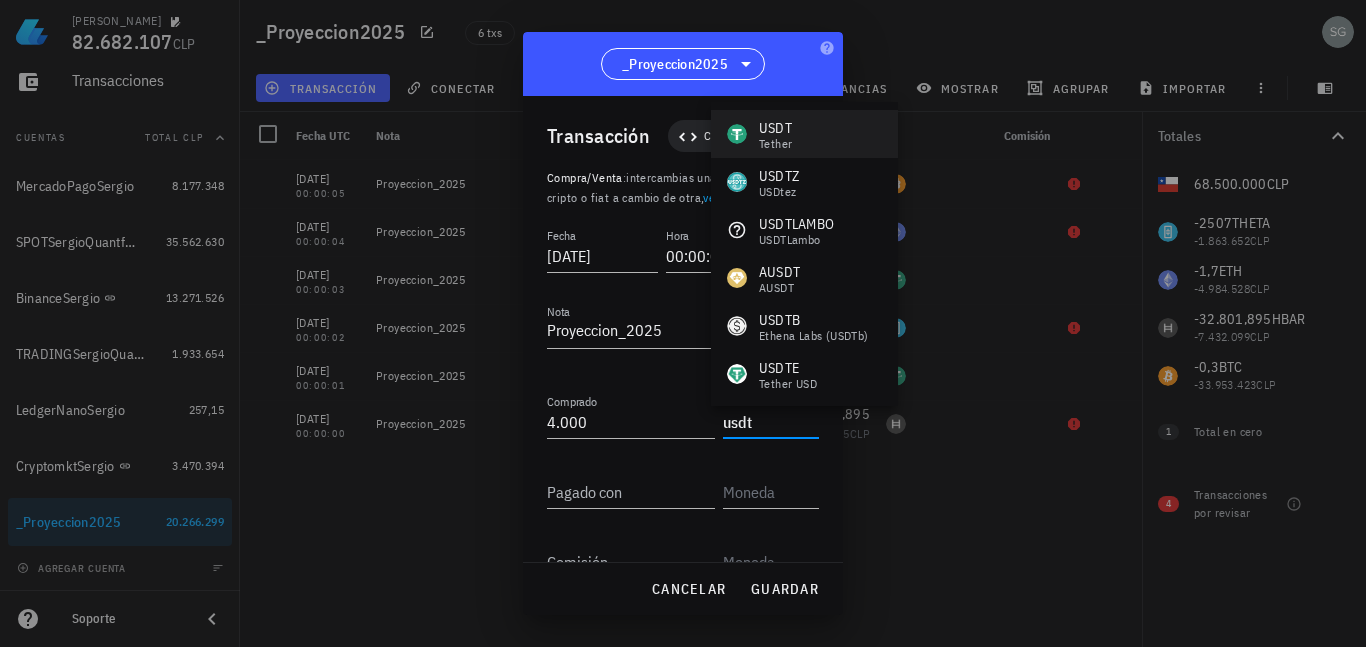click on "USDT" at bounding box center [775, 128] 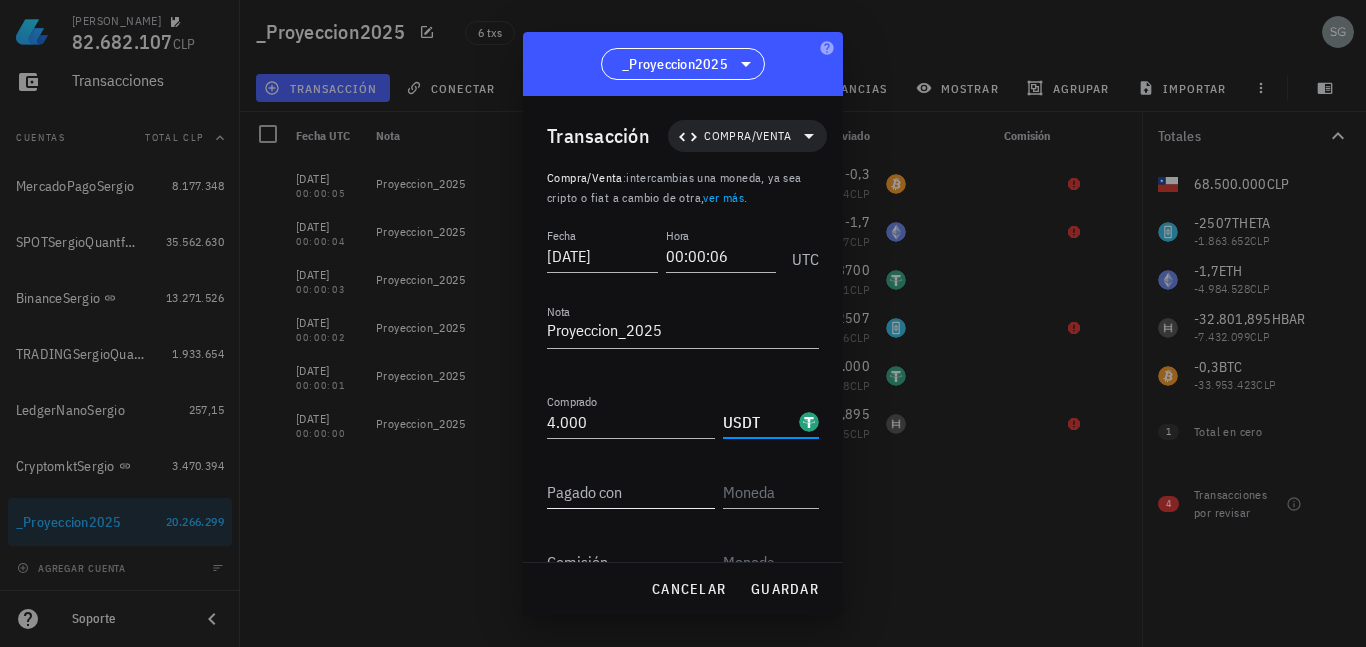 type on "USDT" 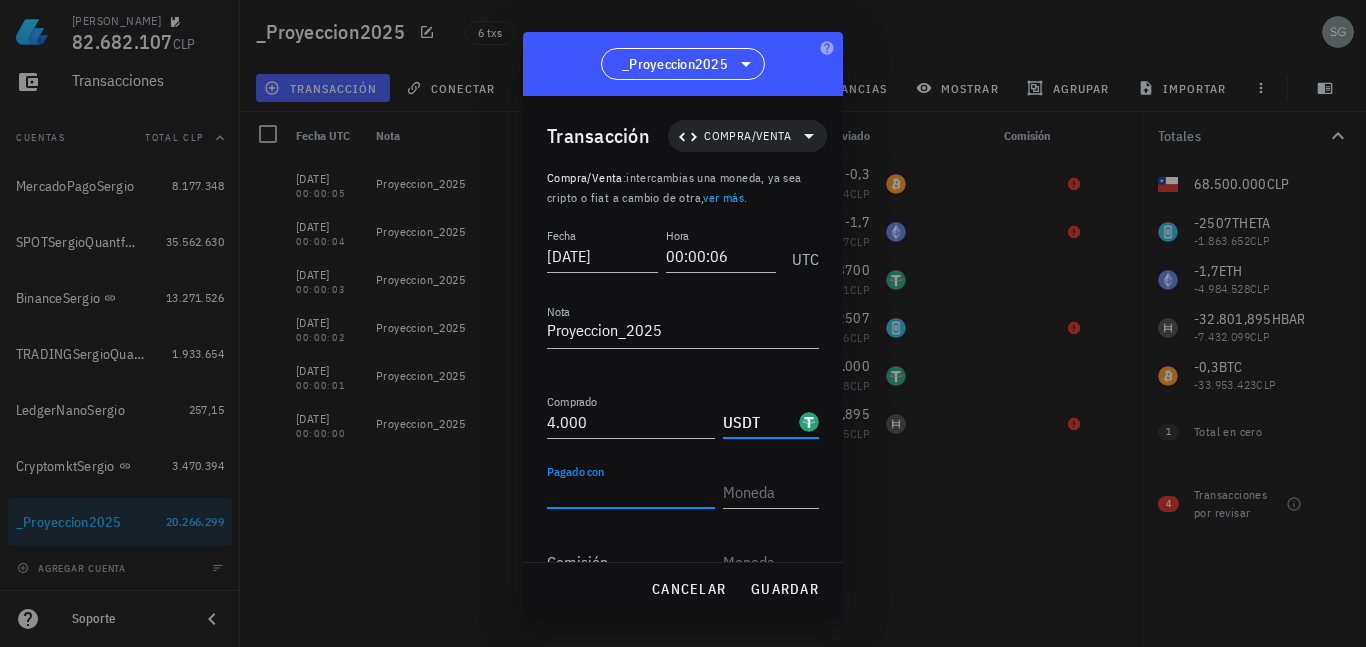 click on "Pagado con" at bounding box center [631, 492] 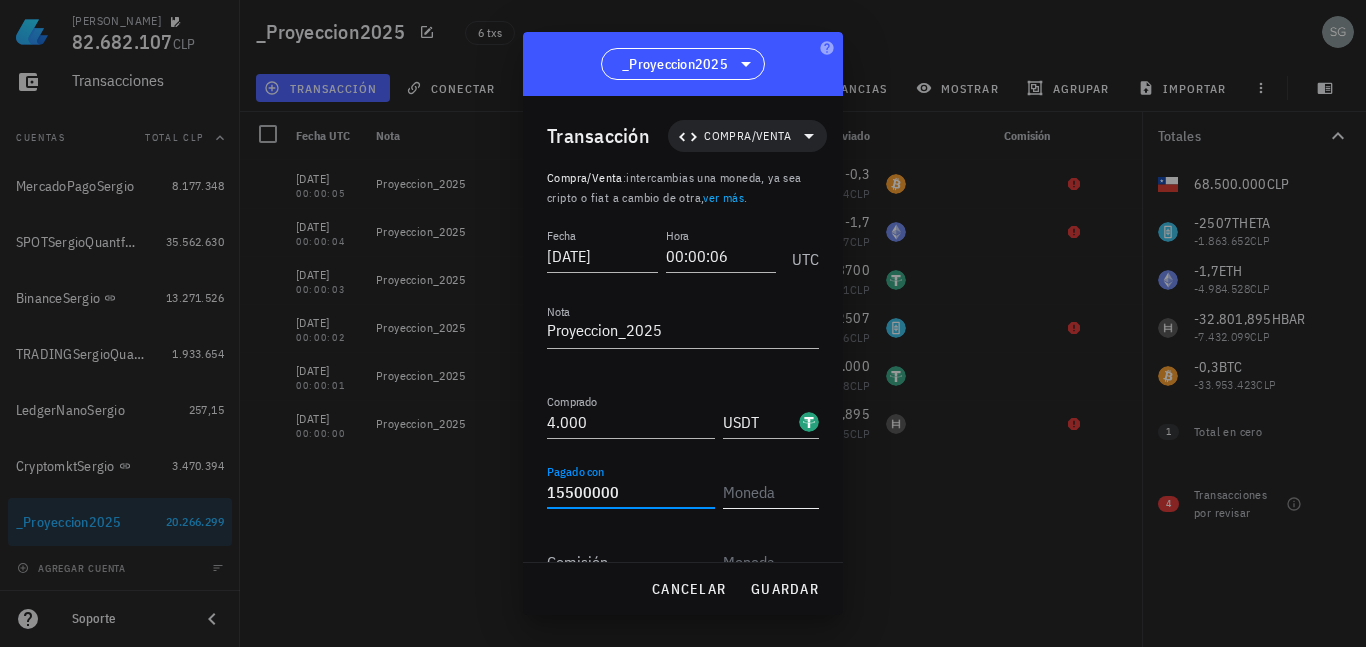 type on "15.500.000" 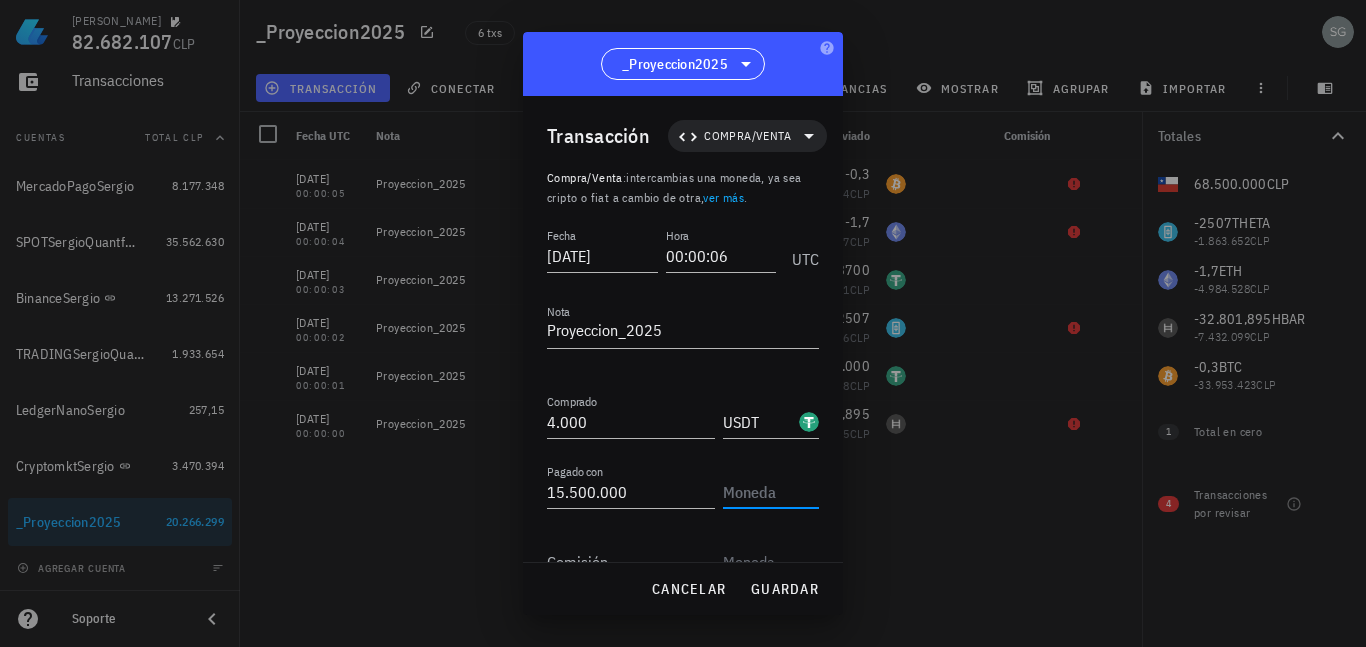 click at bounding box center (769, 492) 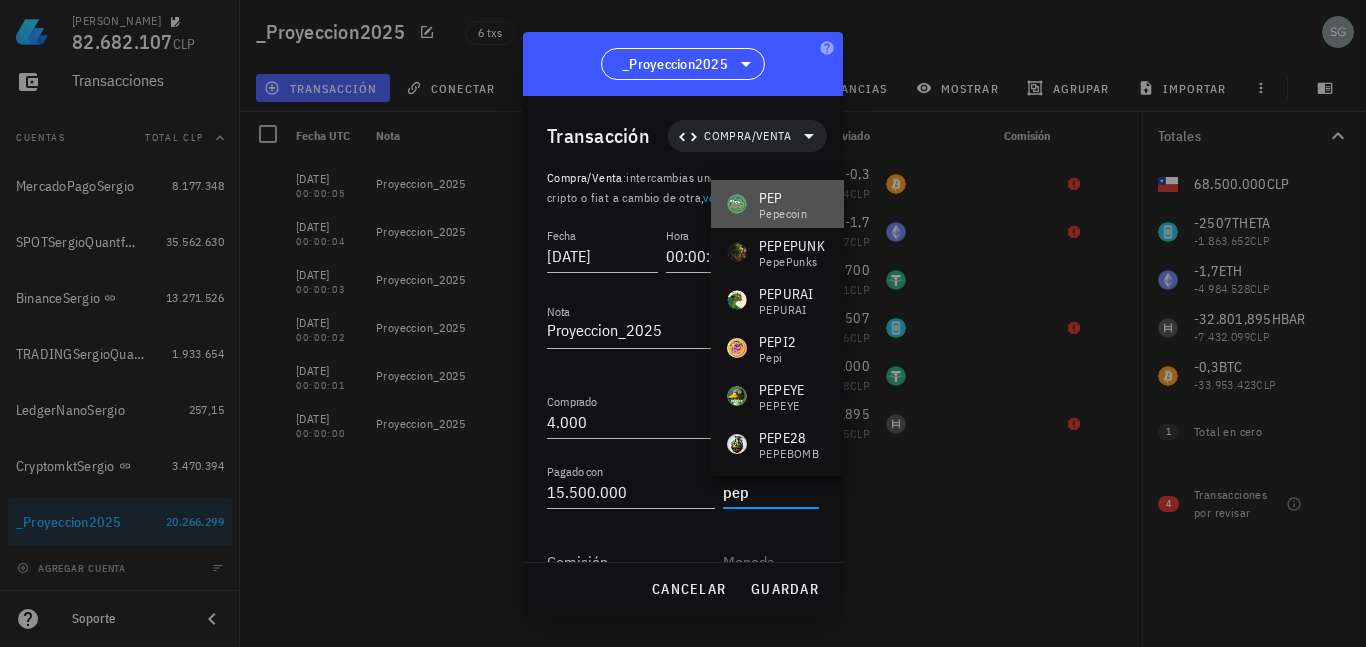click on "Pepecoin" at bounding box center [783, 214] 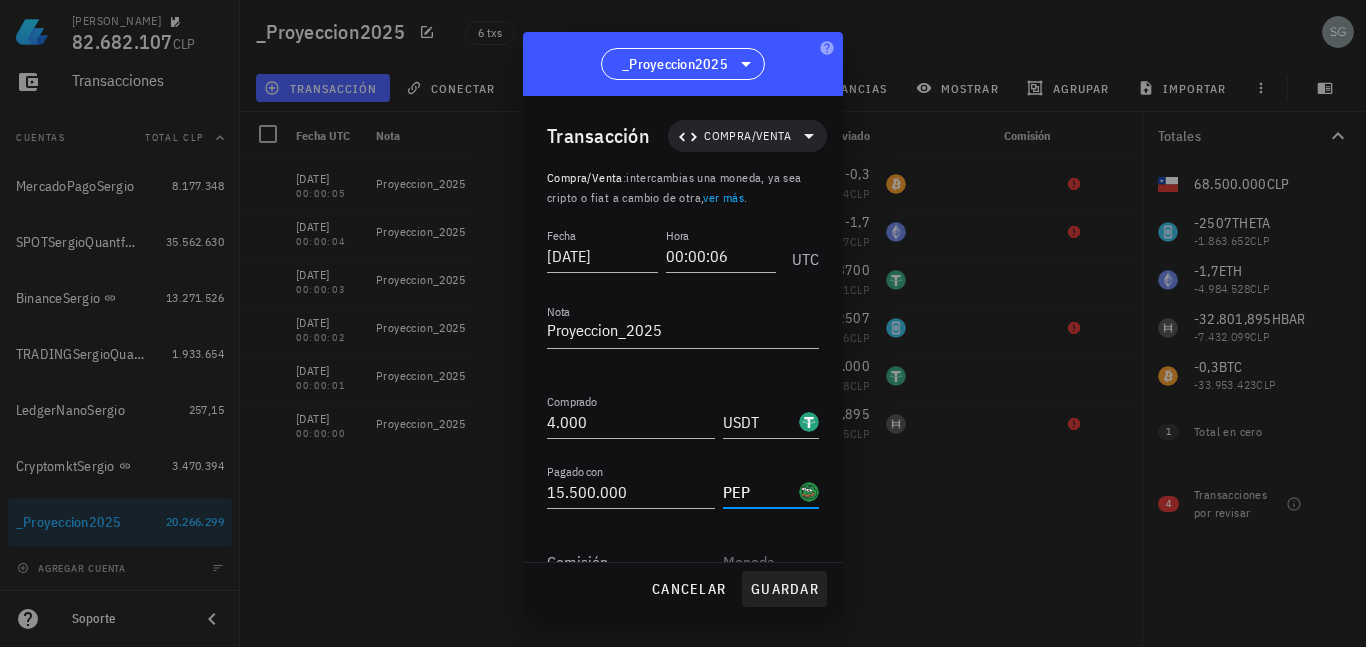 type on "PEP" 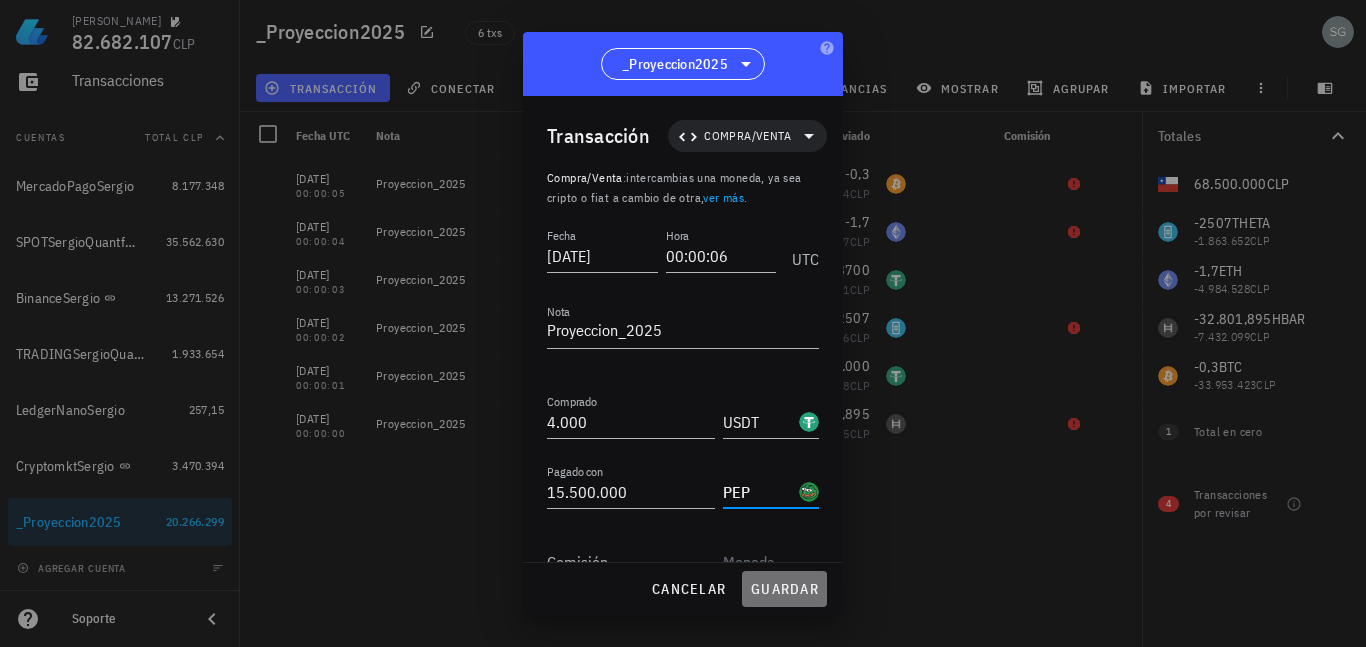 click on "guardar" at bounding box center [784, 589] 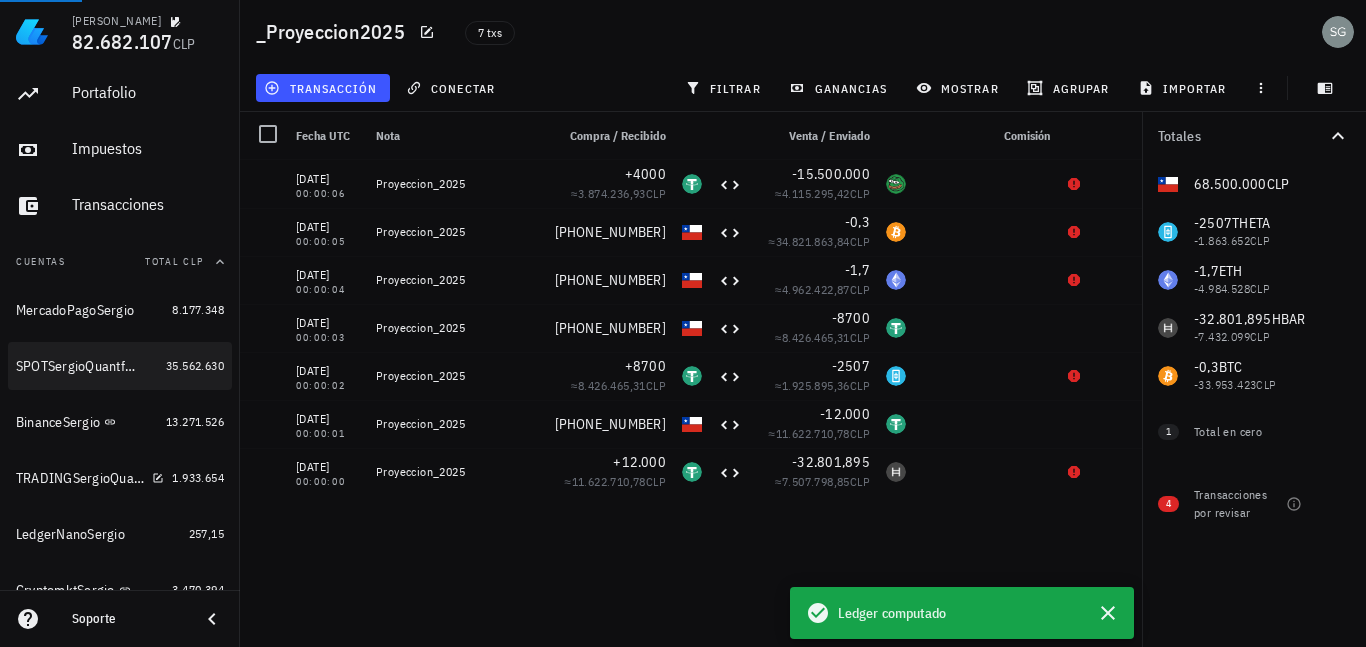 scroll, scrollTop: 100, scrollLeft: 0, axis: vertical 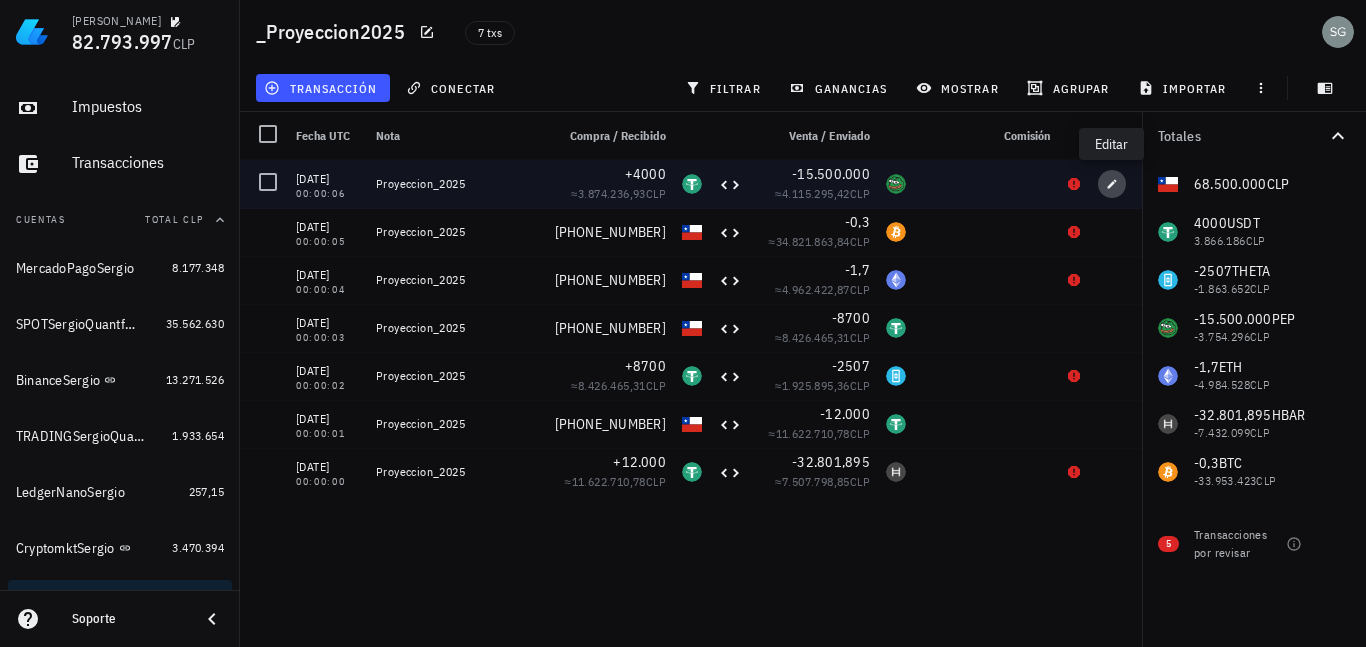 click 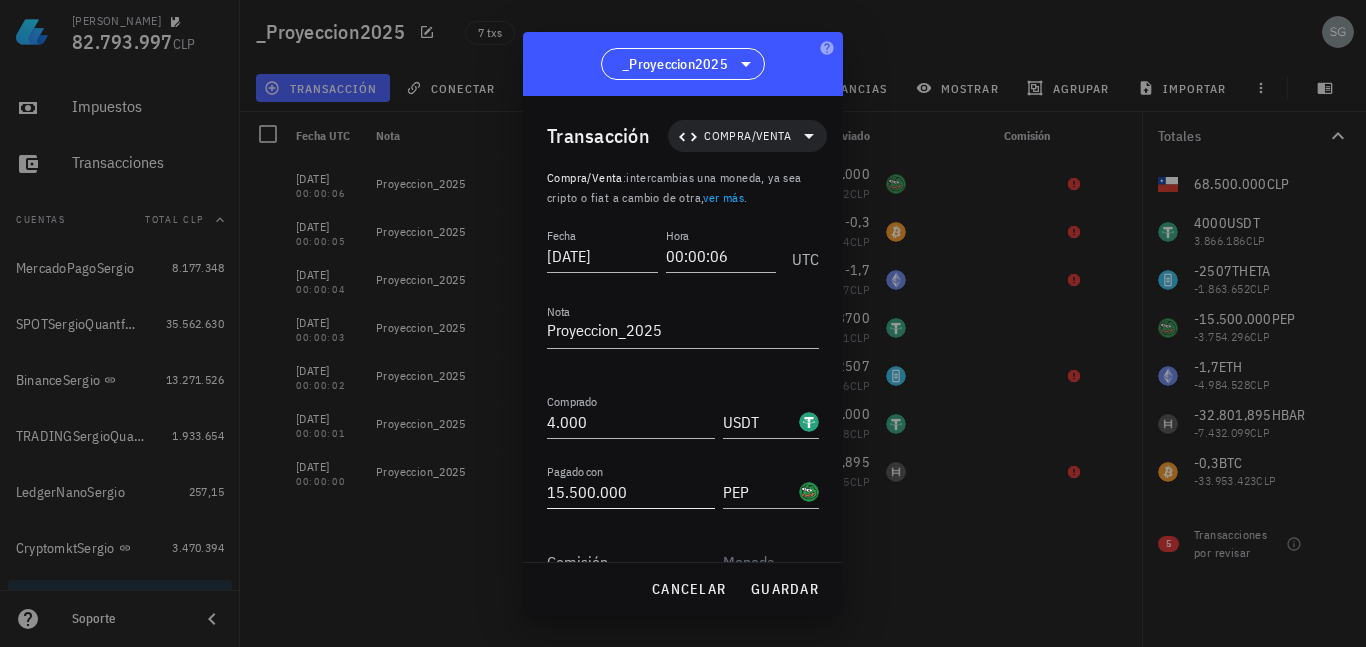 click on "15.500.000" at bounding box center (631, 492) 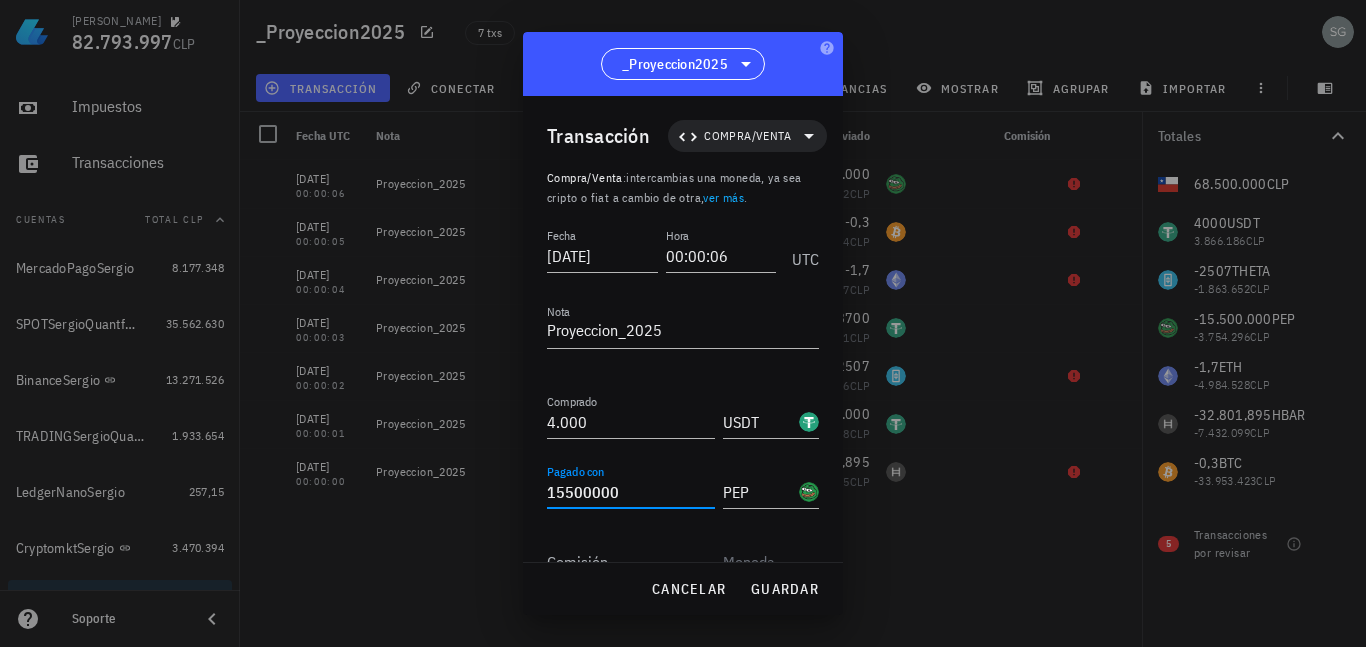 click on "15500000" at bounding box center (631, 492) 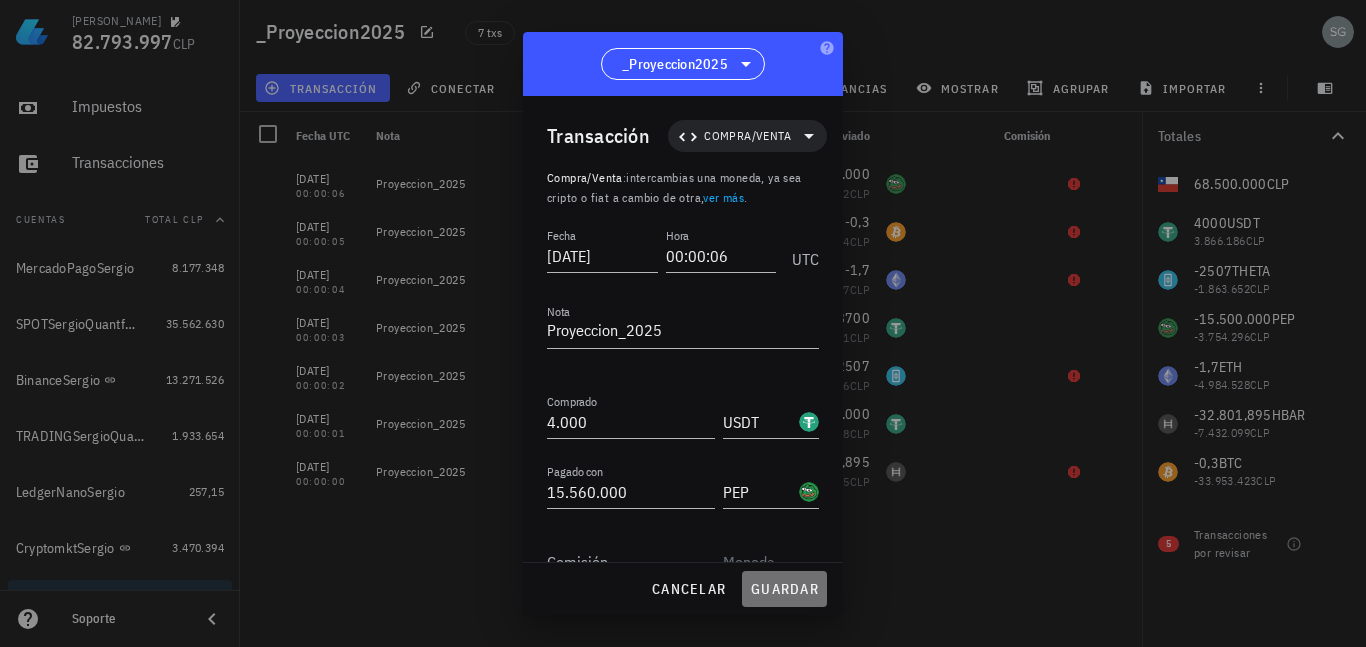 click on "guardar" at bounding box center (784, 589) 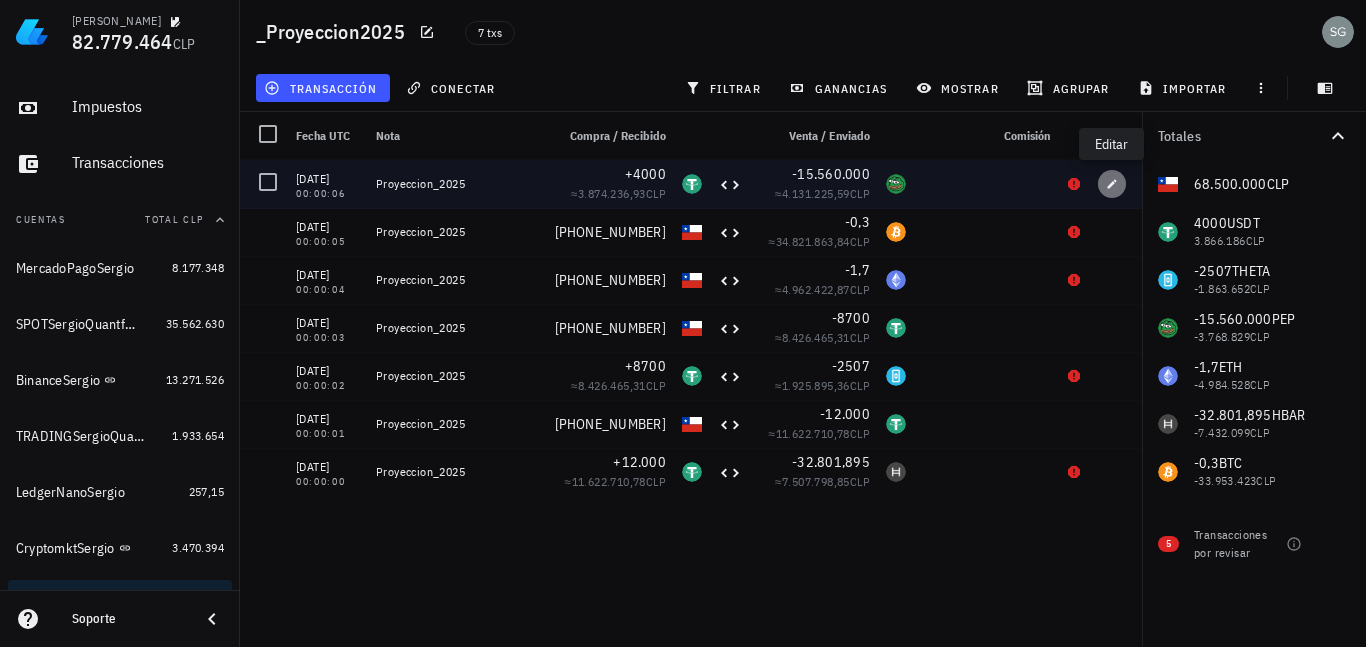click 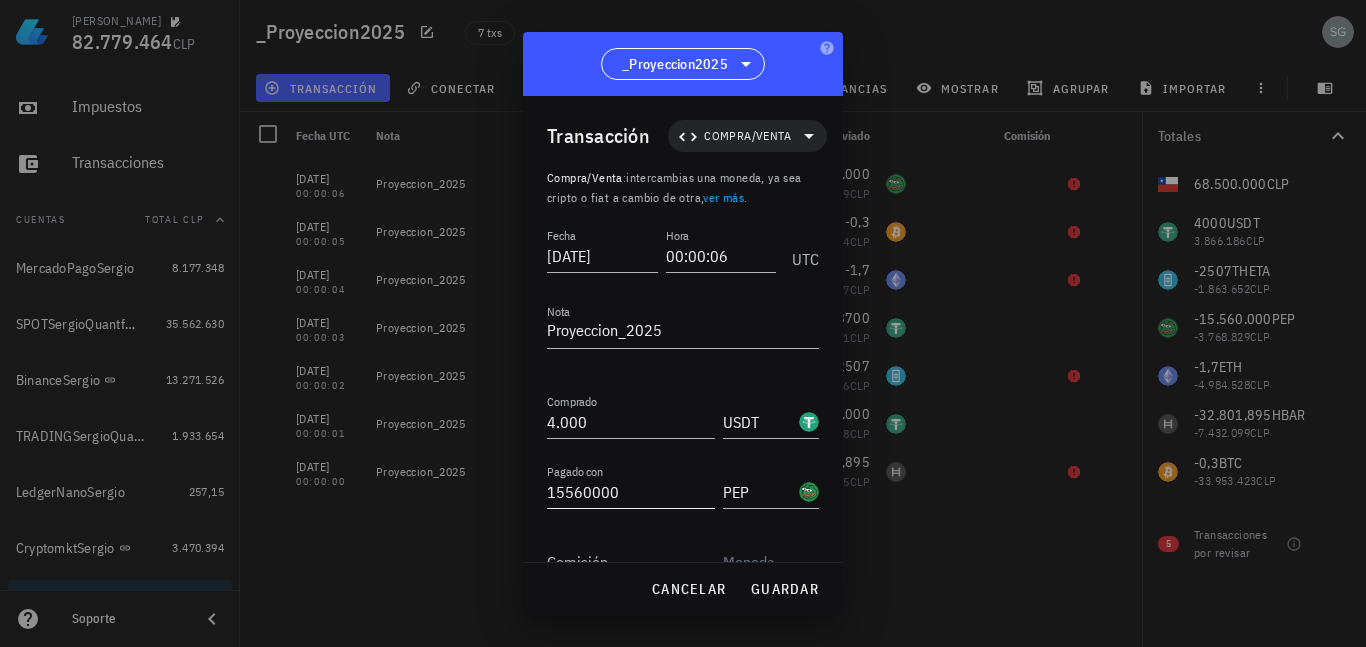 click on "15560000" at bounding box center (631, 492) 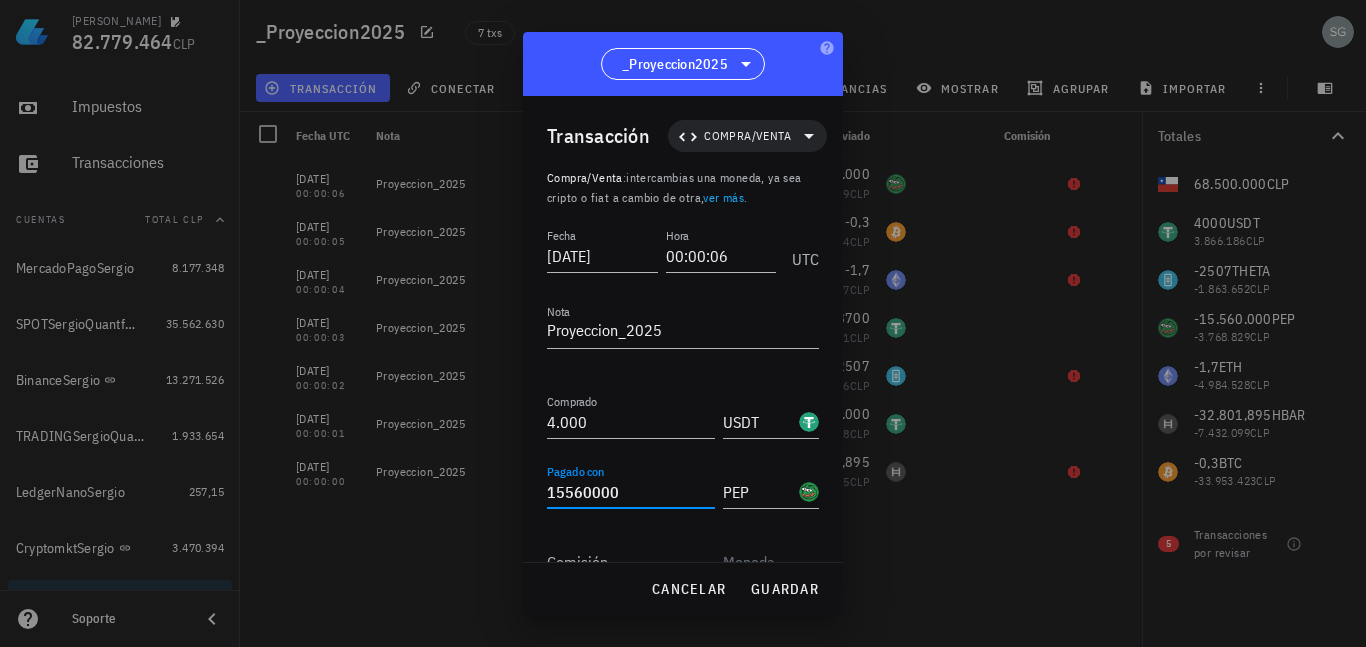 scroll, scrollTop: 98, scrollLeft: 0, axis: vertical 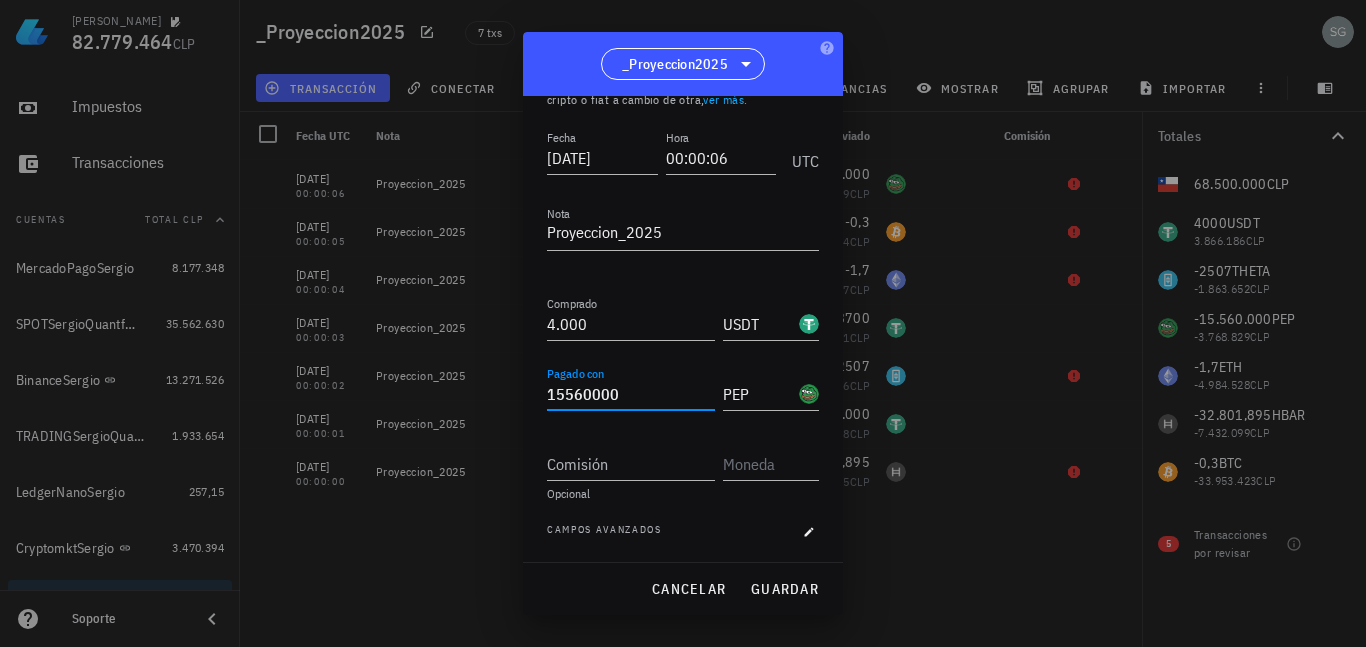 drag, startPoint x: 639, startPoint y: 395, endPoint x: 455, endPoint y: 353, distance: 188.73262 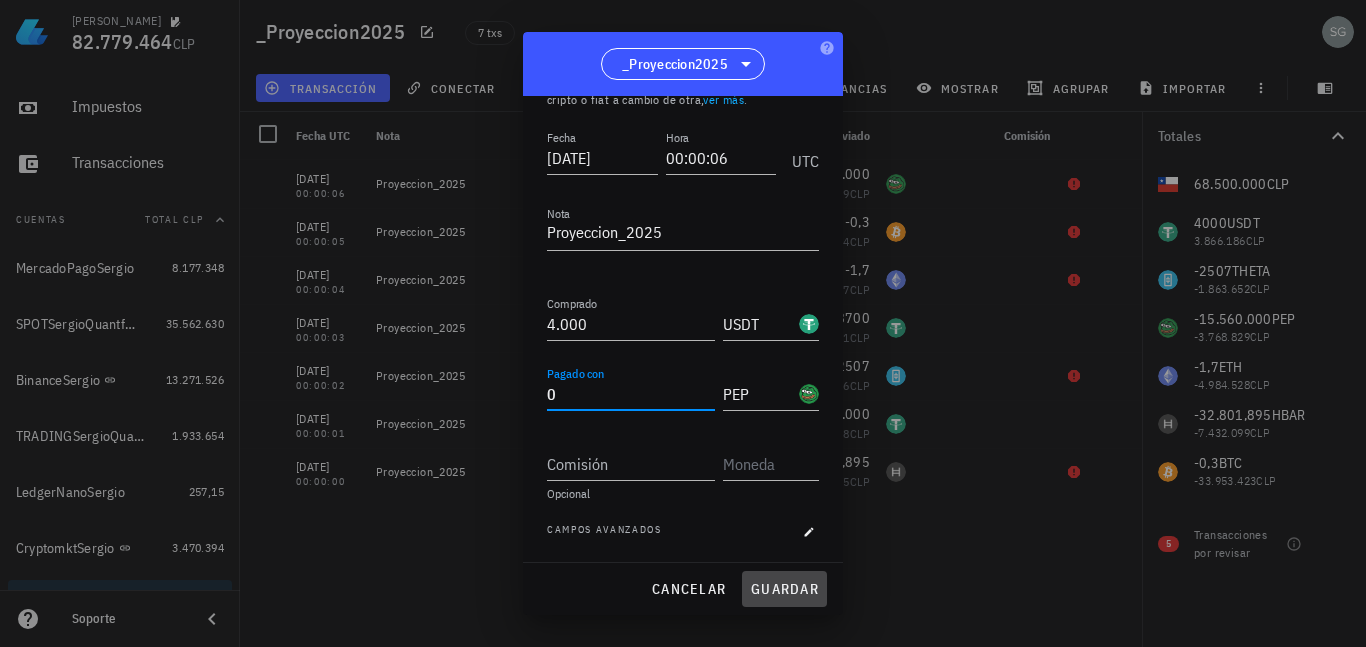 click on "guardar" at bounding box center (784, 589) 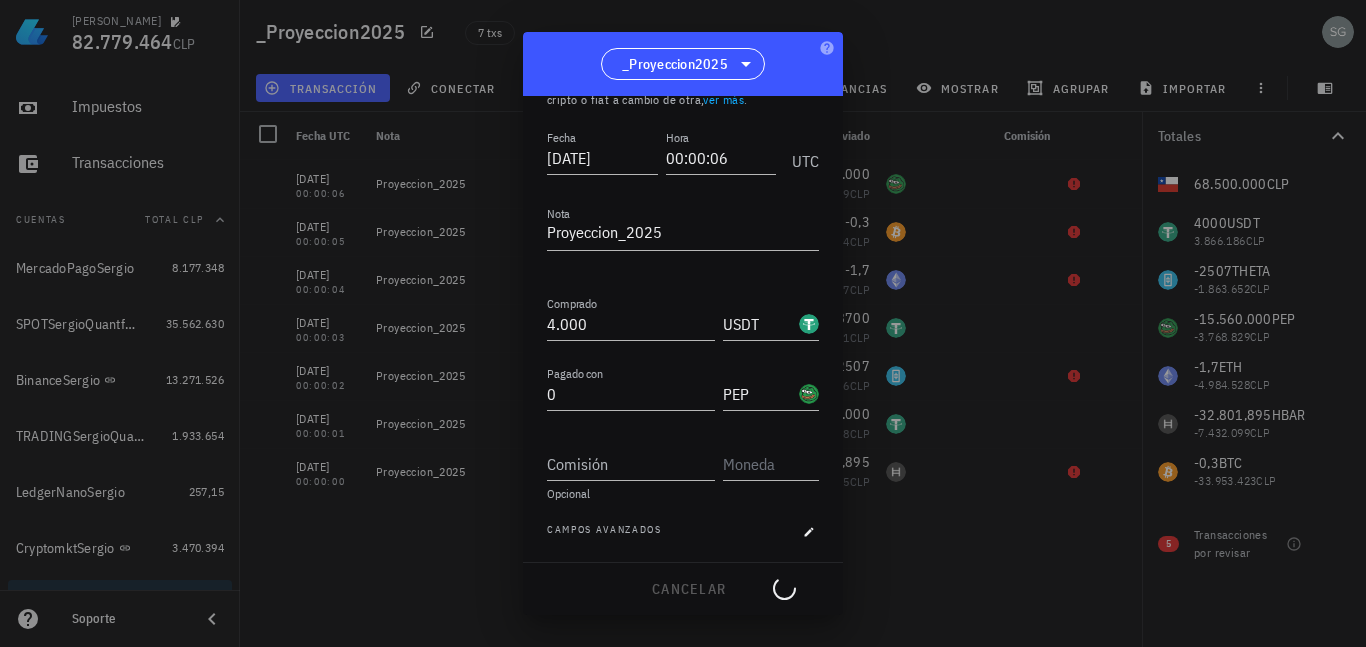 type on "15.560.000" 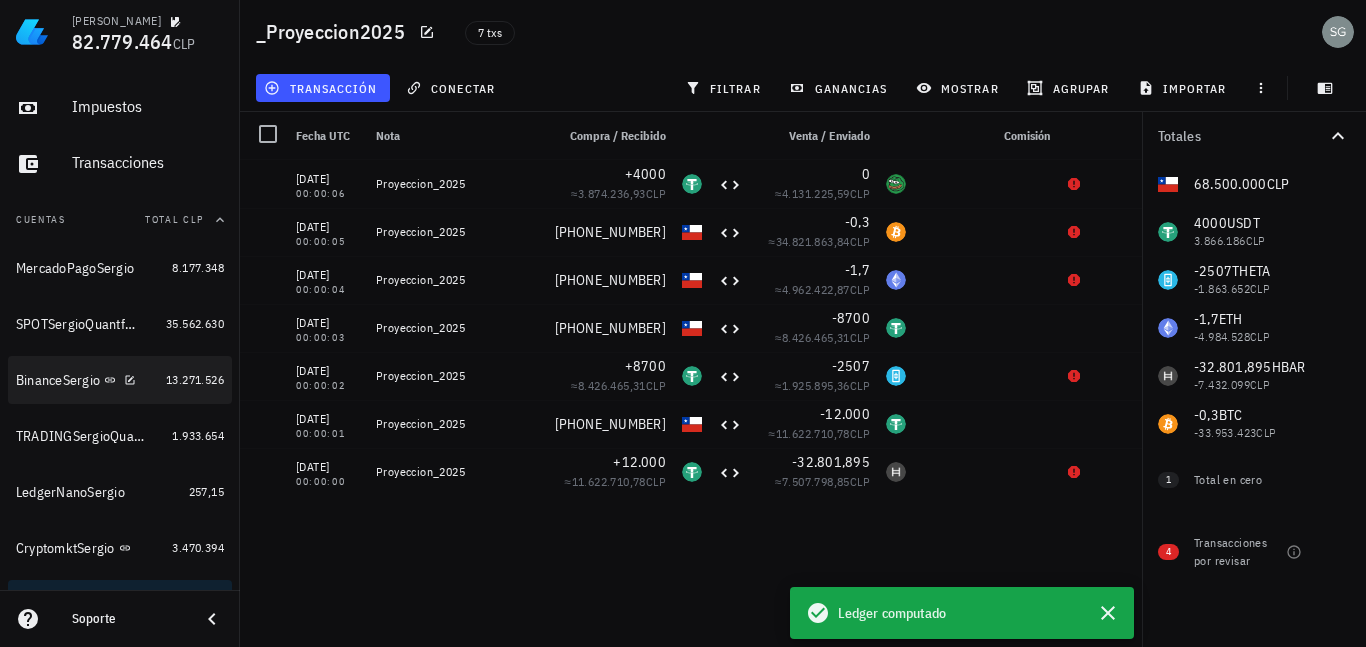 scroll, scrollTop: 0, scrollLeft: 0, axis: both 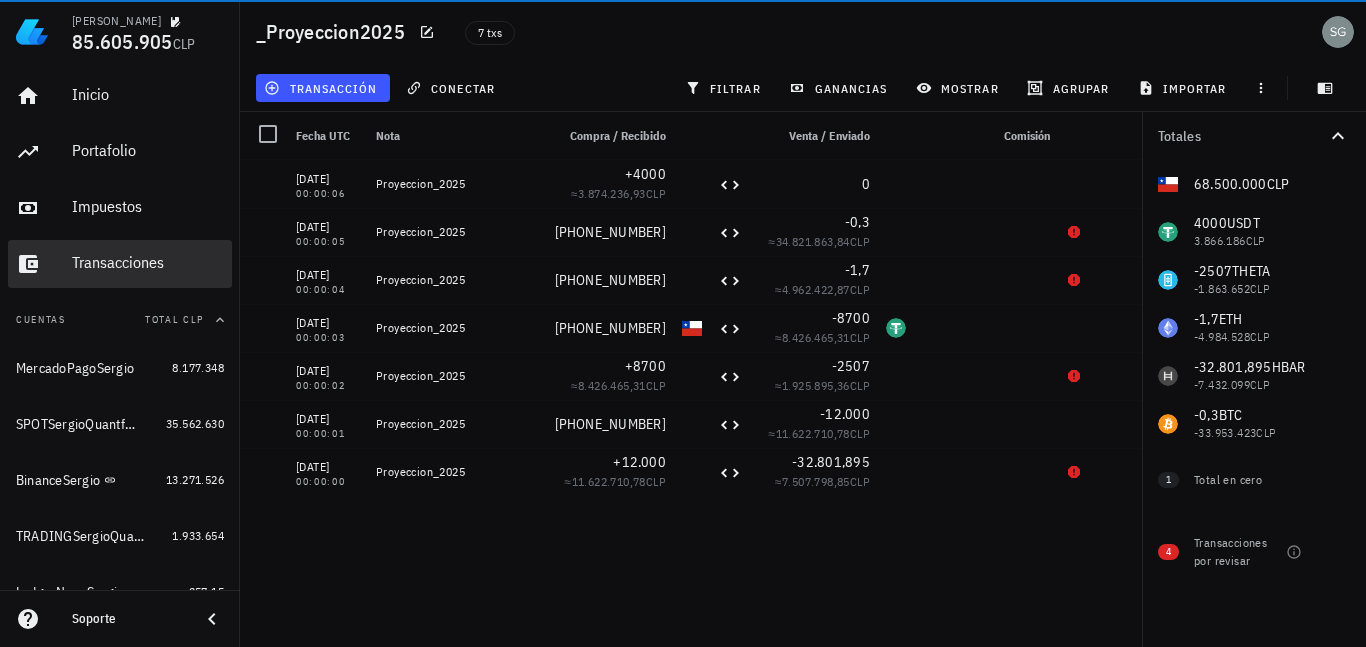 click on "Transacciones" at bounding box center [148, 262] 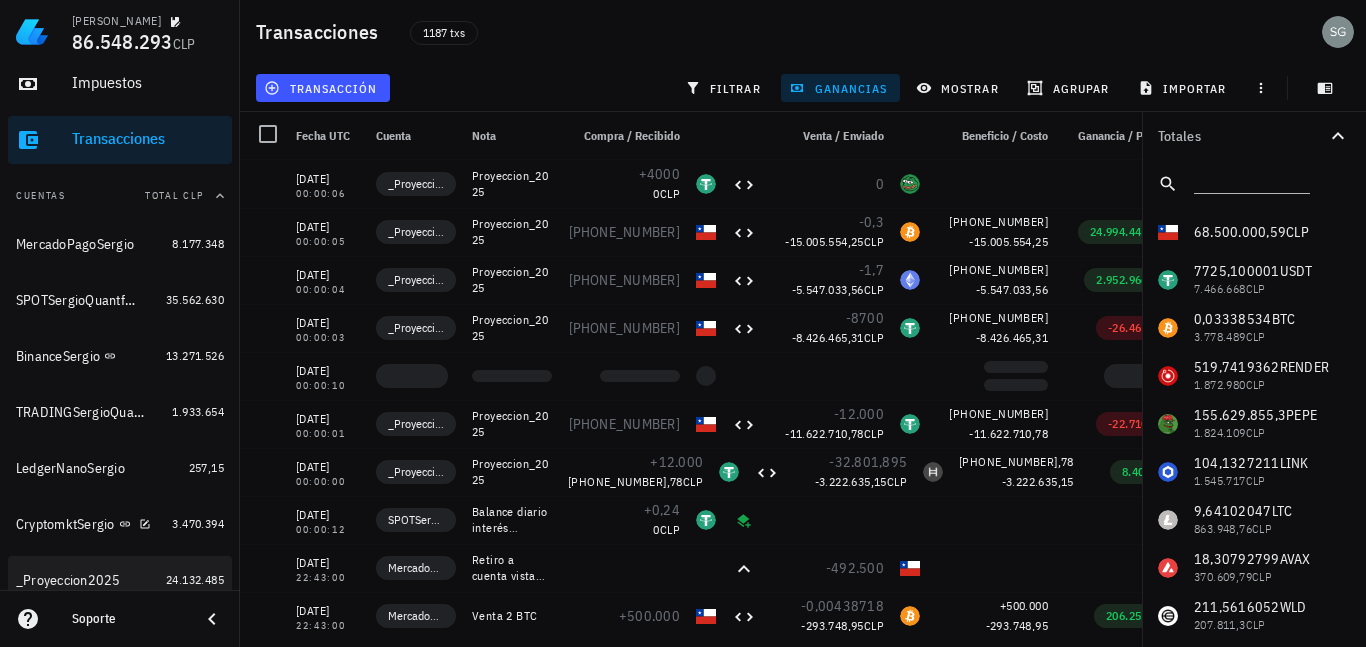 scroll, scrollTop: 182, scrollLeft: 0, axis: vertical 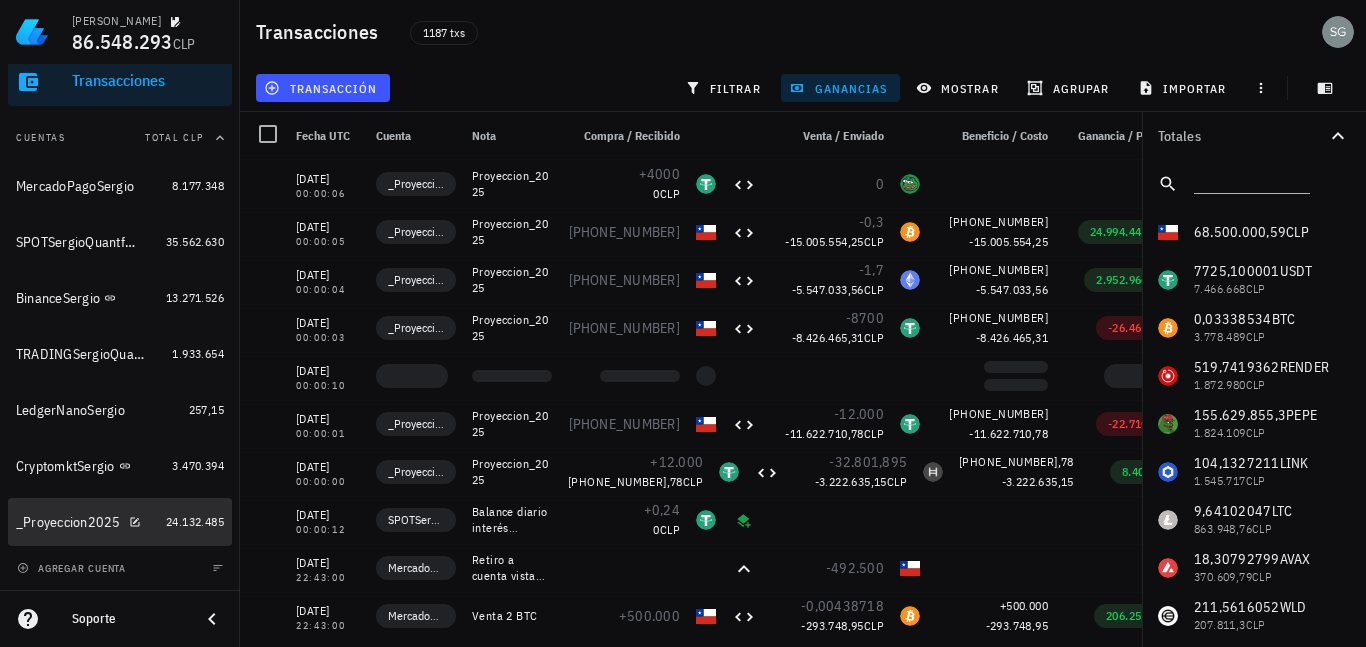 click on "_Proyeccion2025" at bounding box center [68, 522] 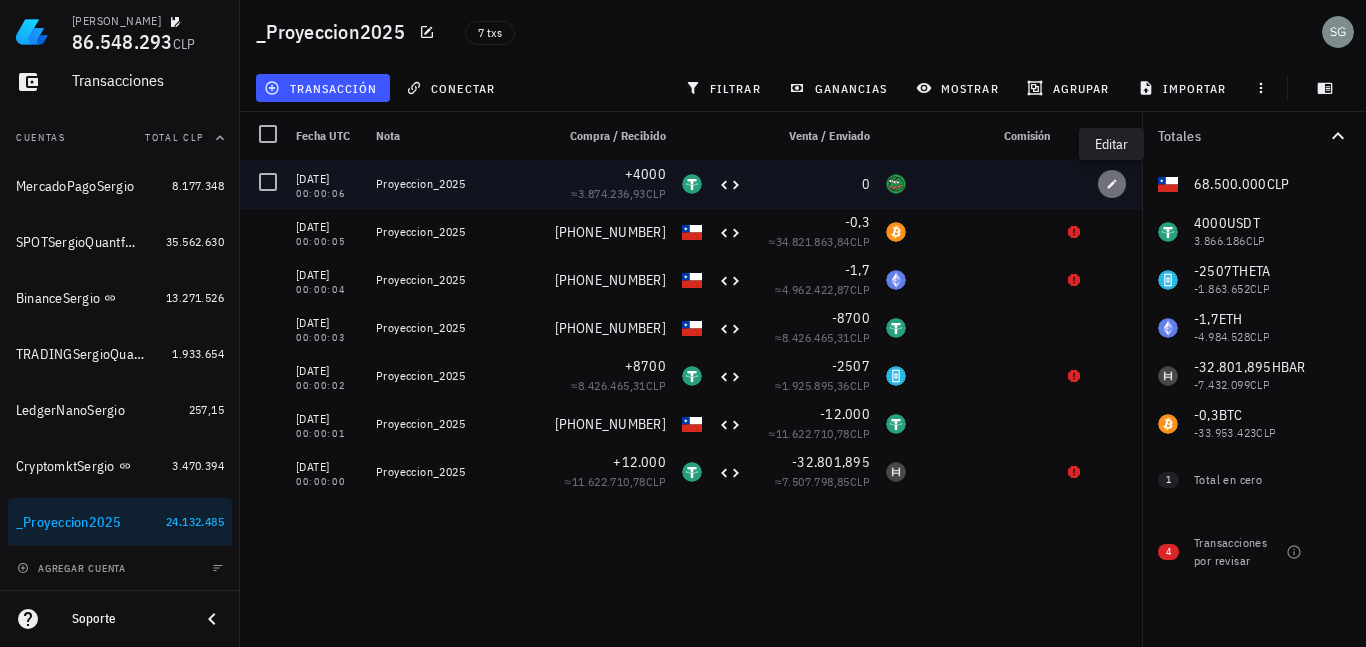 click 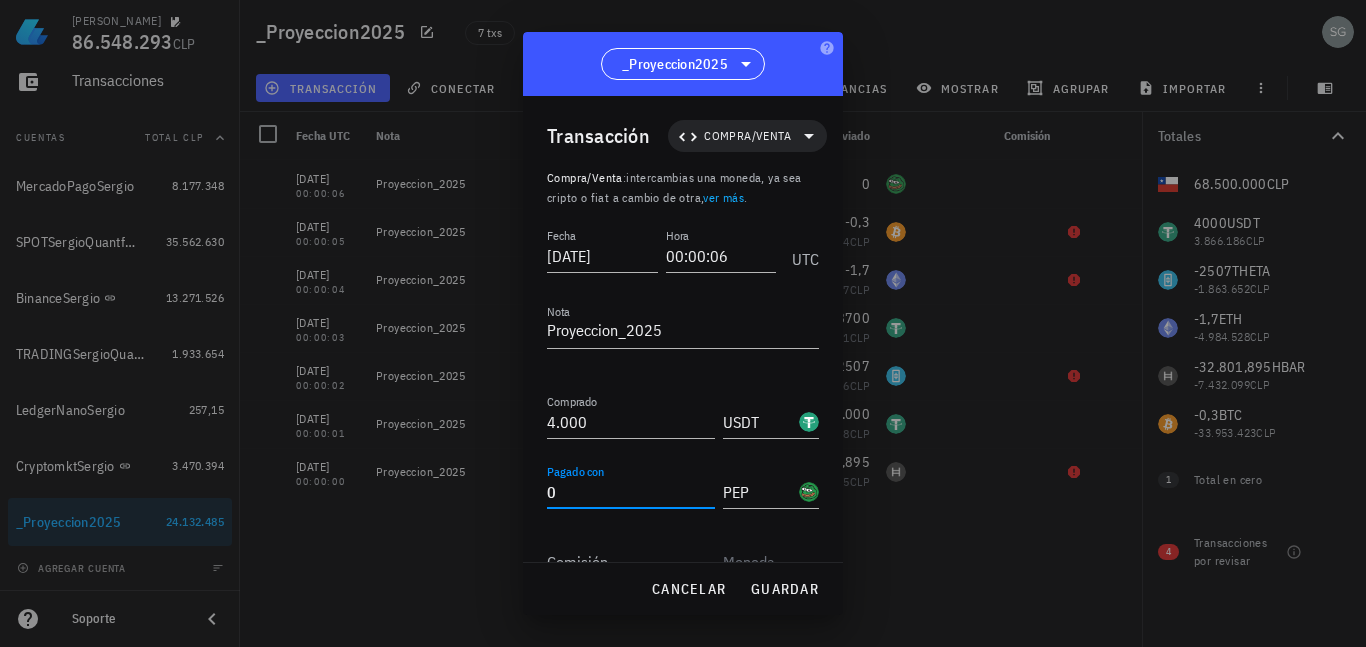 click on "0" at bounding box center (631, 492) 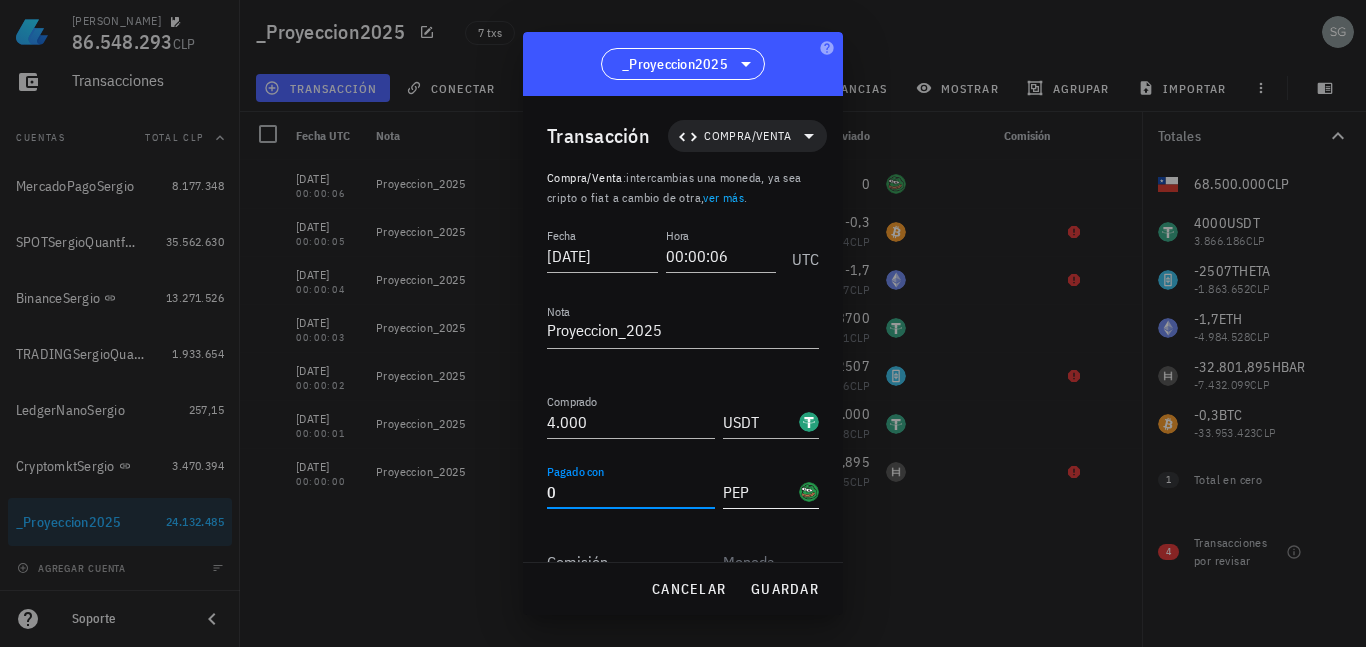 click on "PEP" at bounding box center (759, 492) 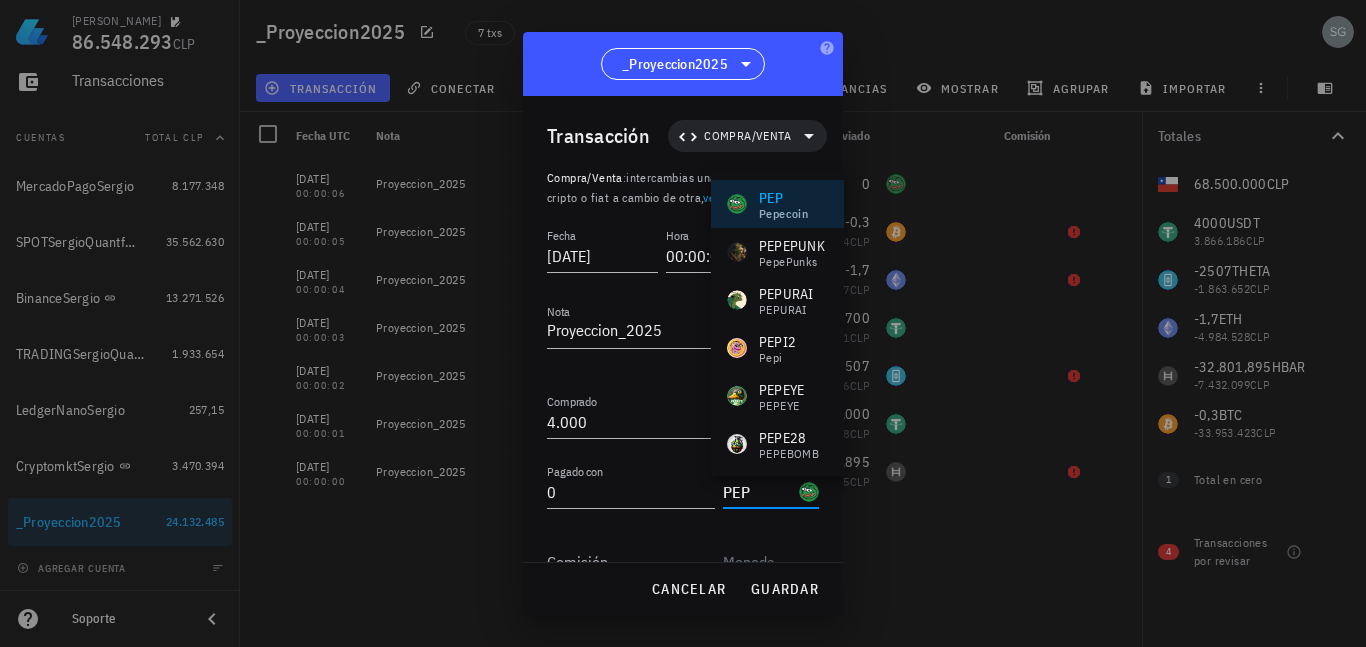 click on "PEP" at bounding box center [759, 492] 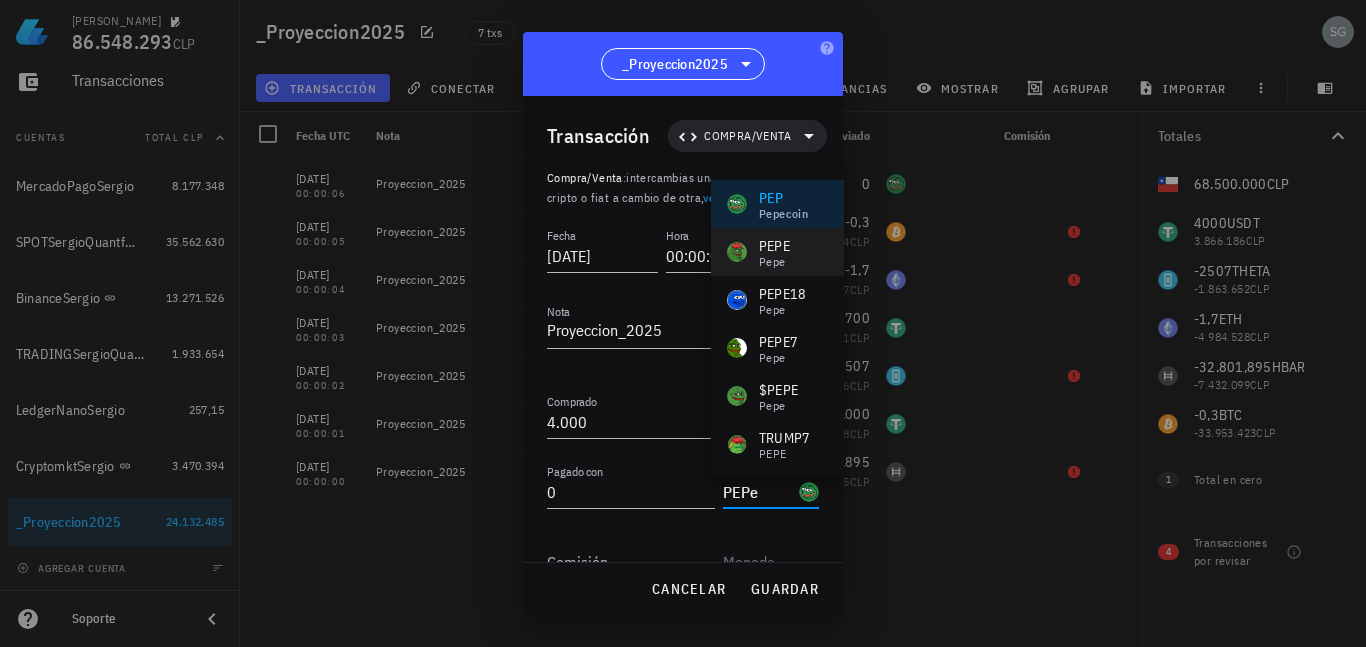 click on "PEPE   Pepe" at bounding box center (777, 252) 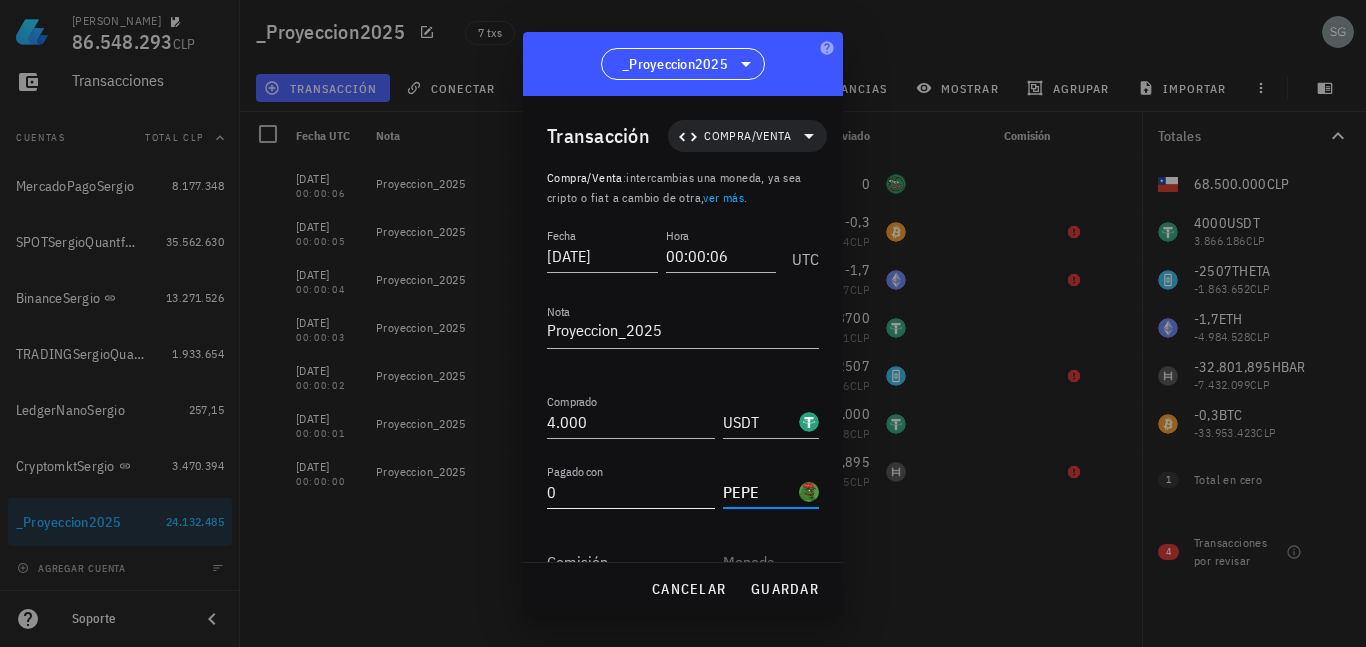 type on "PEPE" 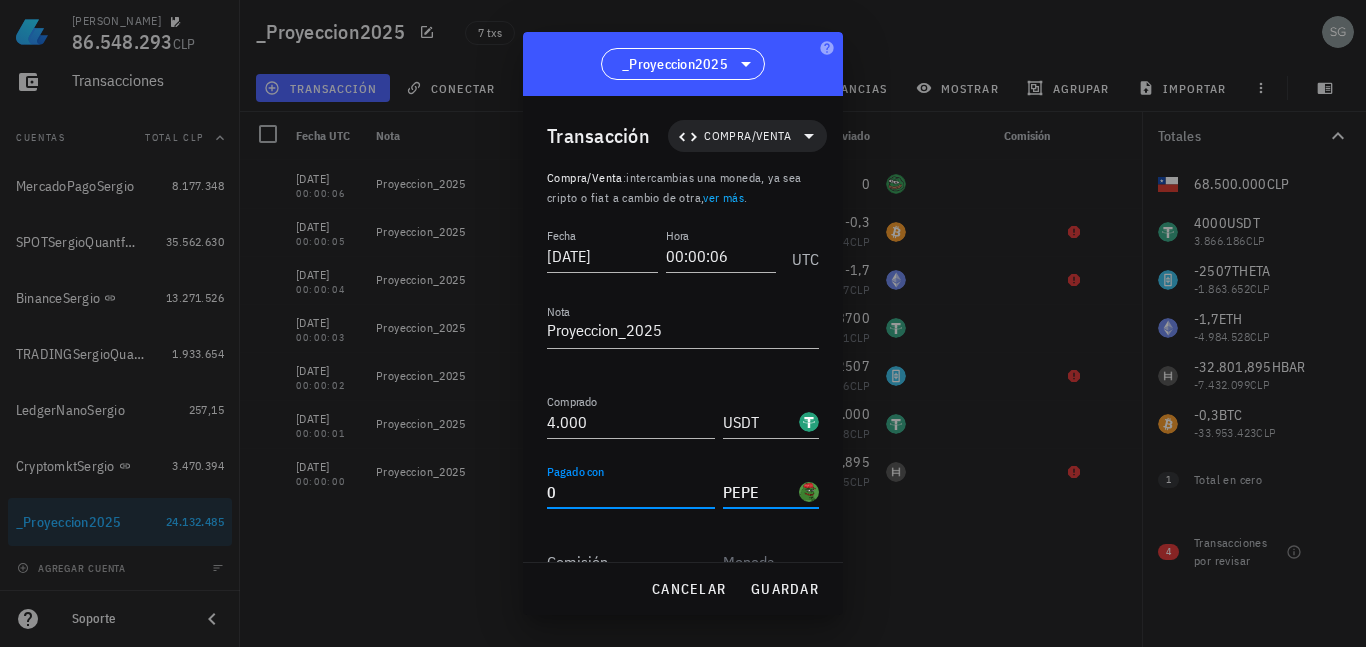 drag, startPoint x: 659, startPoint y: 496, endPoint x: 423, endPoint y: 496, distance: 236 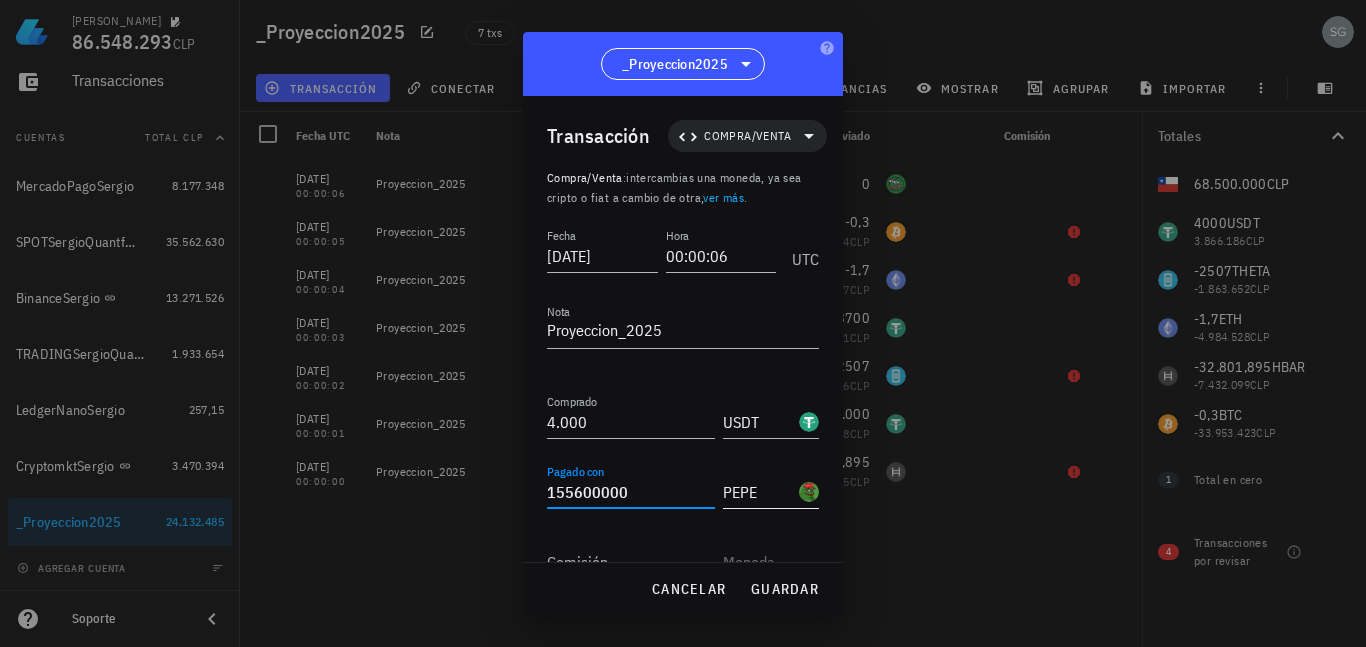 type on "155.600.000" 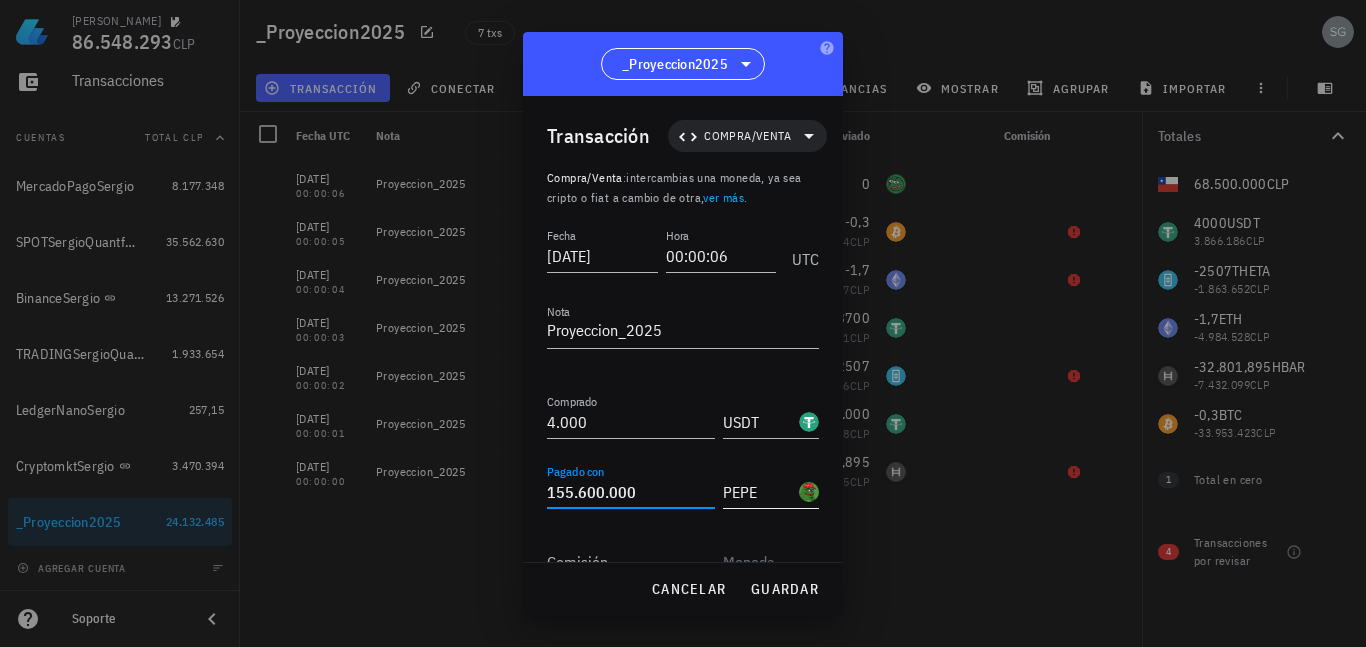 click on "PEPE" at bounding box center [759, 492] 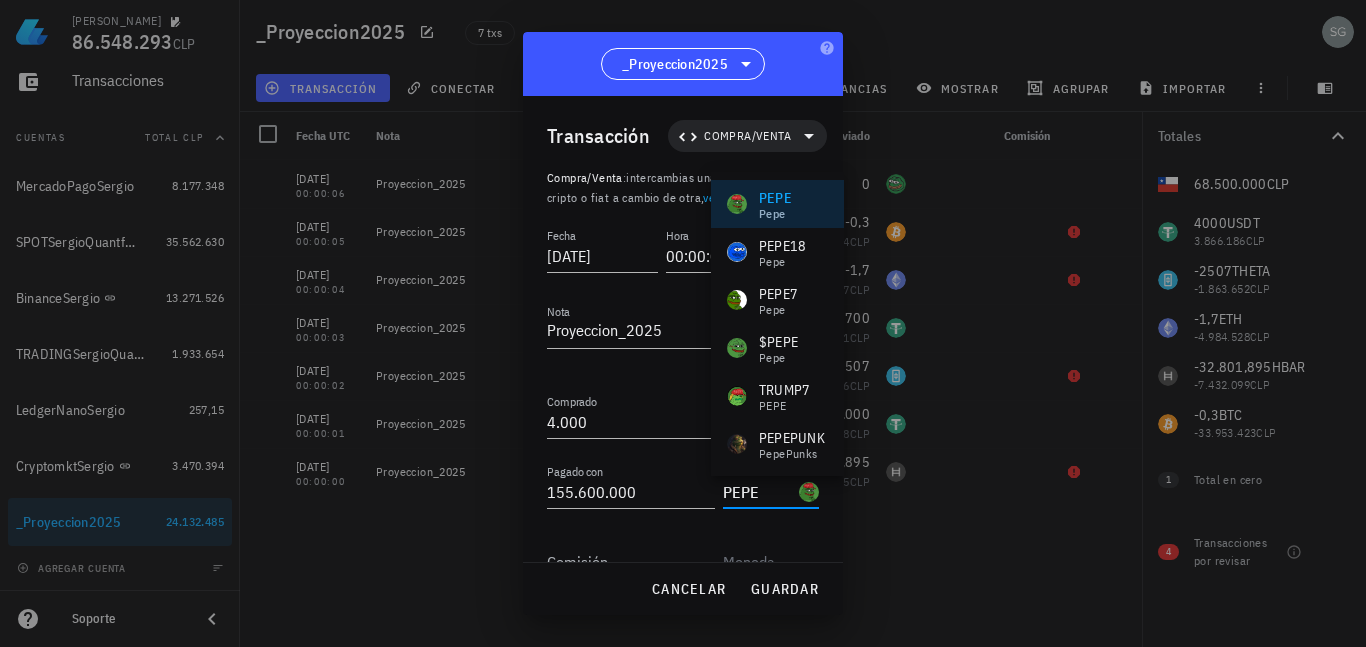 click on "PEPE" at bounding box center (759, 492) 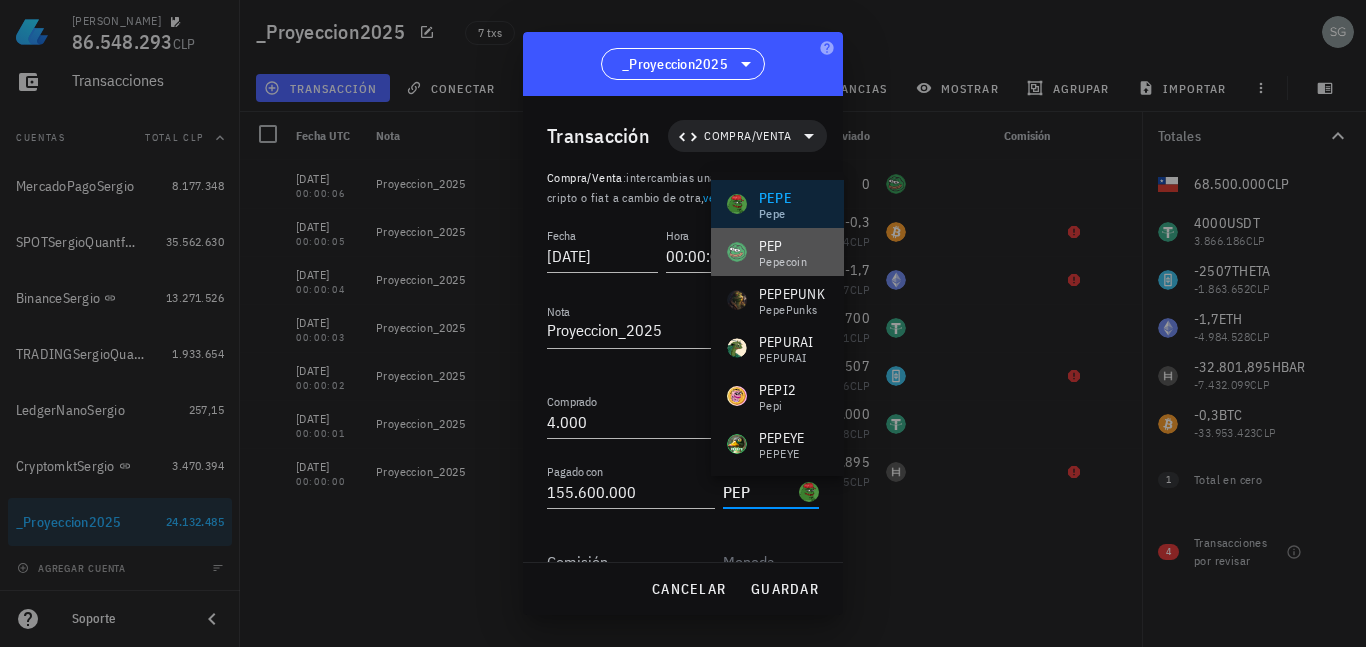 click on "PEP" at bounding box center [783, 246] 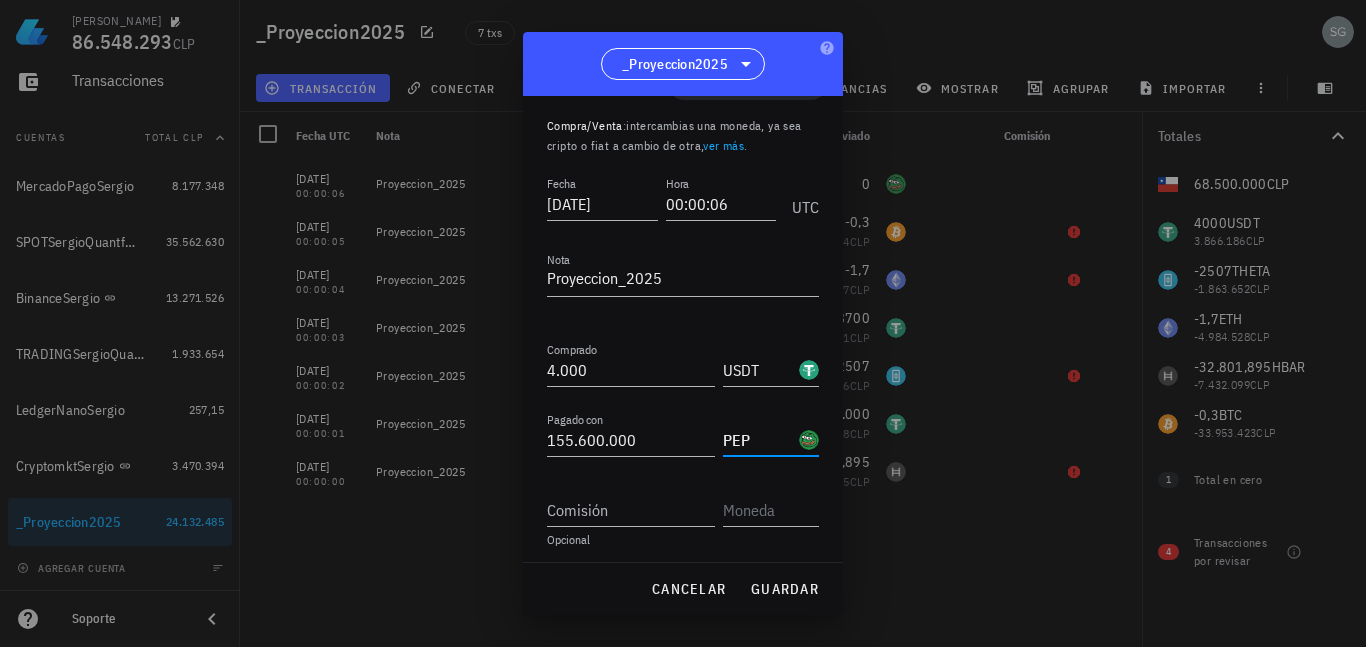 scroll, scrollTop: 98, scrollLeft: 0, axis: vertical 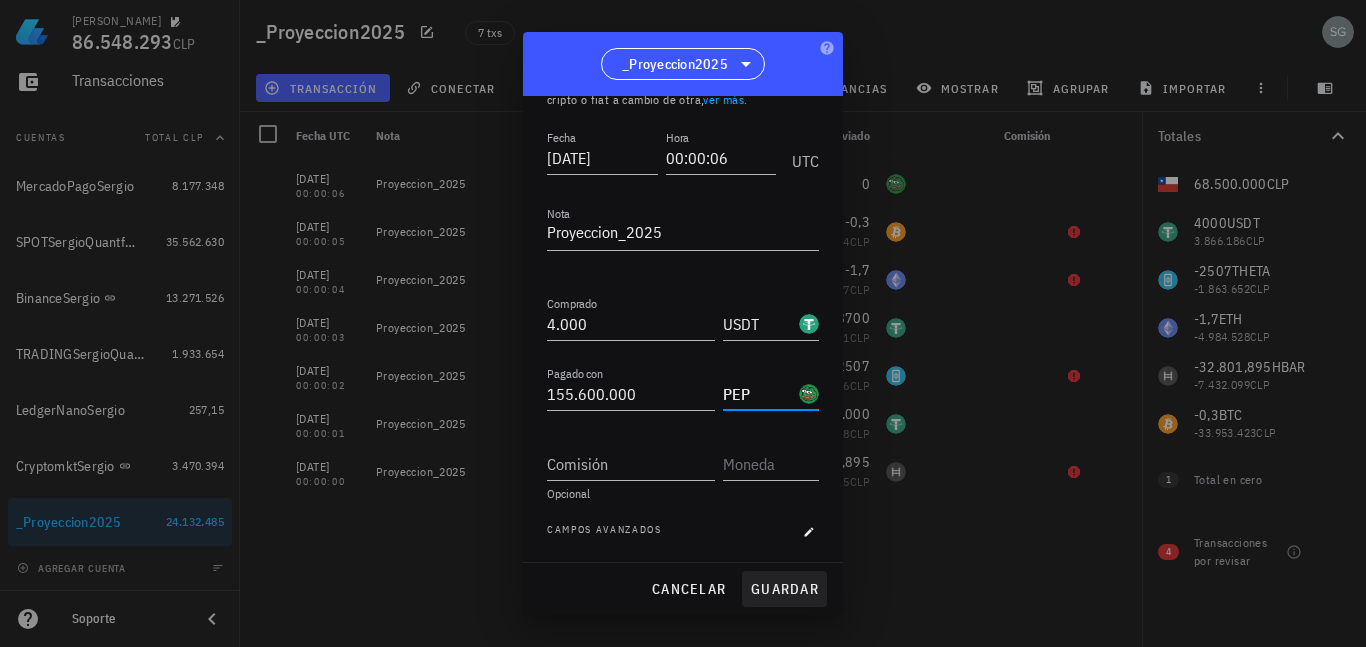 type on "PEP" 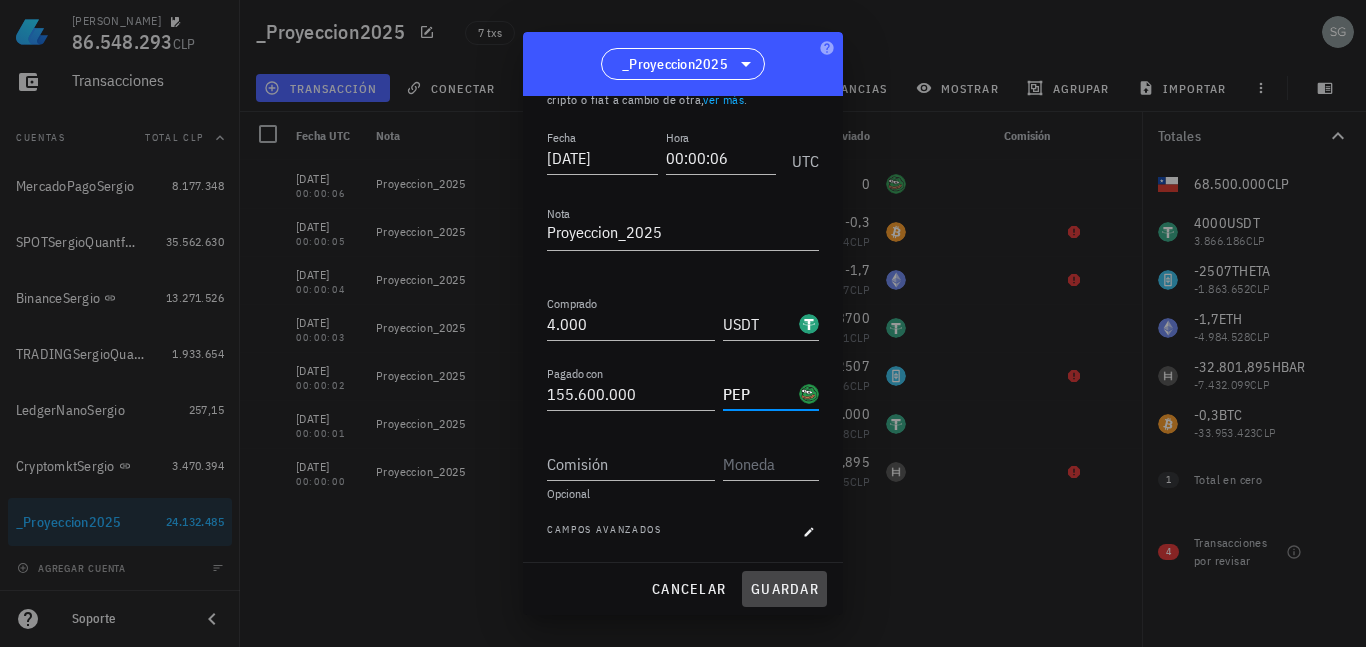 click on "guardar" at bounding box center (784, 589) 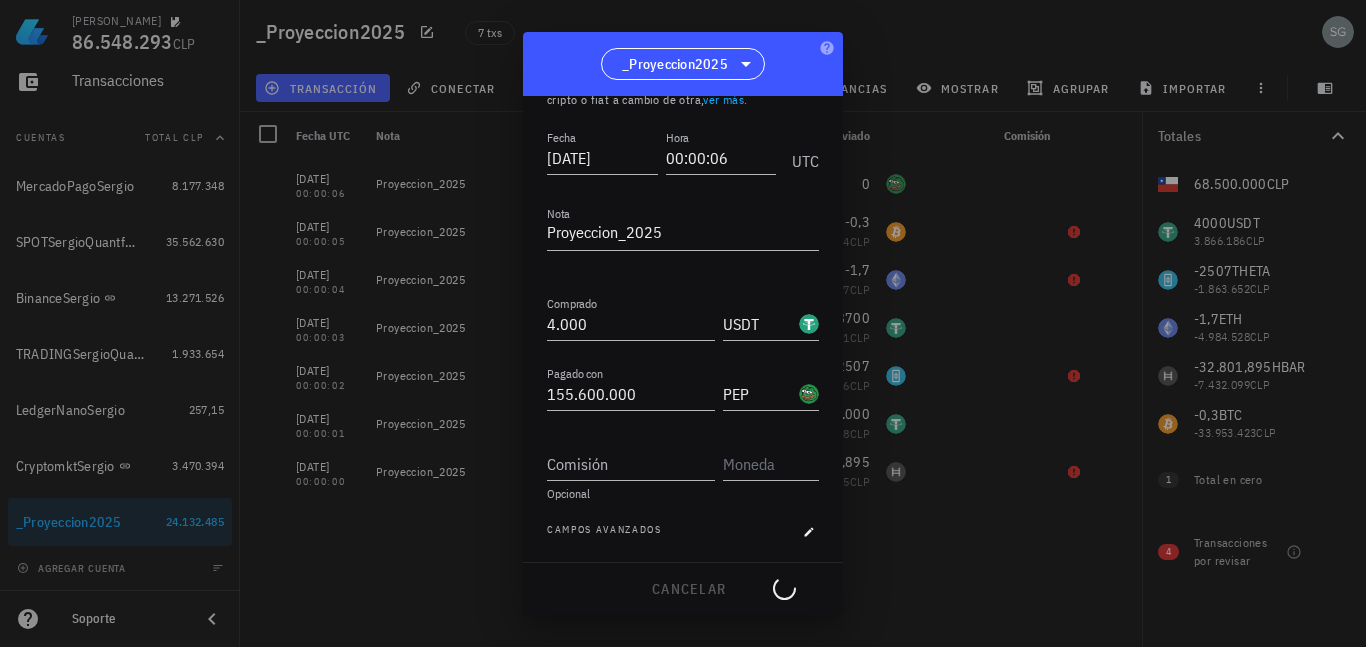 type on "0" 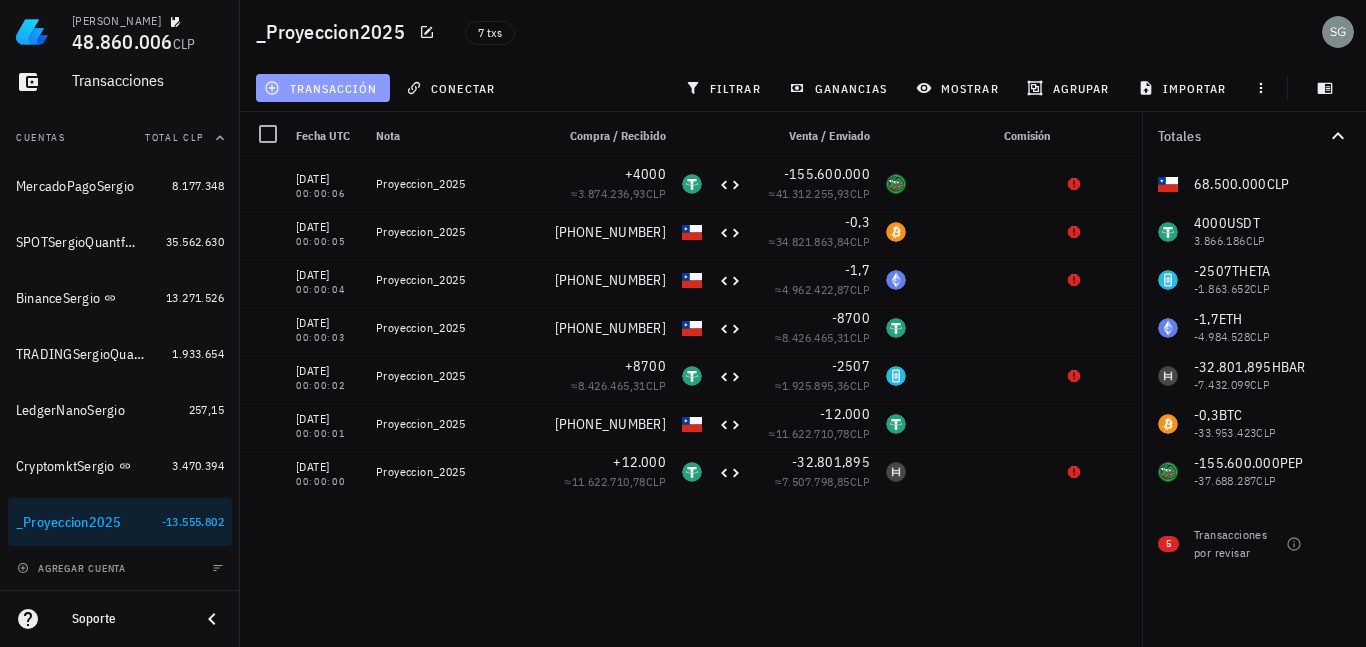 click on "transacción" at bounding box center (322, 88) 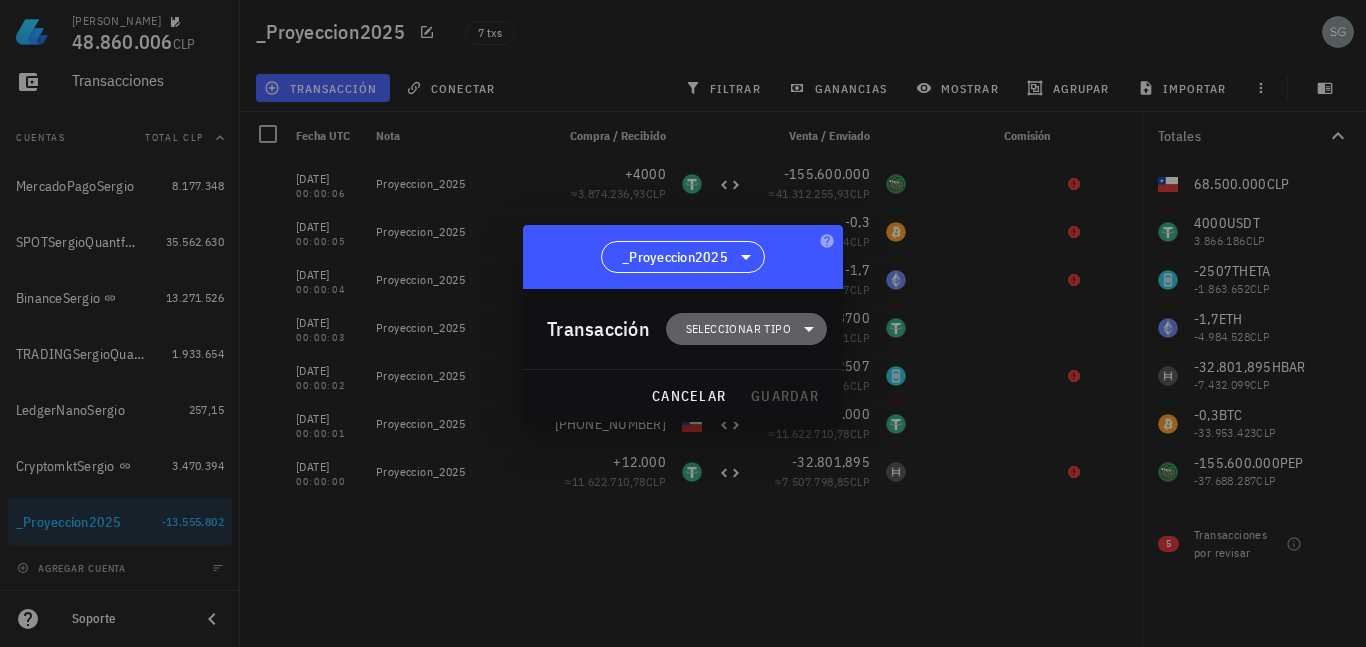 click on "Seleccionar tipo" at bounding box center [738, 329] 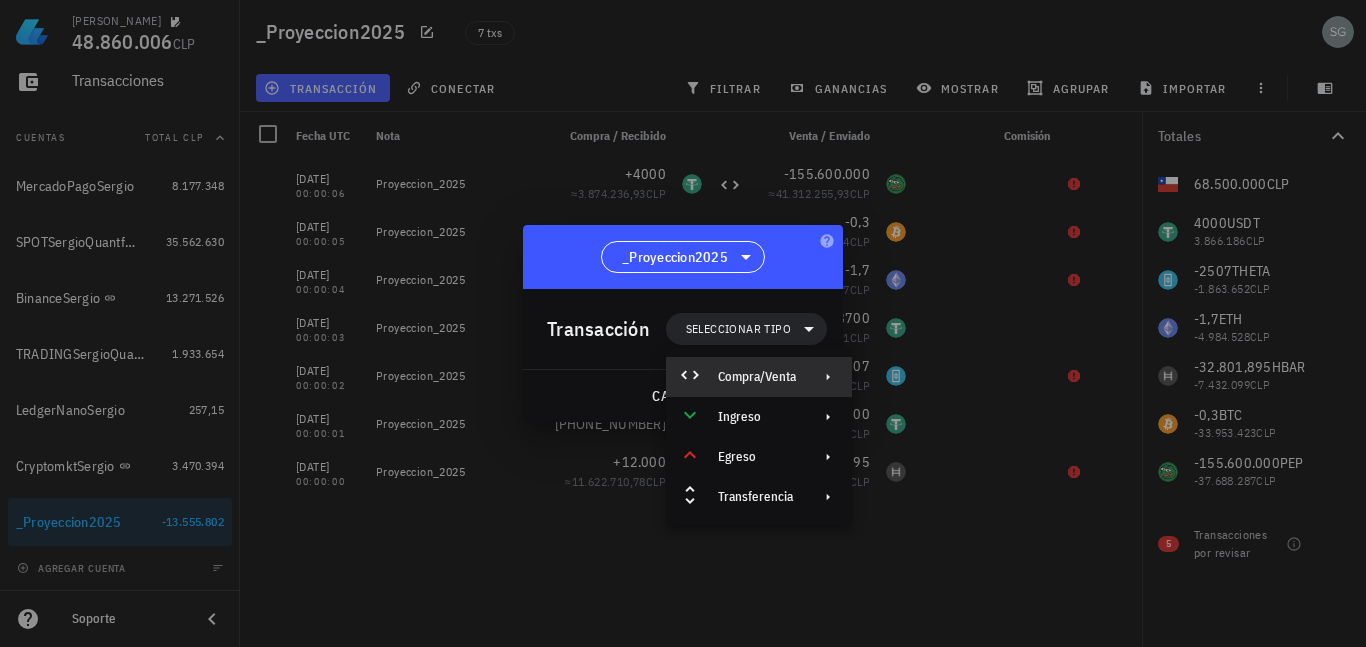 click at bounding box center [824, 377] 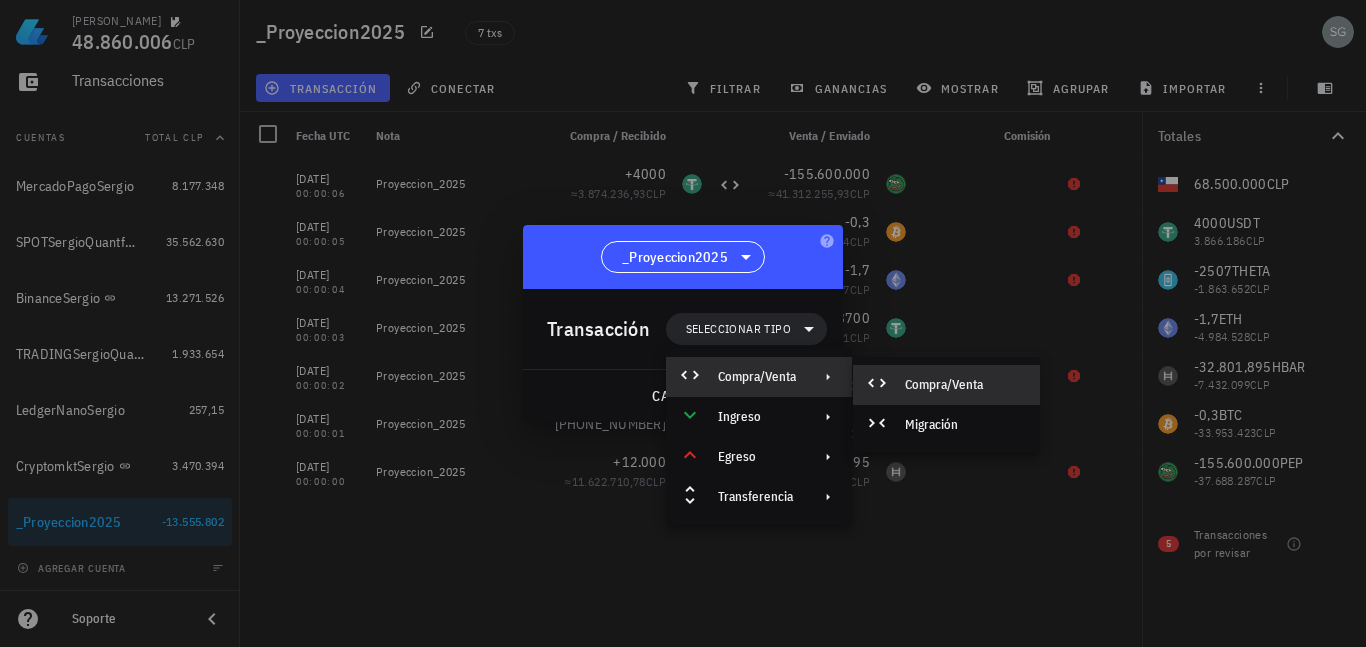 click on "Compra/Venta" at bounding box center [964, 385] 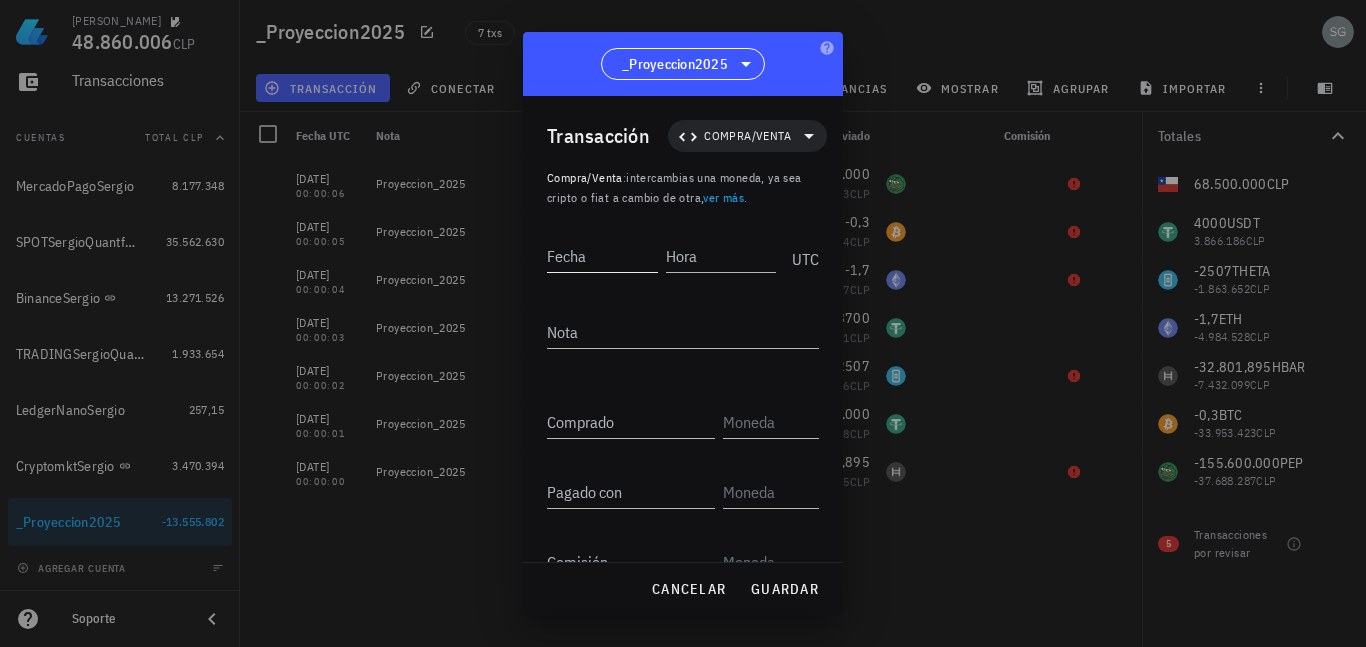 click on "Fecha" at bounding box center [602, 256] 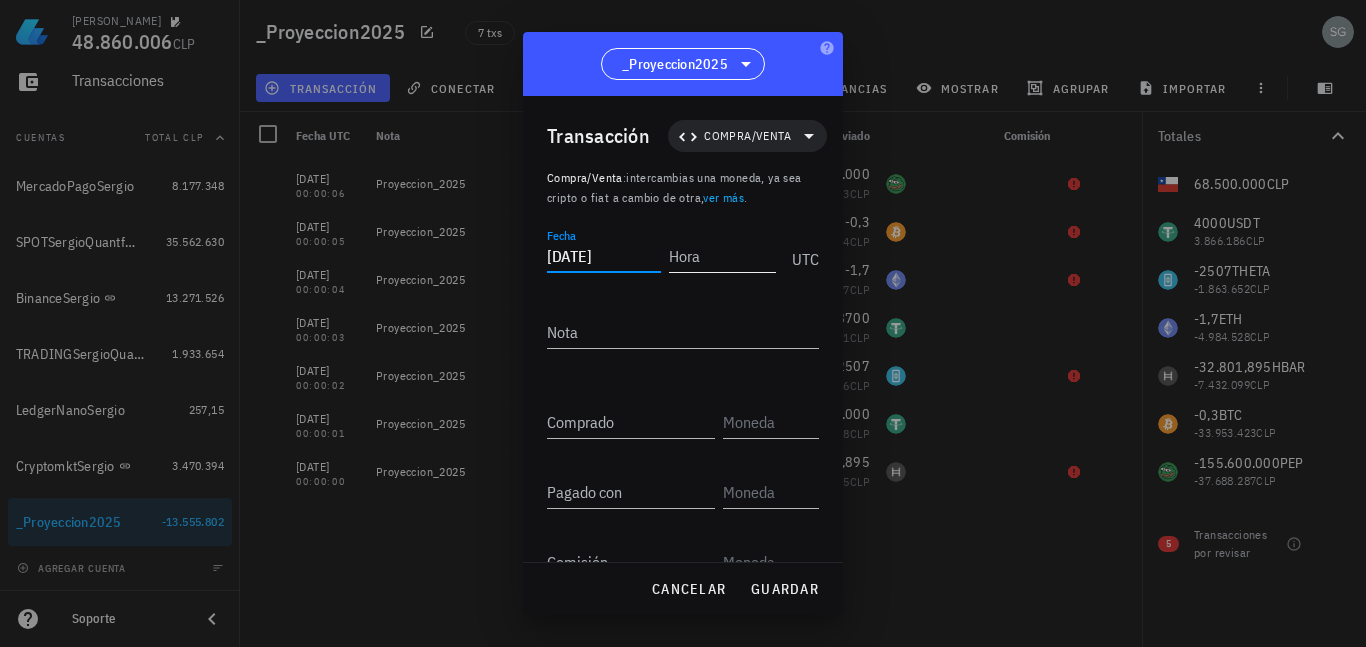 type on "2025-07-15" 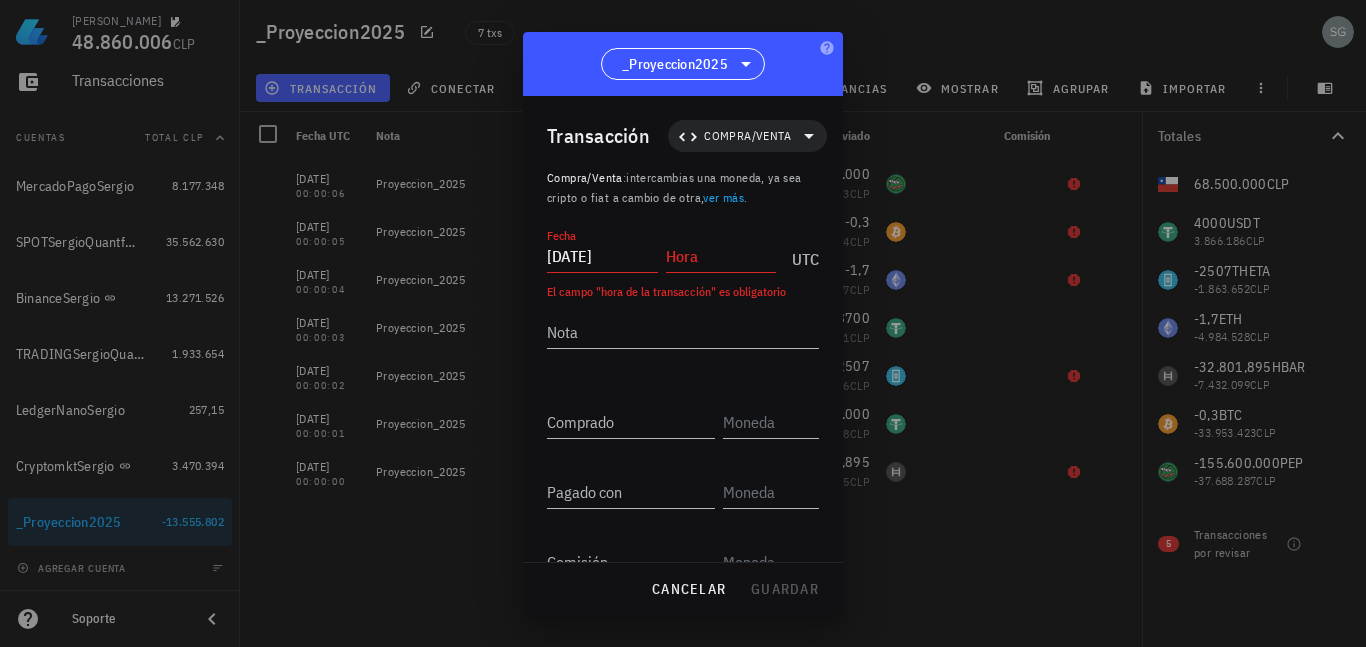 click on "Hora" at bounding box center [725, 253] 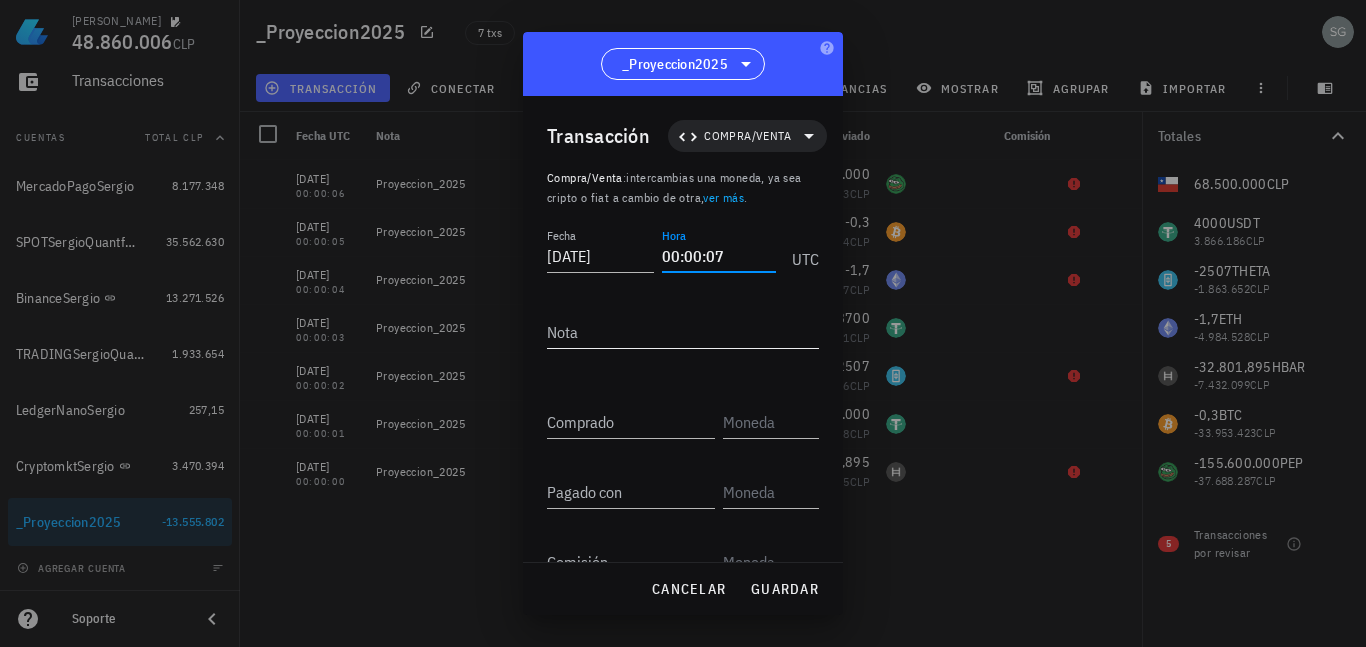 type on "00:00:07" 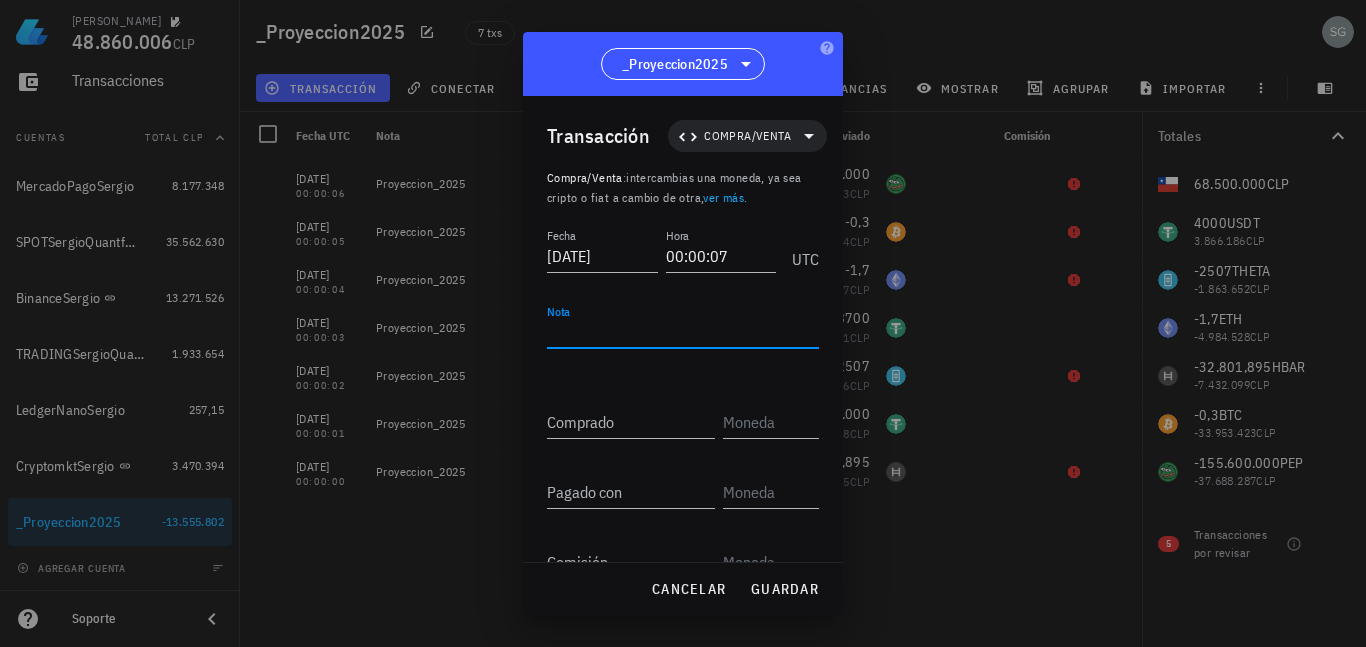 click on "Nota" at bounding box center [683, 332] 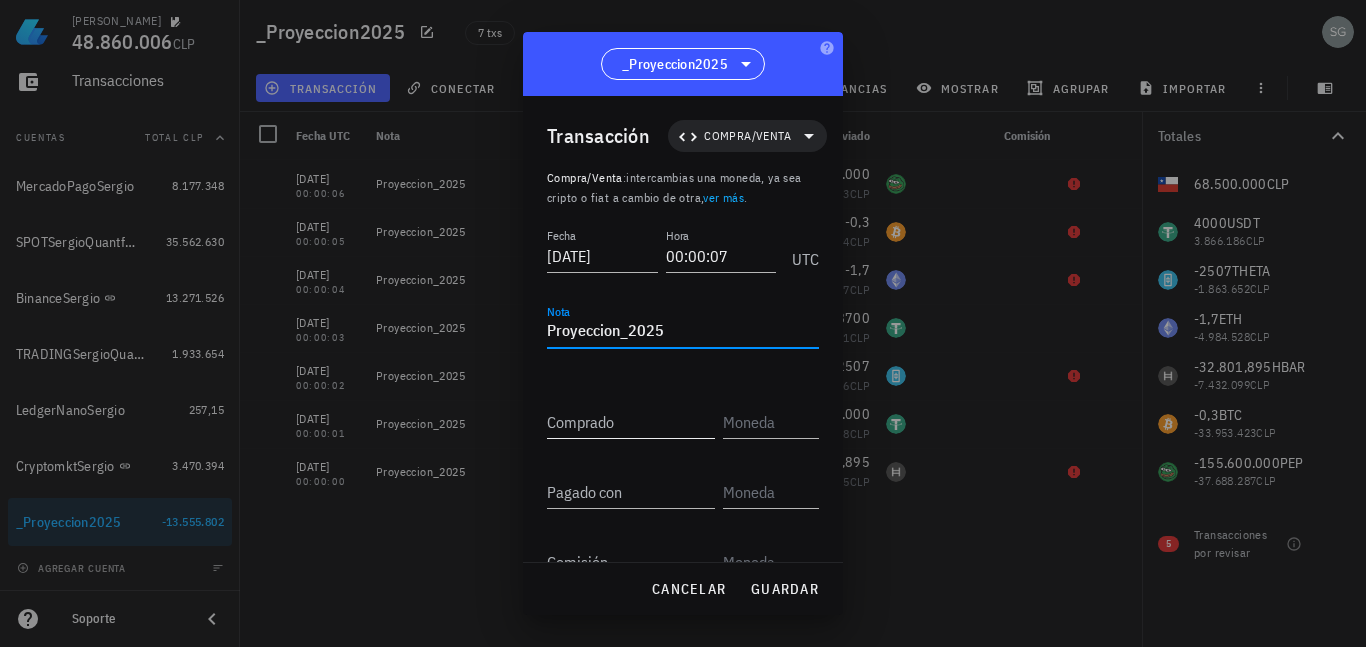 type on "Proyeccion_2025" 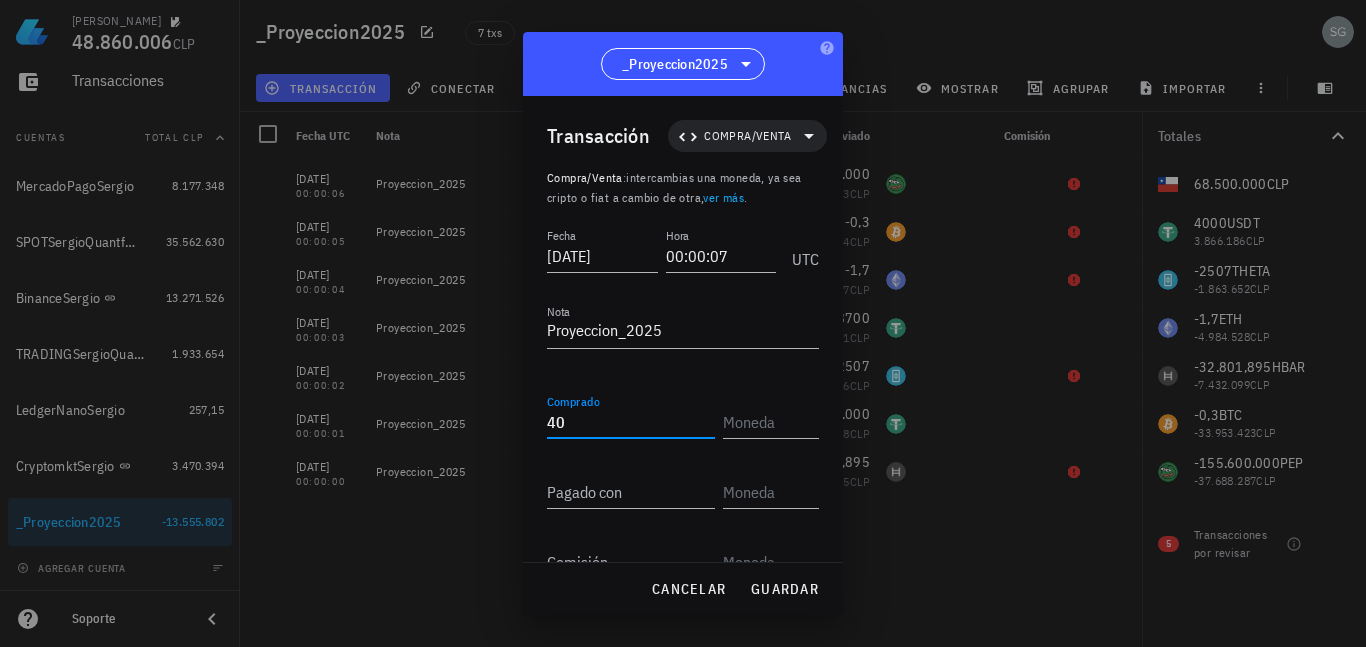 type on "4" 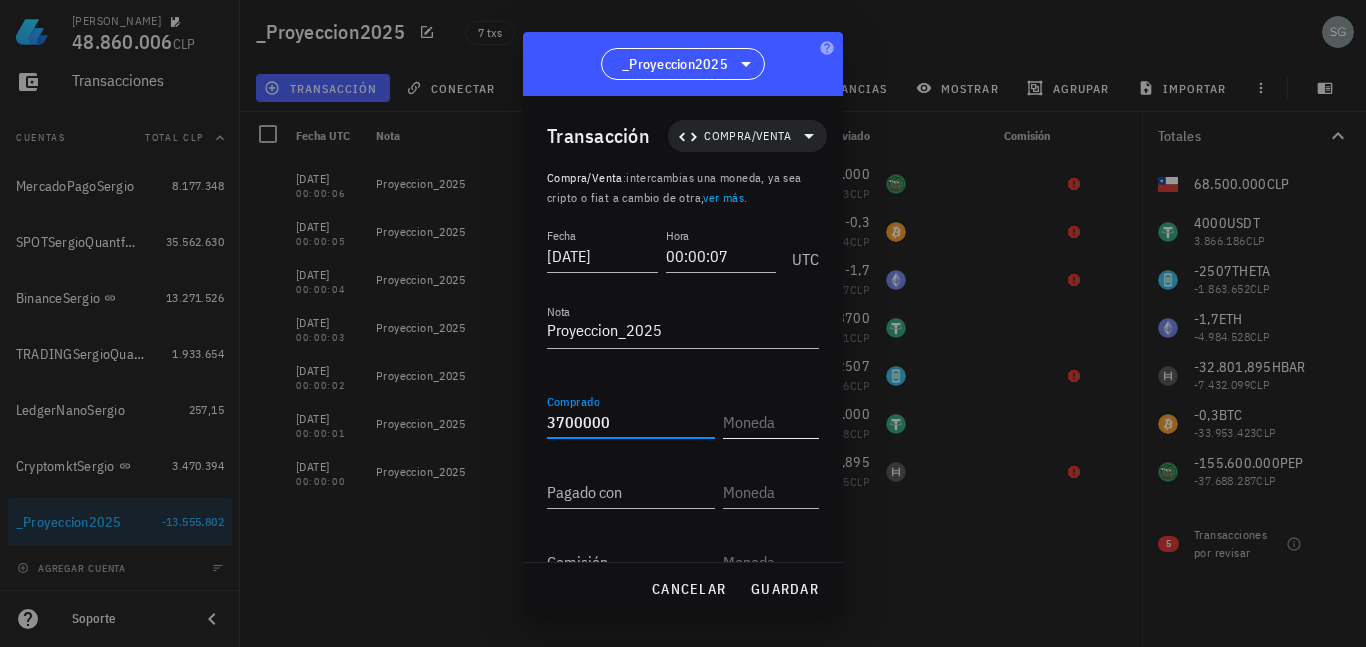 type on "3.700.000" 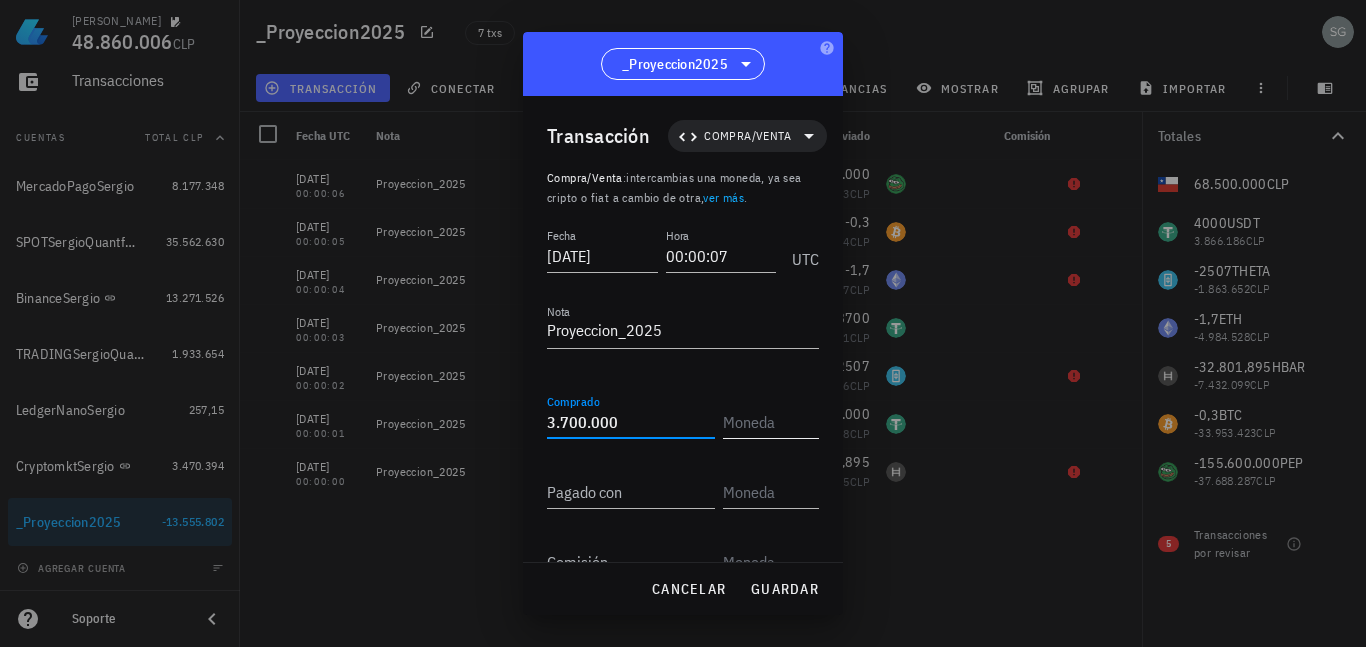 click at bounding box center (769, 422) 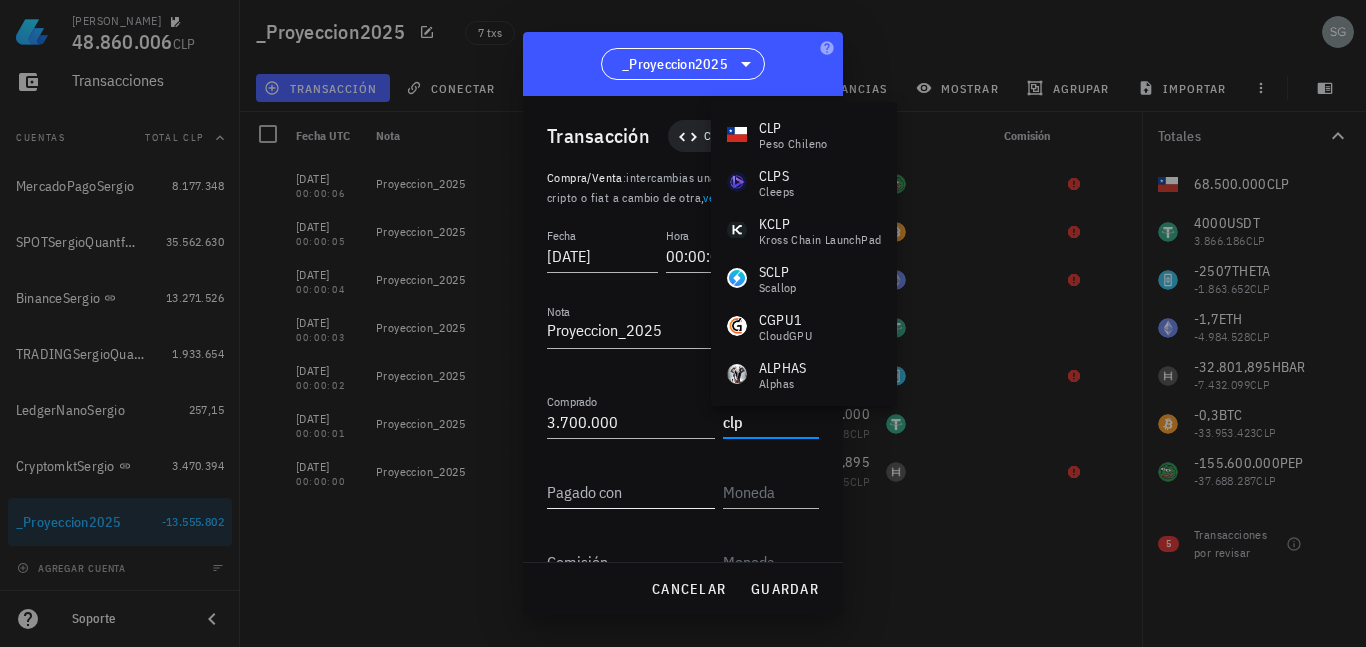click on "Pagado con" at bounding box center (631, 492) 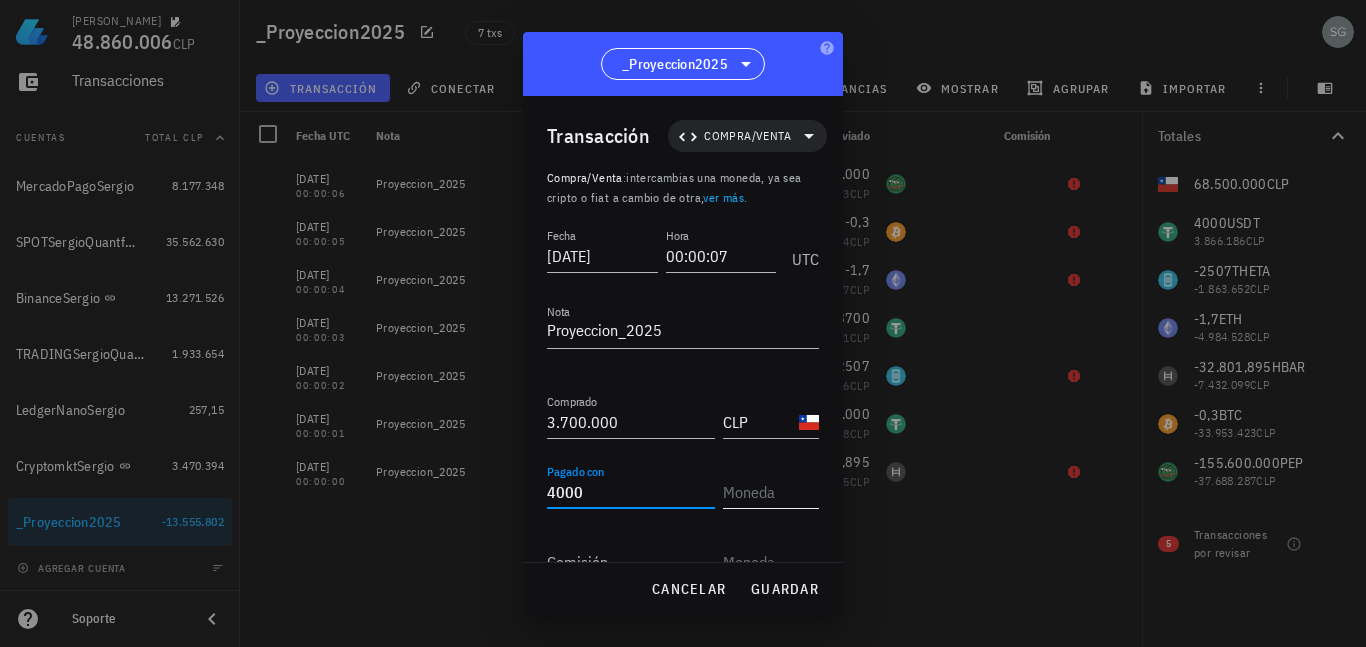 type on "4.000" 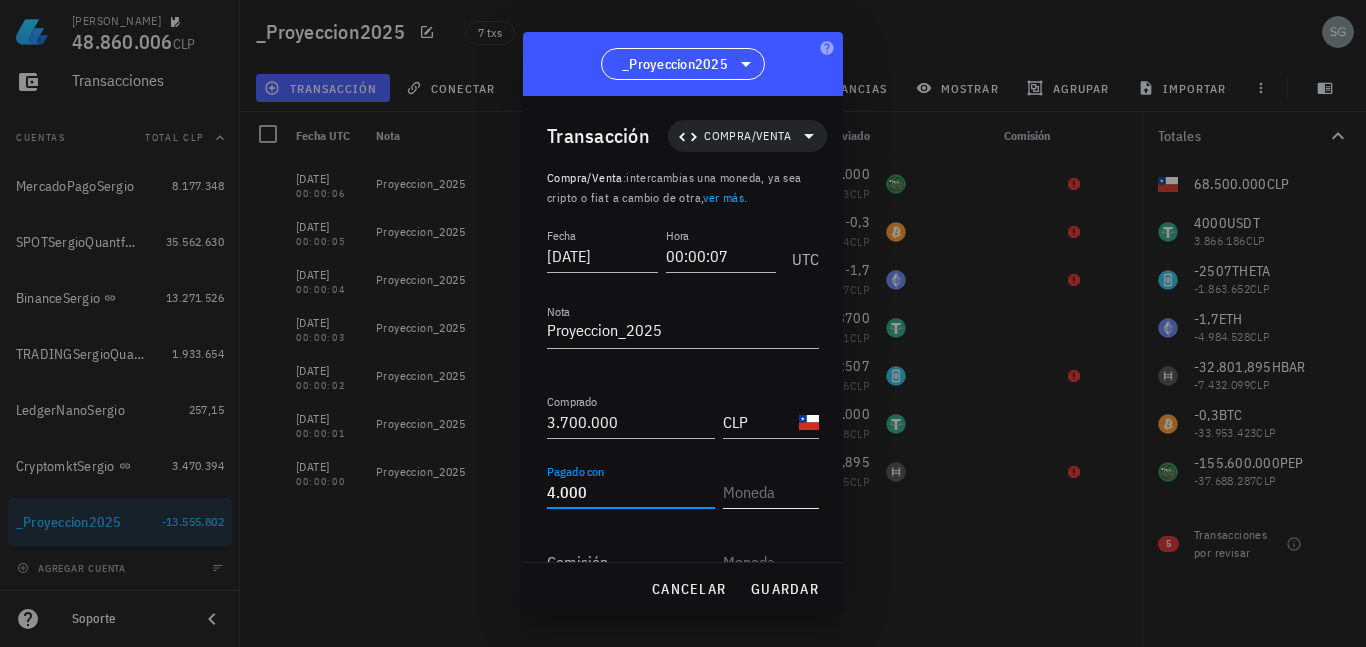 click at bounding box center (769, 492) 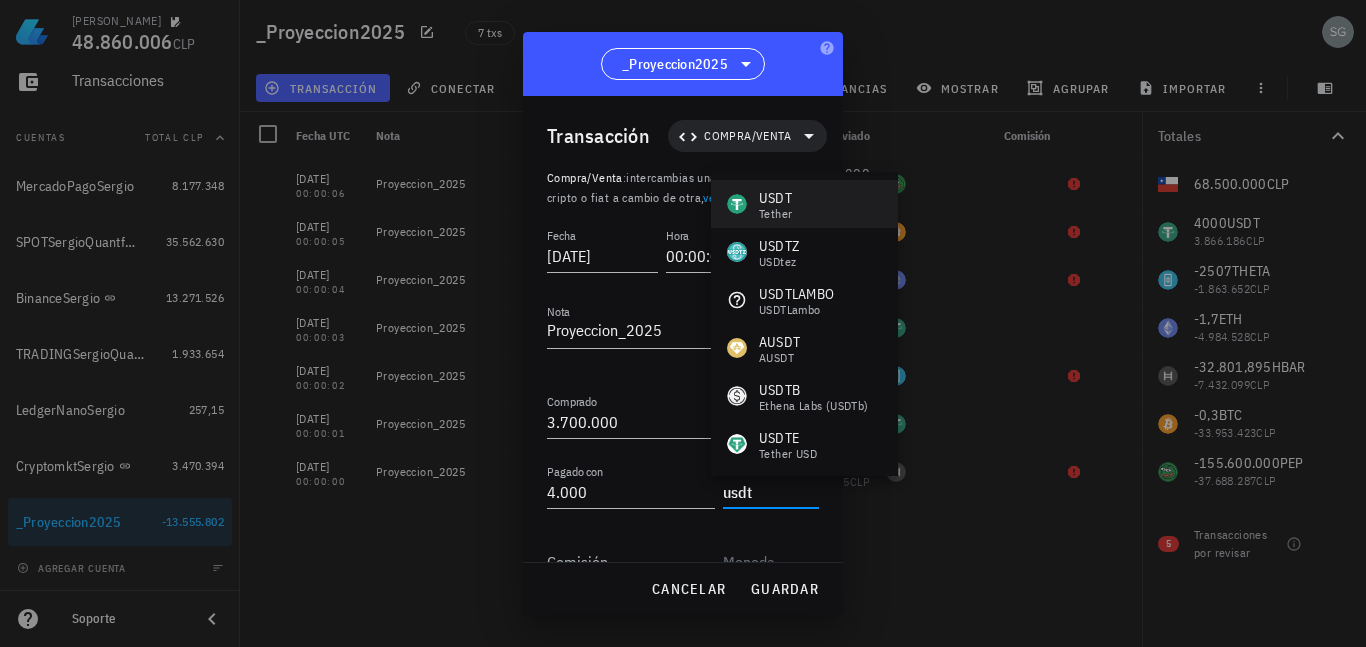 click on "USDT   Tether" at bounding box center [759, 204] 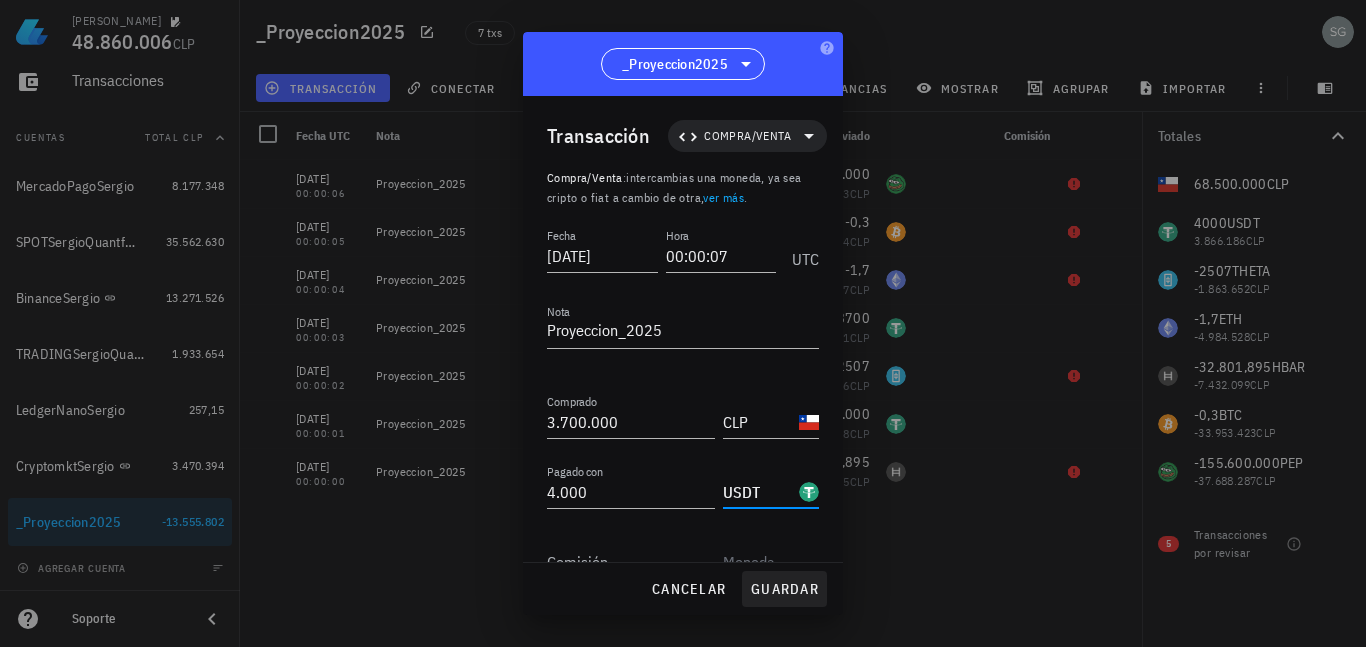 type on "USDT" 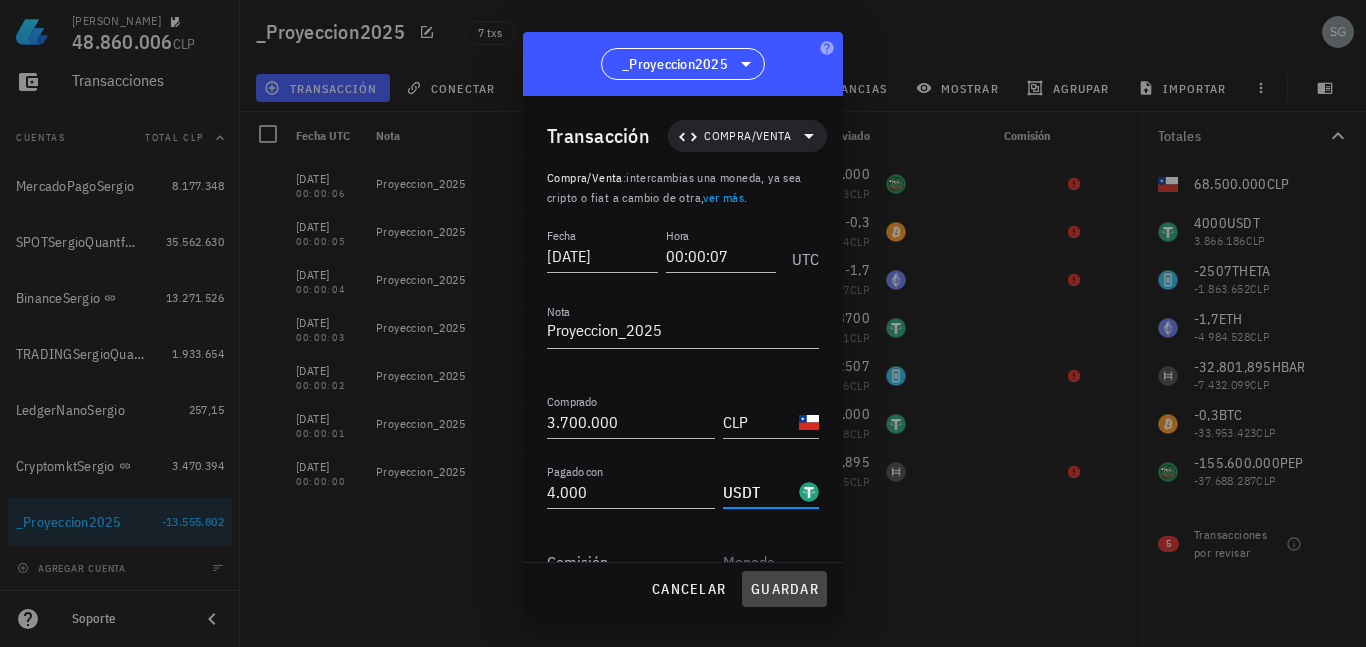click on "guardar" at bounding box center [784, 589] 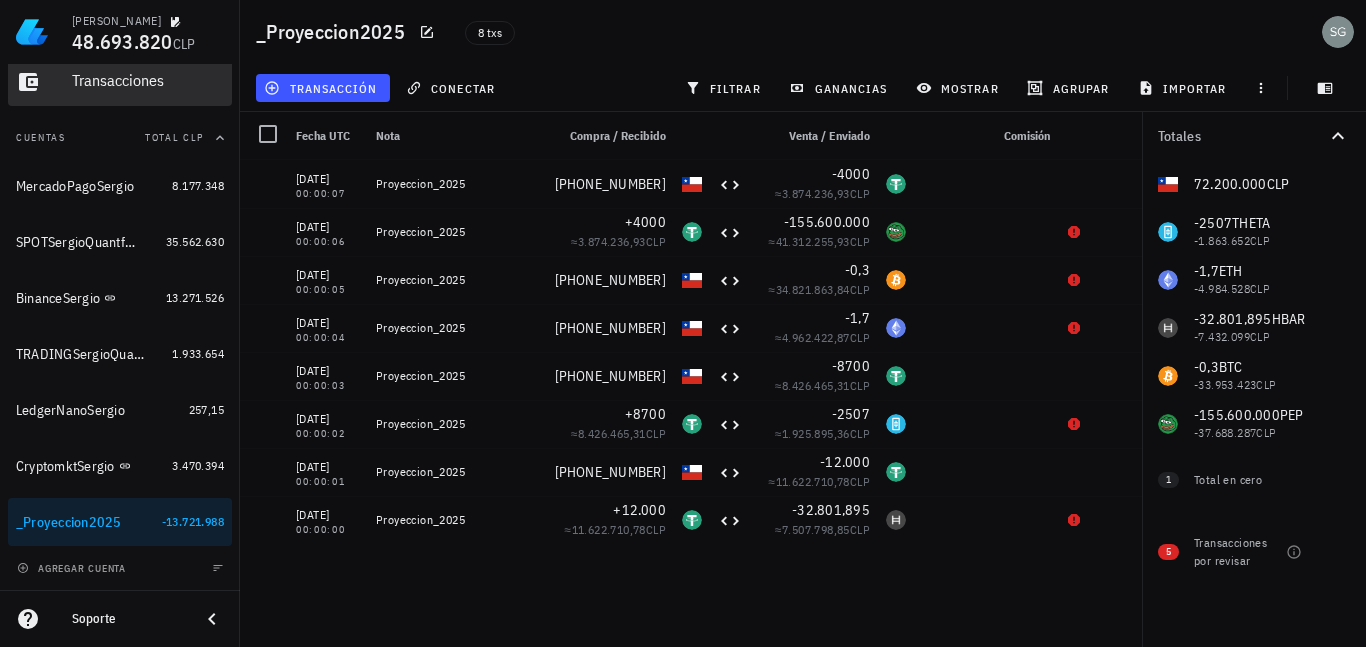 click on "Transacciones" at bounding box center [148, 80] 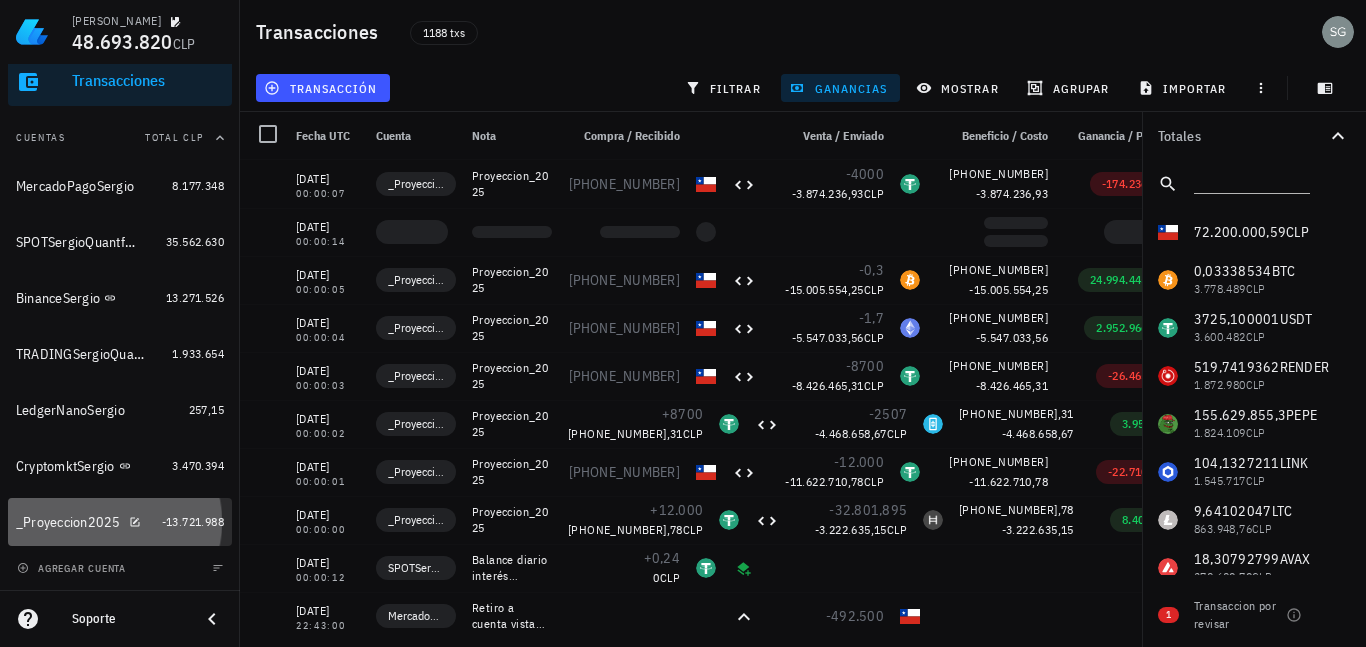 click on "_Proyeccion2025" at bounding box center (68, 522) 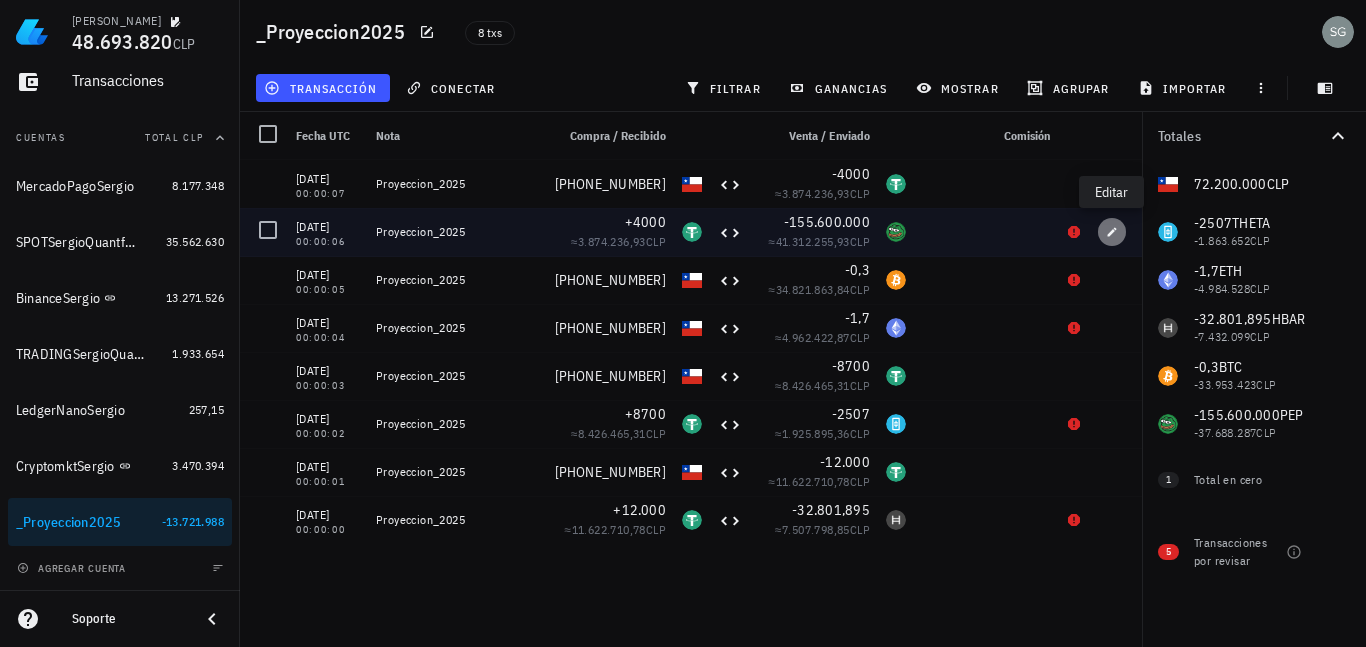 click 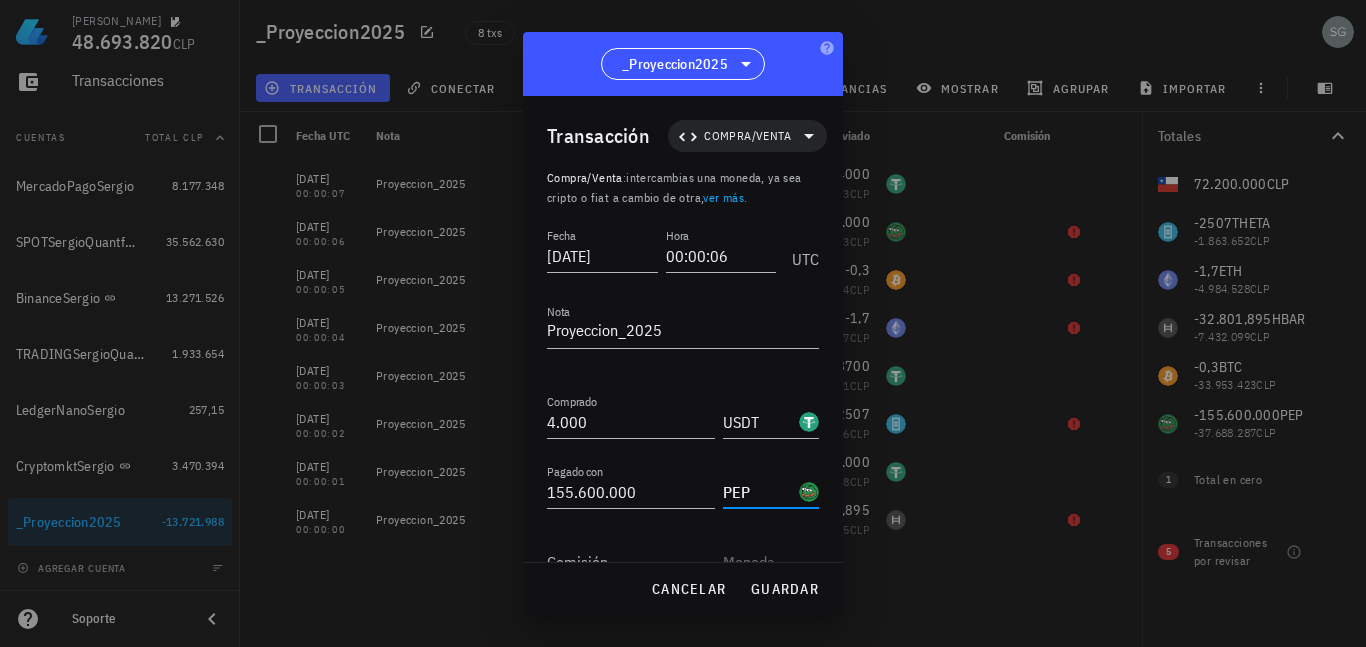 click on "PEP" at bounding box center [759, 492] 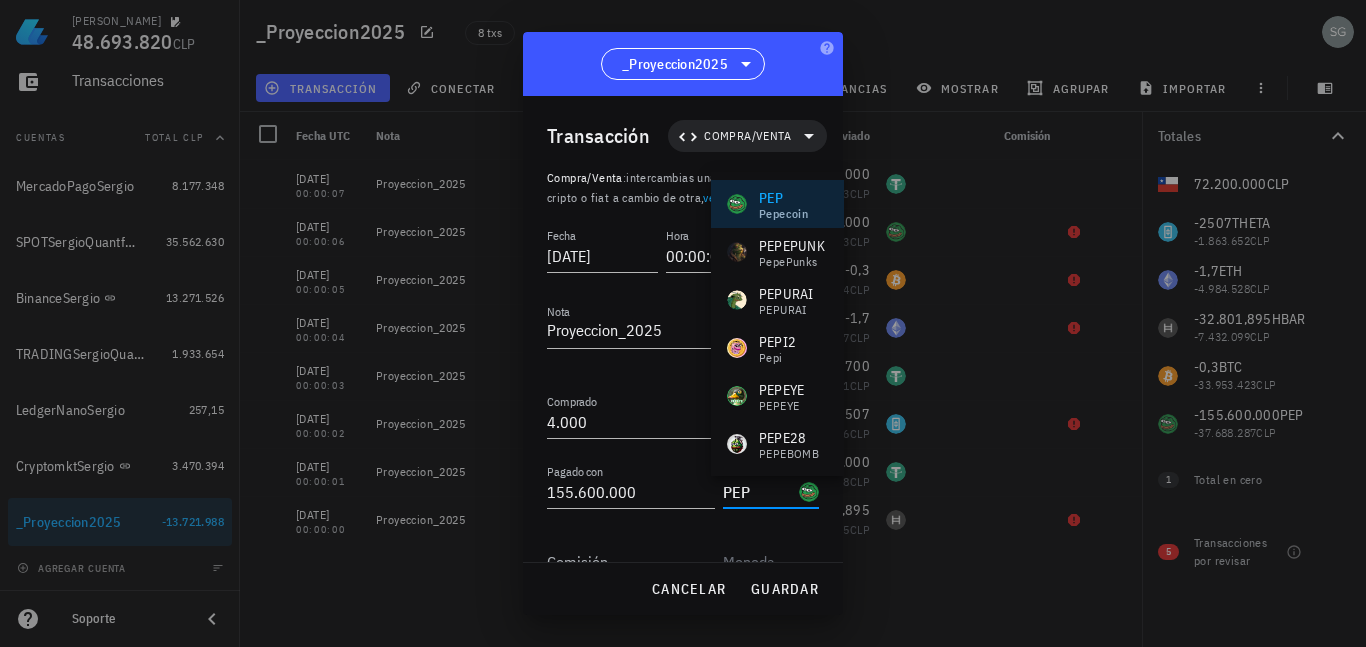 click on "PEP" at bounding box center (759, 492) 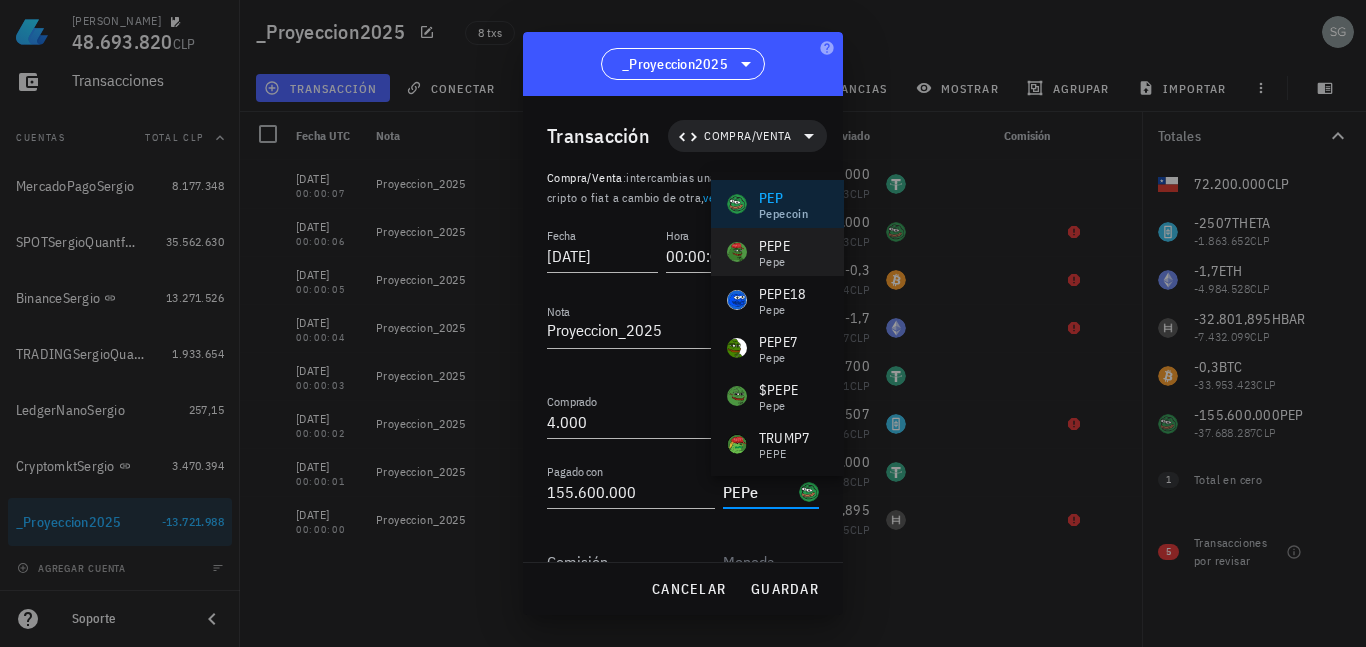 click on "PEPE   Pepe" at bounding box center [777, 252] 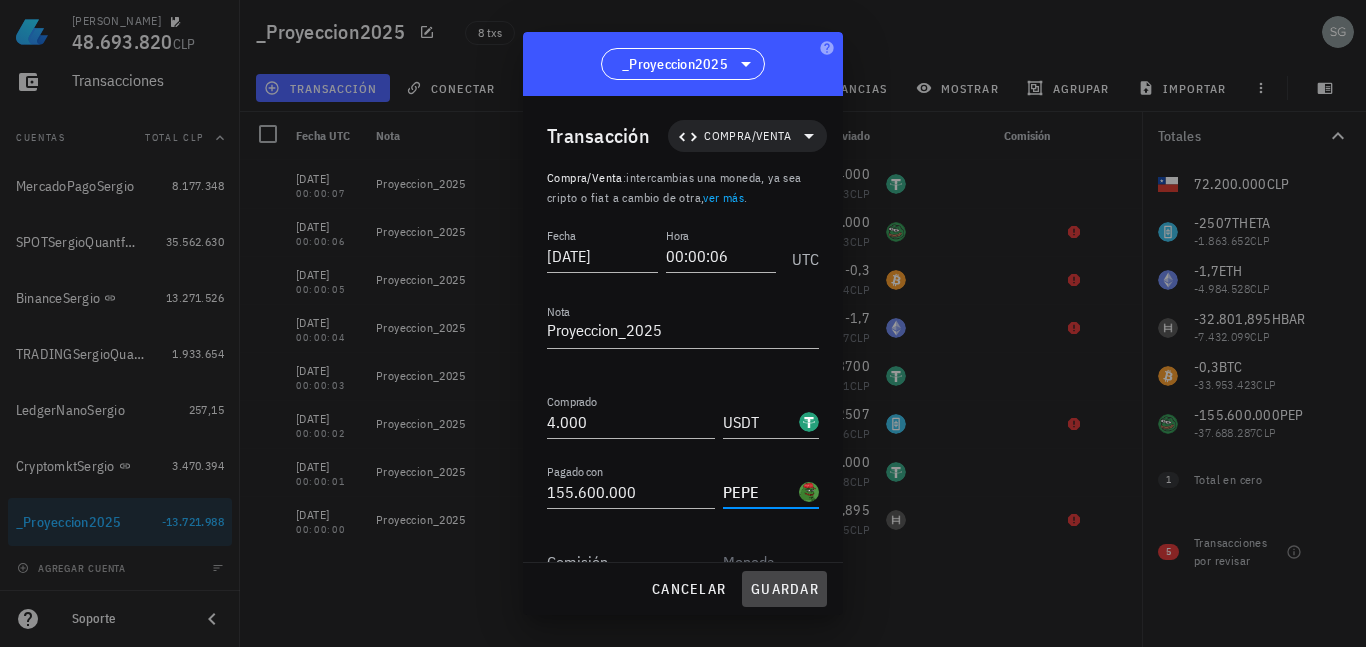 click on "guardar" at bounding box center (784, 589) 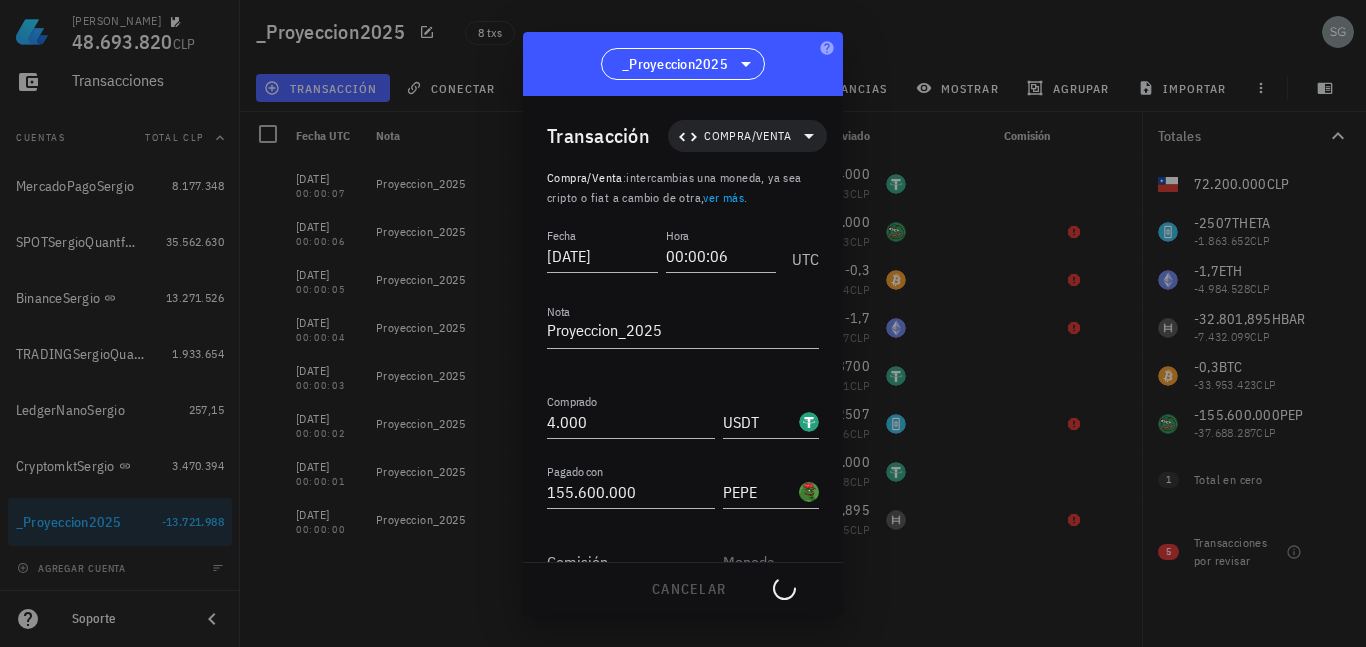 type on "PEP" 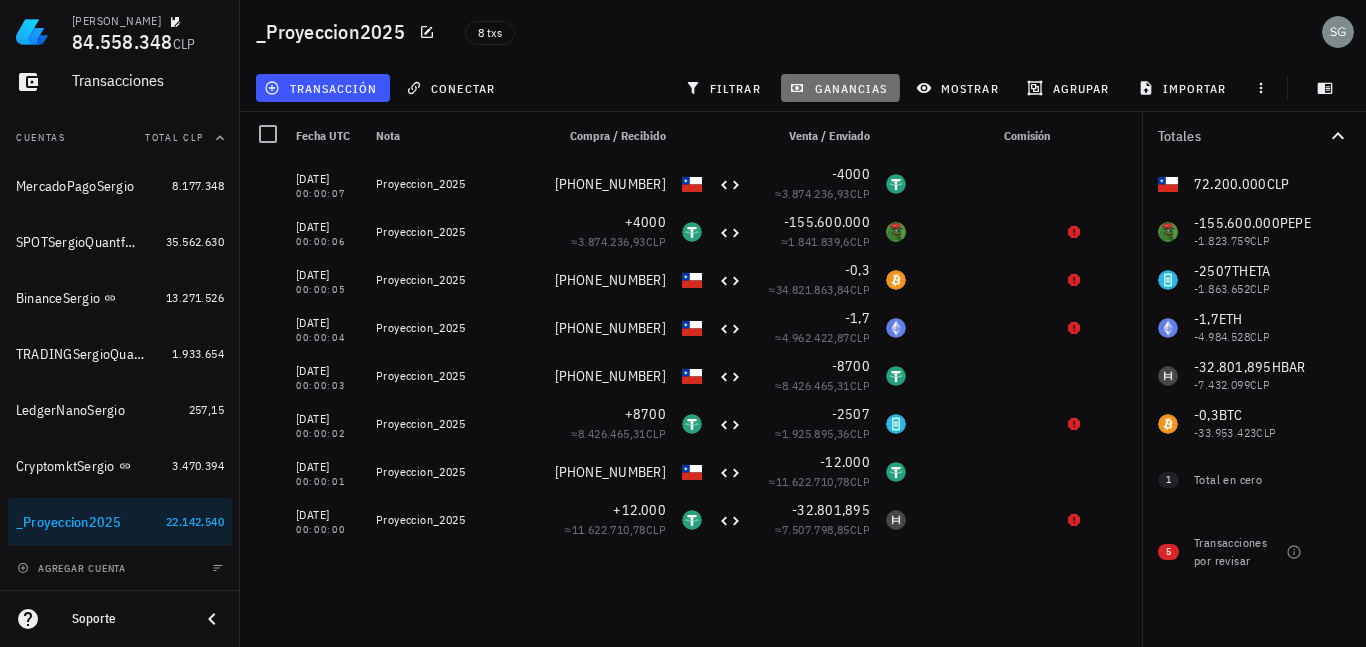 click 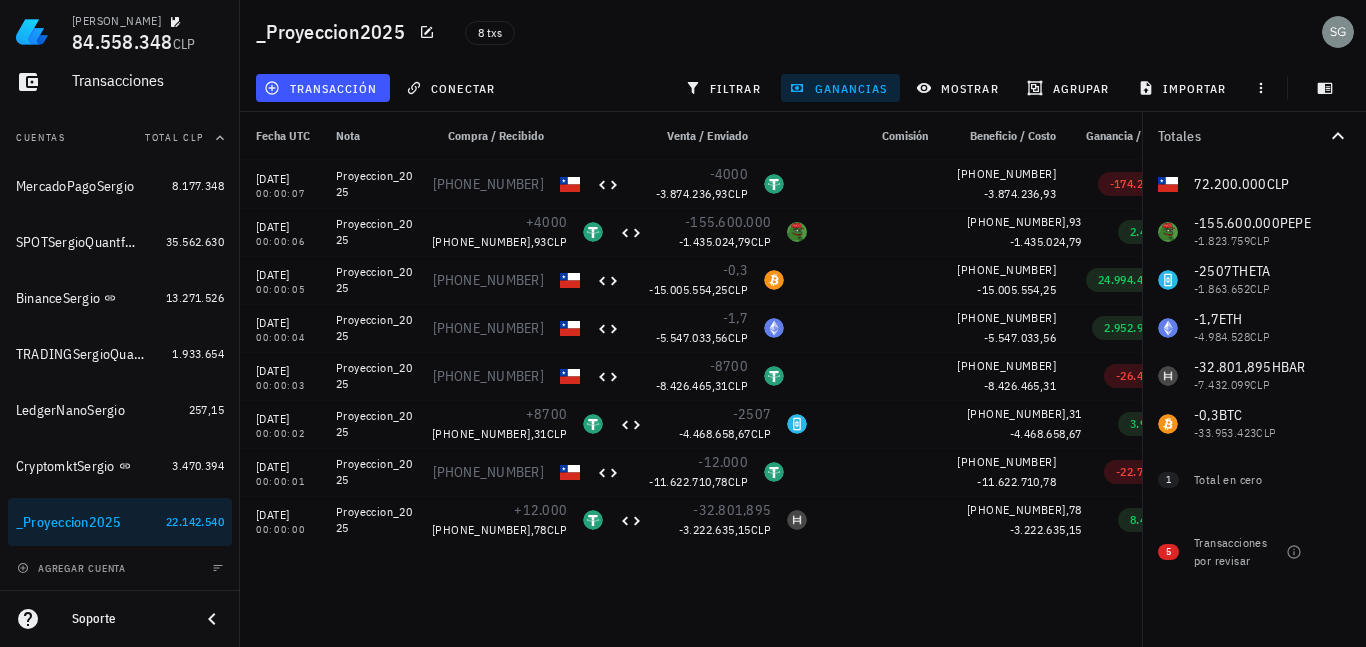 scroll, scrollTop: 0, scrollLeft: 0, axis: both 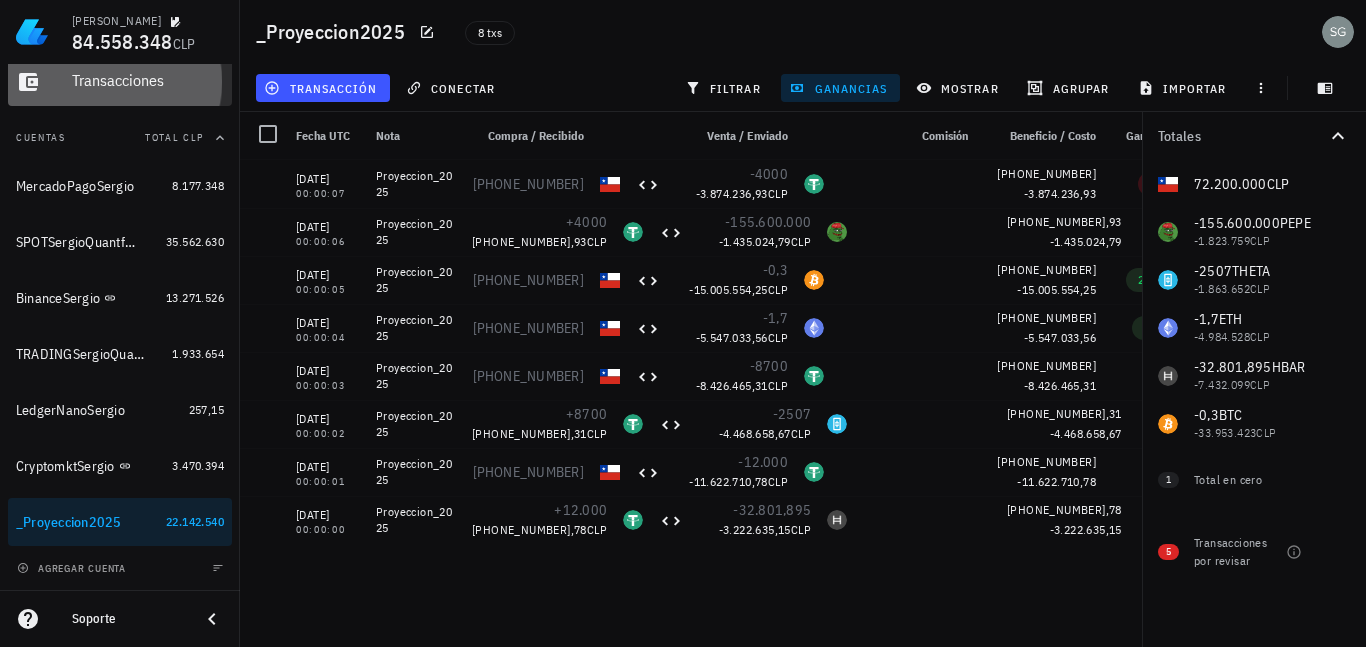 click on "Transacciones" at bounding box center (148, 81) 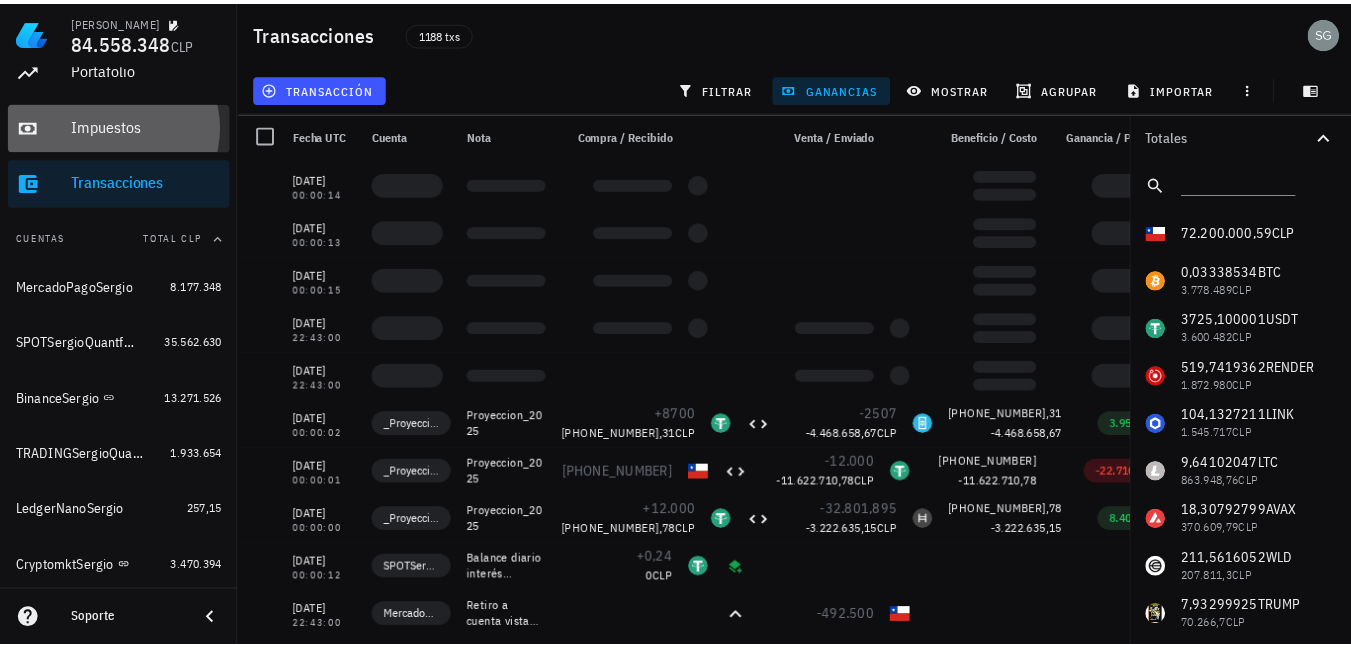scroll, scrollTop: 48, scrollLeft: 0, axis: vertical 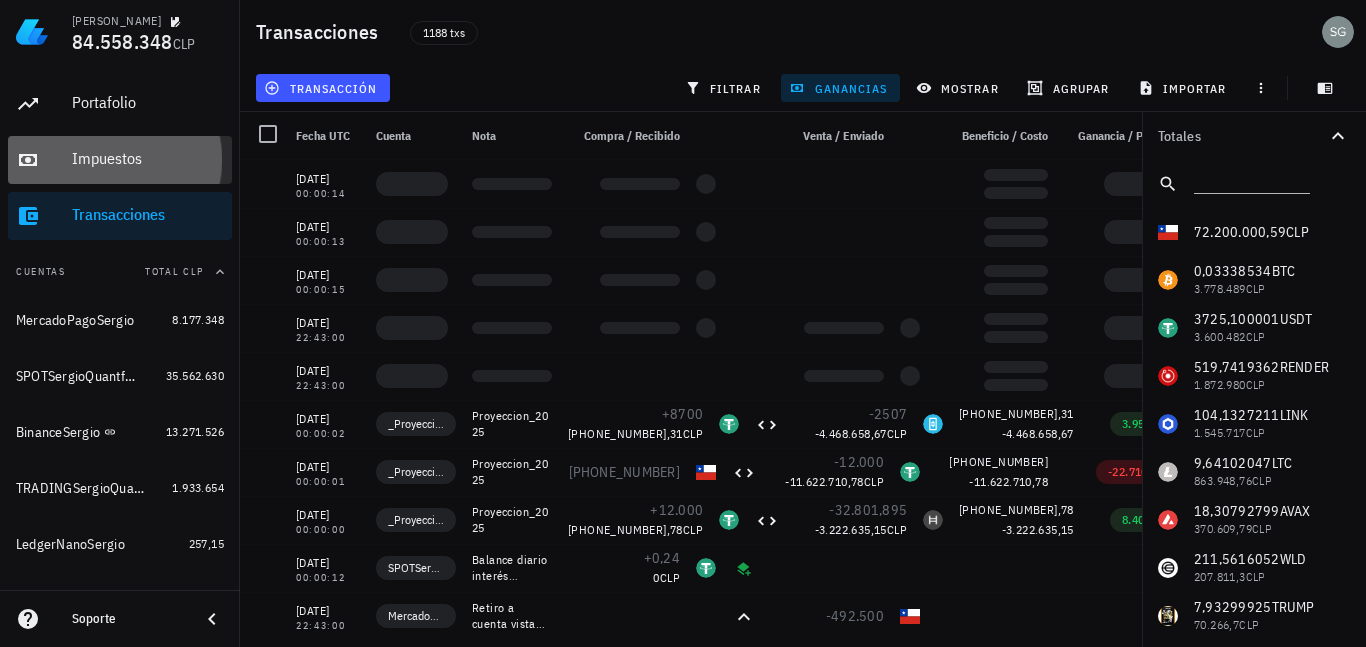click on "Impuestos" at bounding box center [148, 159] 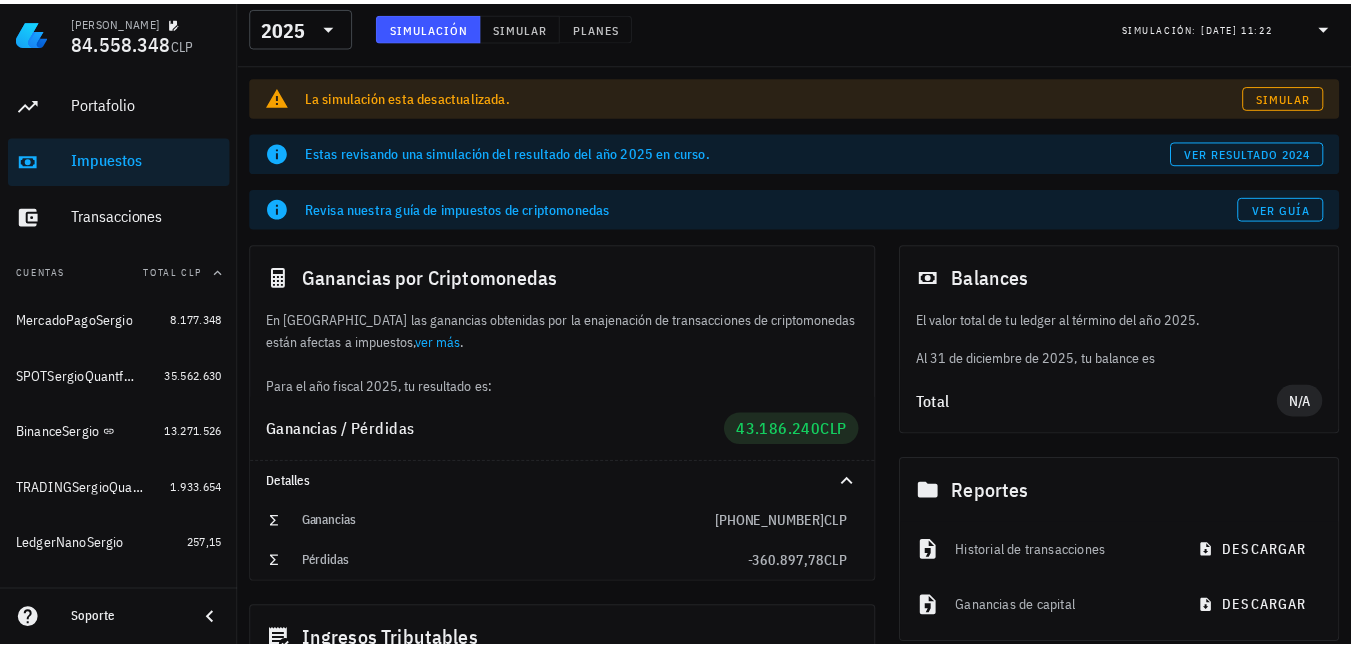 scroll, scrollTop: 0, scrollLeft: 0, axis: both 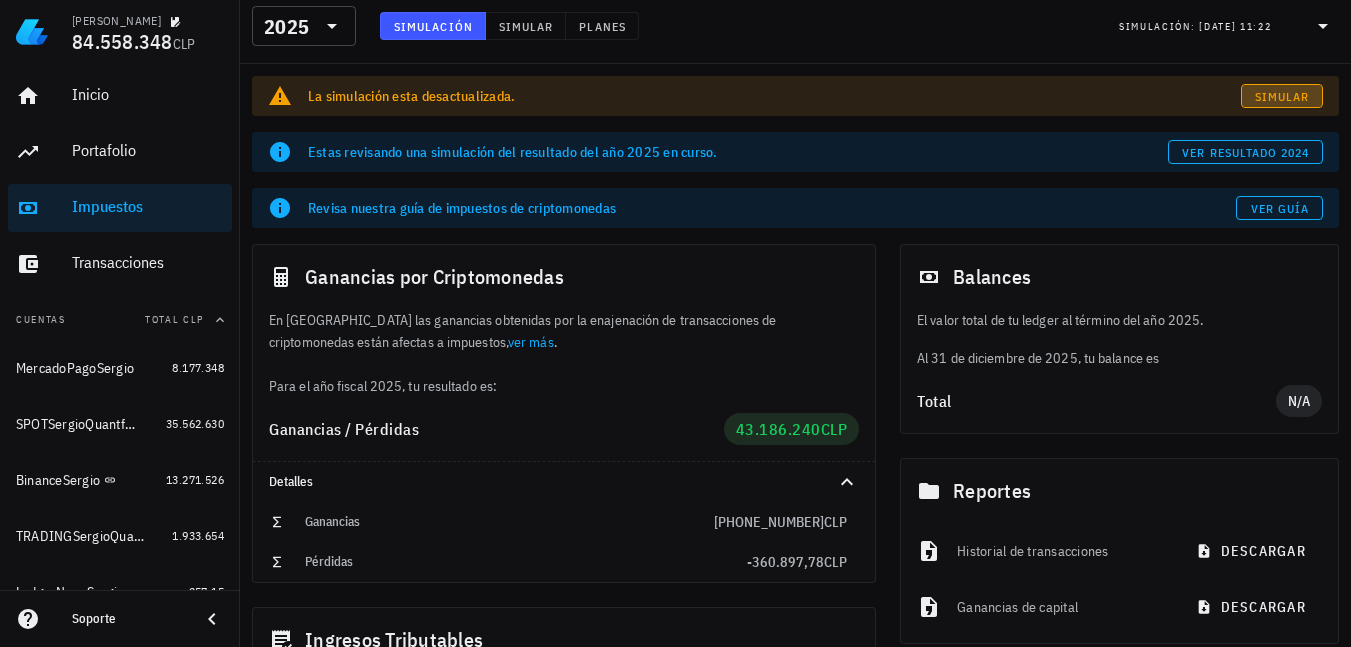 click on "Simular" at bounding box center (1282, 96) 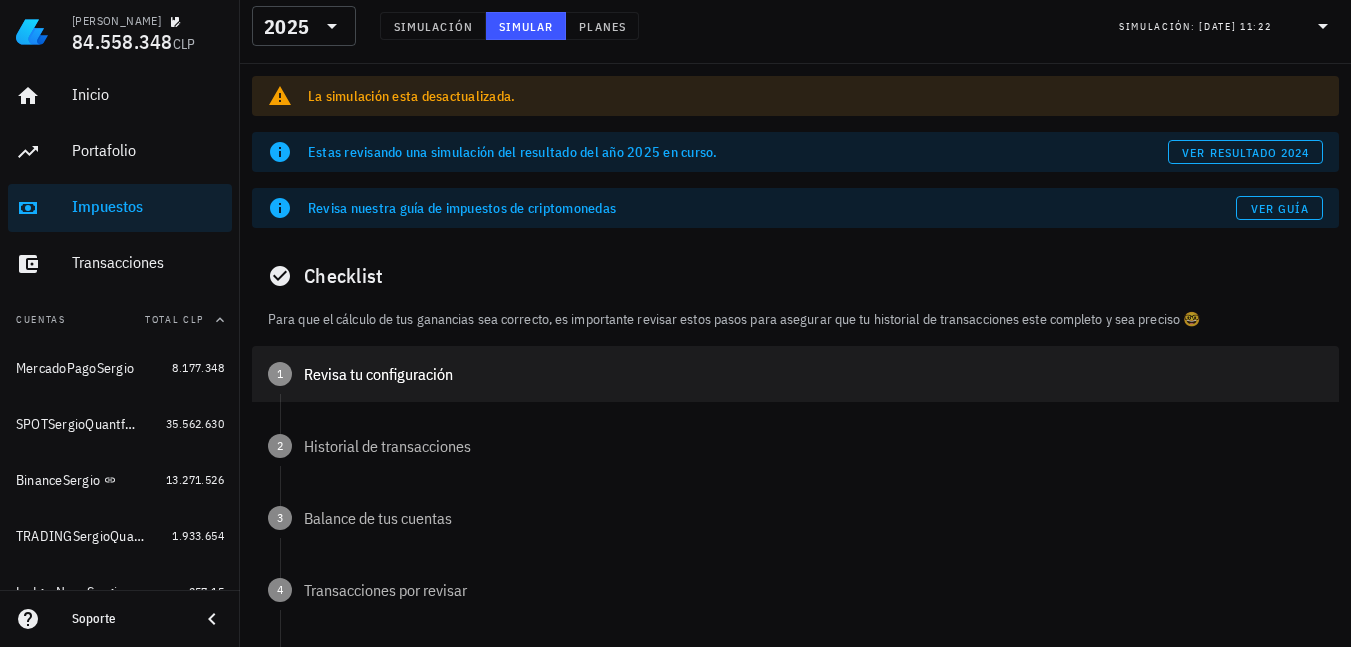click on "Revisa tu configuración" at bounding box center (813, 374) 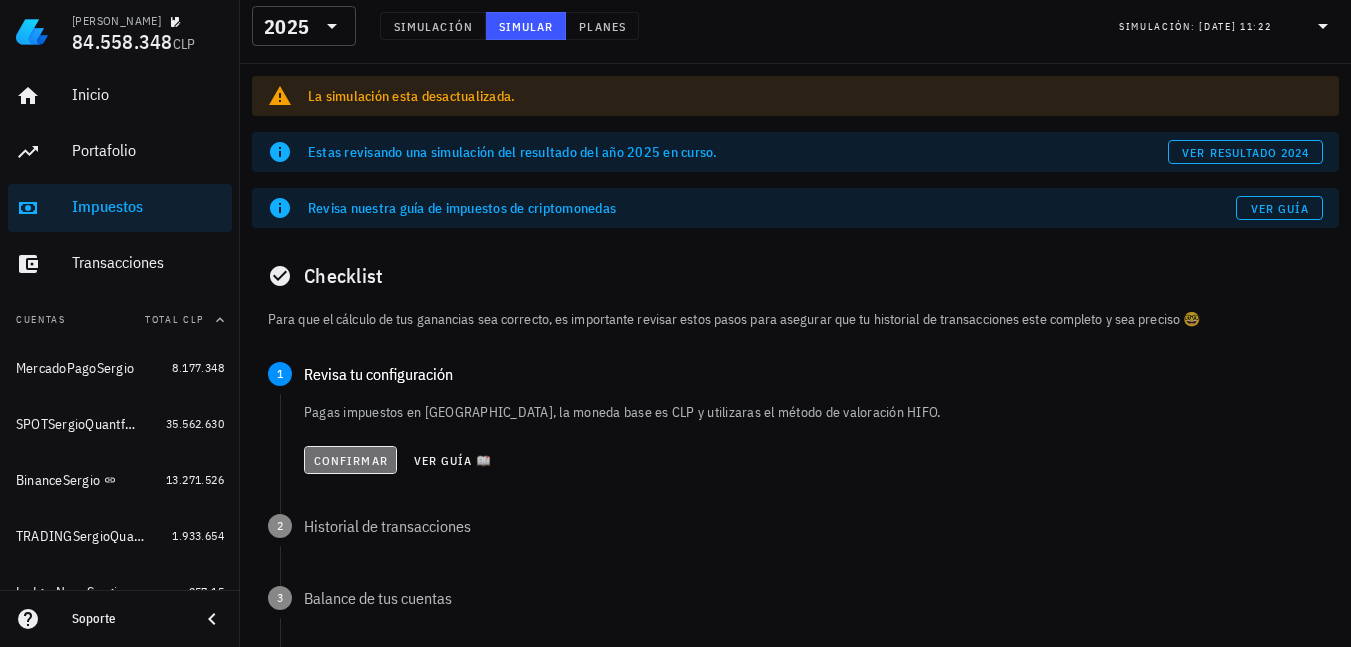 click on "Confirmar" at bounding box center (350, 460) 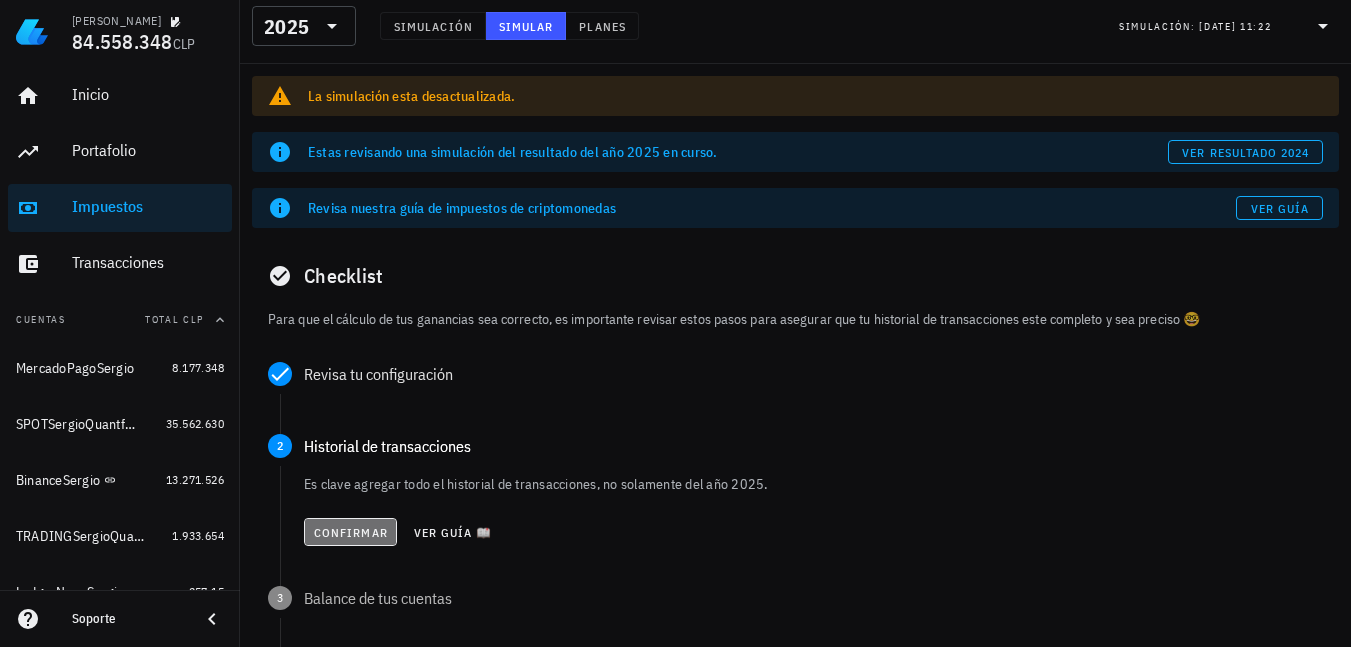 click on "Confirmar" at bounding box center (350, 532) 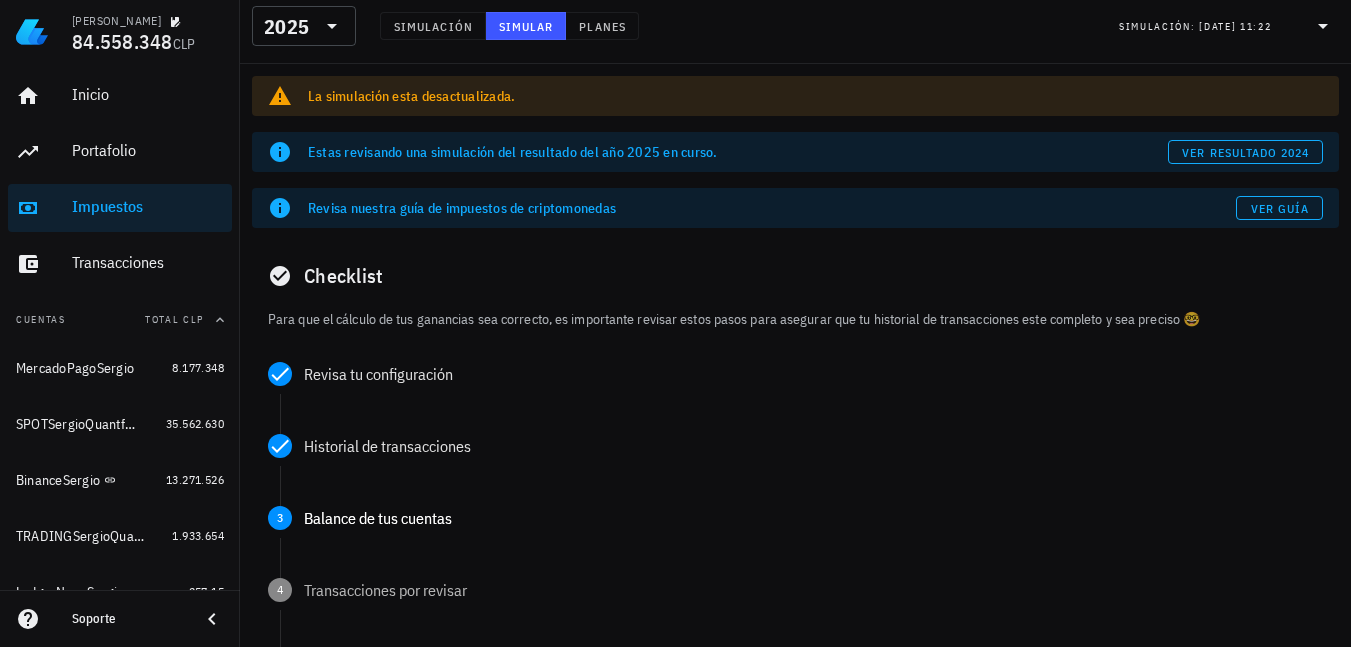 scroll, scrollTop: 100, scrollLeft: 0, axis: vertical 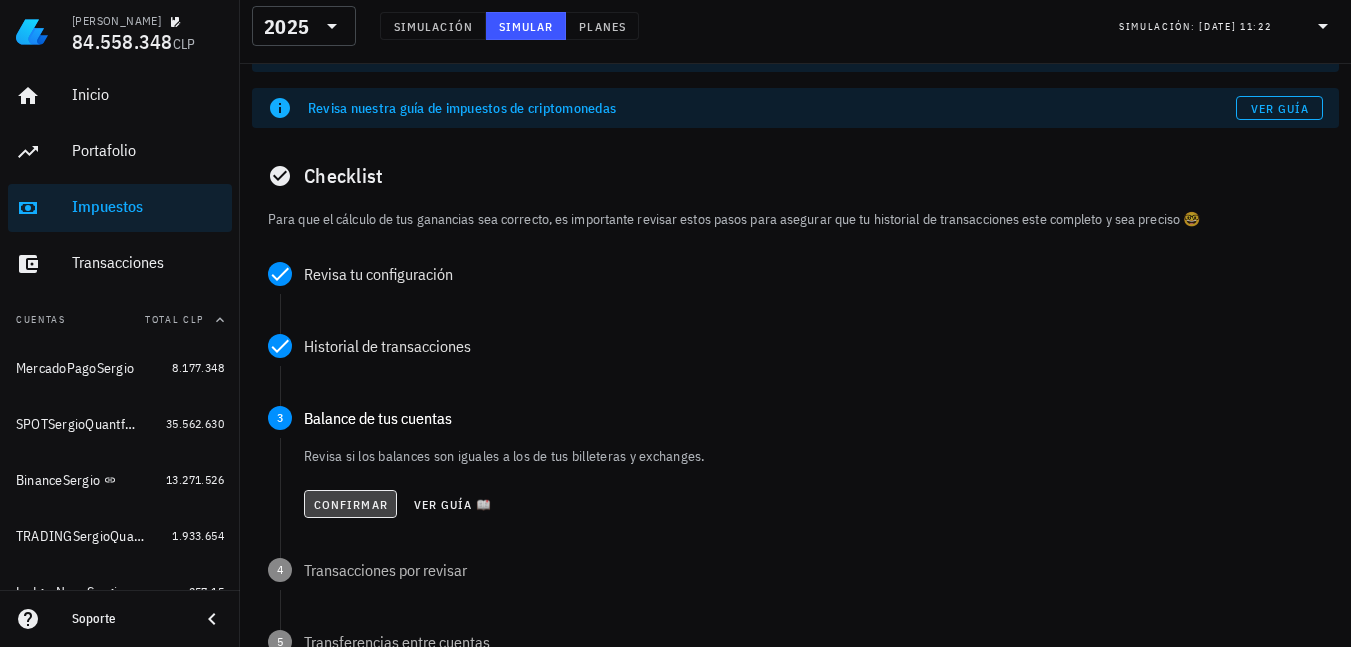 click on "Confirmar" at bounding box center [350, 504] 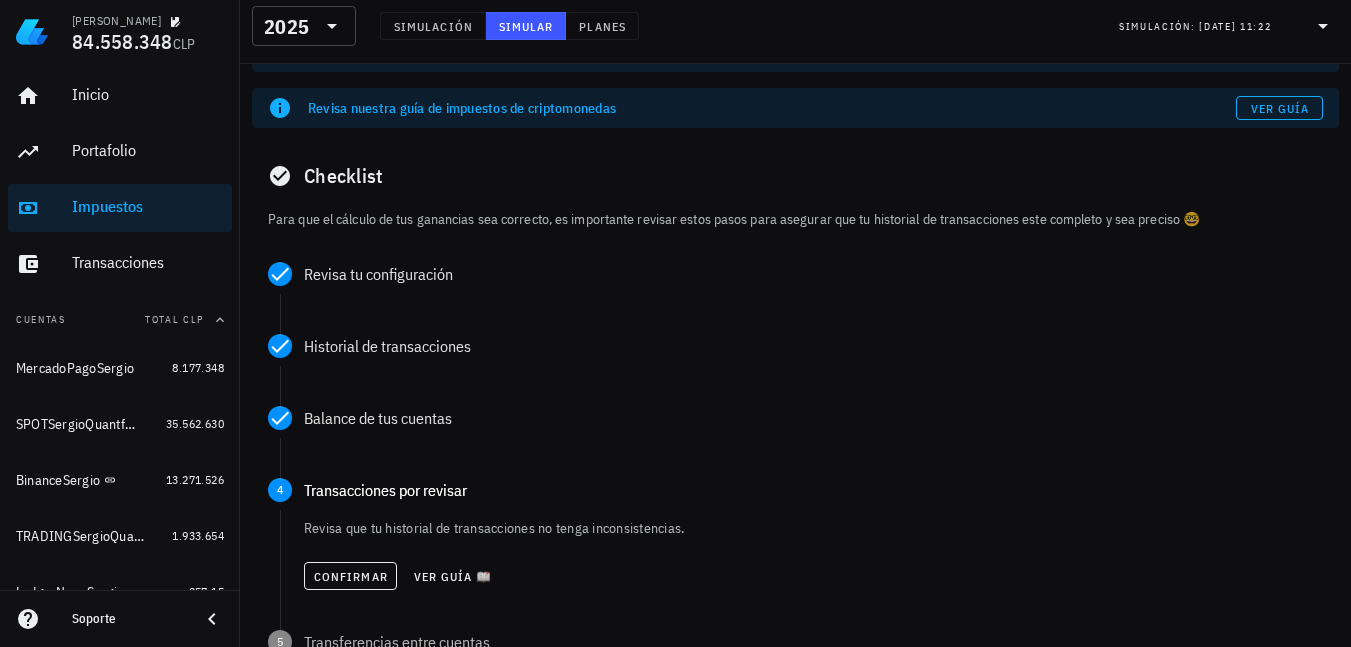 scroll, scrollTop: 200, scrollLeft: 0, axis: vertical 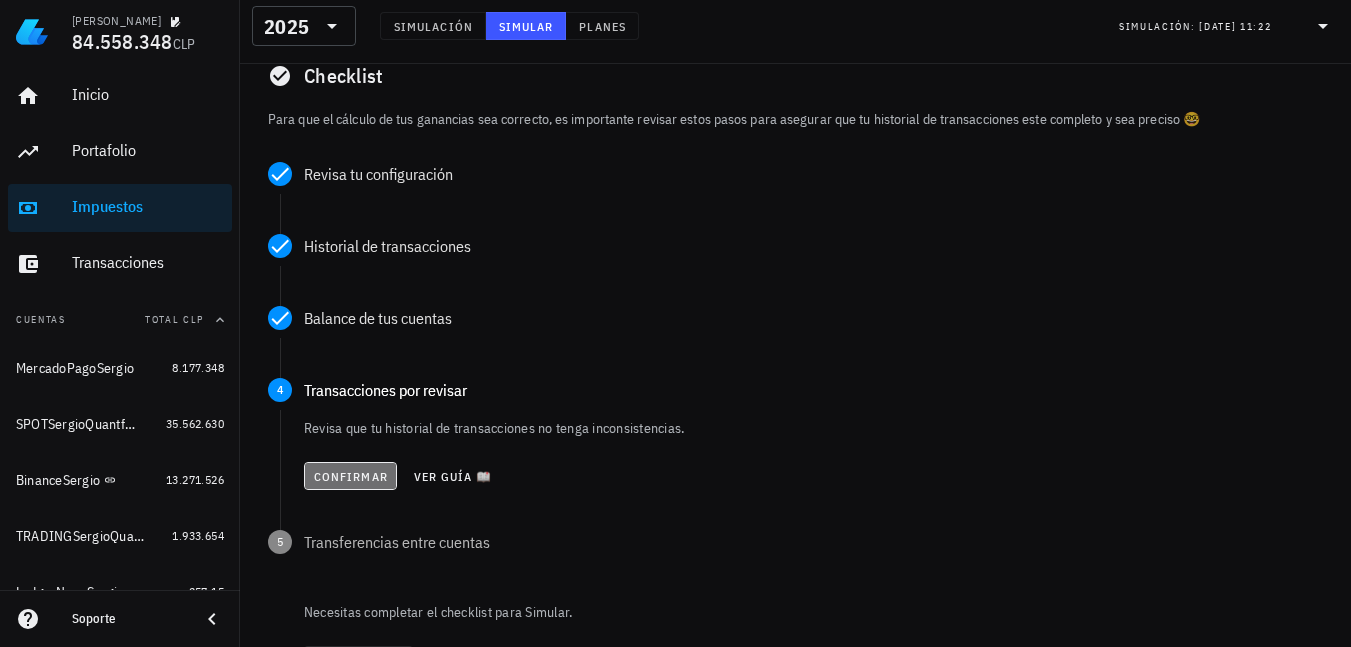 click on "Confirmar" at bounding box center (350, 476) 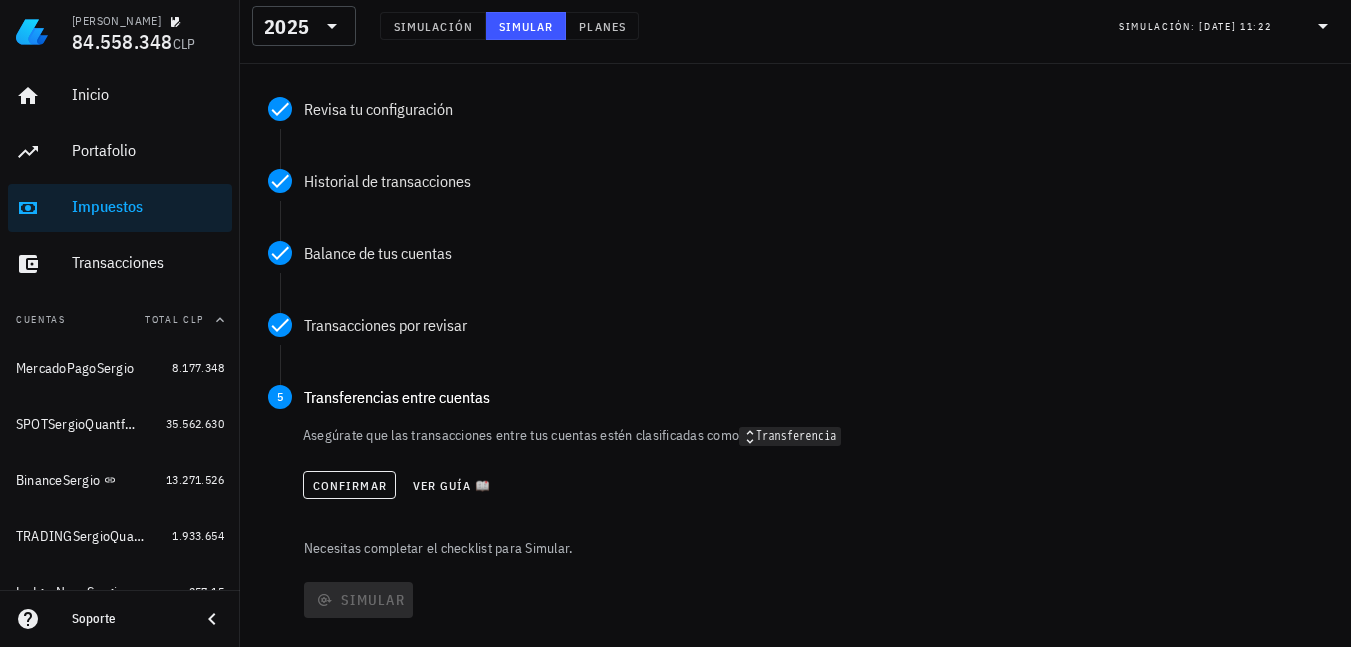 scroll, scrollTop: 300, scrollLeft: 0, axis: vertical 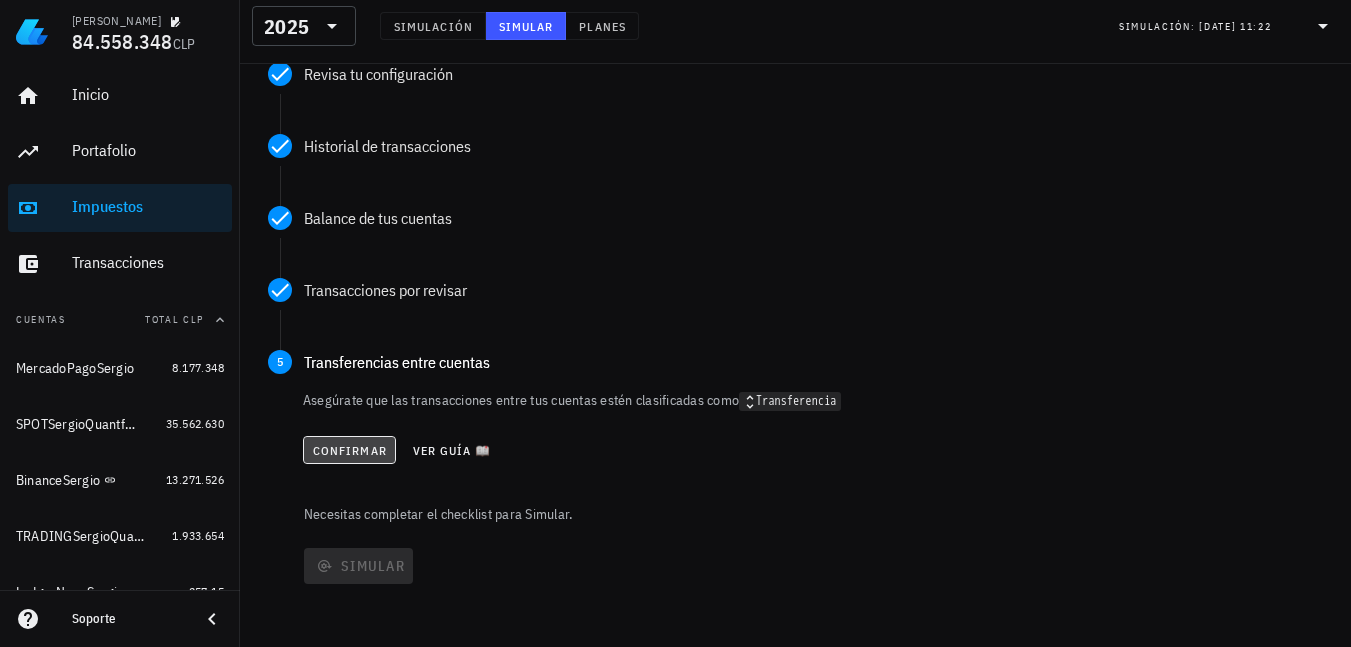 click on "Confirmar" at bounding box center [349, 450] 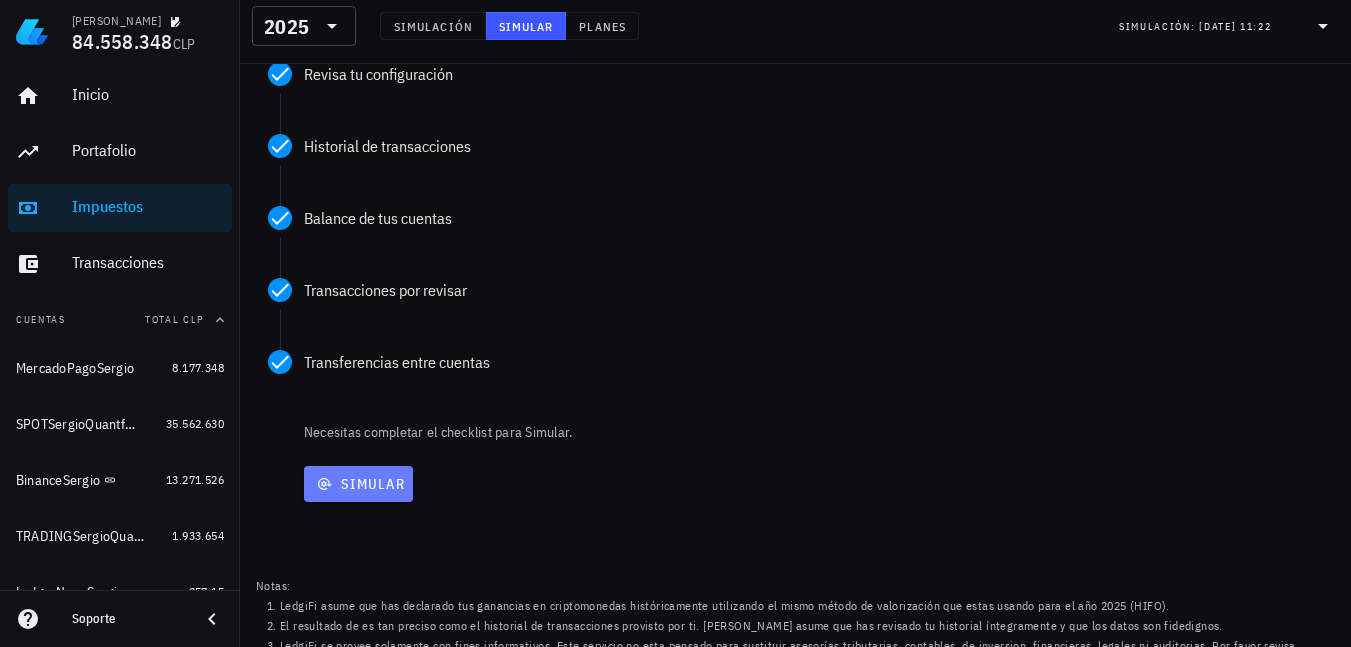 click on "Simular" at bounding box center (358, 484) 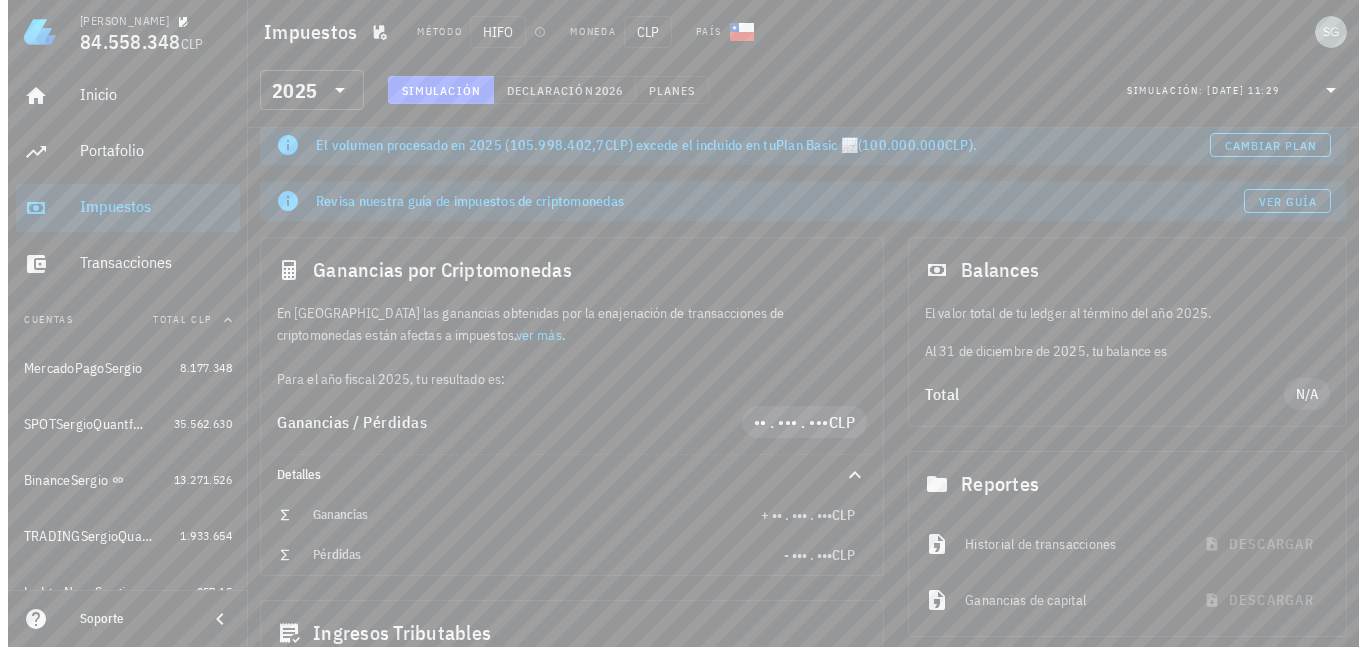 scroll, scrollTop: 0, scrollLeft: 0, axis: both 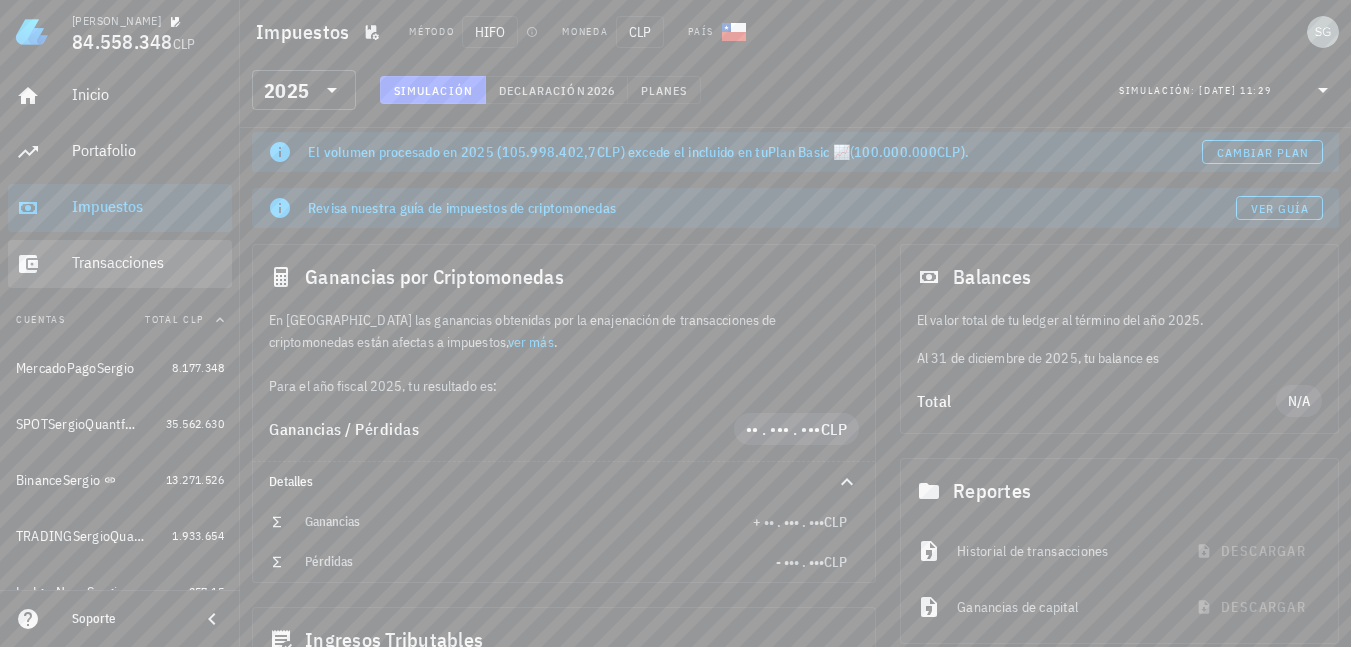 click on "Transacciones" at bounding box center [148, 263] 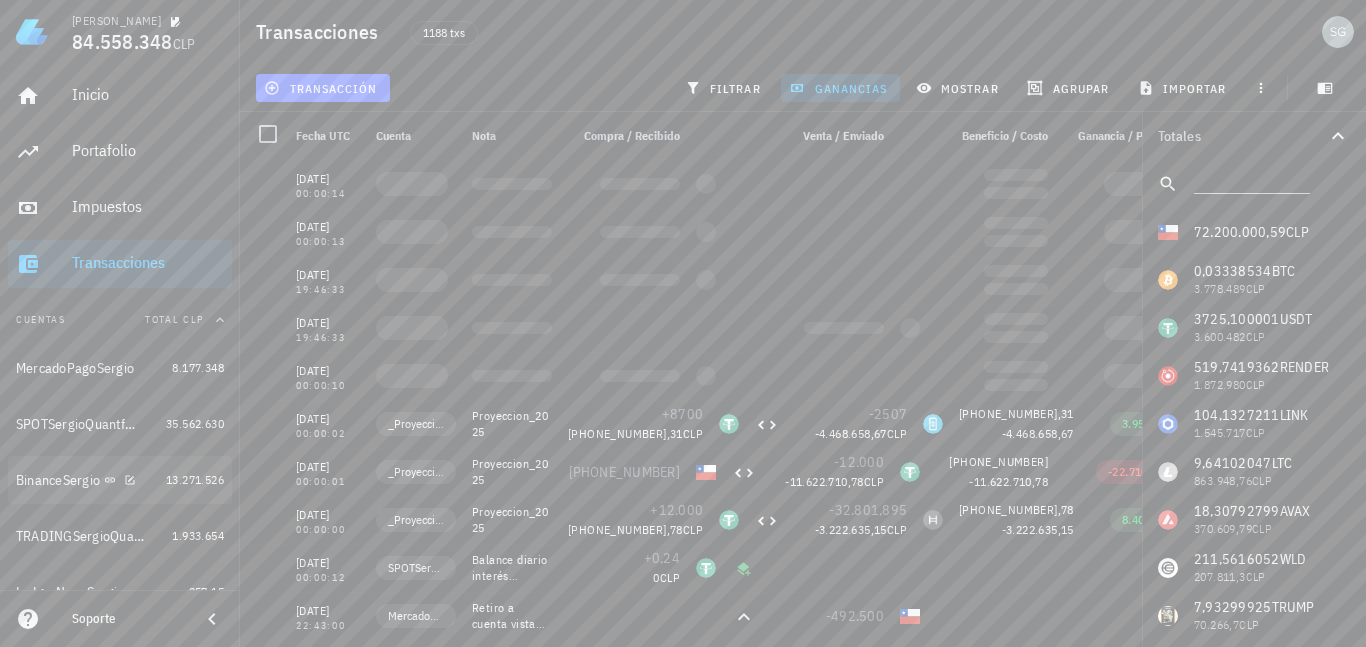 scroll, scrollTop: 182, scrollLeft: 0, axis: vertical 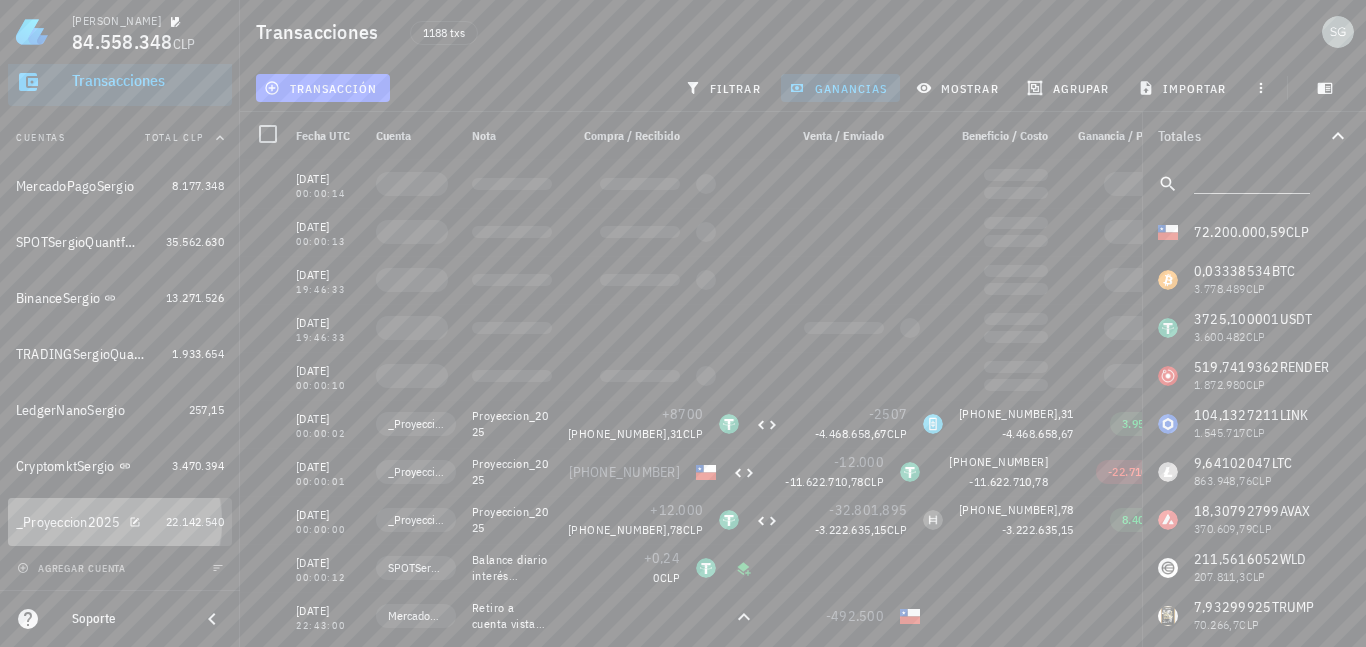 click on "_Proyeccion2025" at bounding box center [68, 522] 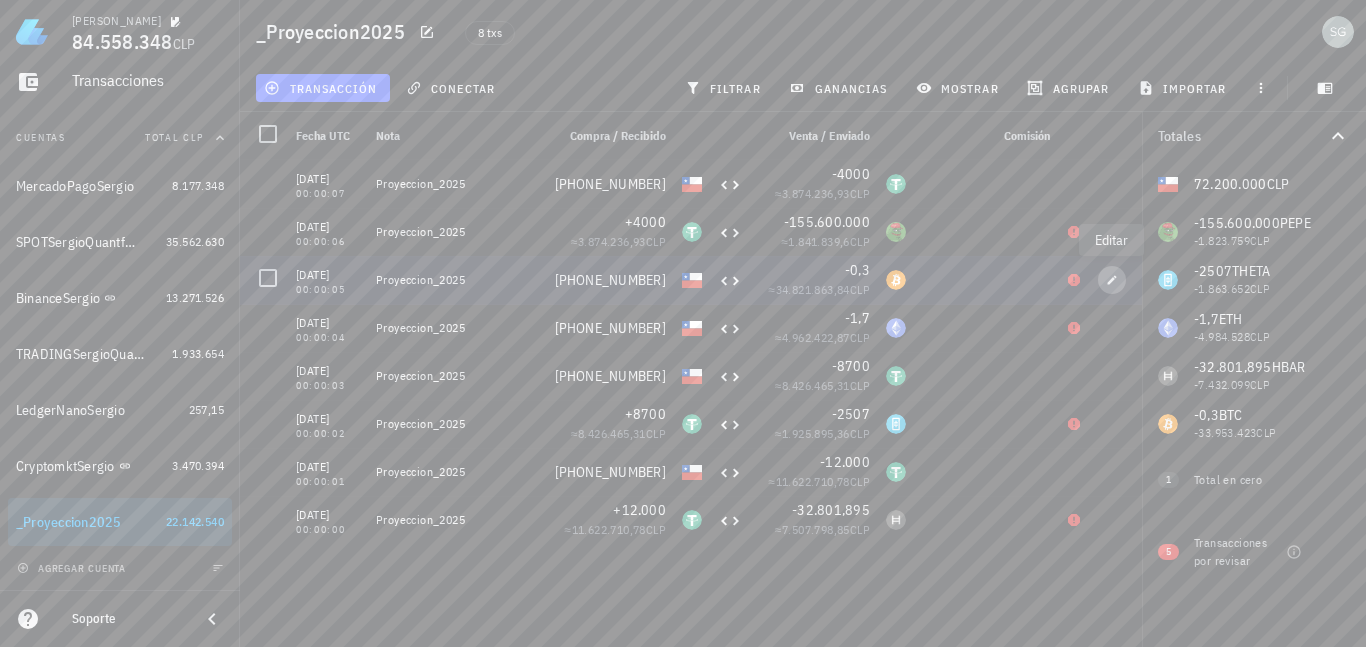 click 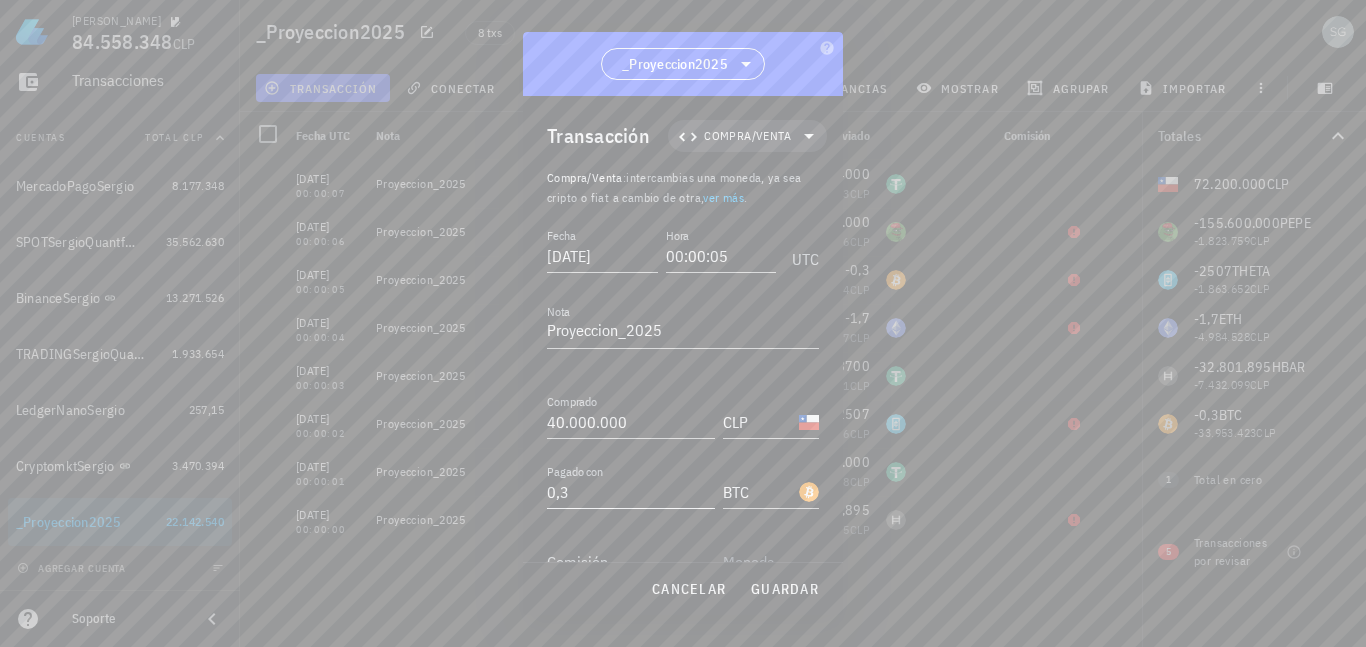 click on "0,3" at bounding box center [631, 492] 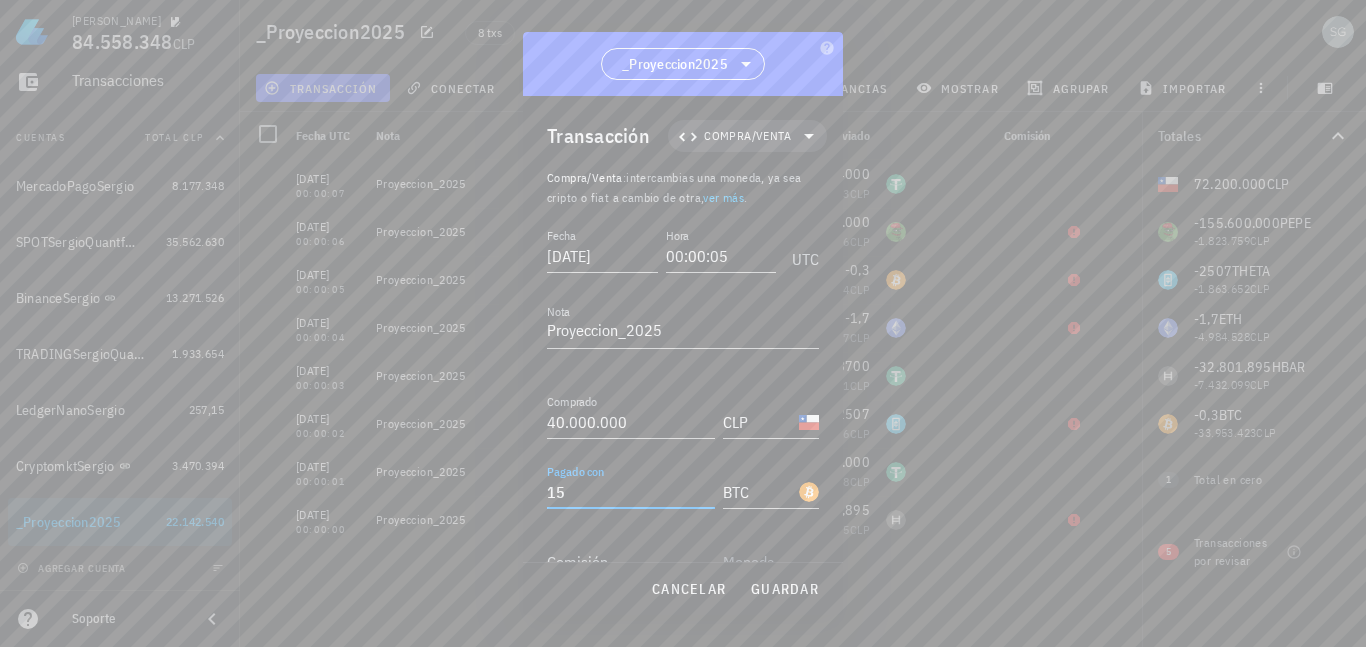 type on "1" 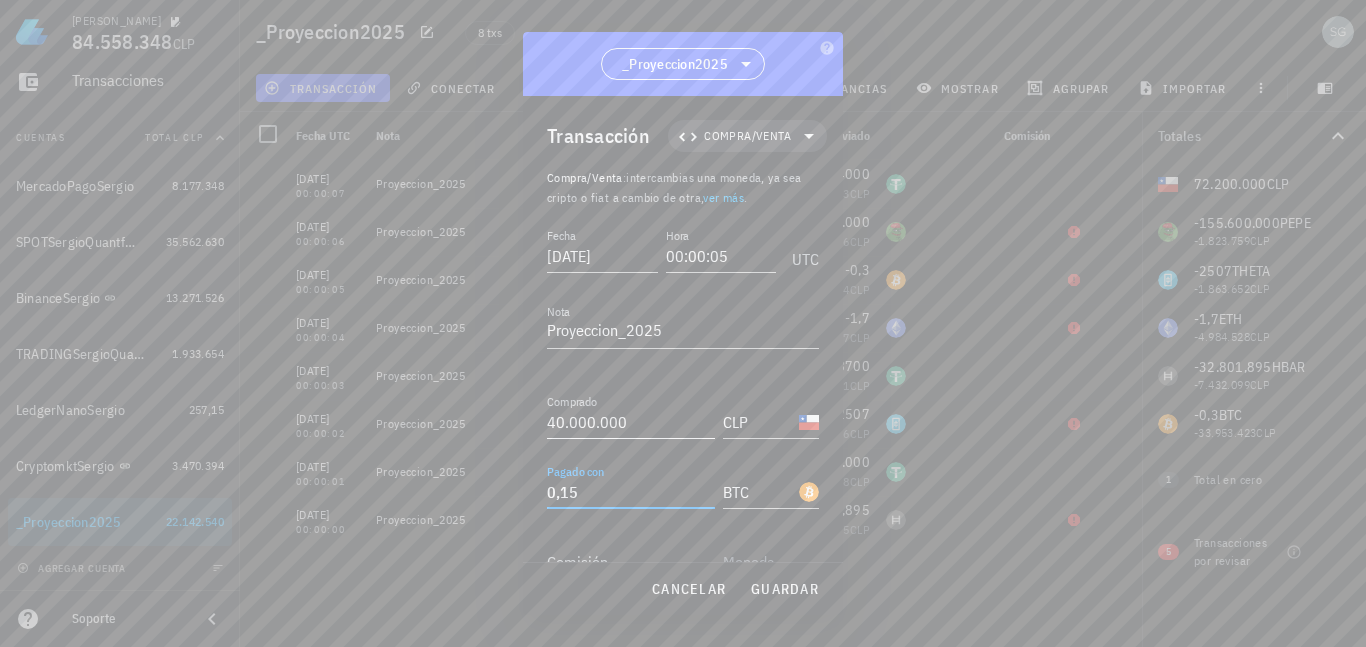 type on "0,15" 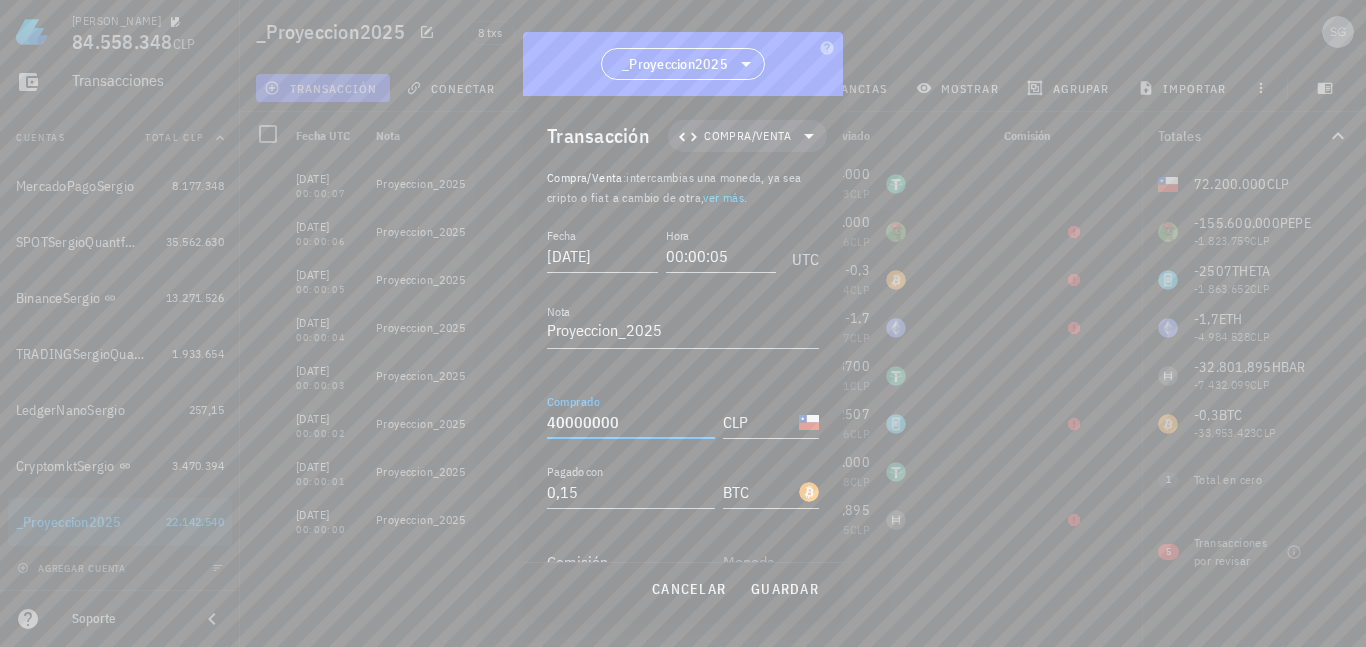 drag, startPoint x: 634, startPoint y: 425, endPoint x: 511, endPoint y: 425, distance: 123 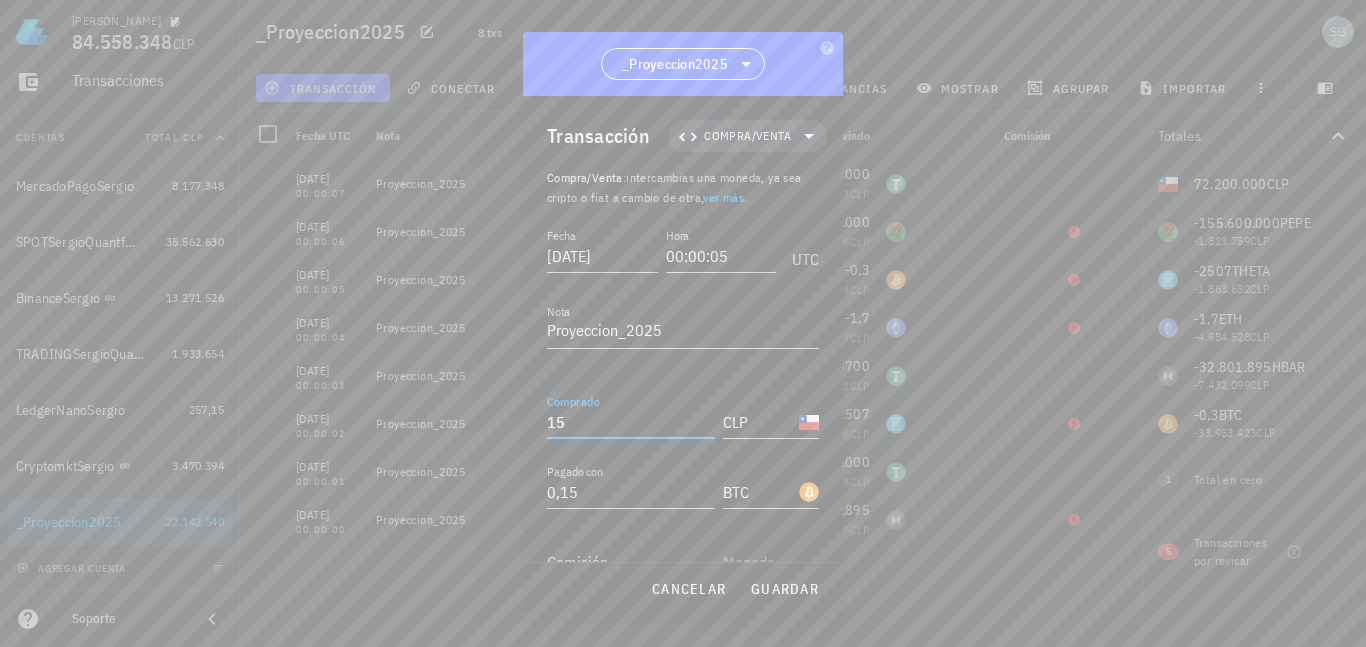 type on "1" 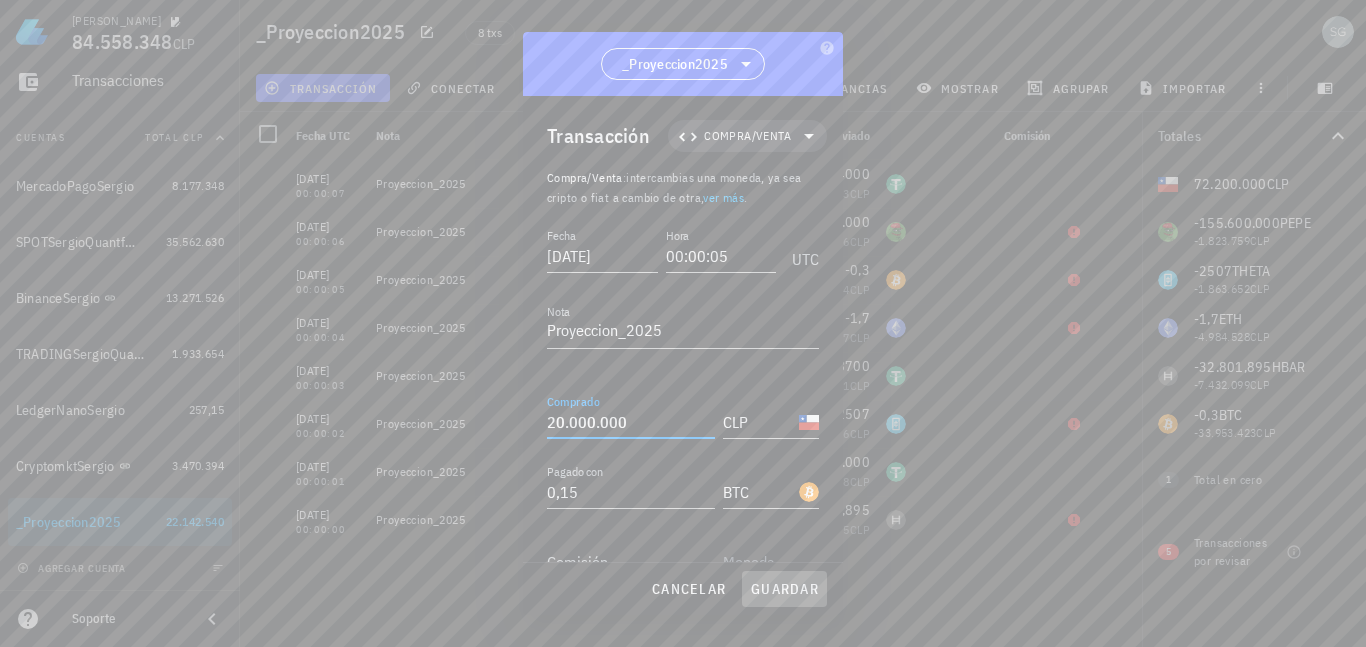 click on "guardar" at bounding box center [784, 589] 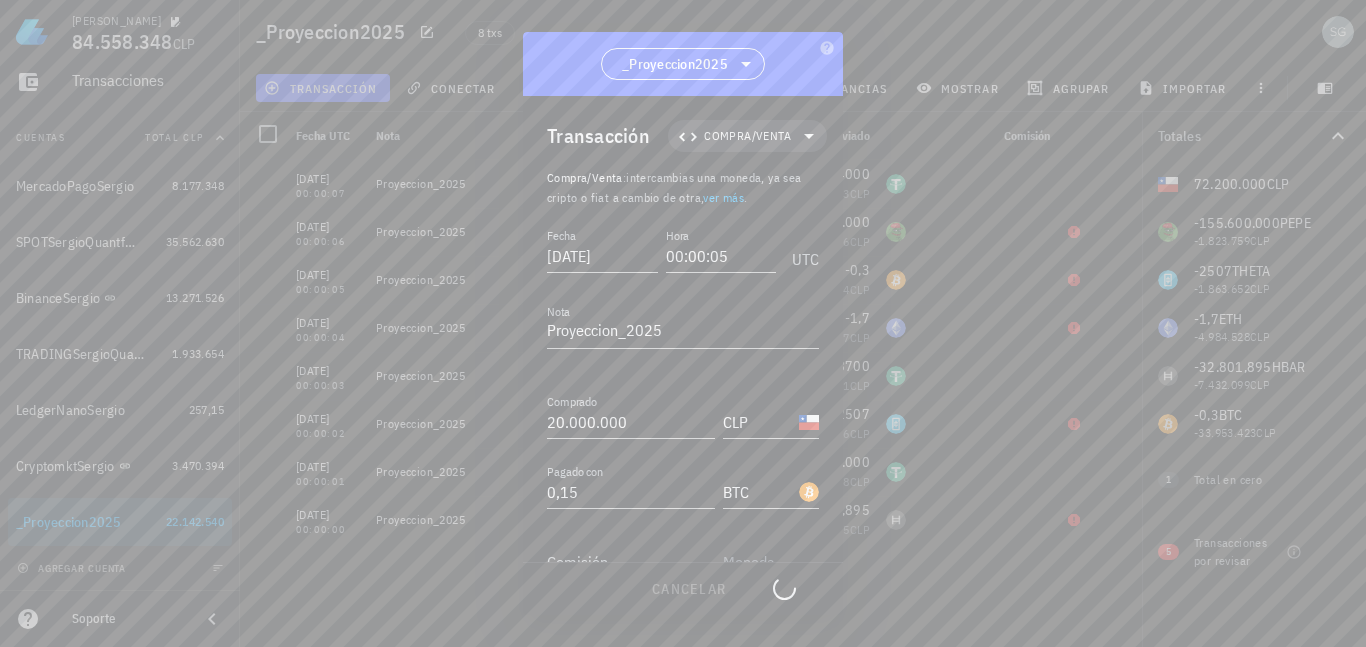 type on "40.000.000" 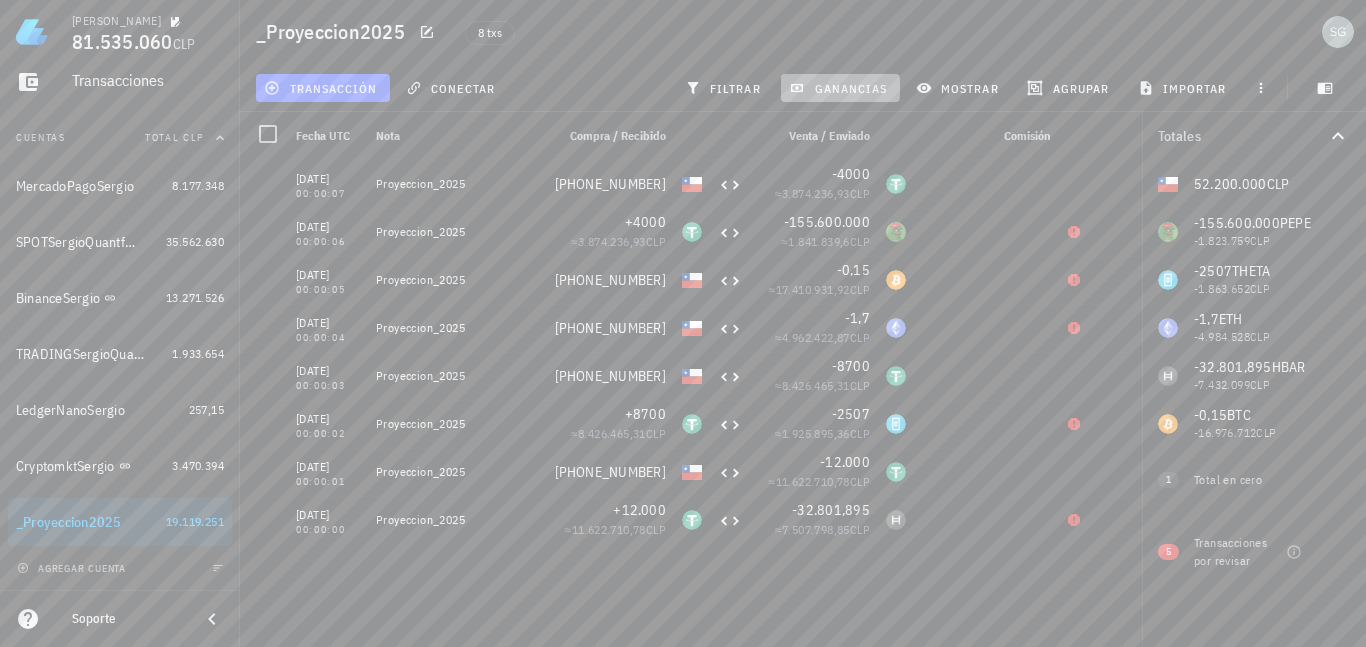 click on "ganancias" at bounding box center (840, 88) 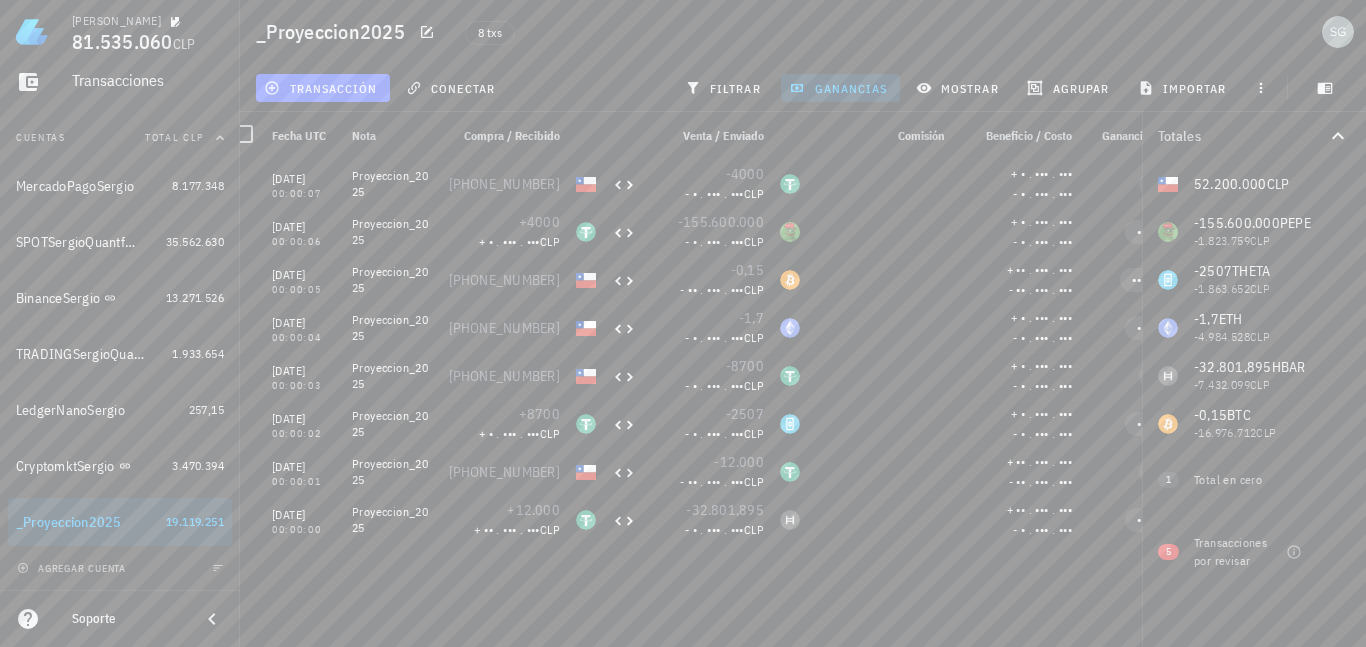 scroll, scrollTop: 0, scrollLeft: 0, axis: both 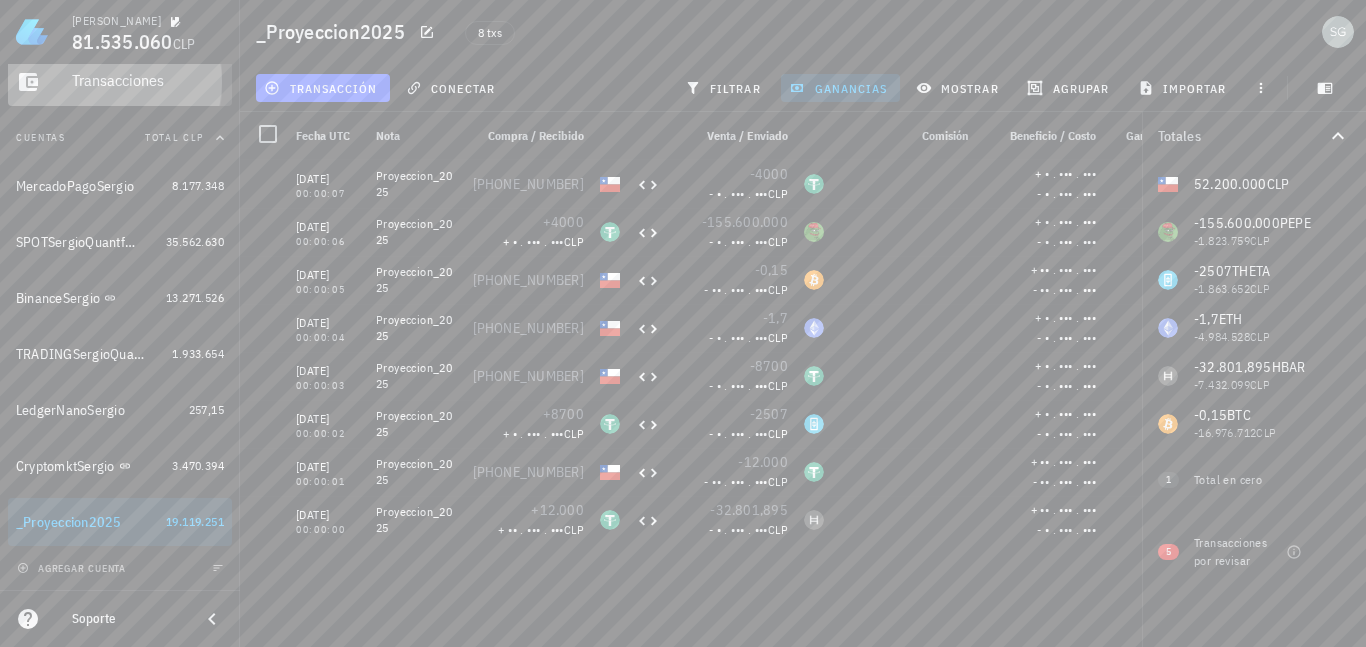 click on "Transacciones" at bounding box center [148, 80] 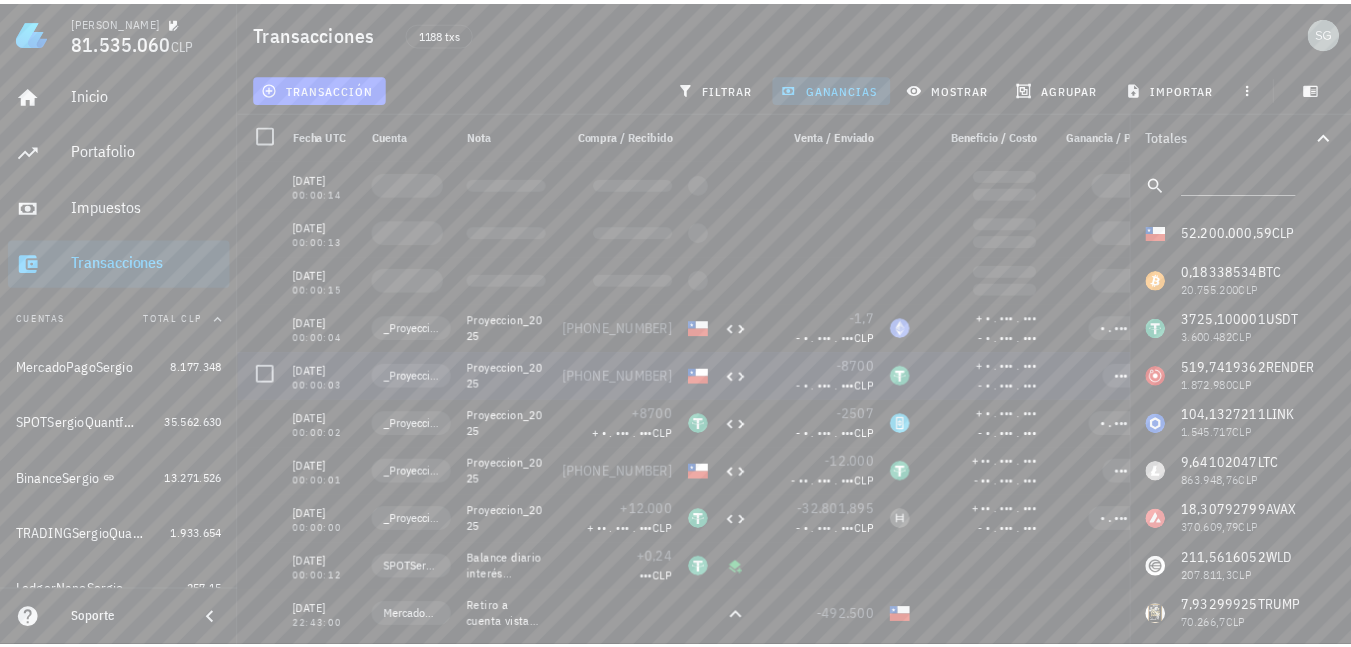 scroll, scrollTop: 0, scrollLeft: 0, axis: both 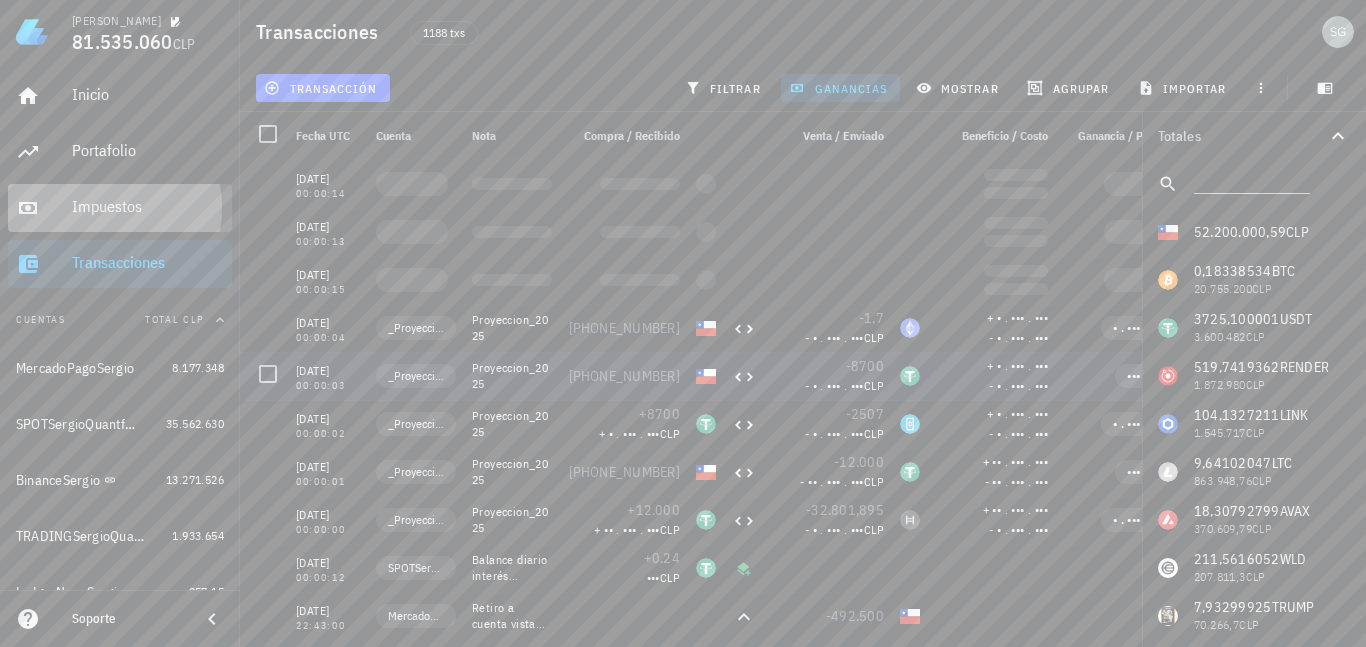 click on "Impuestos" at bounding box center [148, 206] 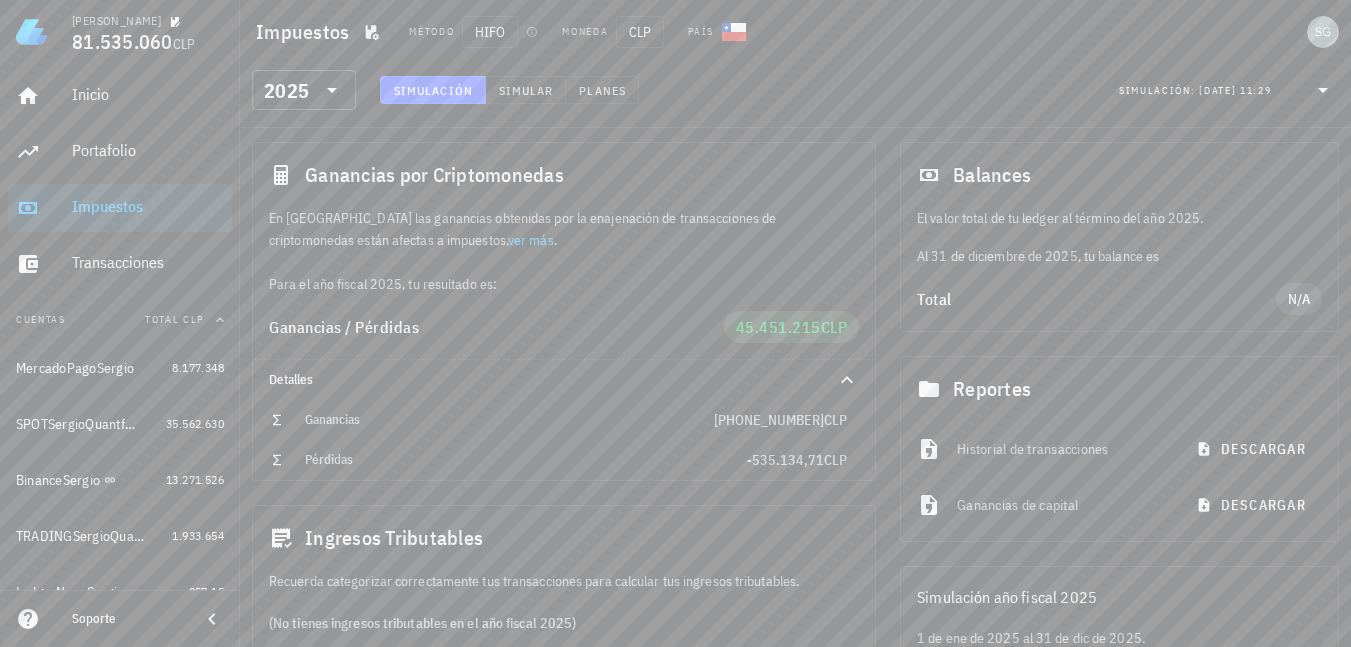 scroll, scrollTop: 0, scrollLeft: 0, axis: both 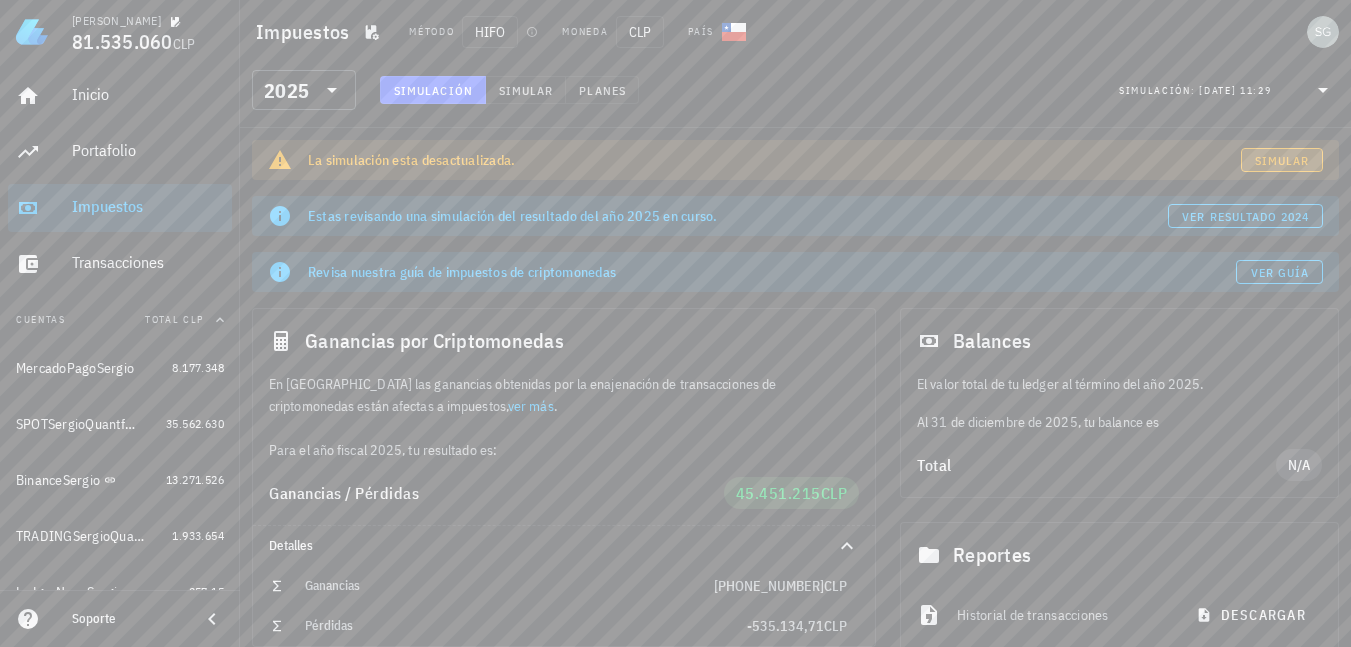 click on "Simular" at bounding box center [1282, 160] 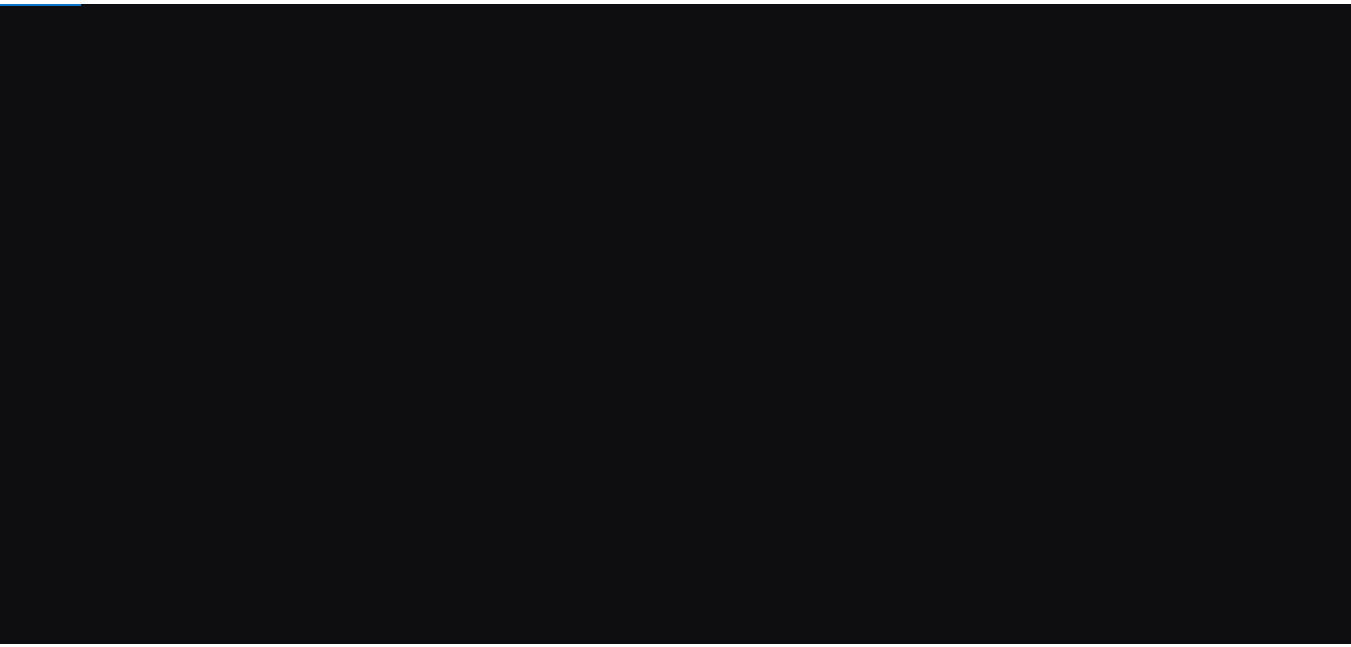 scroll, scrollTop: 0, scrollLeft: 0, axis: both 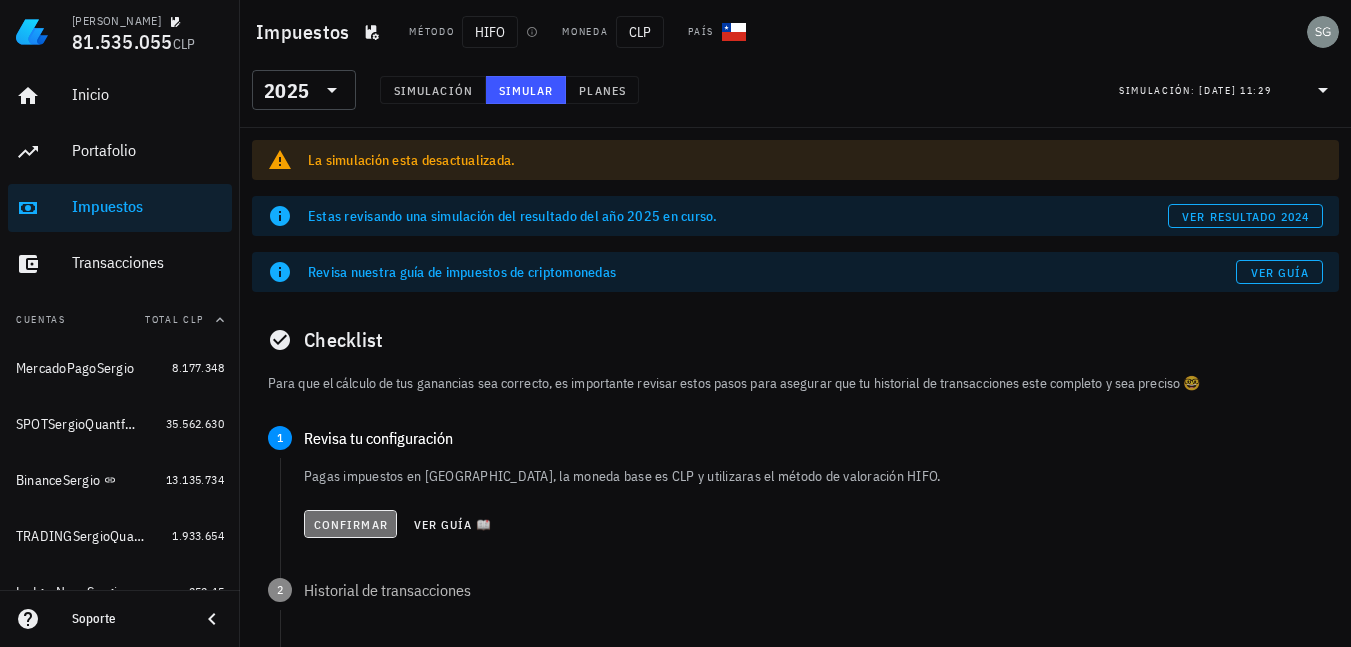 click on "Confirmar" at bounding box center (350, 524) 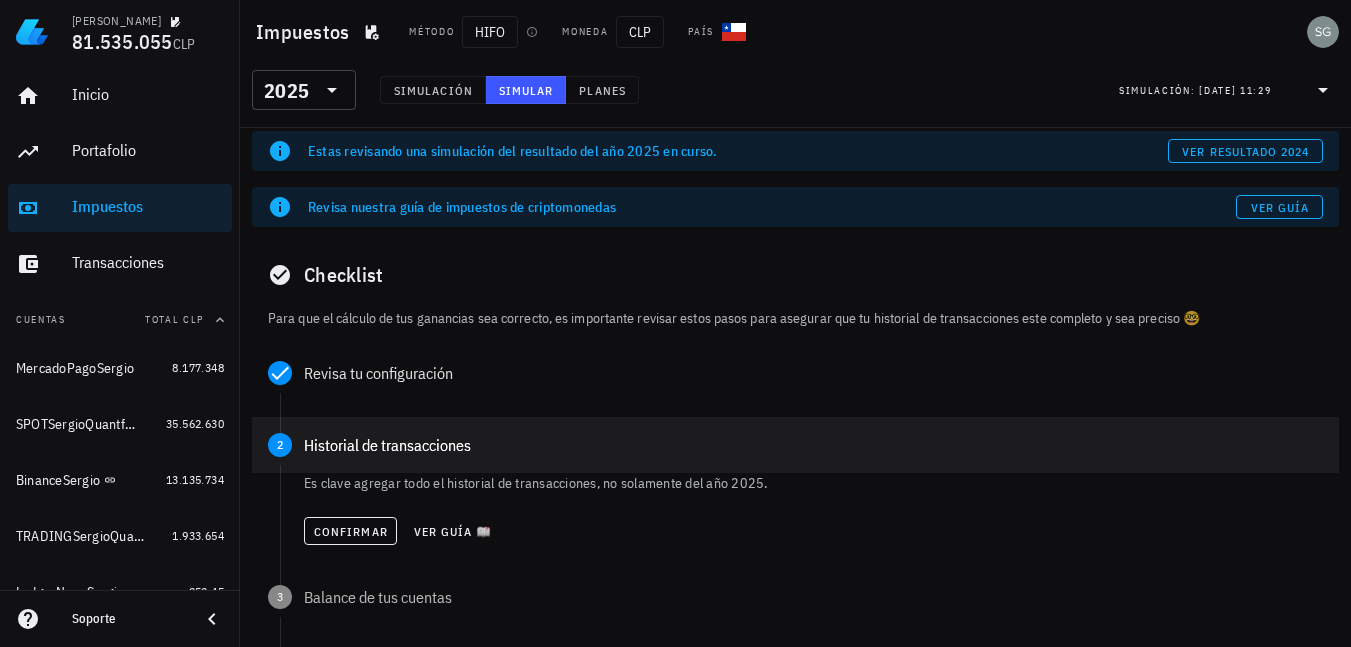 scroll, scrollTop: 100, scrollLeft: 0, axis: vertical 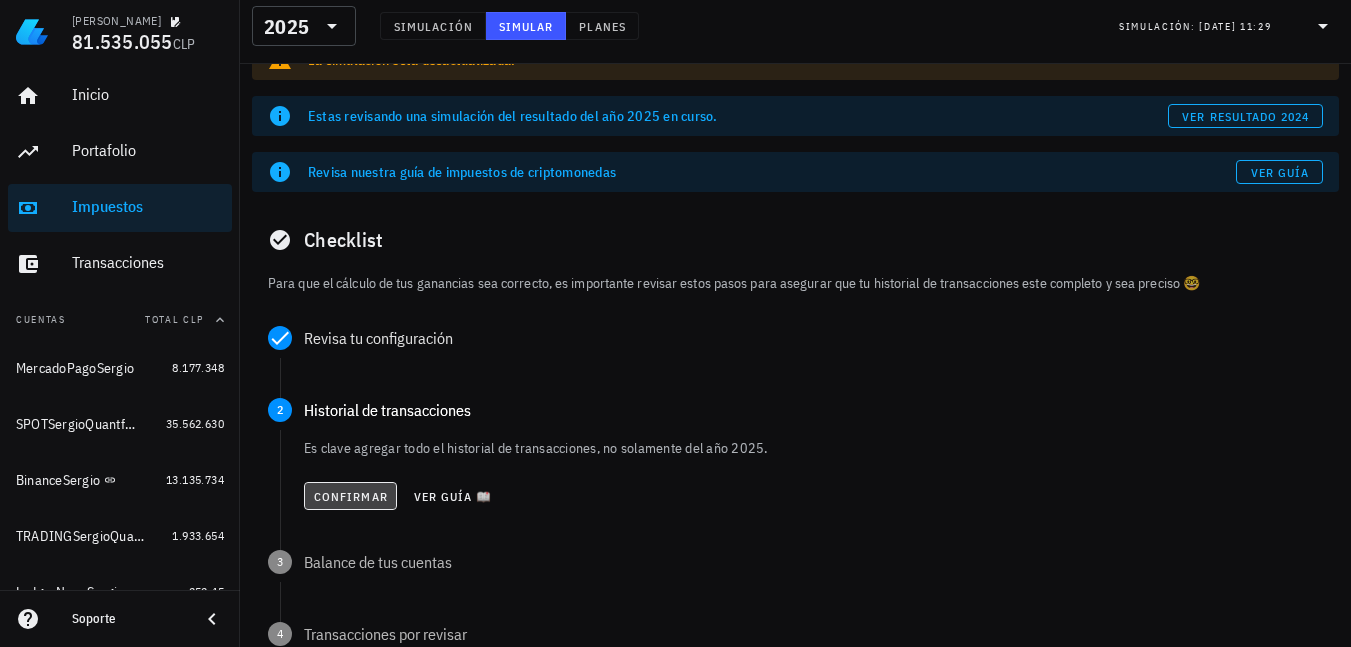 click on "Confirmar" at bounding box center [350, 496] 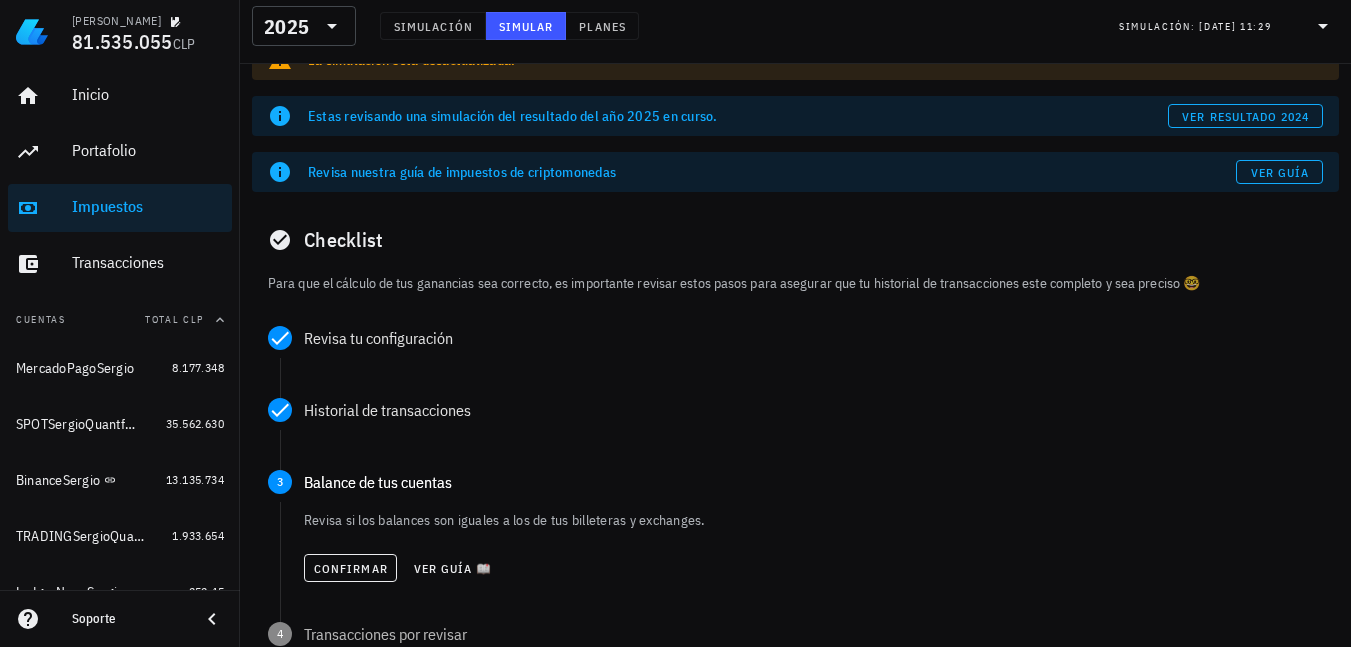 scroll, scrollTop: 200, scrollLeft: 0, axis: vertical 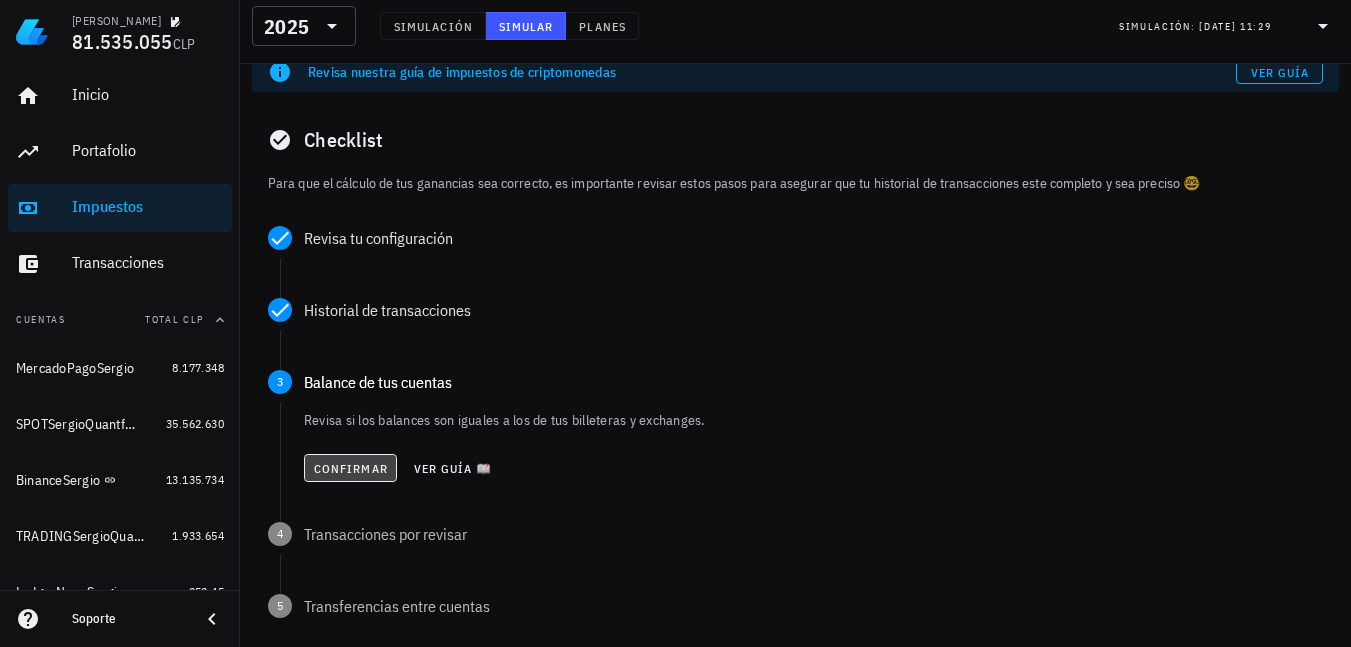 click on "Confirmar" at bounding box center [350, 468] 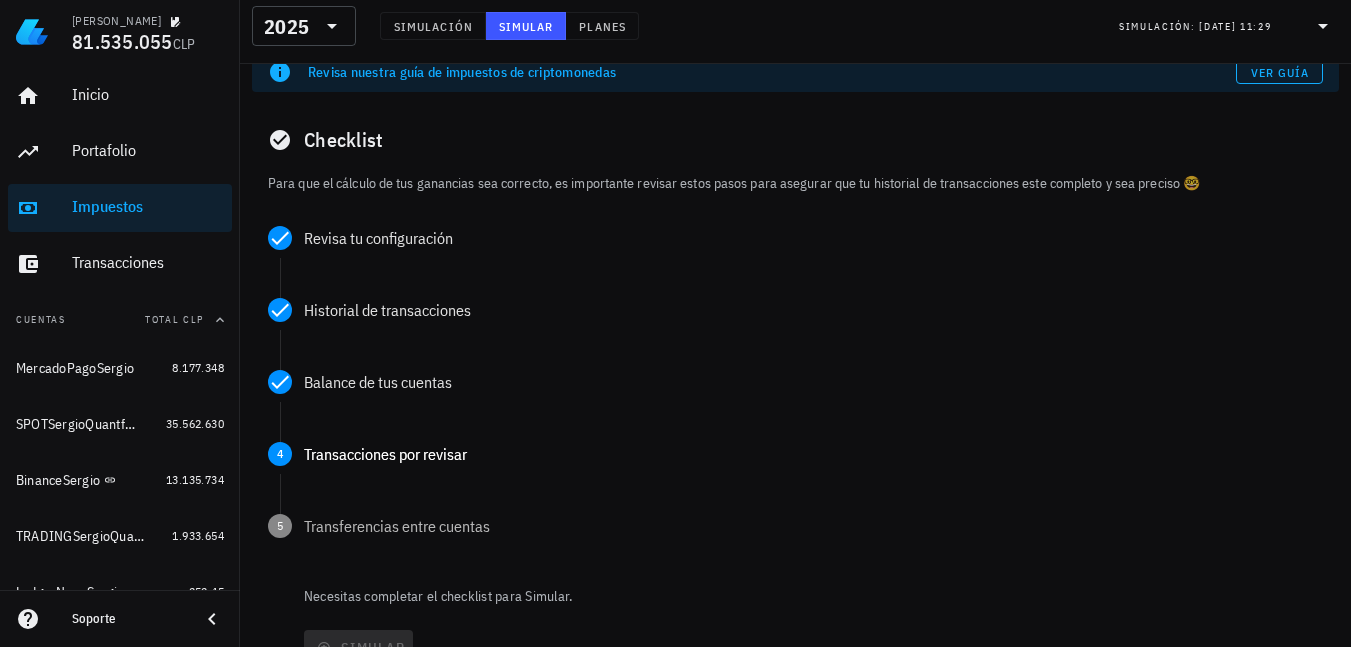 scroll, scrollTop: 300, scrollLeft: 0, axis: vertical 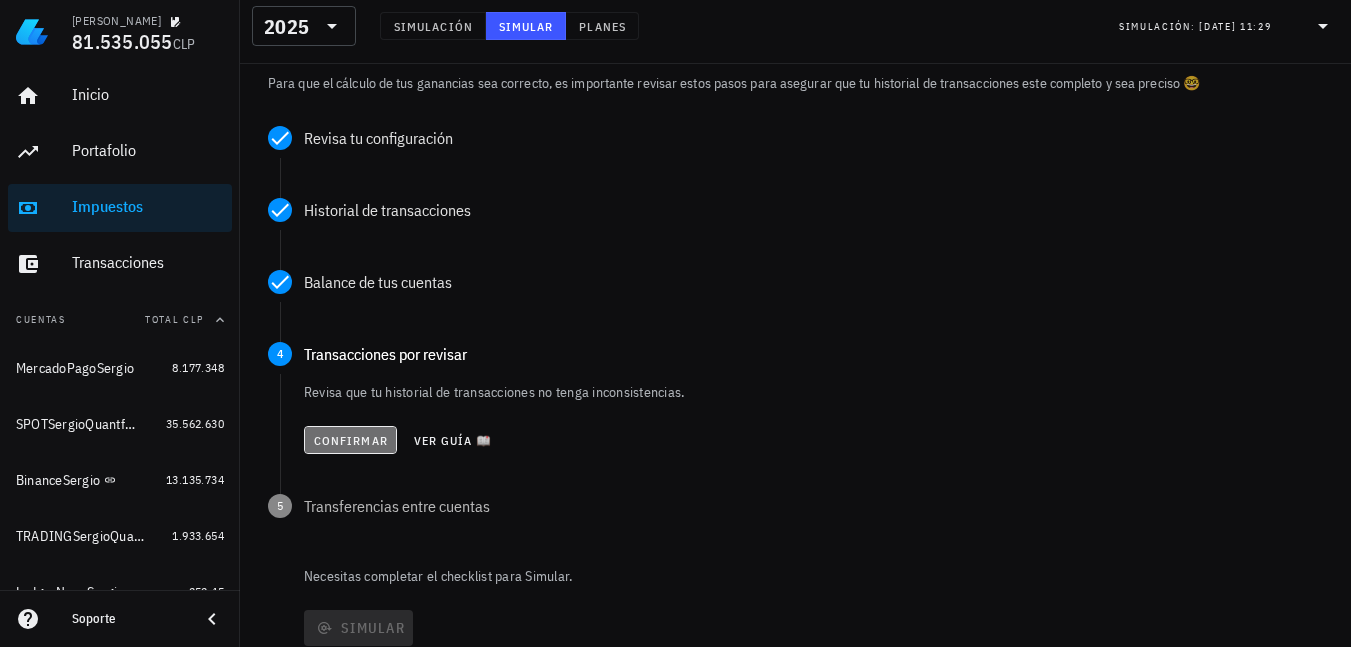 click on "Confirmar" at bounding box center [350, 440] 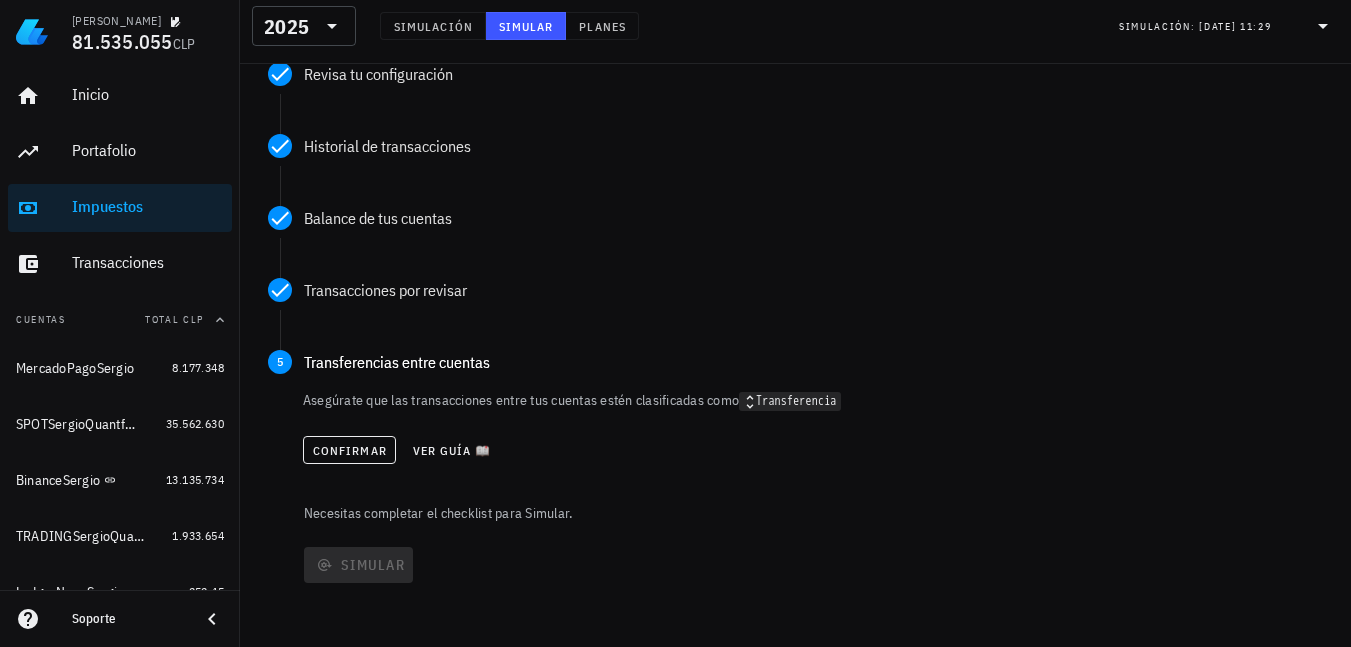 scroll, scrollTop: 399, scrollLeft: 0, axis: vertical 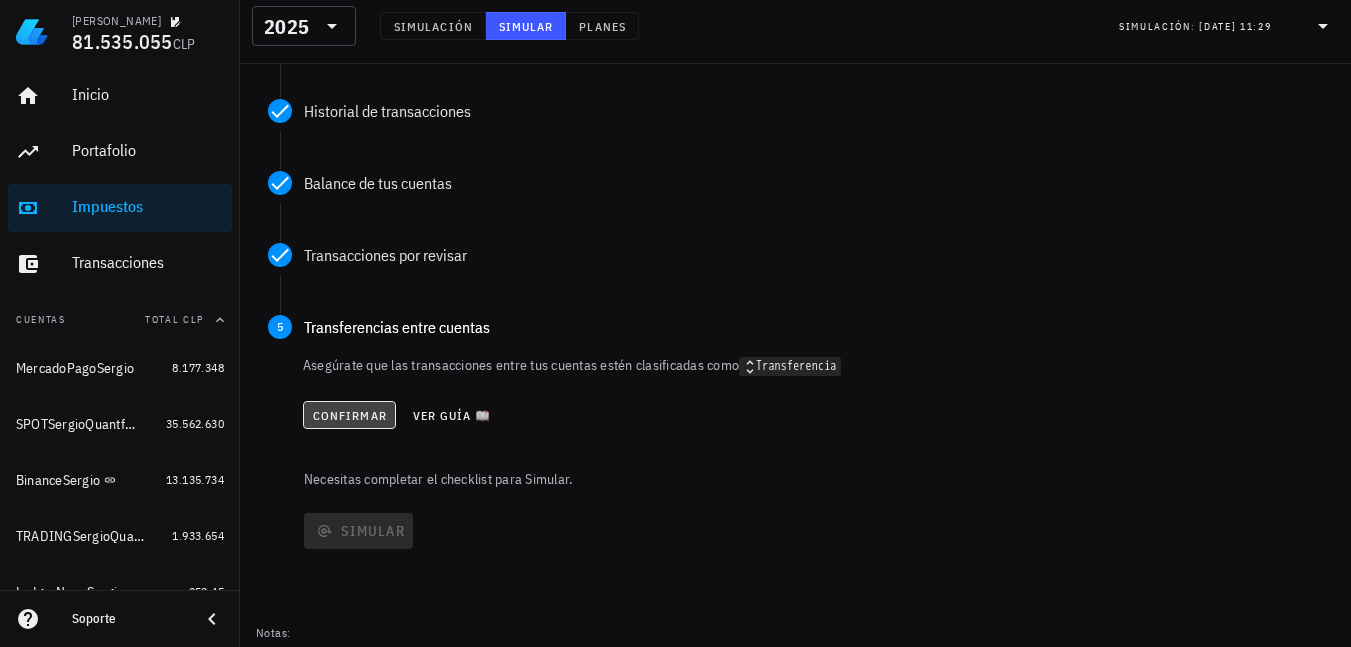 click on "Confirmar" at bounding box center [349, 415] 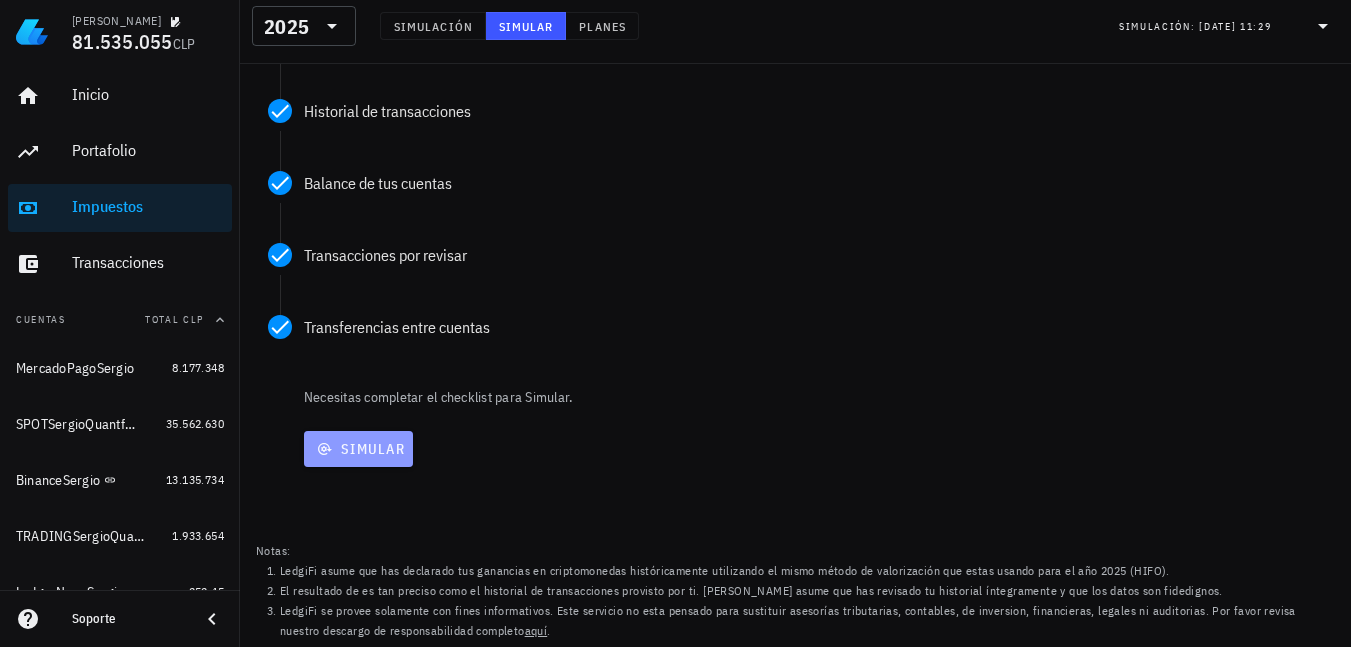 click on "Simular" at bounding box center (358, 449) 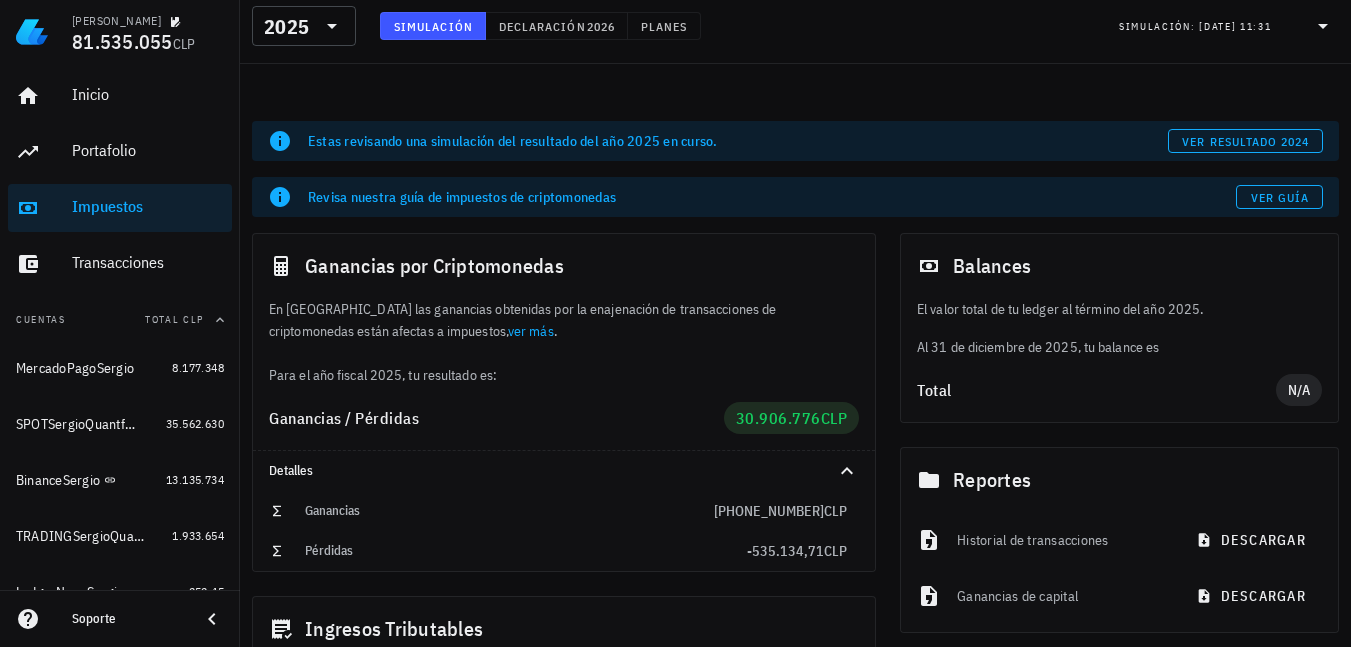 scroll, scrollTop: 0, scrollLeft: 0, axis: both 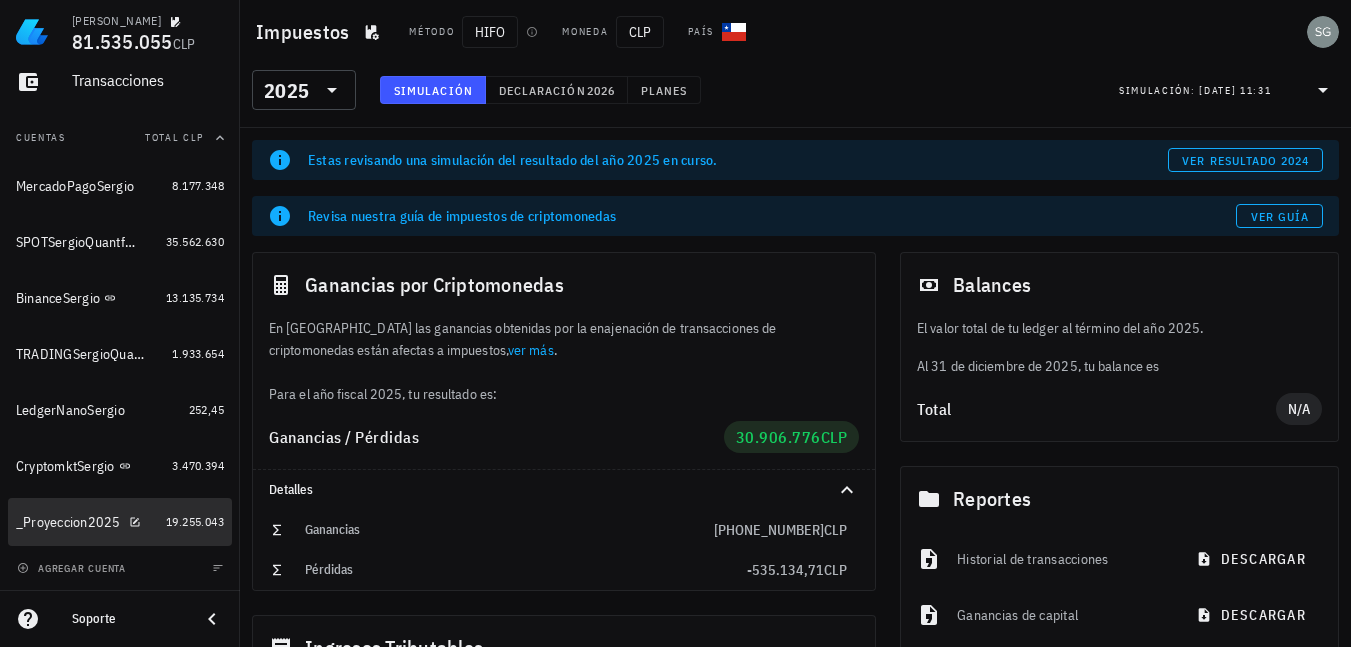 click on "_Proyeccion2025" at bounding box center [68, 522] 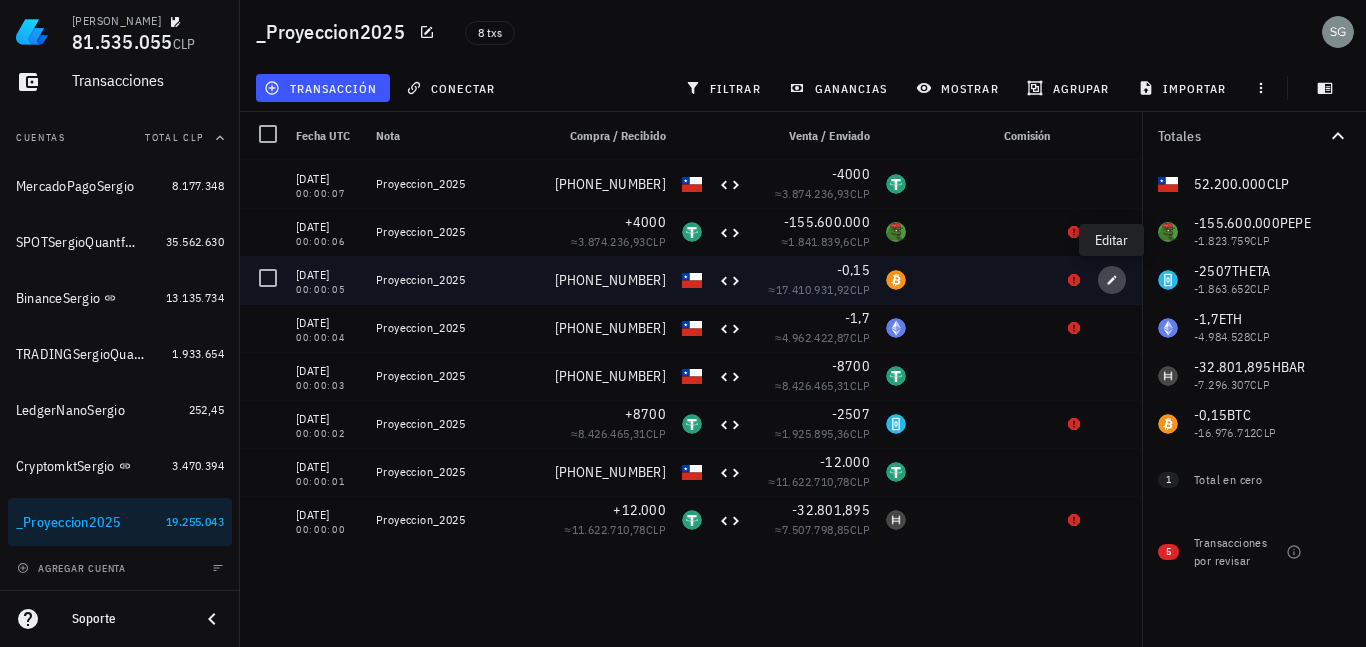 click at bounding box center (1112, 280) 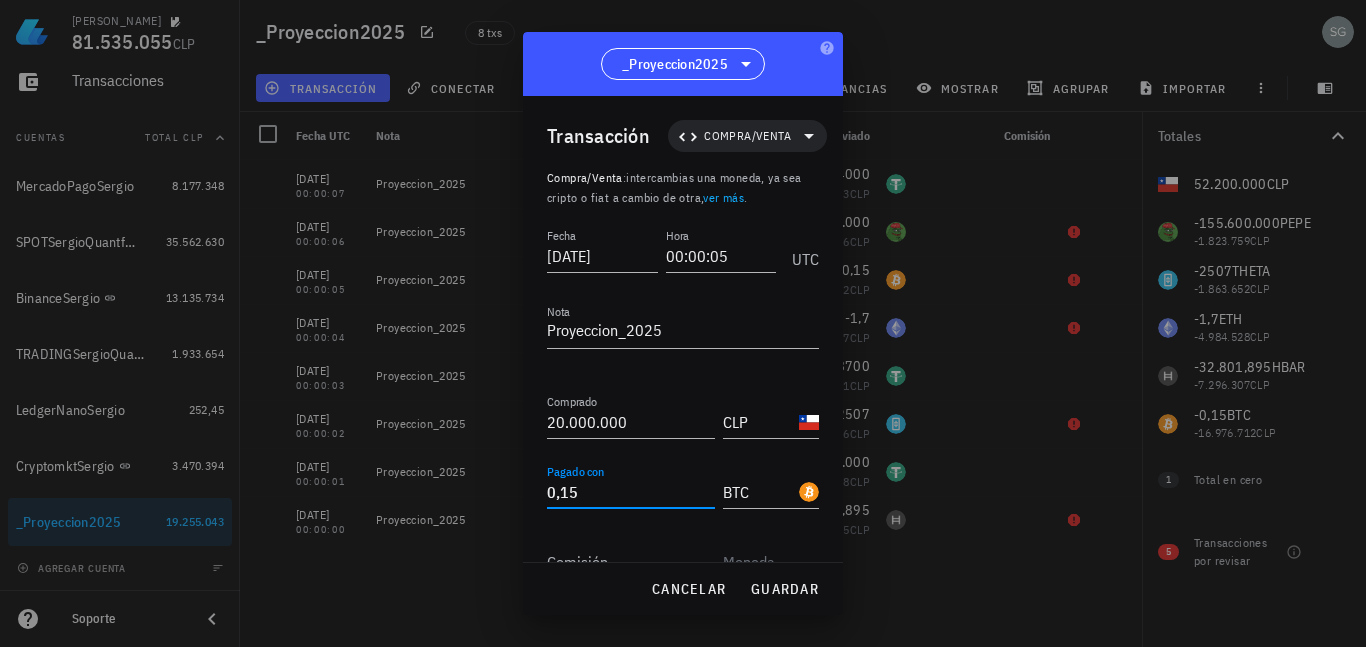 click on "0,15" at bounding box center [631, 492] 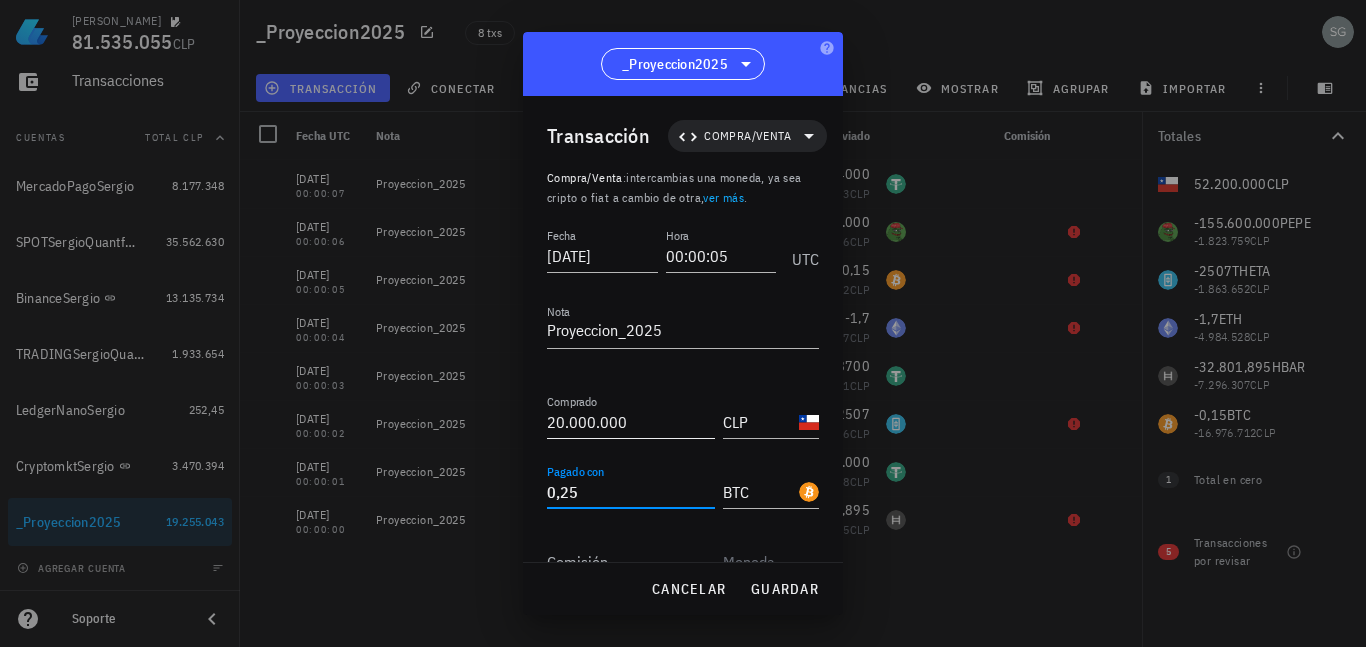 type on "0,25" 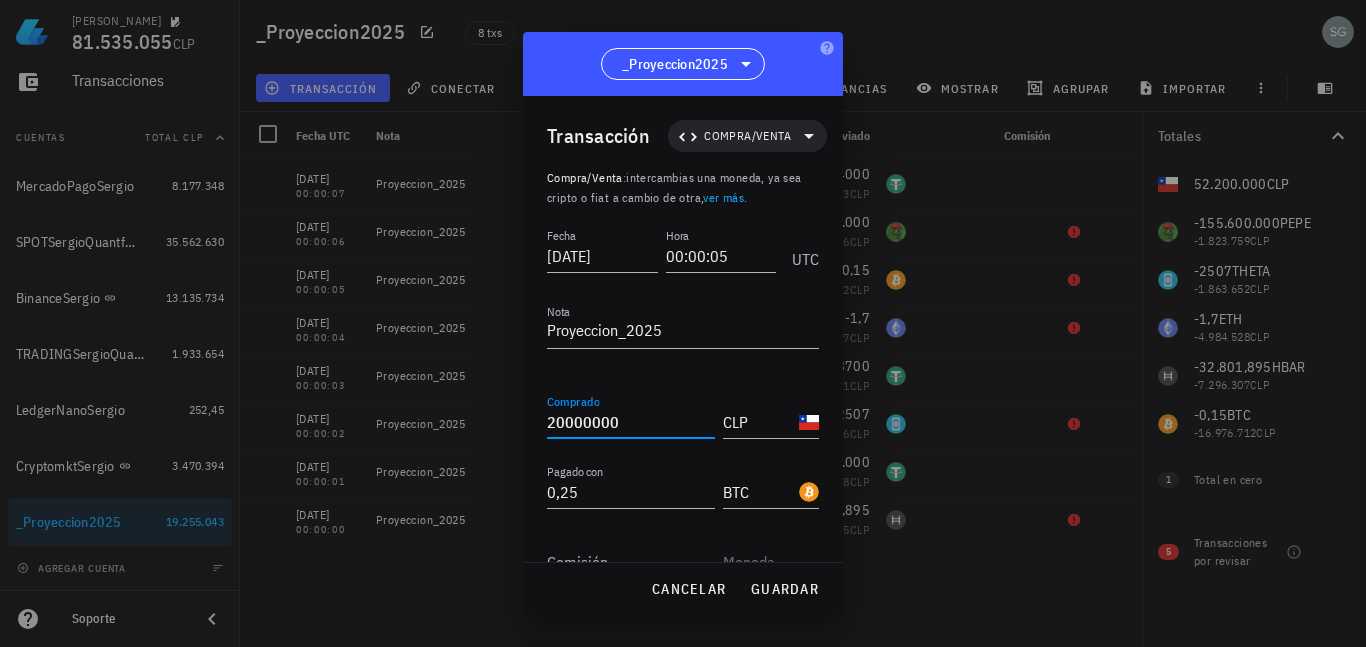 drag, startPoint x: 630, startPoint y: 428, endPoint x: 521, endPoint y: 428, distance: 109 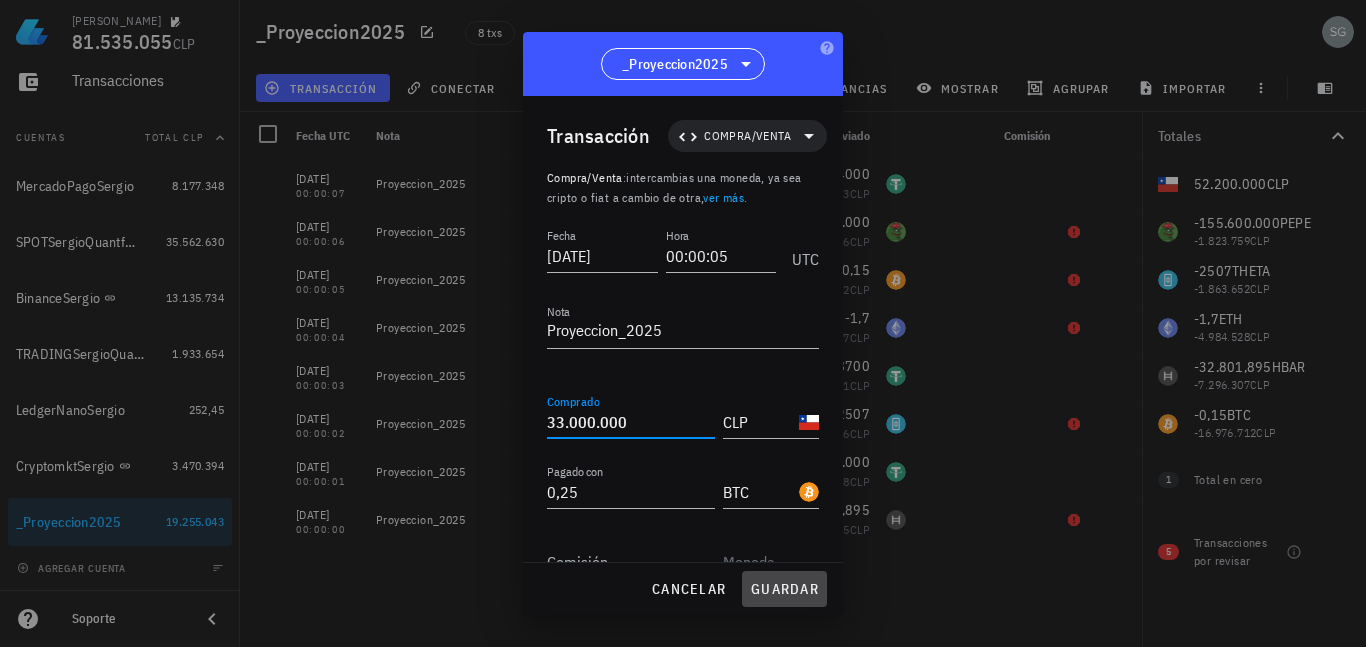 click on "guardar" at bounding box center (784, 589) 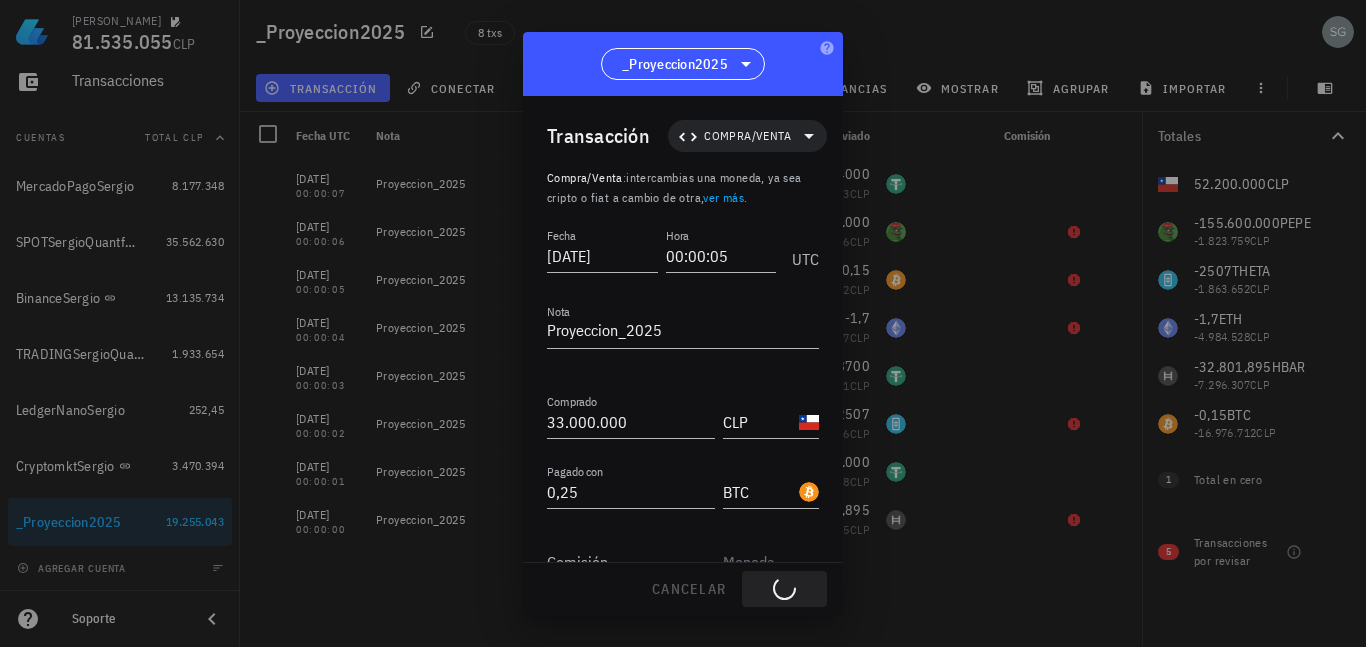 type on "20.000.000" 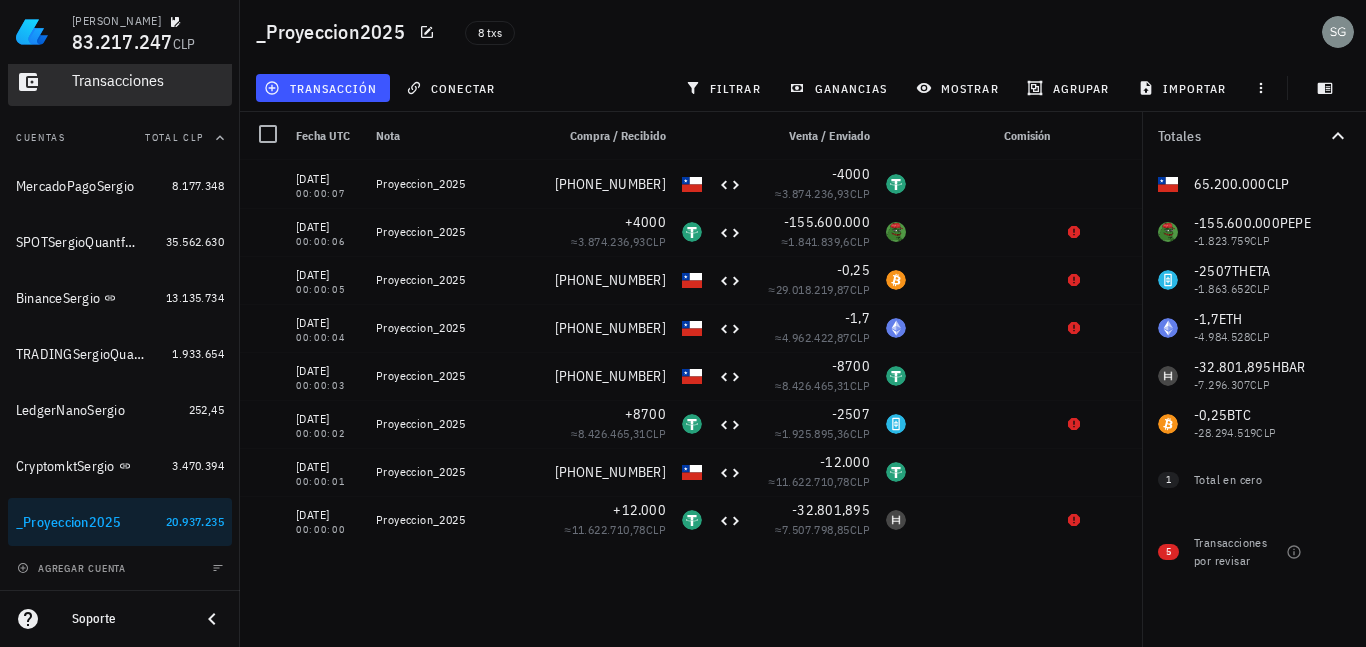 click on "Transacciones" at bounding box center [148, 80] 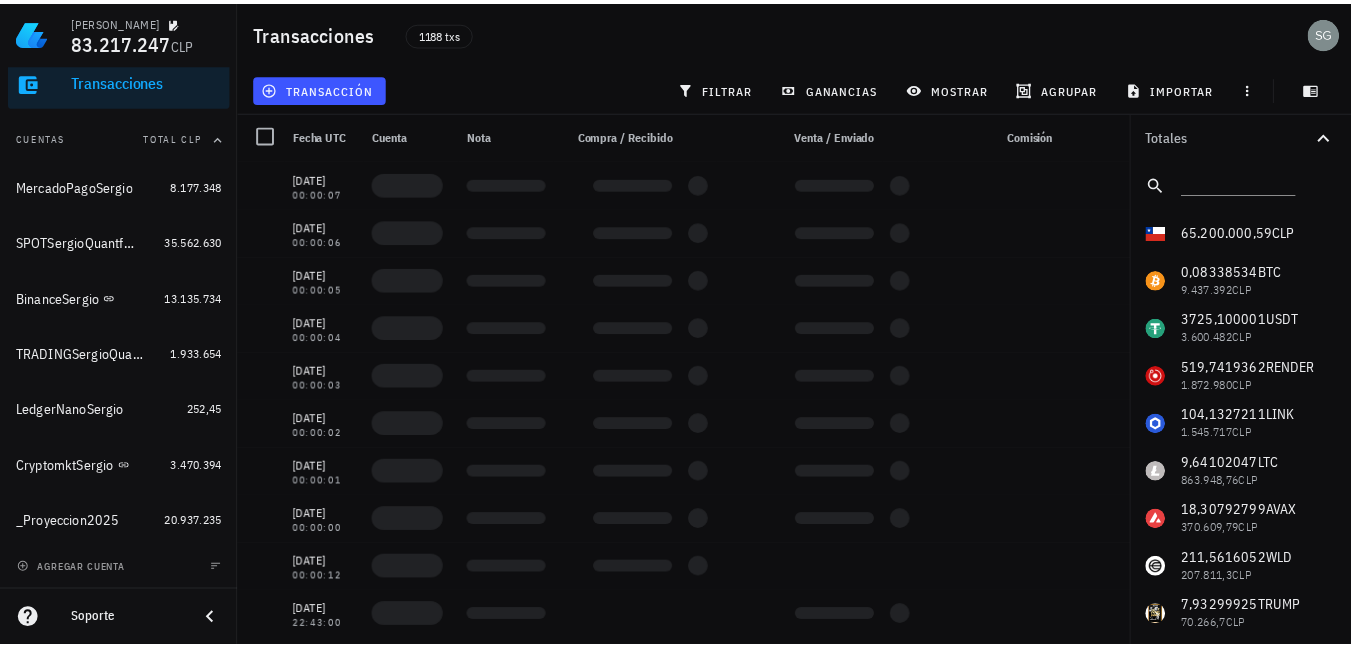 scroll, scrollTop: 82, scrollLeft: 0, axis: vertical 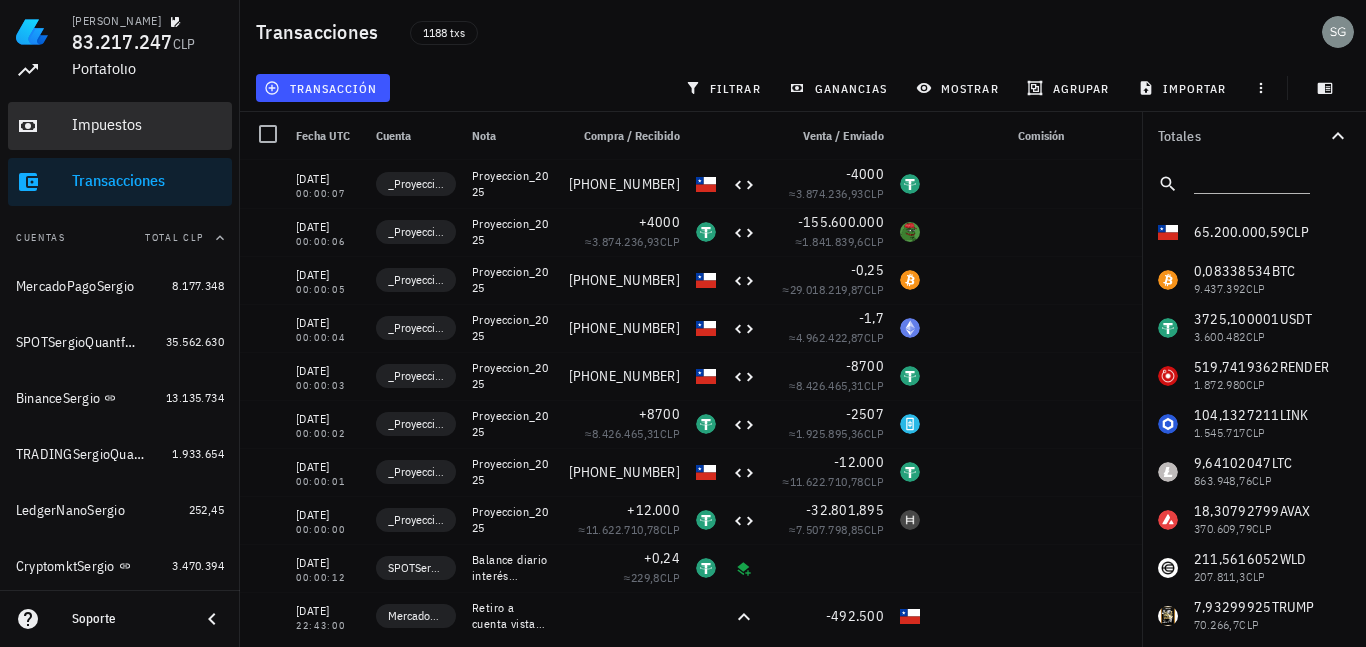 click on "Impuestos" at bounding box center [148, 124] 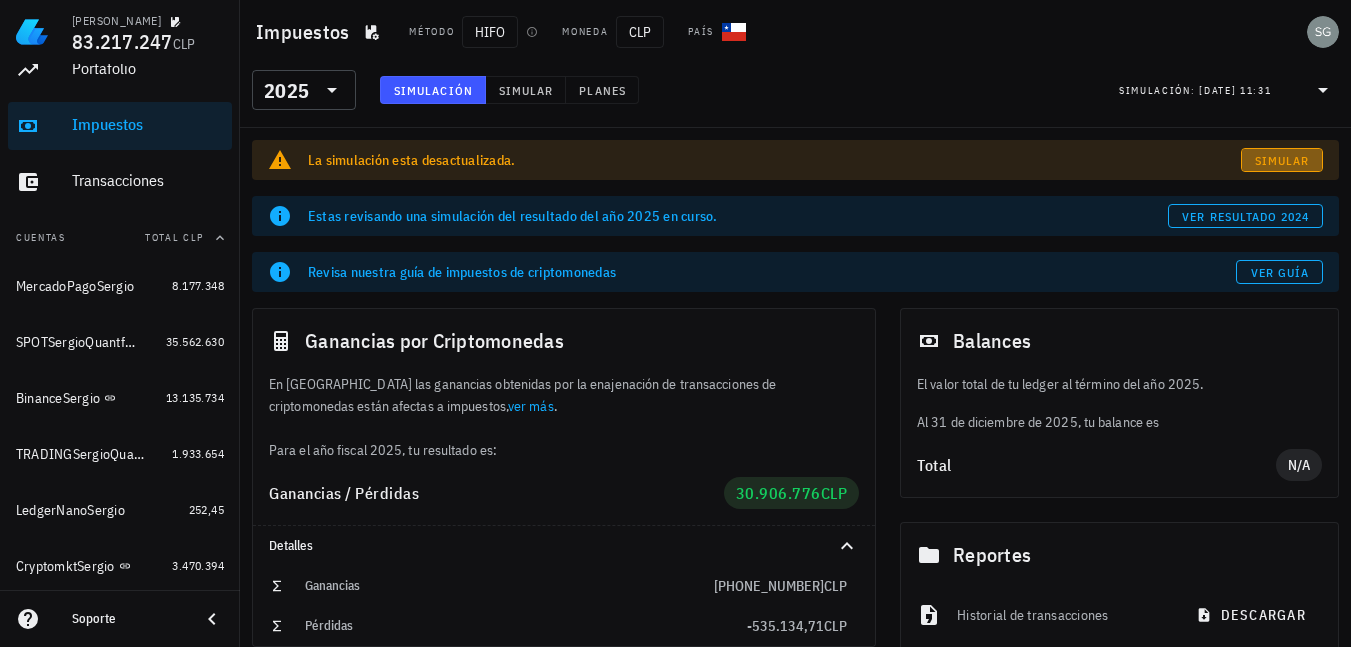 click on "Simular" at bounding box center [1282, 160] 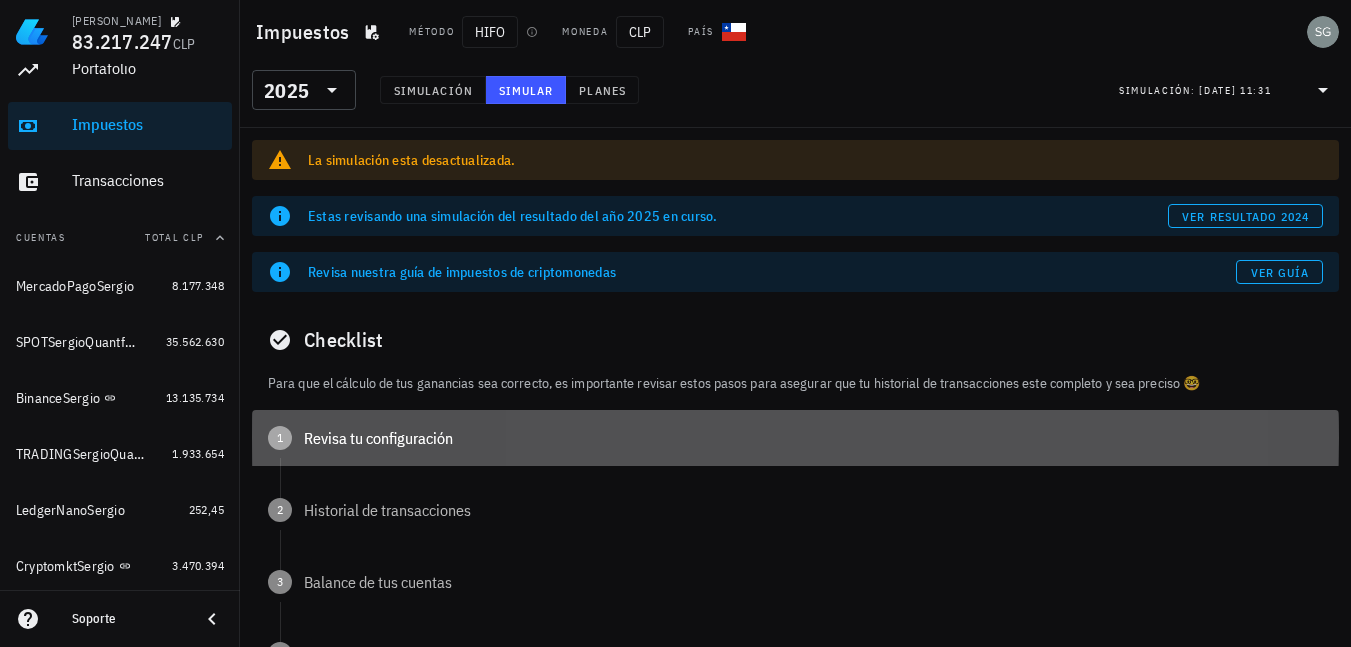 click on "Revisa tu configuración" at bounding box center (813, 438) 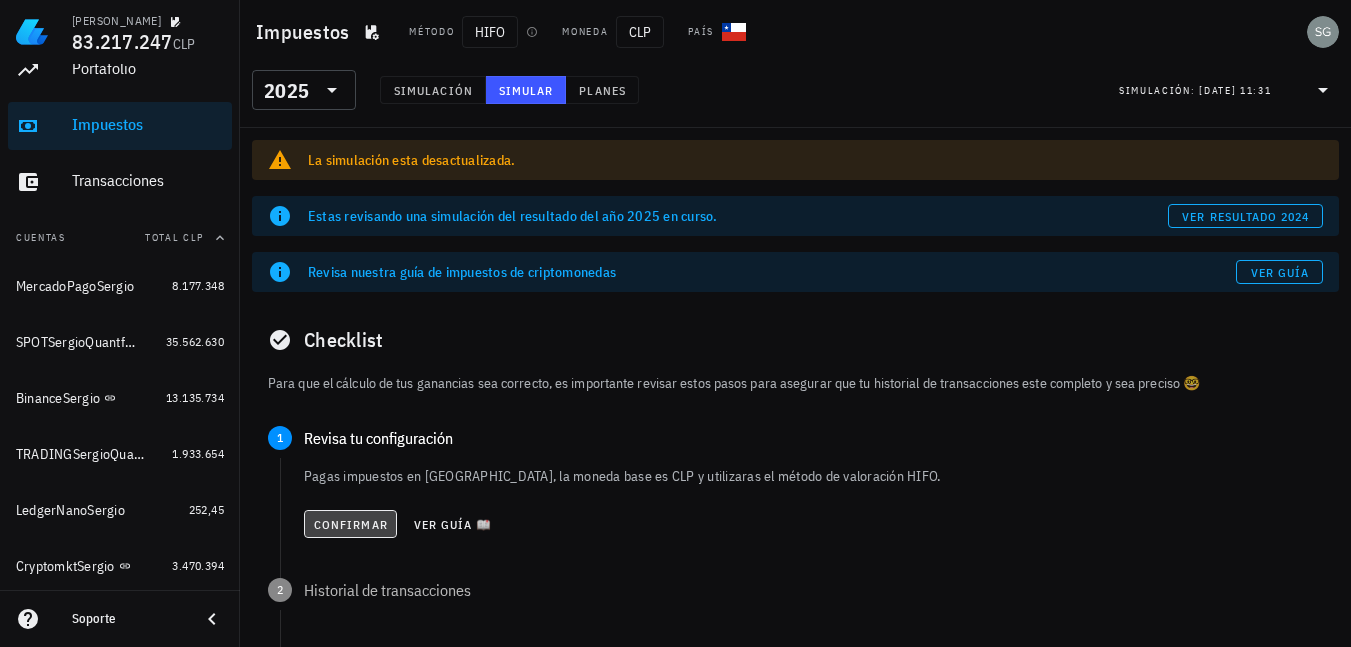 click on "Confirmar" at bounding box center [350, 524] 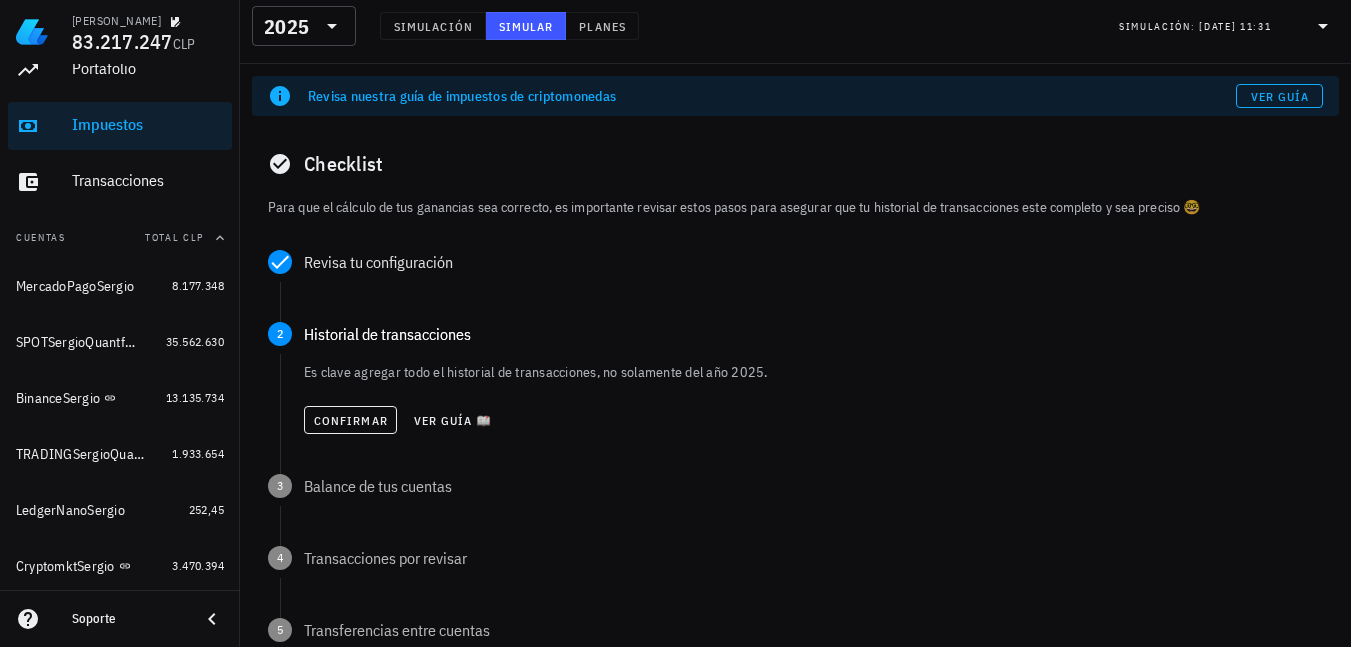scroll, scrollTop: 200, scrollLeft: 0, axis: vertical 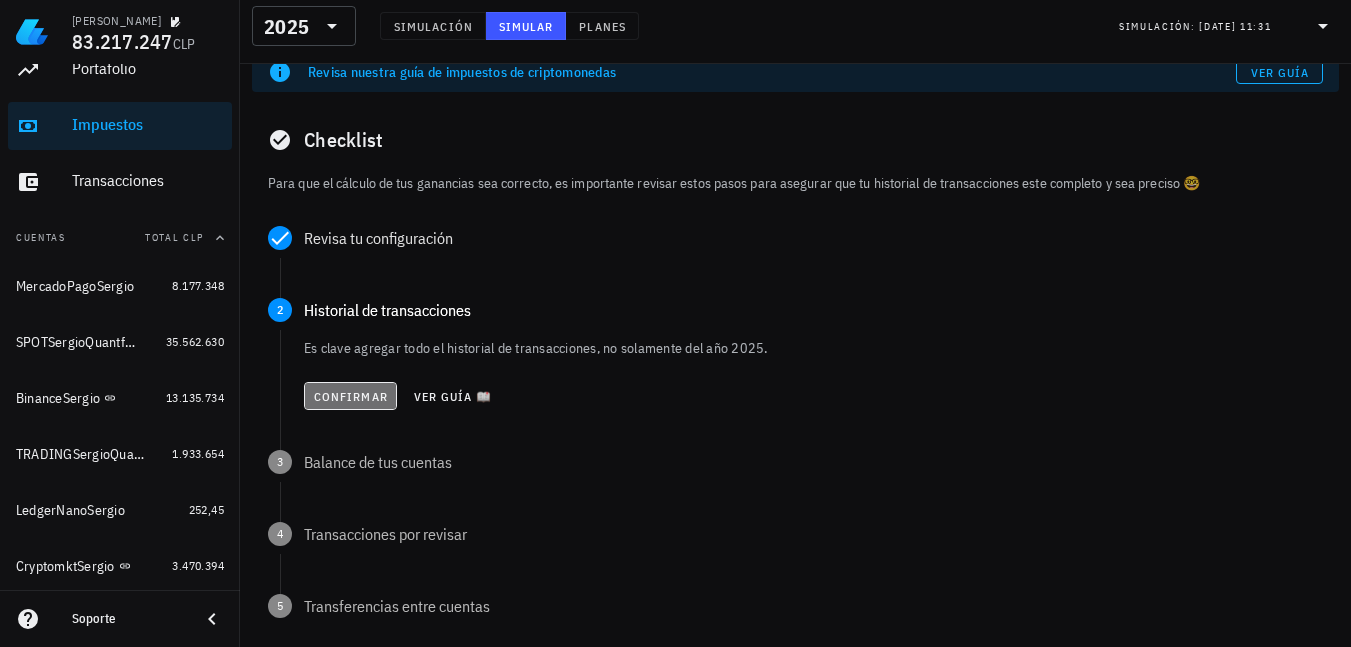 click on "Confirmar" at bounding box center [350, 396] 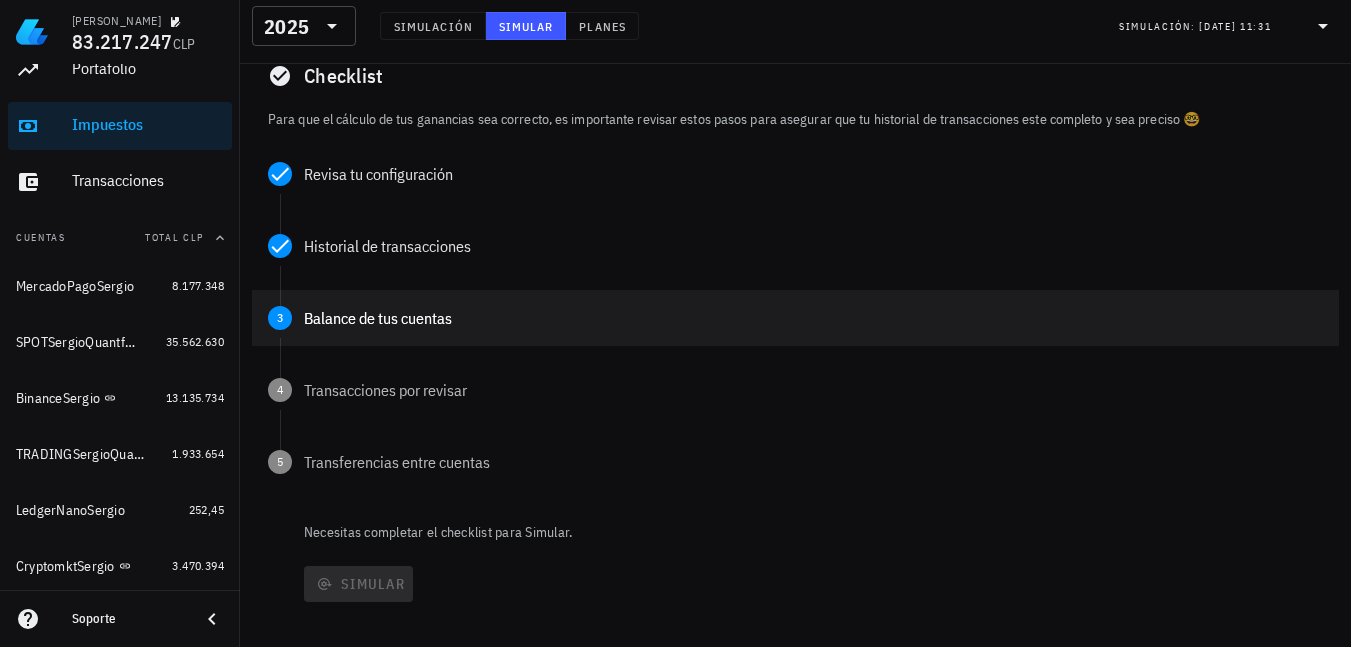 scroll, scrollTop: 300, scrollLeft: 0, axis: vertical 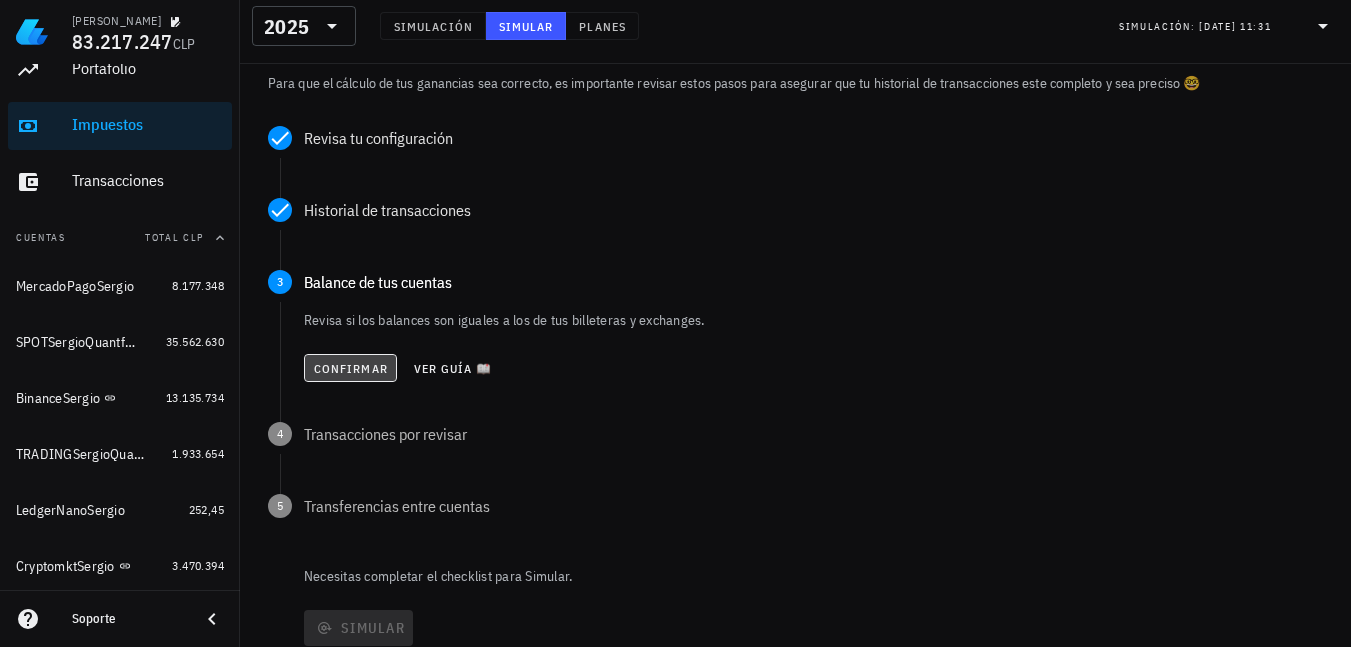click on "Confirmar" at bounding box center [350, 368] 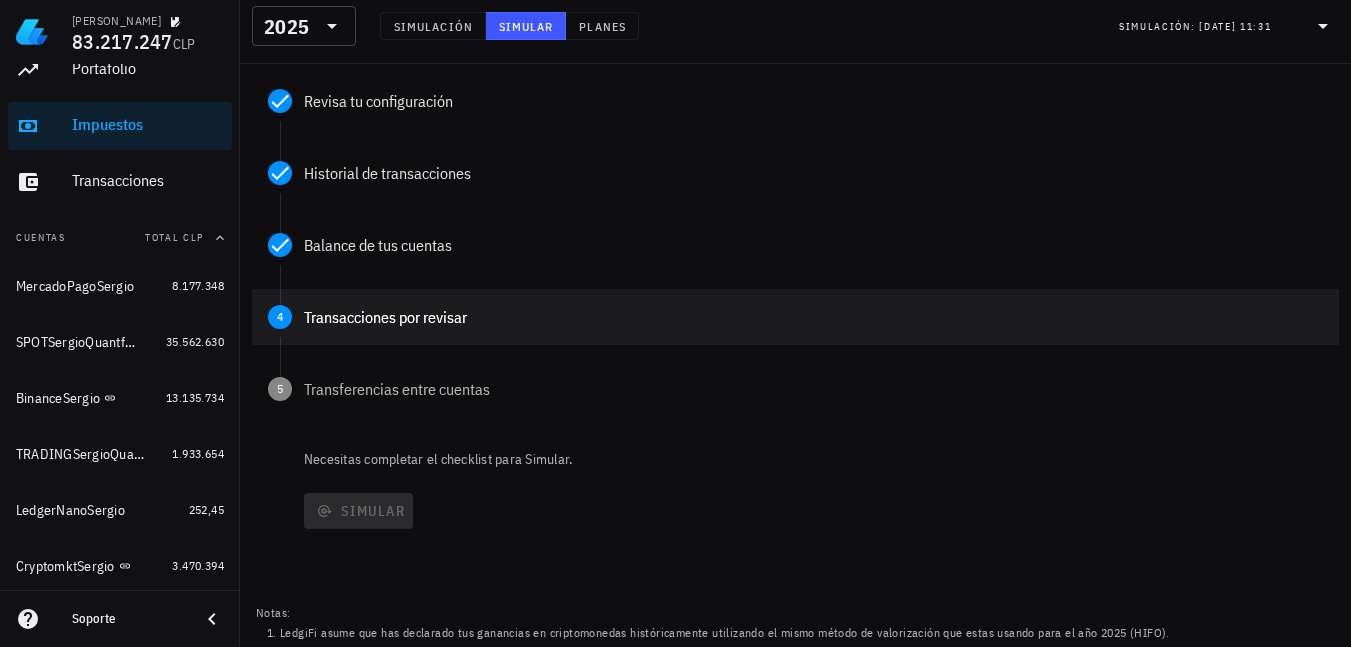 scroll, scrollTop: 399, scrollLeft: 0, axis: vertical 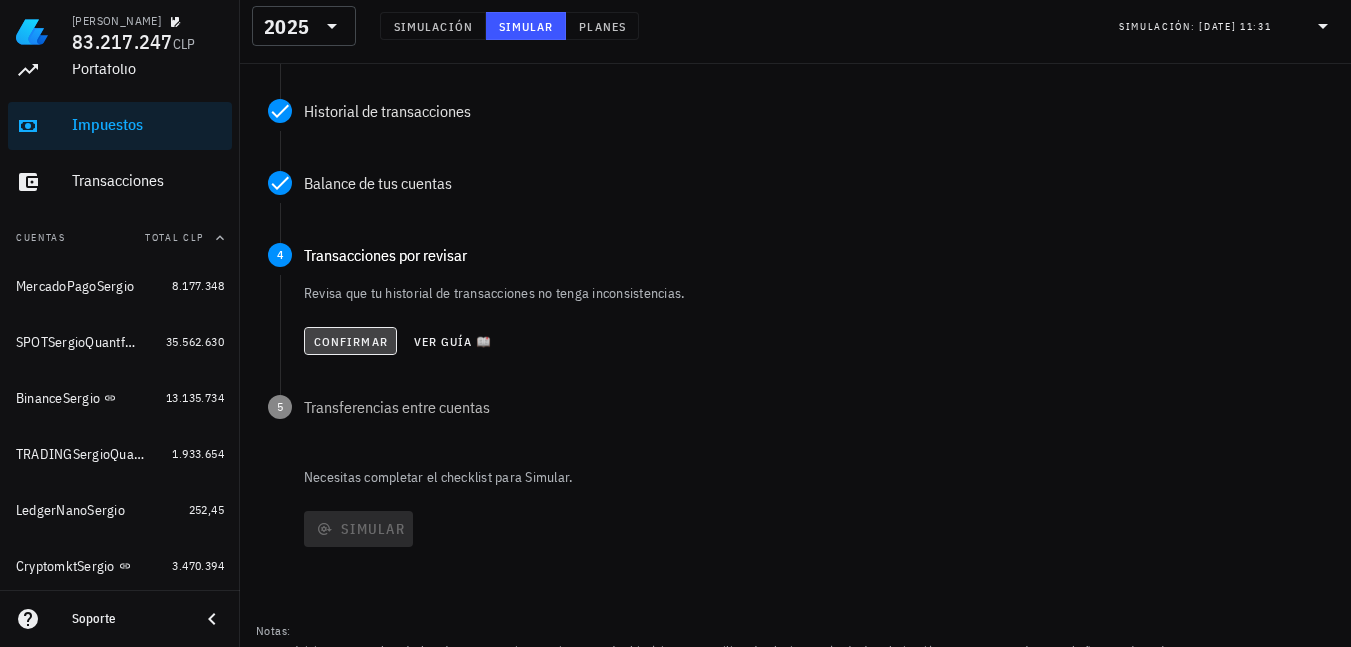 click on "Confirmar" at bounding box center (350, 341) 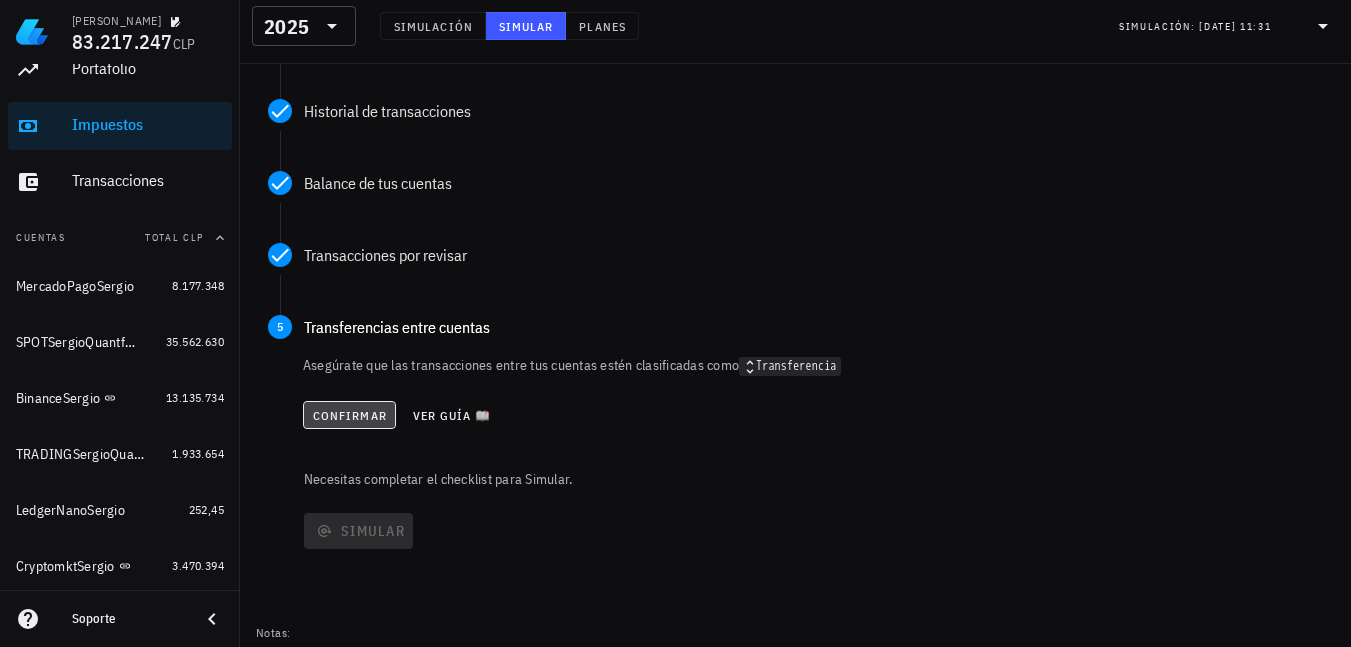 click on "Confirmar" at bounding box center [349, 415] 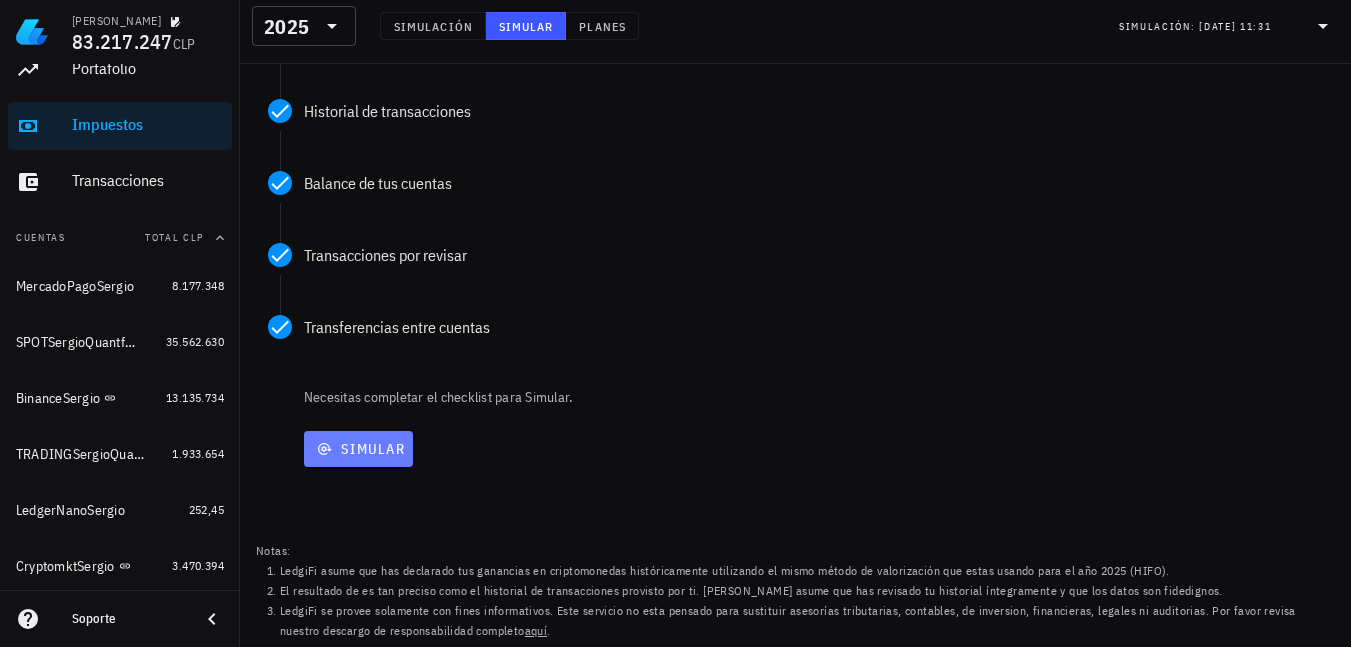 click on "Simular" at bounding box center [358, 449] 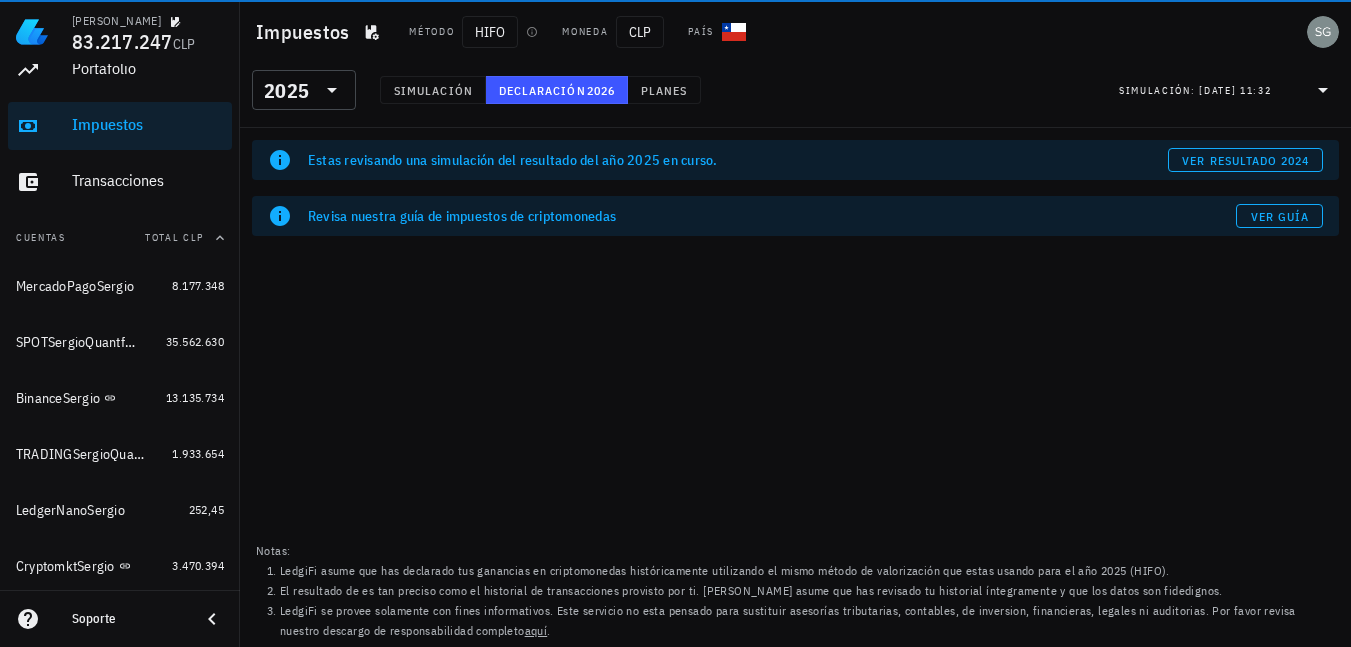 scroll, scrollTop: 0, scrollLeft: 0, axis: both 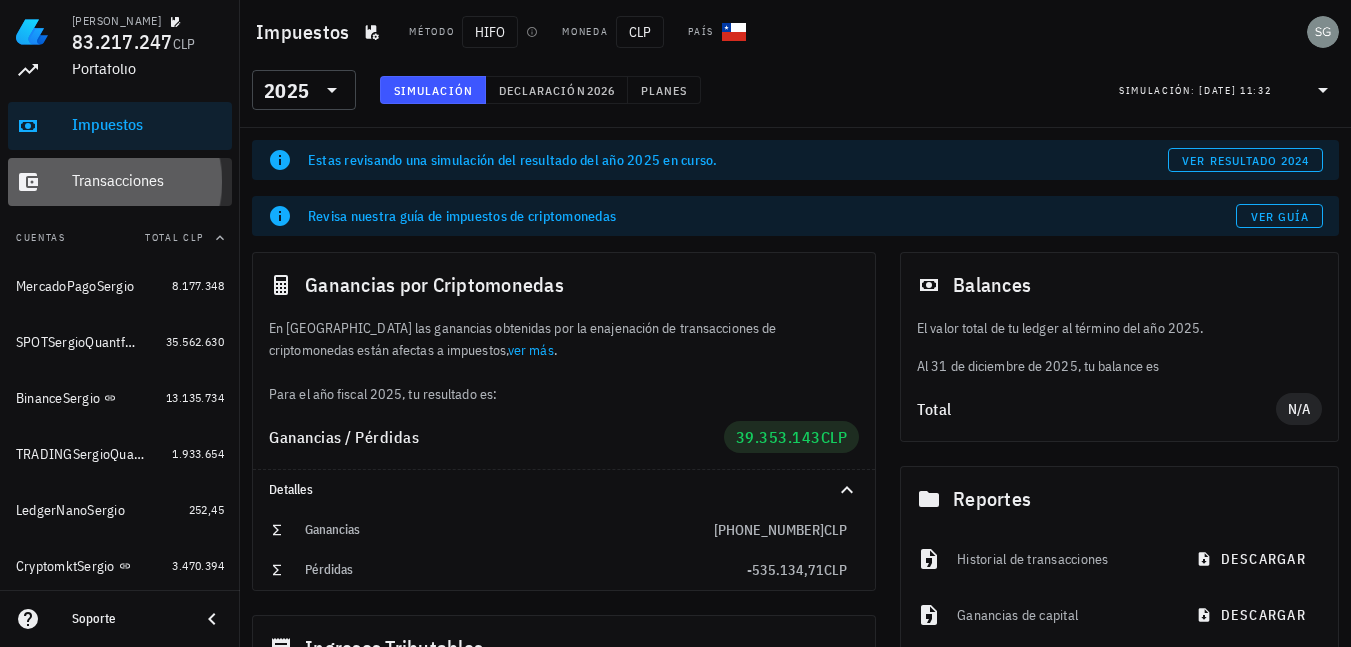 click on "Transacciones" at bounding box center (148, 180) 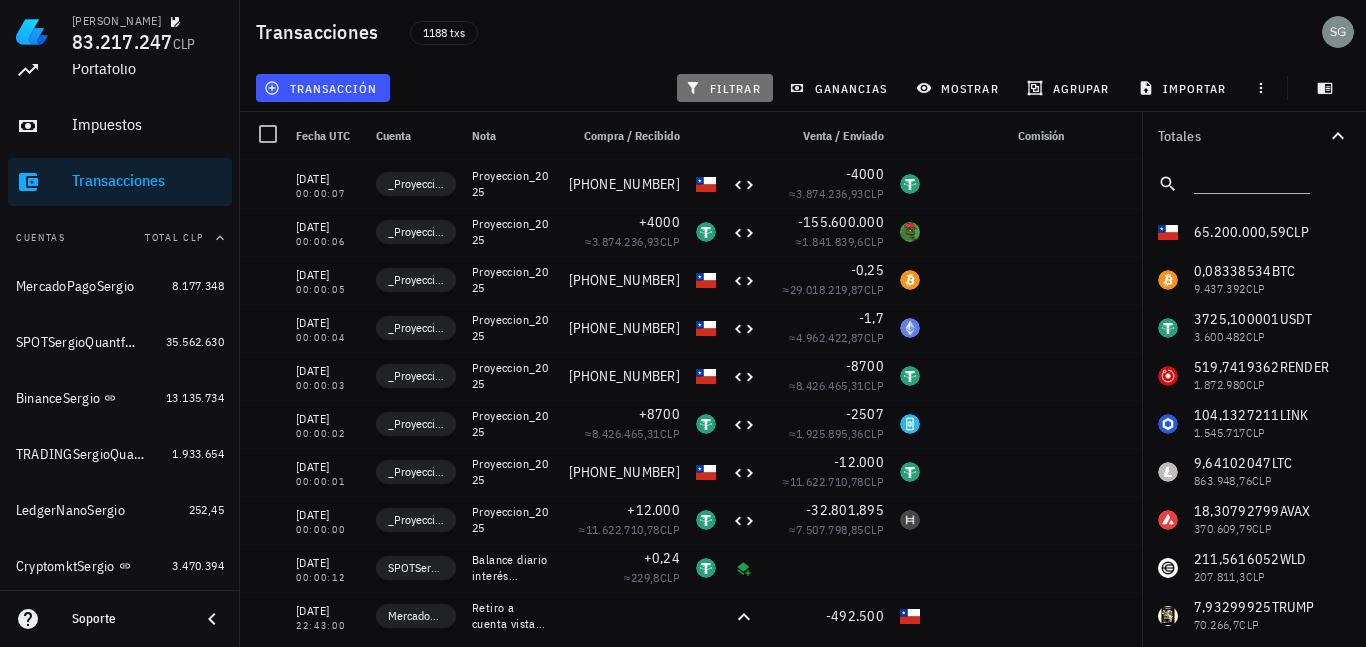 click on "filtrar" at bounding box center (725, 88) 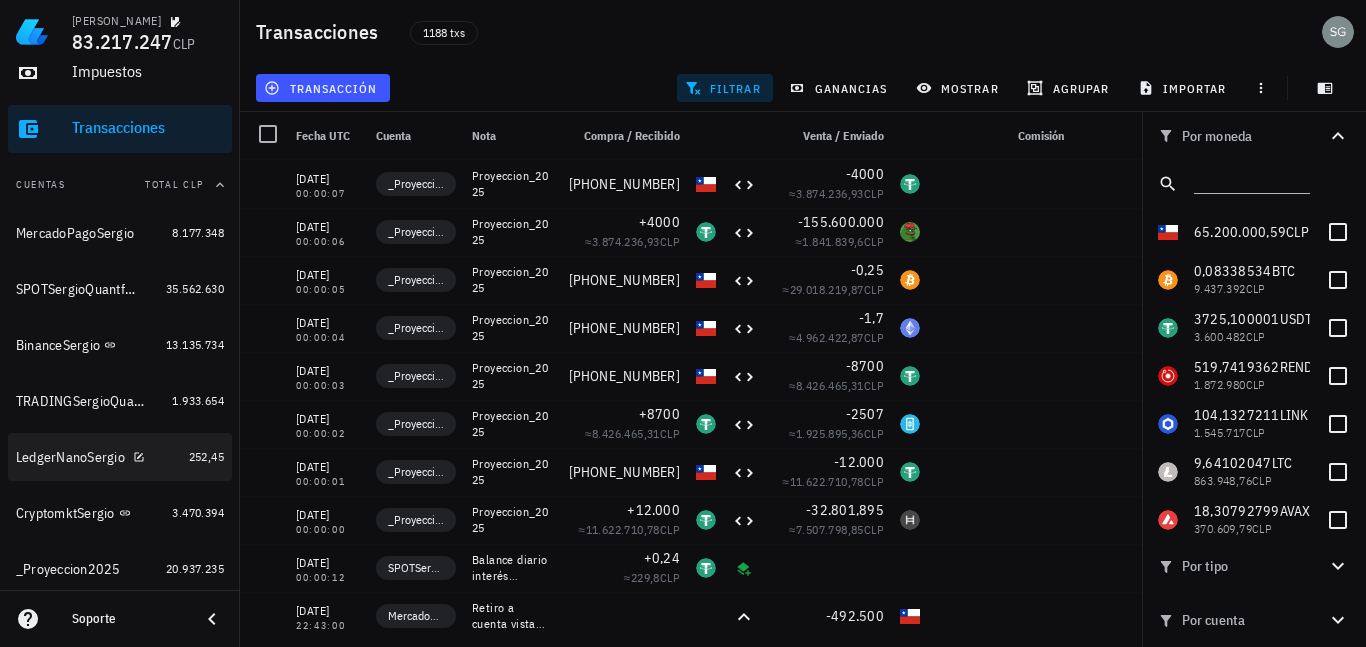 scroll, scrollTop: 182, scrollLeft: 0, axis: vertical 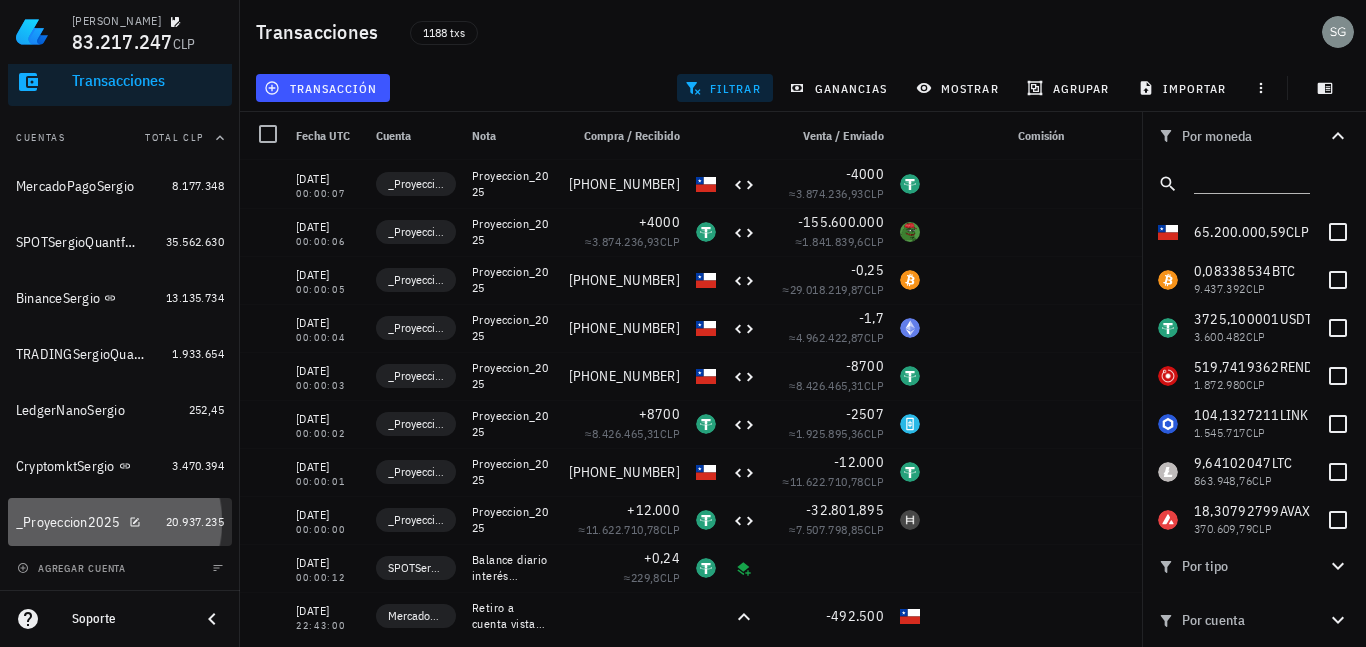 click on "_Proyeccion2025" at bounding box center (68, 522) 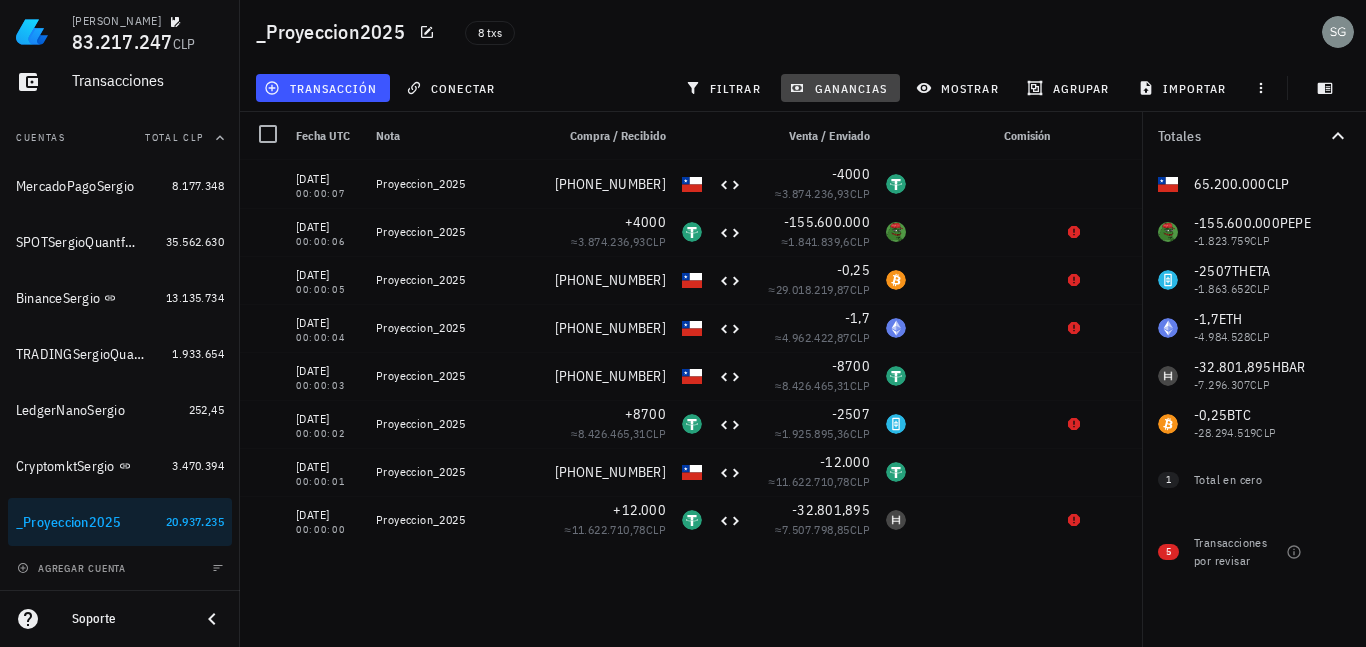 click on "ganancias" at bounding box center (840, 88) 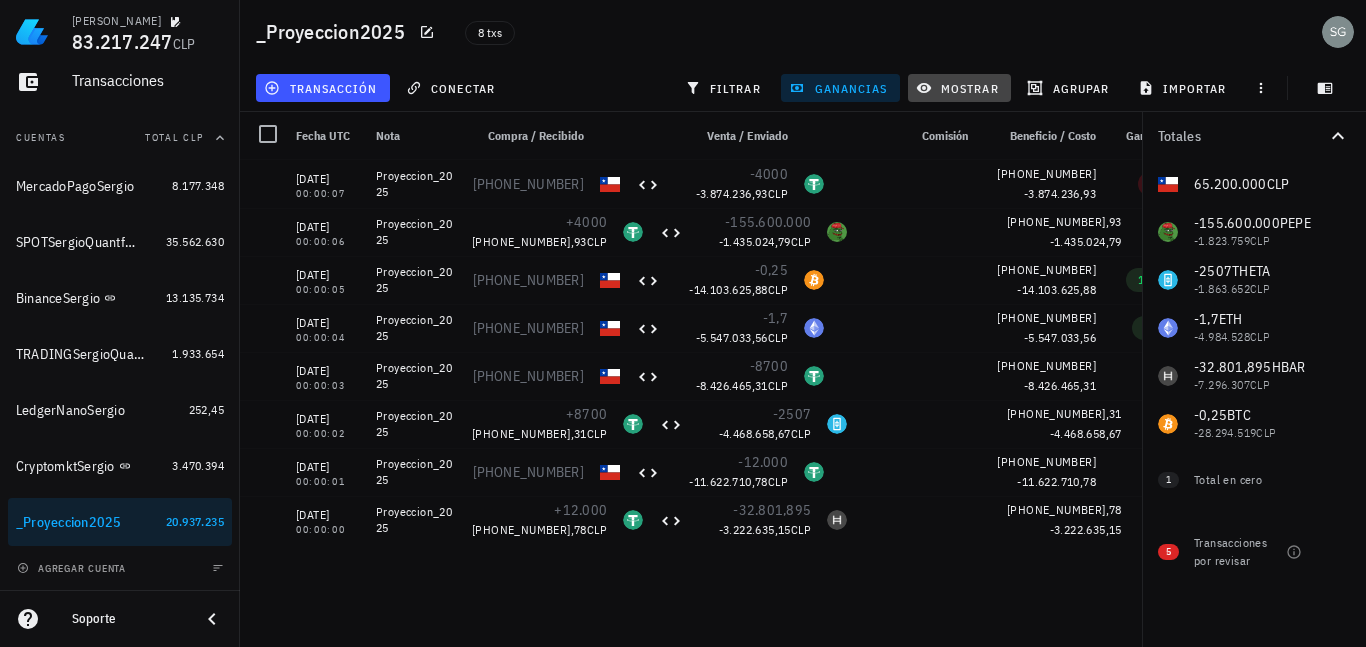 click on "mostrar" at bounding box center (959, 88) 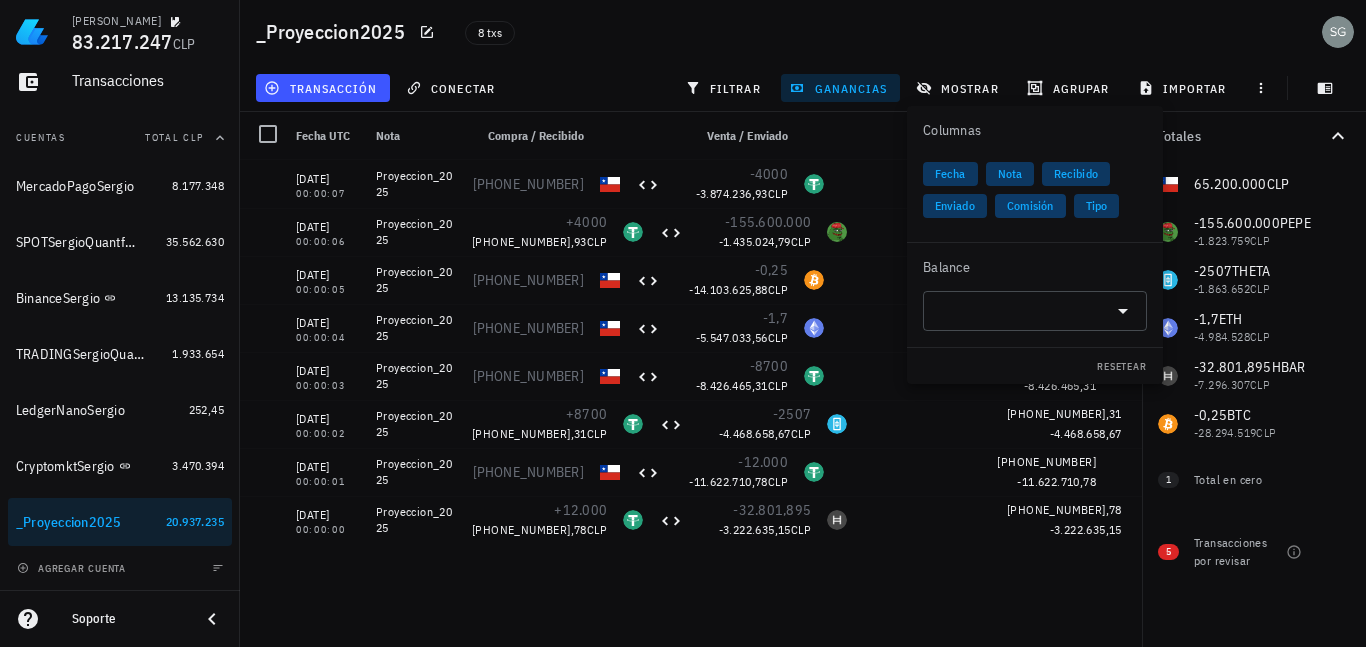 click on "Comisión" at bounding box center (1030, 206) 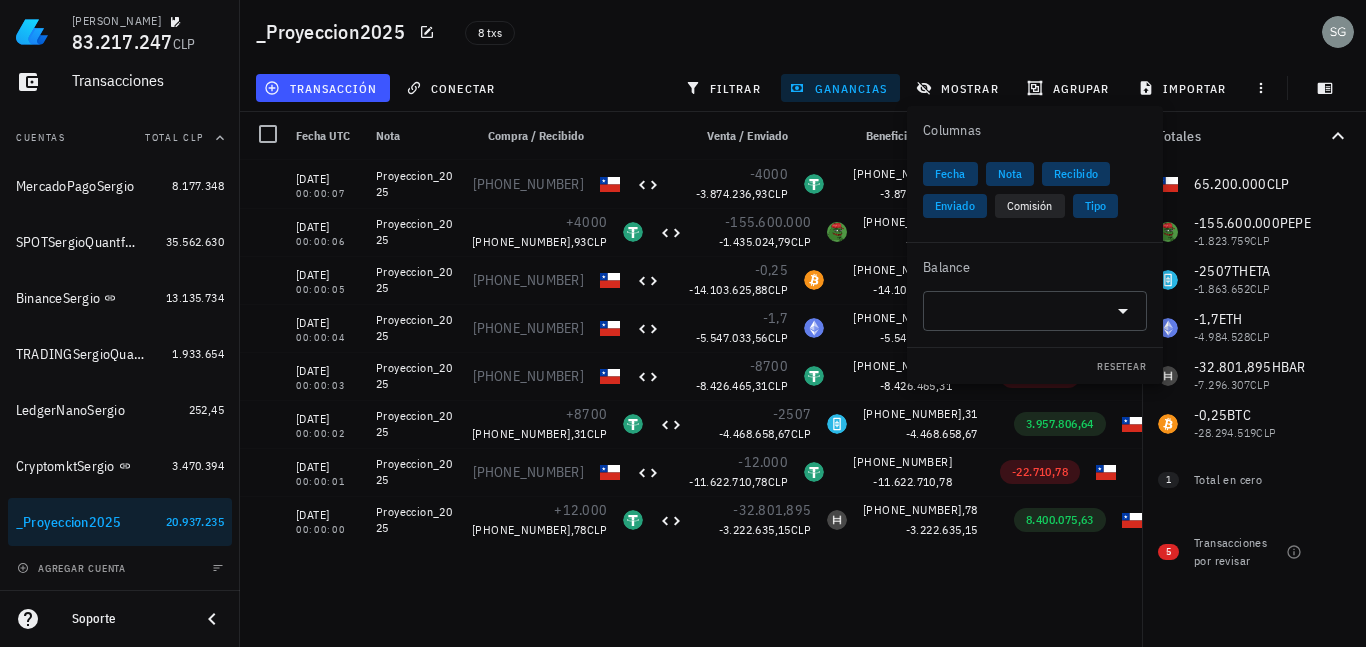 click on "15/07/2025
00:00:07
Proyeccion_2025
+3.700.000       -4000     -3.874.236,93  CLP   +3.700.000   -3.874.236,93 -174.236,93
15/07/2025
00:00:06
Proyeccion_2025
+4000     +3.874.236,93  CLP   -155.600.000     -1.435.024,79  CLP   +3.874.236,93   -1.435.024,79 2.439.212,14
15/07/2025
00:00:05
Proyeccion_2025
+33.000.000       -0,25     -14.103.625,88  CLP   +33.000.000   -14.103.625,88 18.896.374,12
15/07/2025
00:00:04
Proyeccion_2025
+8.500.000       -1,7     -5.547.033,56  CLP   +8.500.000   -5.547.033,56 2.952.966,43
15/07/2025
00:00:03
Proyeccion_2025
+8.400.000       -8700     -8.426.465,31  CLP   +8.400.000   -8.426.465,31 -26.465,31
15/07/2025
00:00:02
Proyeccion_2025
+8700     +8.426.465,31  CLP   -2507     -4.468.658,67  CLP   +8.426.465,31   -4.468.658,67 3.957.806,64
15/07/2025
00:00:01" at bounding box center (724, 395) 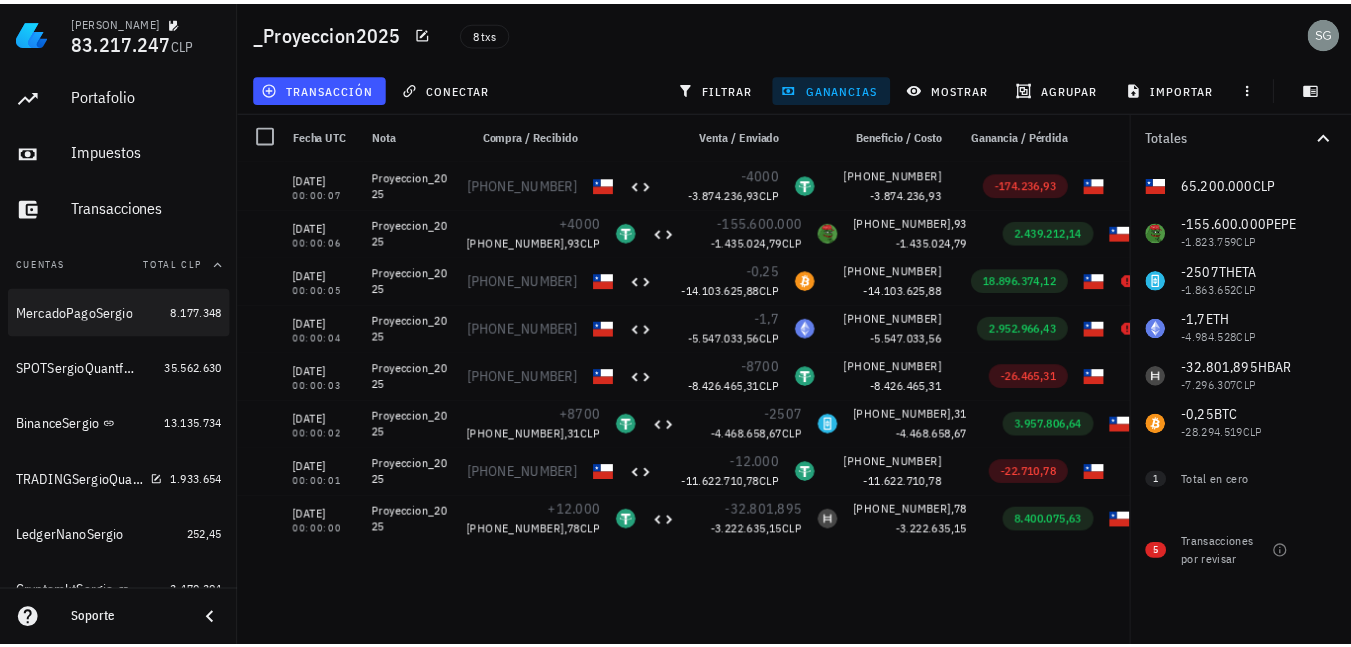 scroll, scrollTop: 0, scrollLeft: 0, axis: both 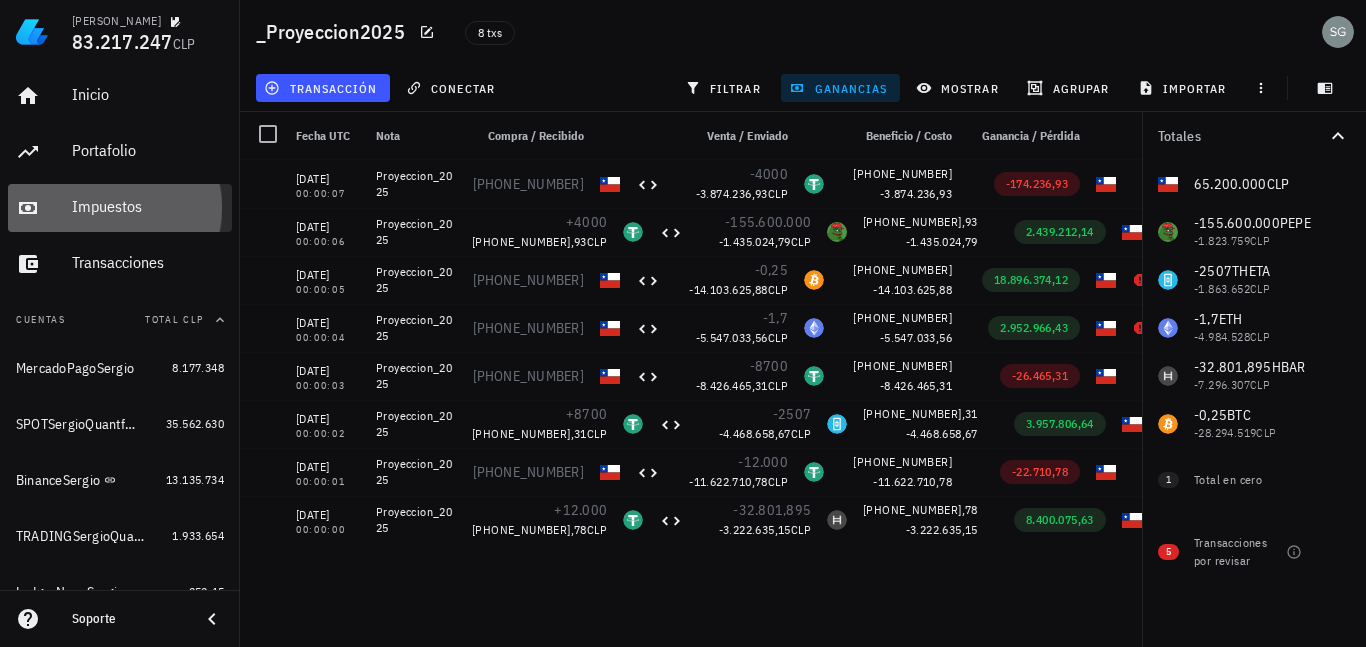 click on "Impuestos" at bounding box center [148, 206] 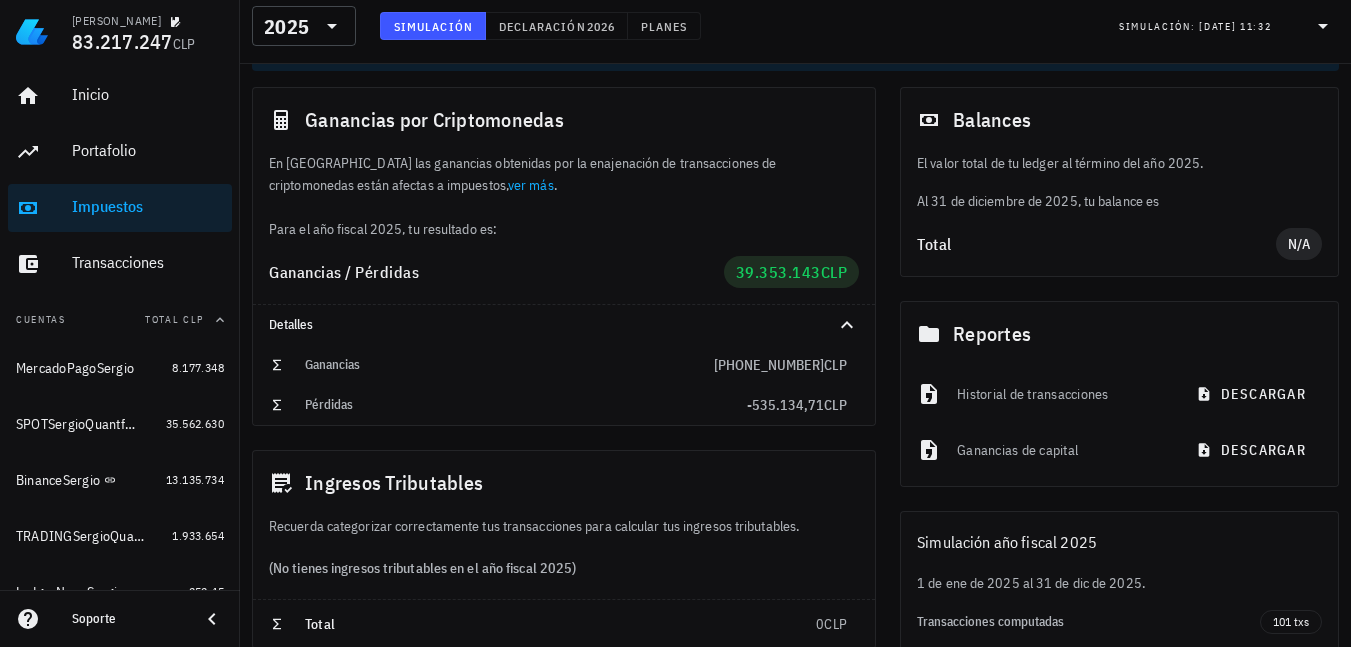 scroll, scrollTop: 200, scrollLeft: 0, axis: vertical 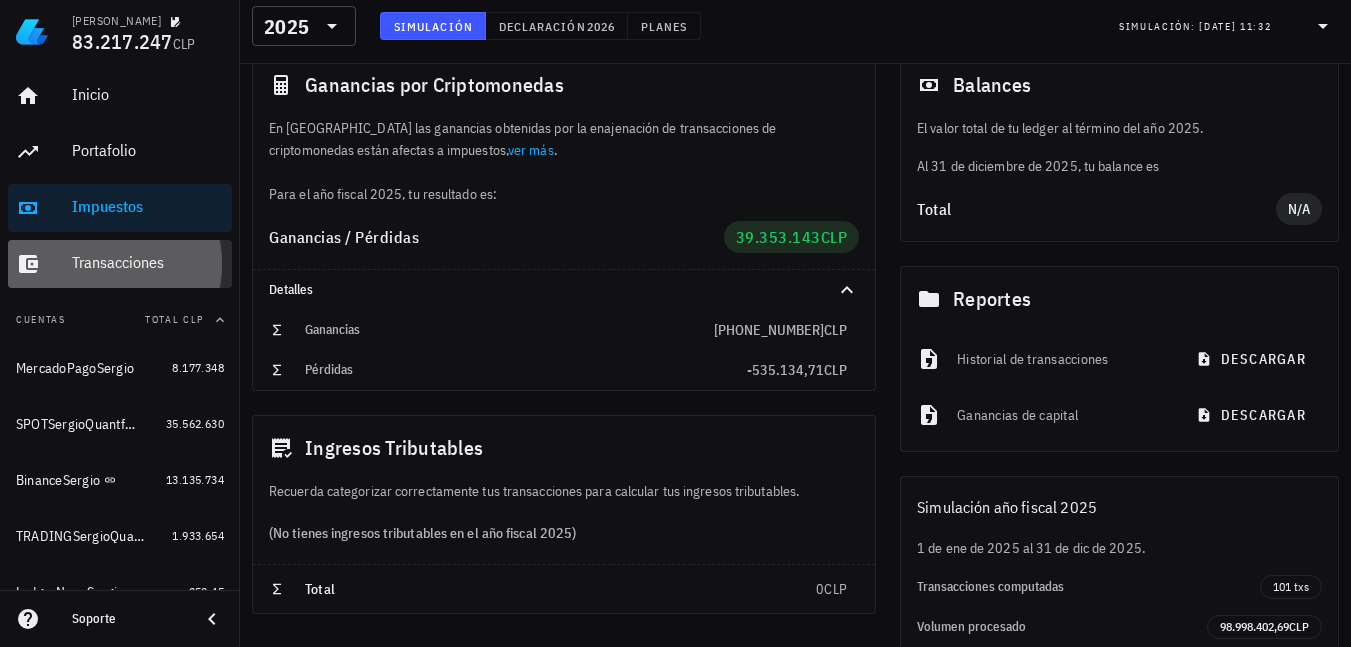 click on "Transacciones" at bounding box center [148, 262] 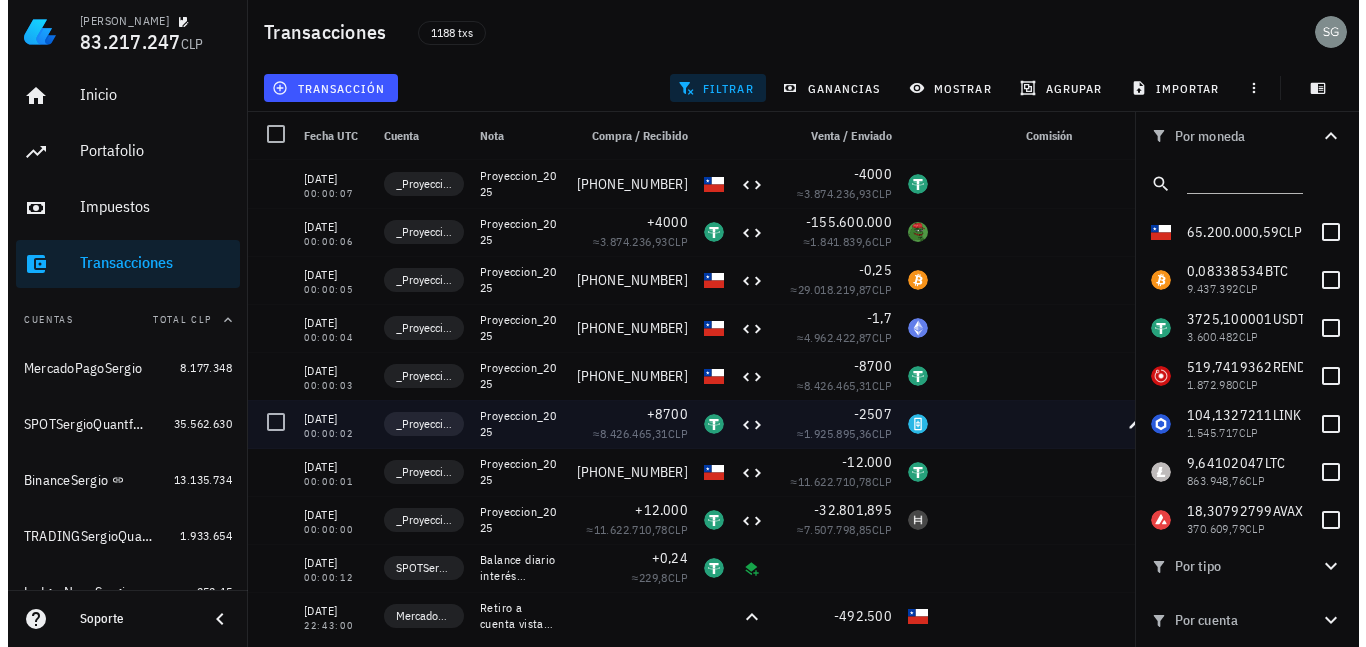 scroll, scrollTop: 0, scrollLeft: 0, axis: both 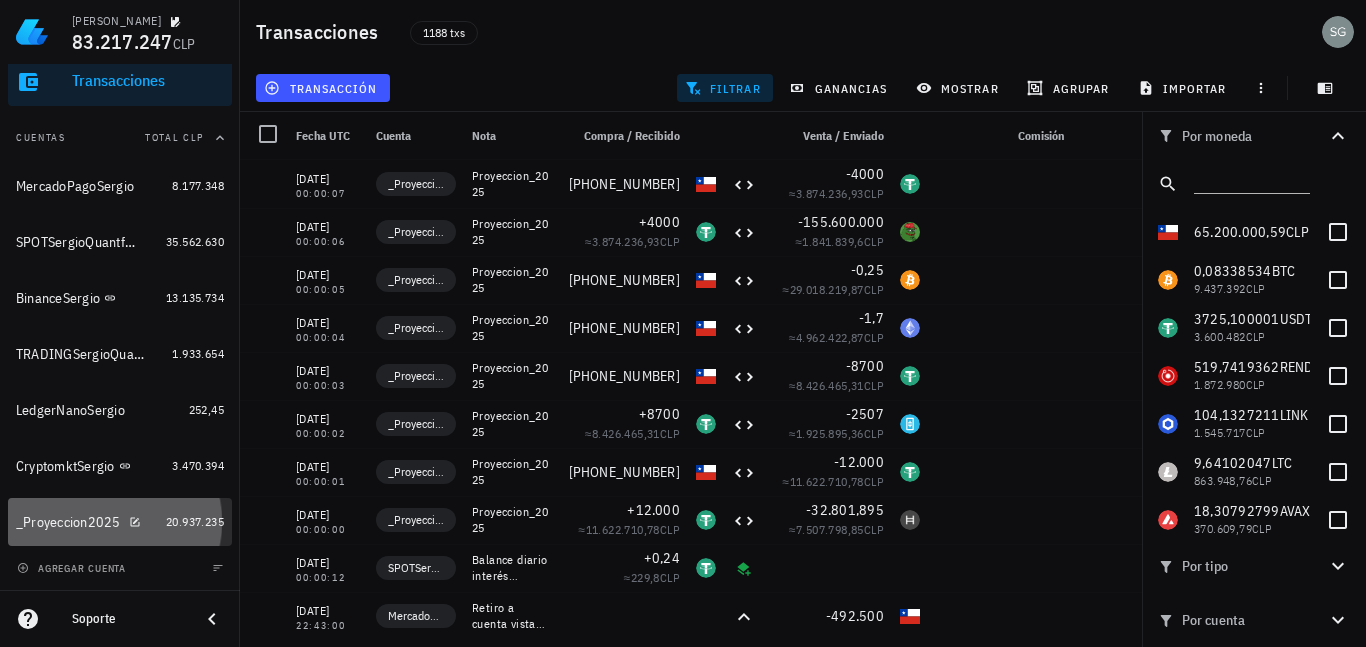 click on "_Proyeccion2025" at bounding box center [68, 522] 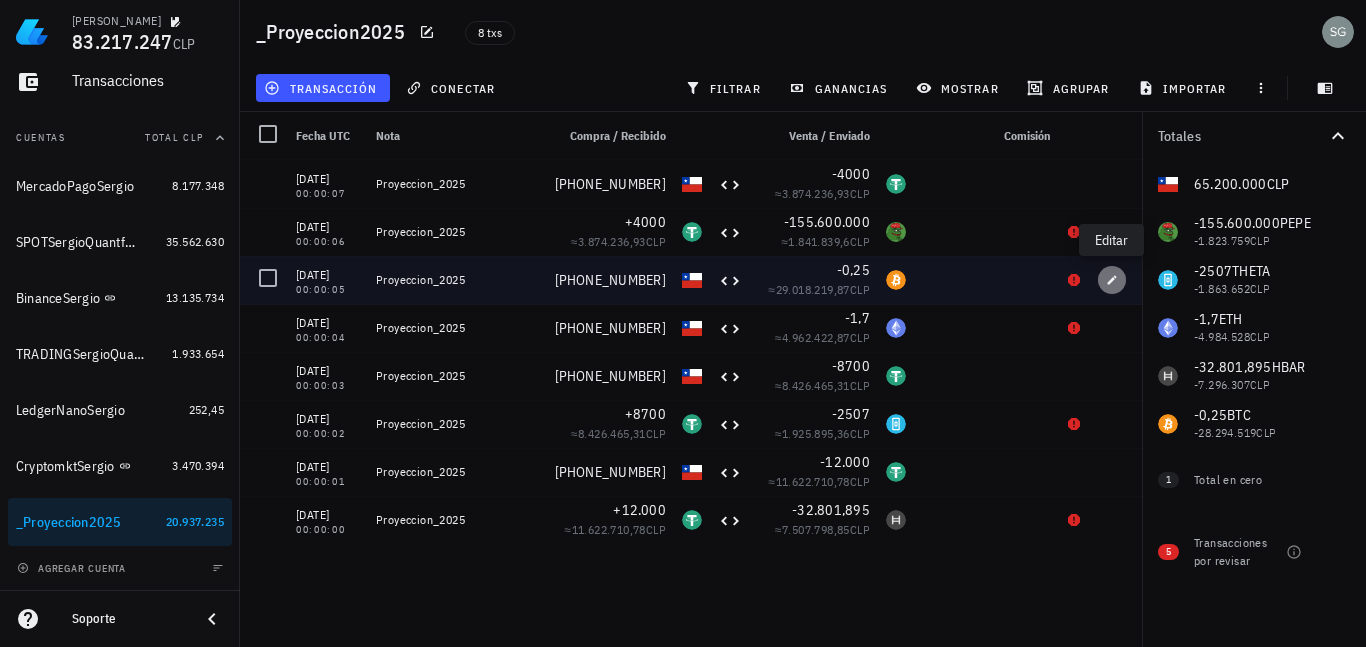click at bounding box center (1112, 280) 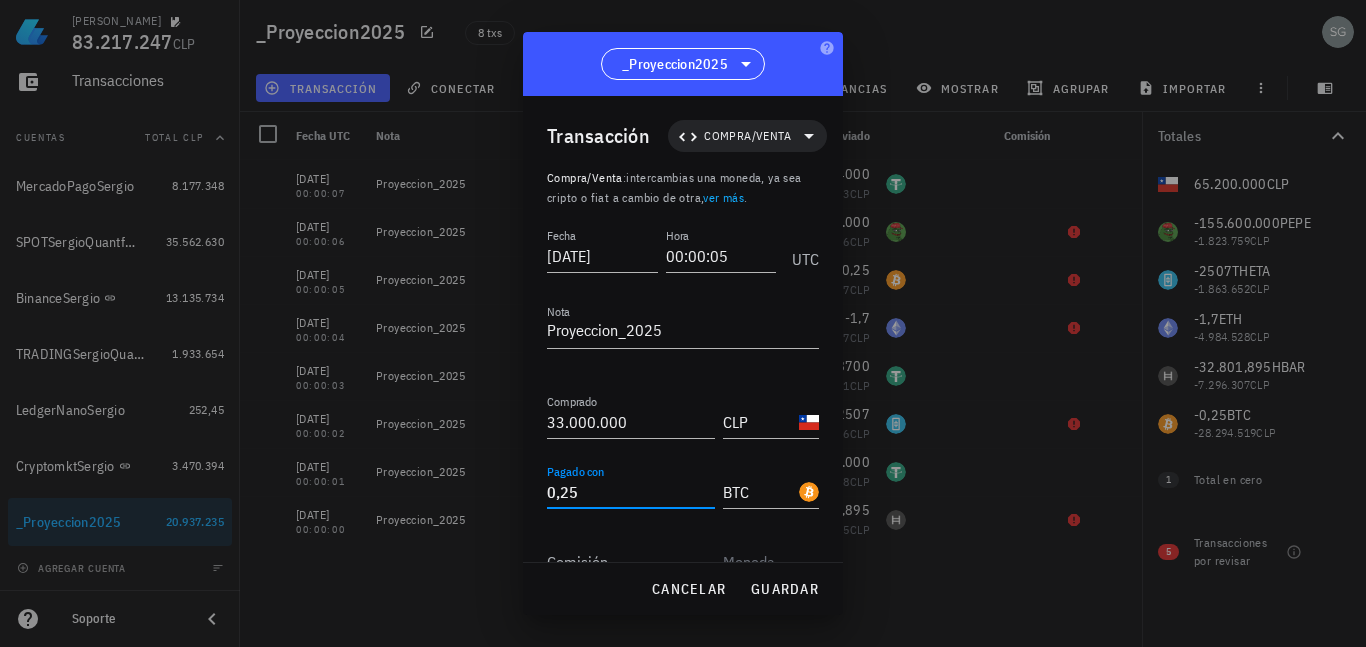 click on "0,25" at bounding box center (631, 492) 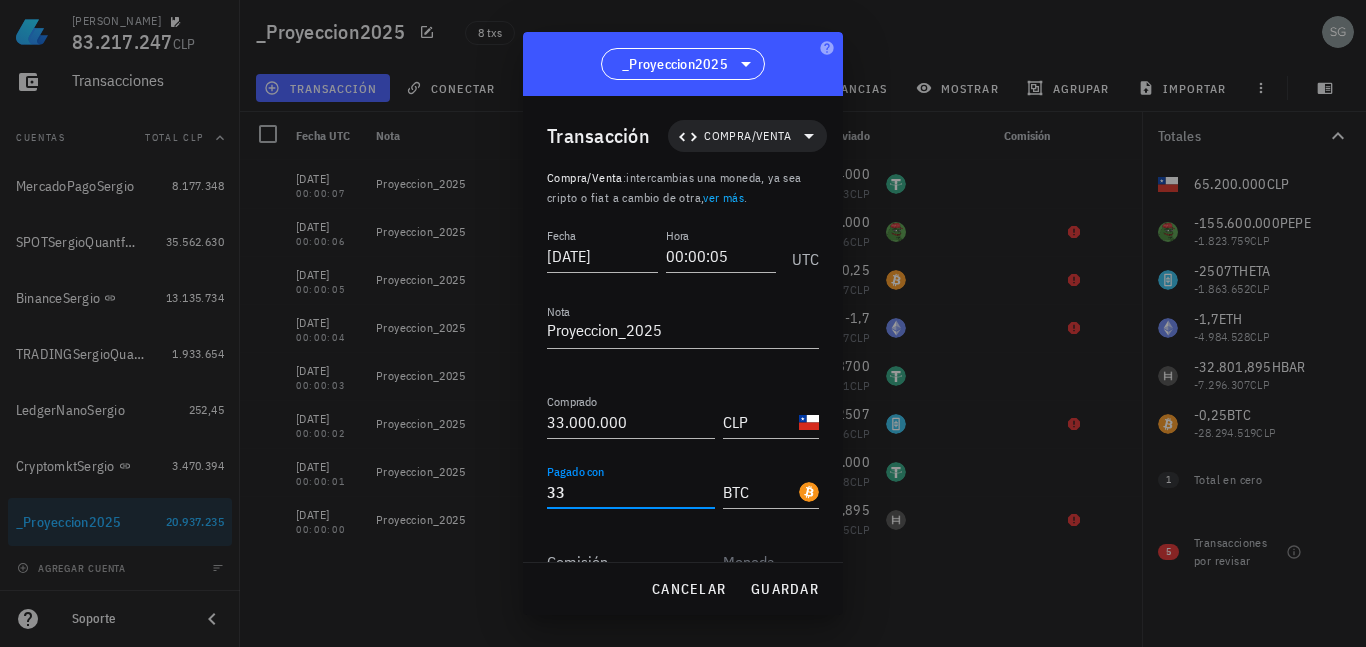 type on "3" 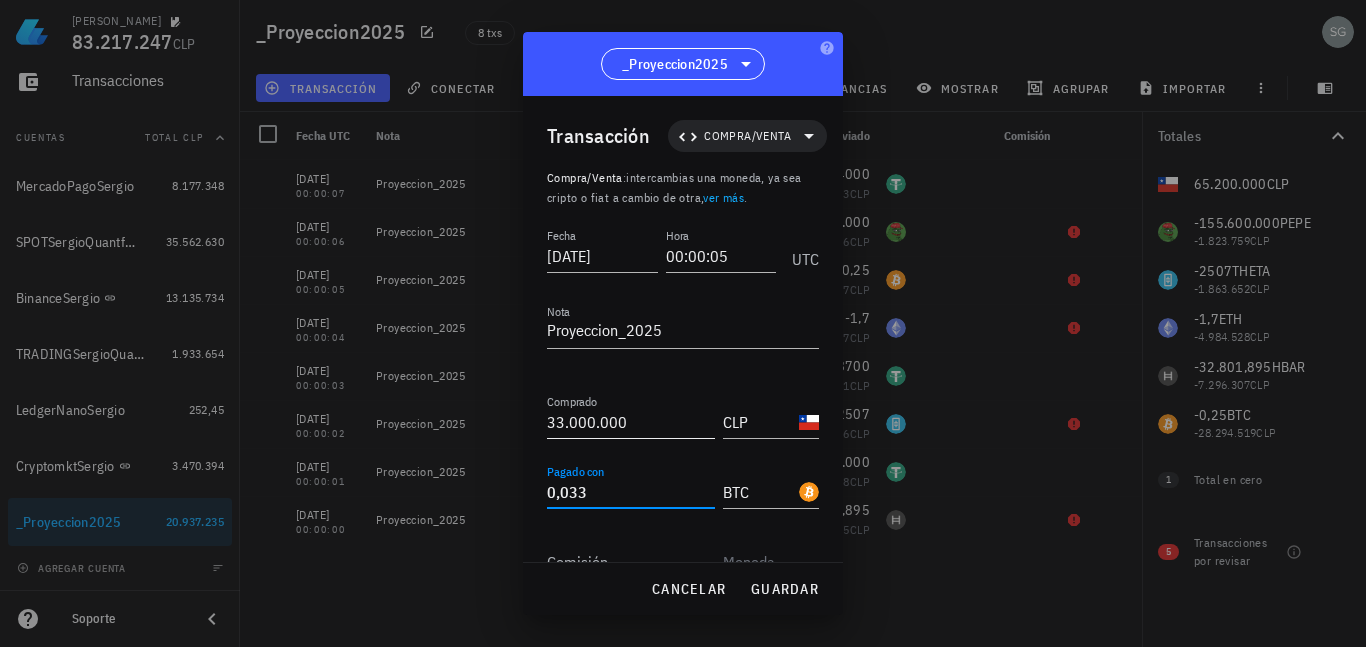 type on "0,033" 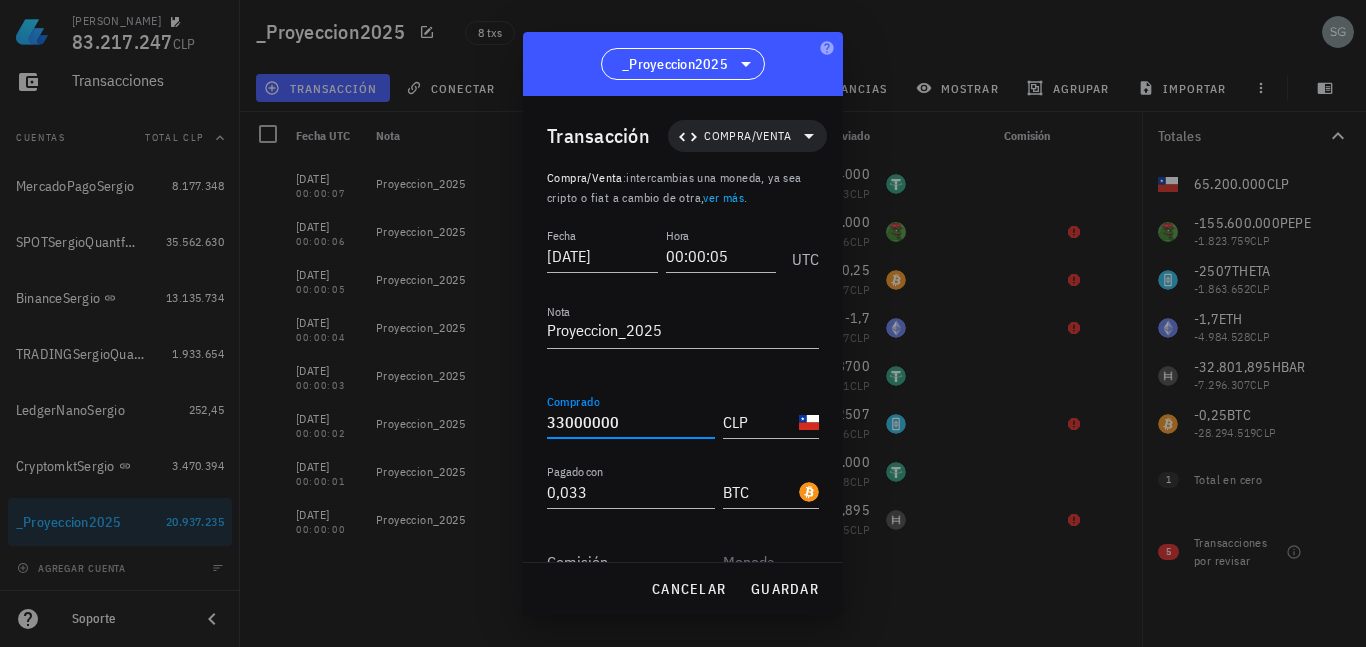 drag, startPoint x: 635, startPoint y: 418, endPoint x: 464, endPoint y: 421, distance: 171.0263 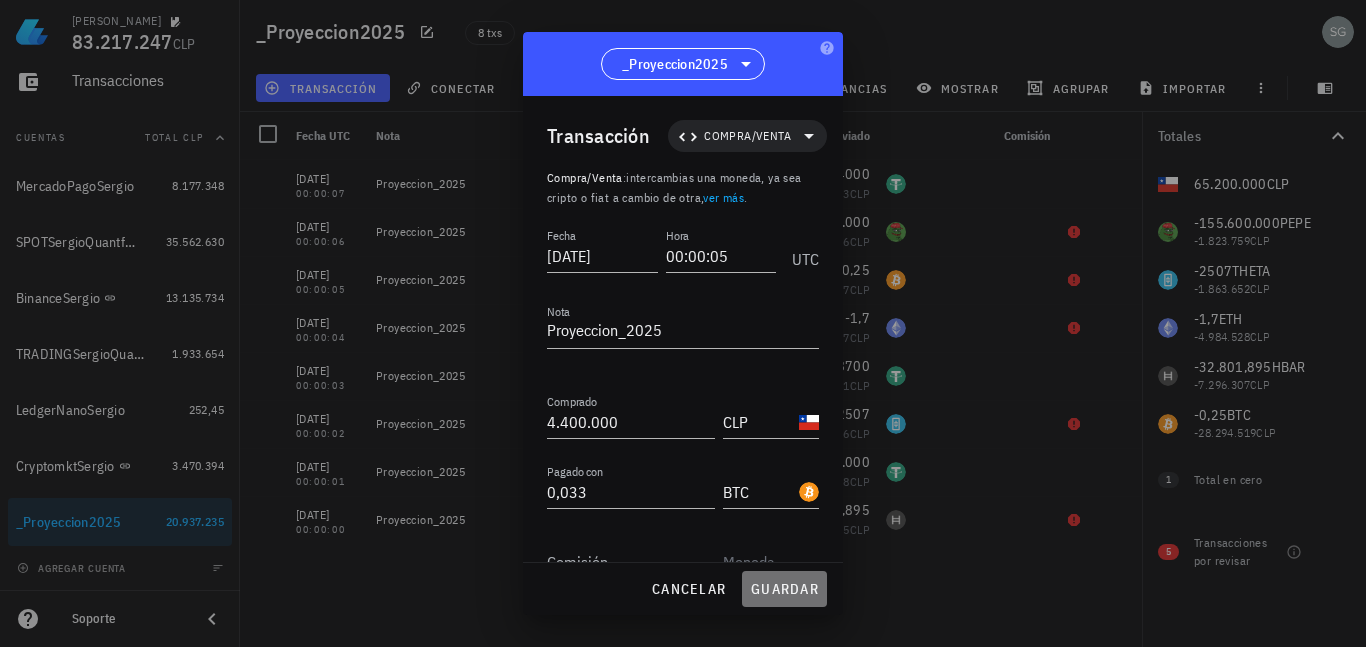 click on "guardar" at bounding box center [784, 589] 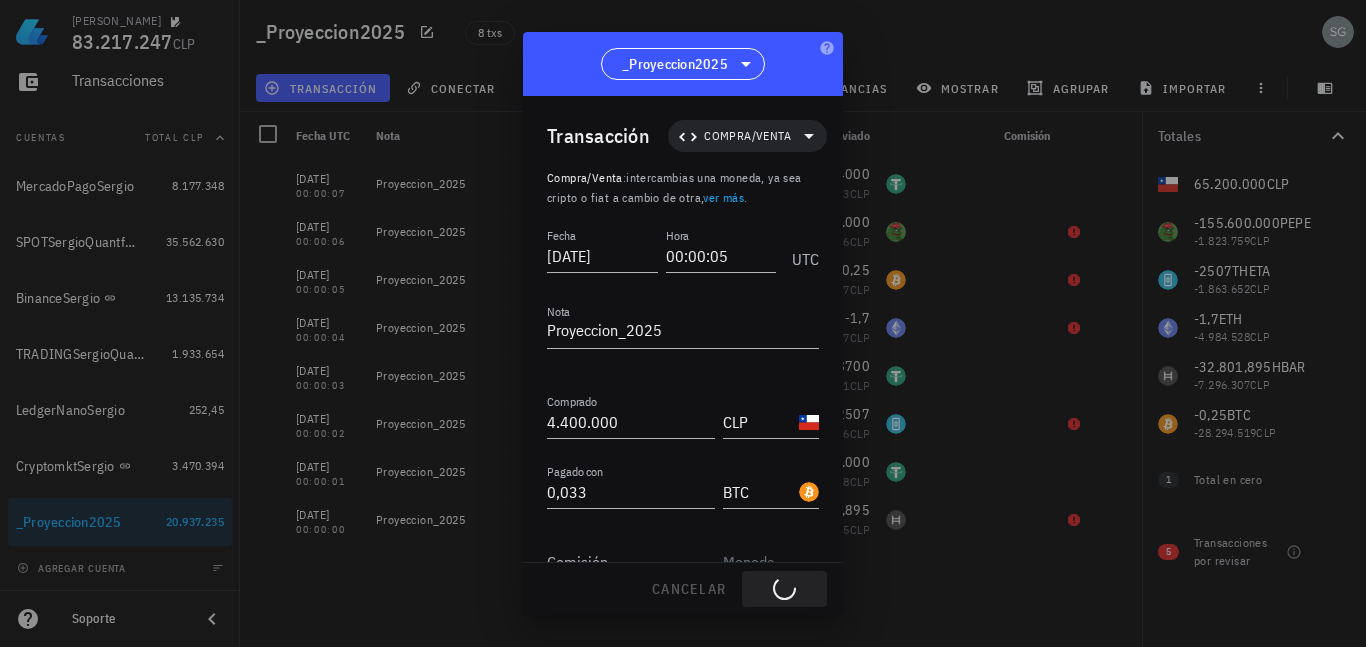 type on "33.000.000" 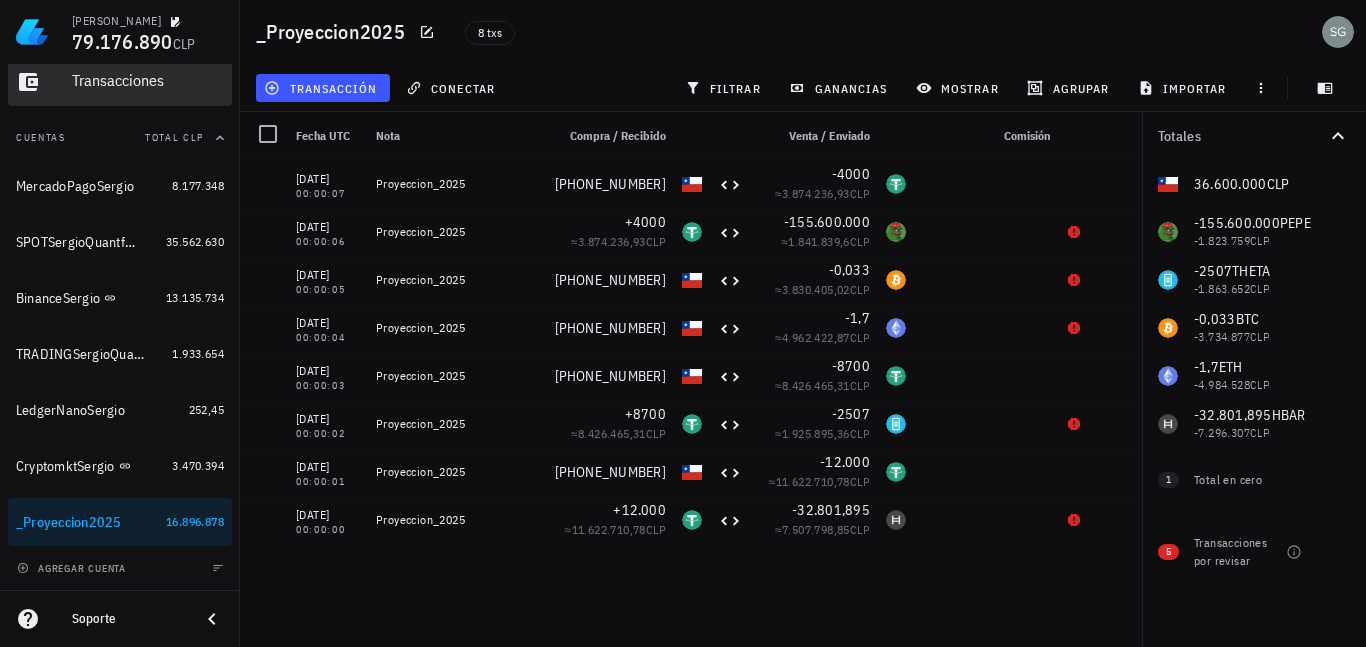 click on "Transacciones" at bounding box center [148, 81] 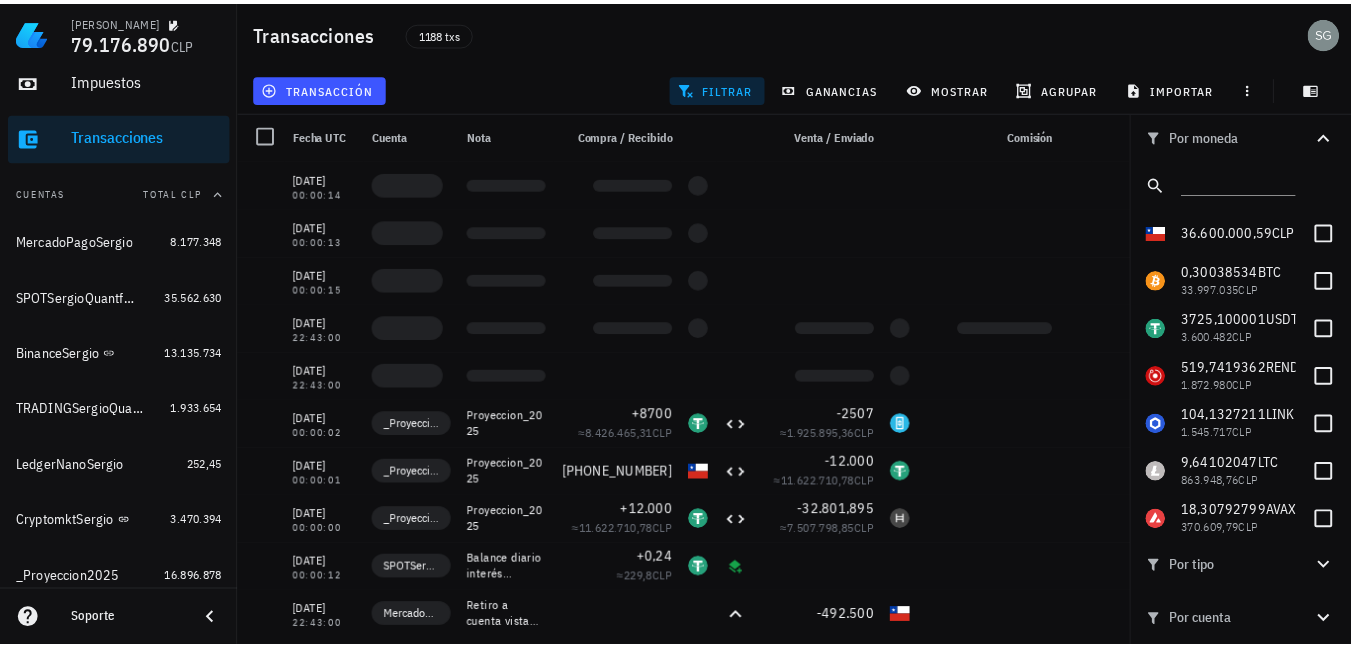 scroll, scrollTop: 82, scrollLeft: 0, axis: vertical 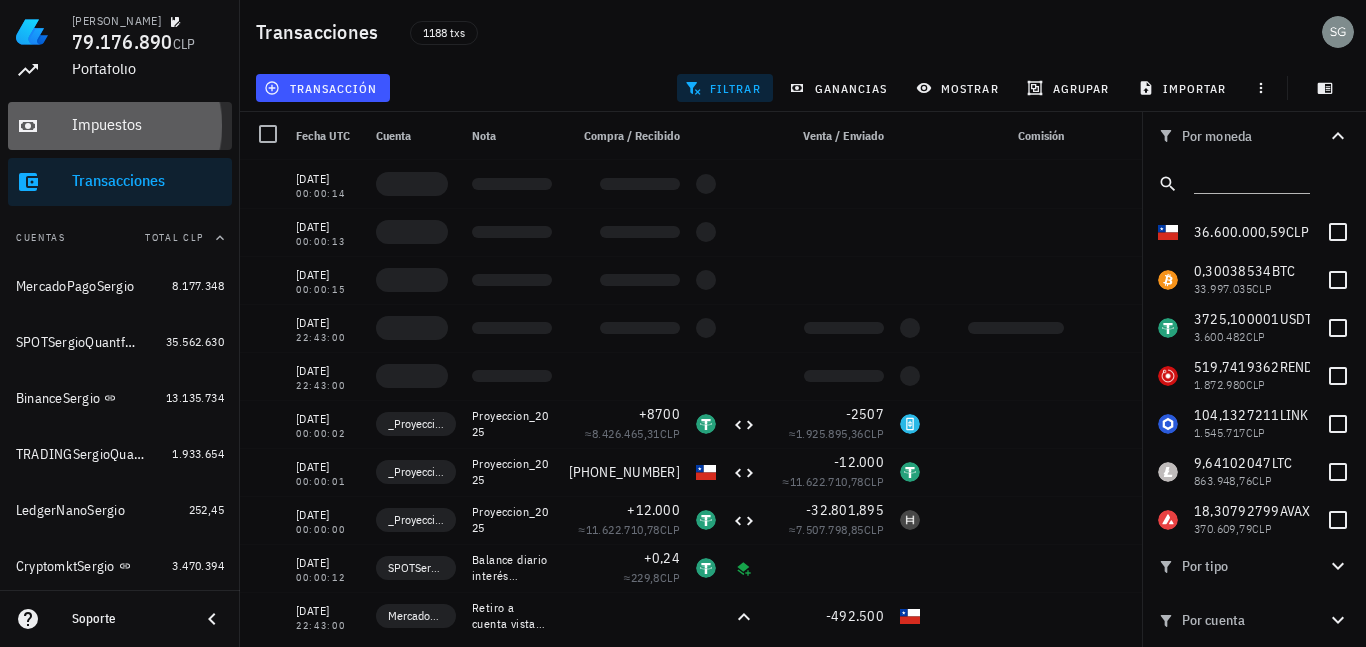 click on "Impuestos" at bounding box center (148, 125) 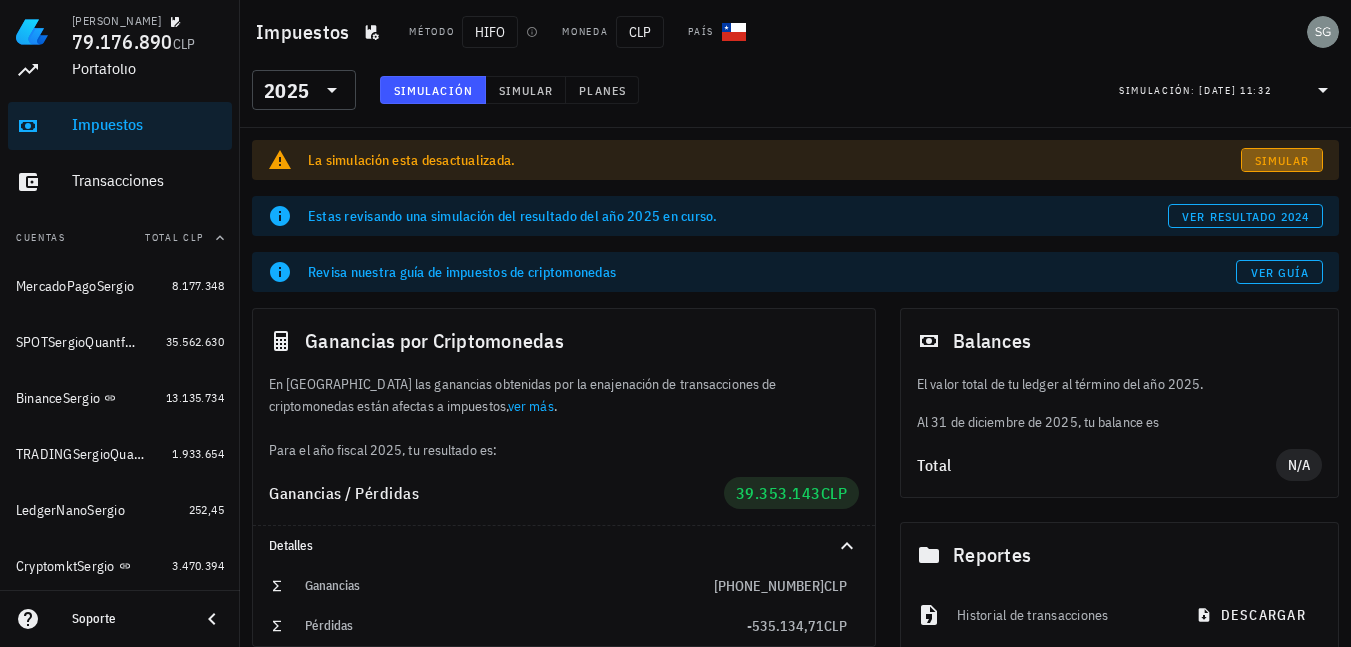 click on "Simular" at bounding box center (1282, 160) 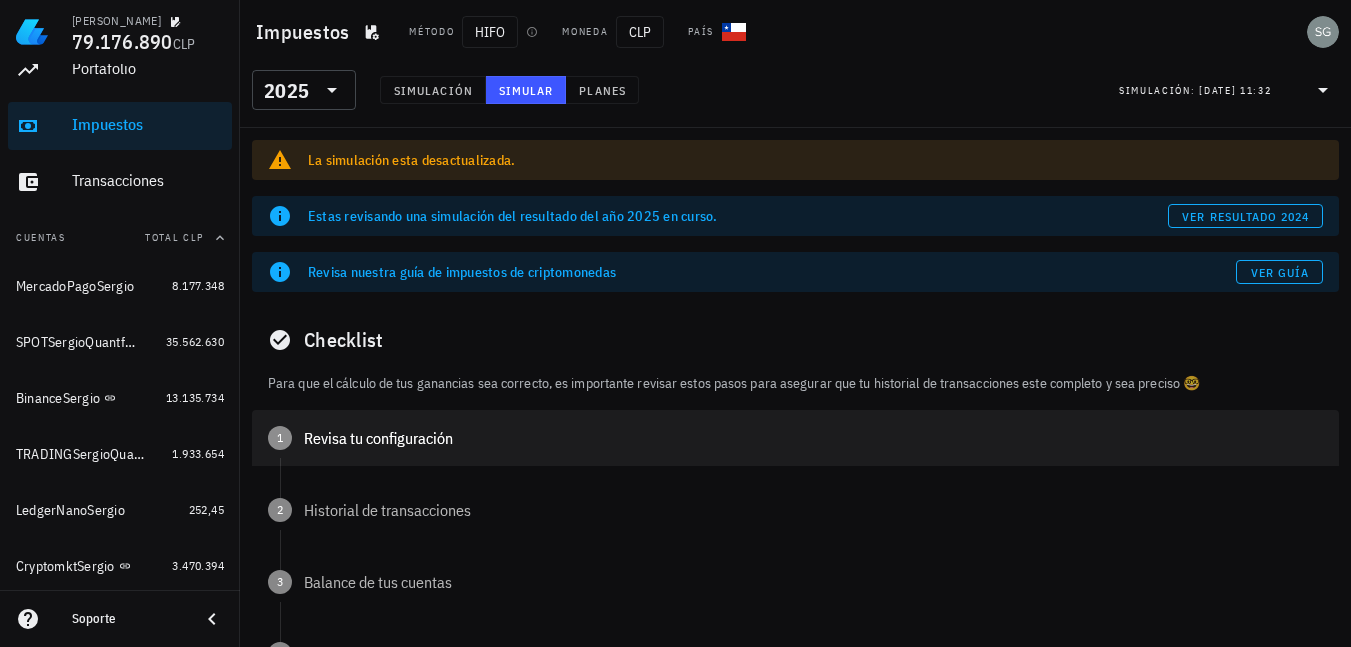 click on "Revisa tu configuración" at bounding box center [813, 438] 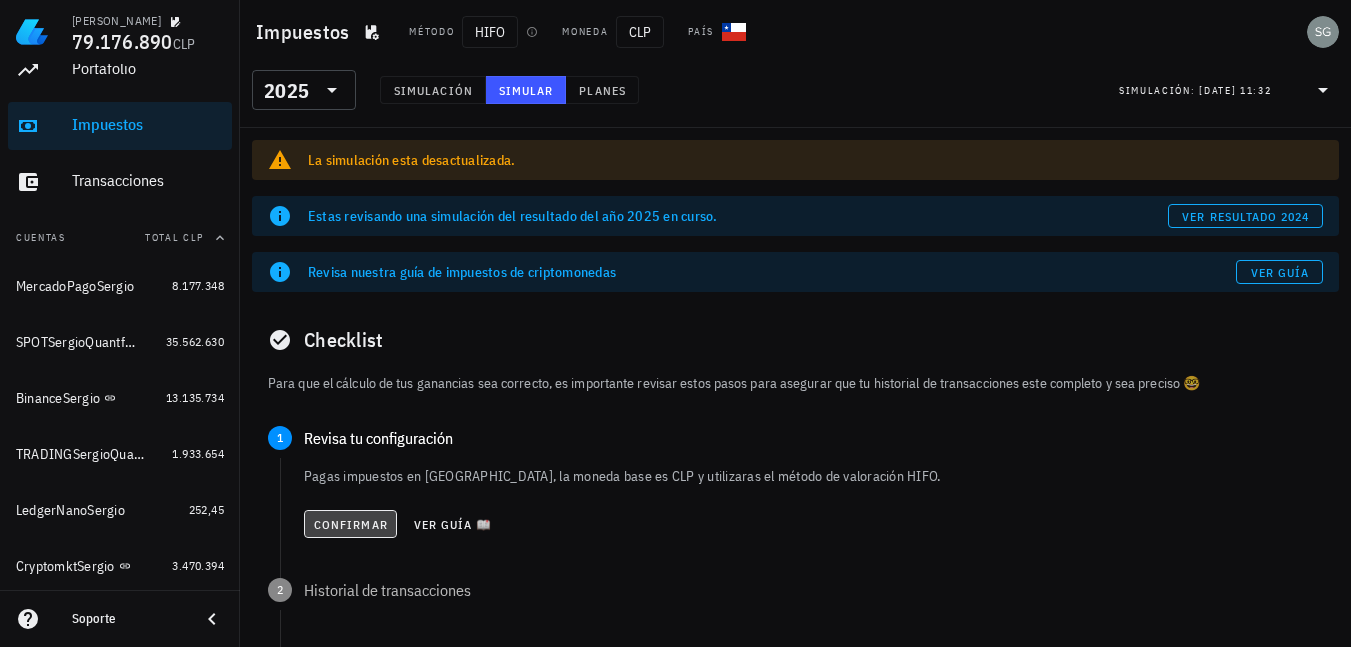 click on "Confirmar" at bounding box center [350, 524] 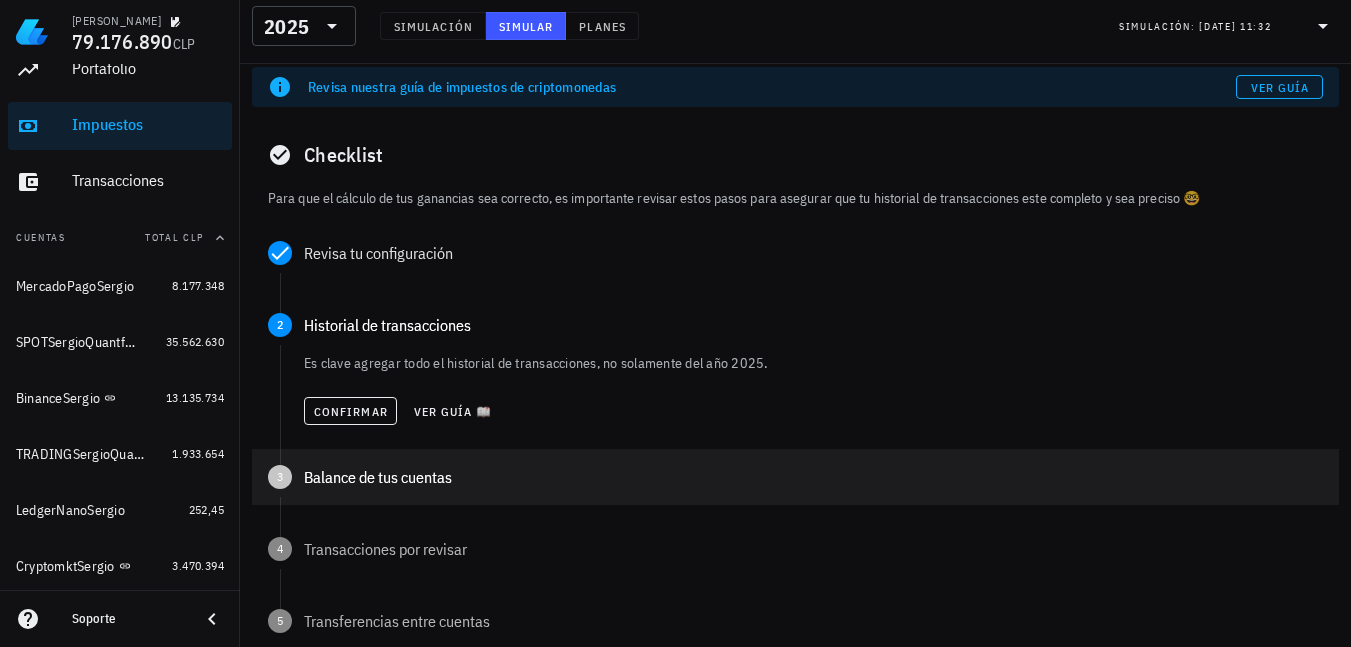 scroll, scrollTop: 200, scrollLeft: 0, axis: vertical 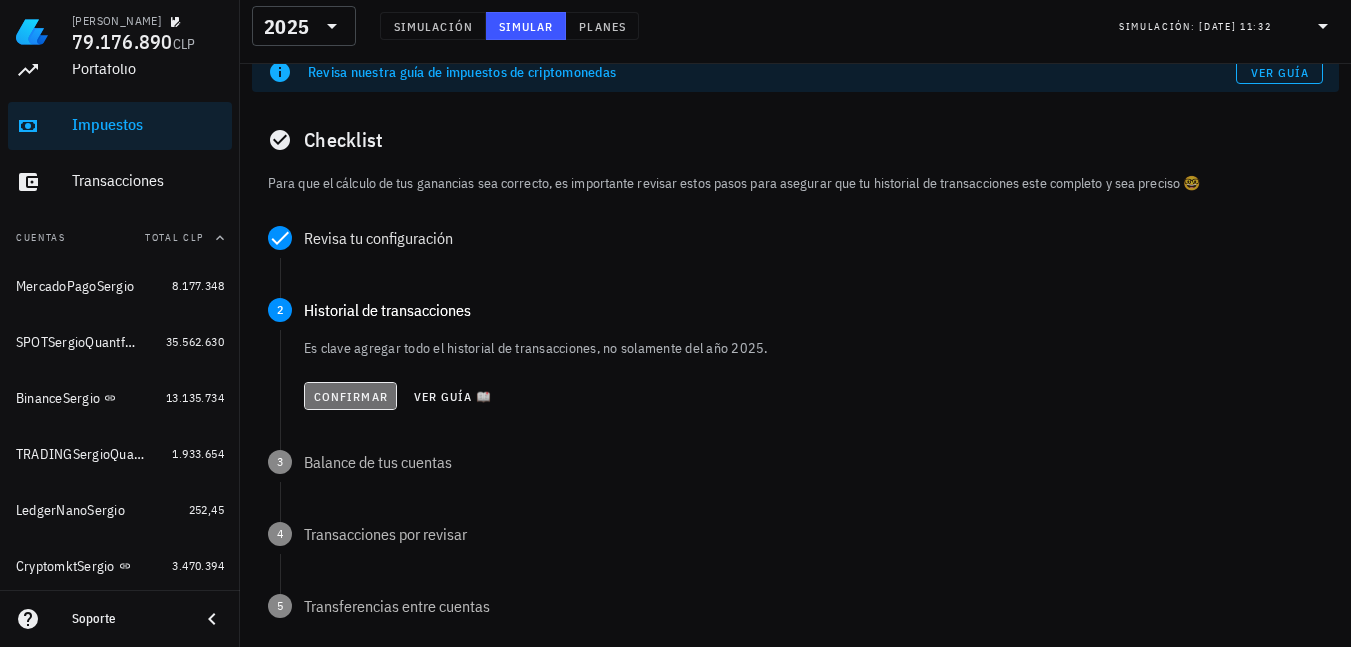 click on "Confirmar" at bounding box center [350, 396] 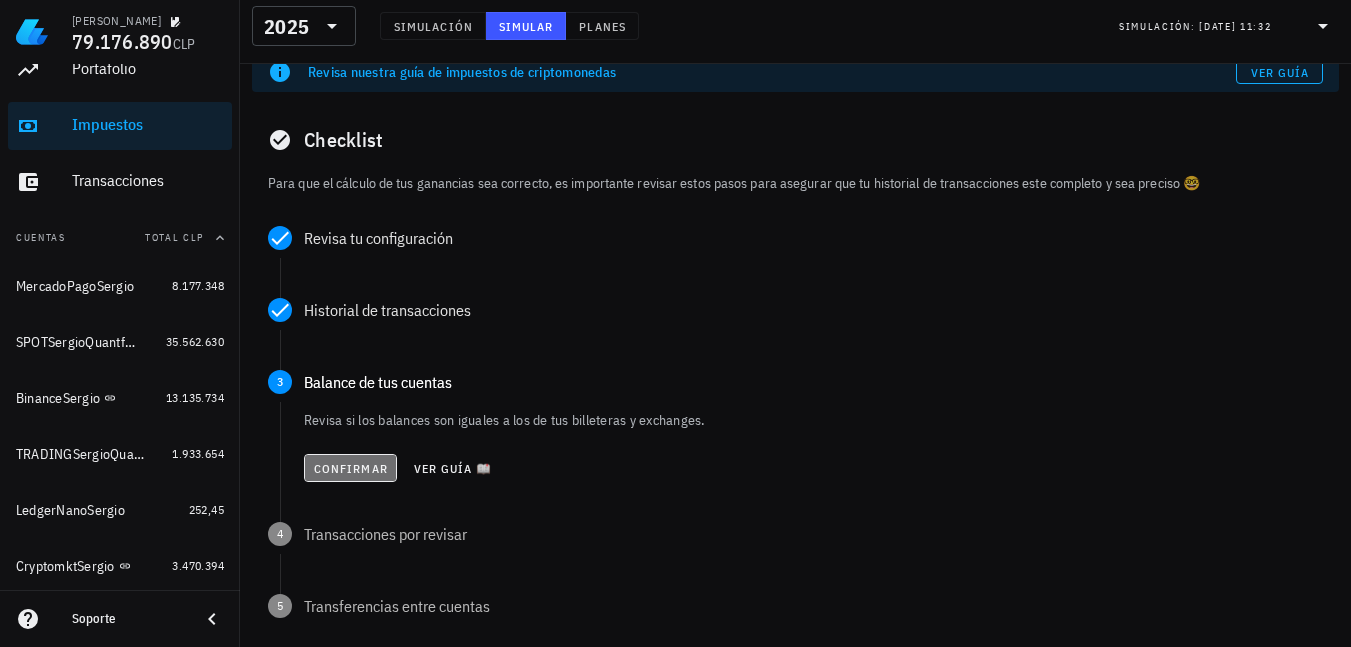 click on "Confirmar" at bounding box center [350, 468] 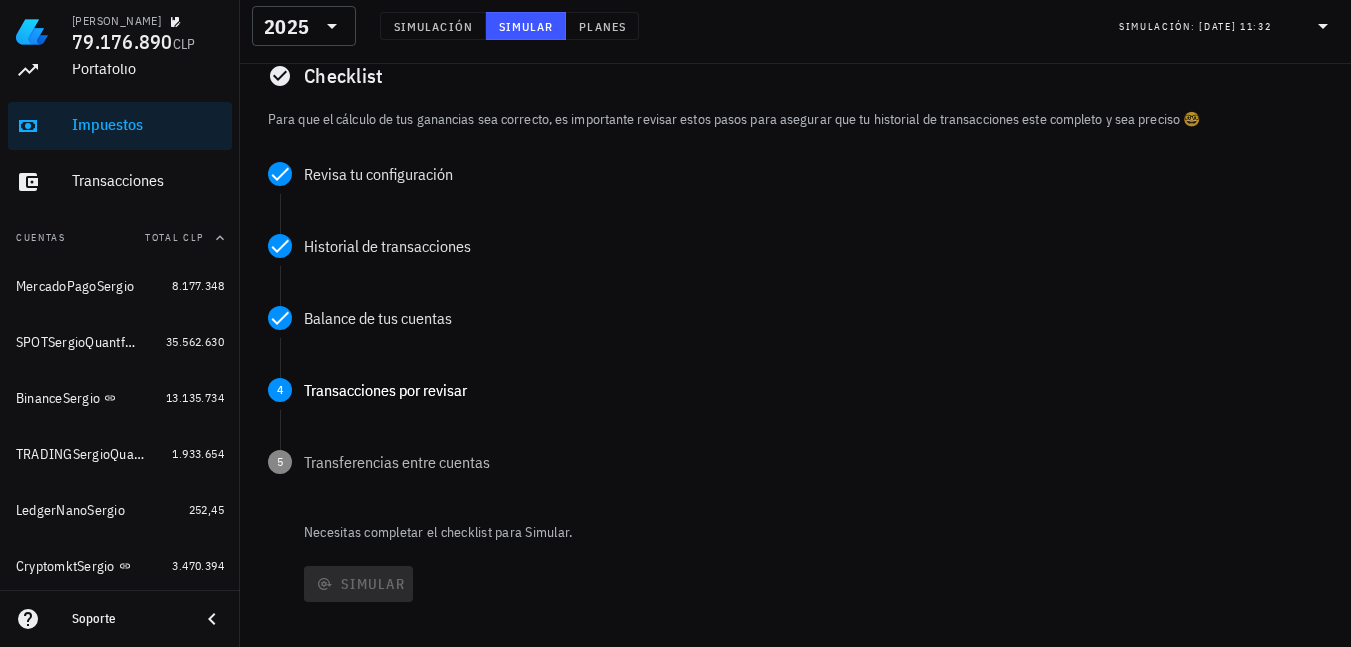 scroll, scrollTop: 300, scrollLeft: 0, axis: vertical 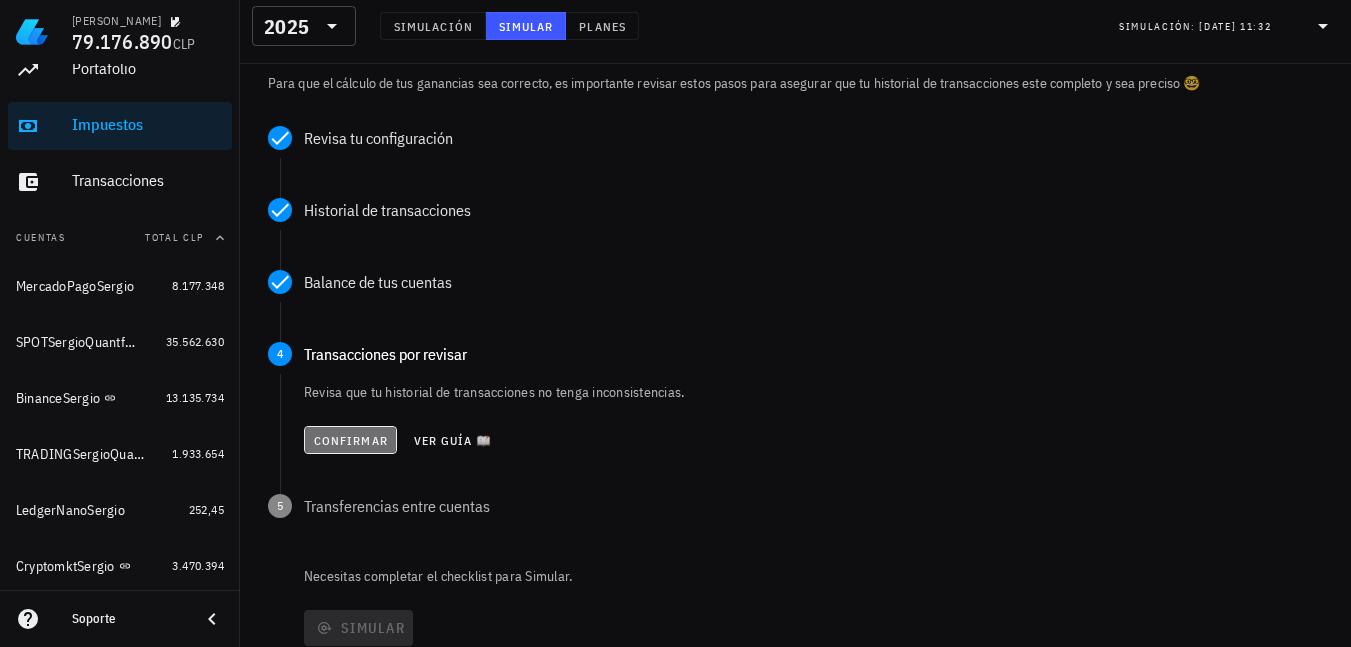 click on "Confirmar" at bounding box center (350, 440) 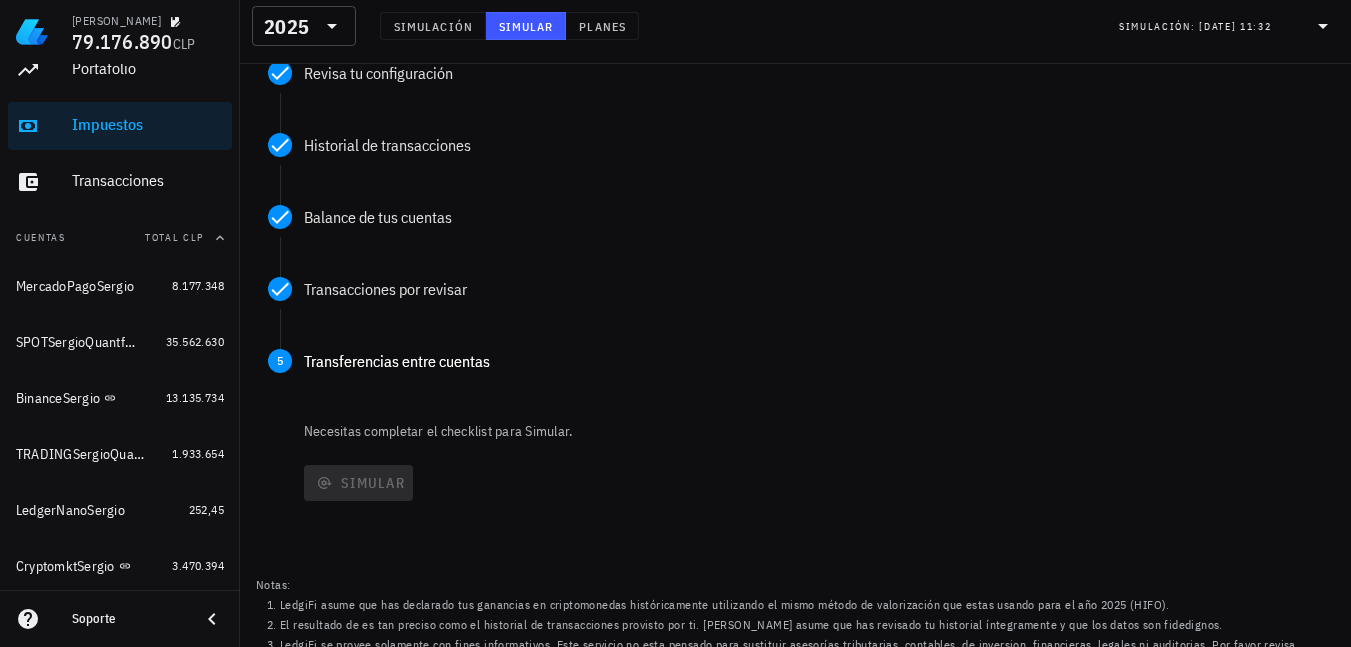 scroll, scrollTop: 399, scrollLeft: 0, axis: vertical 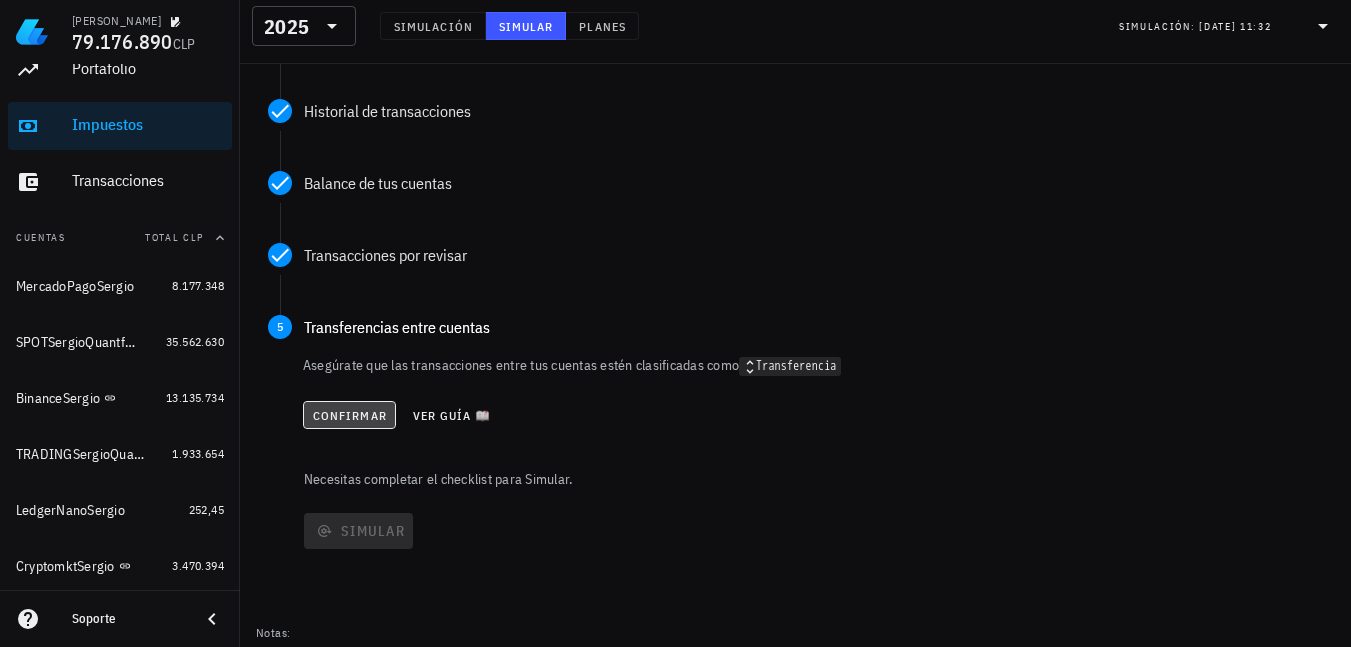 click on "Confirmar" at bounding box center (349, 415) 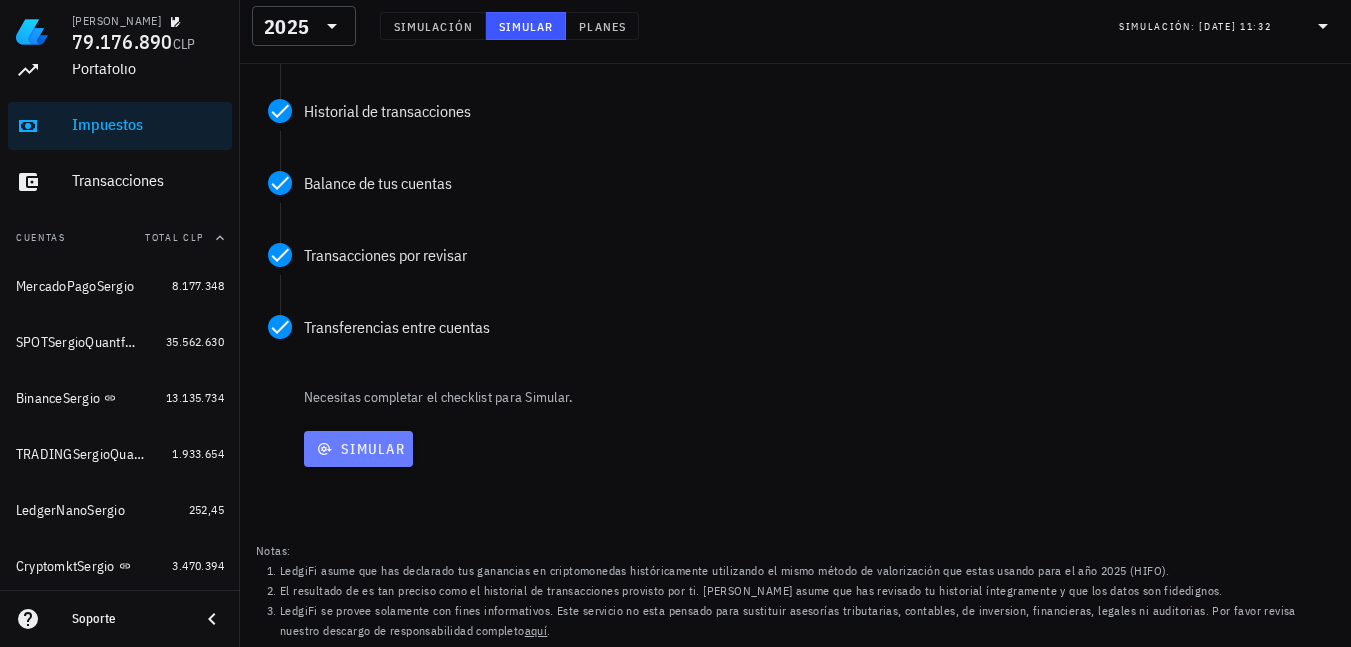 click on "Simular" at bounding box center (358, 449) 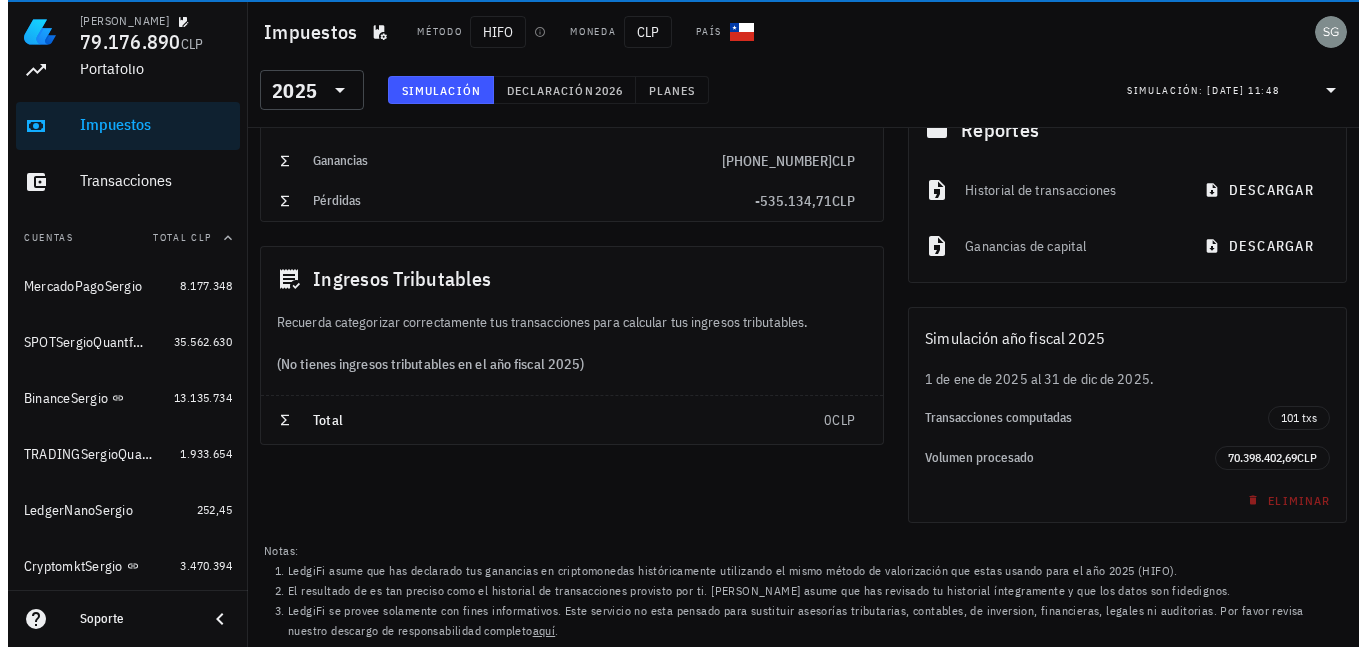 scroll, scrollTop: 0, scrollLeft: 0, axis: both 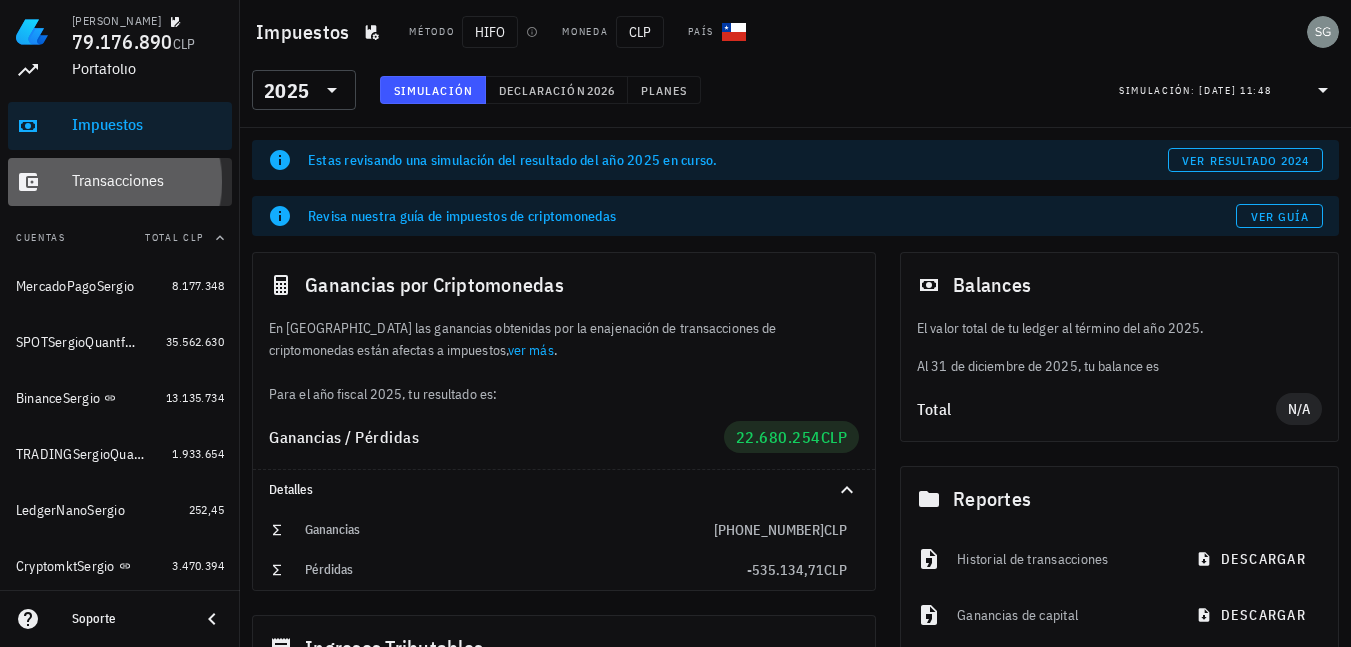 click on "Transacciones" at bounding box center [120, 182] 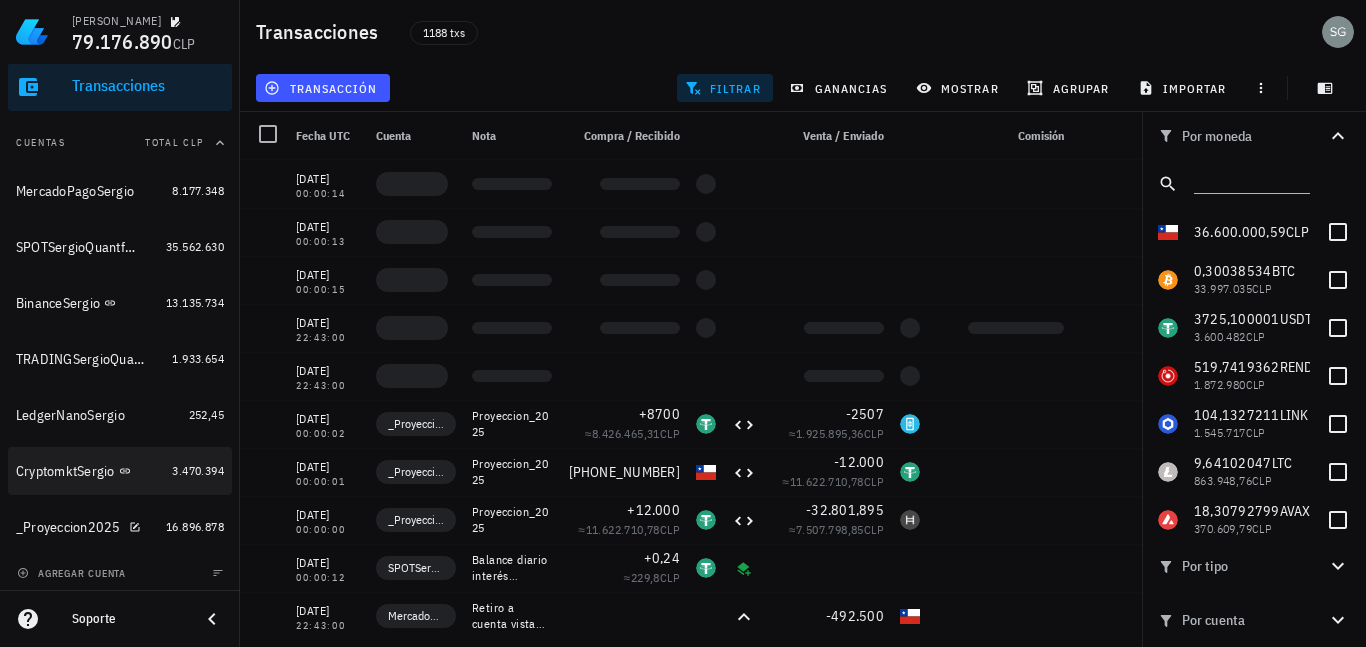 scroll, scrollTop: 182, scrollLeft: 0, axis: vertical 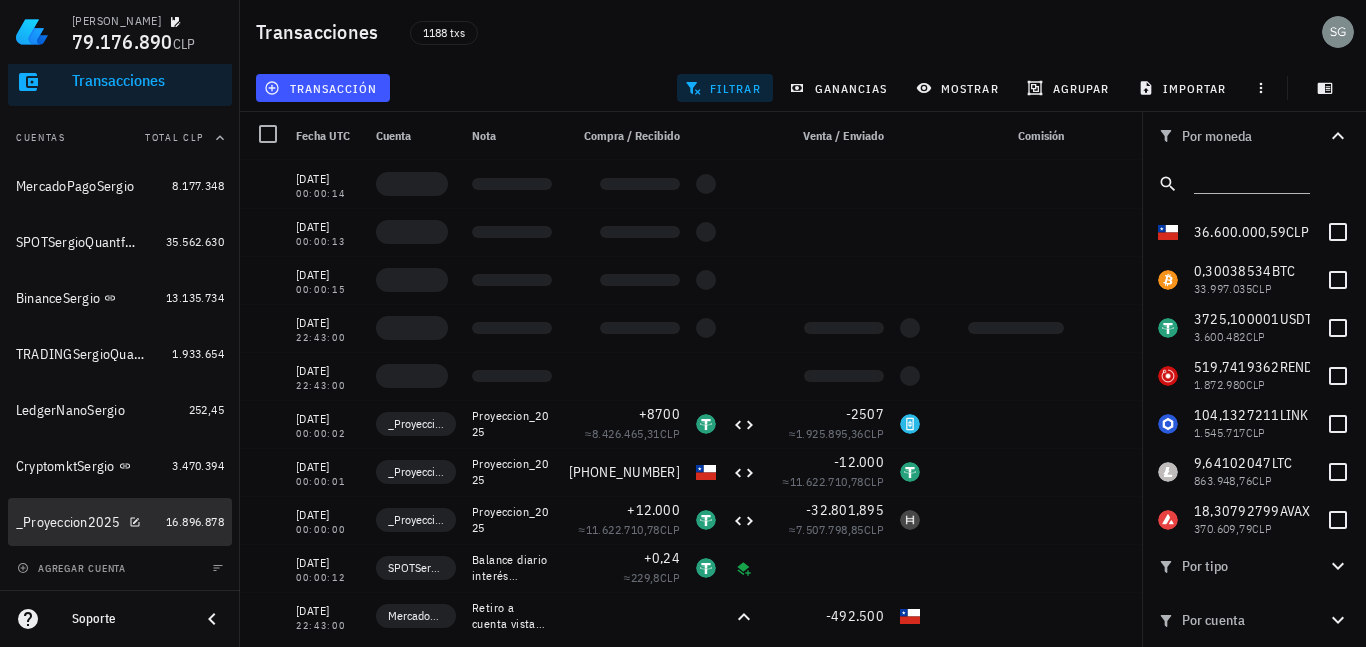 click on "_Proyeccion2025" at bounding box center (68, 522) 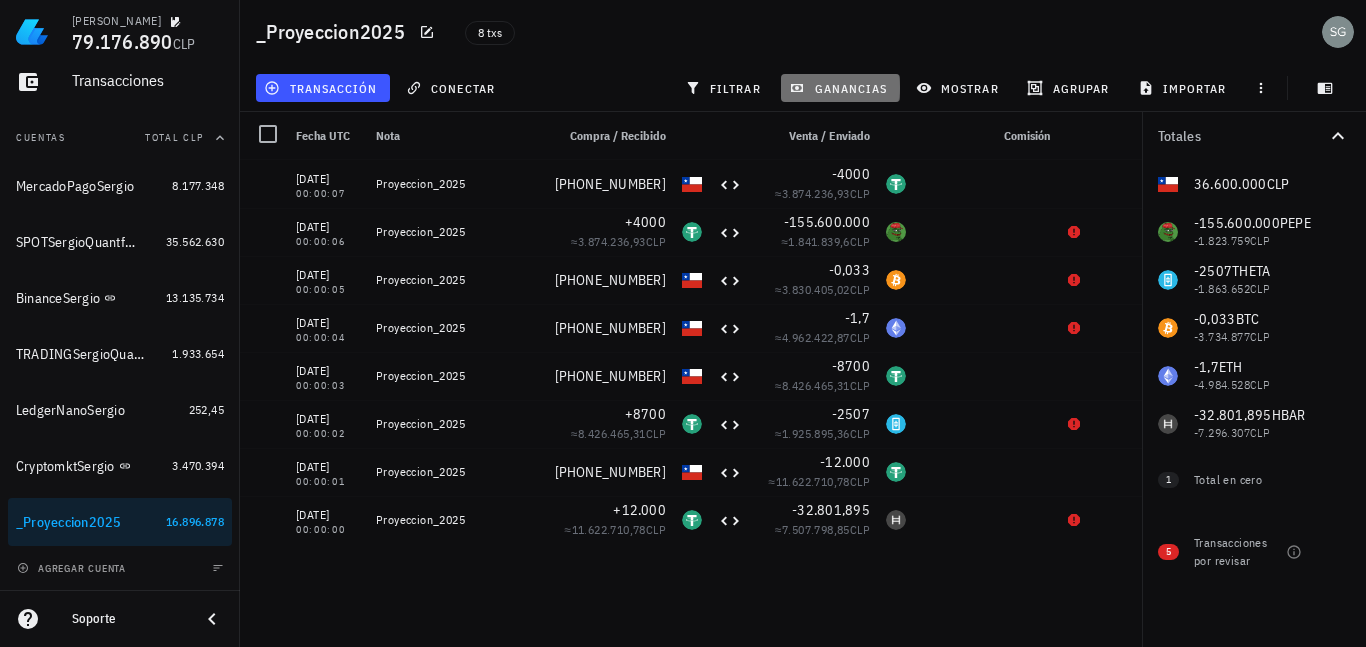 click on "ganancias" at bounding box center (840, 88) 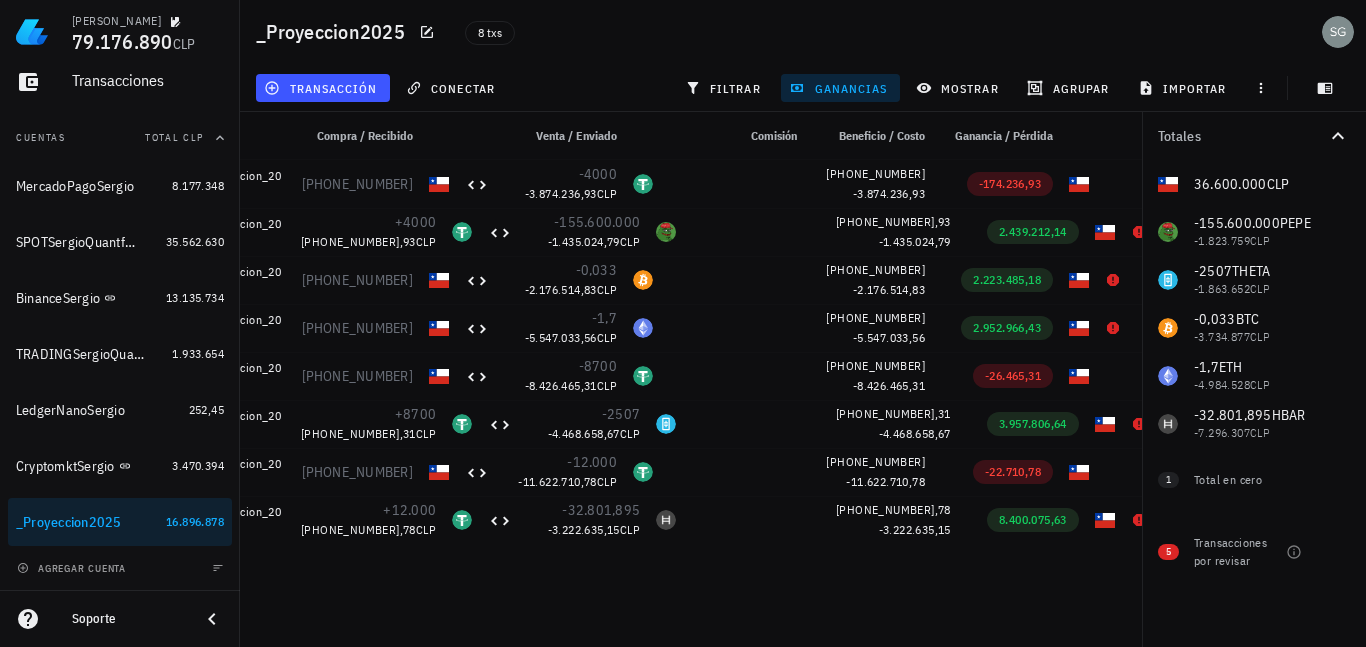 scroll, scrollTop: 0, scrollLeft: 160, axis: horizontal 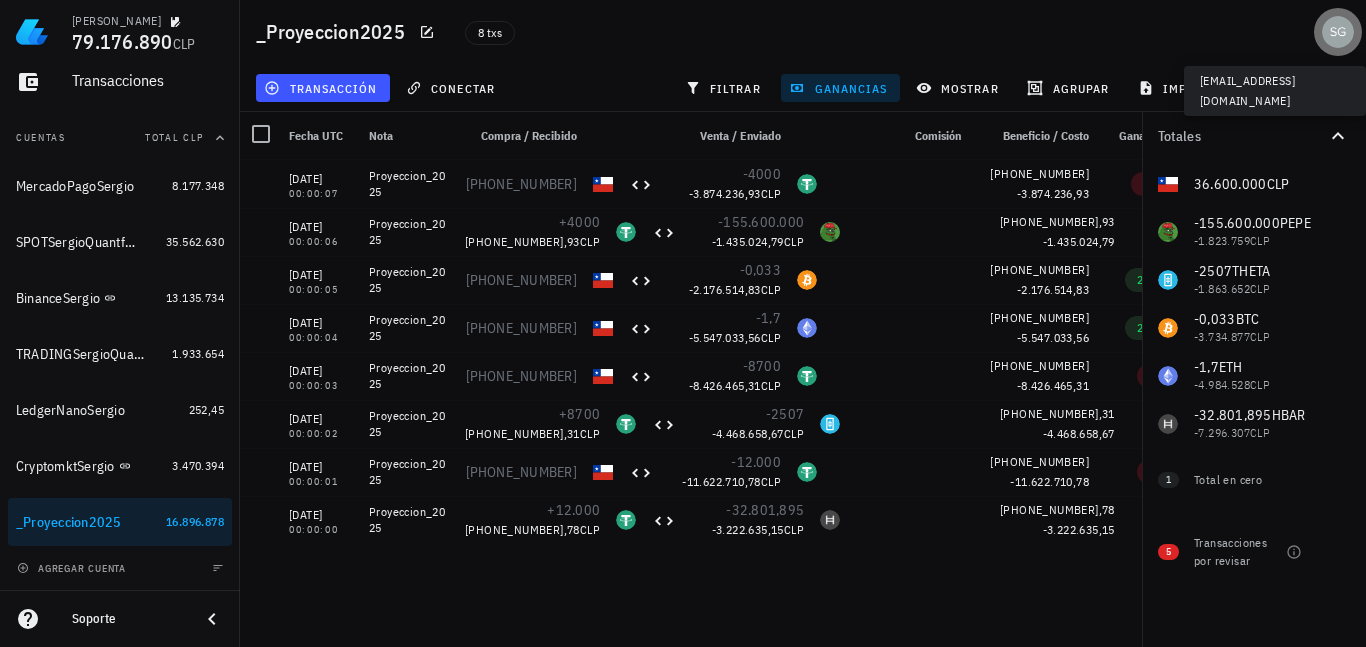 click at bounding box center (1338, 32) 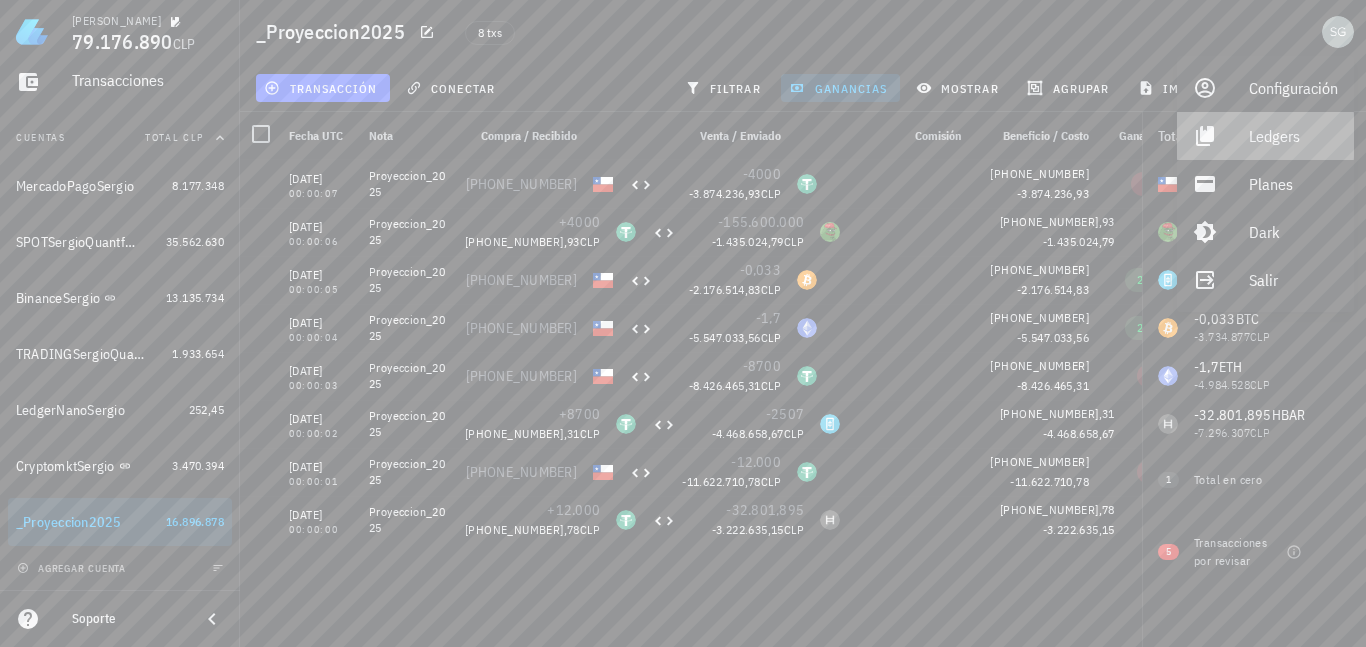 click on "Ledgers" at bounding box center (1293, 136) 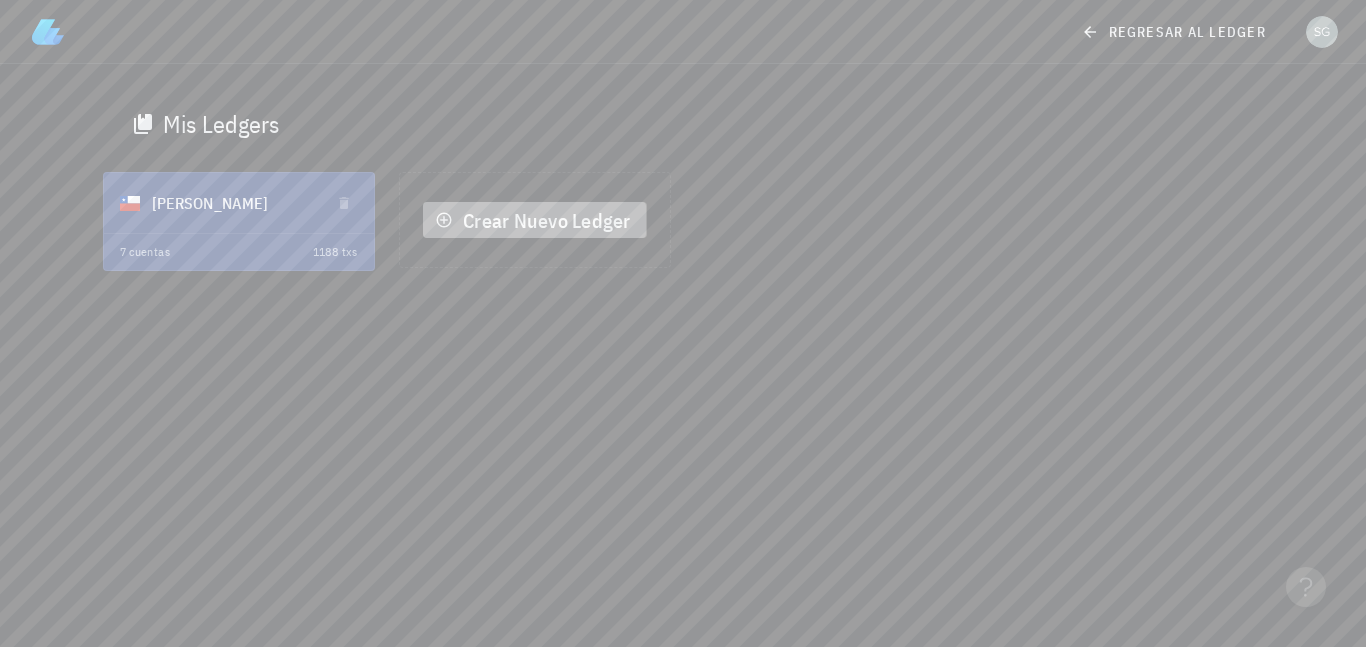 click on "Crear Nuevo Ledger" at bounding box center (534, 220) 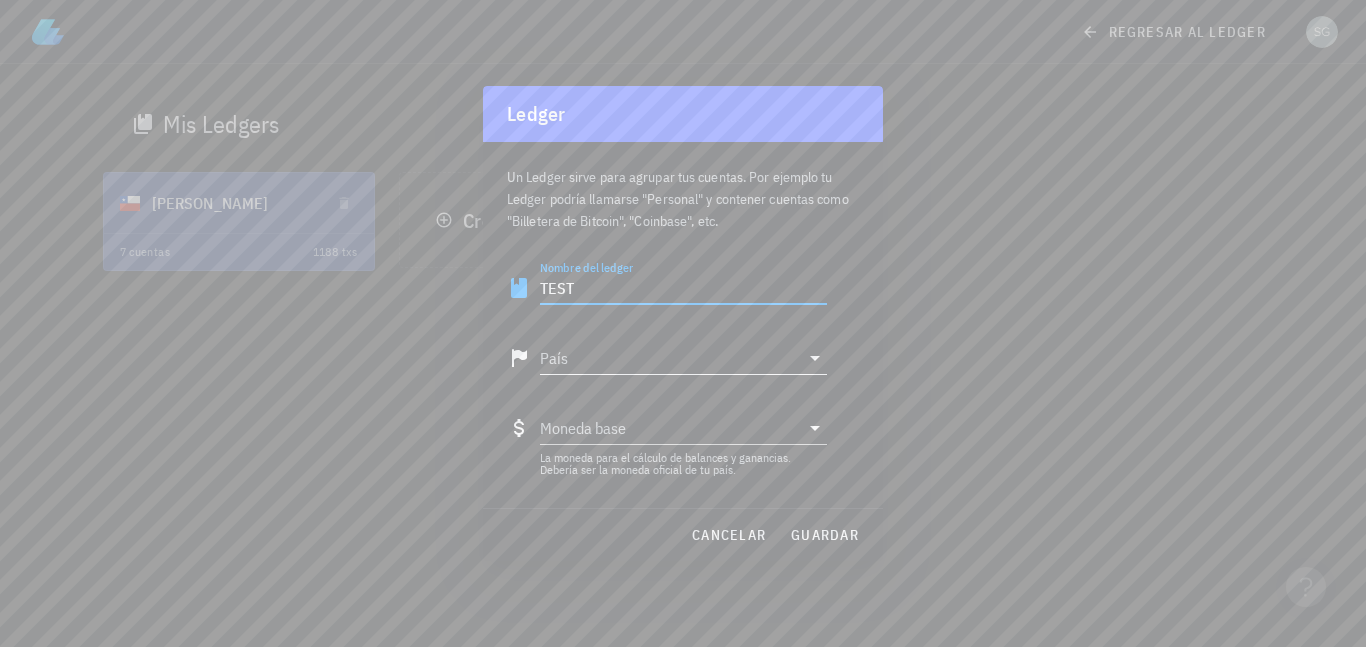 type on "TEST" 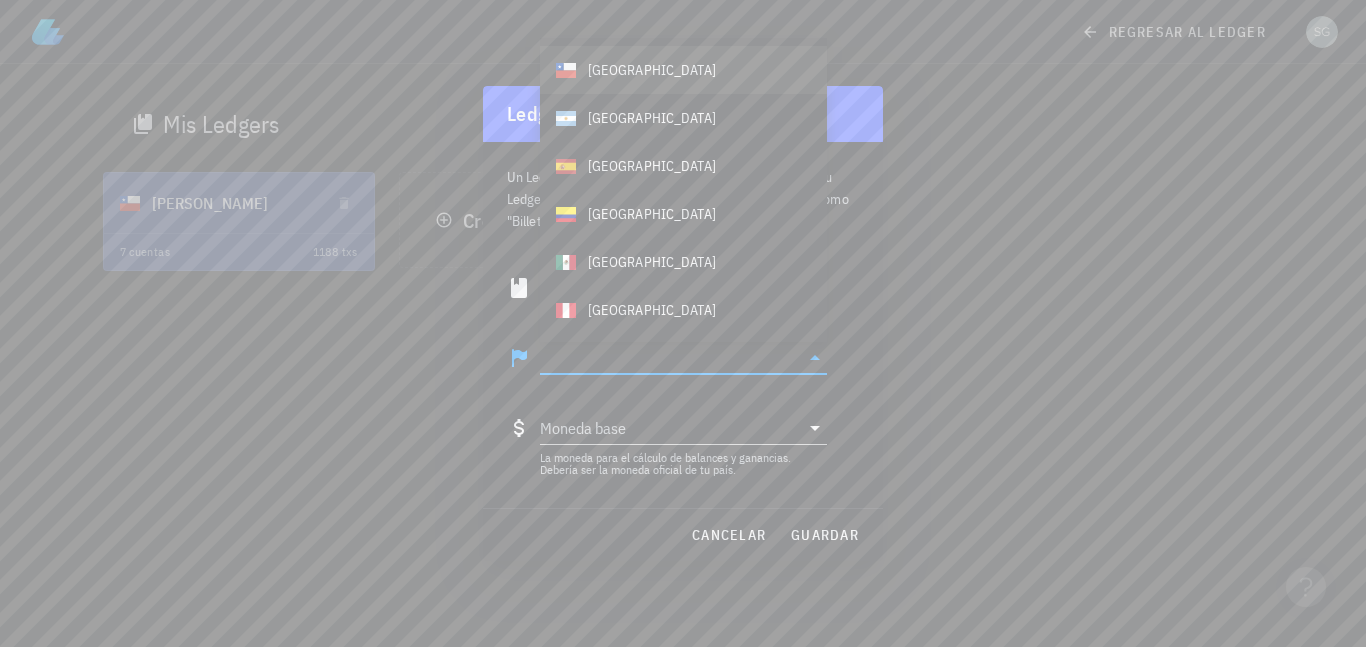 click on "Chile" at bounding box center [683, 70] 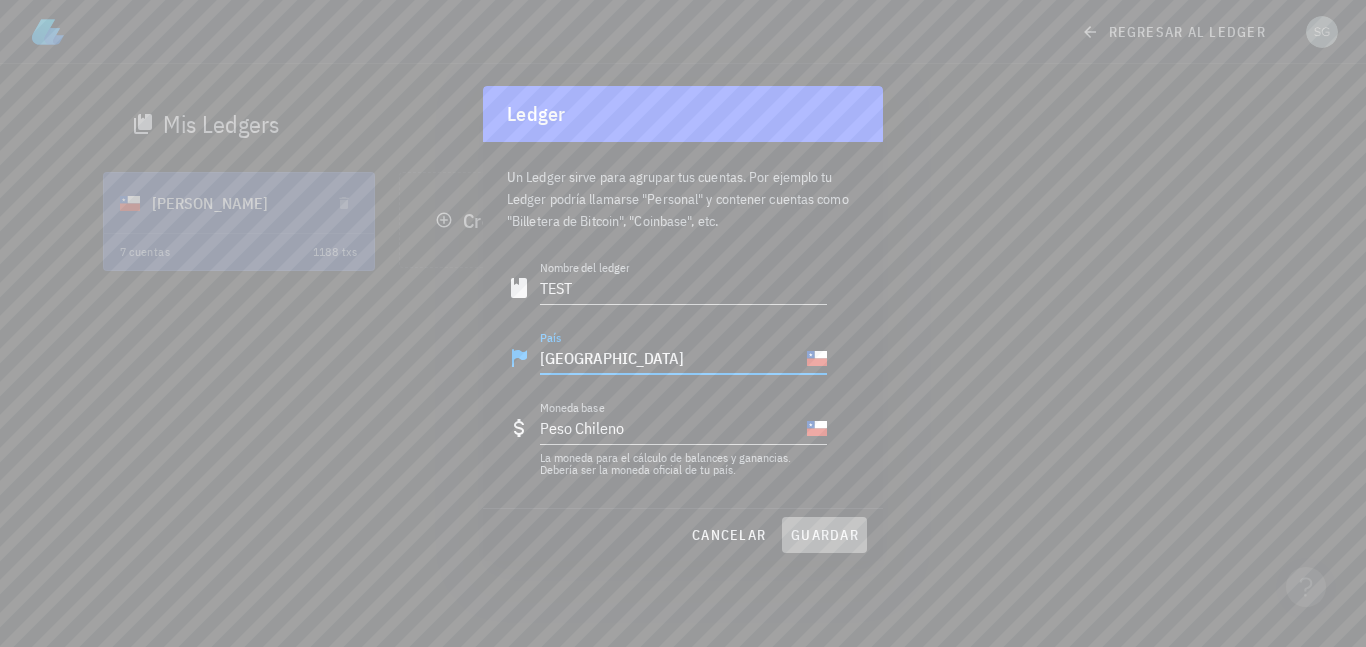 click on "guardar" at bounding box center [824, 535] 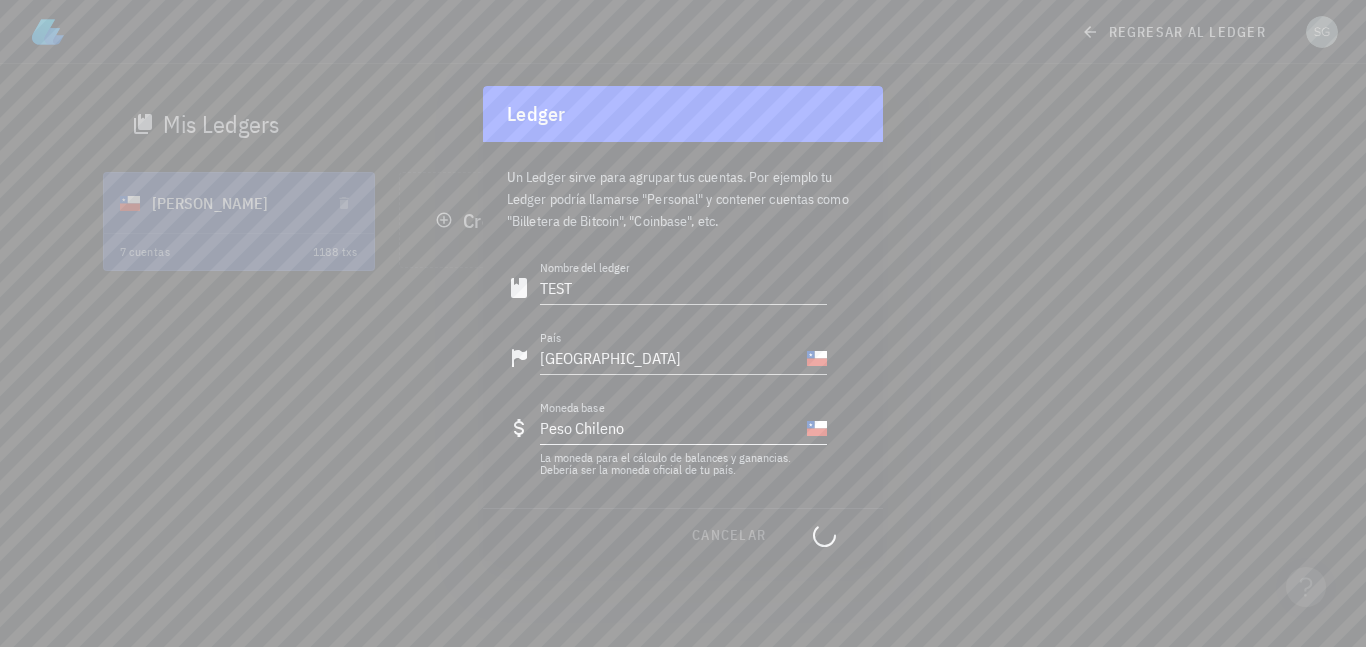 type 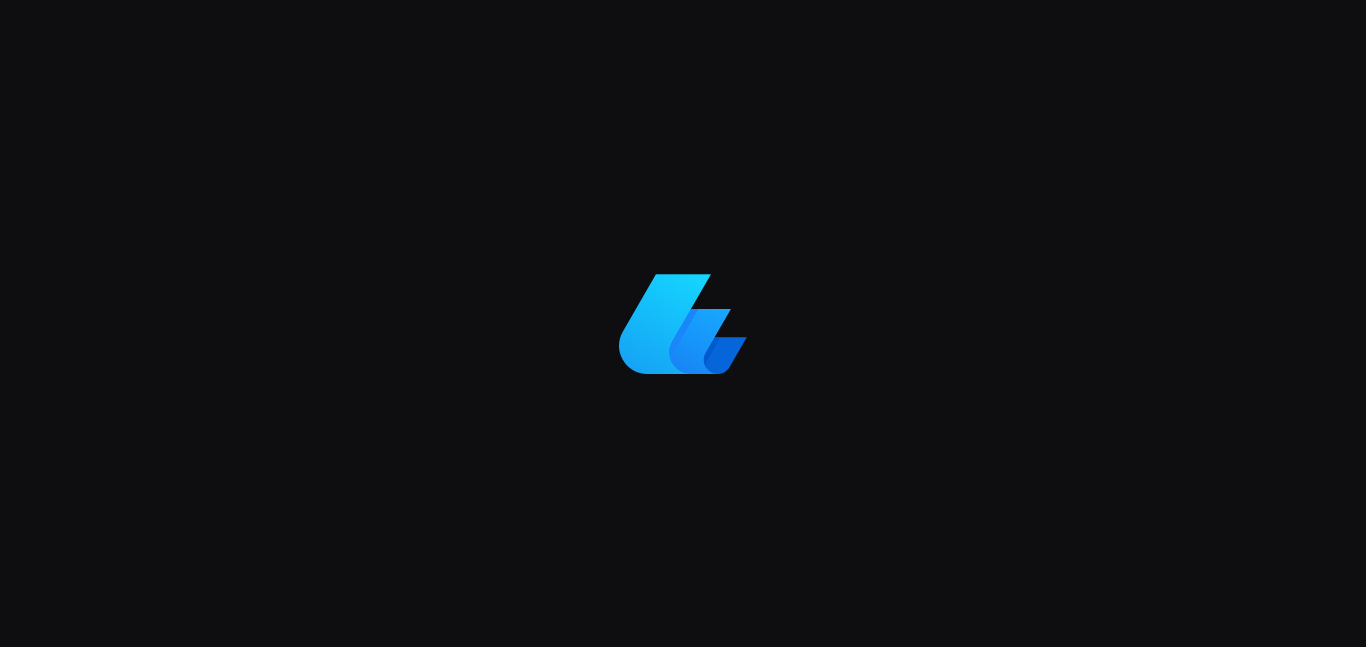 scroll, scrollTop: 0, scrollLeft: 0, axis: both 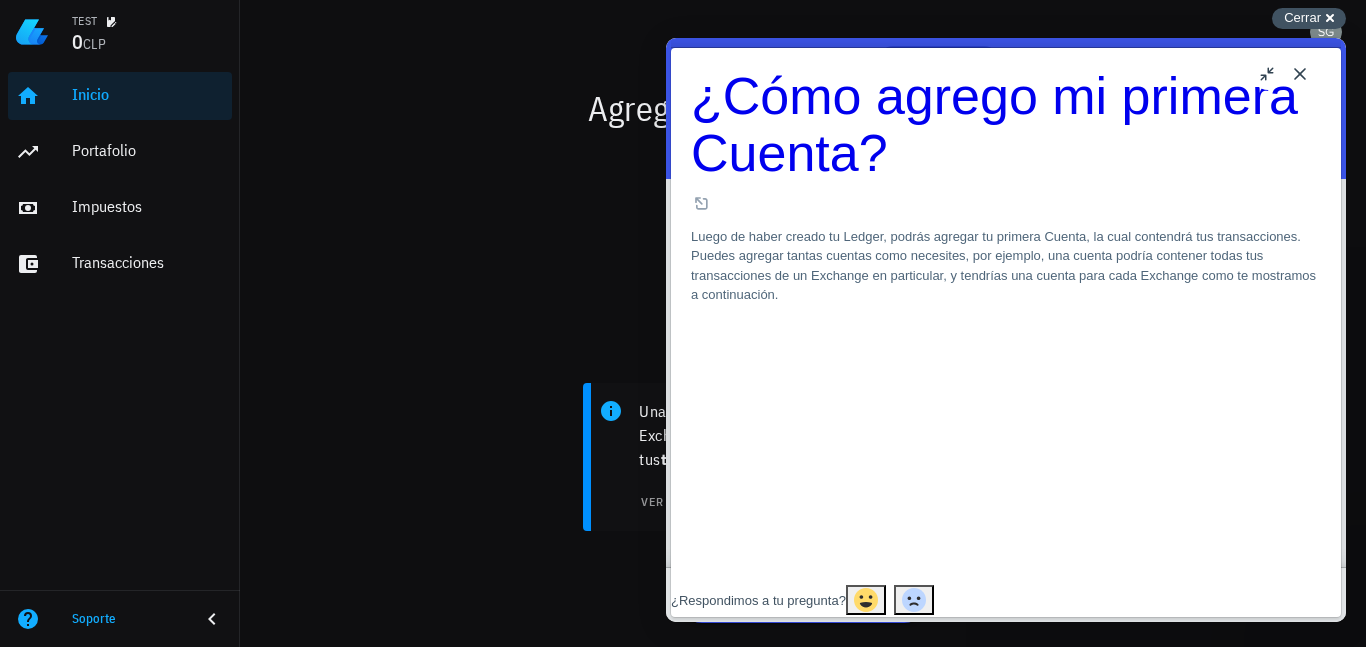 click on "Cerrar" at bounding box center (1302, 17) 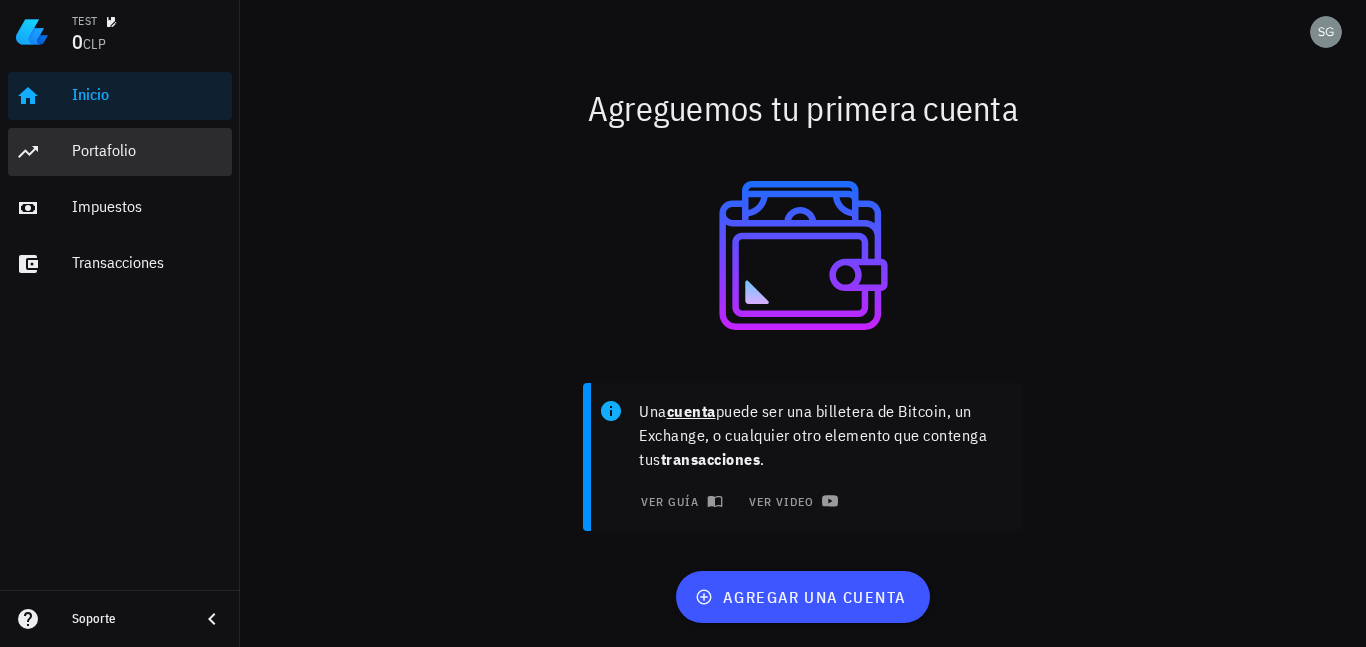 click on "Portafolio" at bounding box center (148, 150) 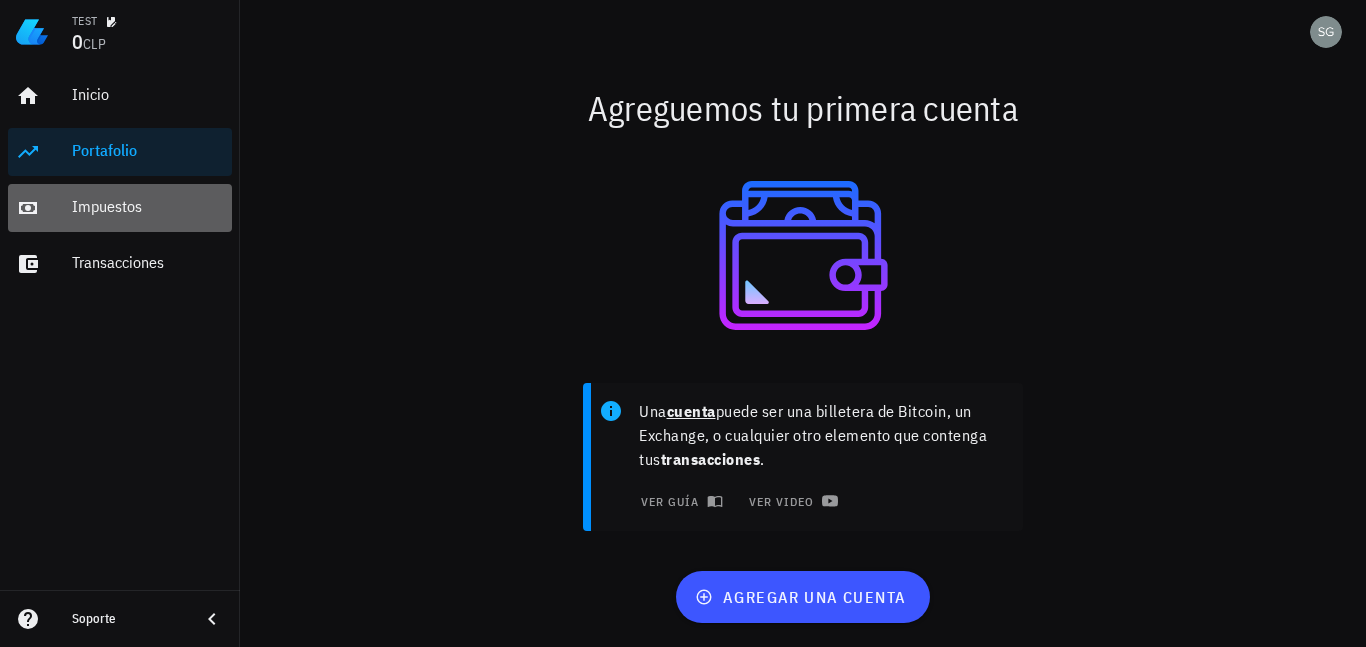 click on "Impuestos" at bounding box center (148, 206) 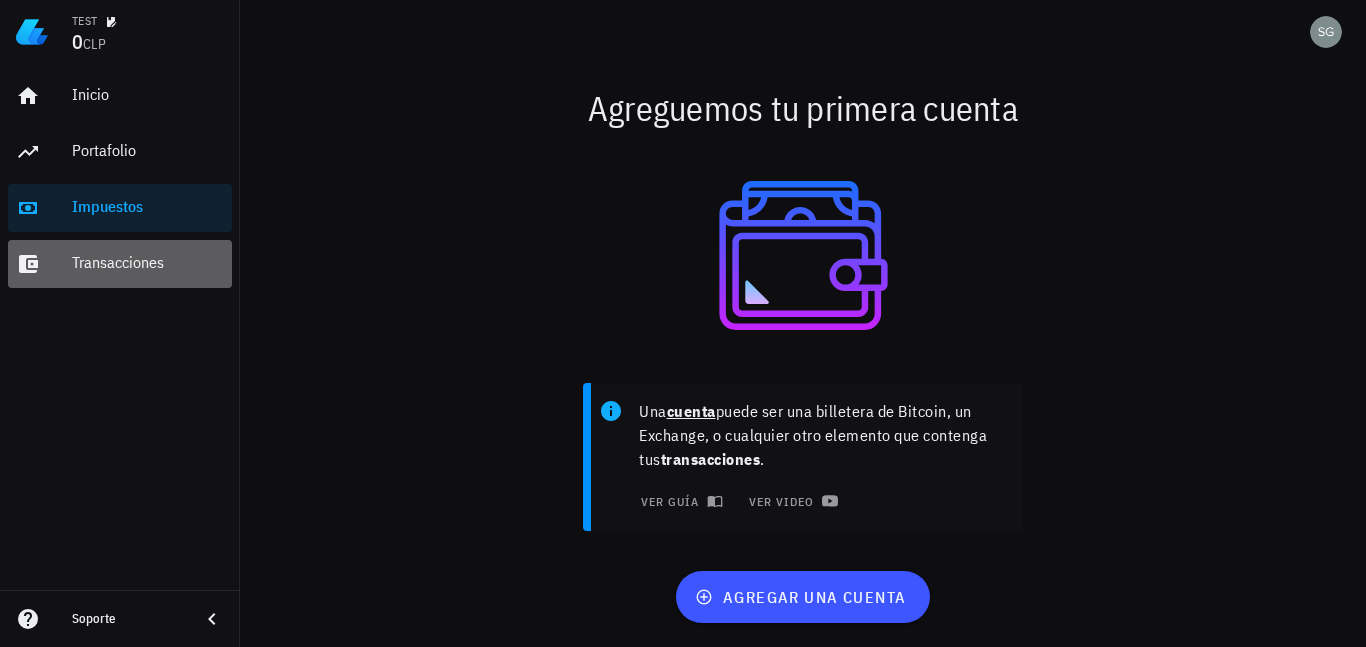 click on "Transacciones" at bounding box center (148, 263) 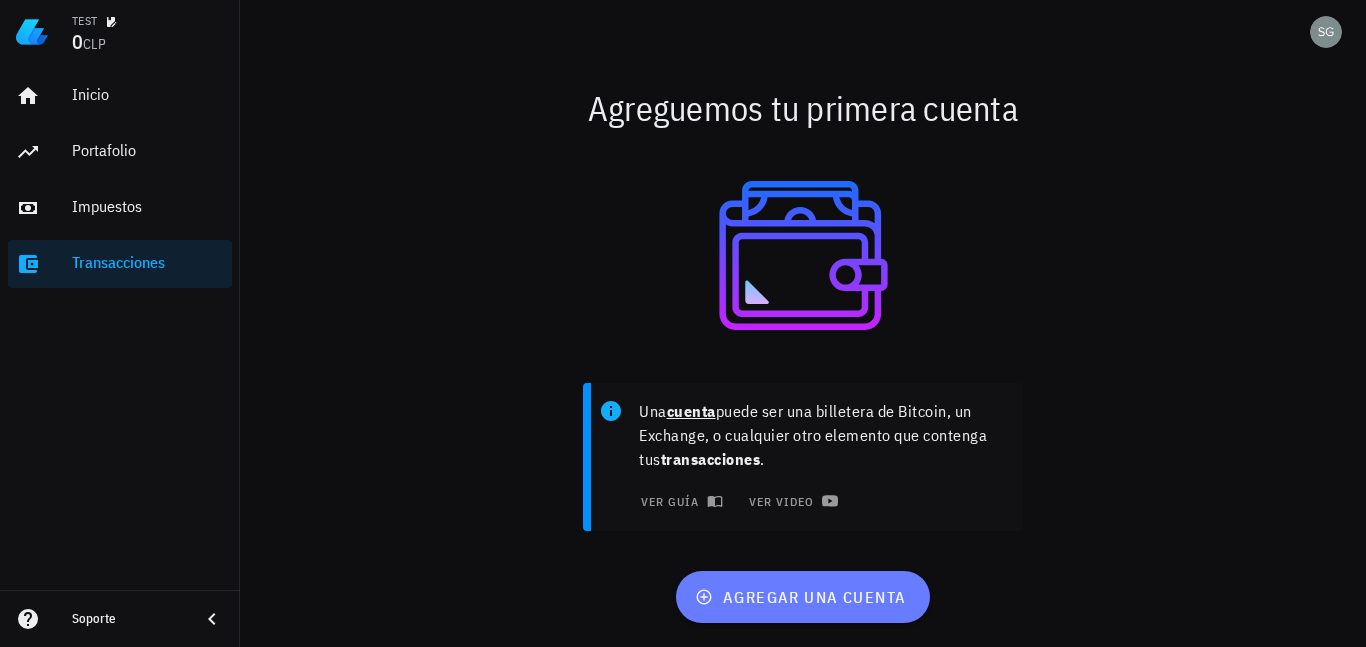 click on "agregar una cuenta" at bounding box center (802, 597) 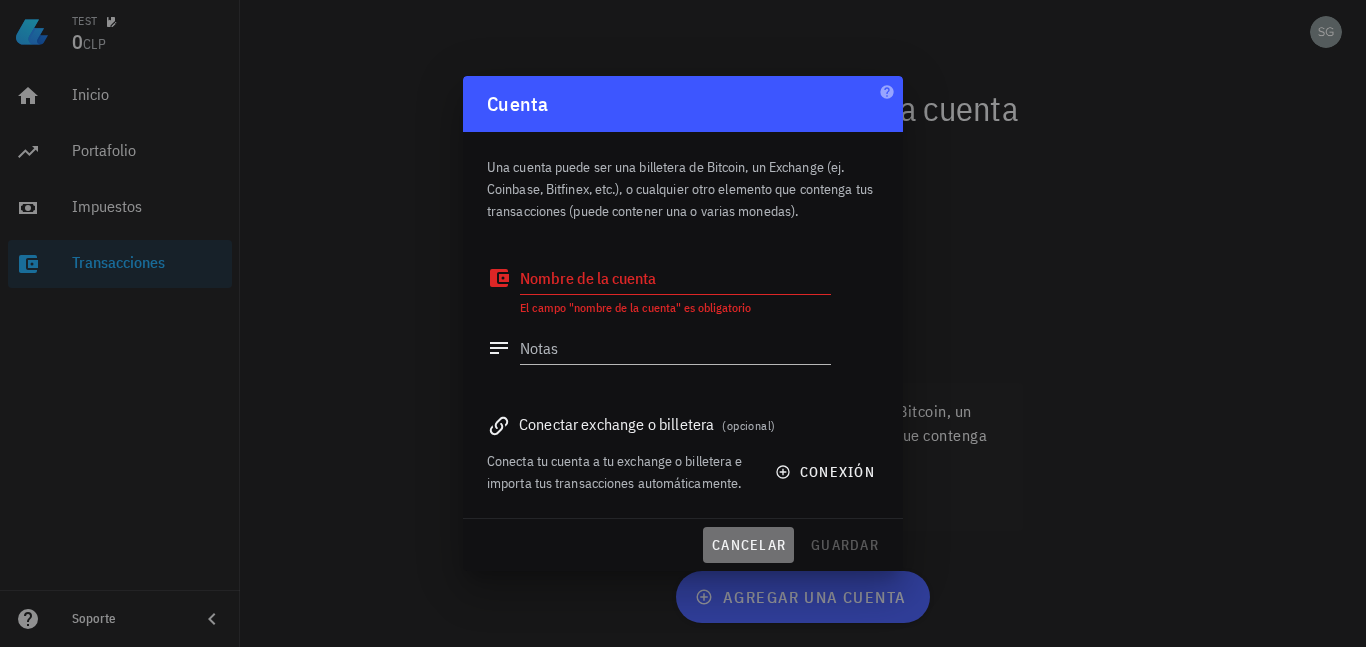 click on "cancelar" at bounding box center (748, 545) 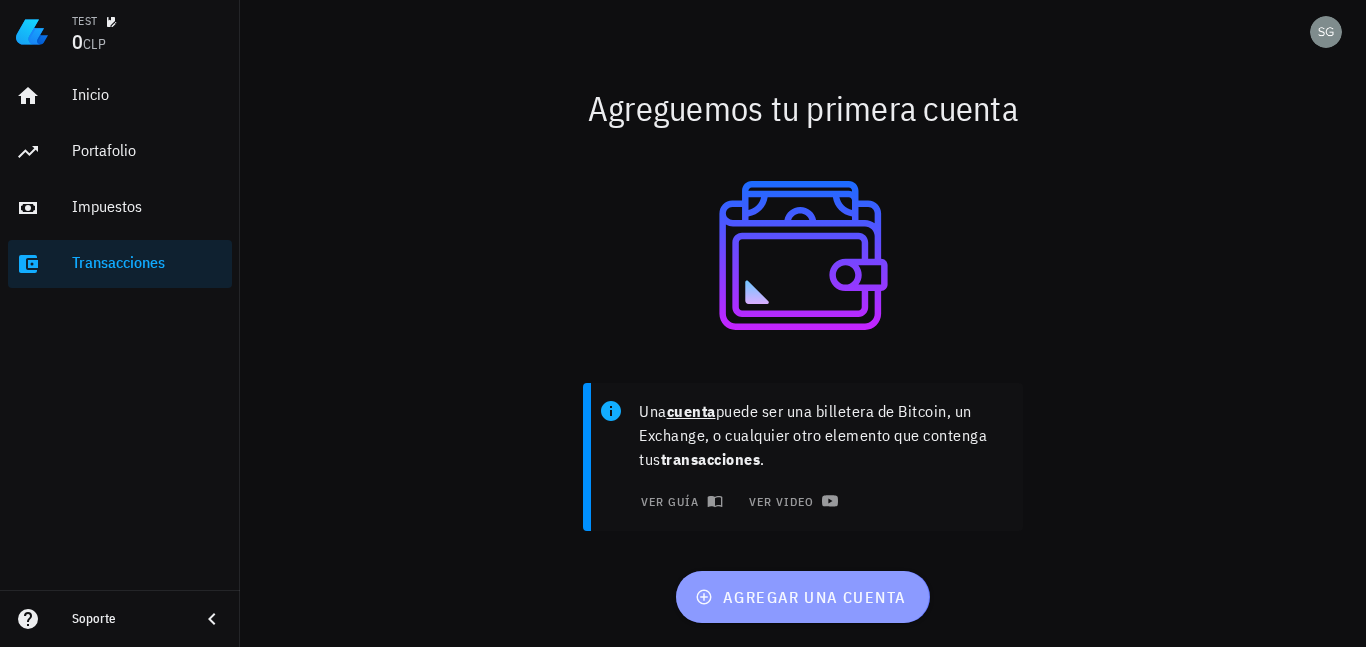 click on "agregar una cuenta" at bounding box center [802, 597] 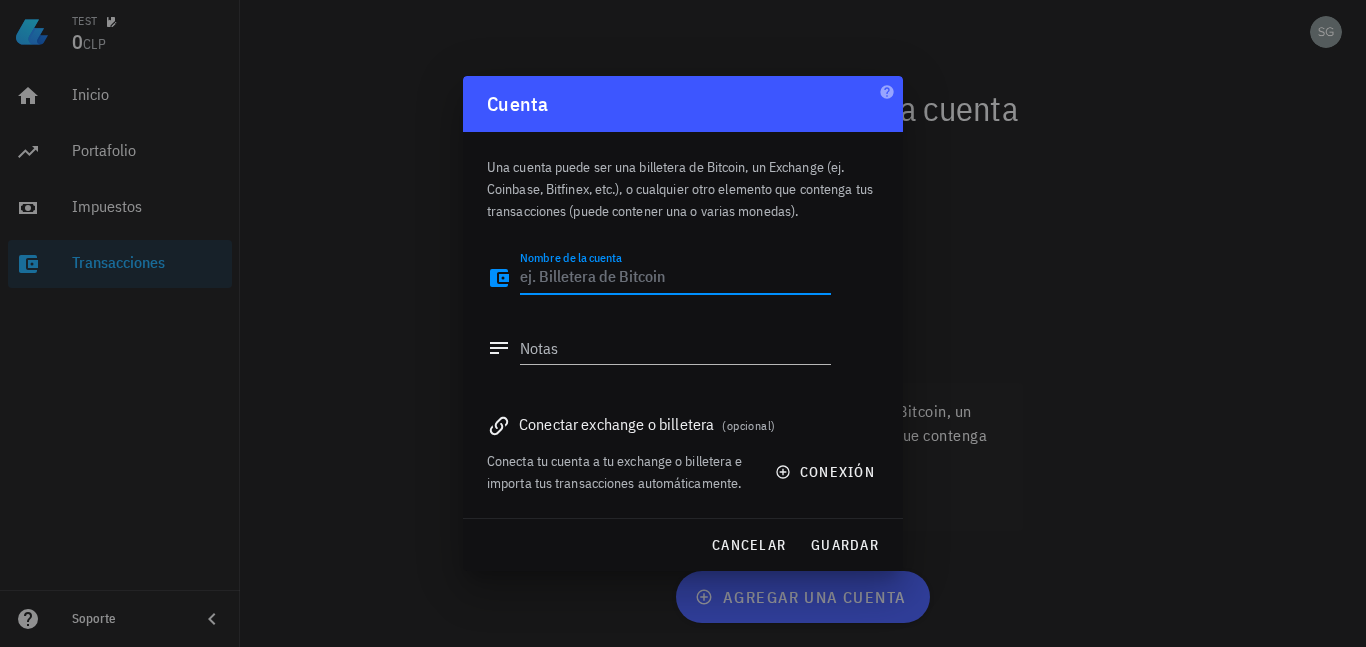 click on "Nombre de la cuenta" at bounding box center [675, 278] 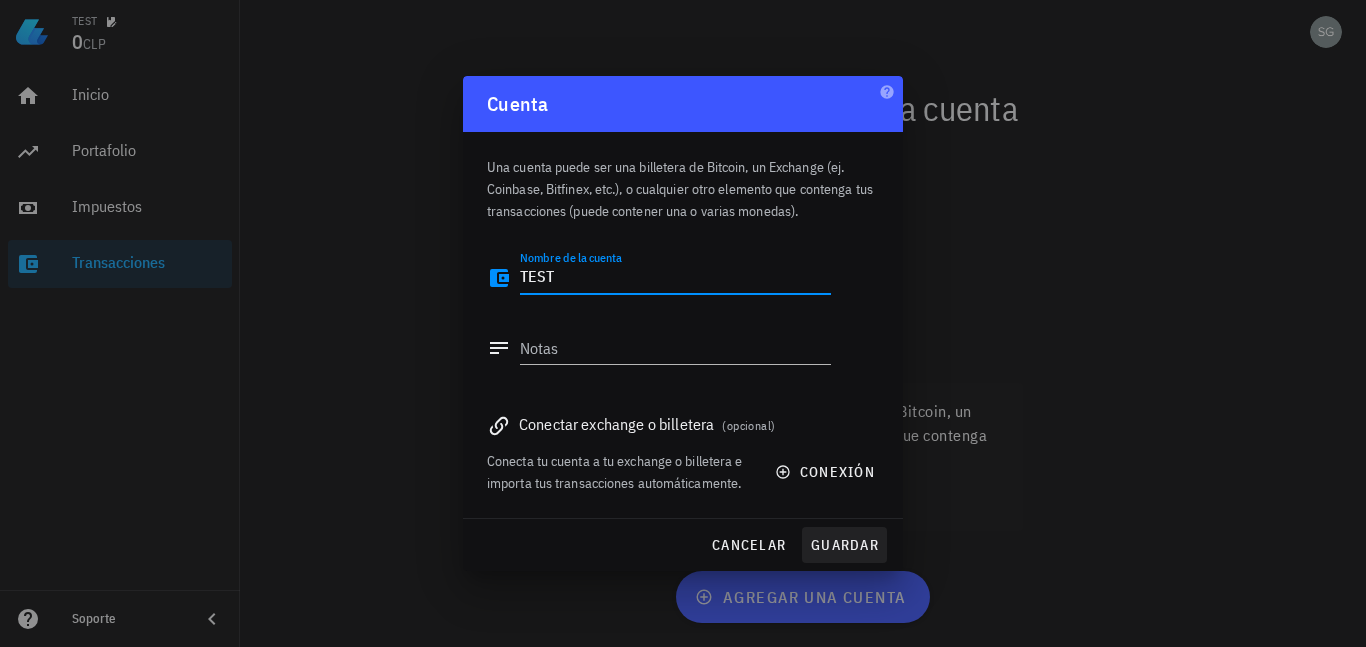 type on "TEST" 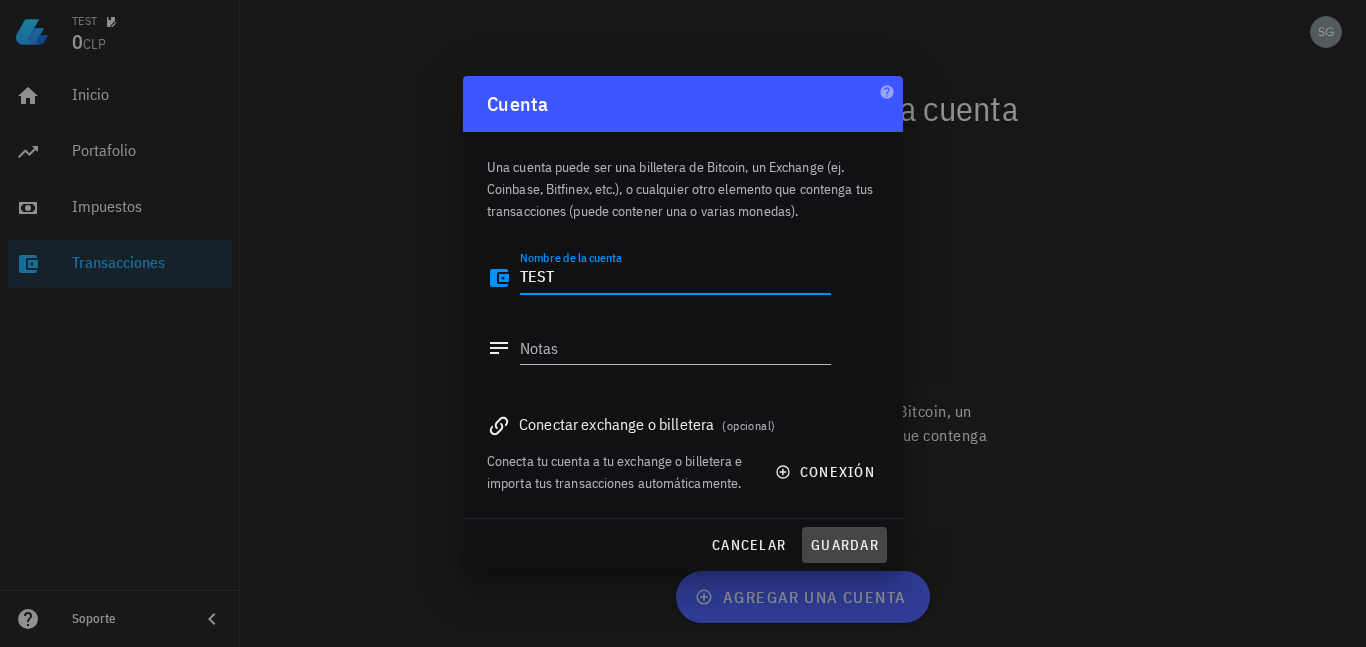 click on "guardar" at bounding box center [844, 545] 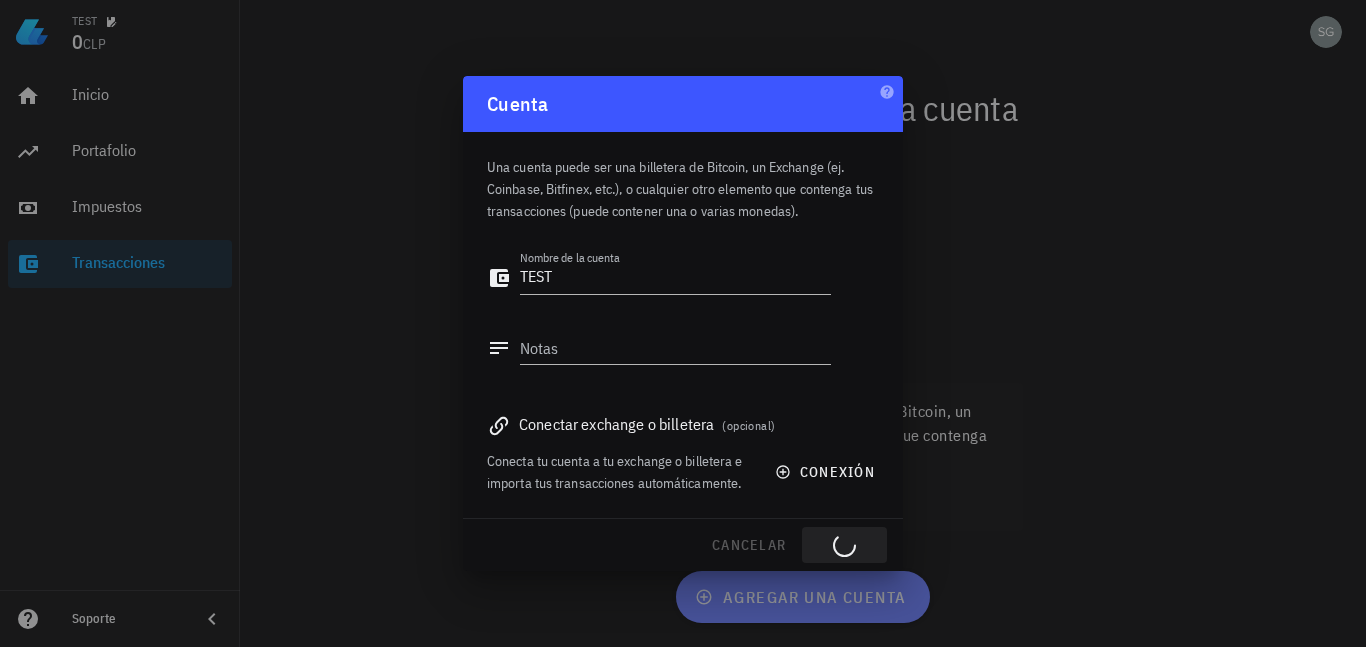 type 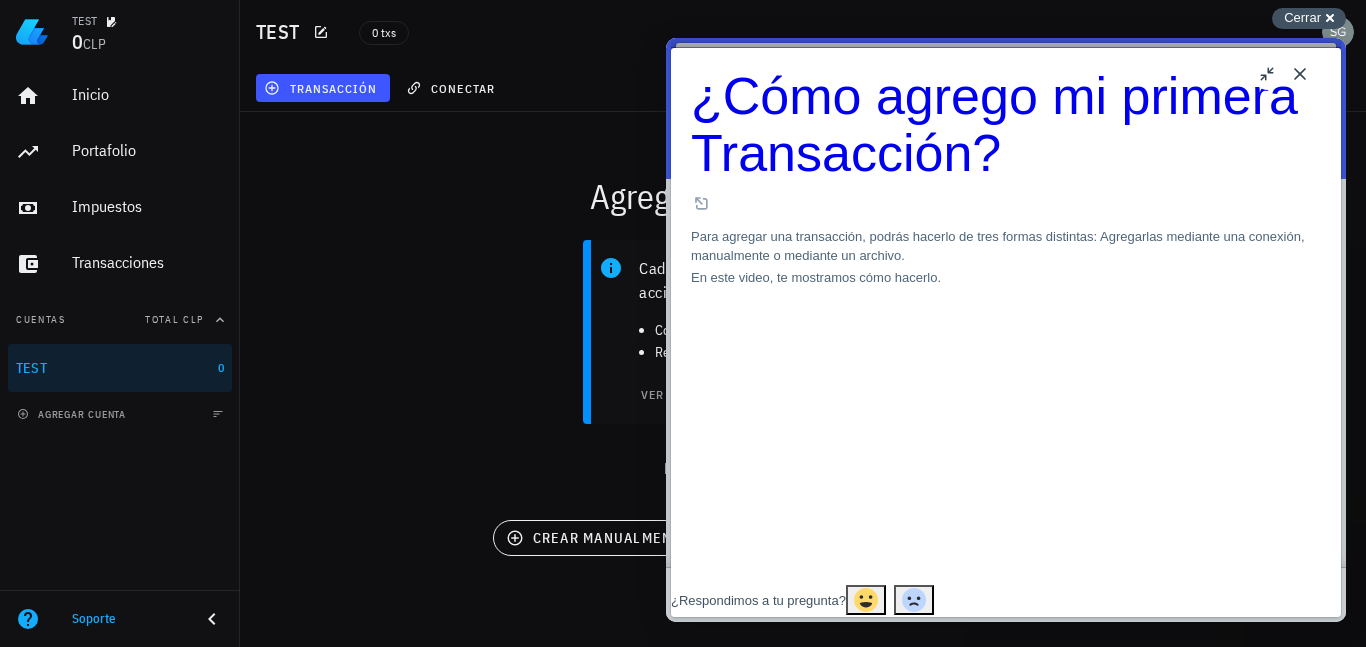 click on "Cerrar" at bounding box center (1302, 17) 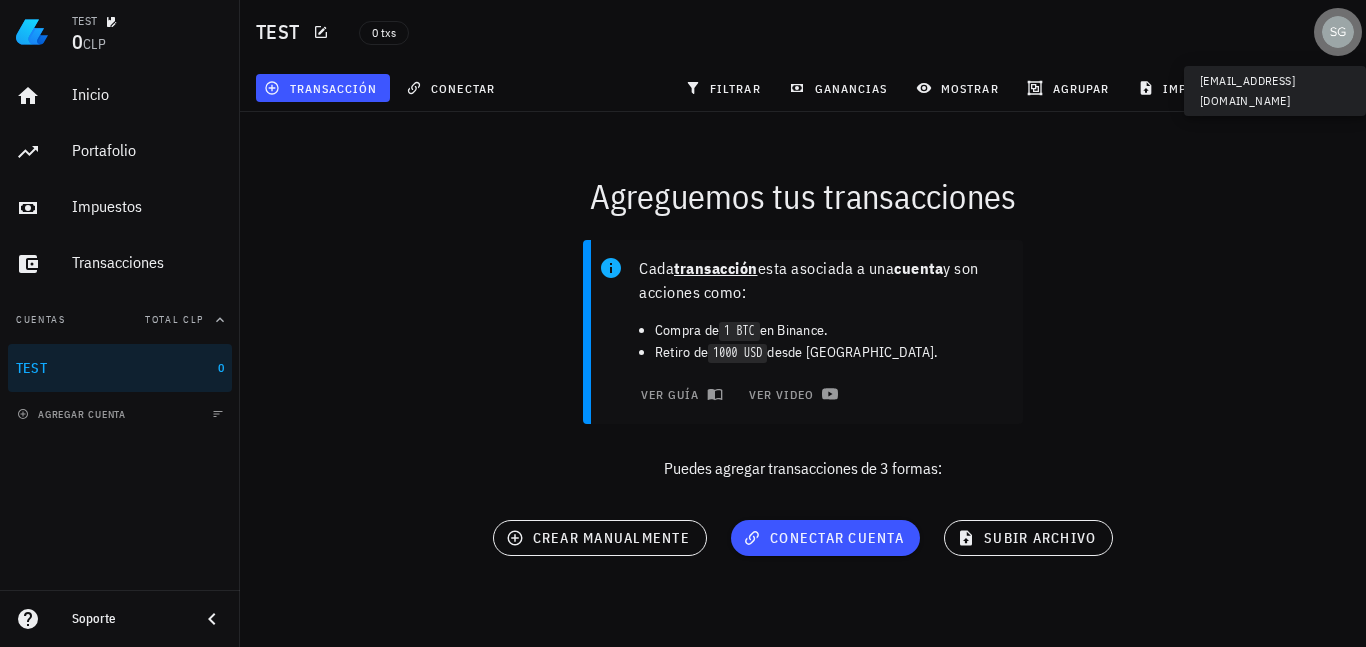 click at bounding box center [1338, 32] 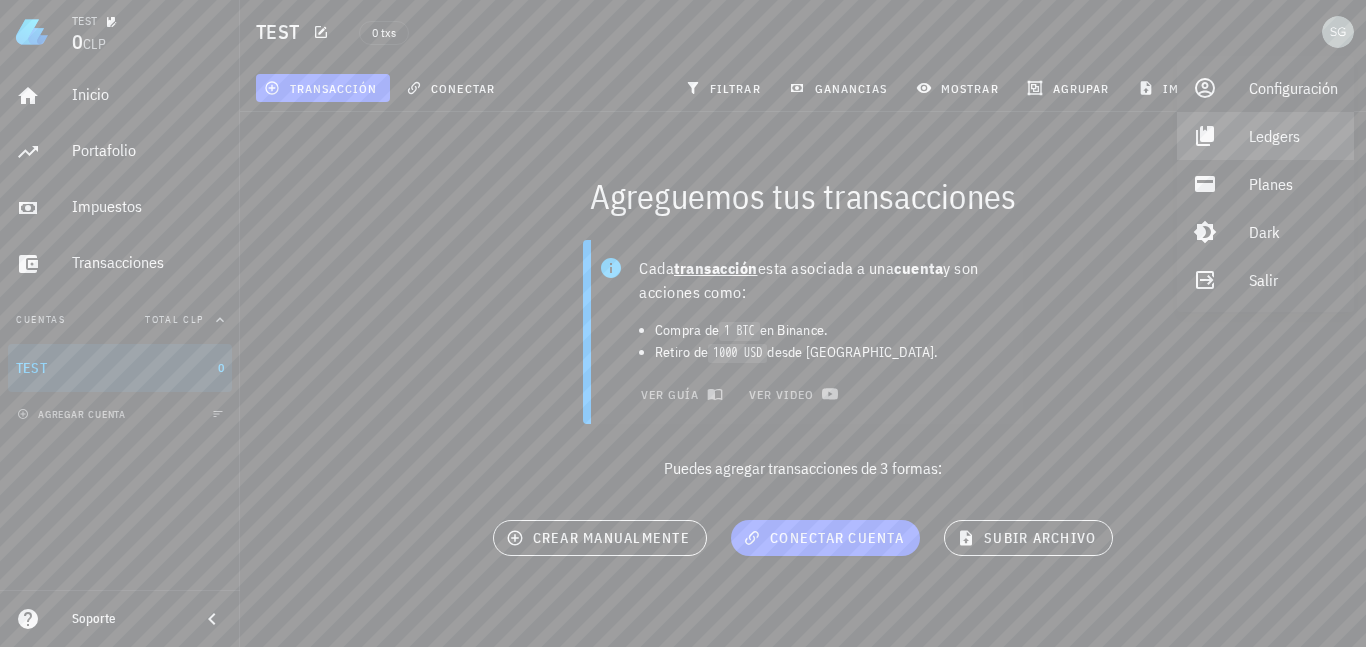 click on "Ledgers" at bounding box center (1293, 136) 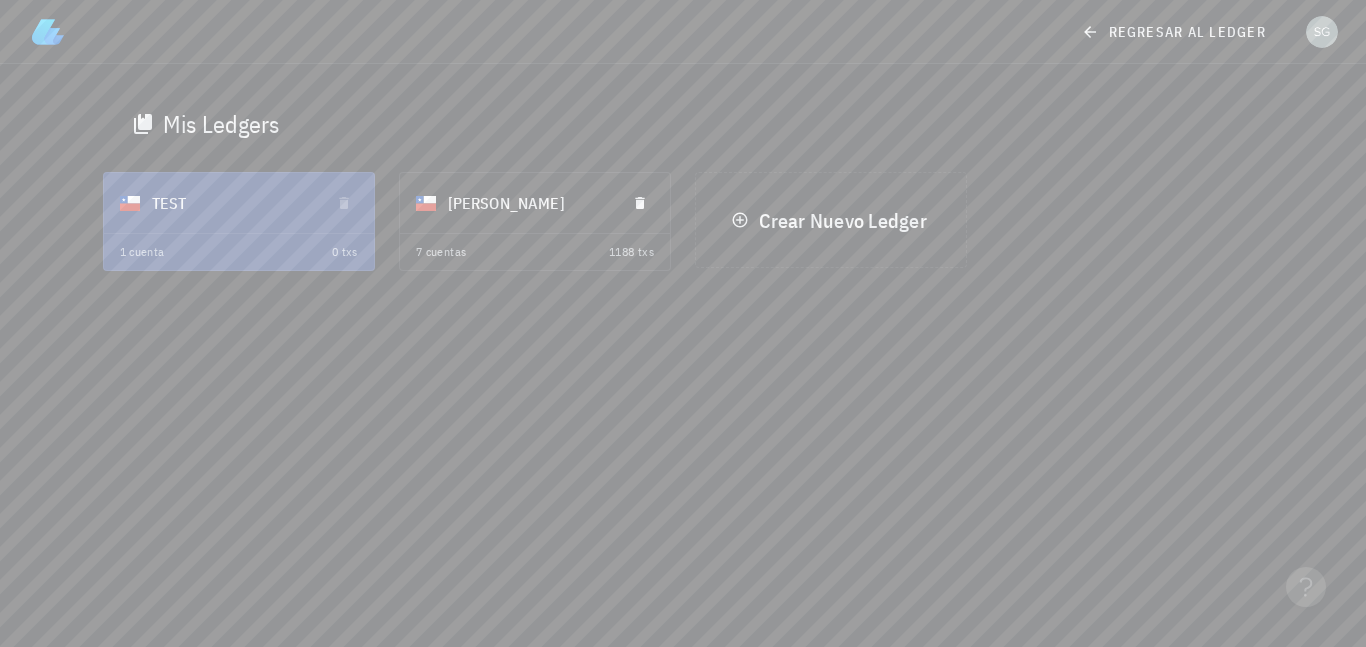 click on "[PERSON_NAME]" at bounding box center (529, 203) 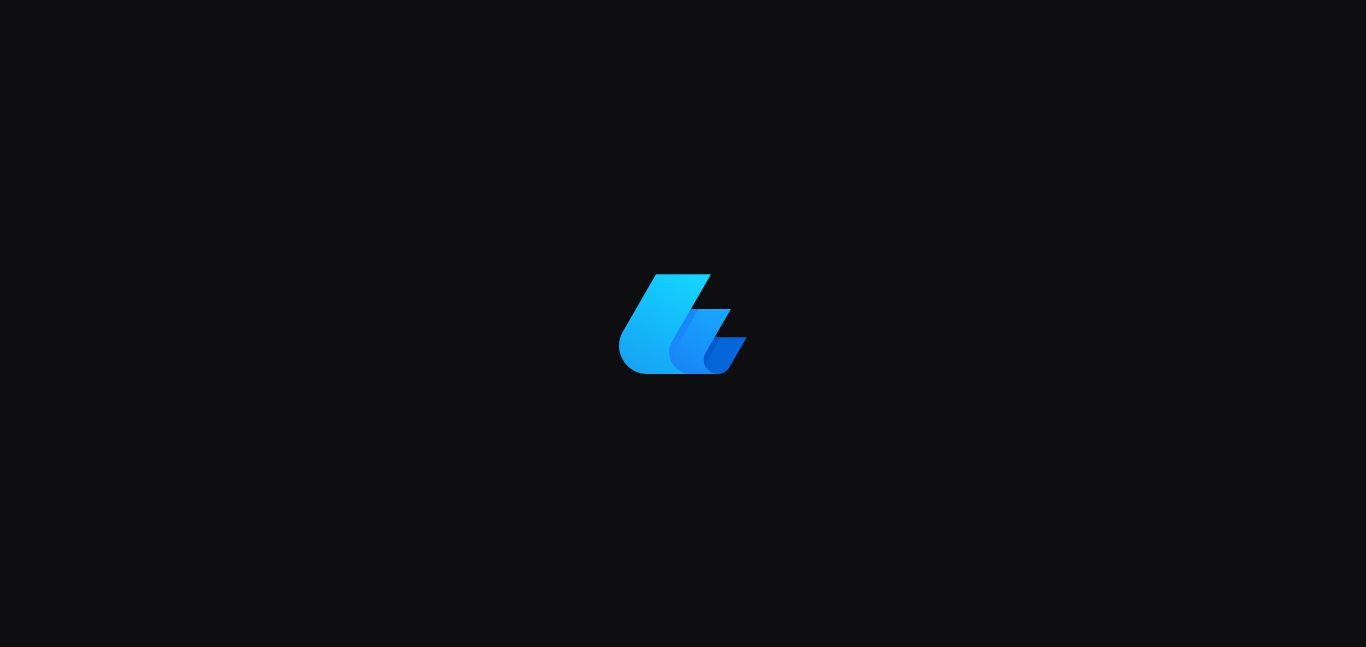 scroll, scrollTop: 0, scrollLeft: 0, axis: both 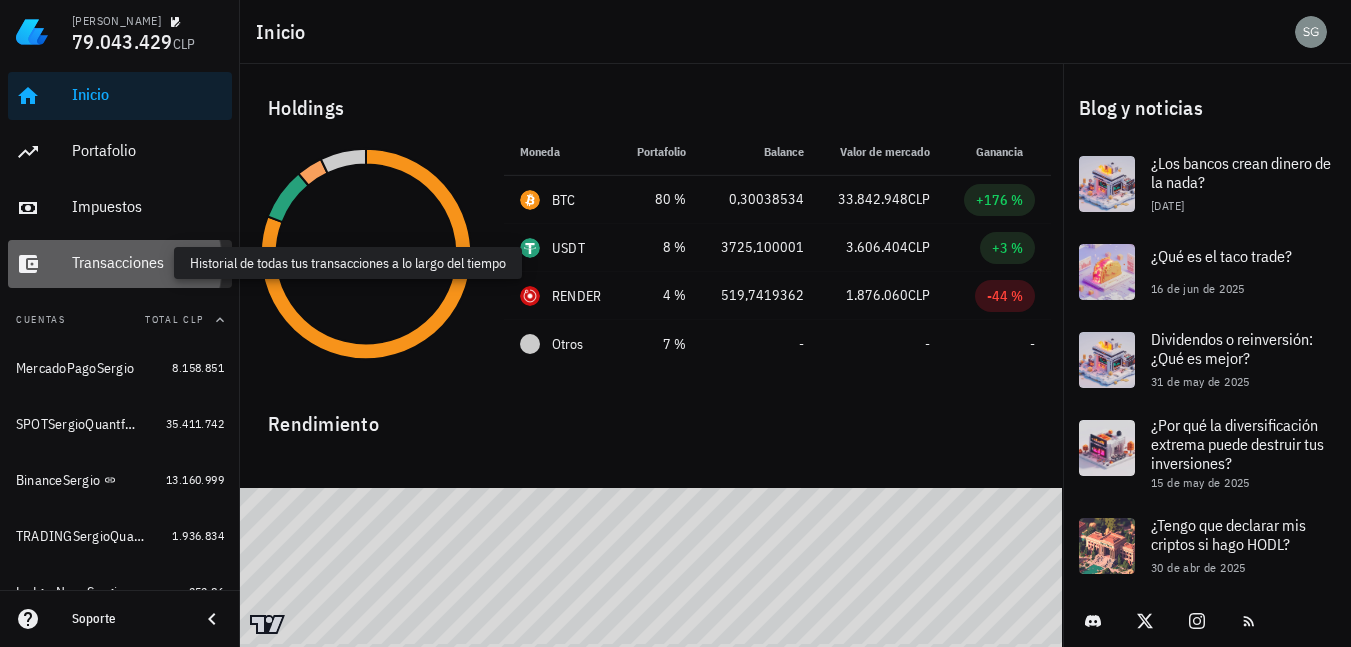 click on "Transacciones" at bounding box center [148, 262] 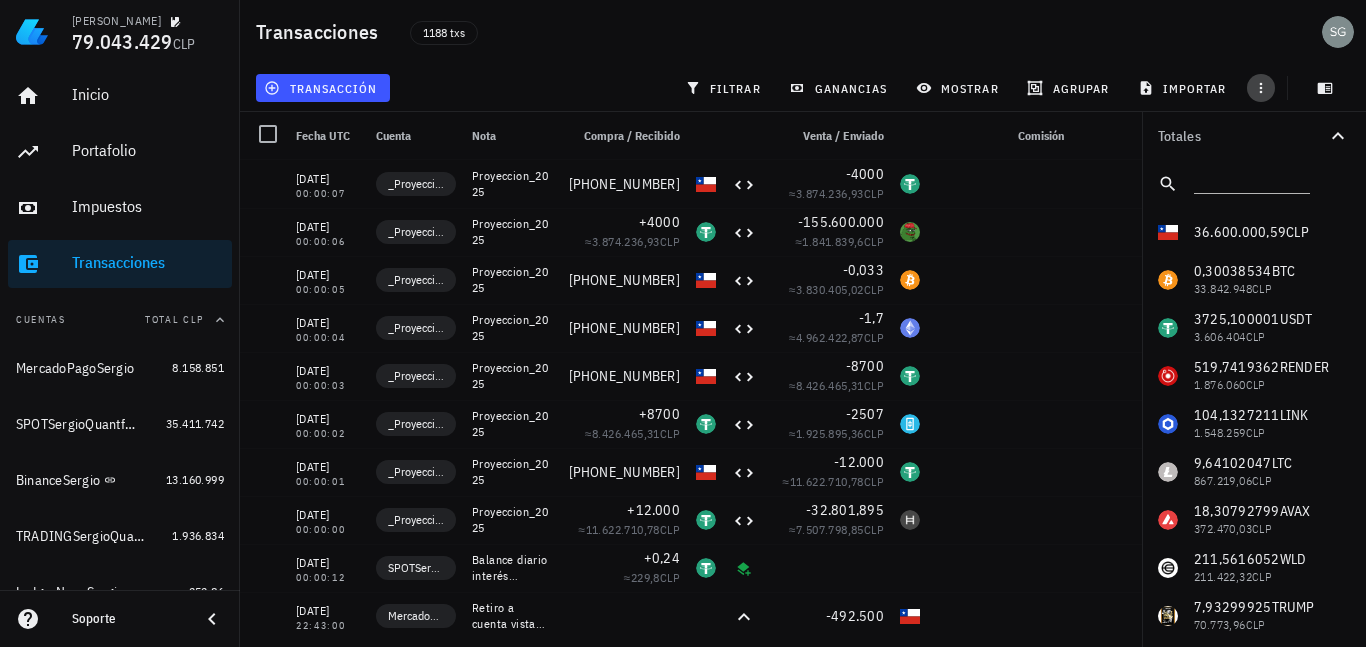 click 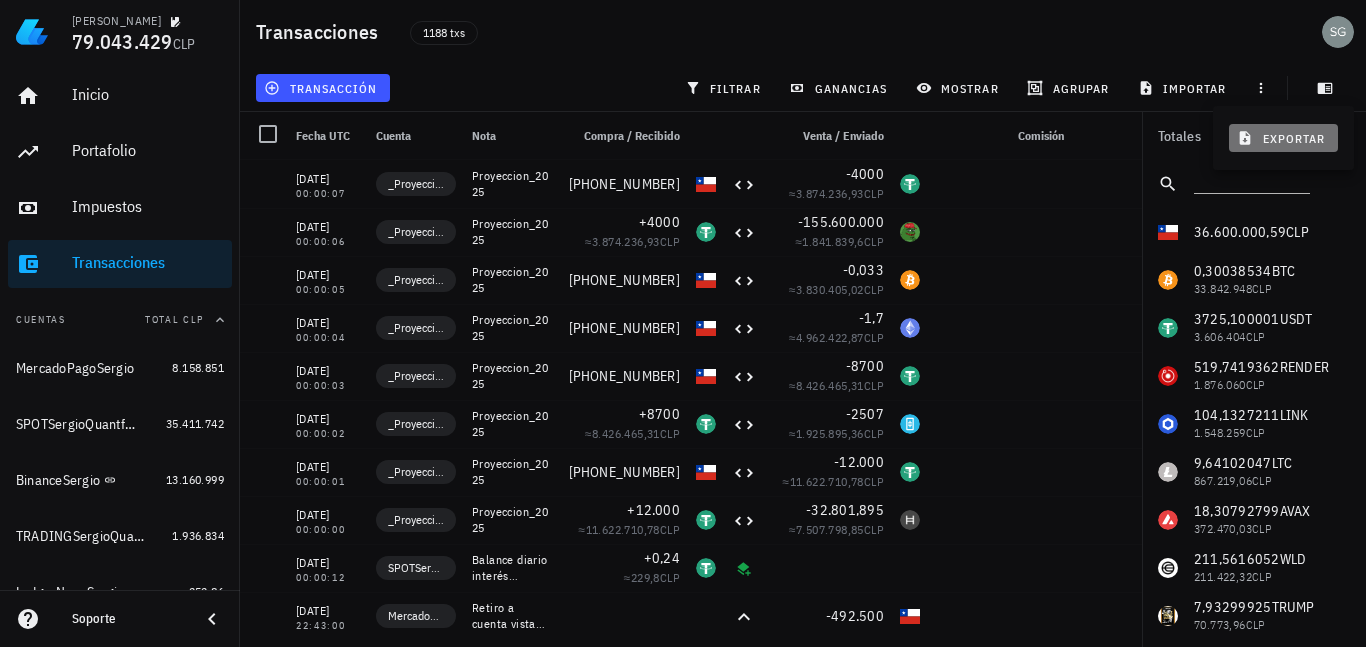 click on "exportar" at bounding box center [1283, 138] 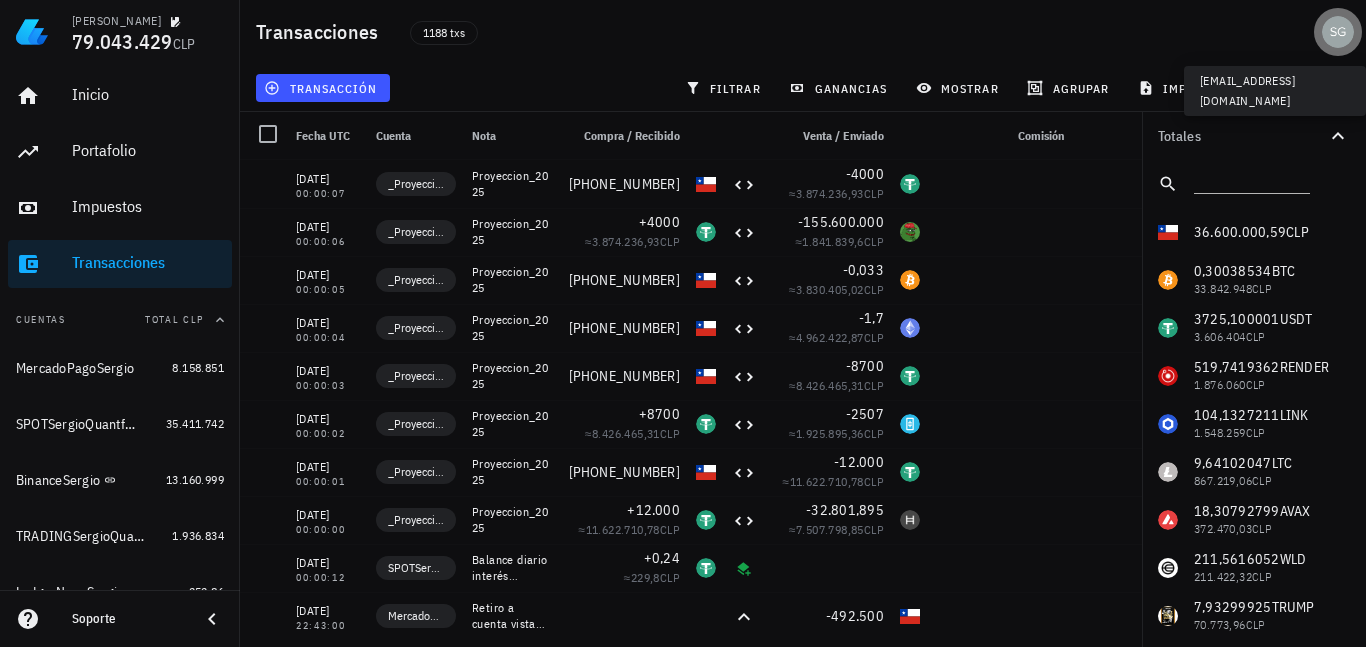 click at bounding box center (1338, 32) 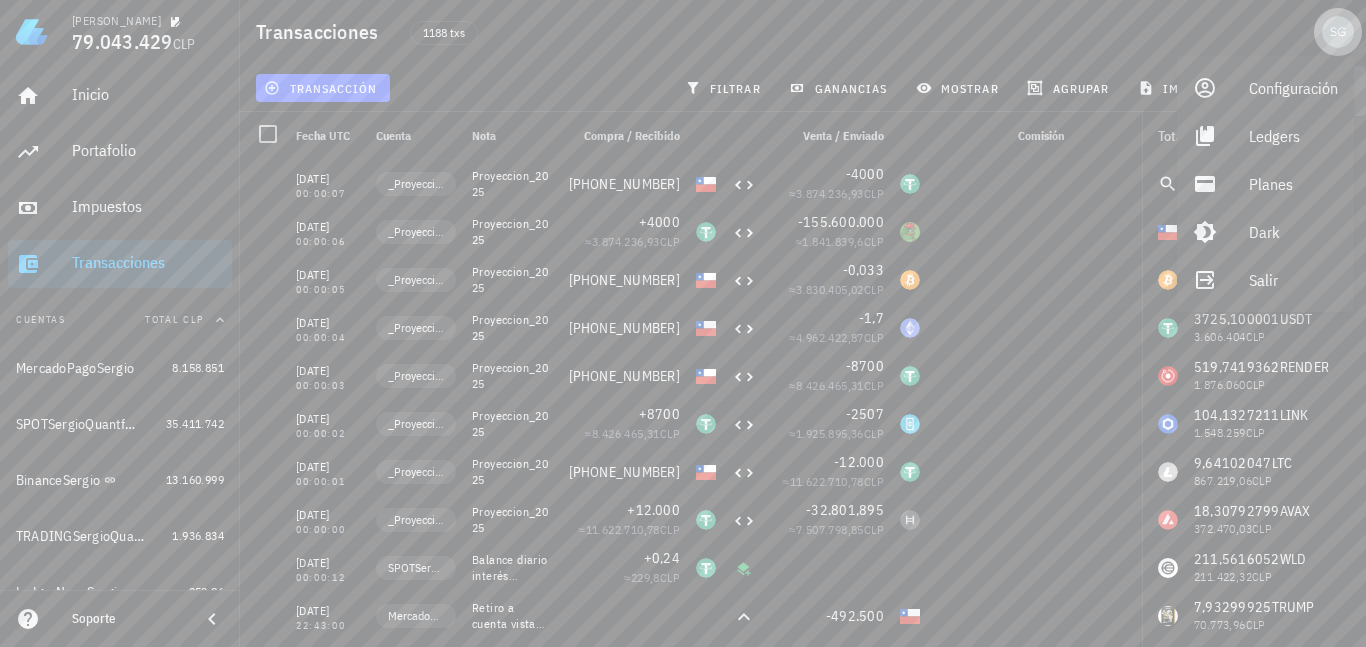 click at bounding box center (1338, 32) 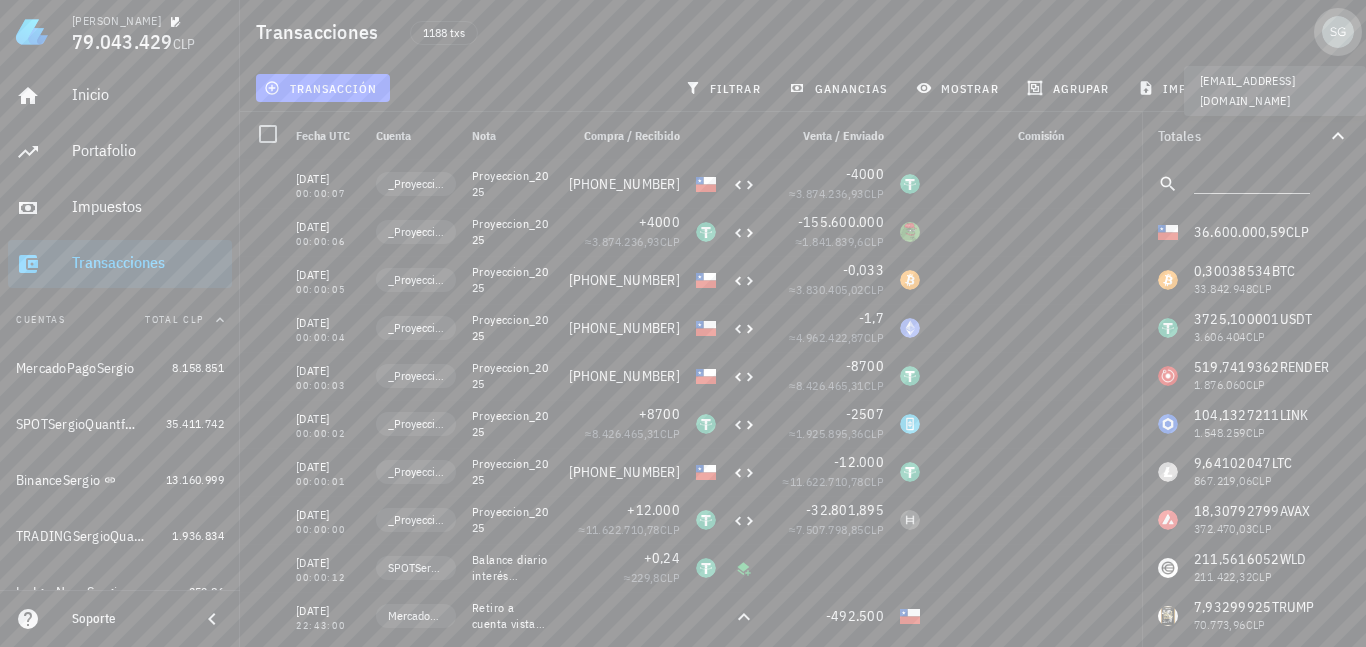 click at bounding box center [1338, 32] 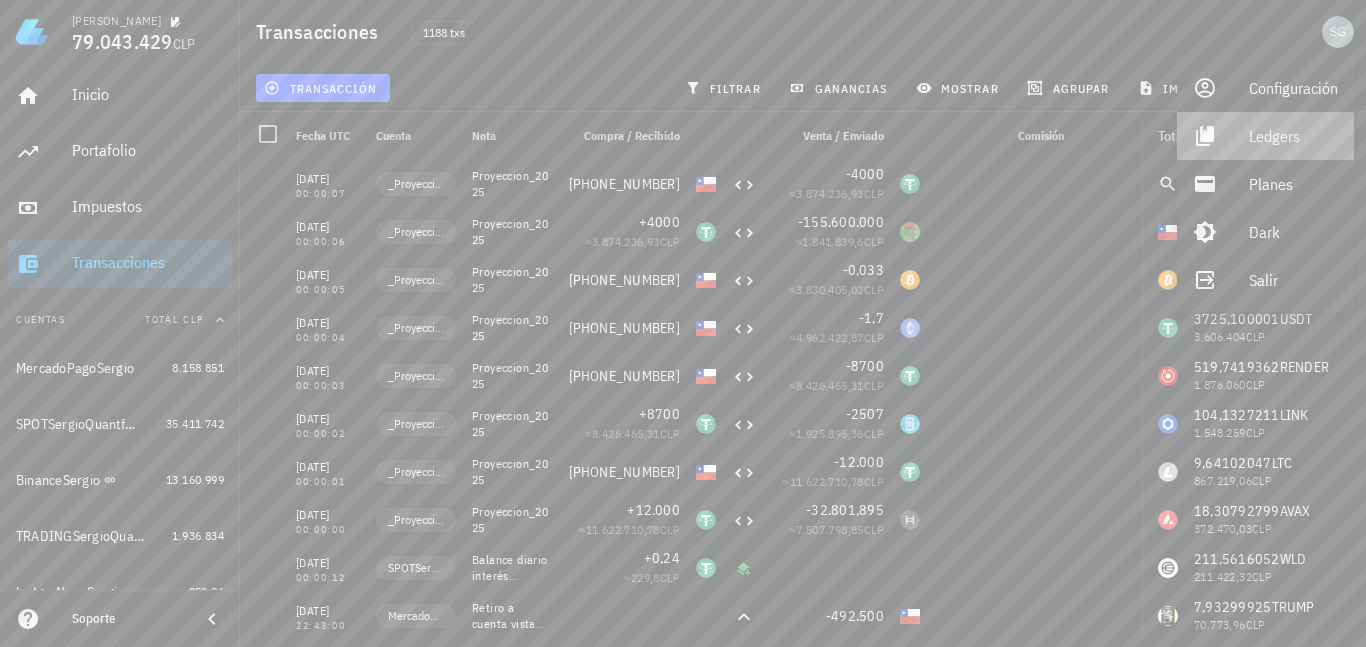 click on "Ledgers" at bounding box center [1293, 136] 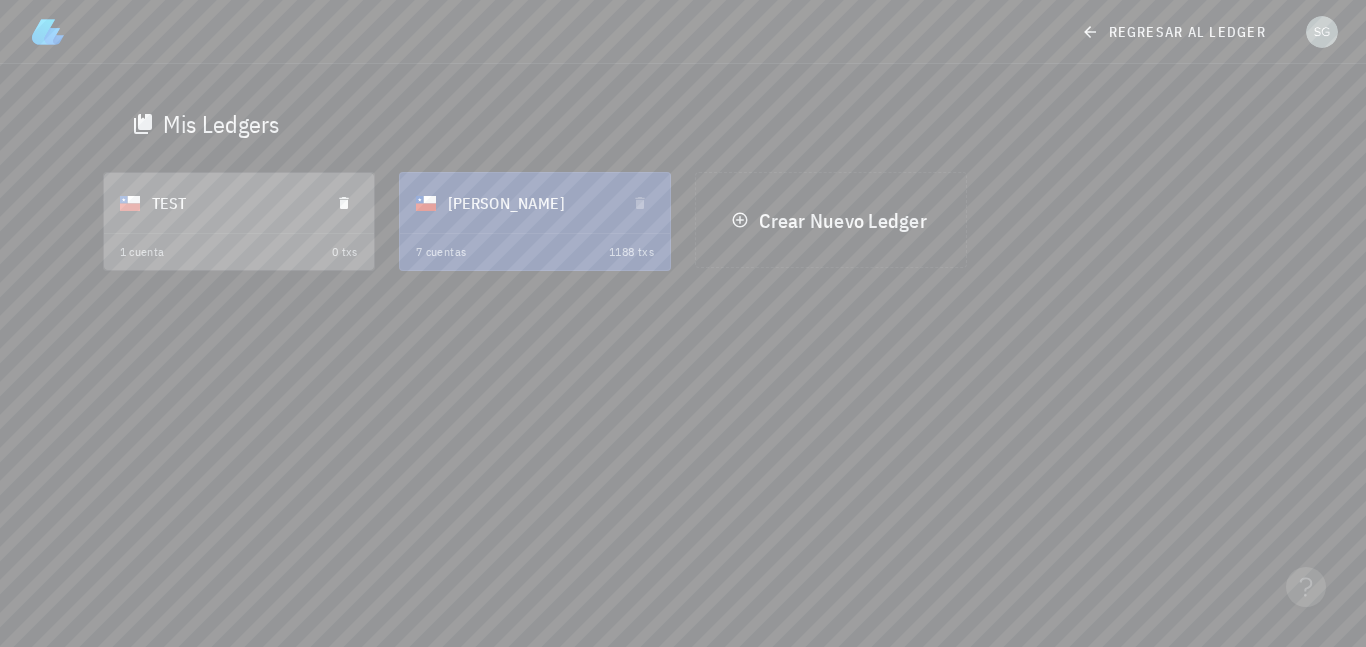 click on "TEST" at bounding box center [233, 203] 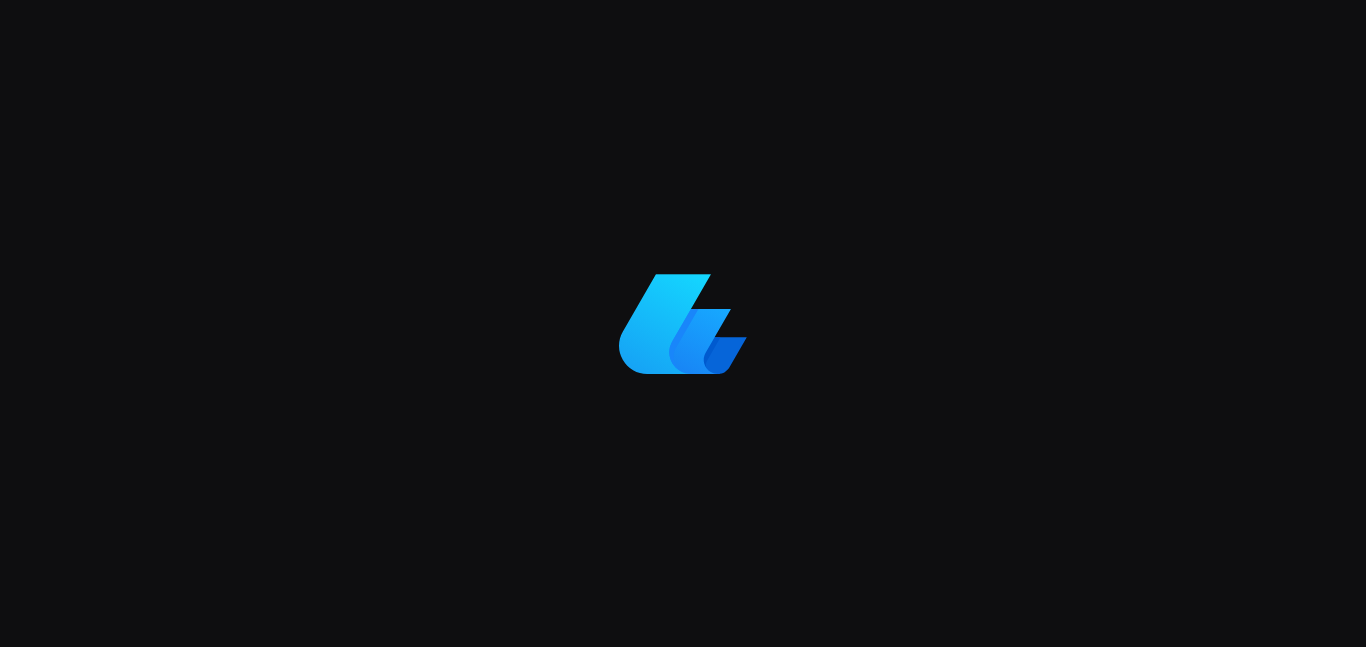 scroll, scrollTop: 0, scrollLeft: 0, axis: both 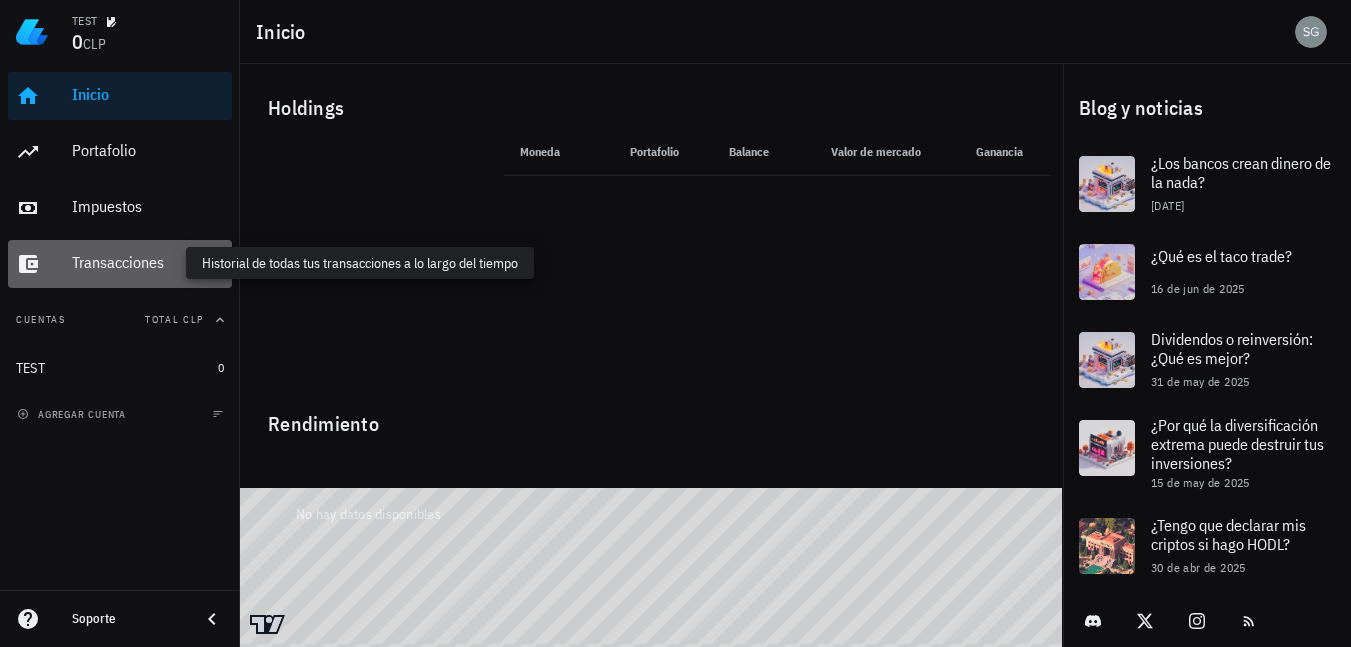 click on "Transacciones" at bounding box center (148, 262) 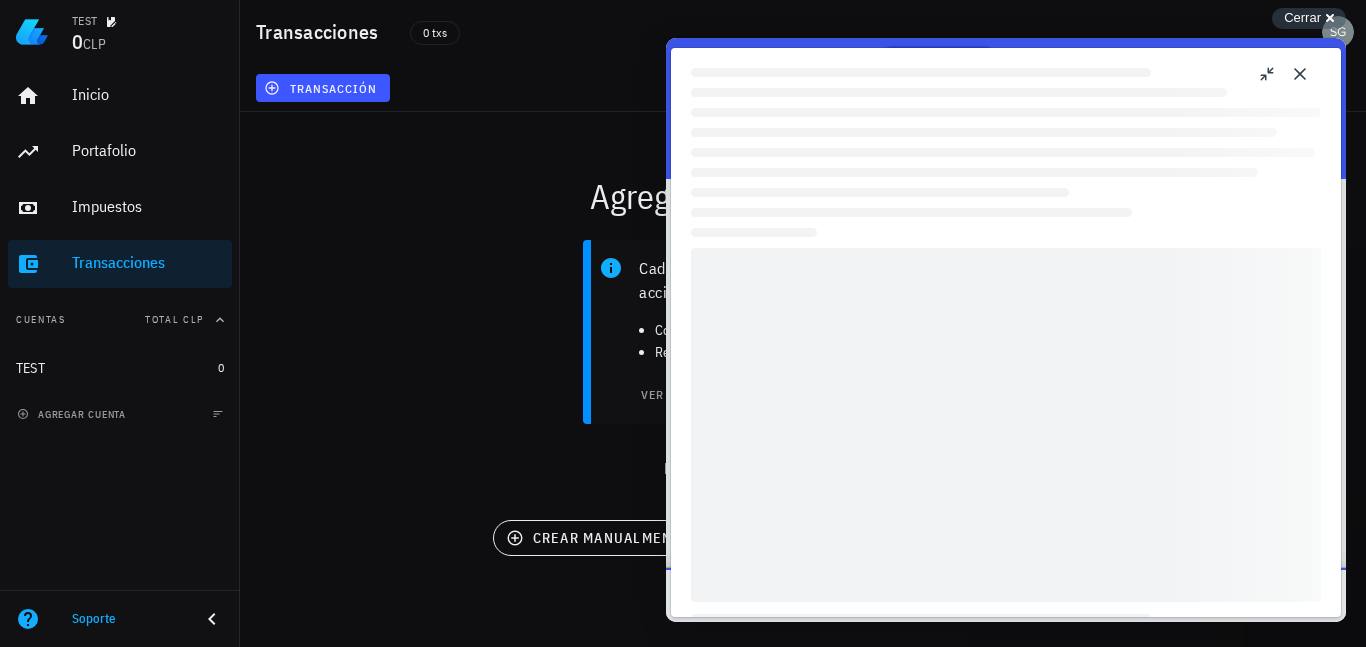 scroll, scrollTop: 0, scrollLeft: 0, axis: both 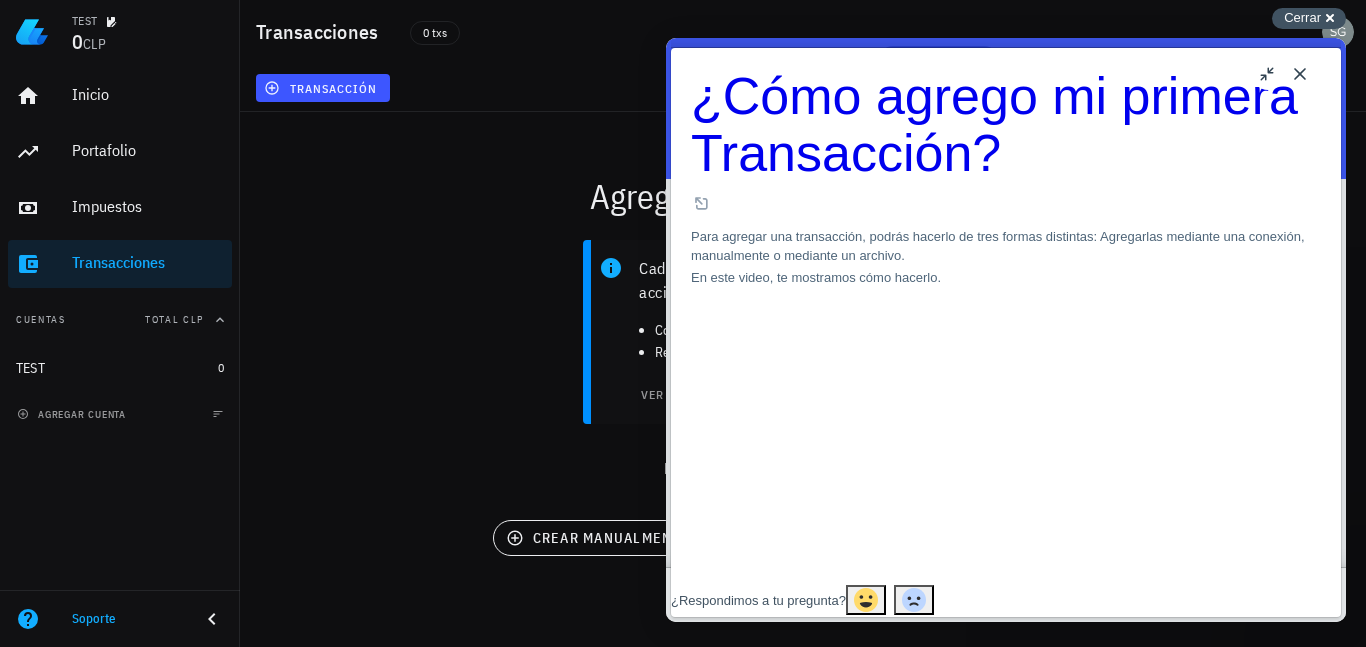 click on "Cerrar" at bounding box center [1302, 17] 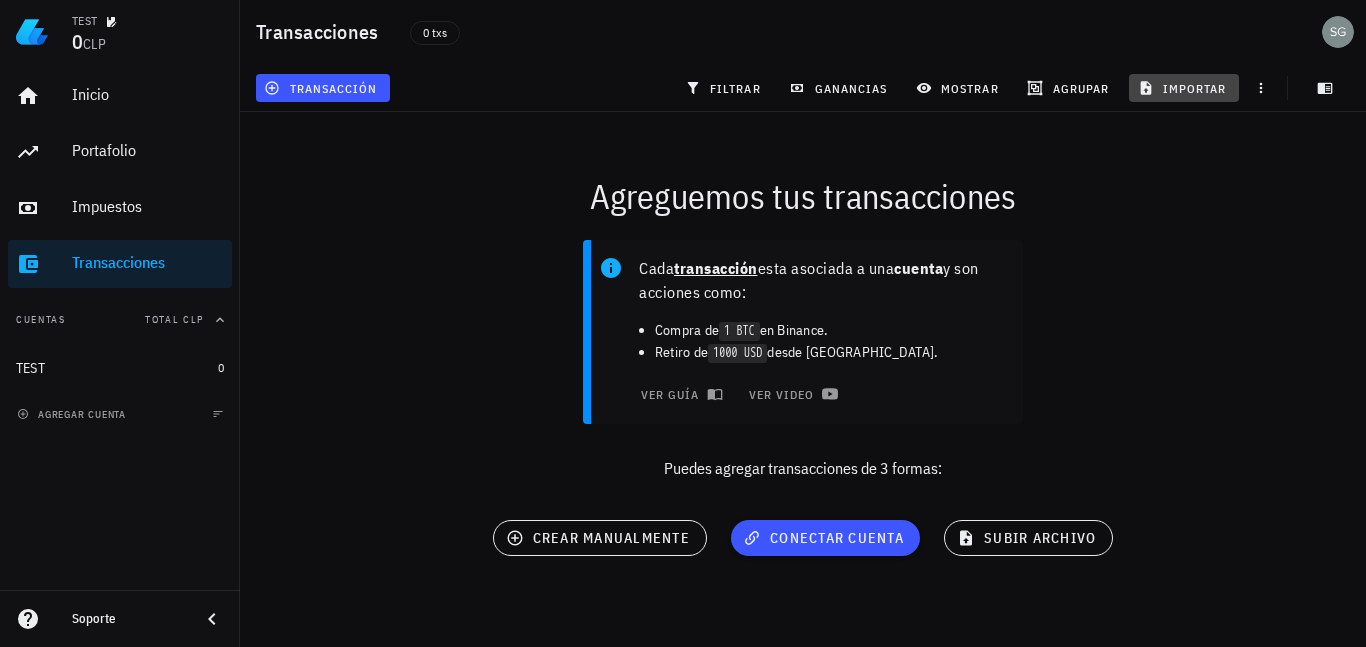 click on "importar" at bounding box center [1184, 88] 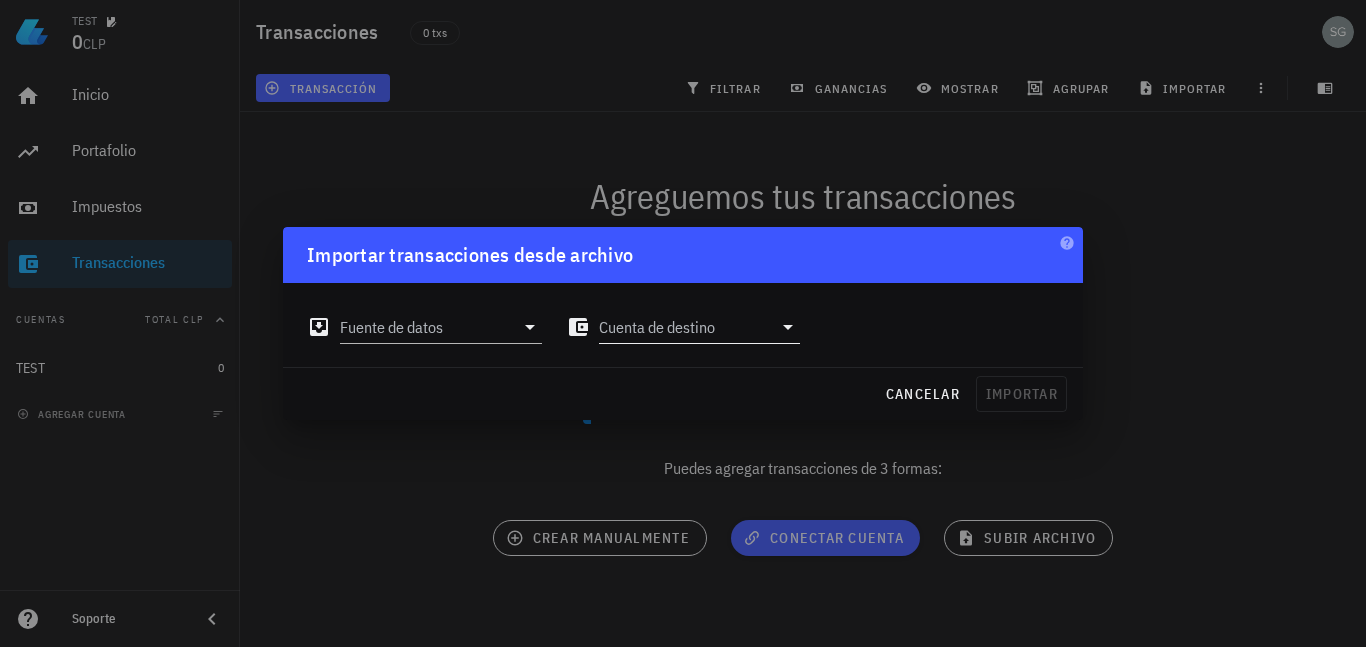 click on "Cuenta de destino" at bounding box center [686, 327] 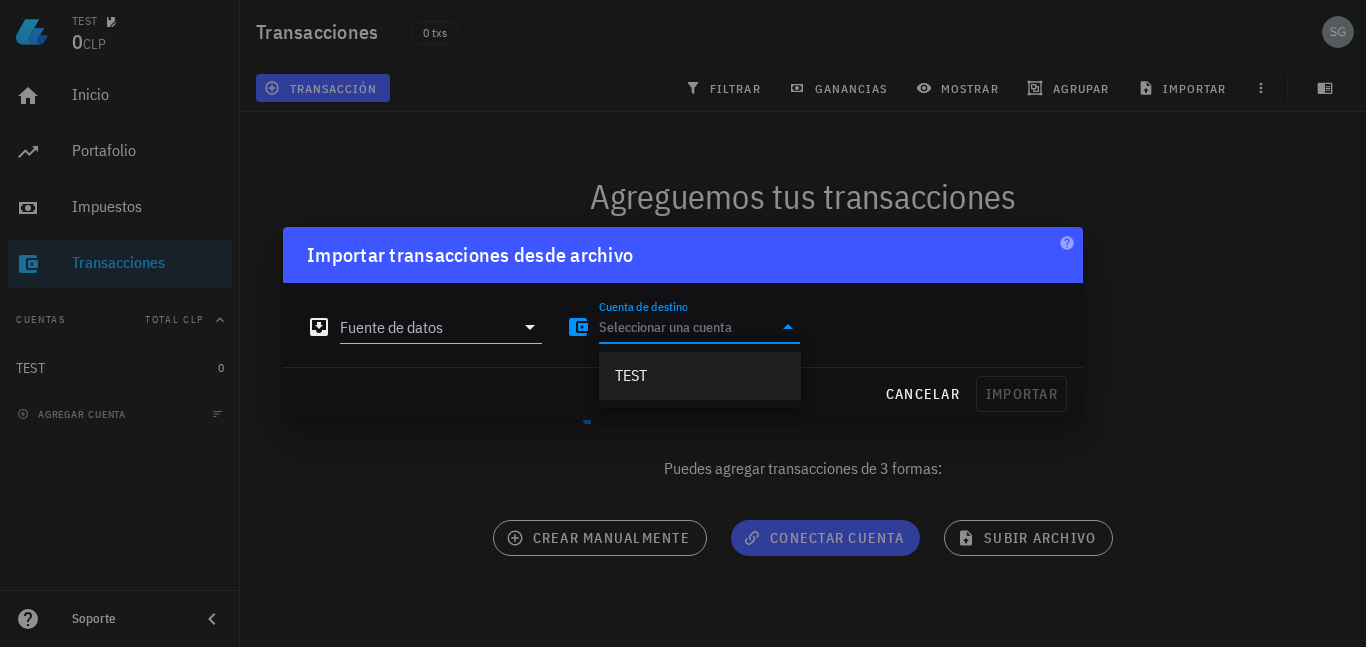 click on "TEST" at bounding box center [700, 375] 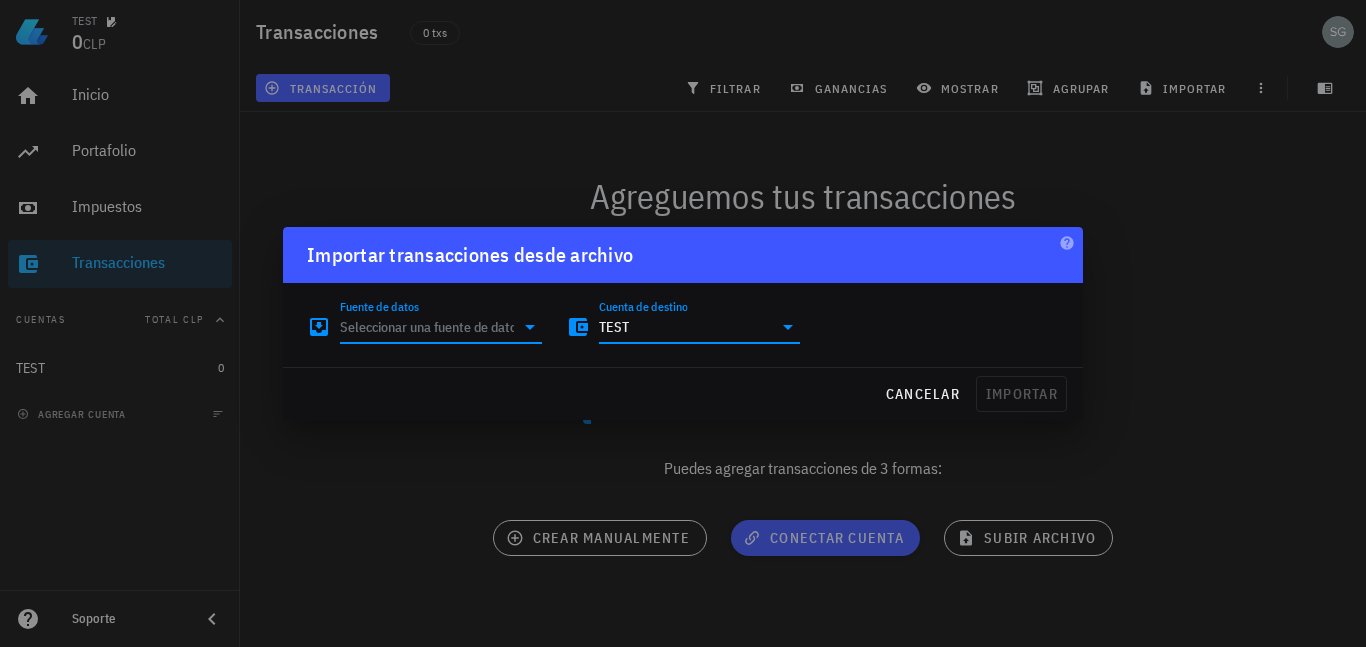 click on "Fuente de datos" at bounding box center [427, 327] 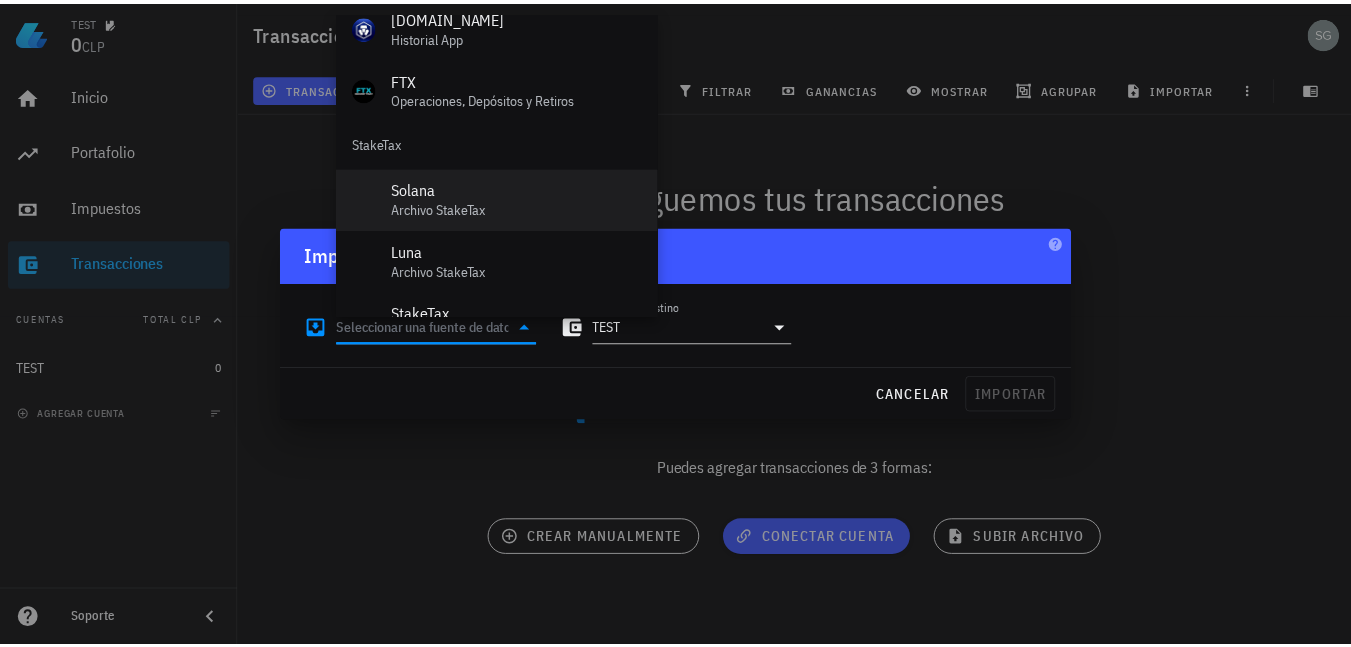 scroll, scrollTop: 834, scrollLeft: 0, axis: vertical 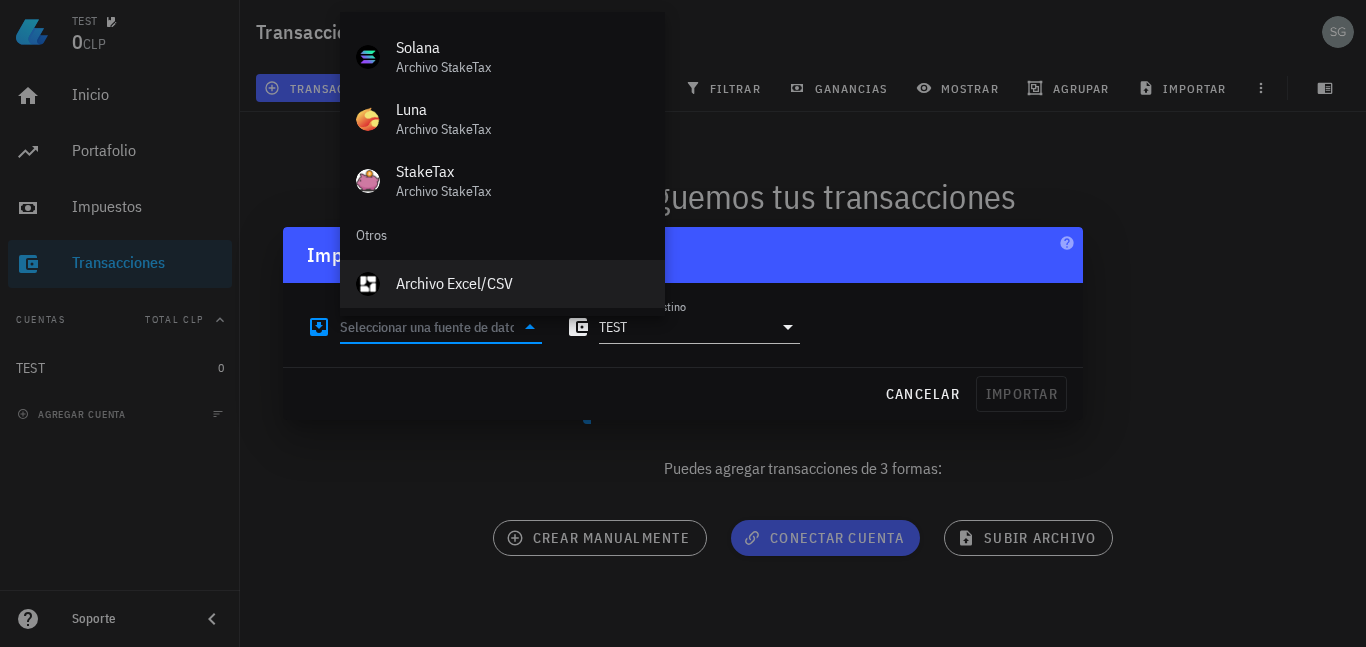 click on "Archivo Excel/CSV" at bounding box center (522, 283) 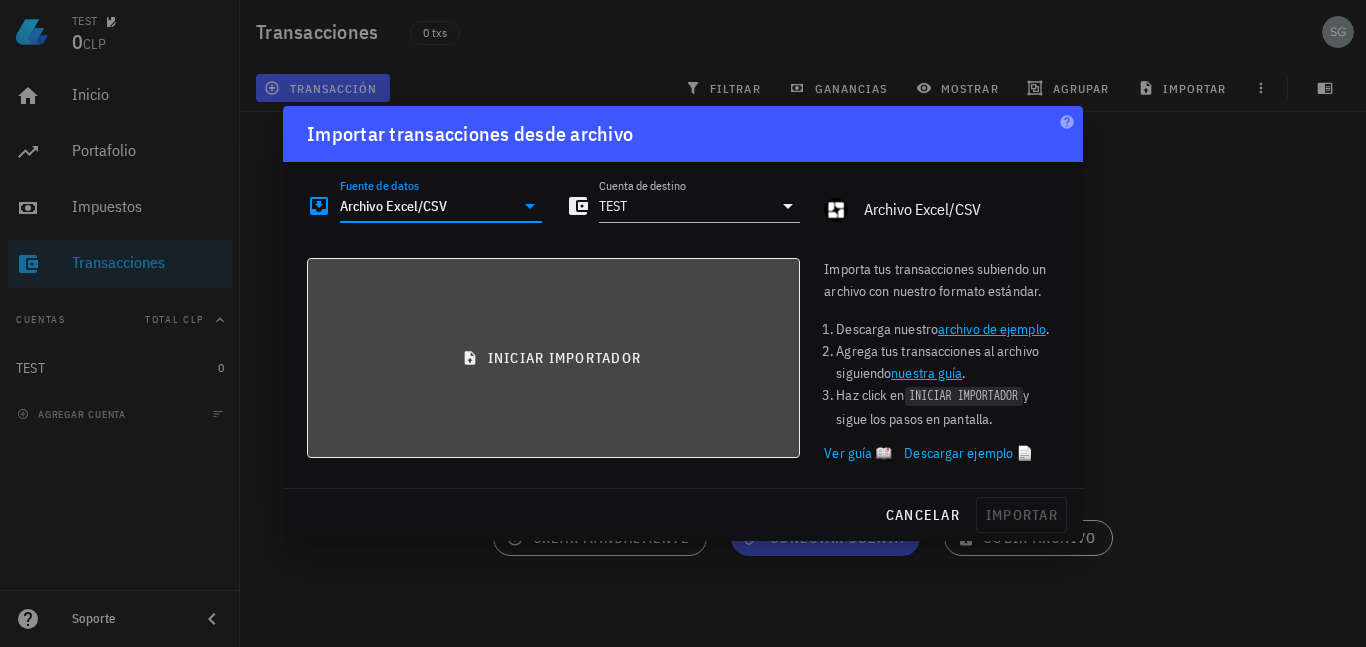 click on "iniciar importador" at bounding box center (553, 358) 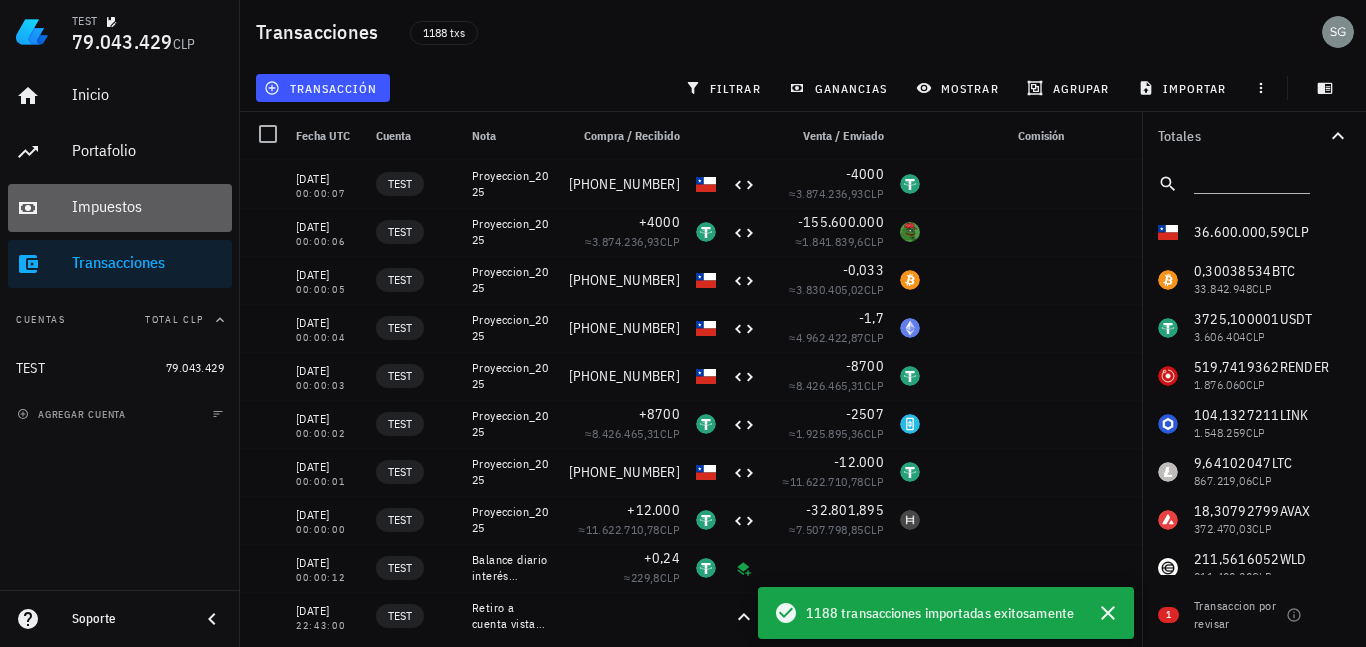 click on "Impuestos" at bounding box center (148, 206) 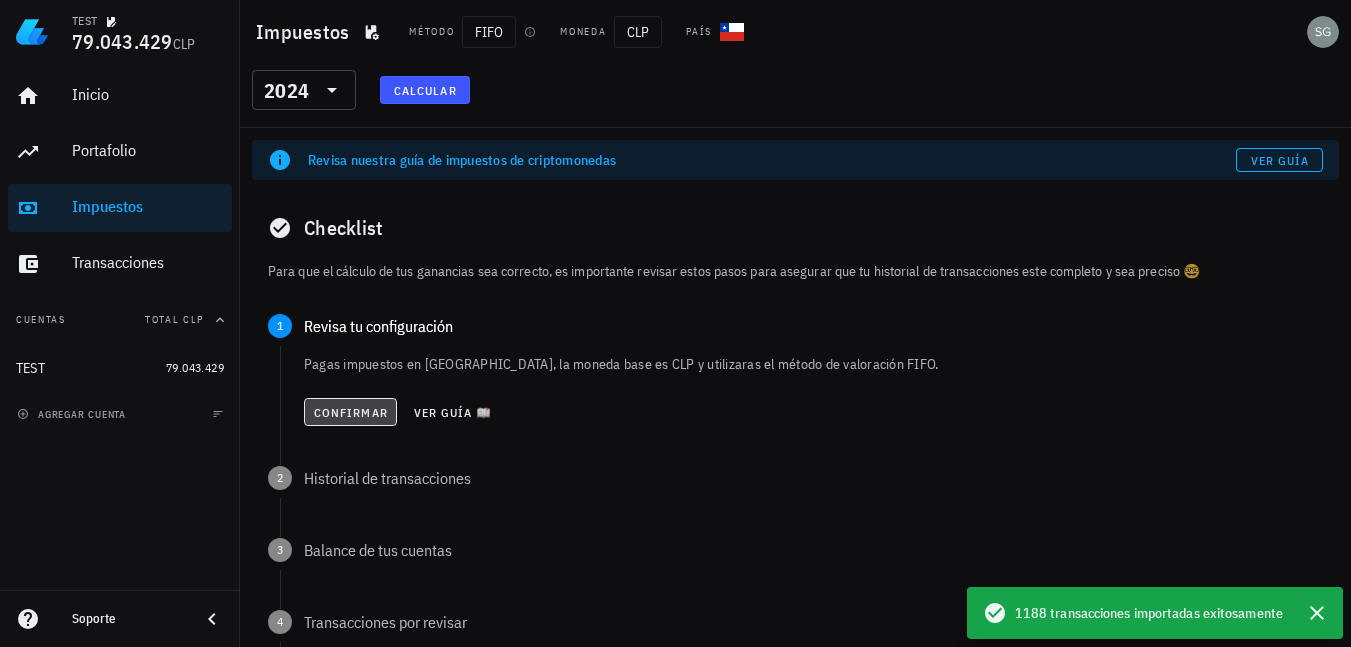 click on "Confirmar" at bounding box center [350, 412] 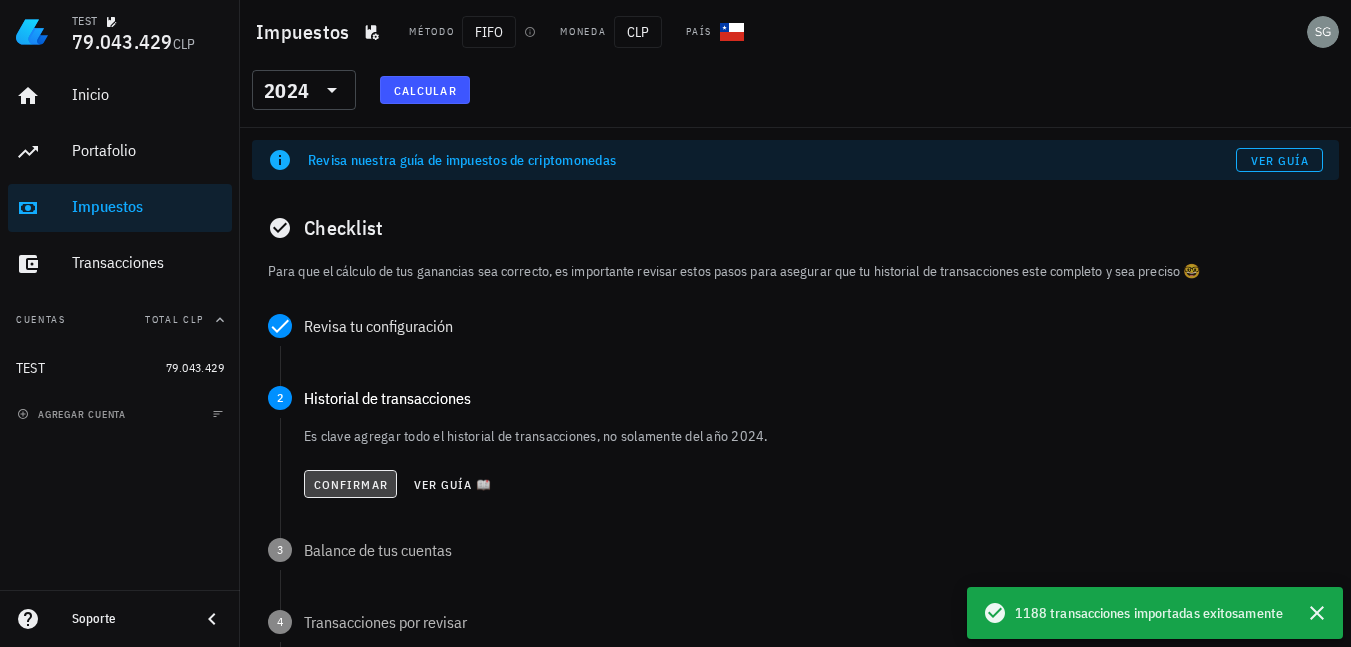 click on "Confirmar" at bounding box center [350, 484] 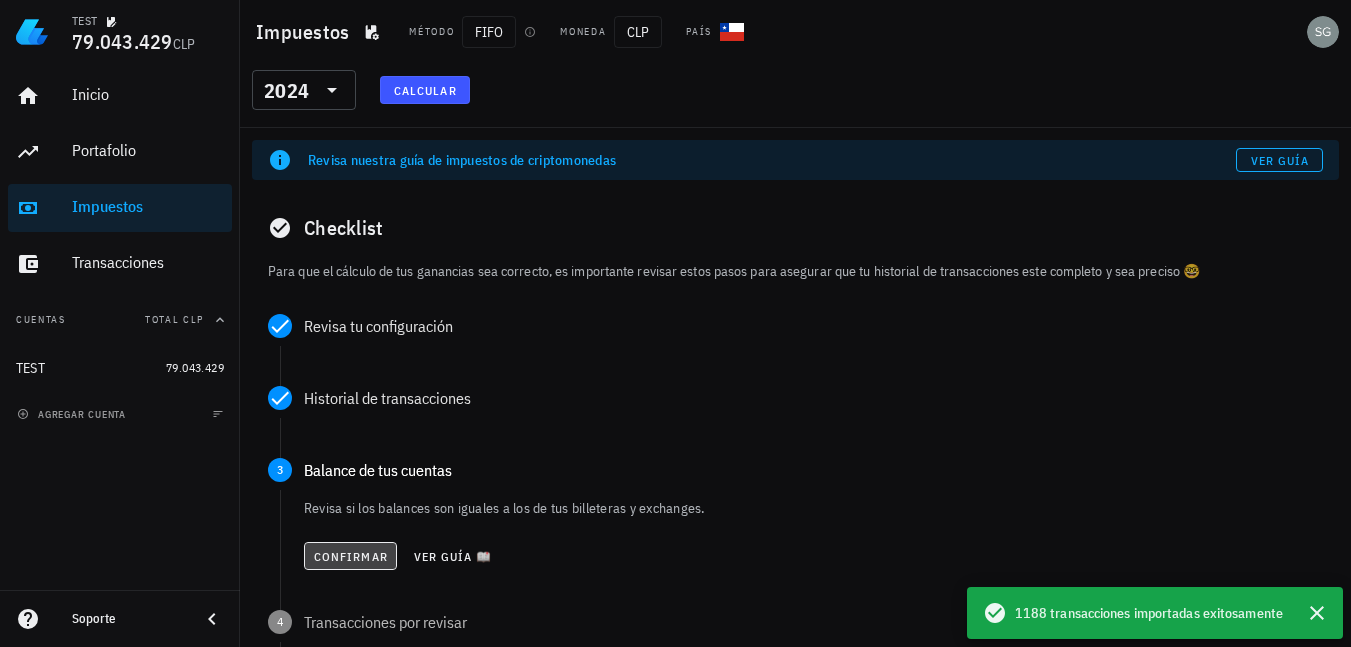 click on "Confirmar" at bounding box center (350, 556) 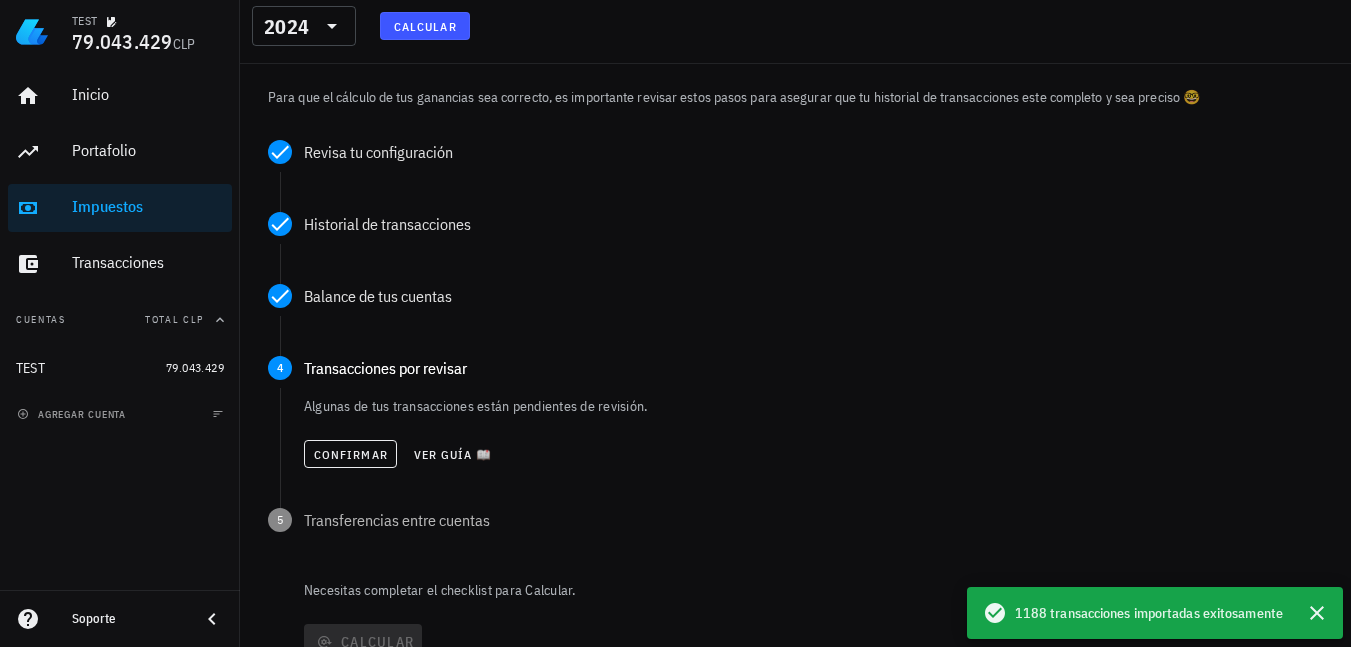 scroll, scrollTop: 175, scrollLeft: 0, axis: vertical 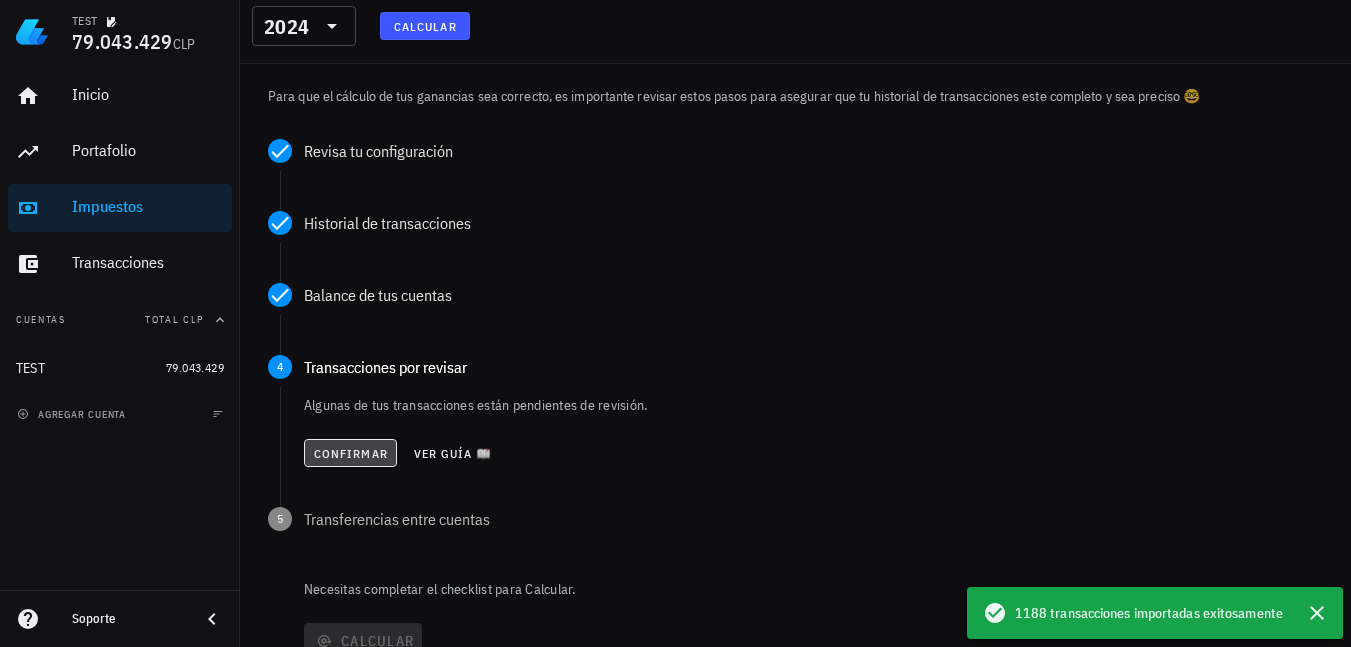 click on "Confirmar" at bounding box center [350, 453] 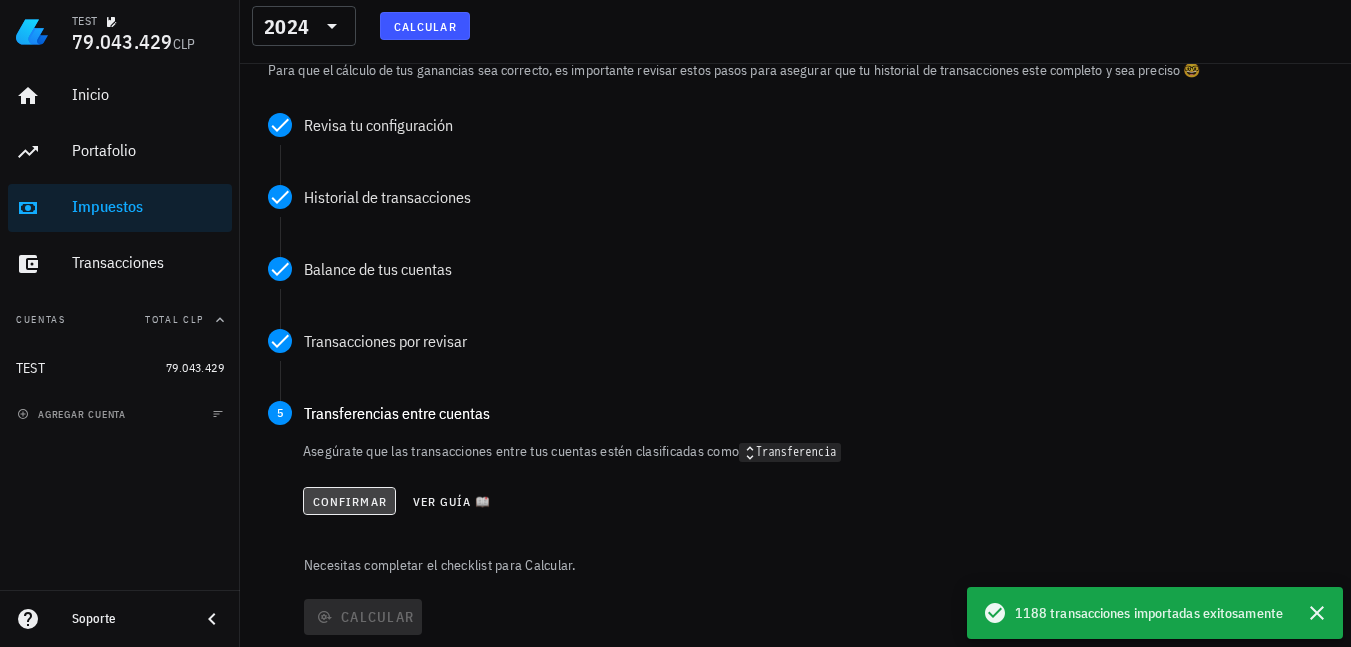 click on "Confirmar" at bounding box center [349, 501] 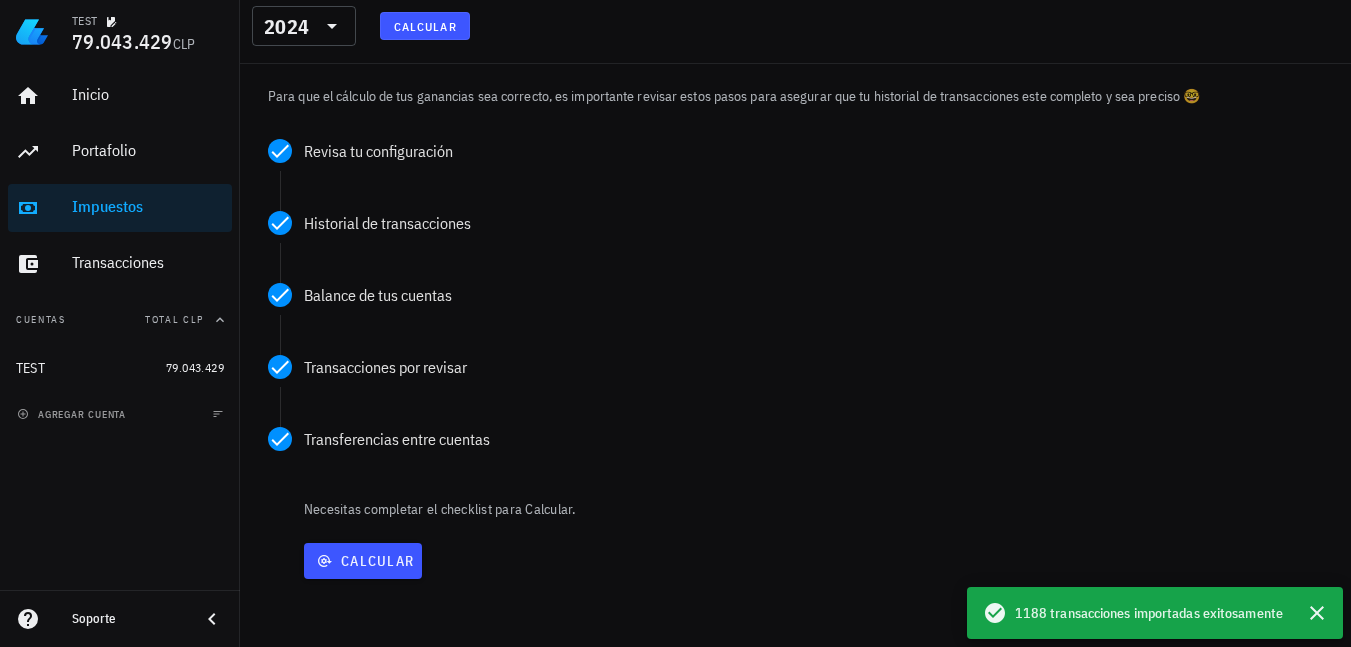 scroll, scrollTop: 175, scrollLeft: 0, axis: vertical 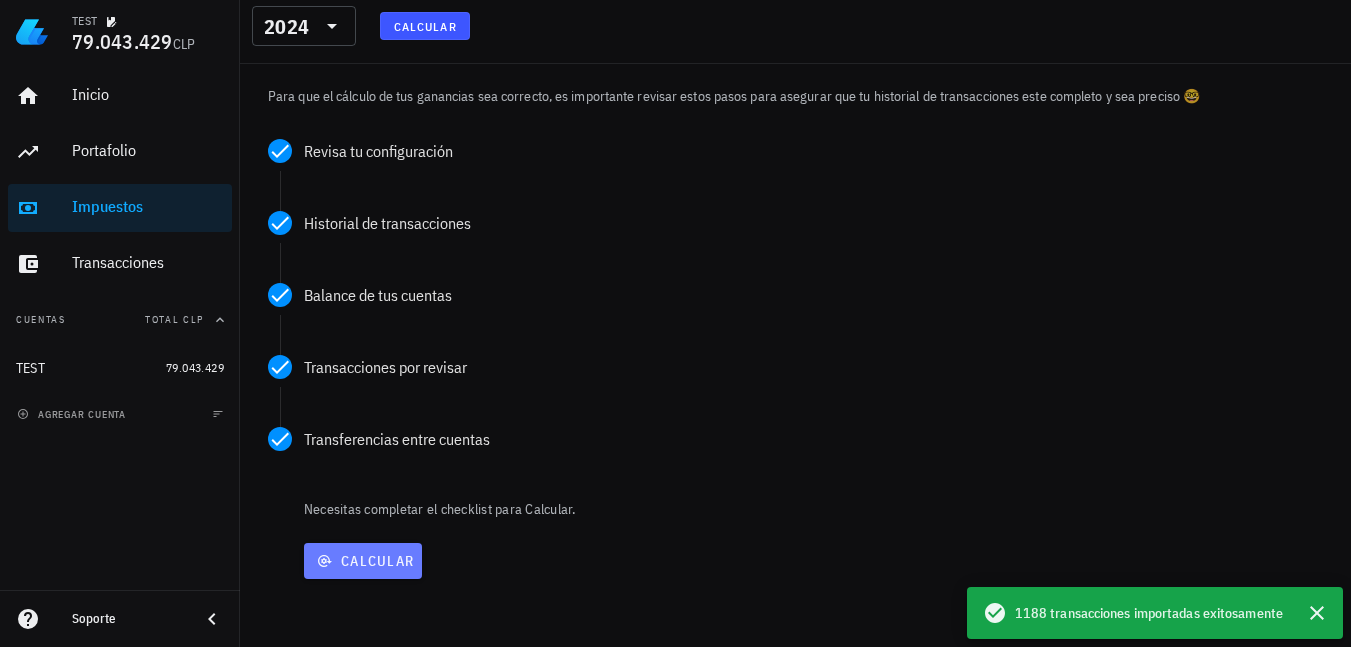 click on "Calcular" at bounding box center [363, 561] 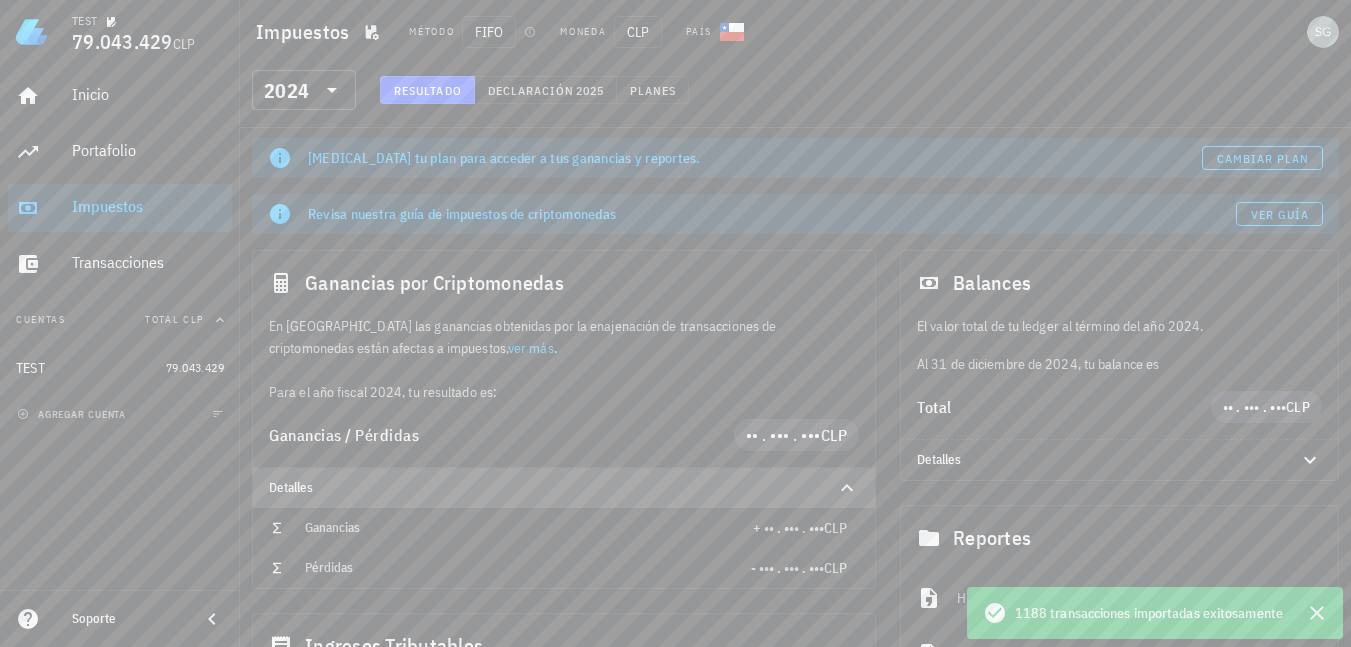 scroll, scrollTop: 0, scrollLeft: 0, axis: both 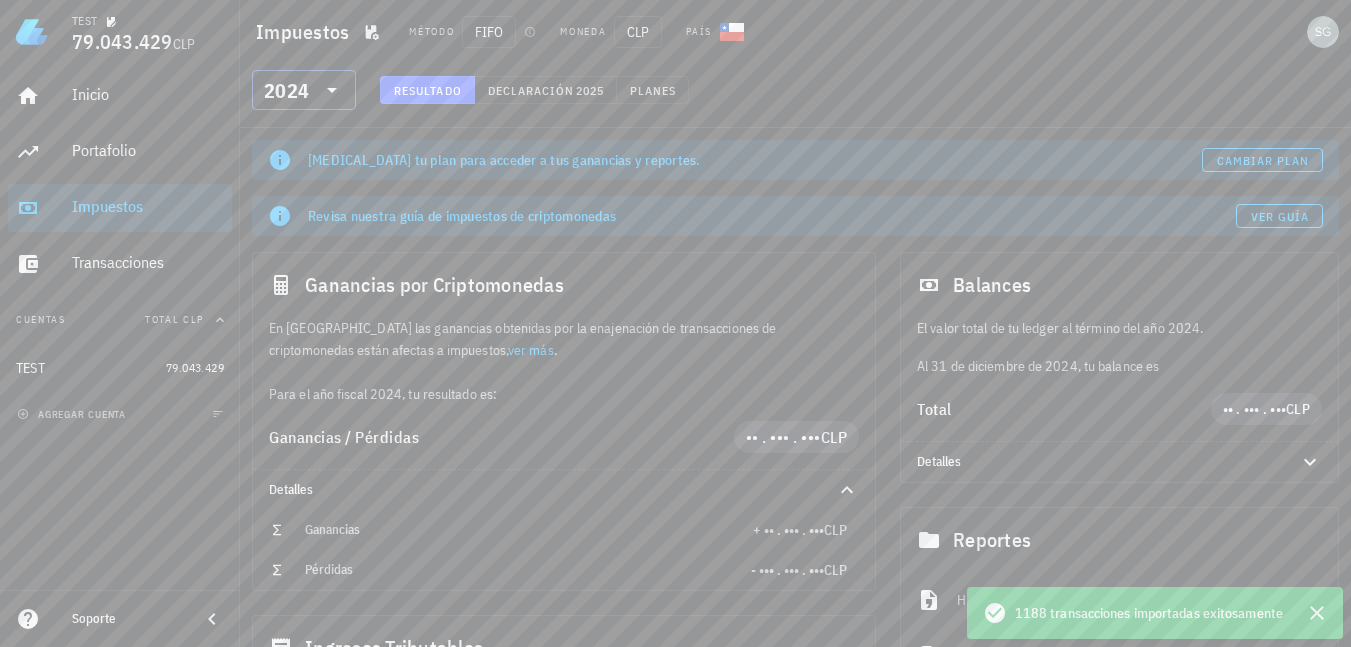 click 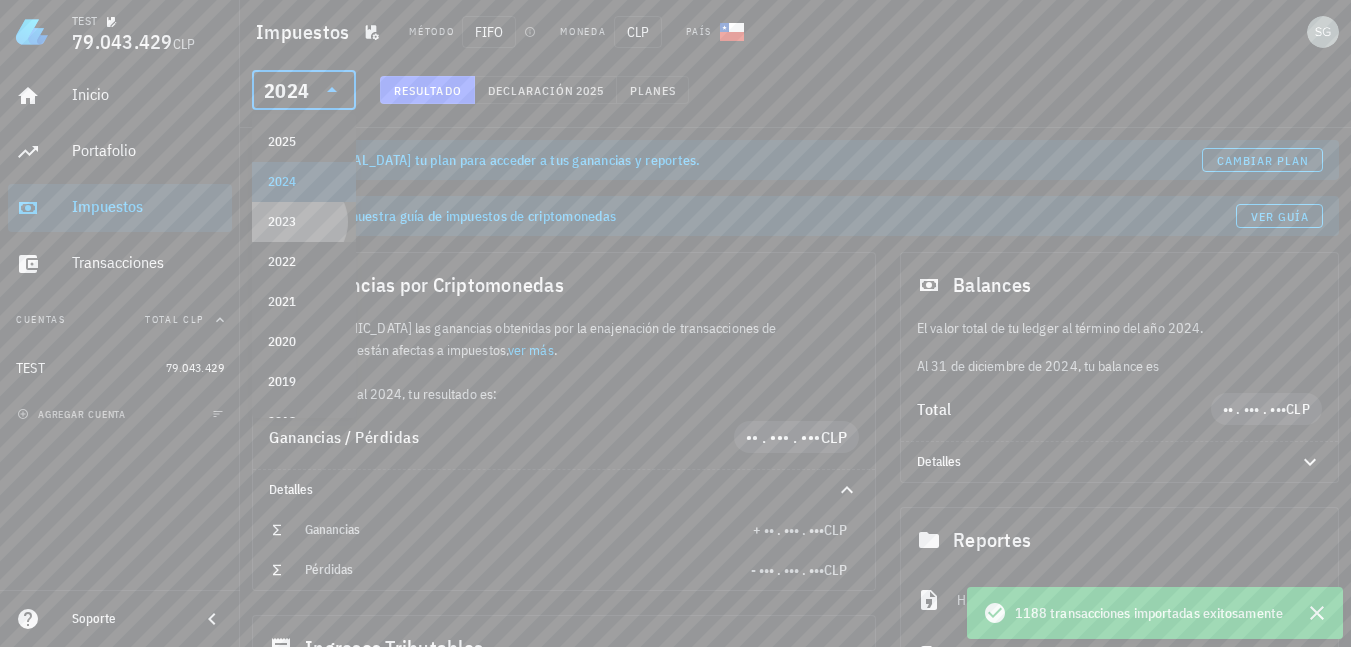 click on "2023" at bounding box center (304, 222) 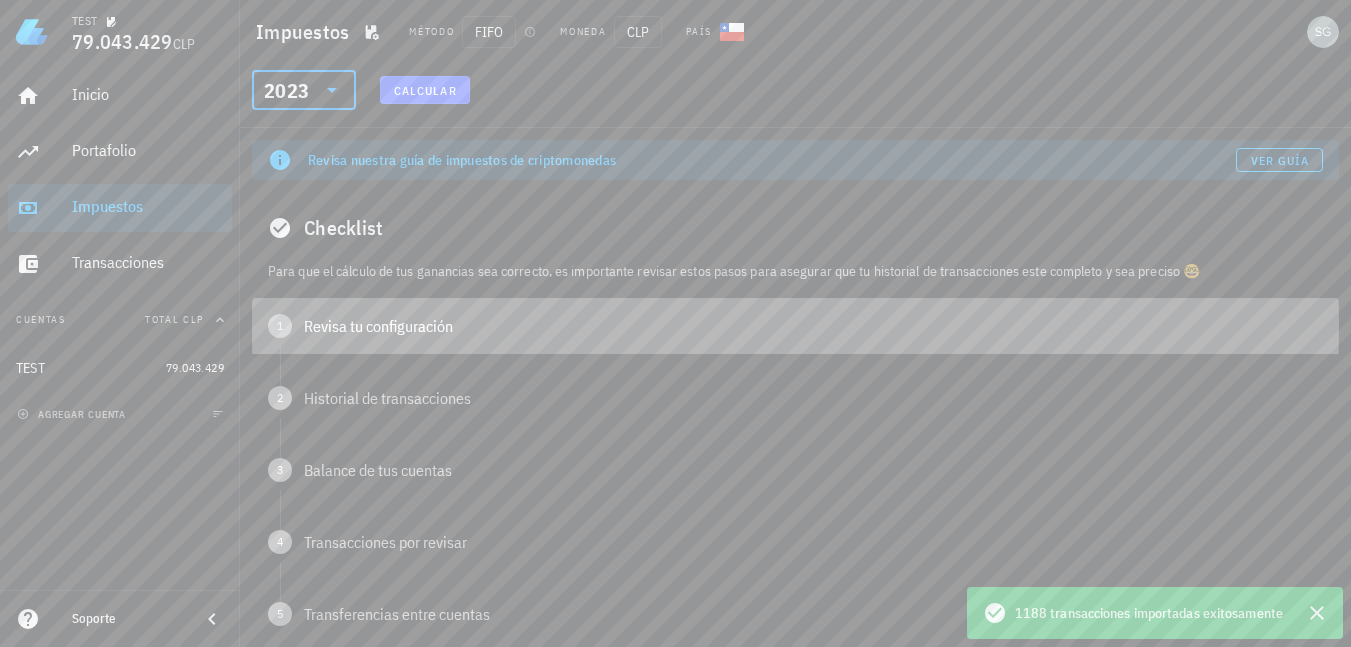 click on "Revisa tu configuración" at bounding box center (813, 326) 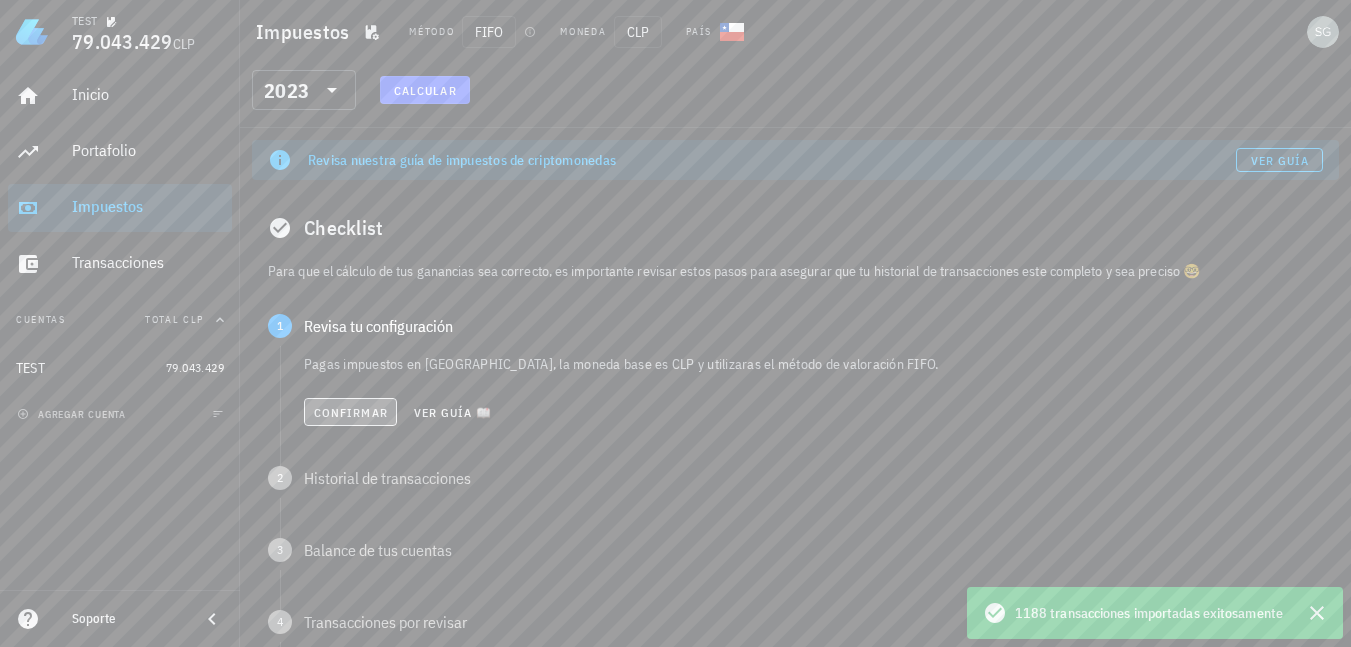 click on "Confirmar" at bounding box center (350, 412) 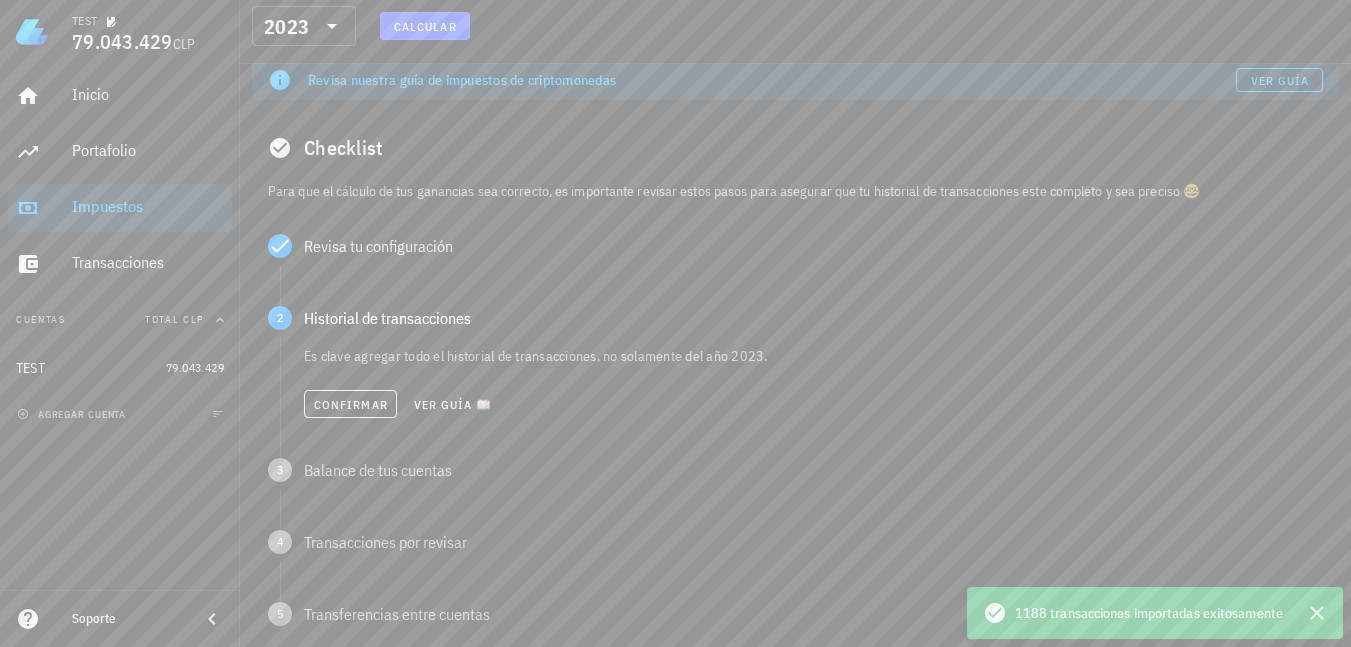 scroll, scrollTop: 100, scrollLeft: 0, axis: vertical 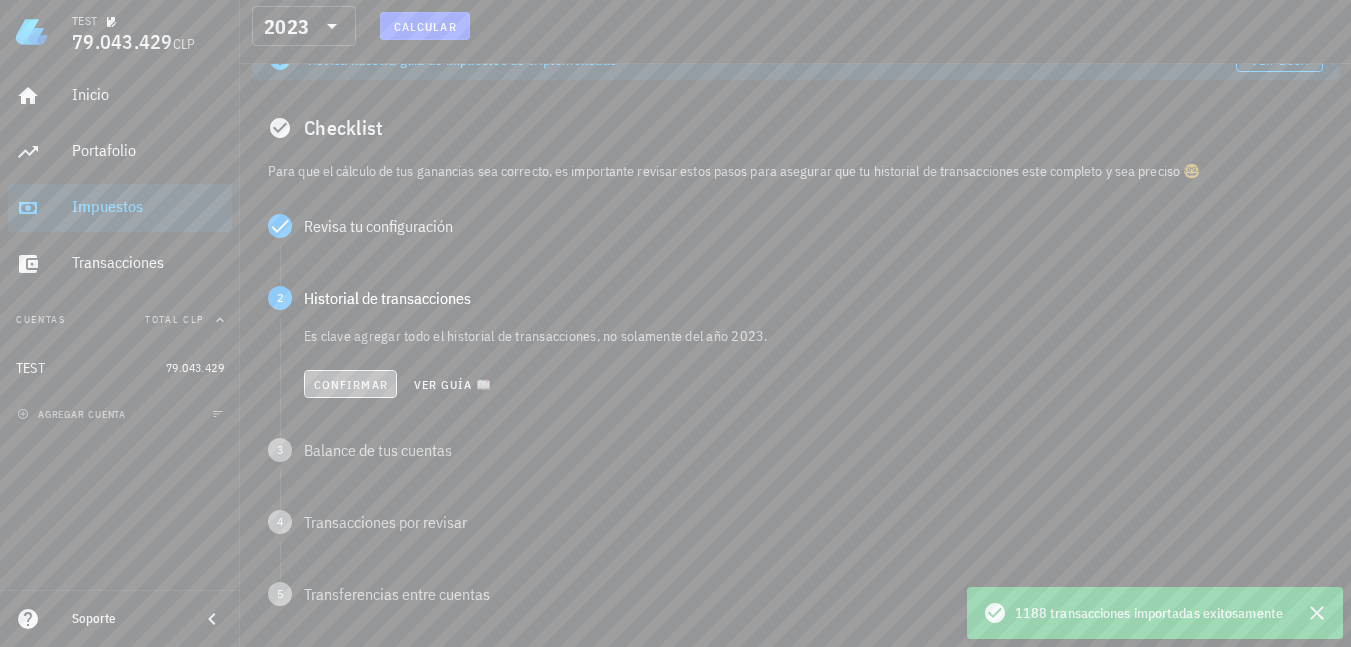 click on "Confirmar" at bounding box center [350, 384] 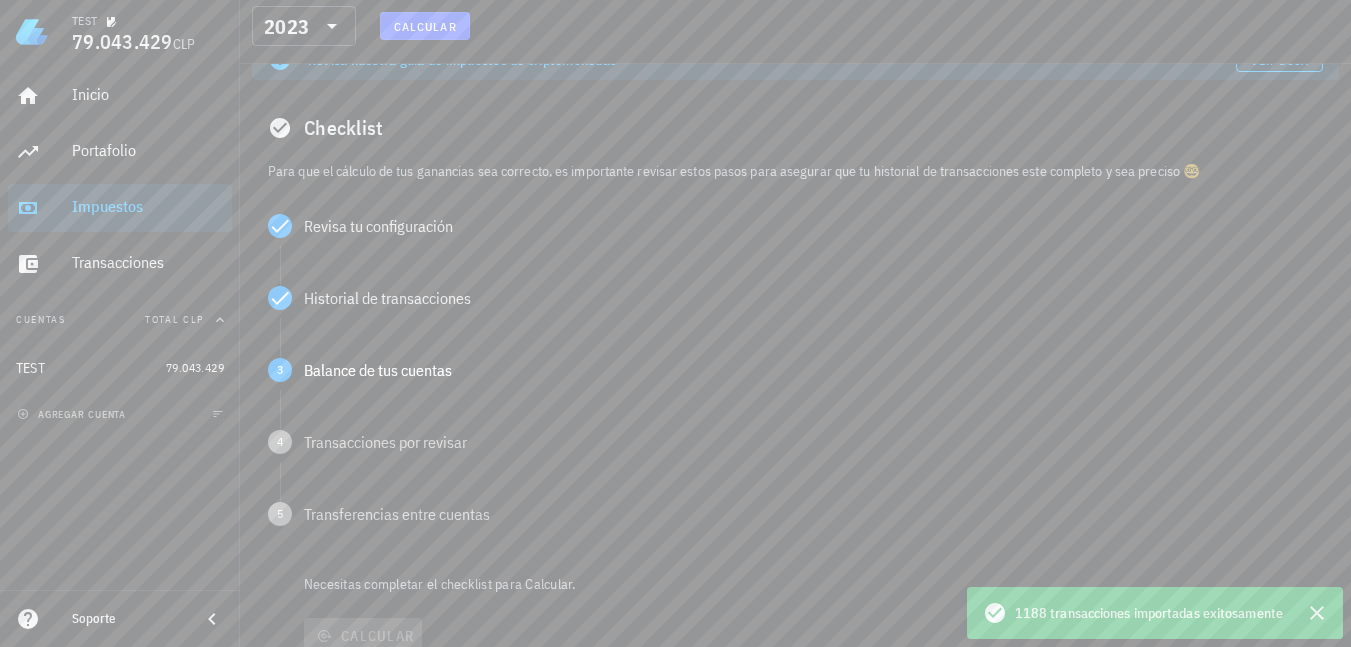 scroll, scrollTop: 175, scrollLeft: 0, axis: vertical 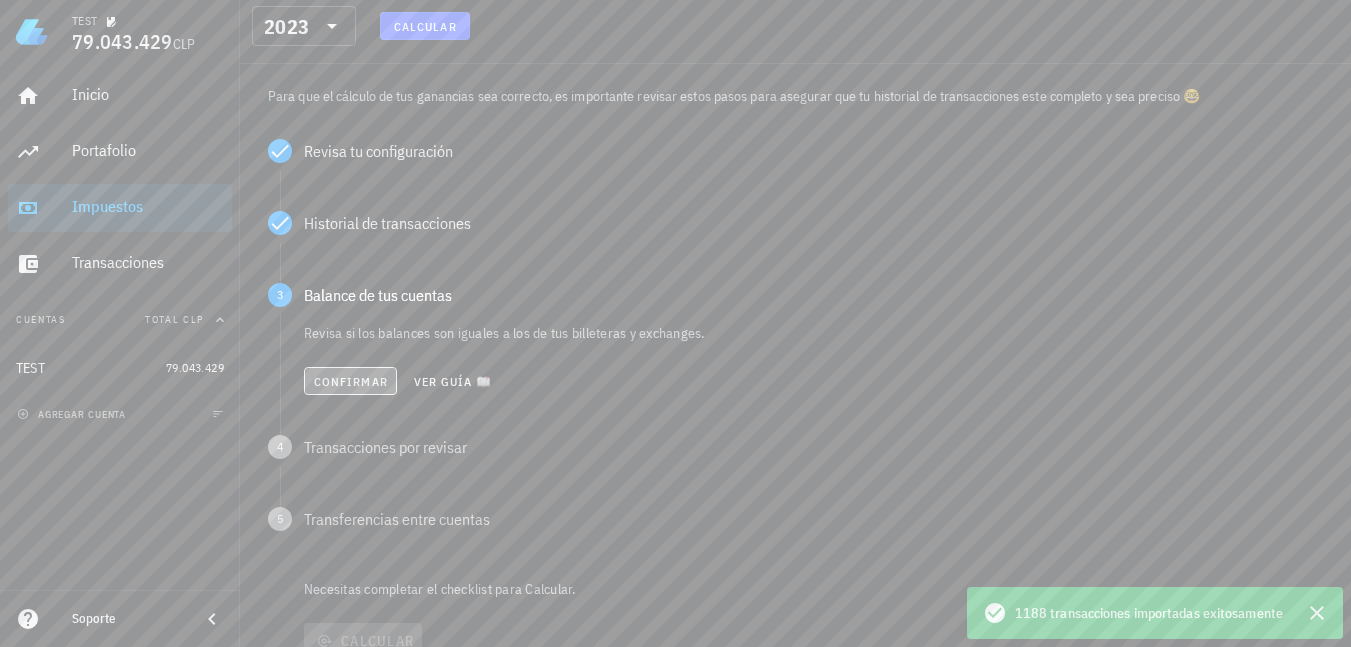 click on "Confirmar" at bounding box center (350, 381) 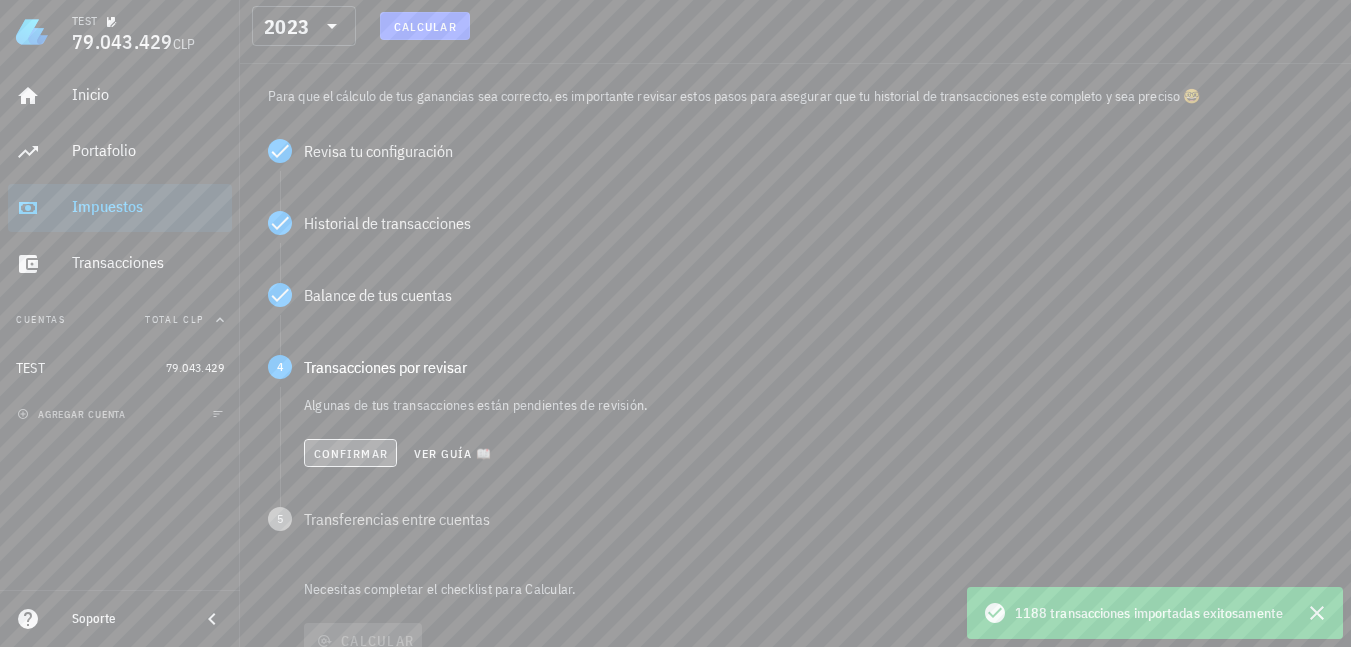 click on "Confirmar" at bounding box center [350, 453] 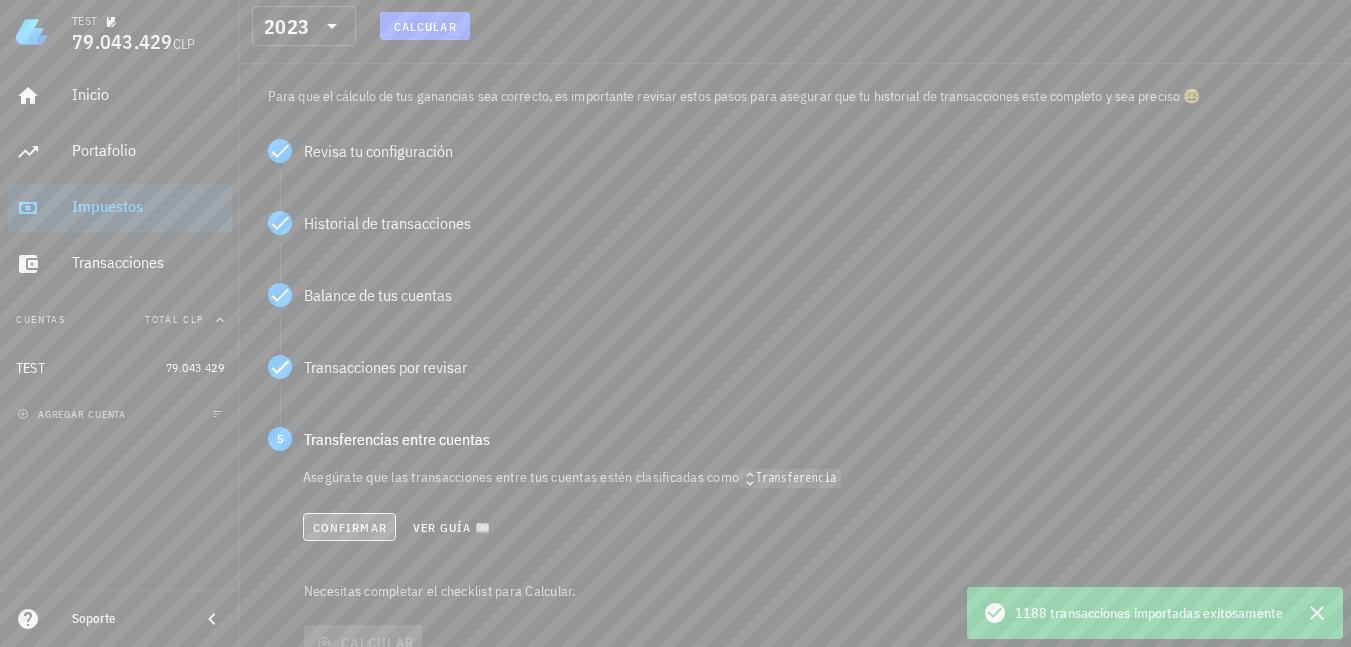 click on "Confirmar" at bounding box center (349, 527) 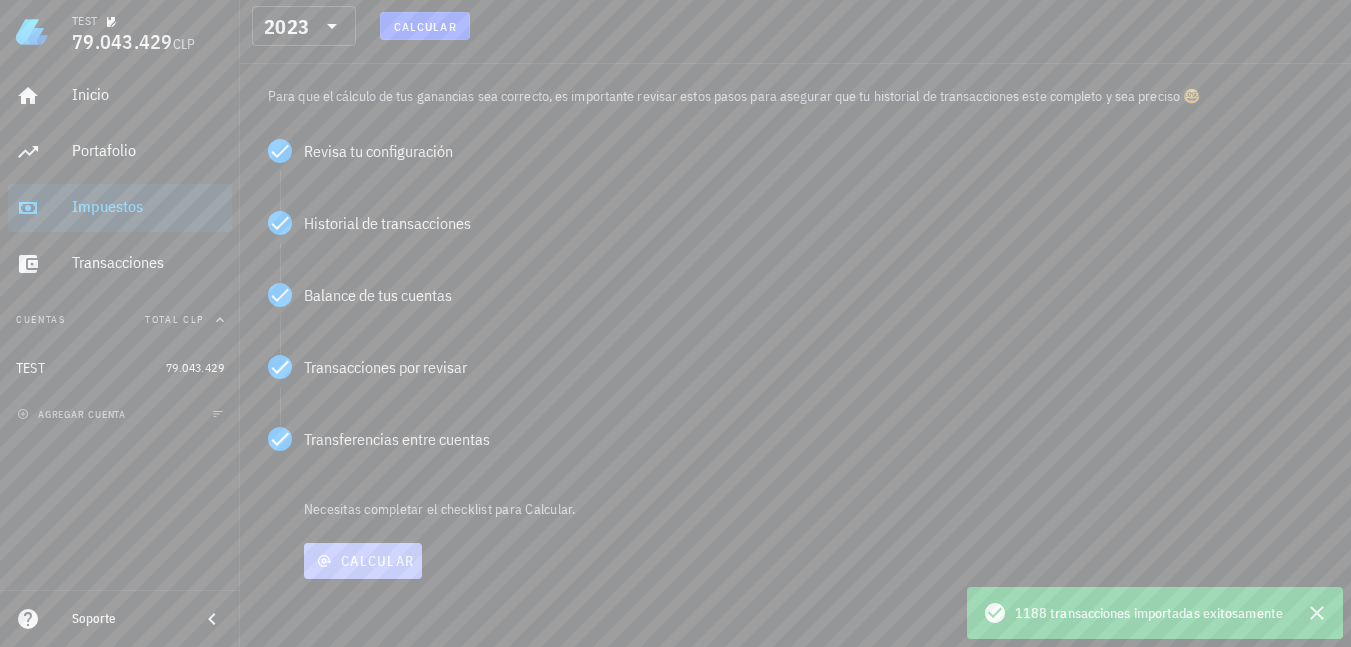 click on "Calcular" at bounding box center (363, 561) 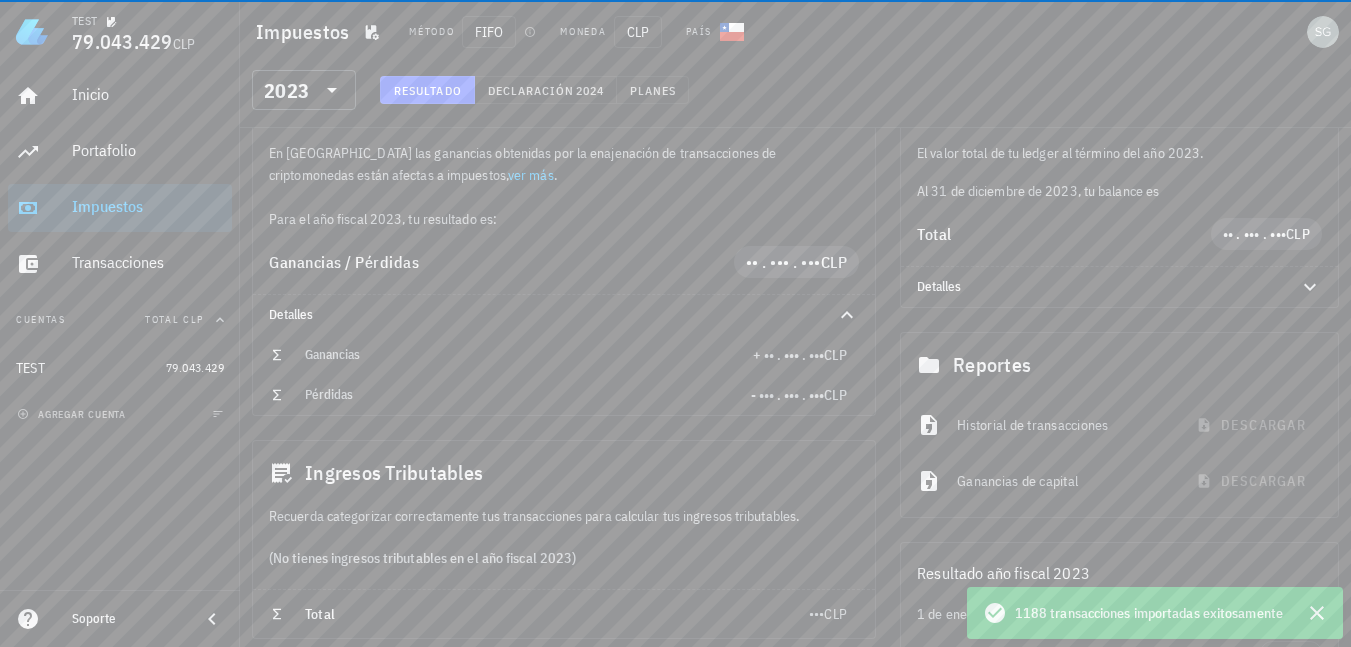 scroll, scrollTop: 0, scrollLeft: 0, axis: both 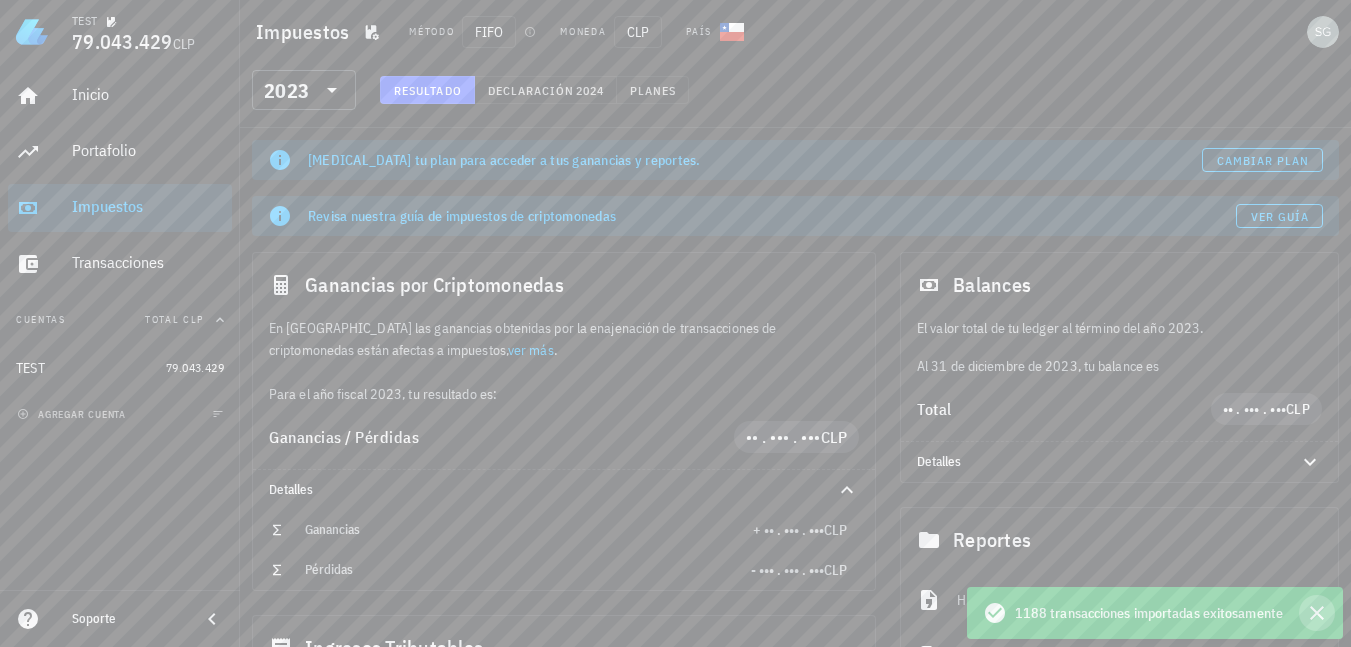 click 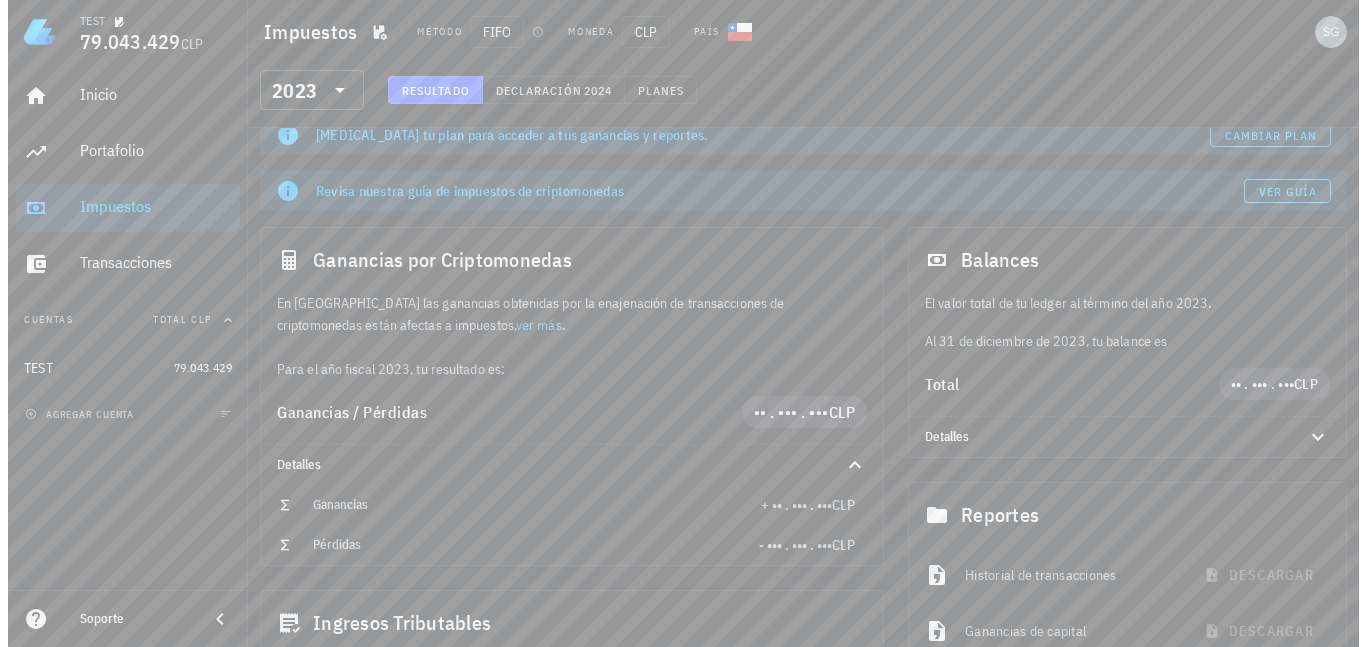 scroll, scrollTop: 0, scrollLeft: 0, axis: both 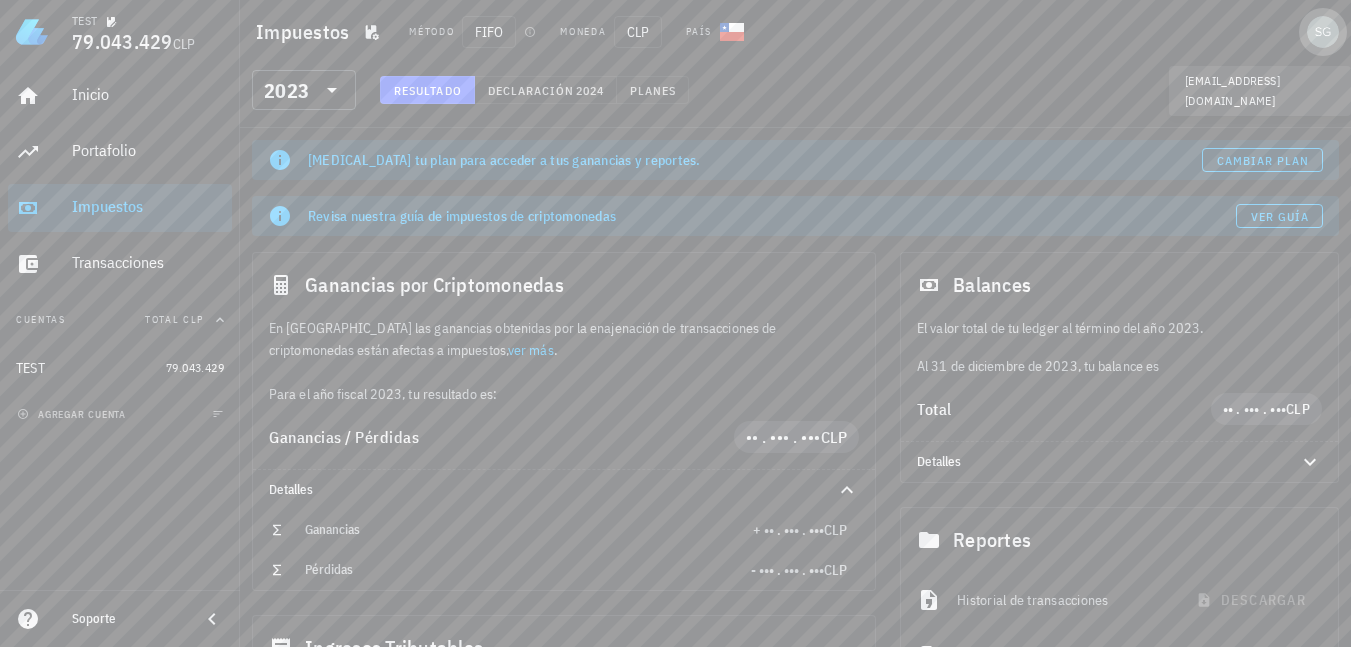click at bounding box center (1323, 32) 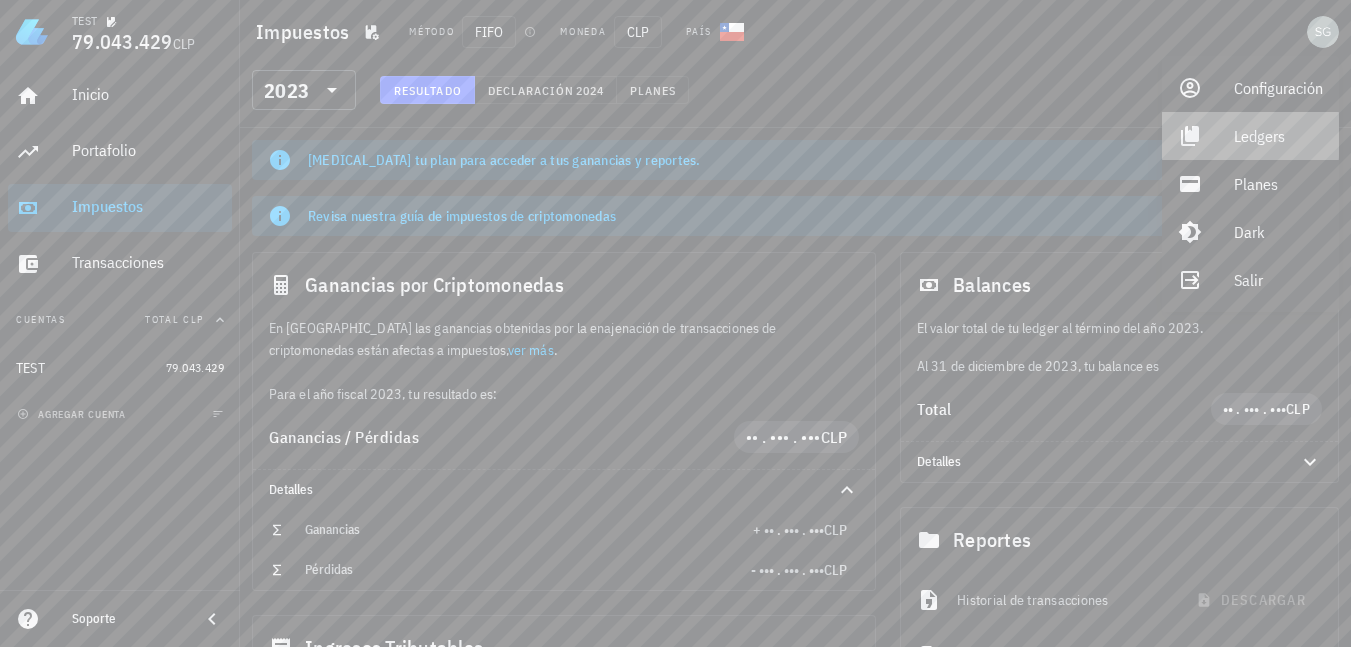 click on "Ledgers" at bounding box center (1278, 136) 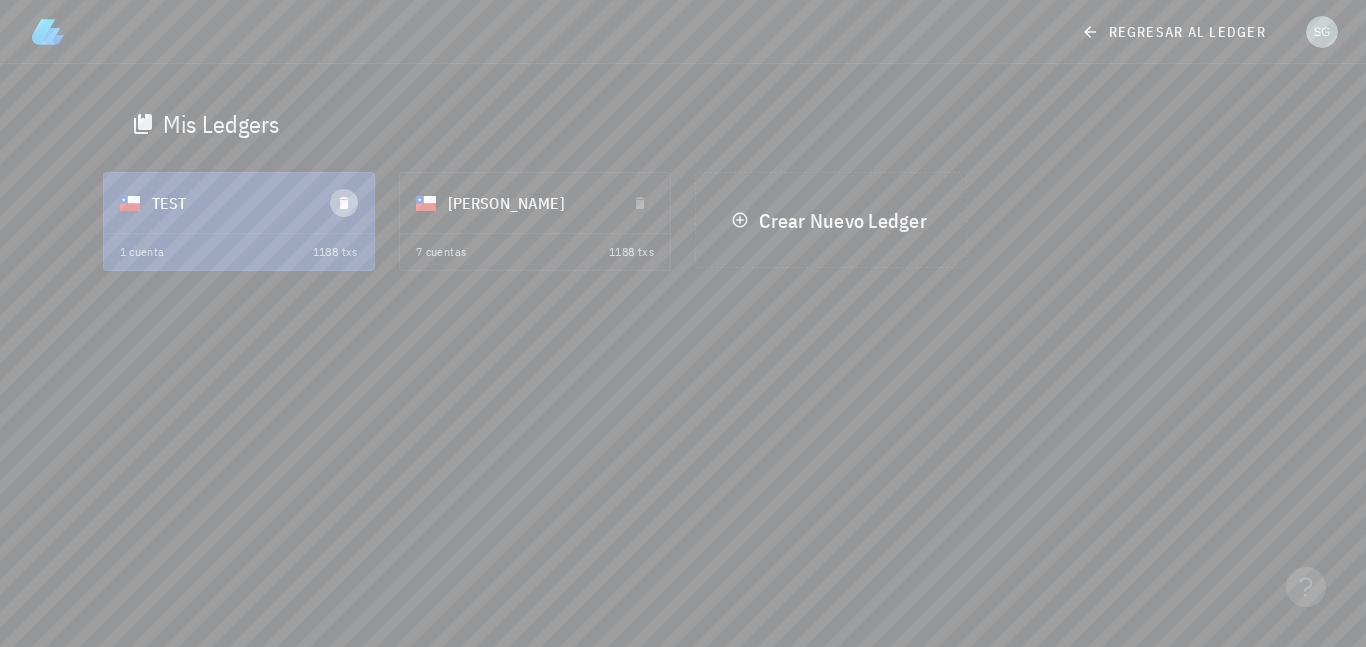 click 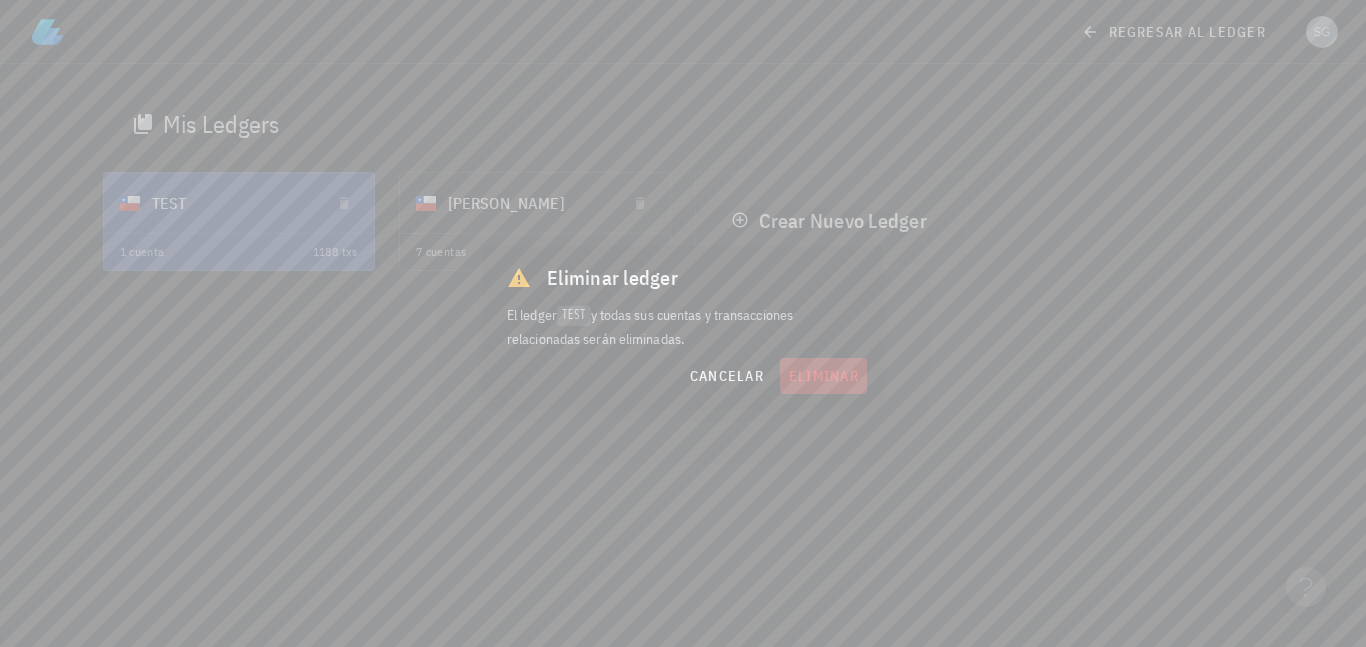 click on "eliminar" at bounding box center (823, 376) 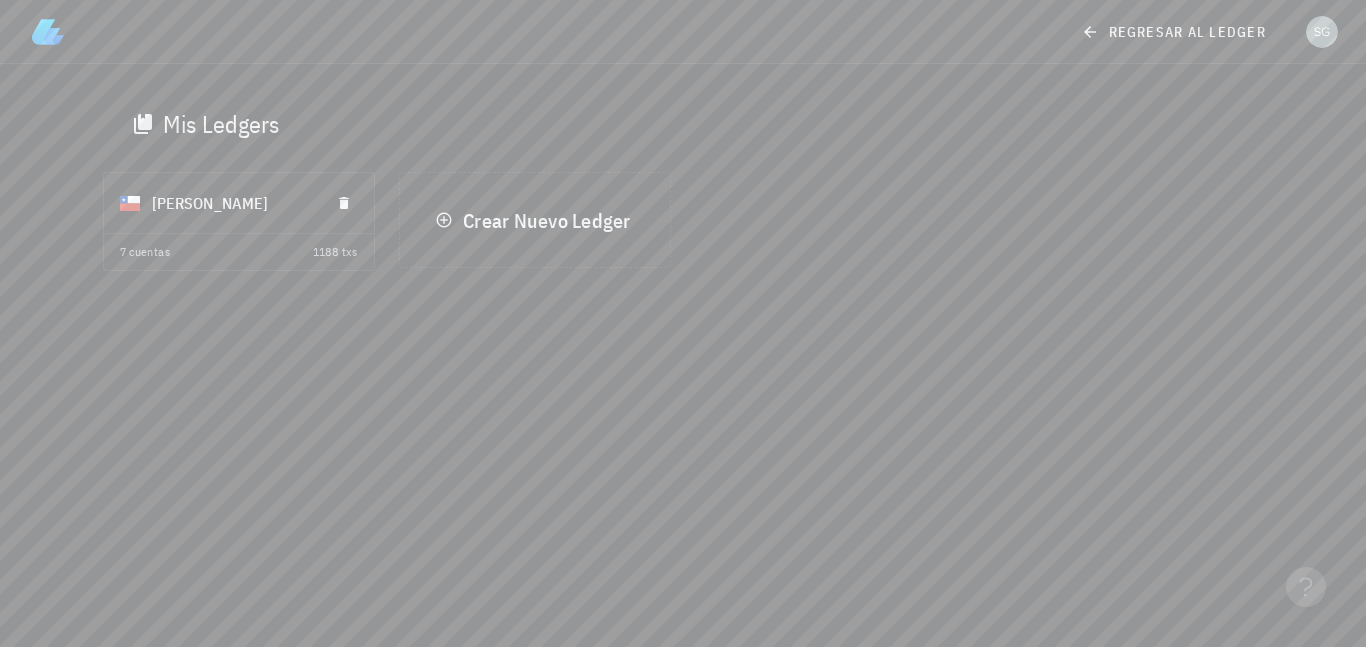 click on "[PERSON_NAME]" at bounding box center (233, 203) 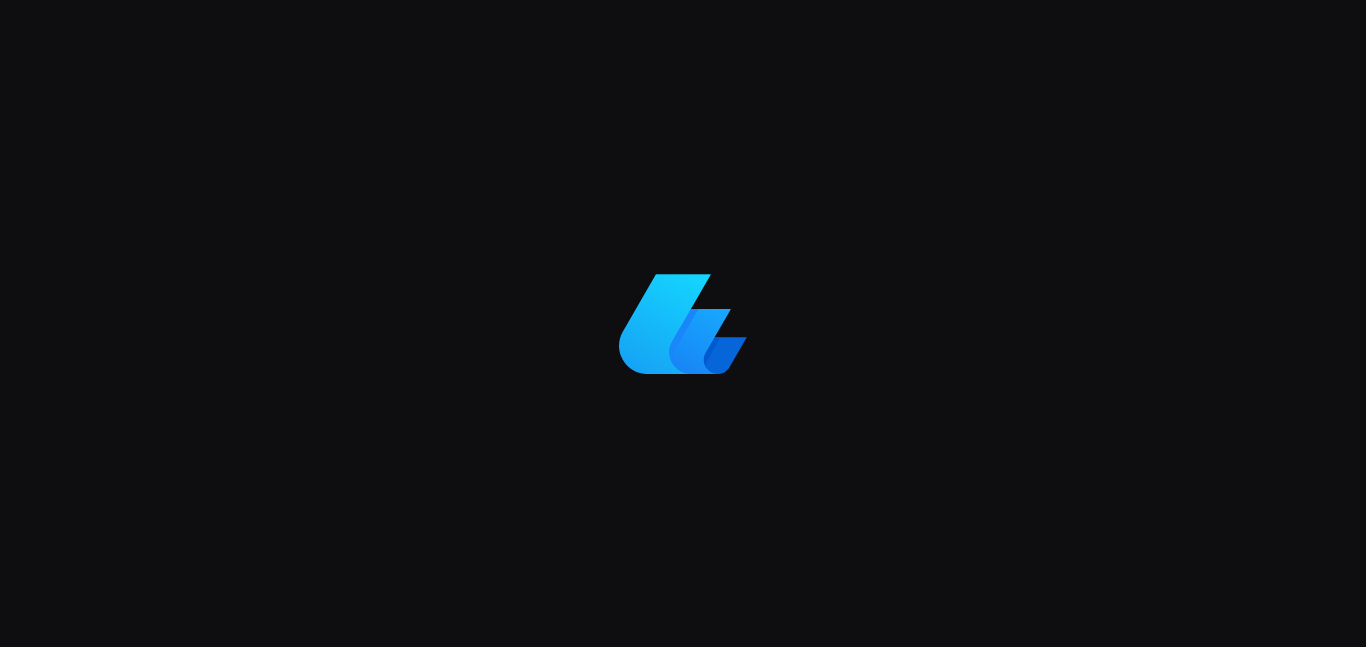 scroll, scrollTop: 0, scrollLeft: 0, axis: both 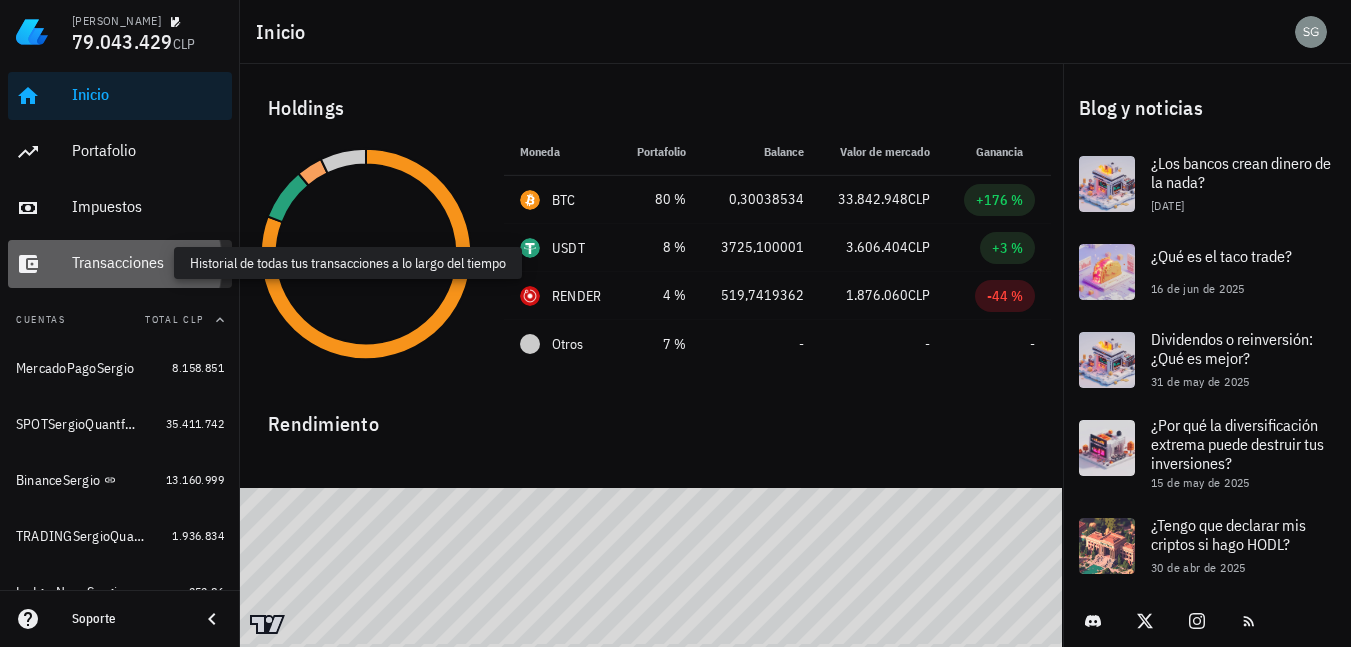 click on "Transacciones" at bounding box center [148, 262] 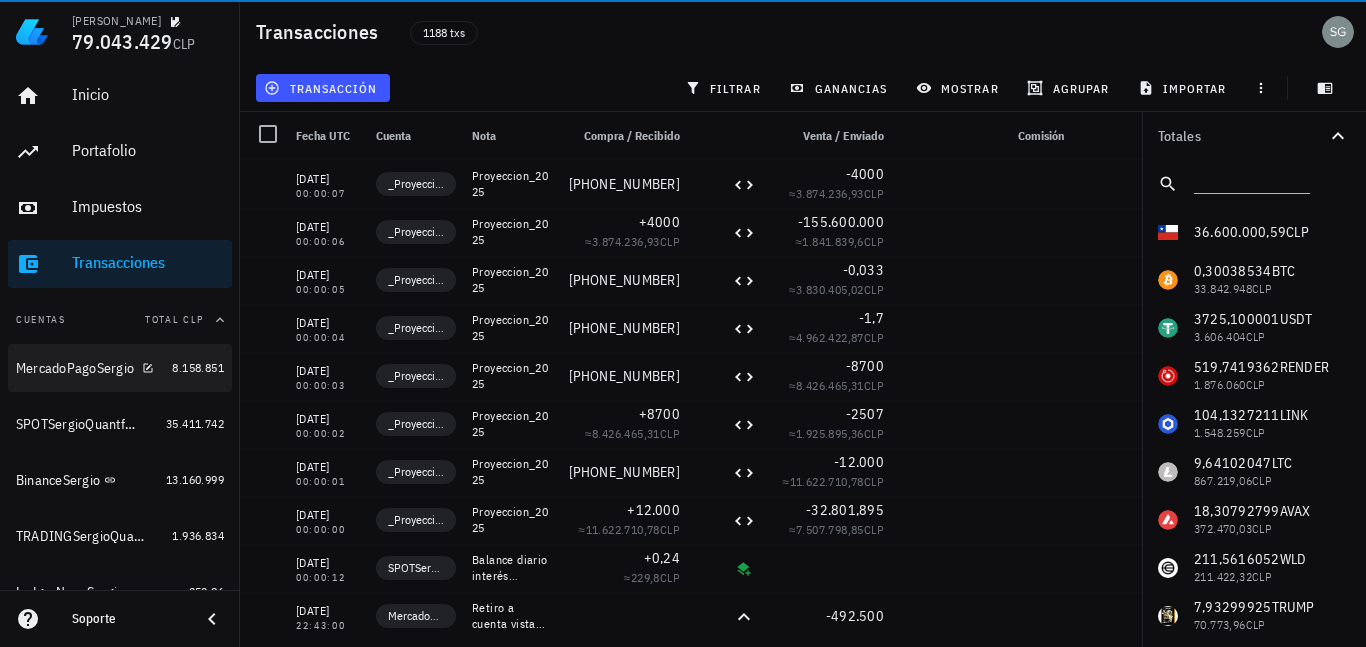 scroll, scrollTop: 182, scrollLeft: 0, axis: vertical 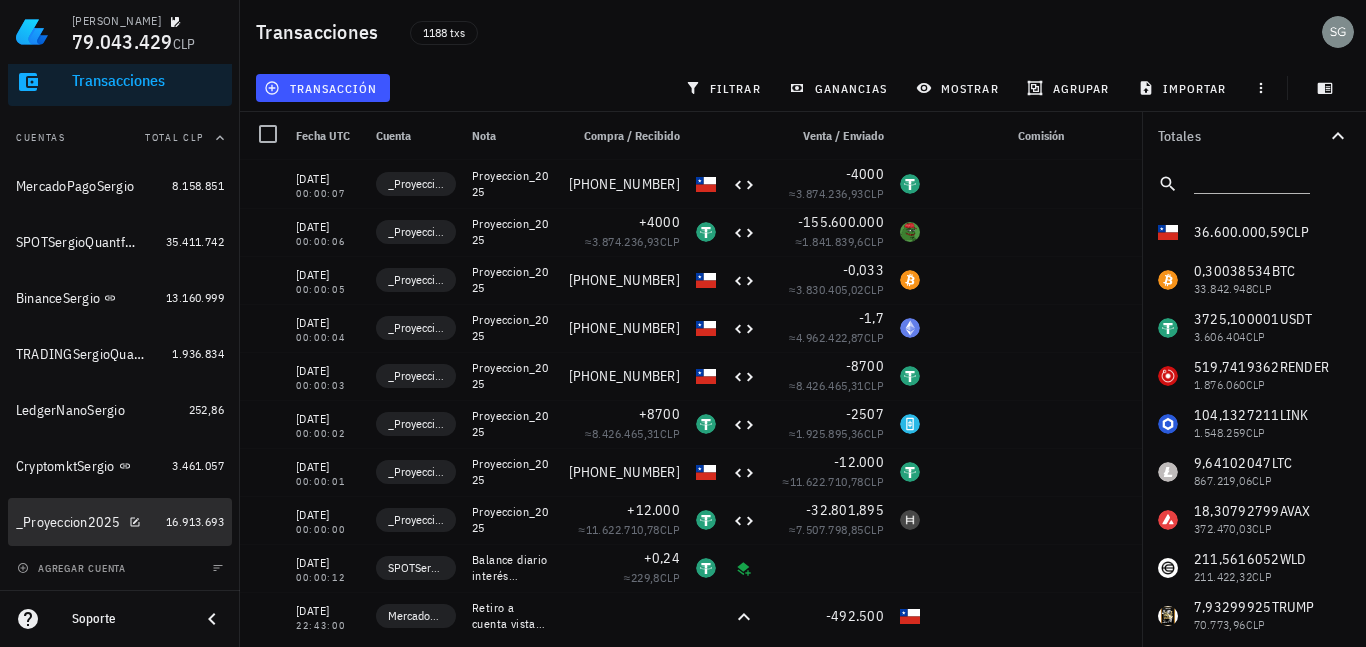 click on "_Proyeccion2025" at bounding box center [68, 522] 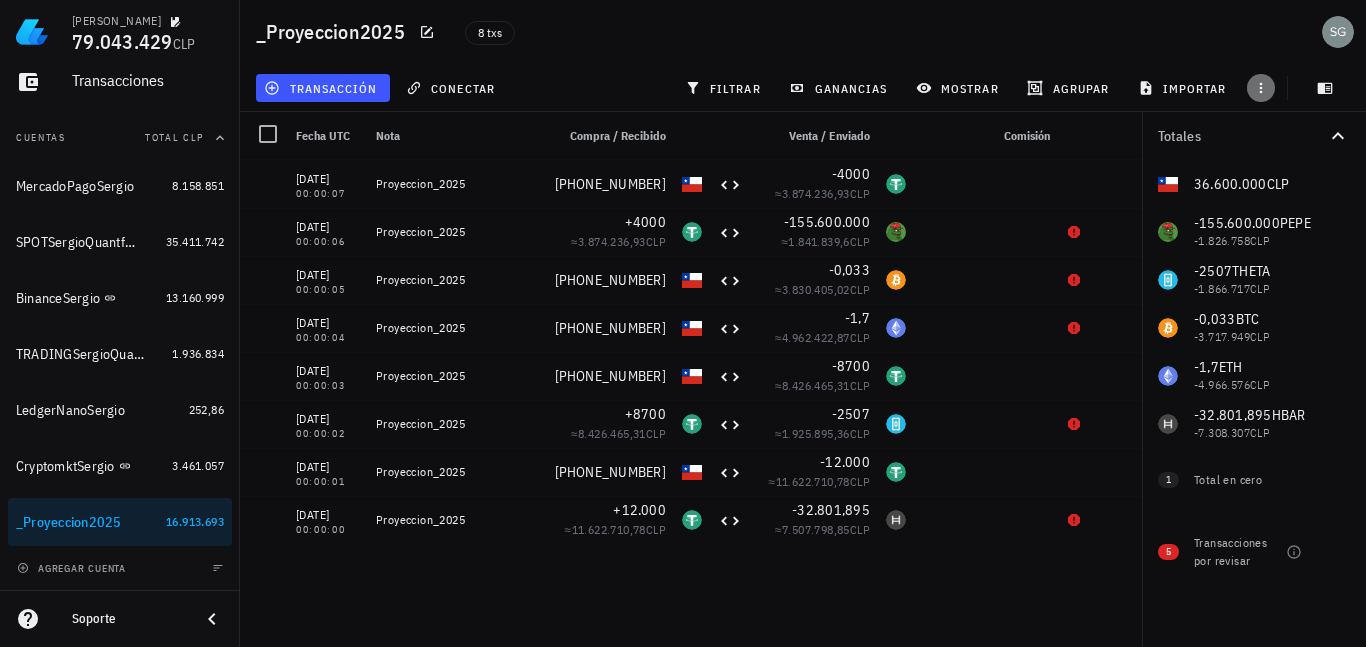 click 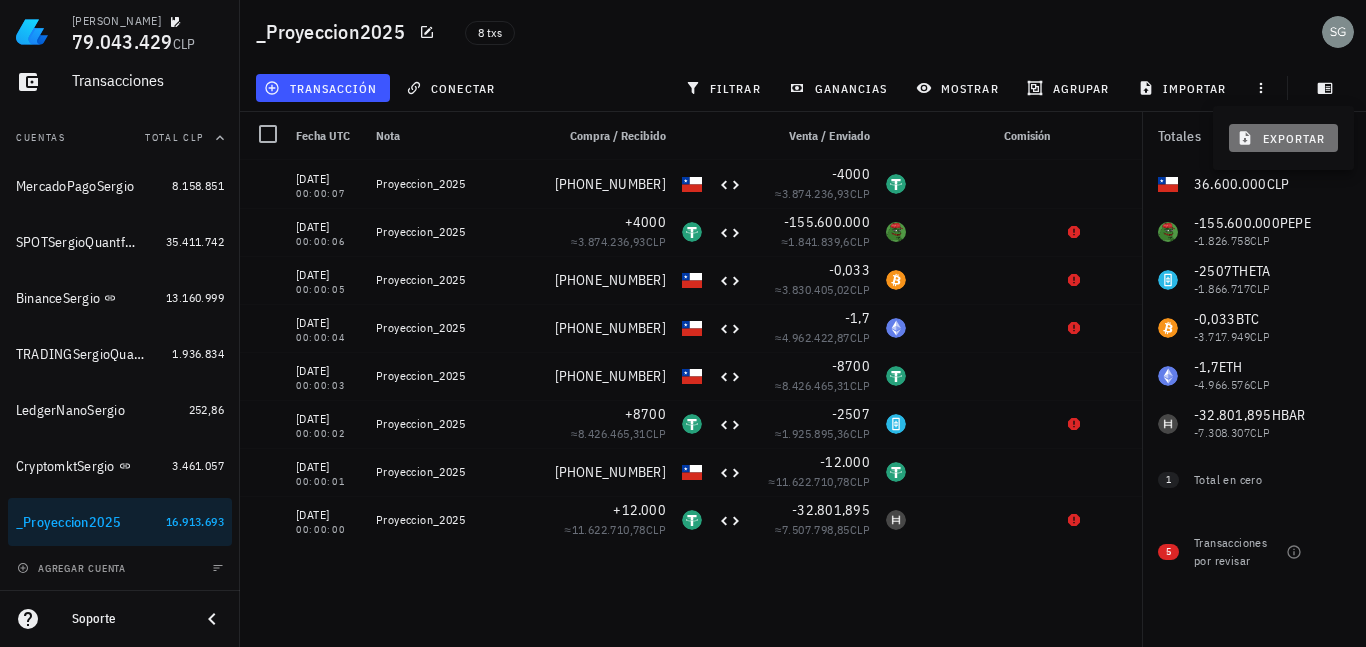 click on "exportar" at bounding box center (1283, 138) 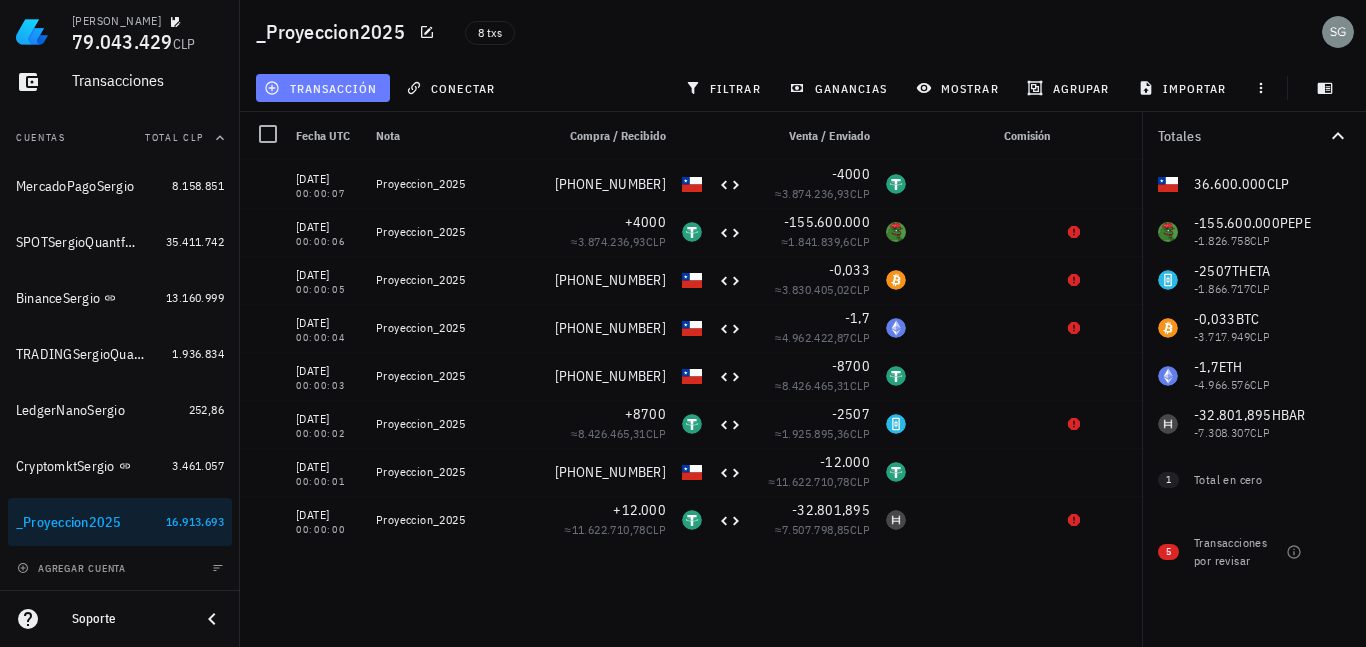 click on "transacción" at bounding box center [322, 88] 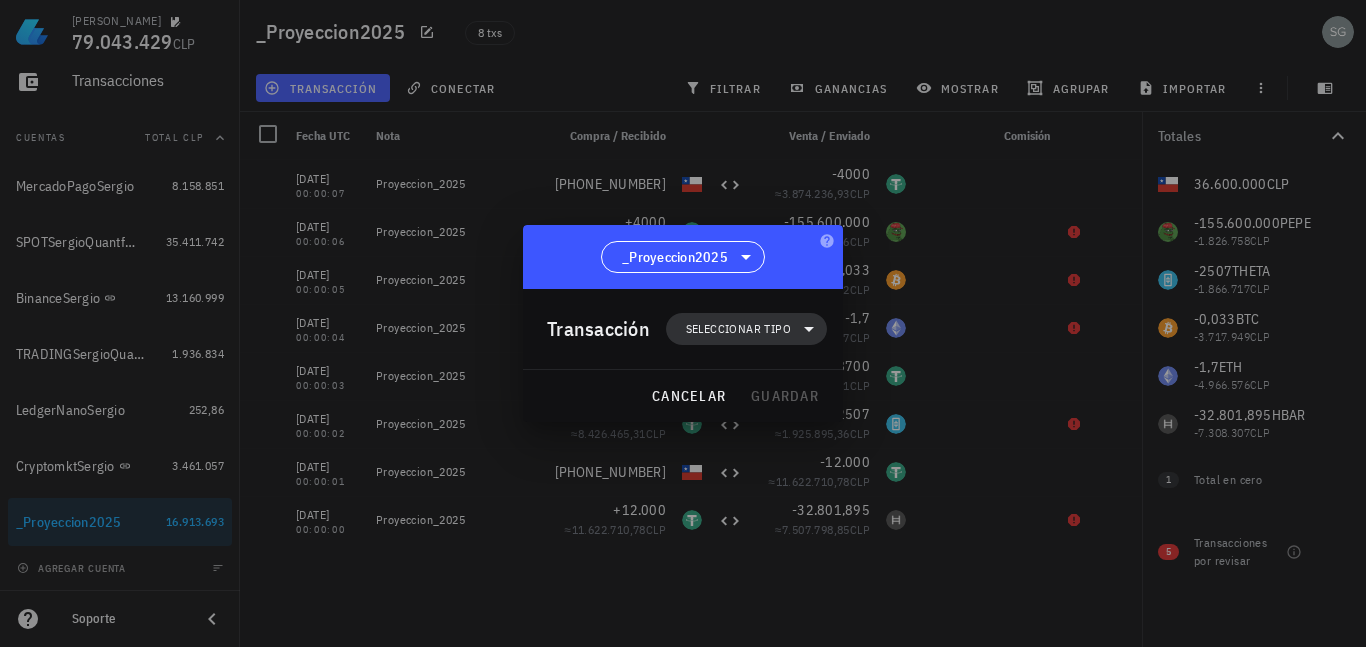 click 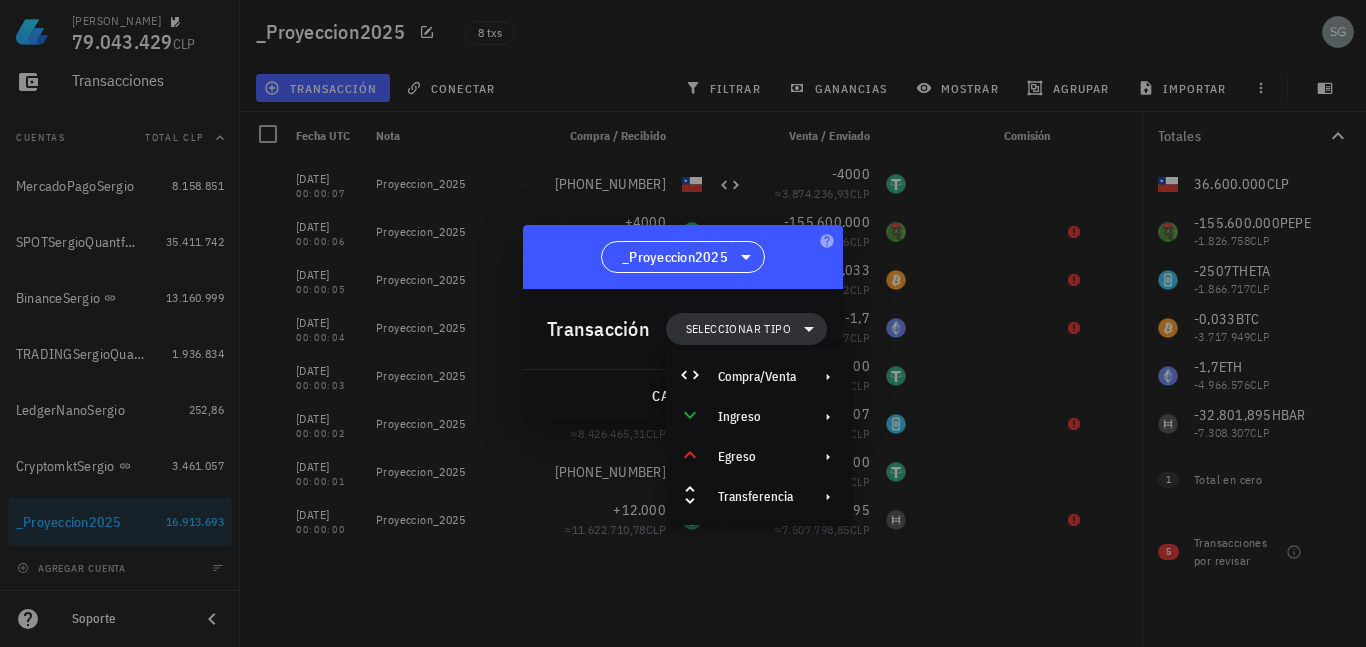 click 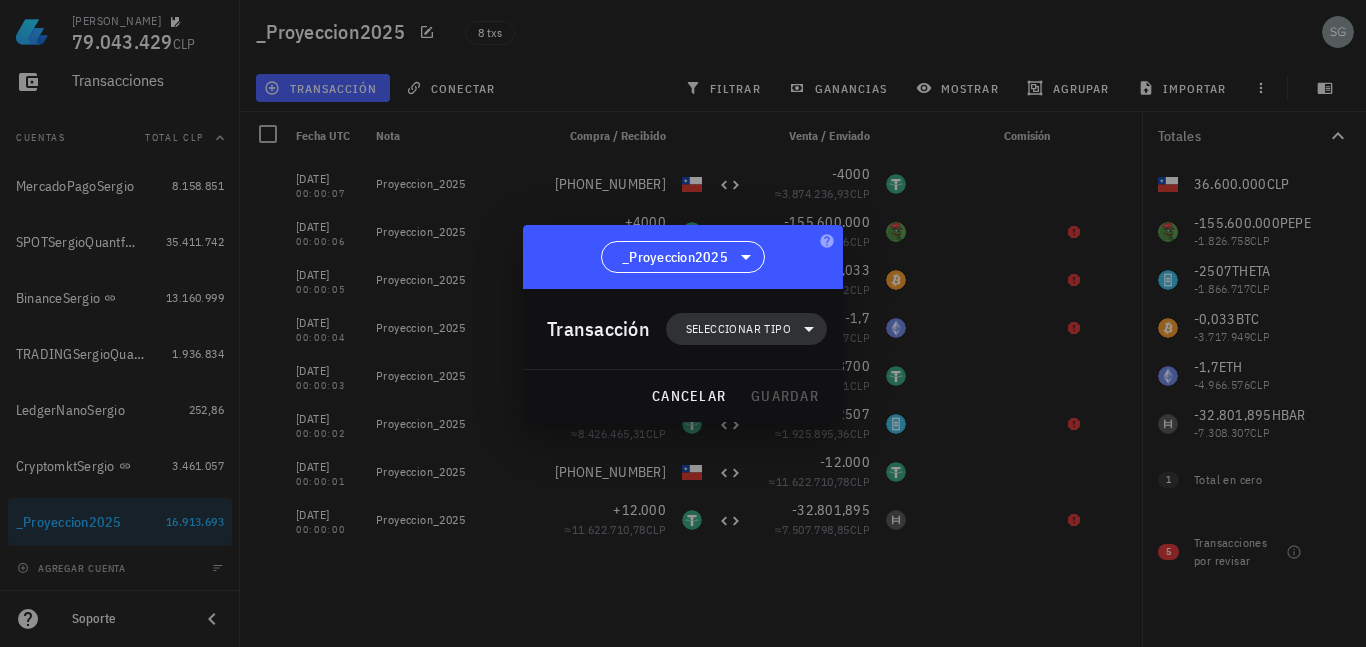 click 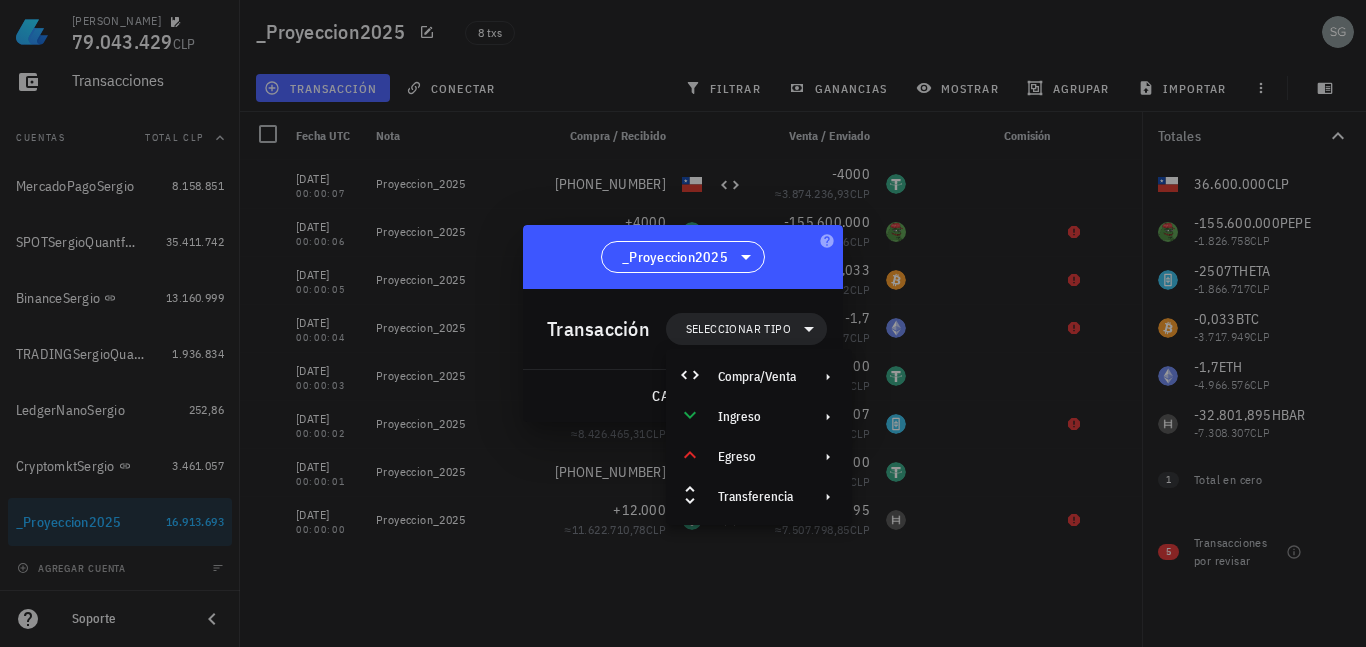 click at bounding box center (683, 323) 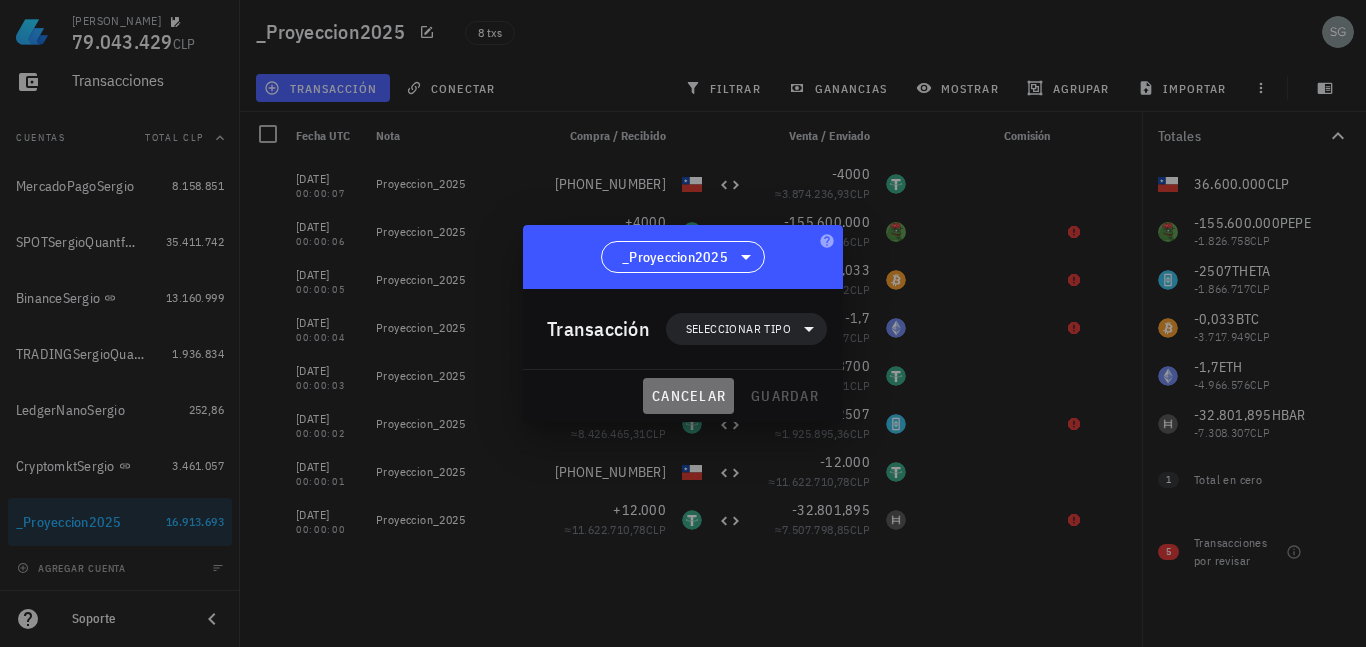 click on "cancelar" at bounding box center [688, 396] 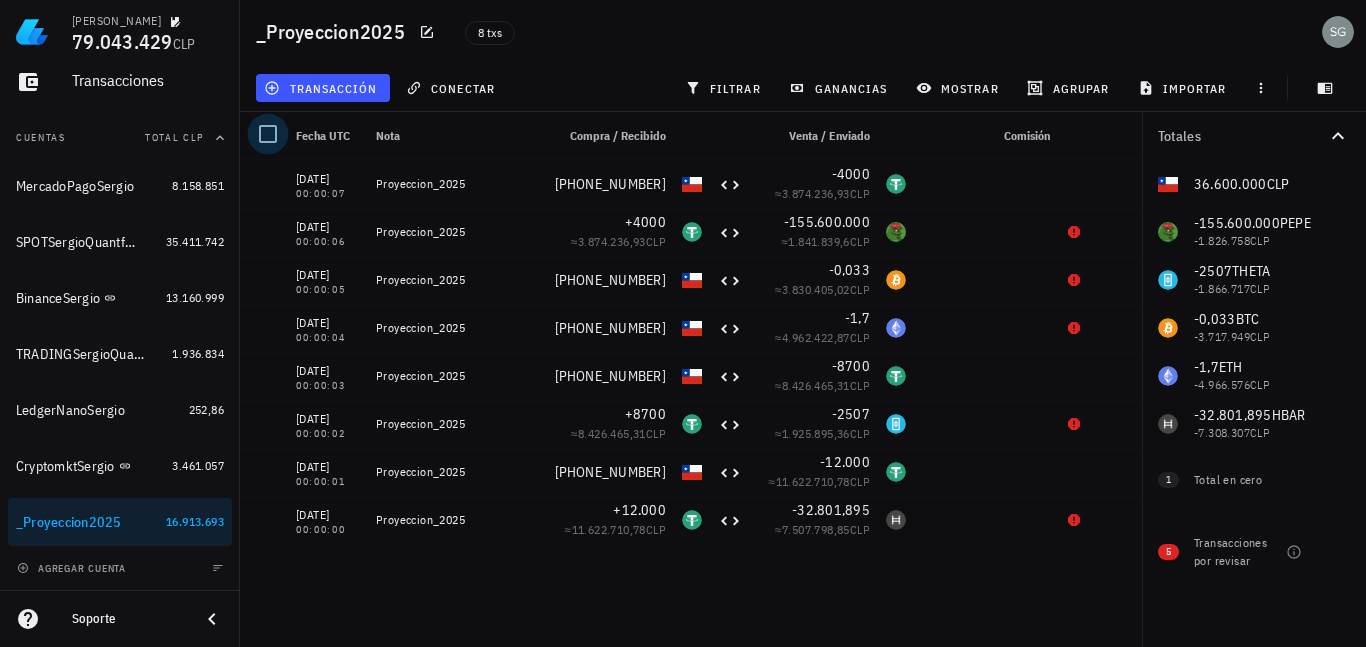 click at bounding box center [268, 134] 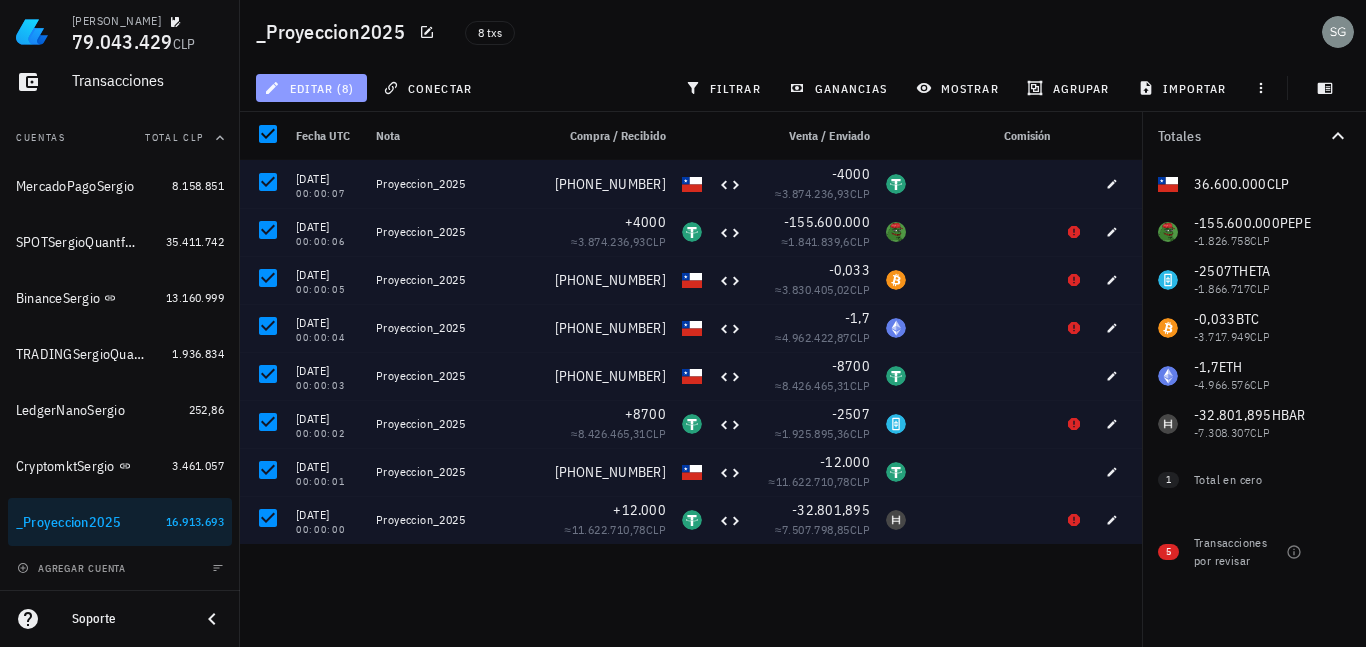 click on "editar (8)" at bounding box center [311, 88] 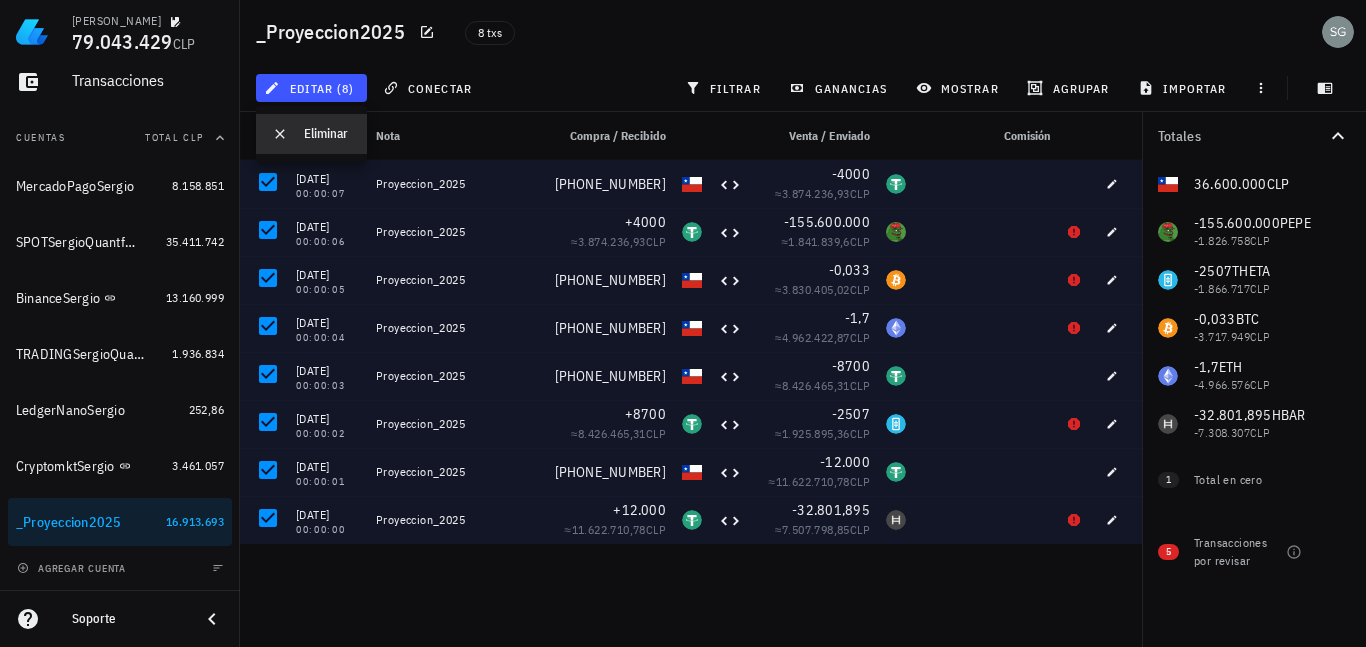 click on "Eliminar" at bounding box center [327, 134] 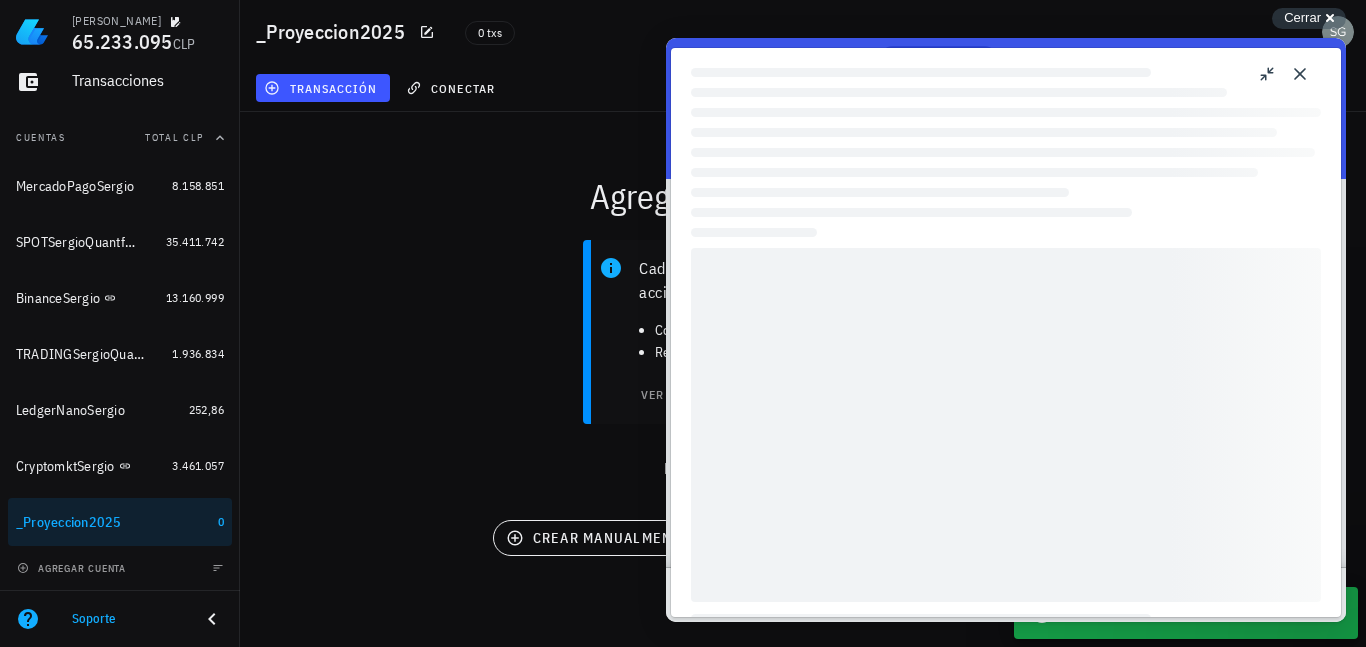 scroll, scrollTop: 0, scrollLeft: 0, axis: both 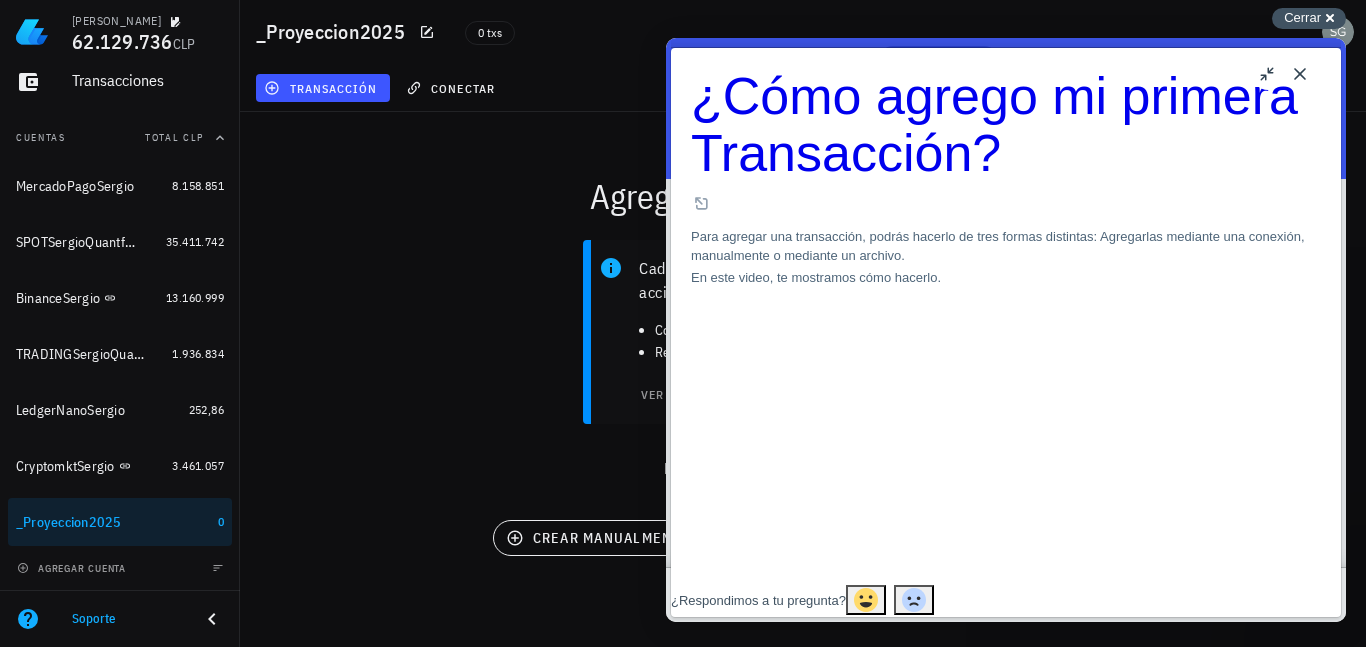 click on "Cerrar cross-small" at bounding box center (1309, 18) 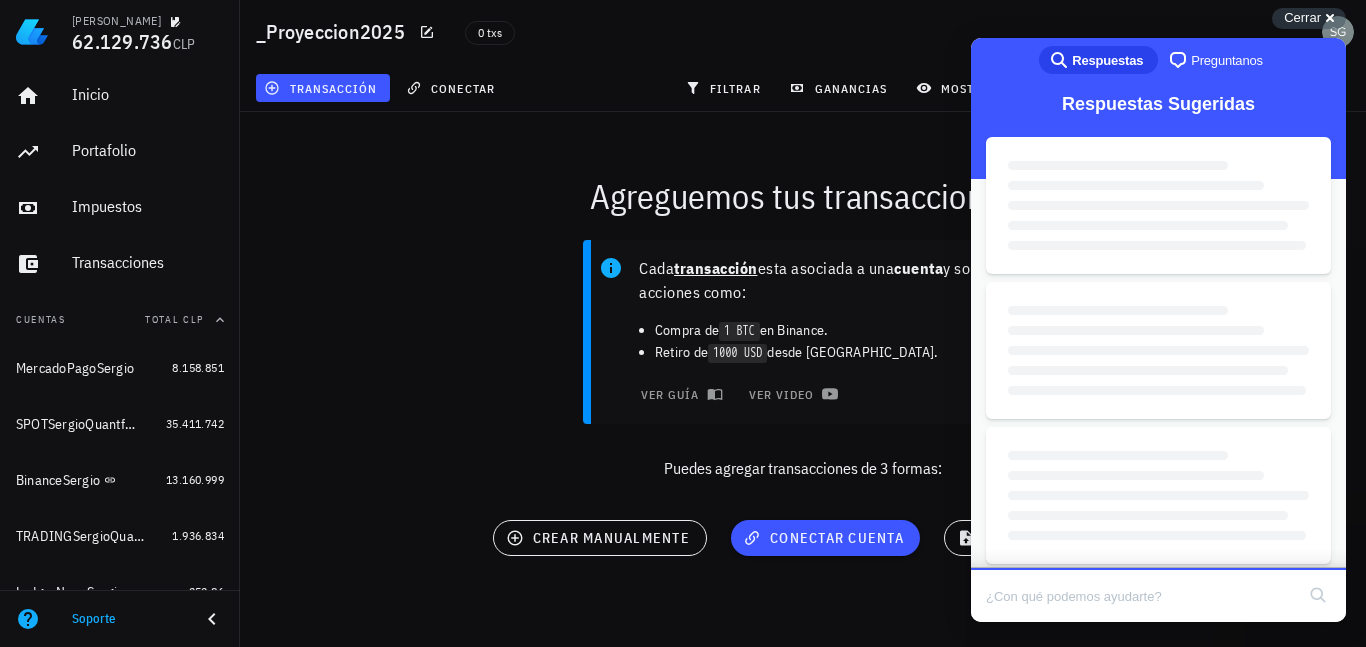scroll, scrollTop: 0, scrollLeft: 0, axis: both 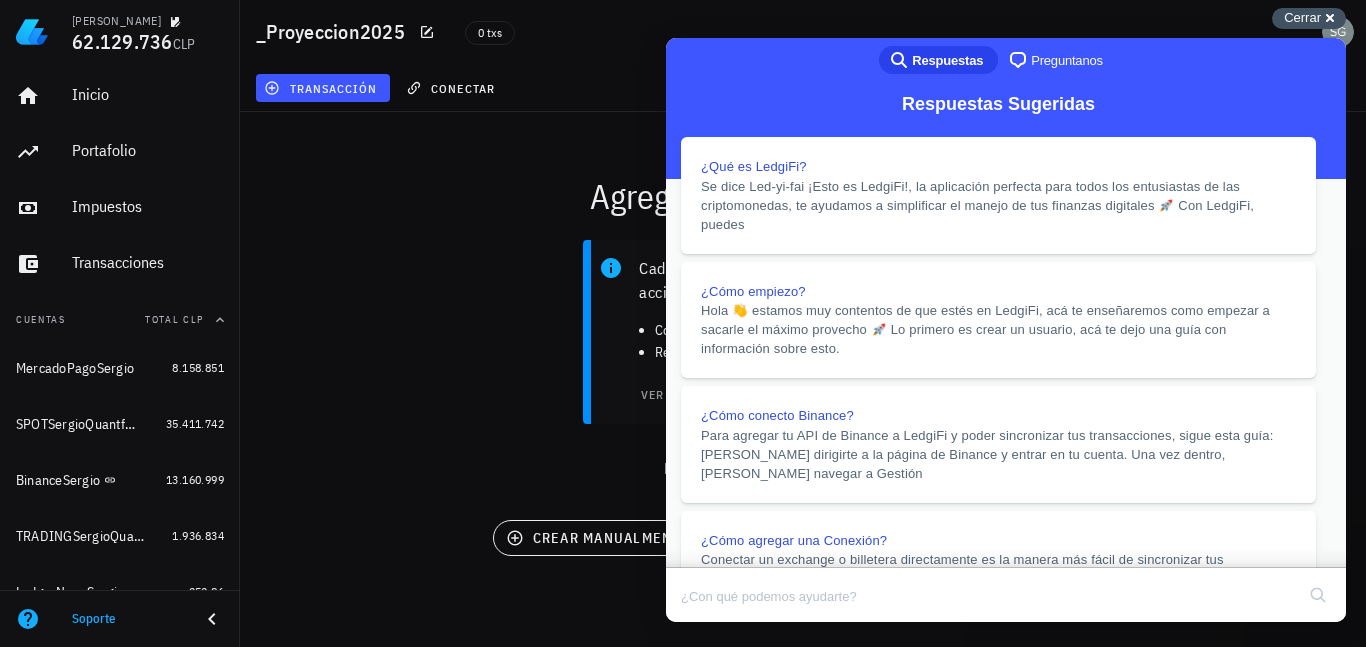 click on "Cerrar" at bounding box center (1302, 17) 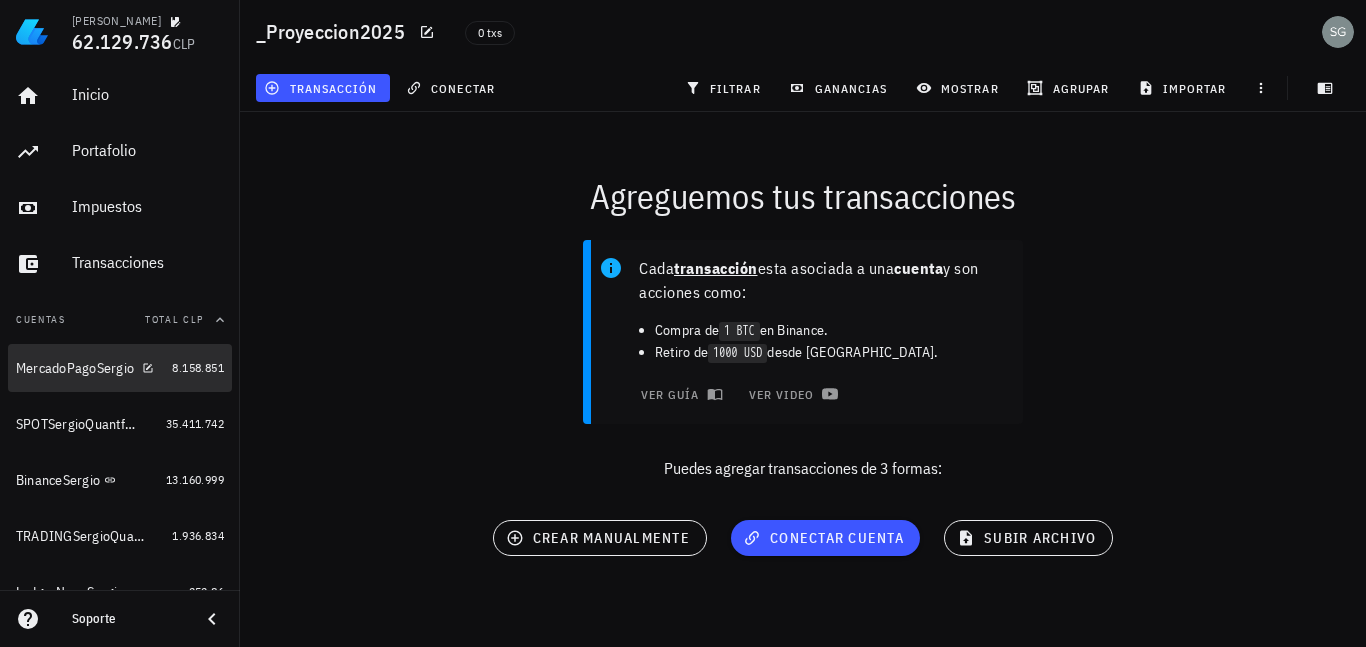 click on "MercadoPagoSergio" at bounding box center [75, 368] 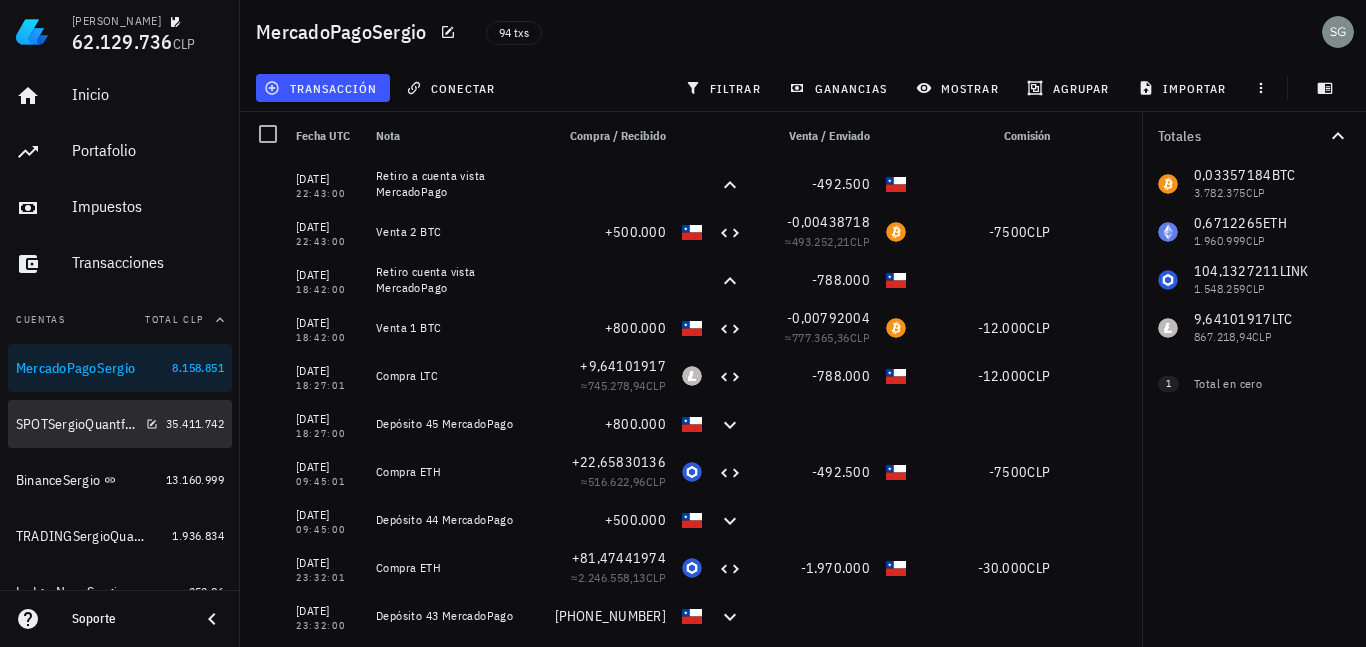 click on "SPOTSergioQuantfury" at bounding box center [87, 424] 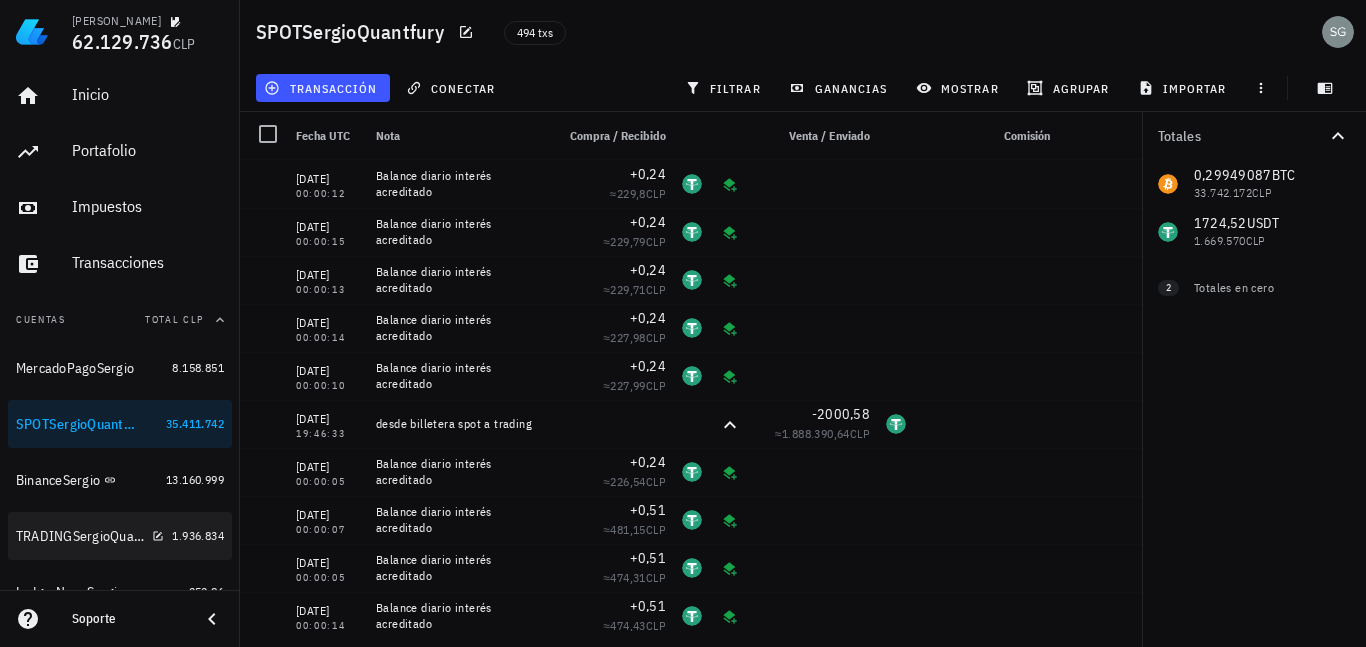 scroll, scrollTop: 100, scrollLeft: 0, axis: vertical 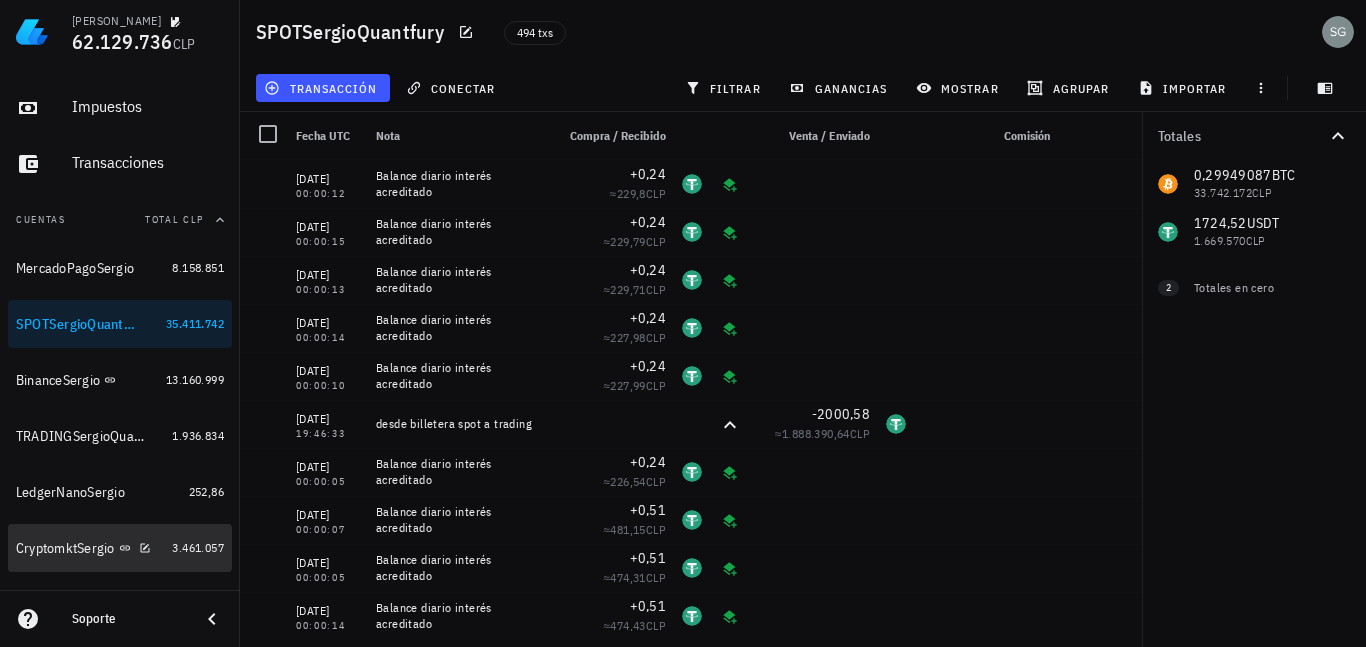 click on "CryptomktSergio" at bounding box center (65, 548) 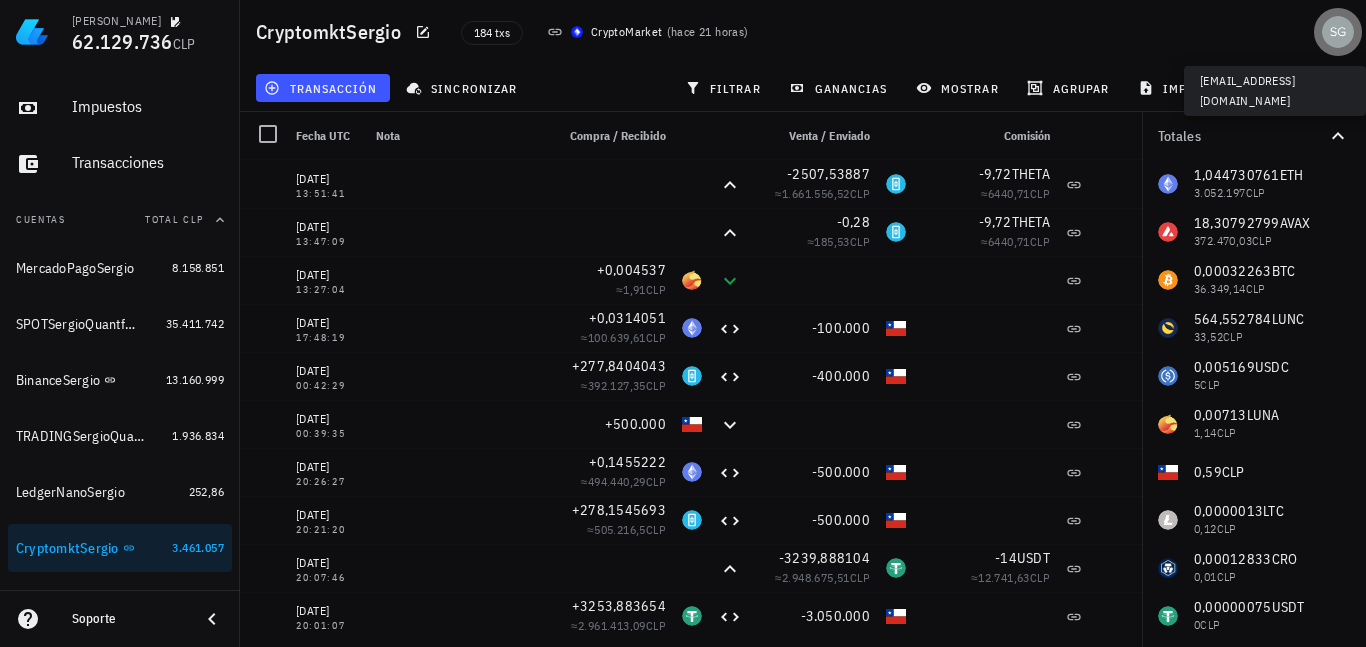 click at bounding box center [1338, 32] 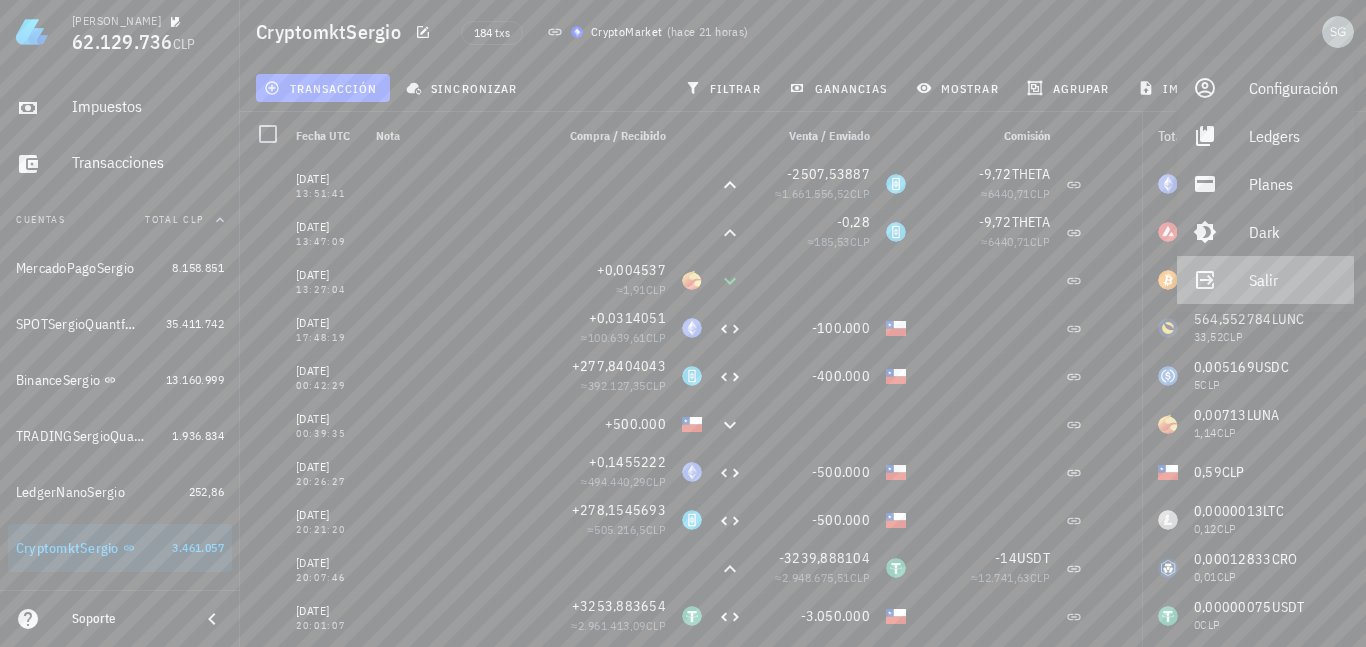 click on "Salir" at bounding box center [1293, 280] 